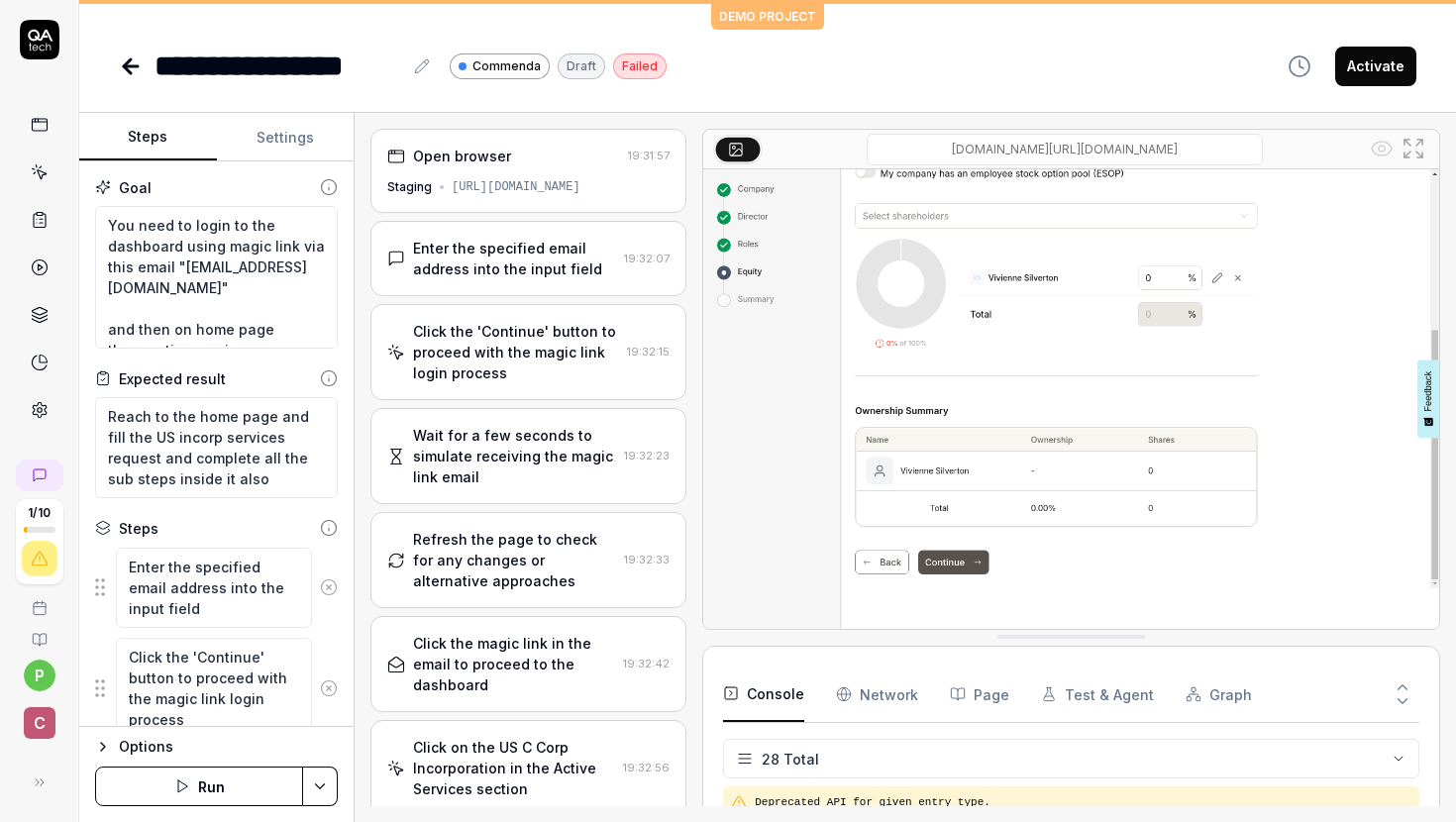 scroll, scrollTop: 0, scrollLeft: 0, axis: both 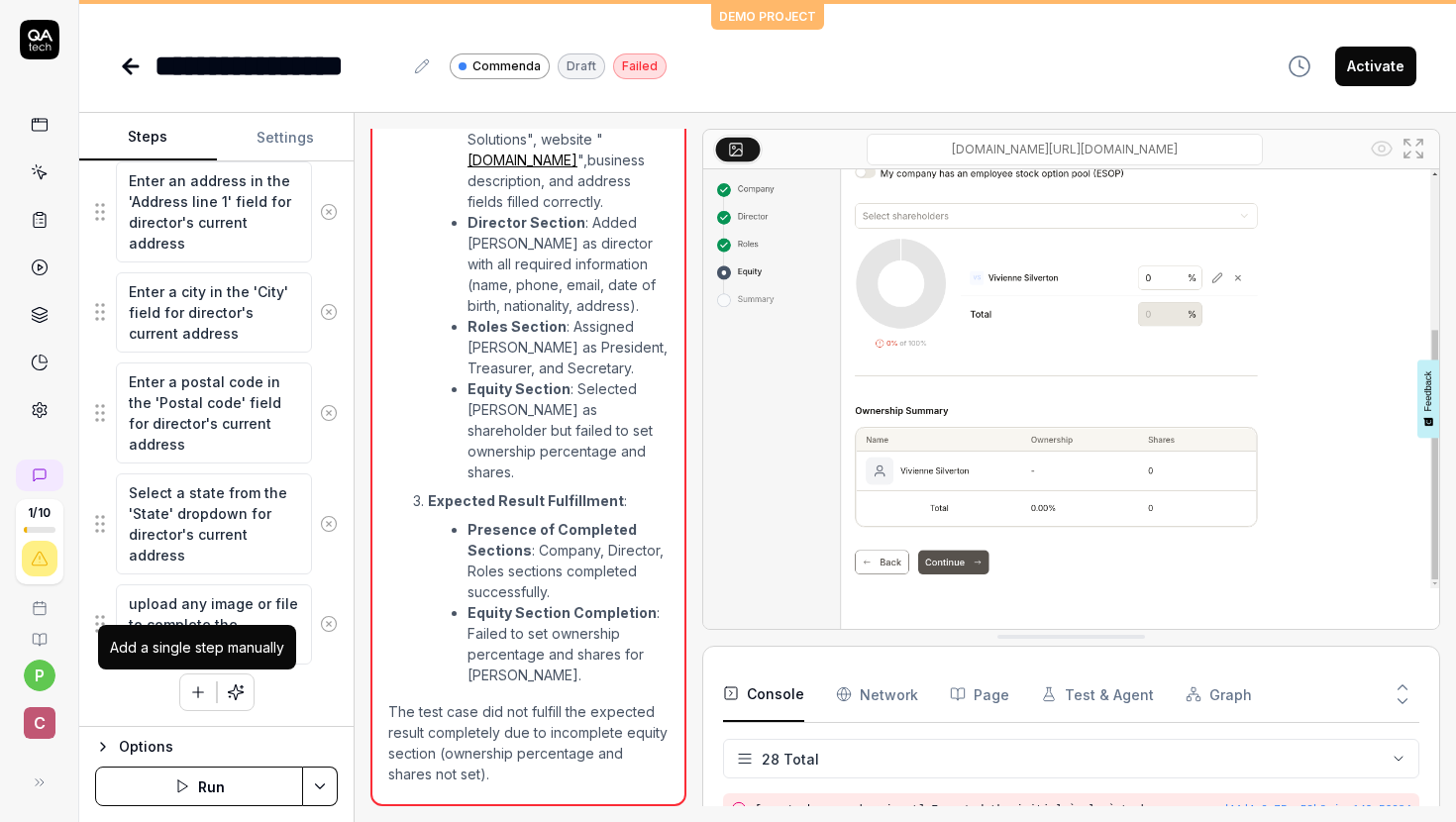 click at bounding box center (198, 692) 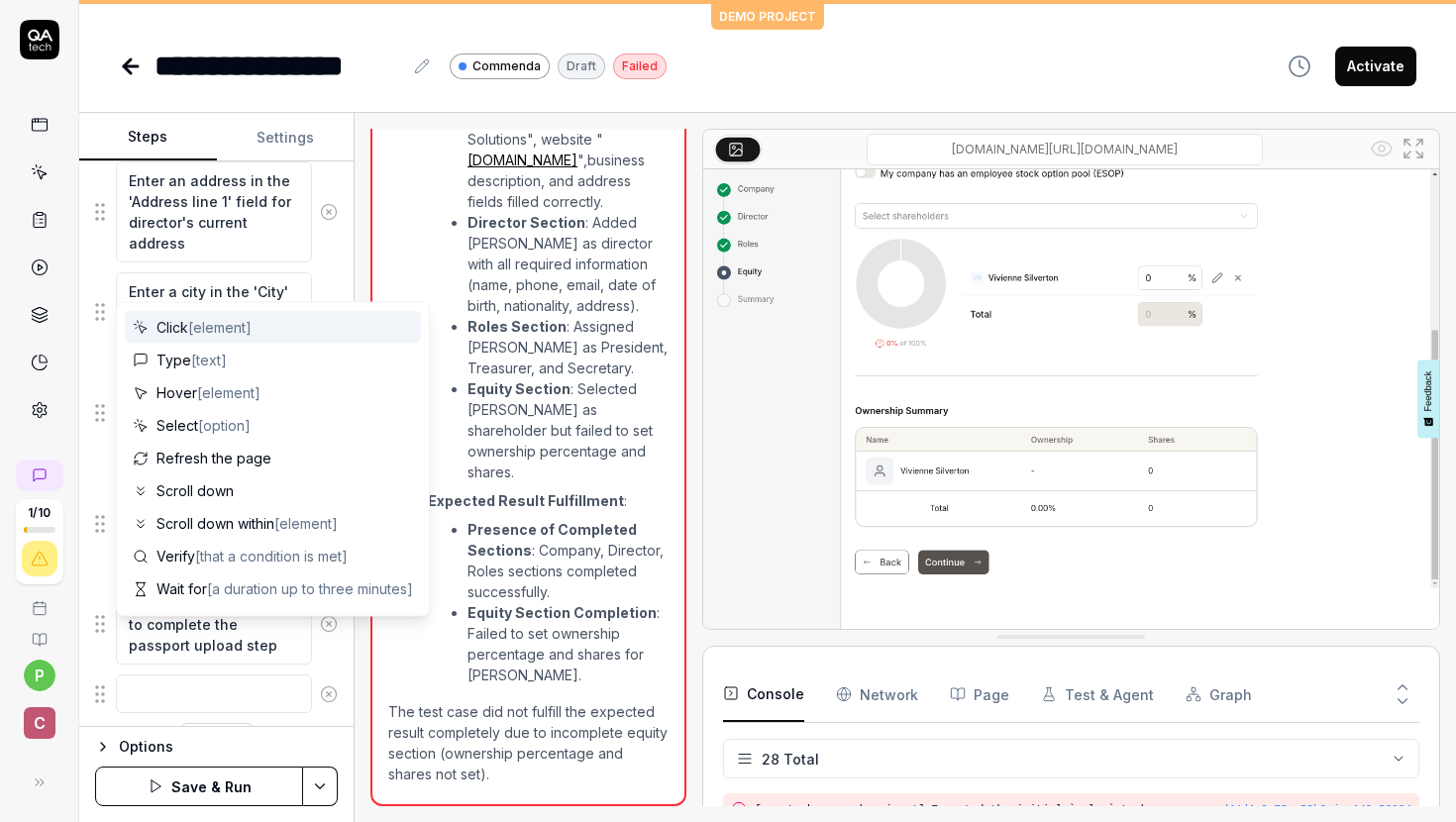 scroll, scrollTop: 7549, scrollLeft: 0, axis: vertical 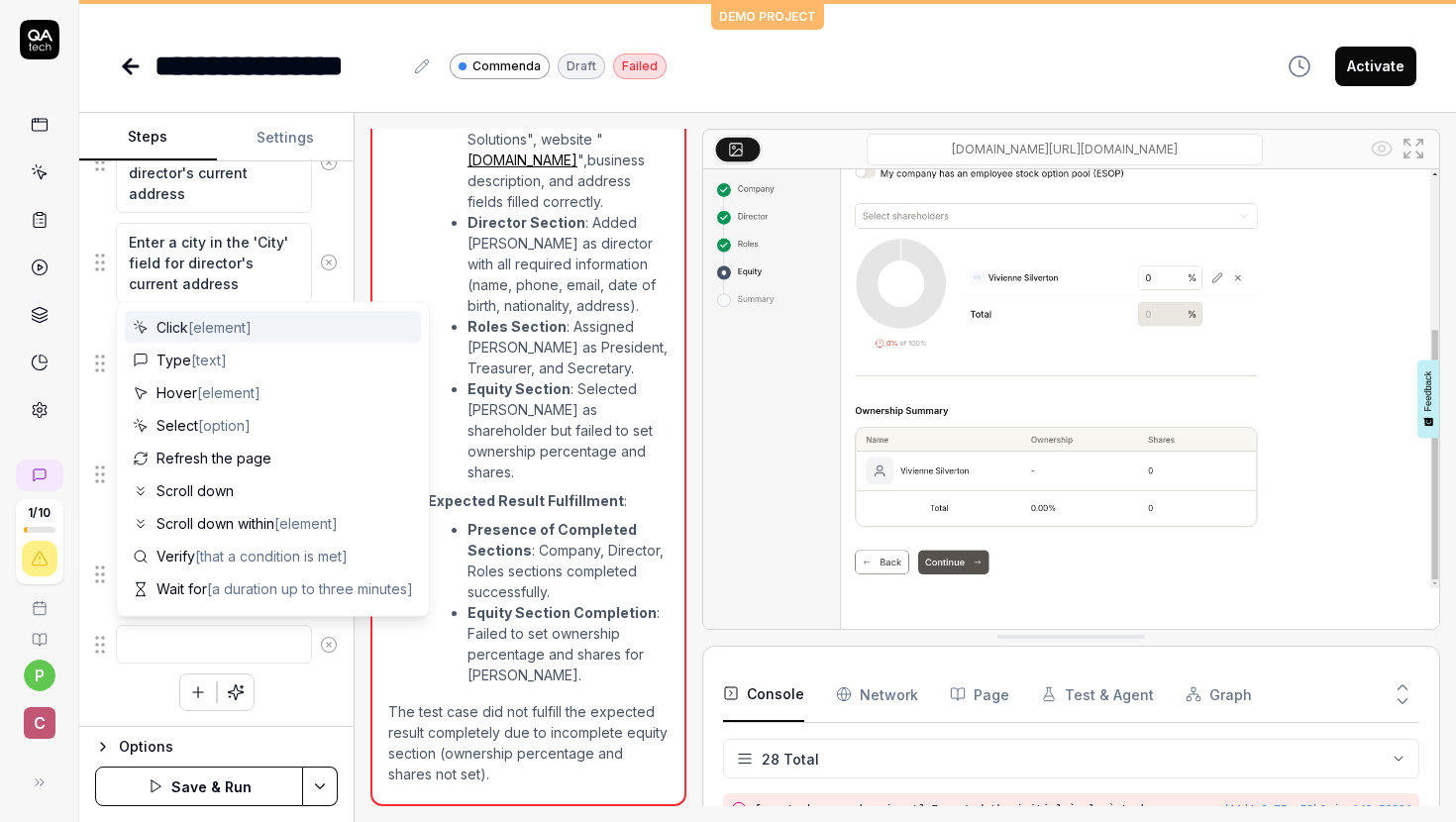 click at bounding box center [214, 644] 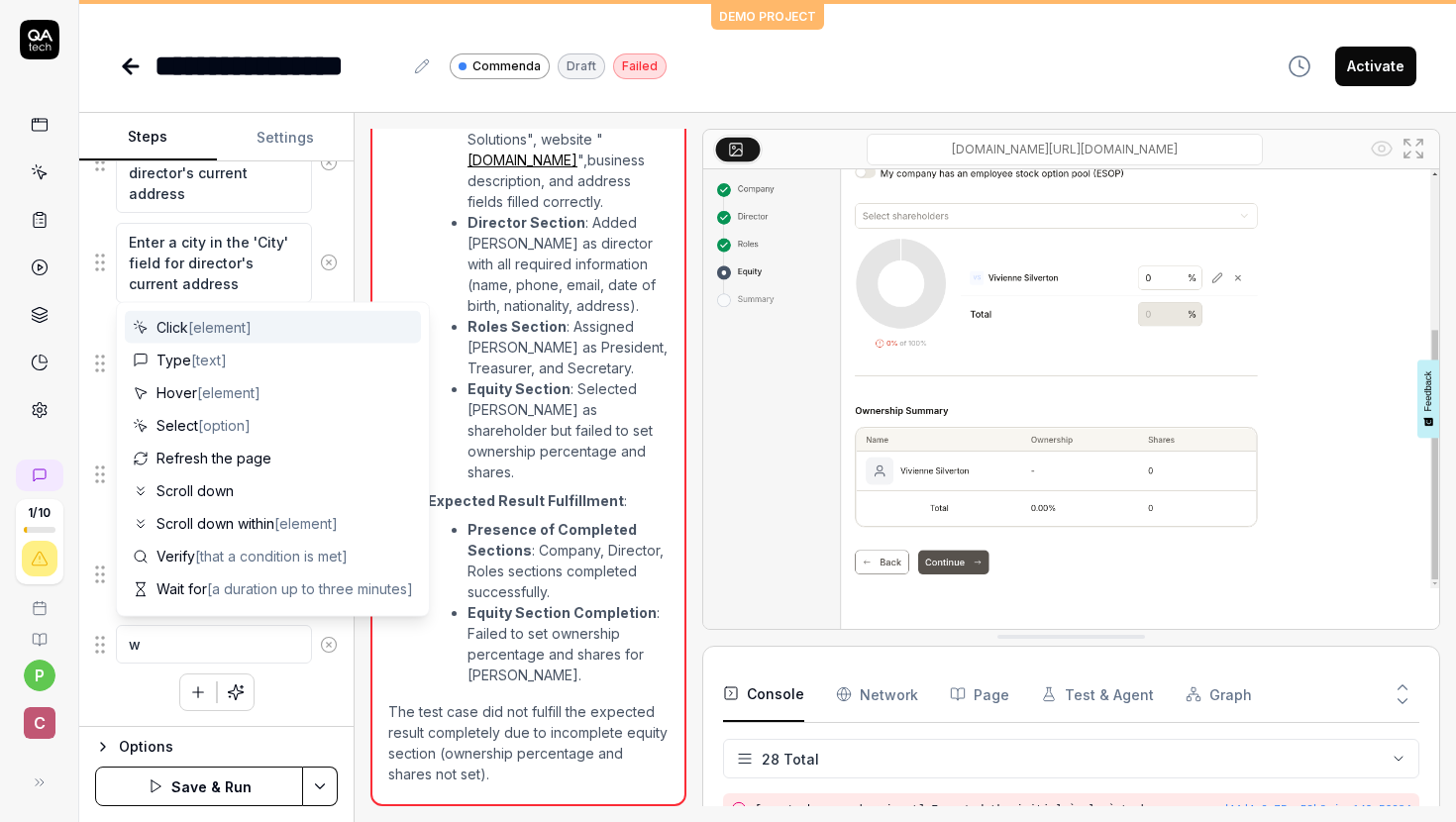type on "*" 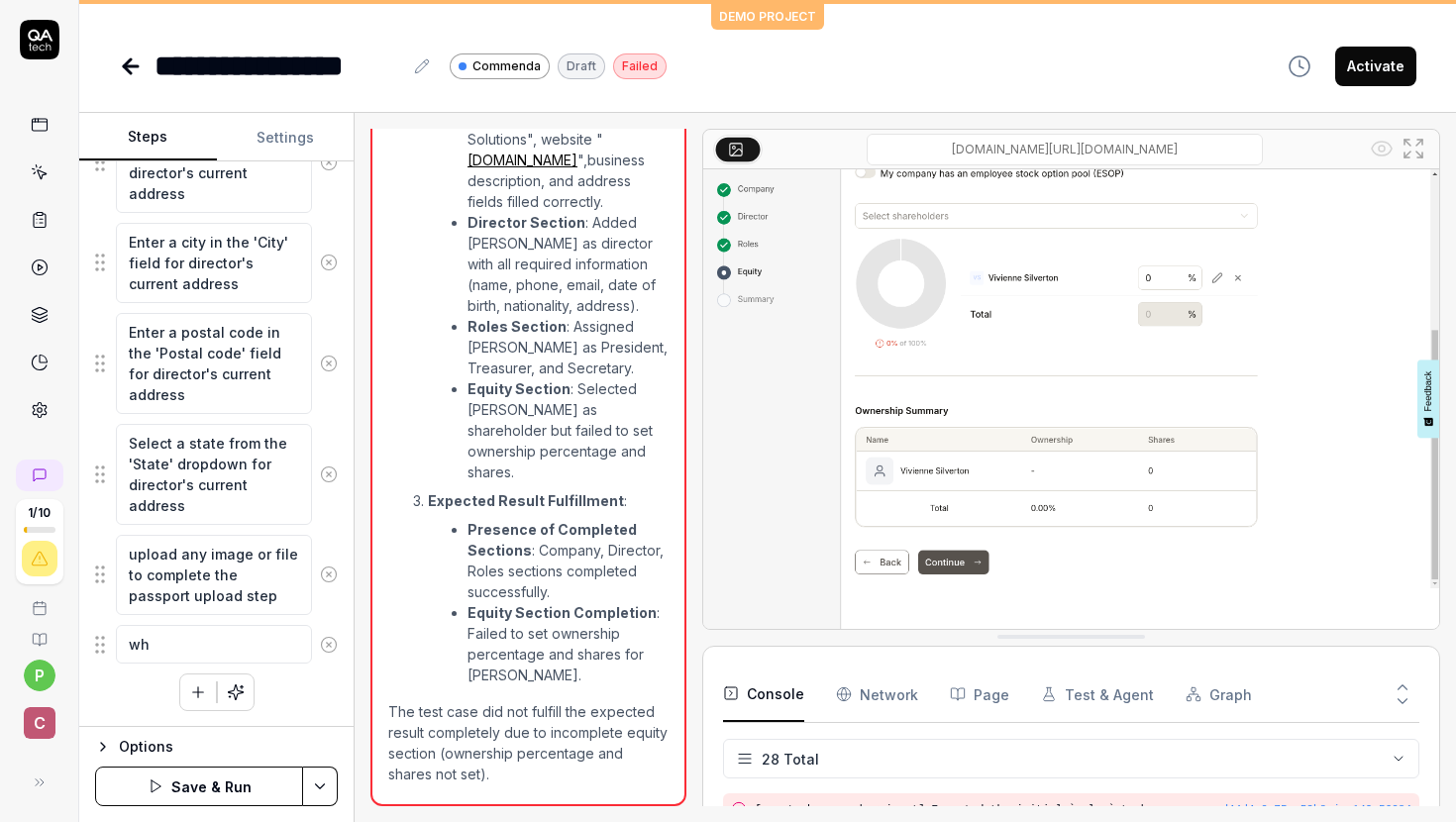 type on "*" 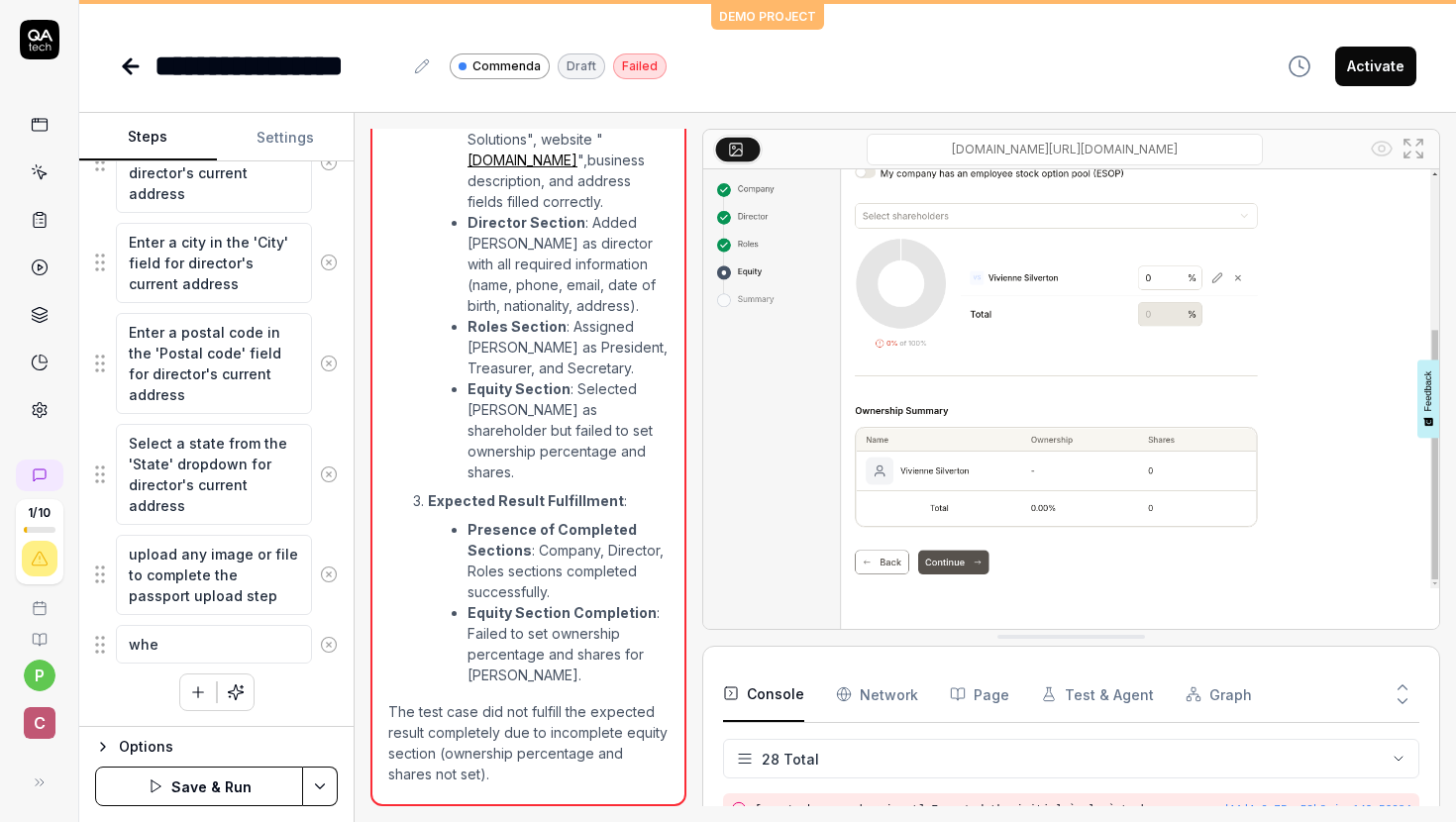 type on "when" 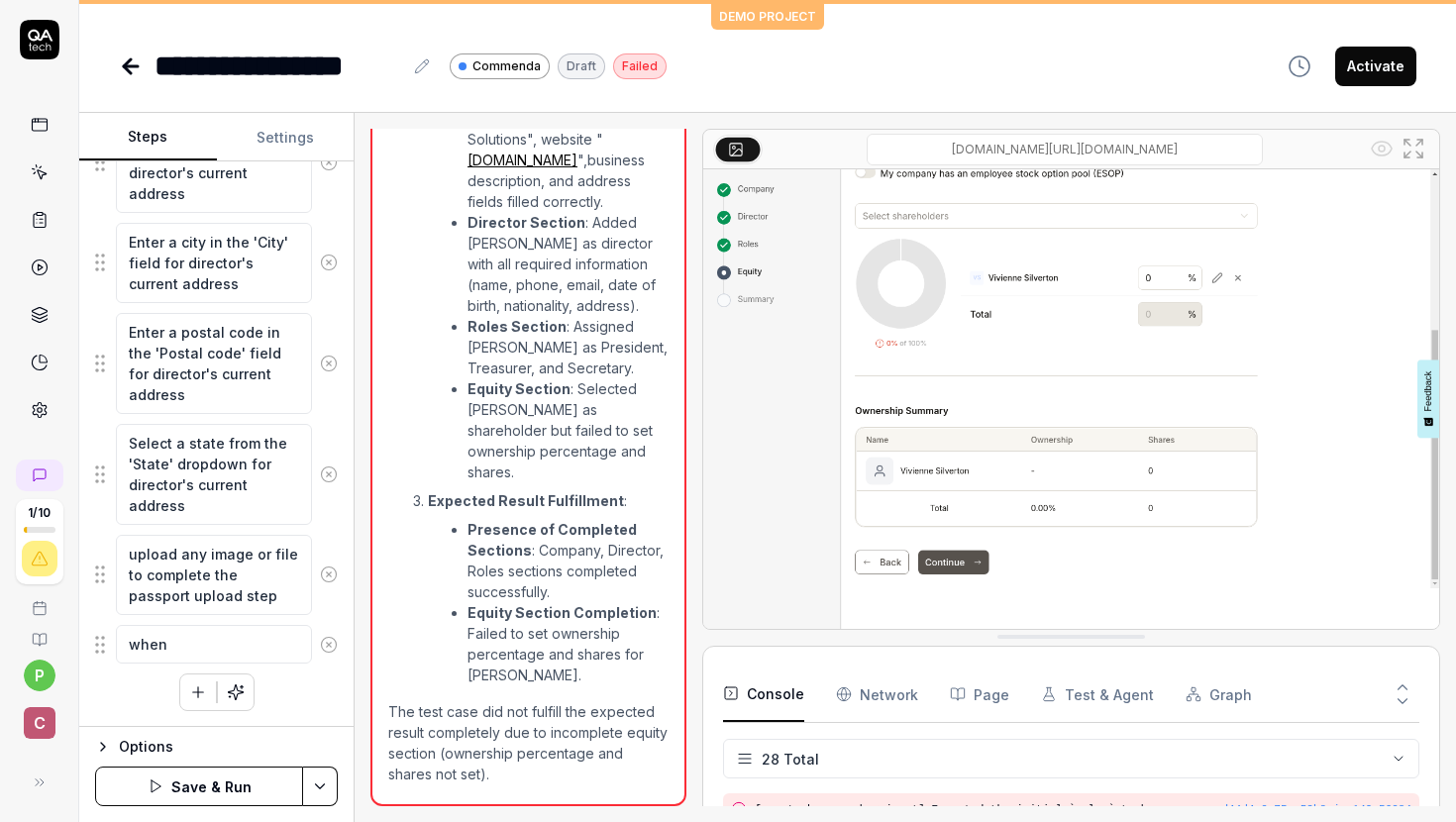 type on "*" 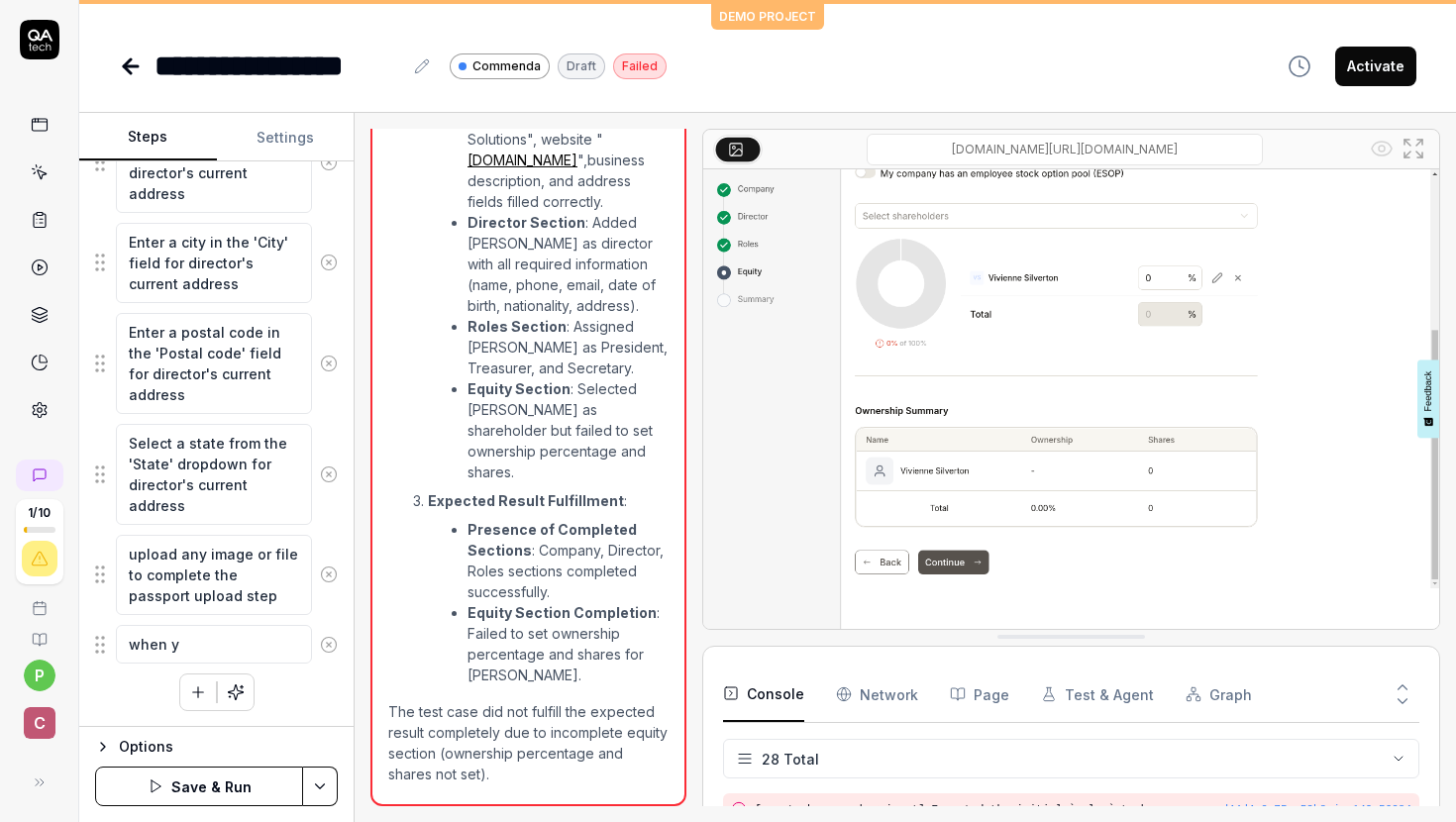 type on "*" 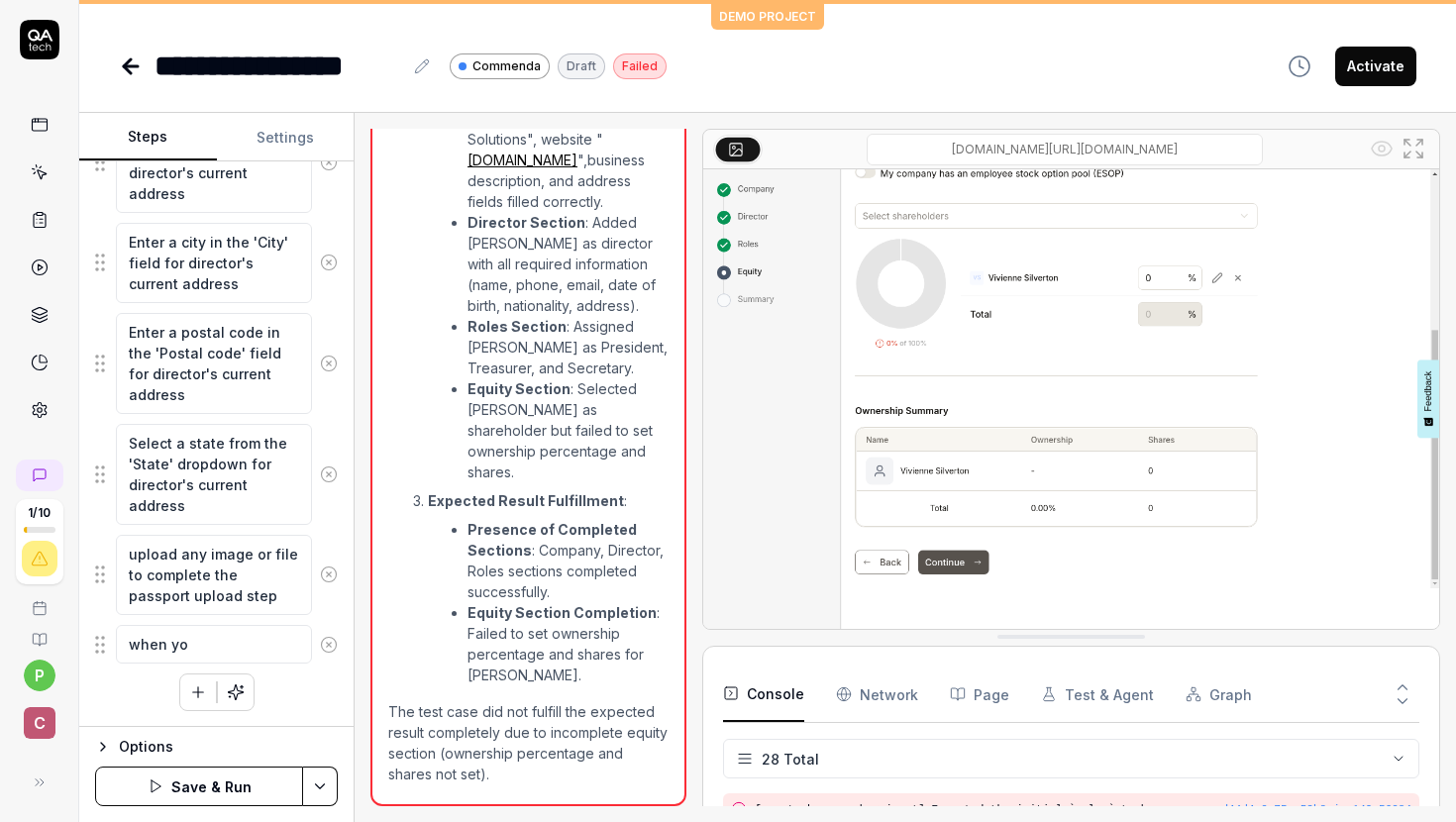 type on "*" 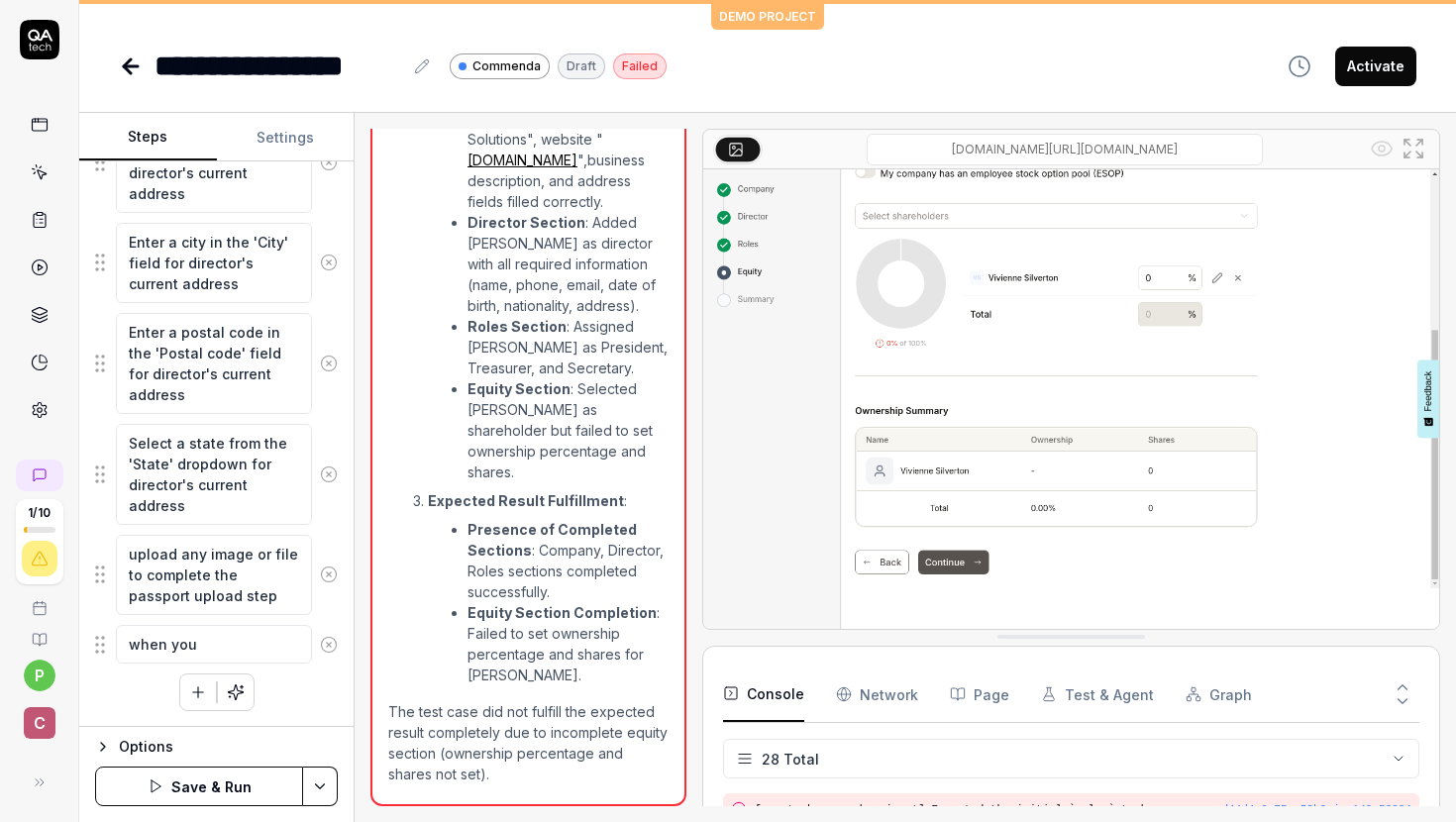 type on "*" 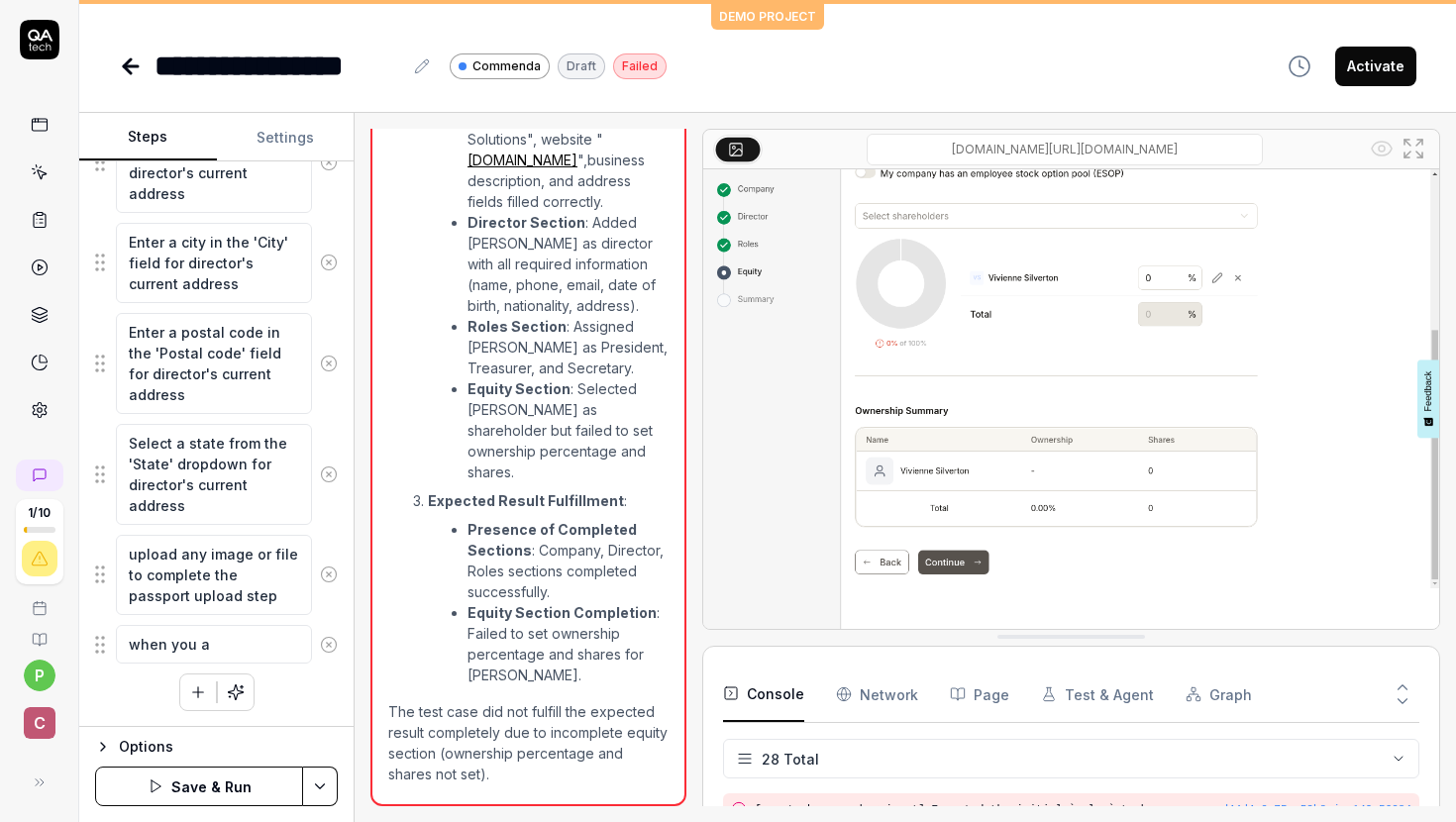 type on "when you ar" 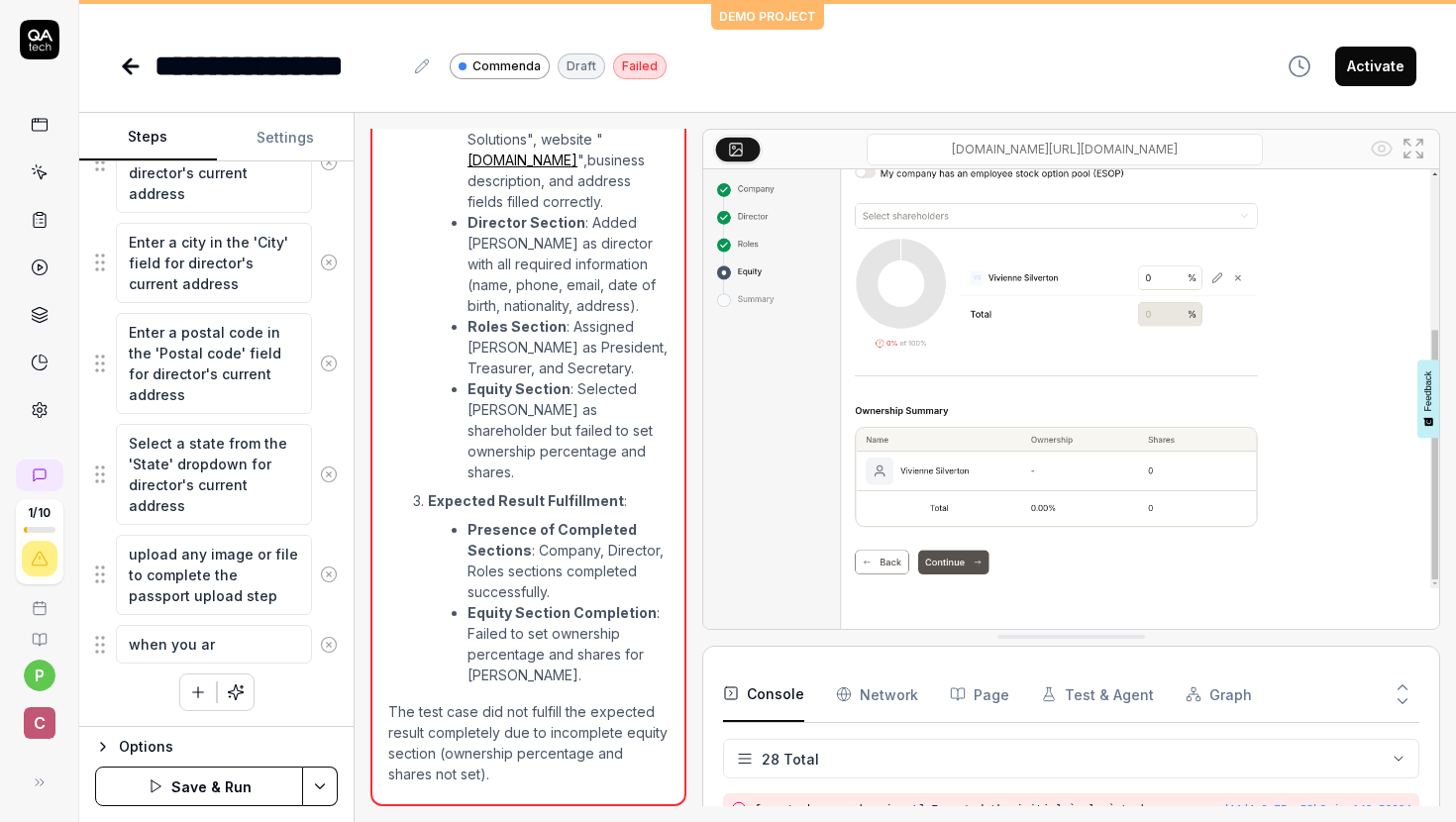 type on "*" 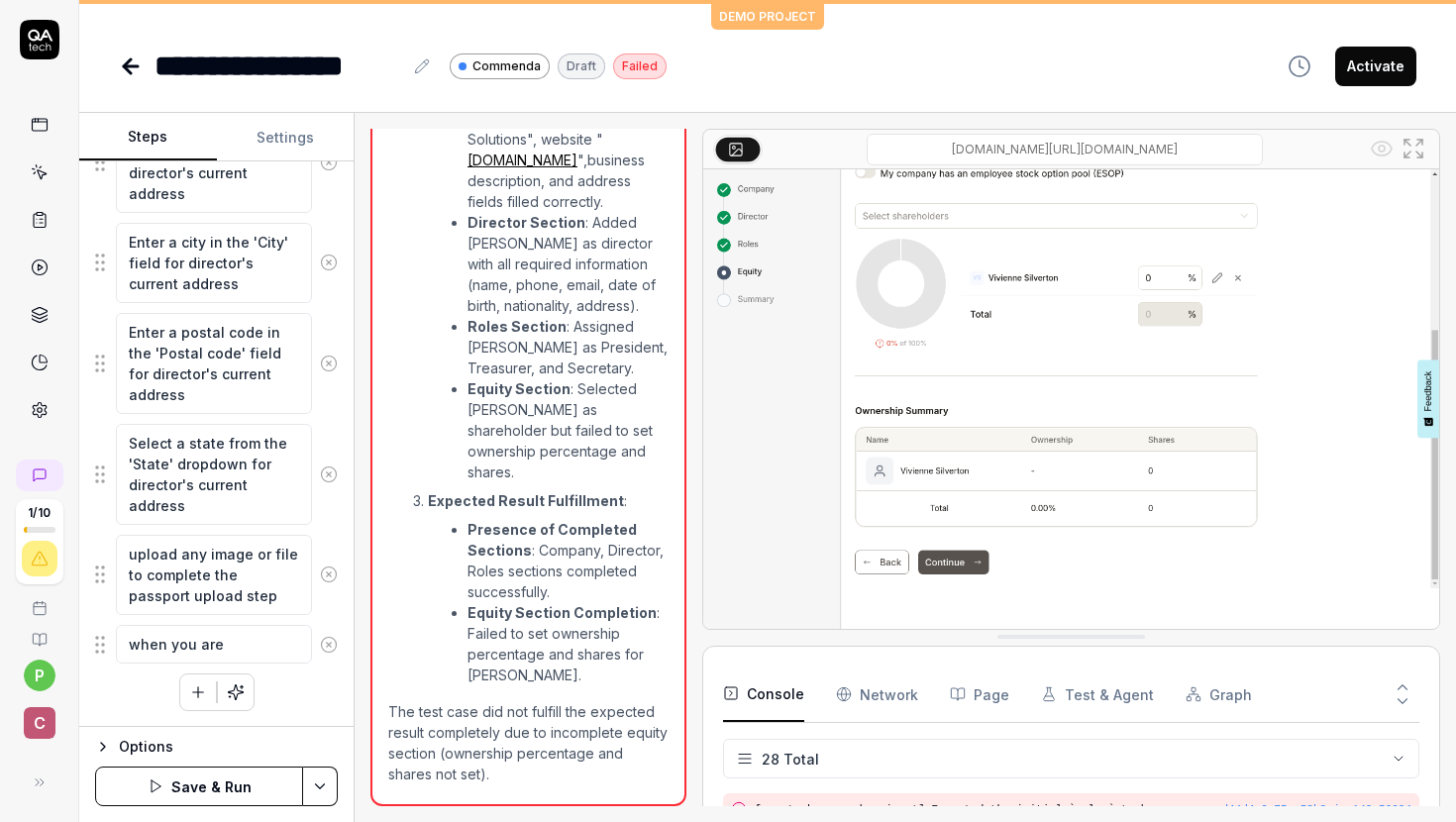 type on "*" 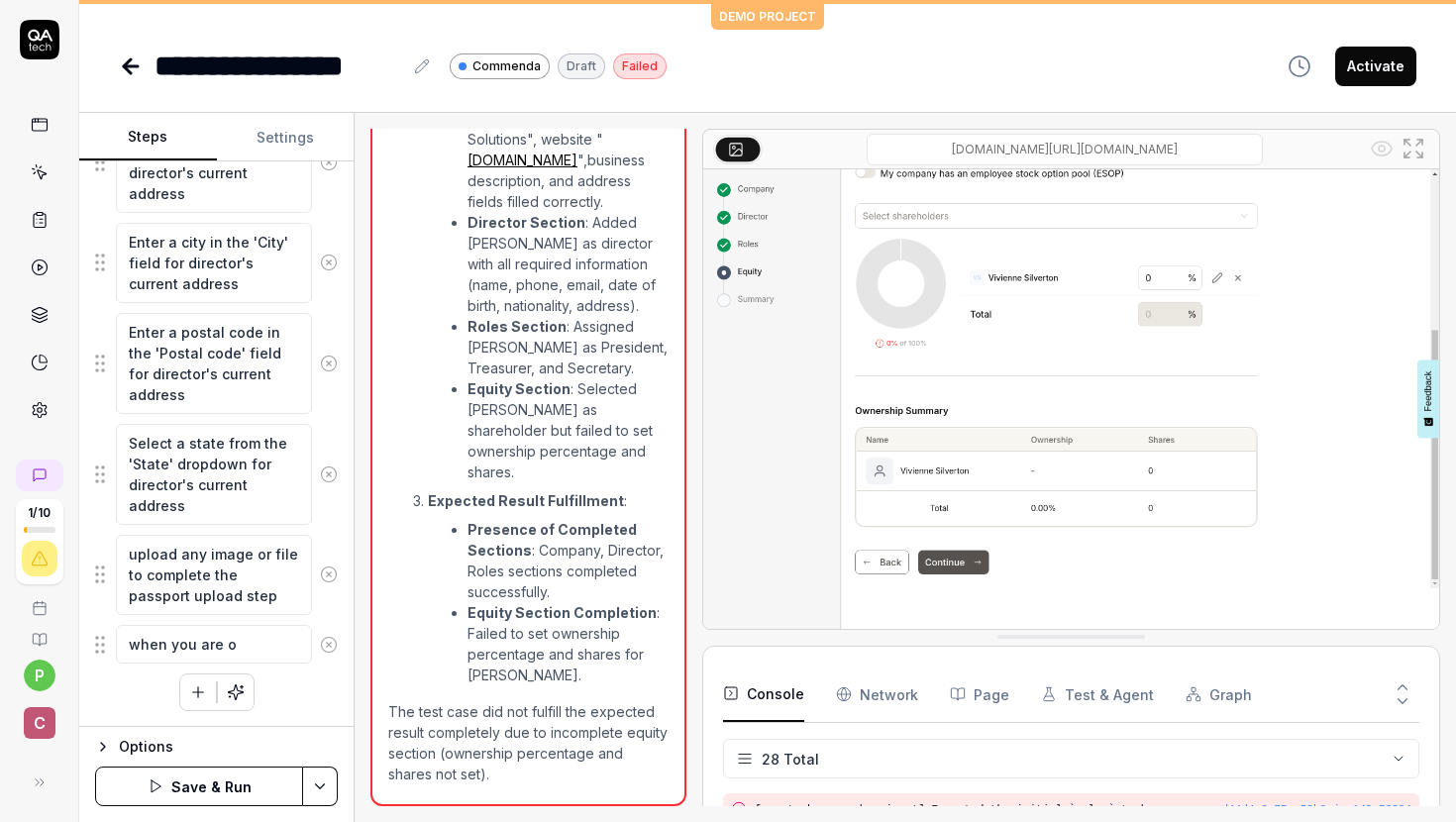 type on "*" 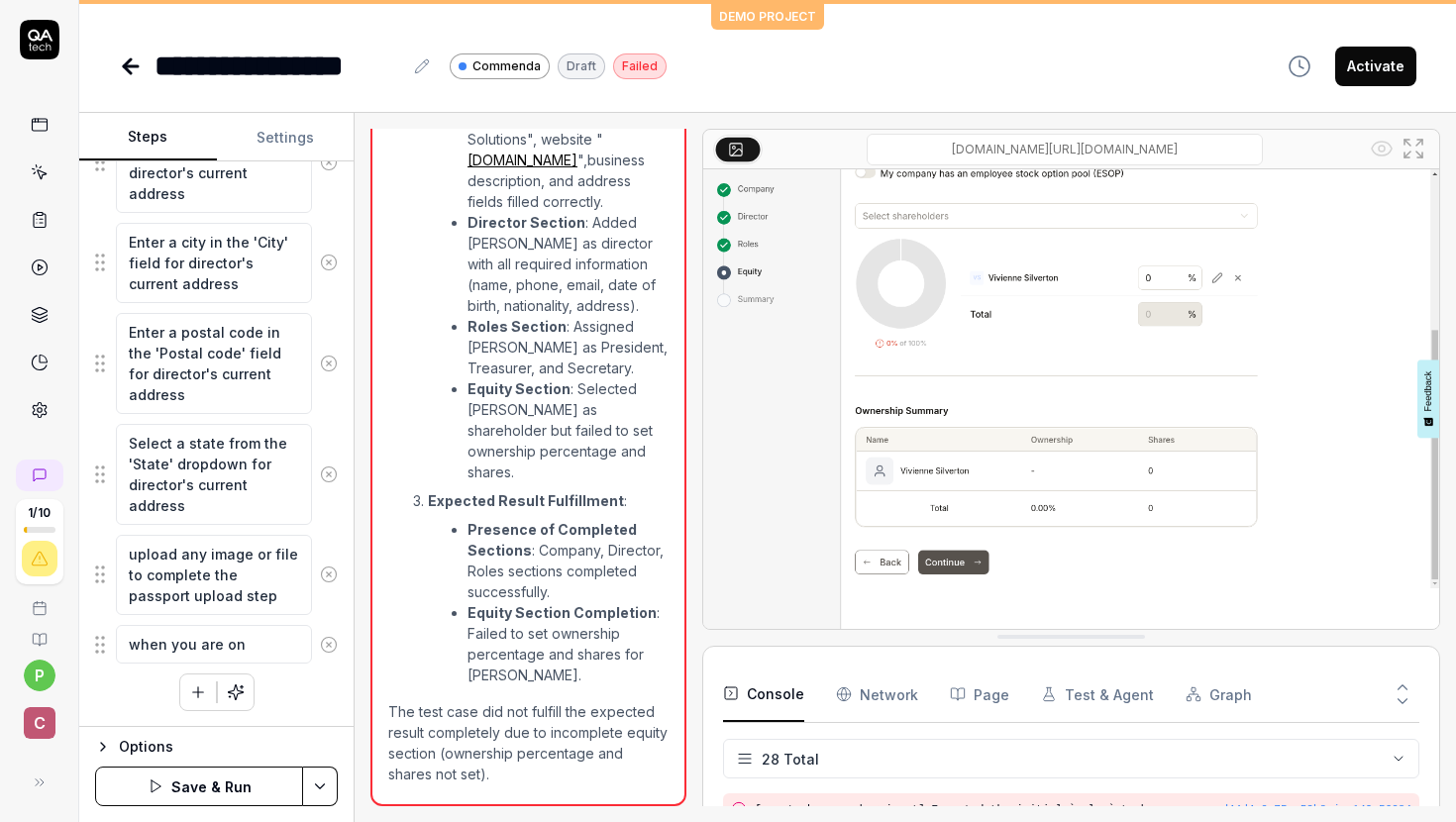 type on "*" 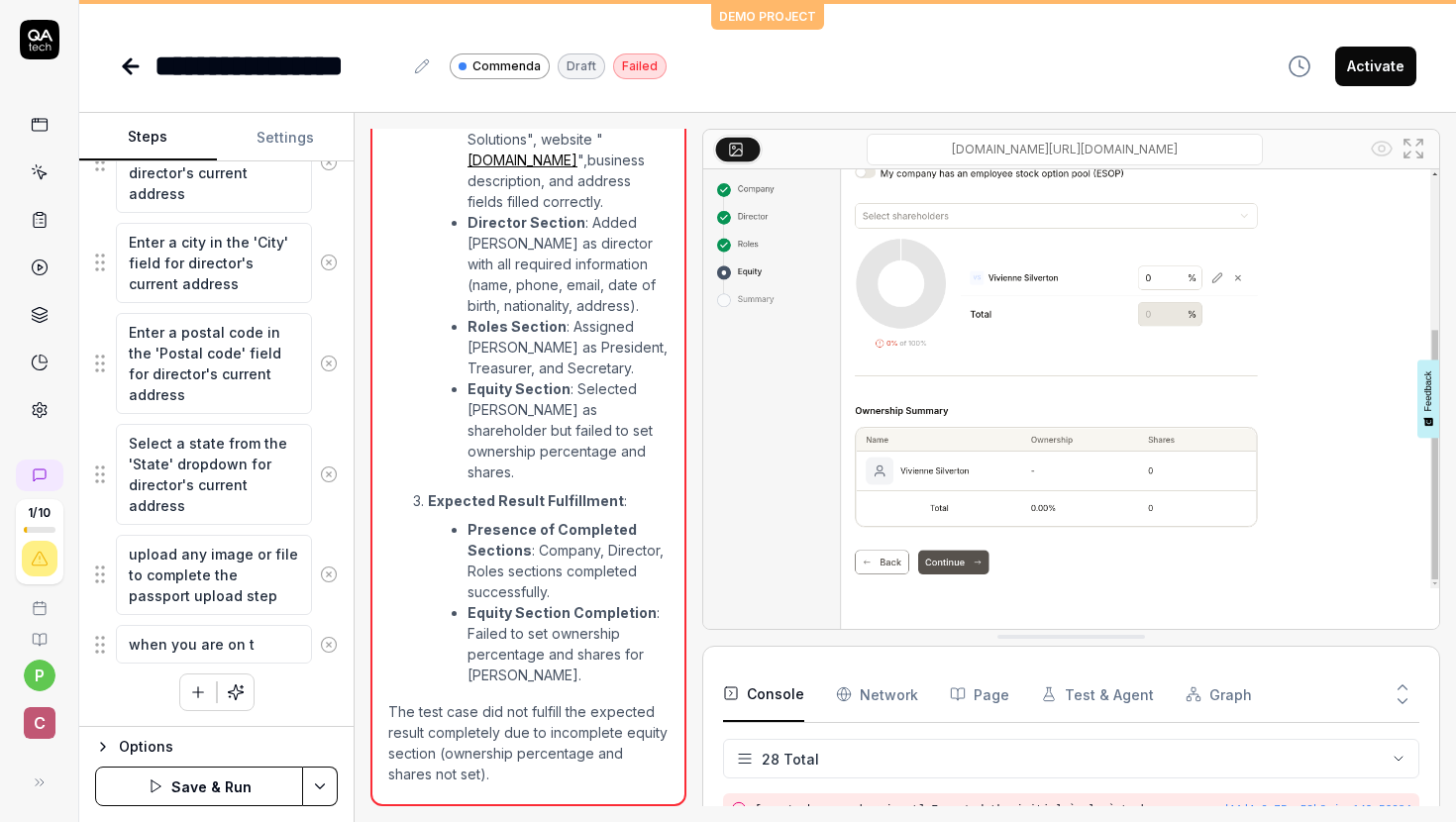 type on "*" 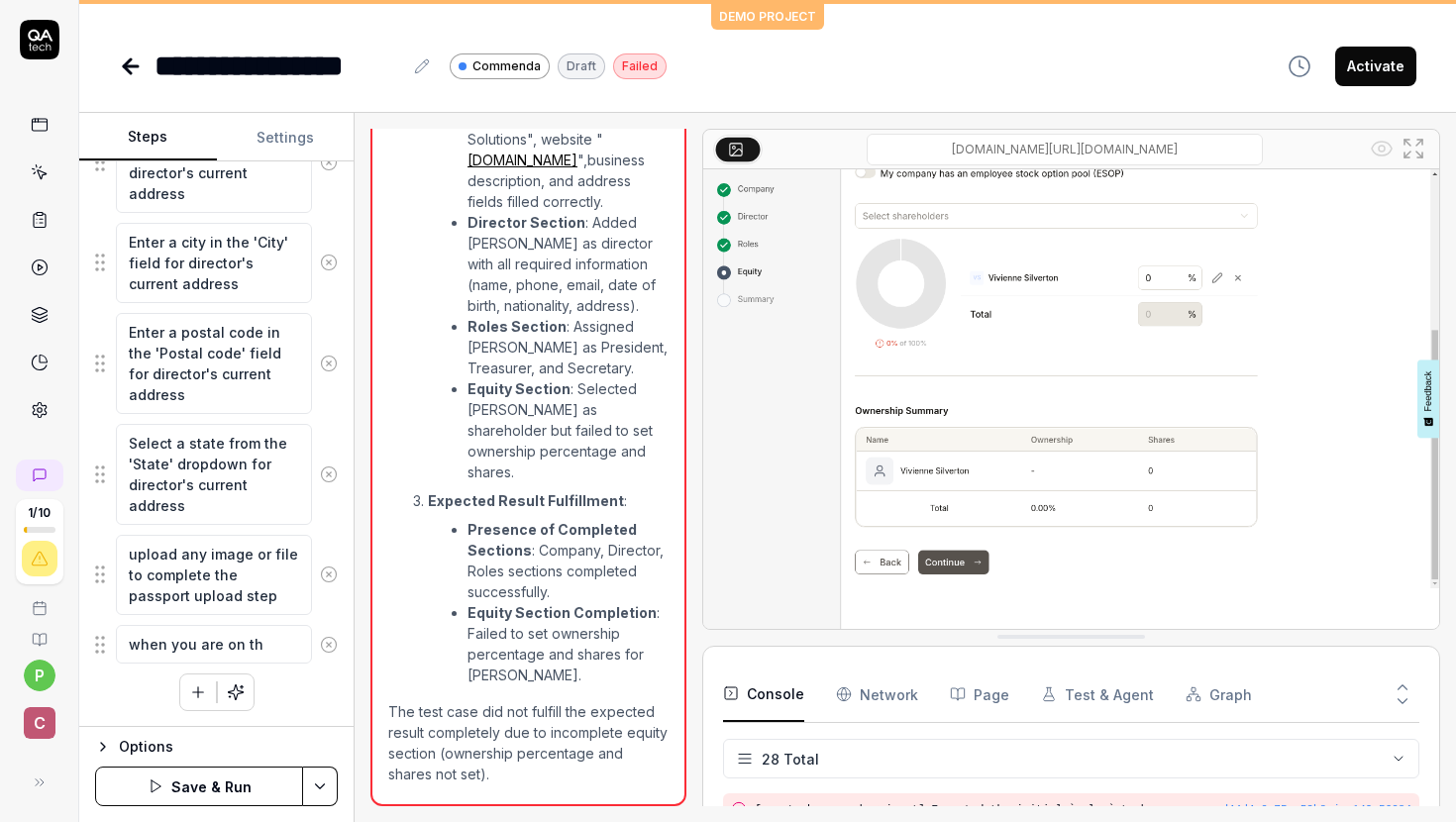 type on "*" 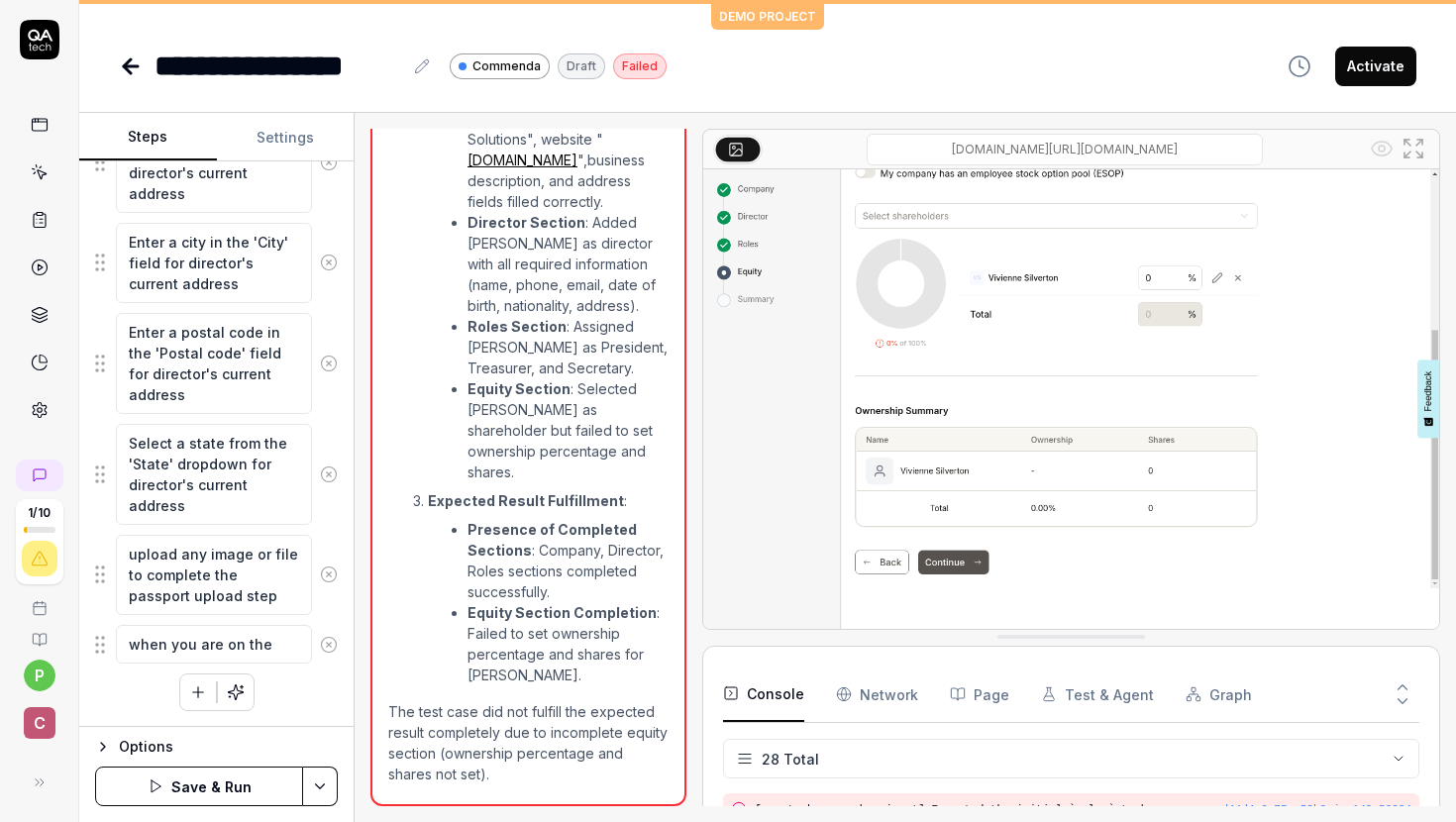 type on "*" 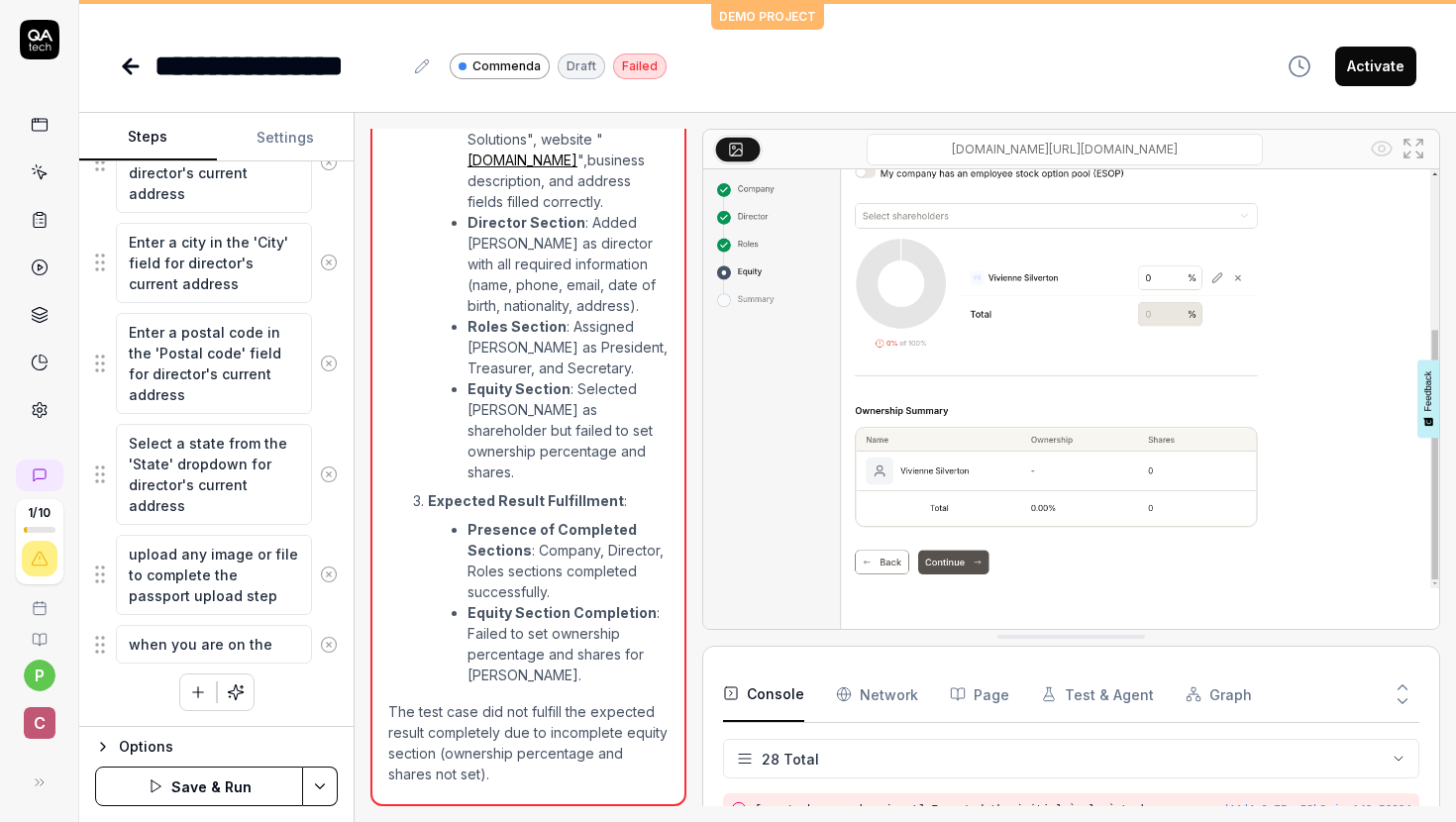 type on "*" 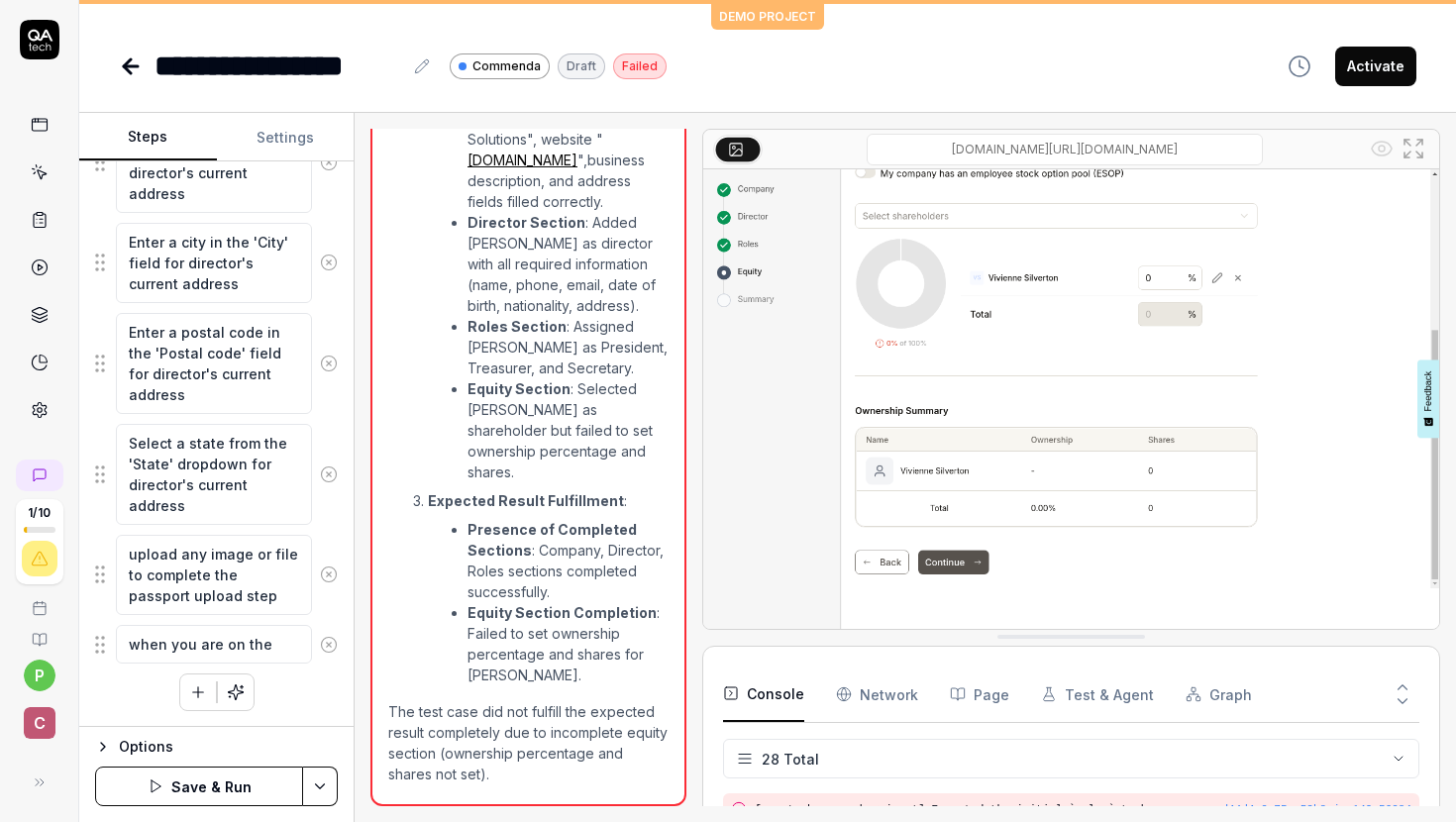 type on "when you are on the e" 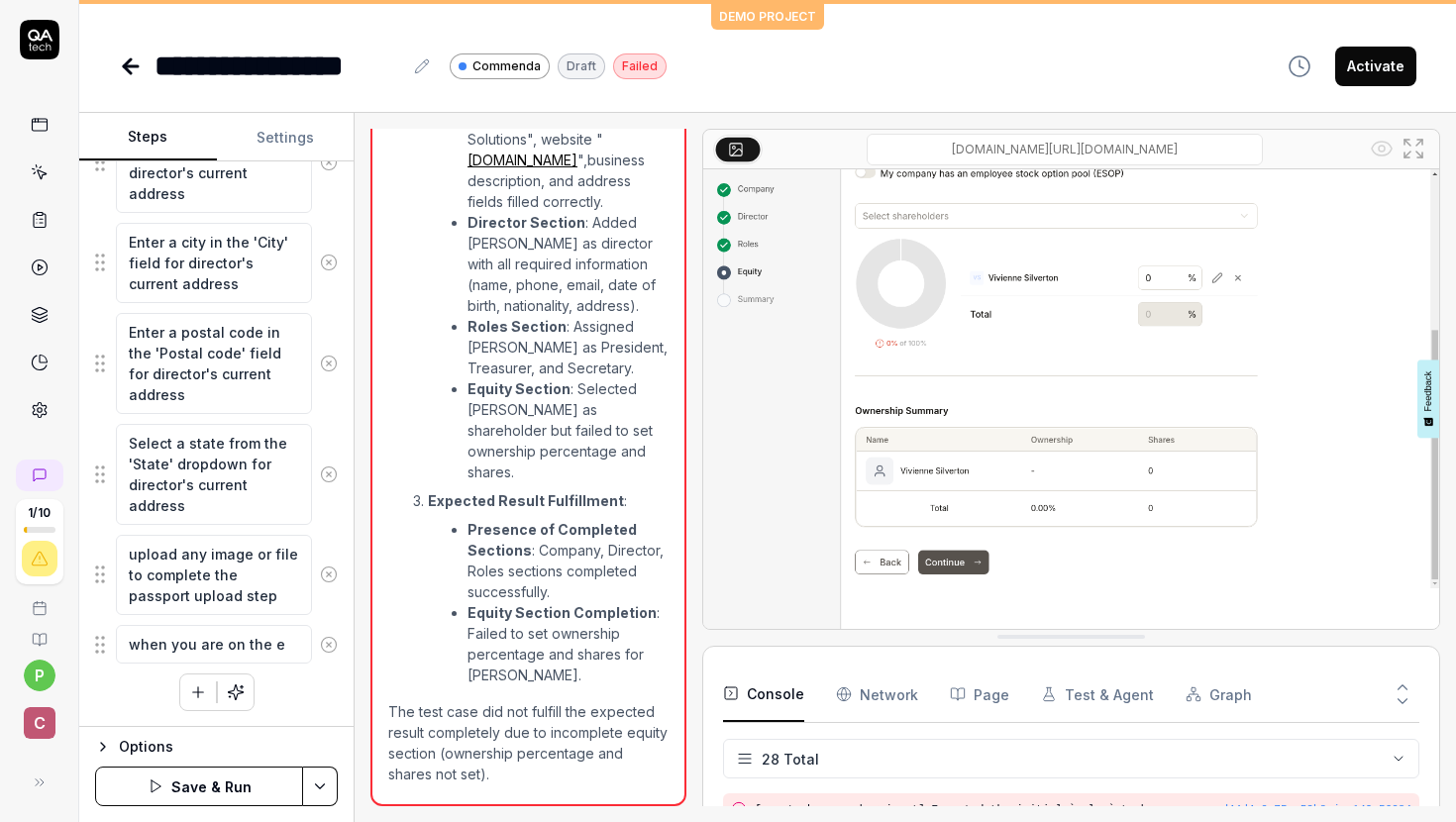 type on "*" 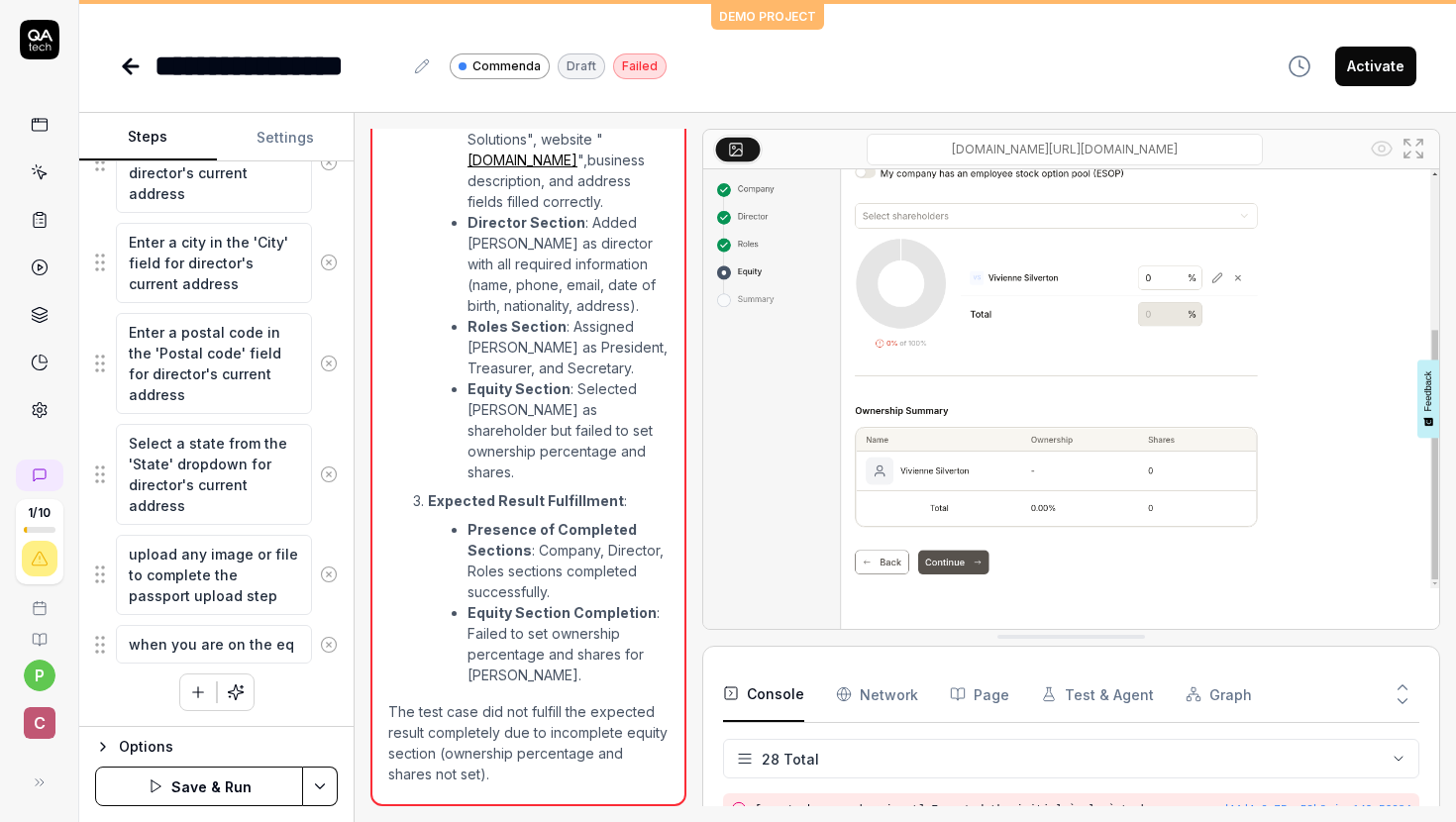 type on "when you are on the equ" 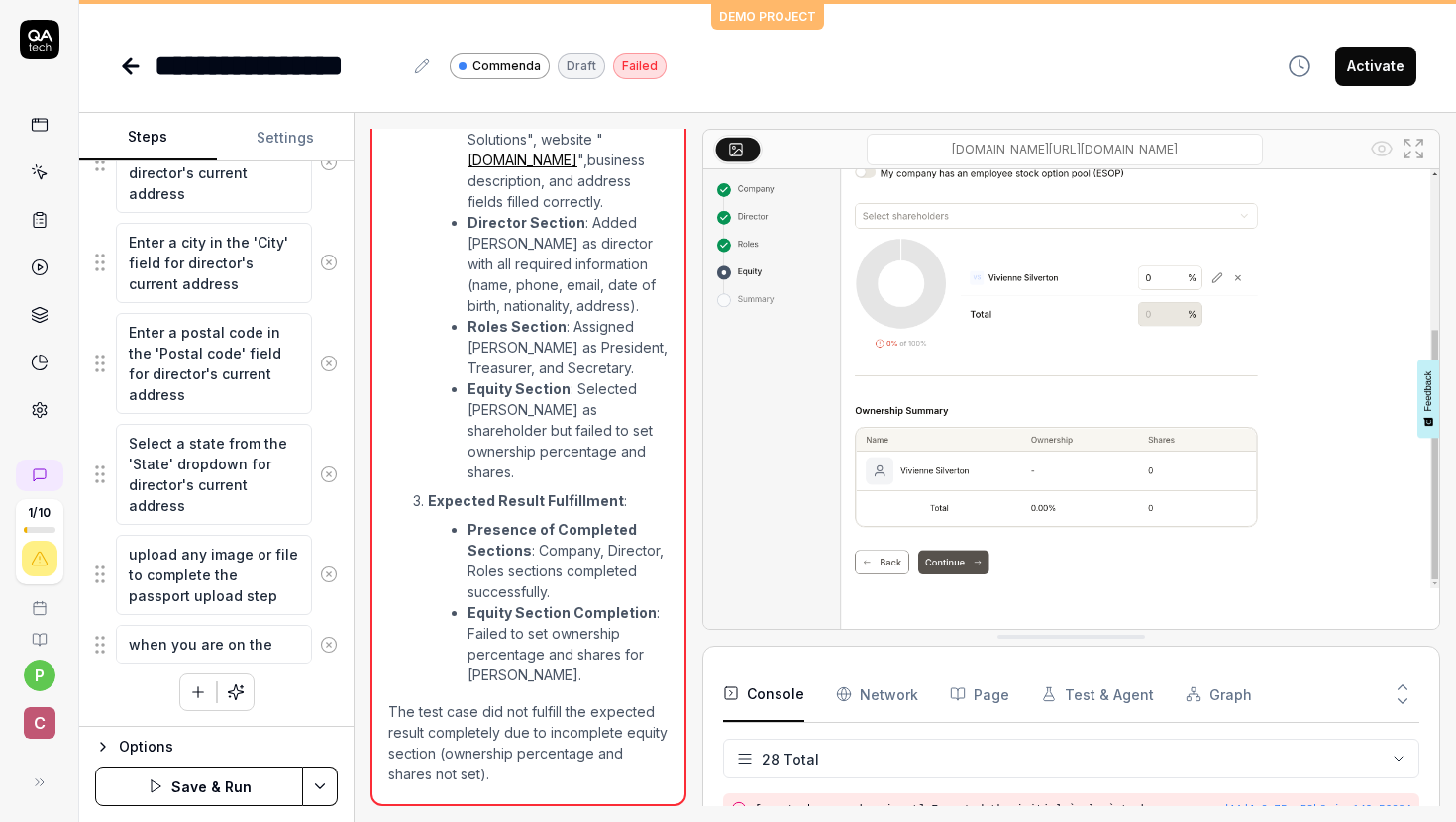 type on "*" 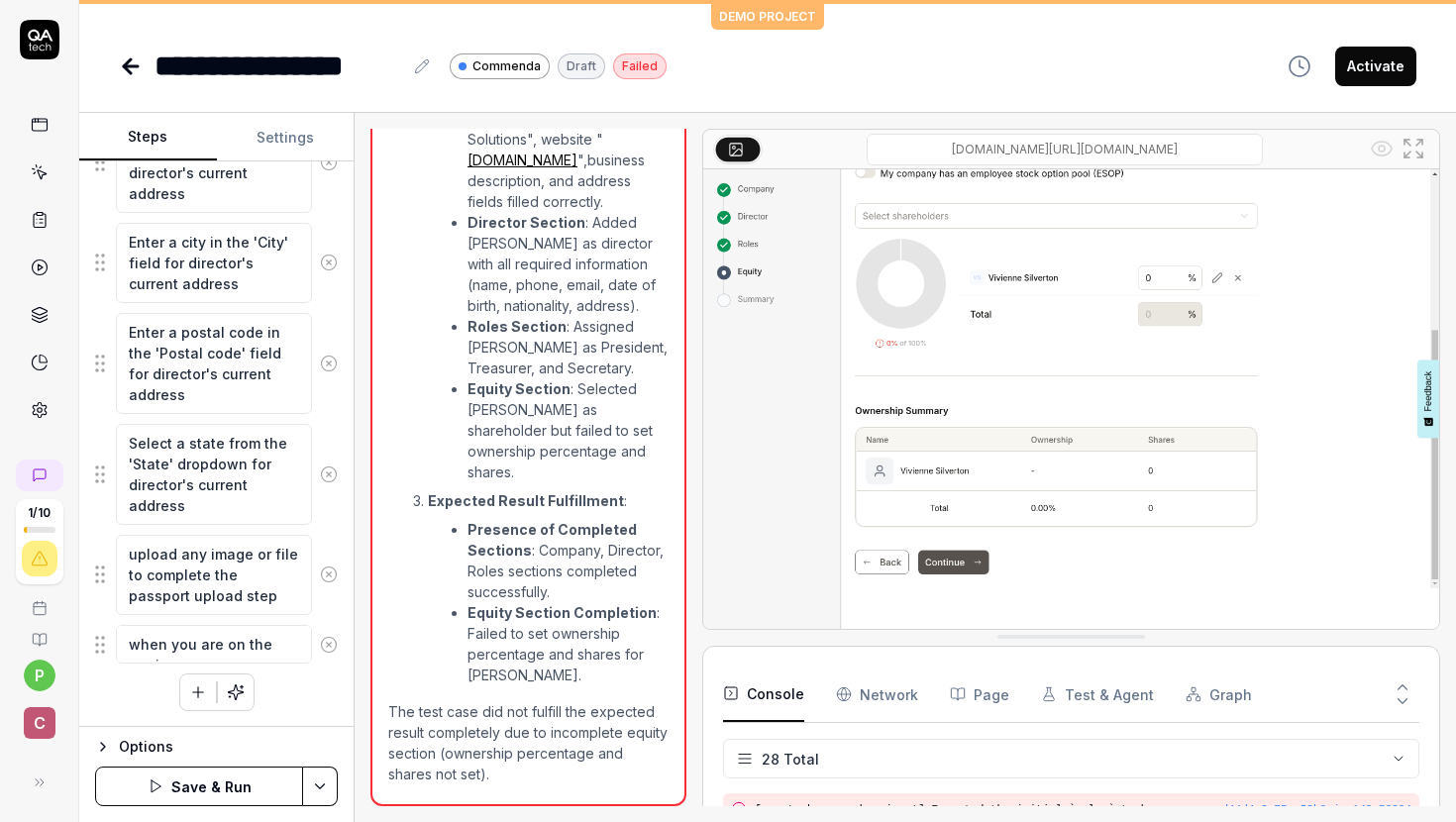 type on "*" 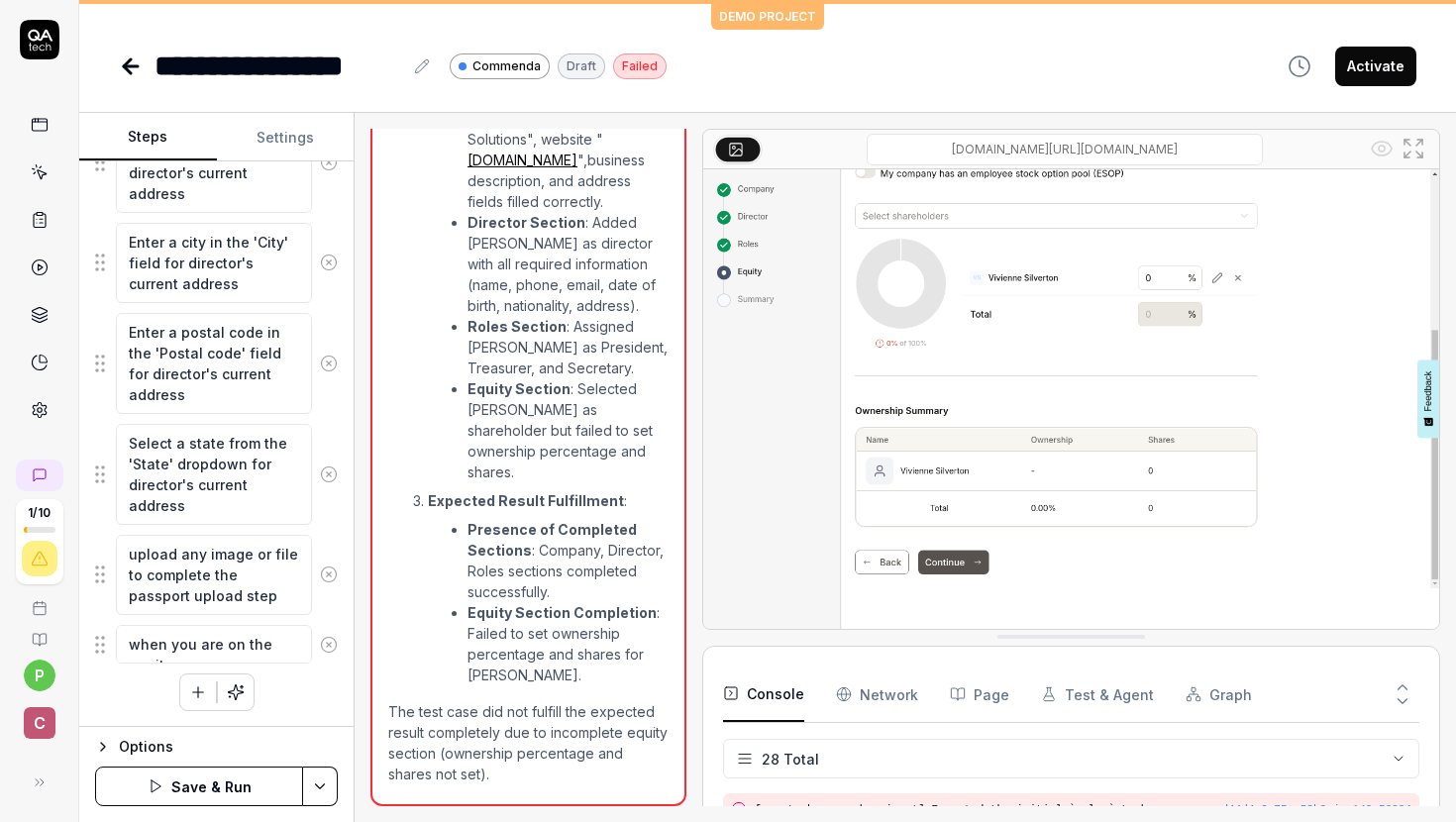 type on "*" 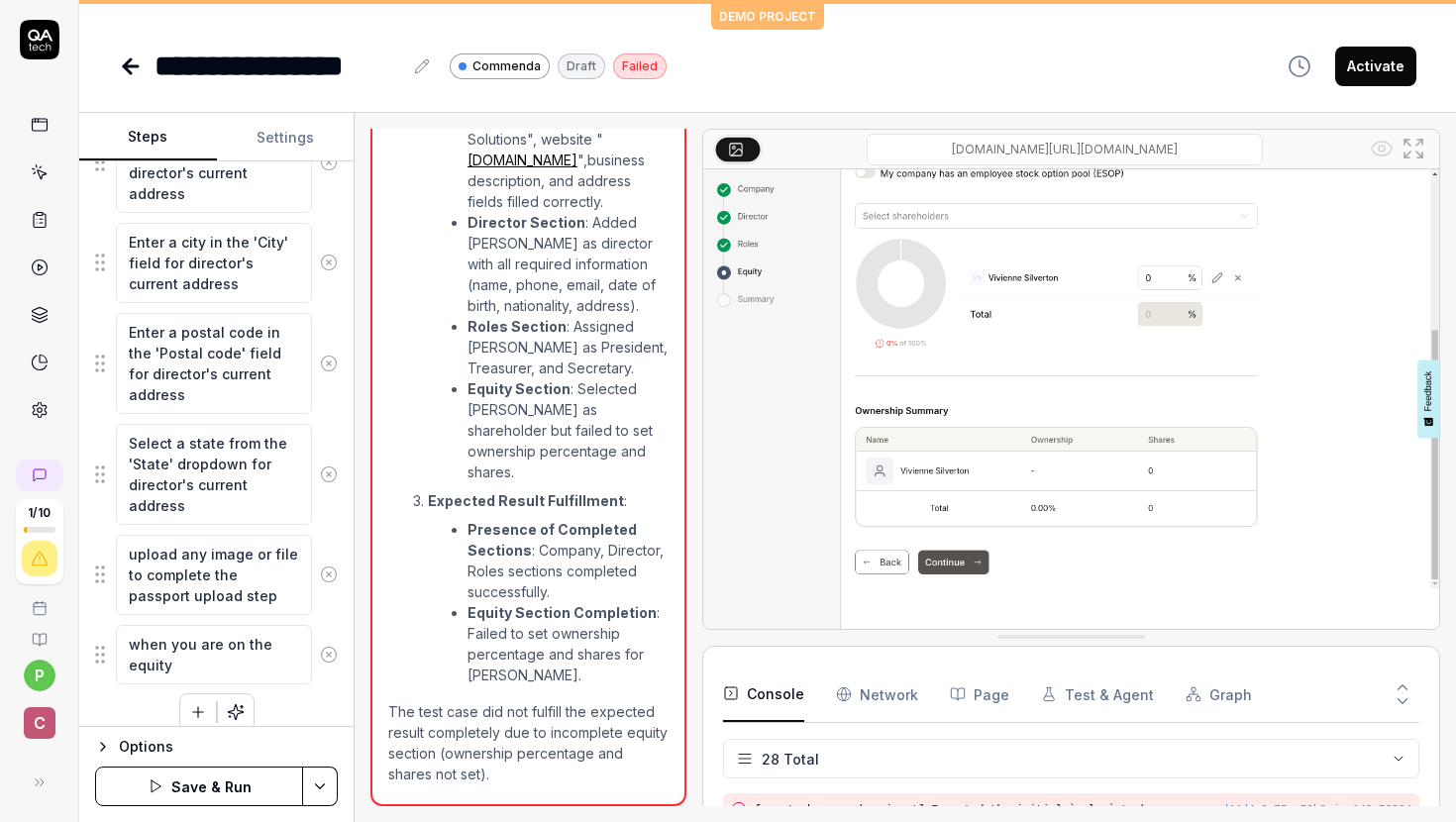type on "*" 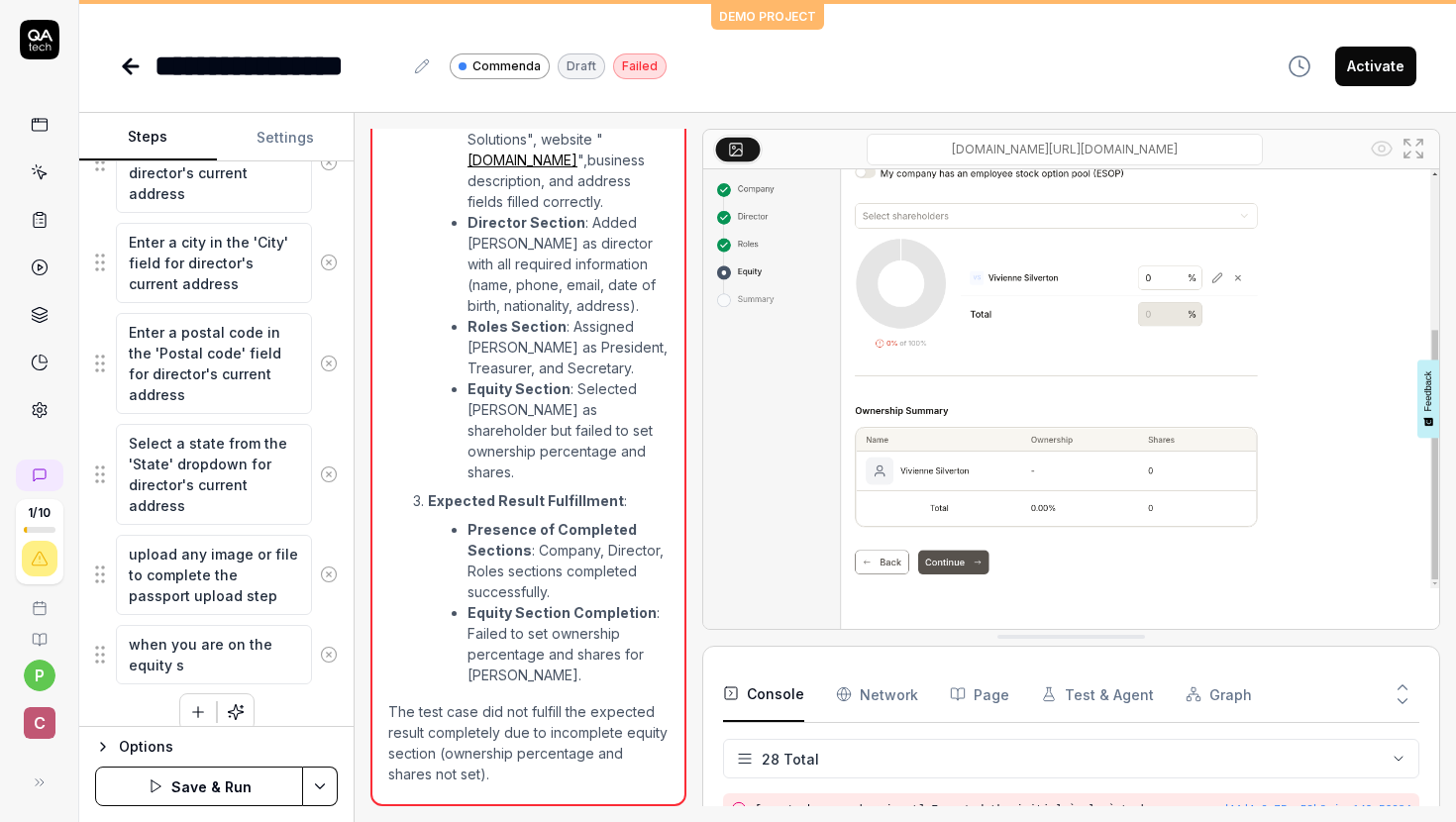 type on "*" 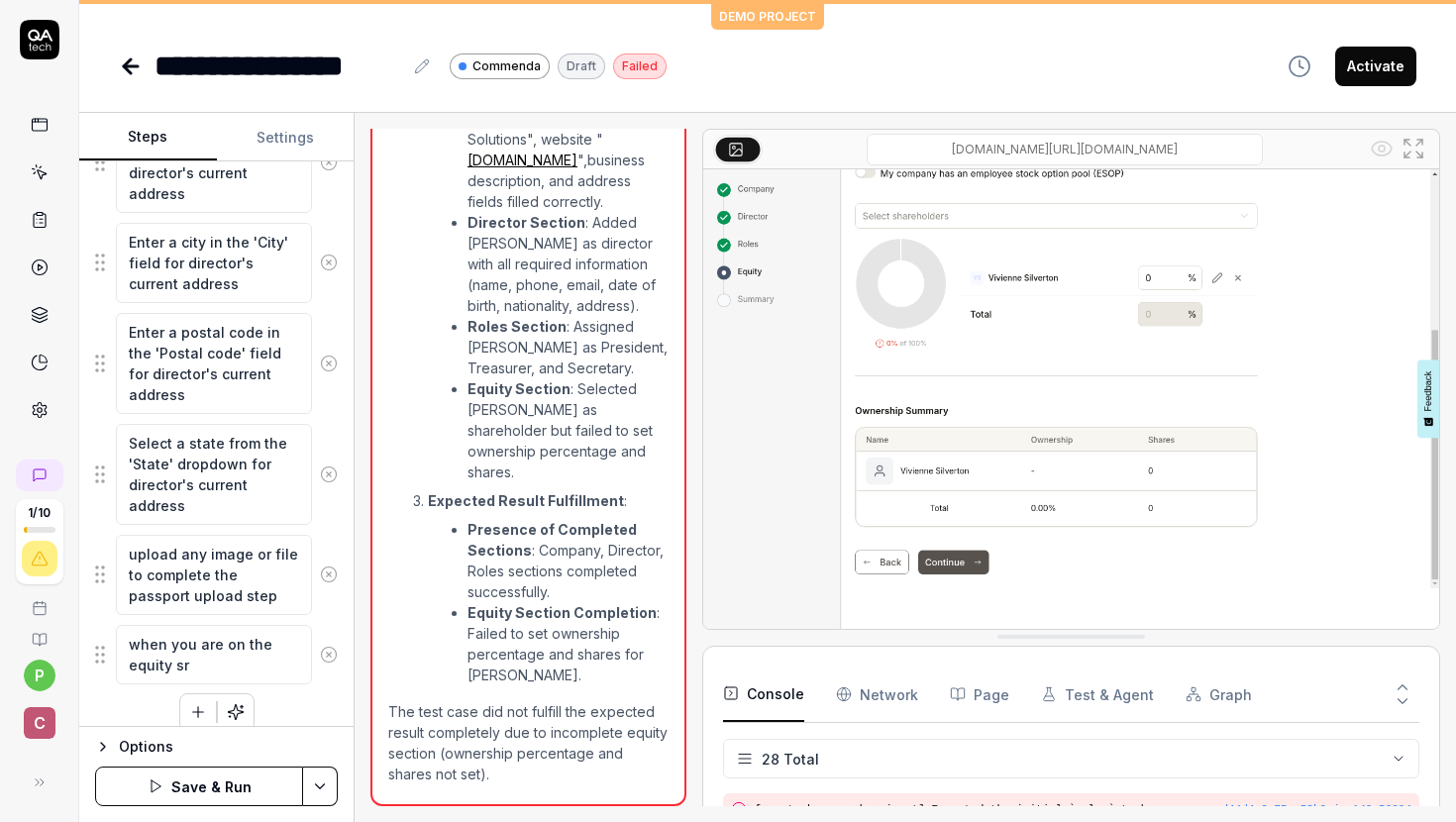 type on "*" 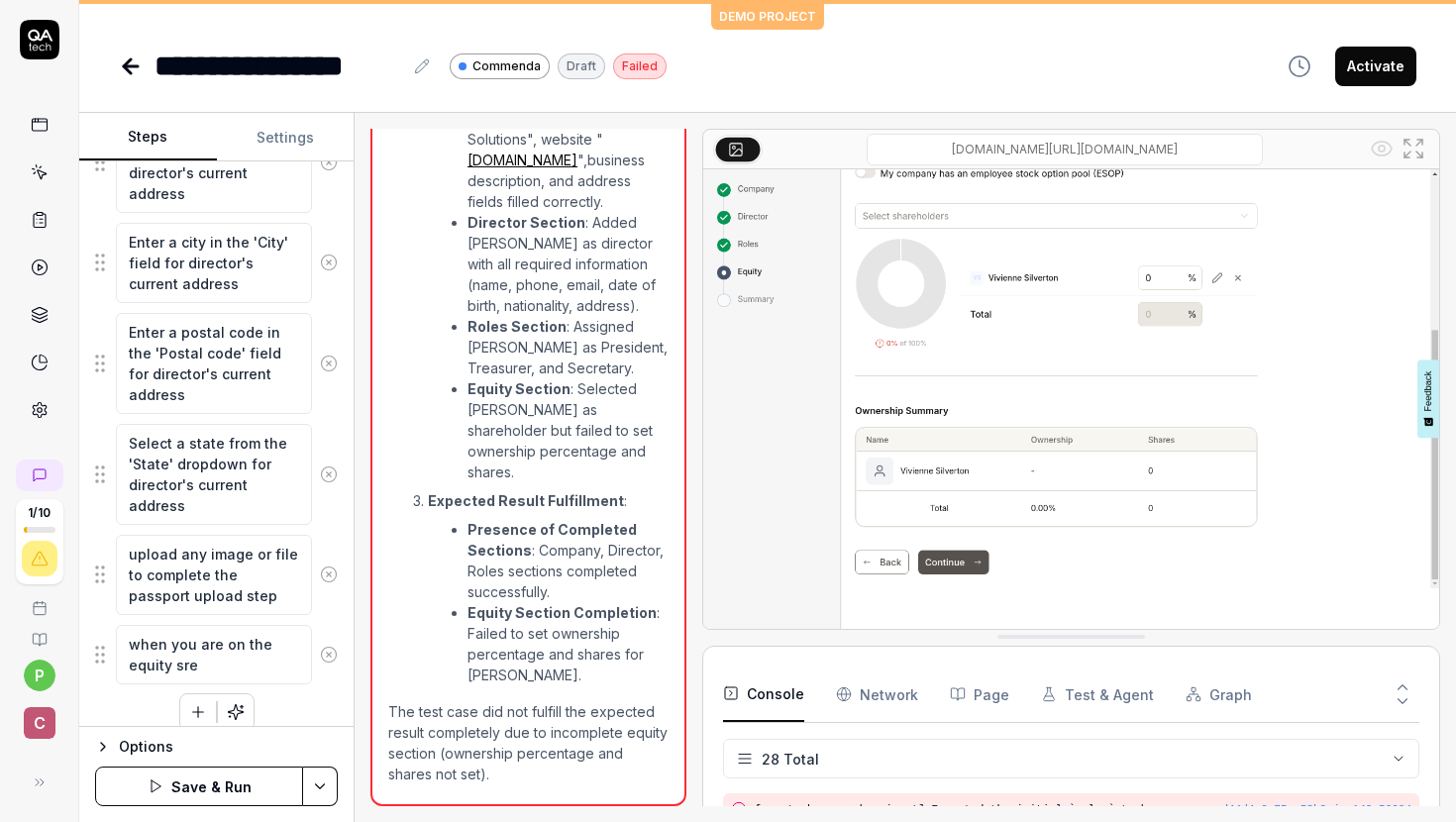 type on "*" 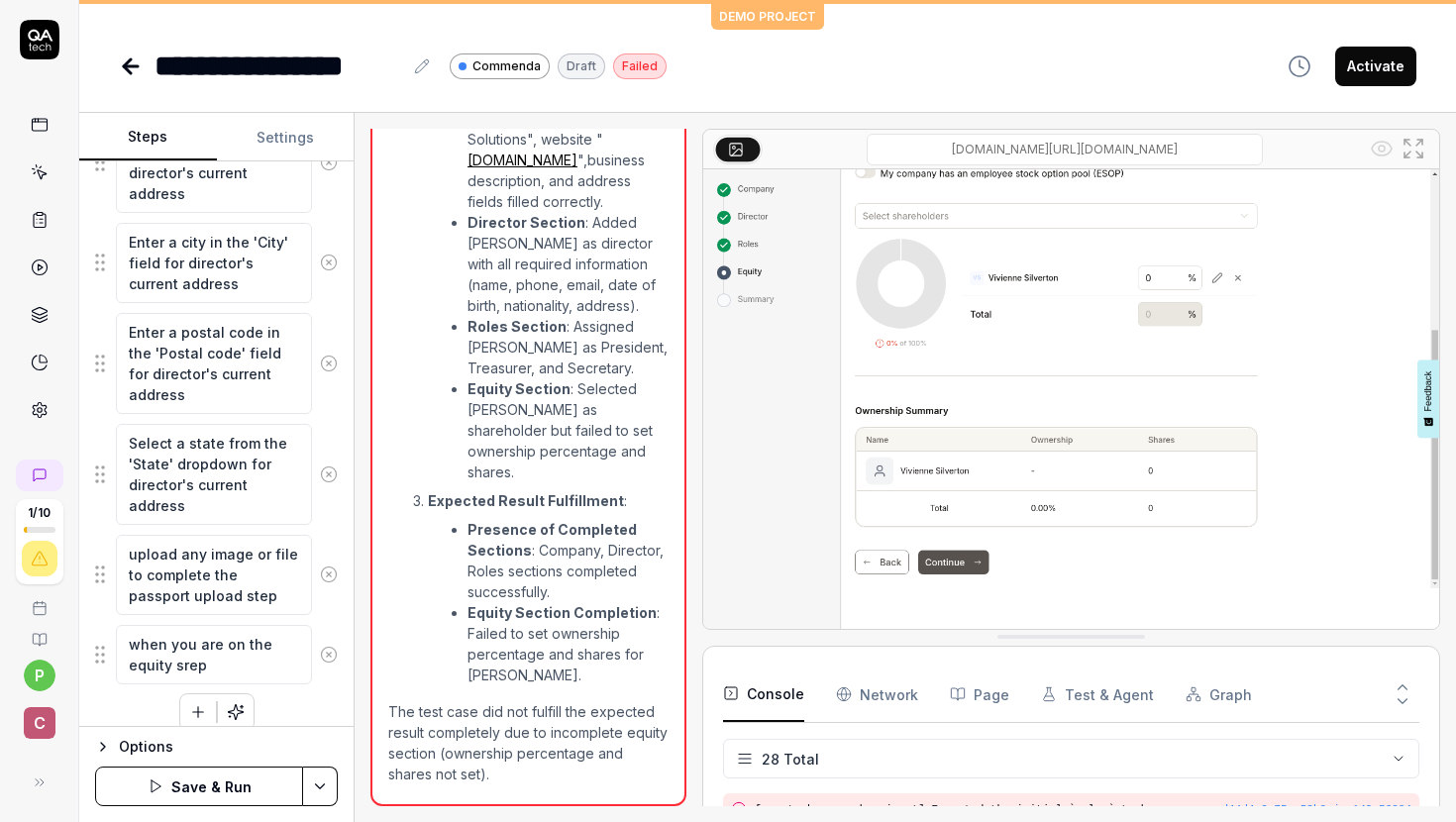 type on "*" 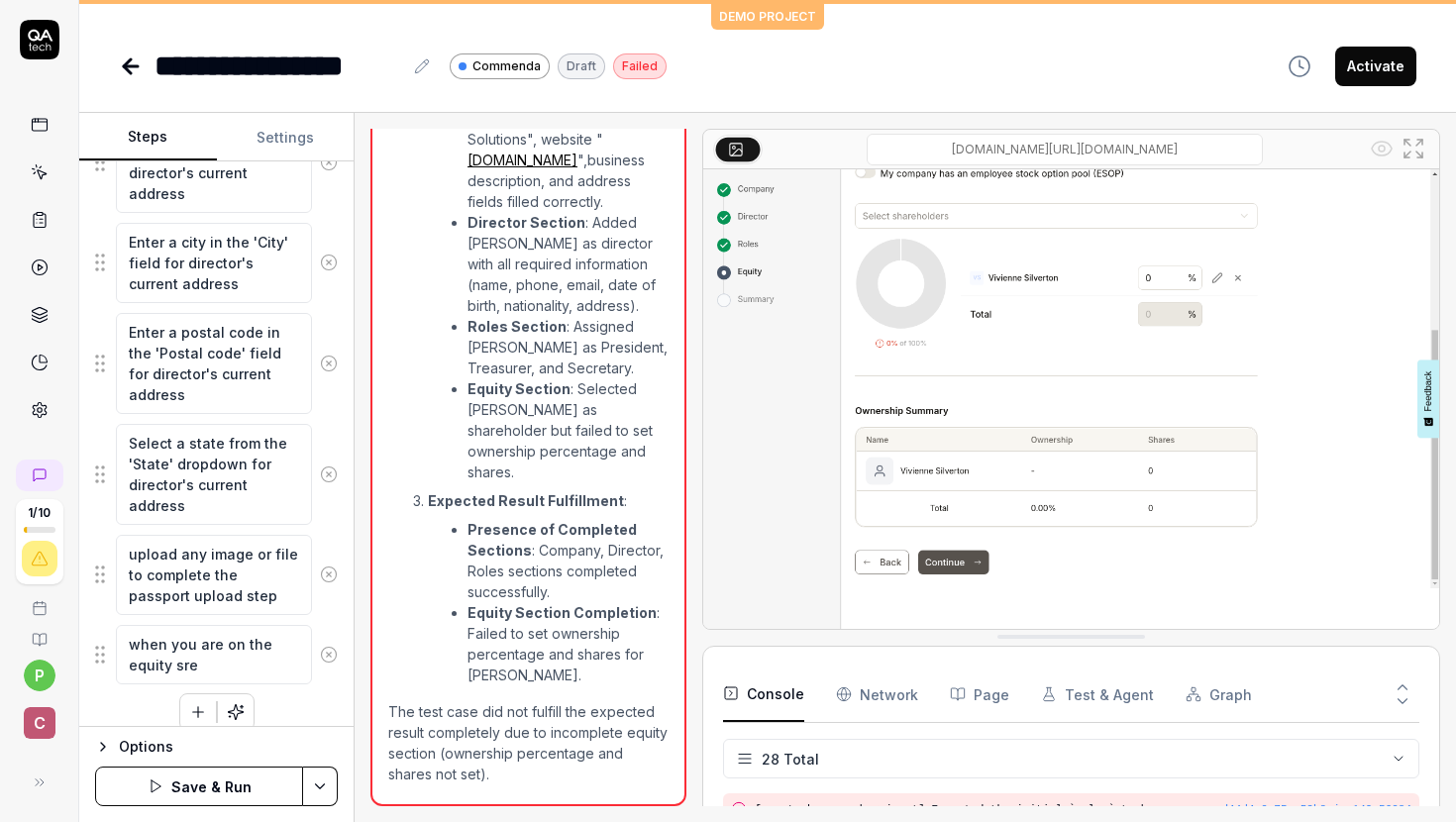 type on "*" 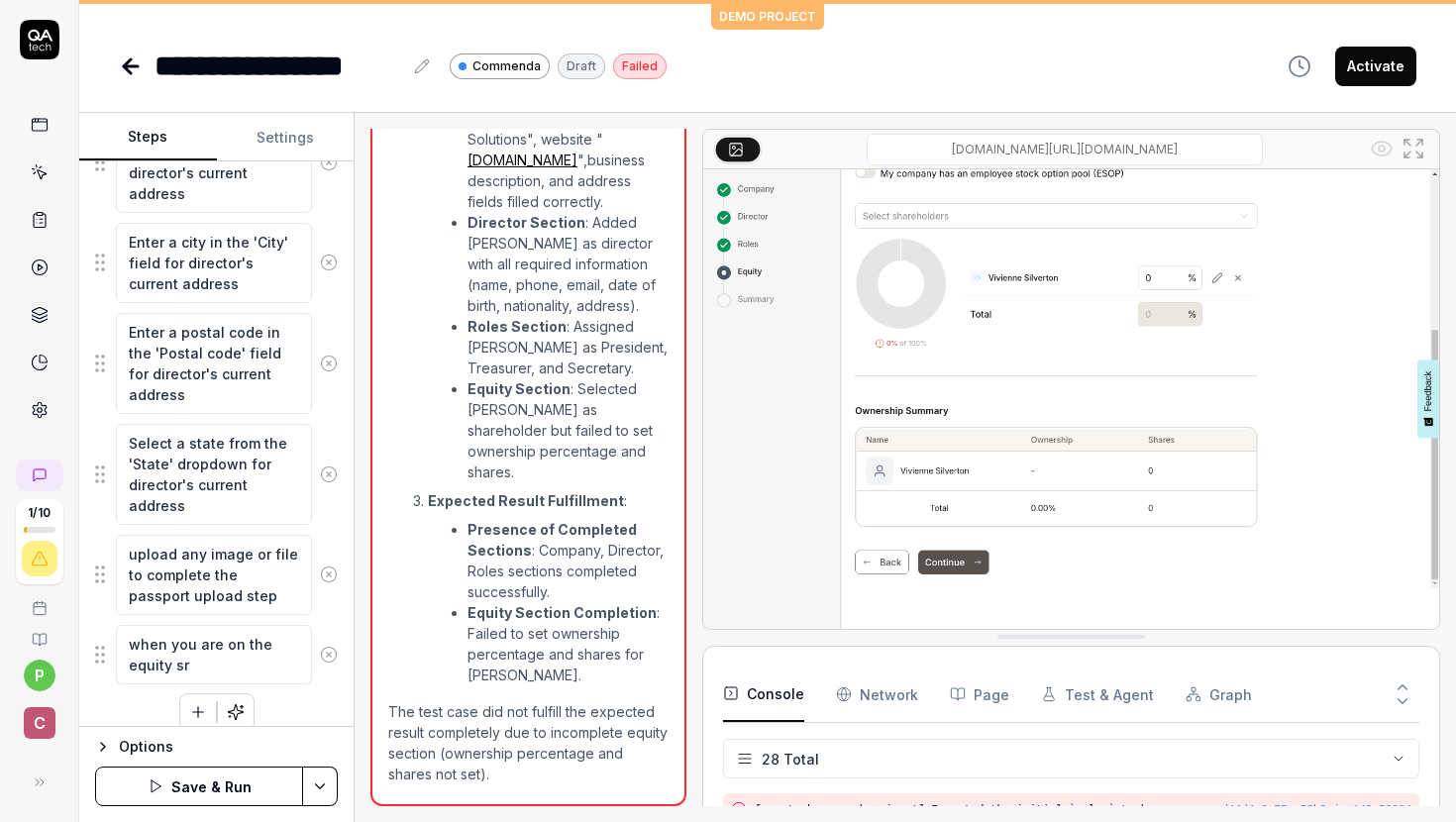 type on "*" 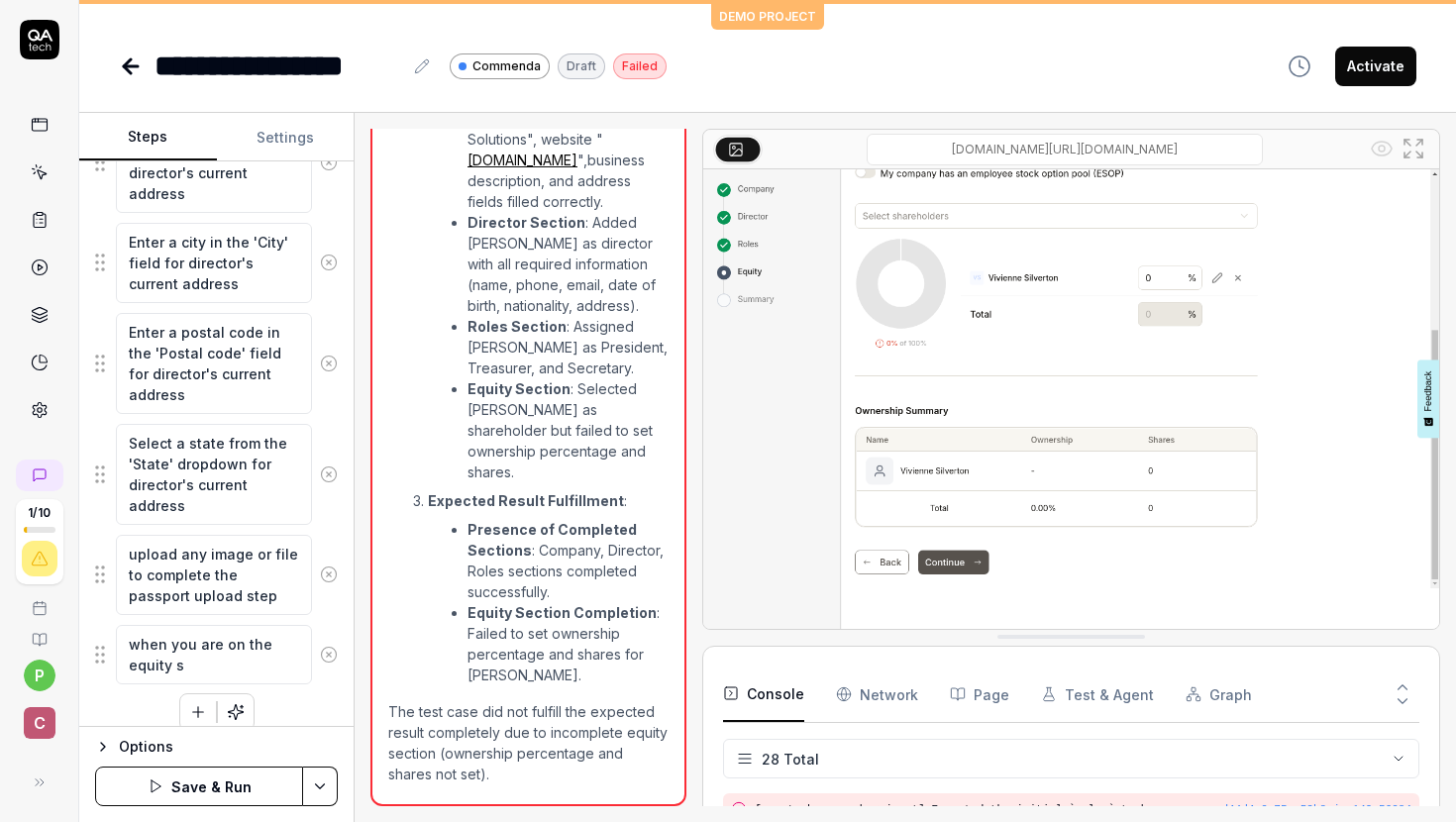 type on "*" 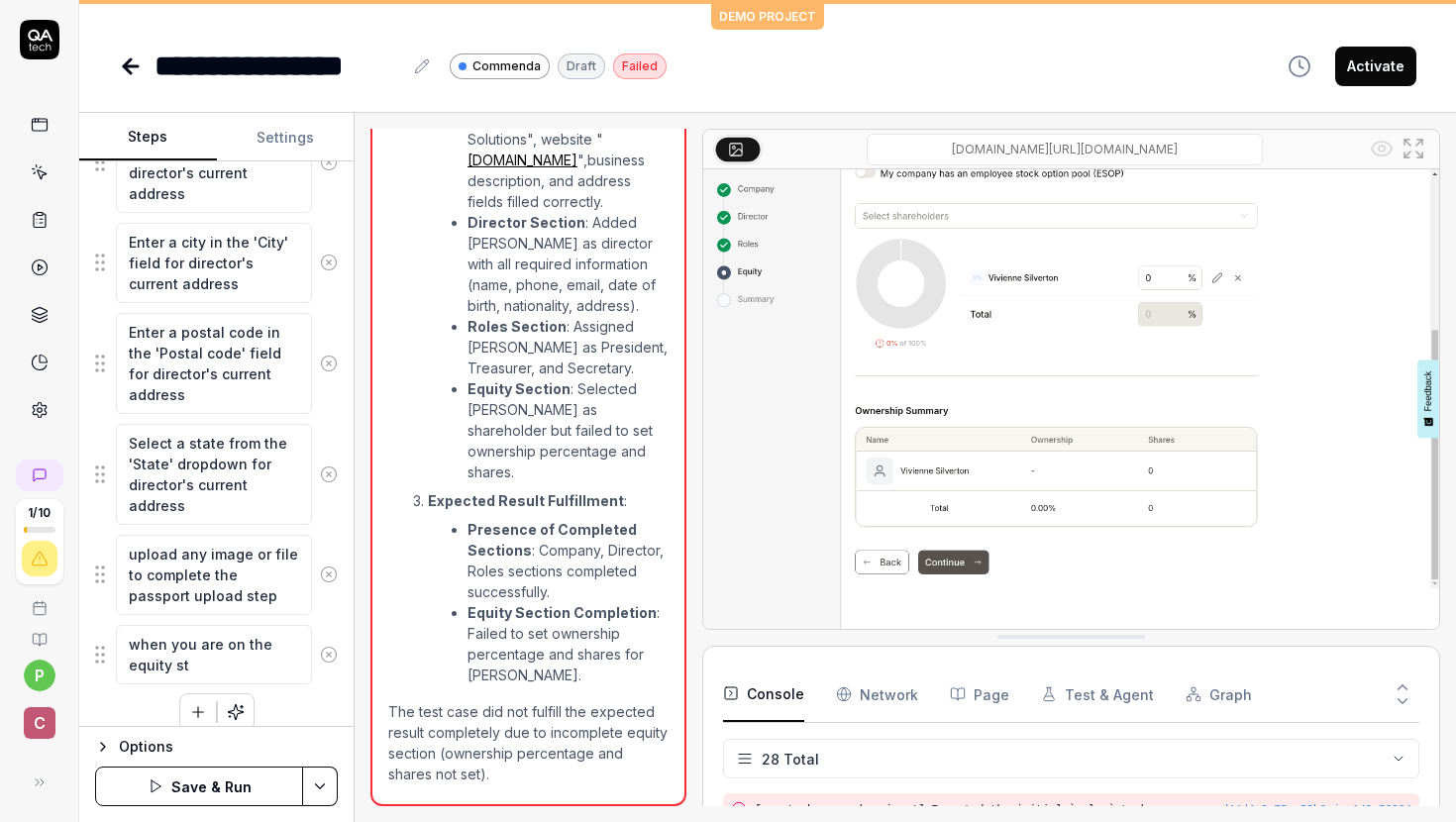 type on "*" 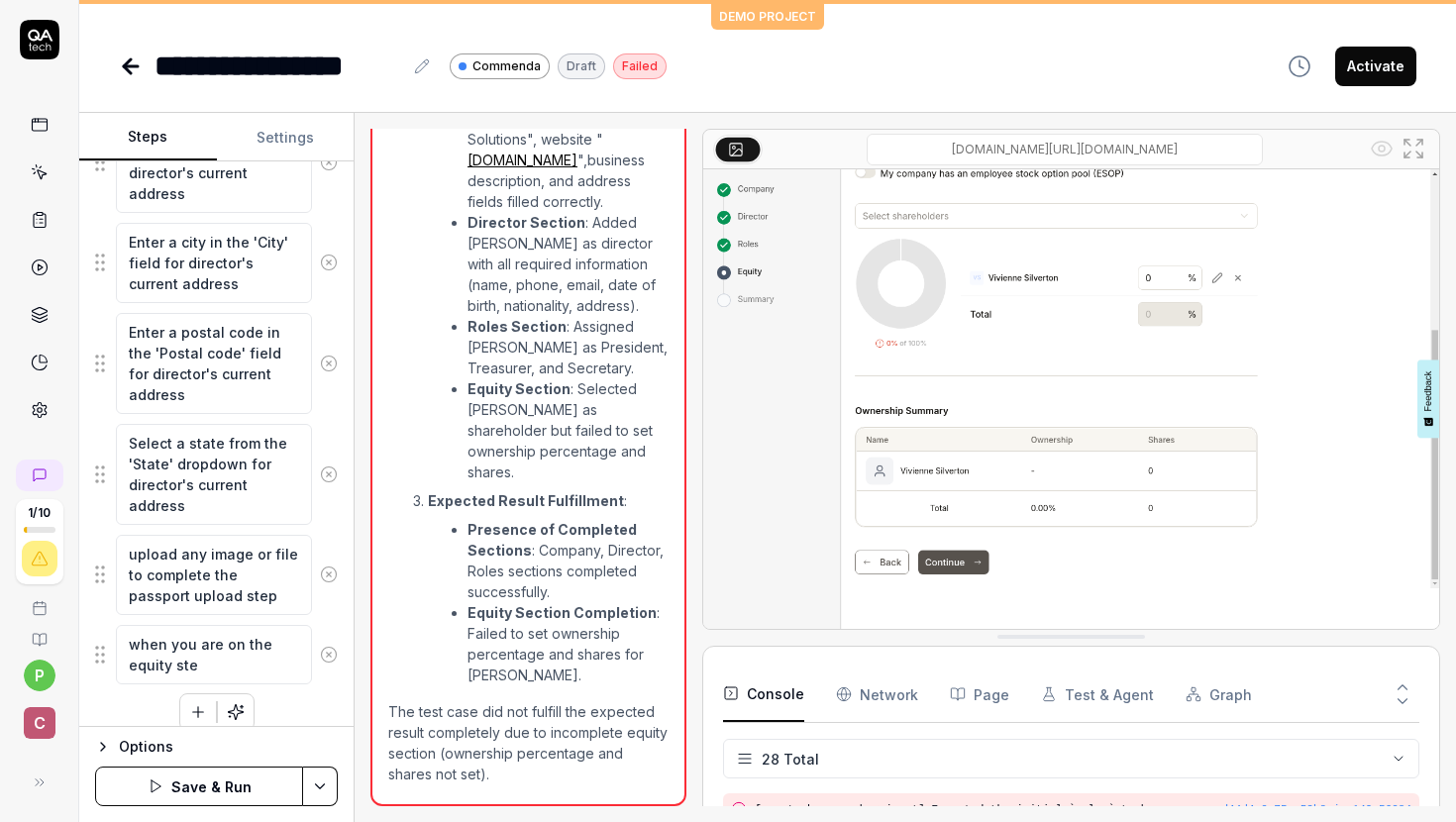 type on "*" 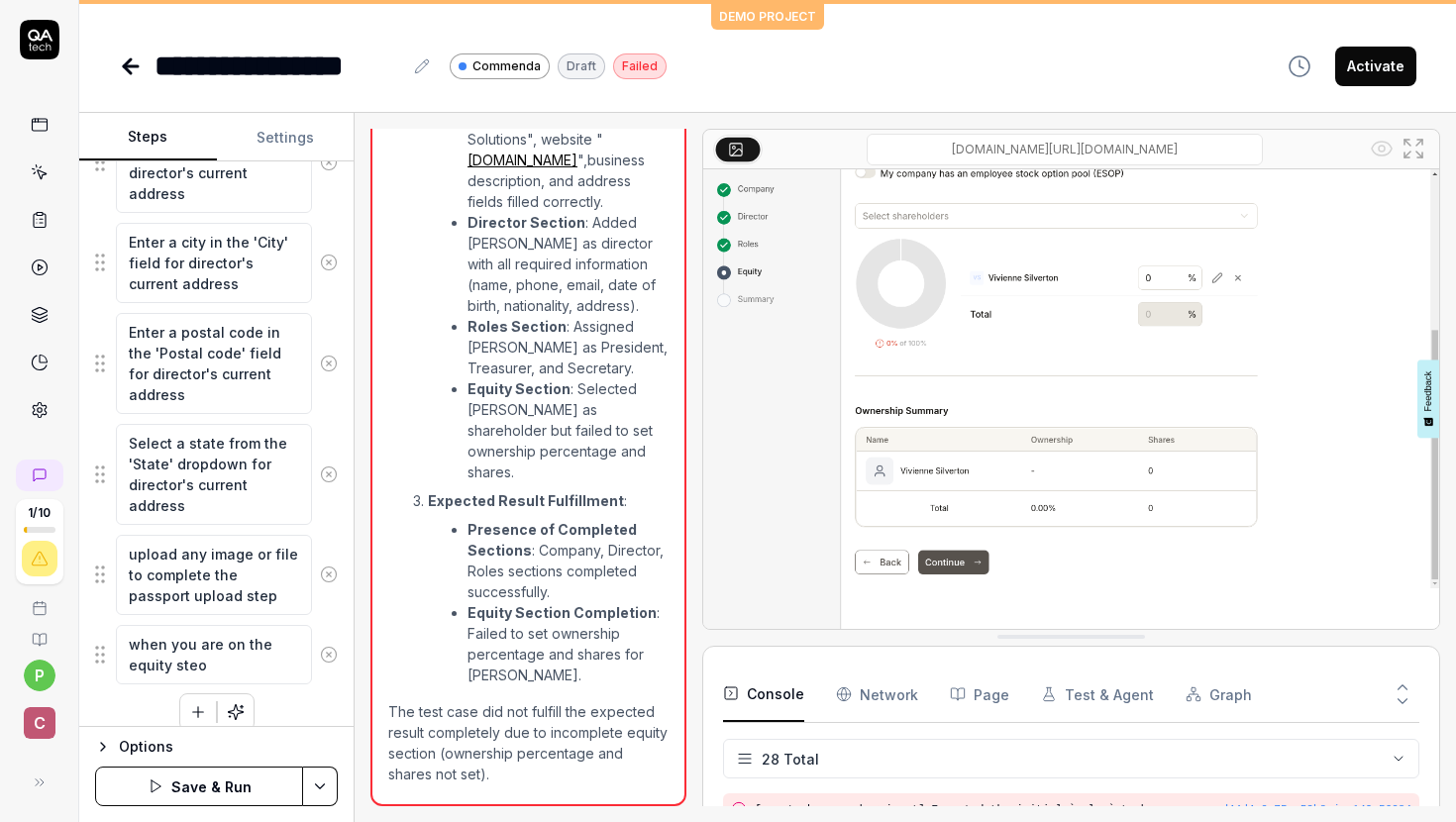 type on "*" 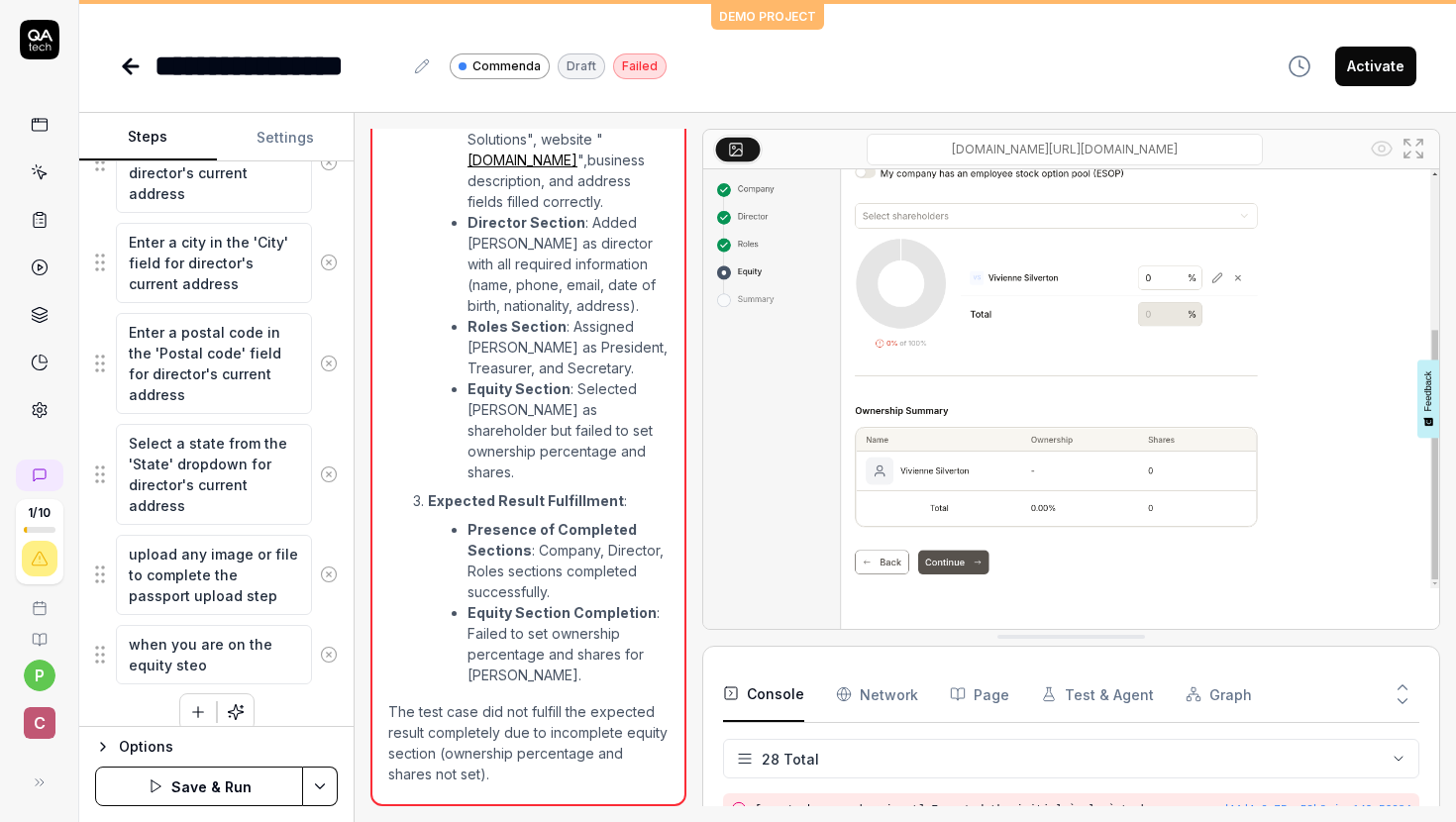 type on "when you are on the equity ste" 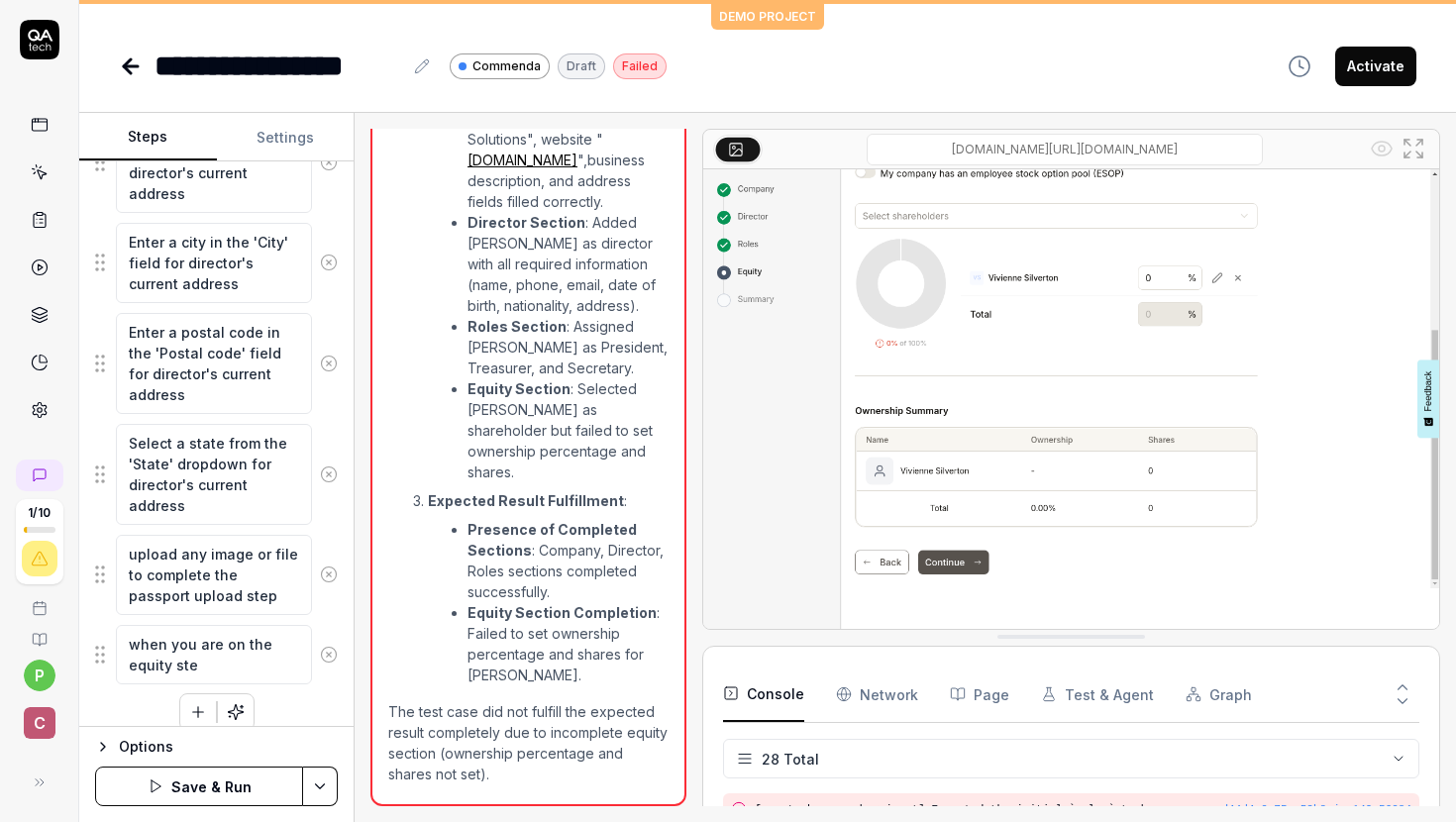 type on "*" 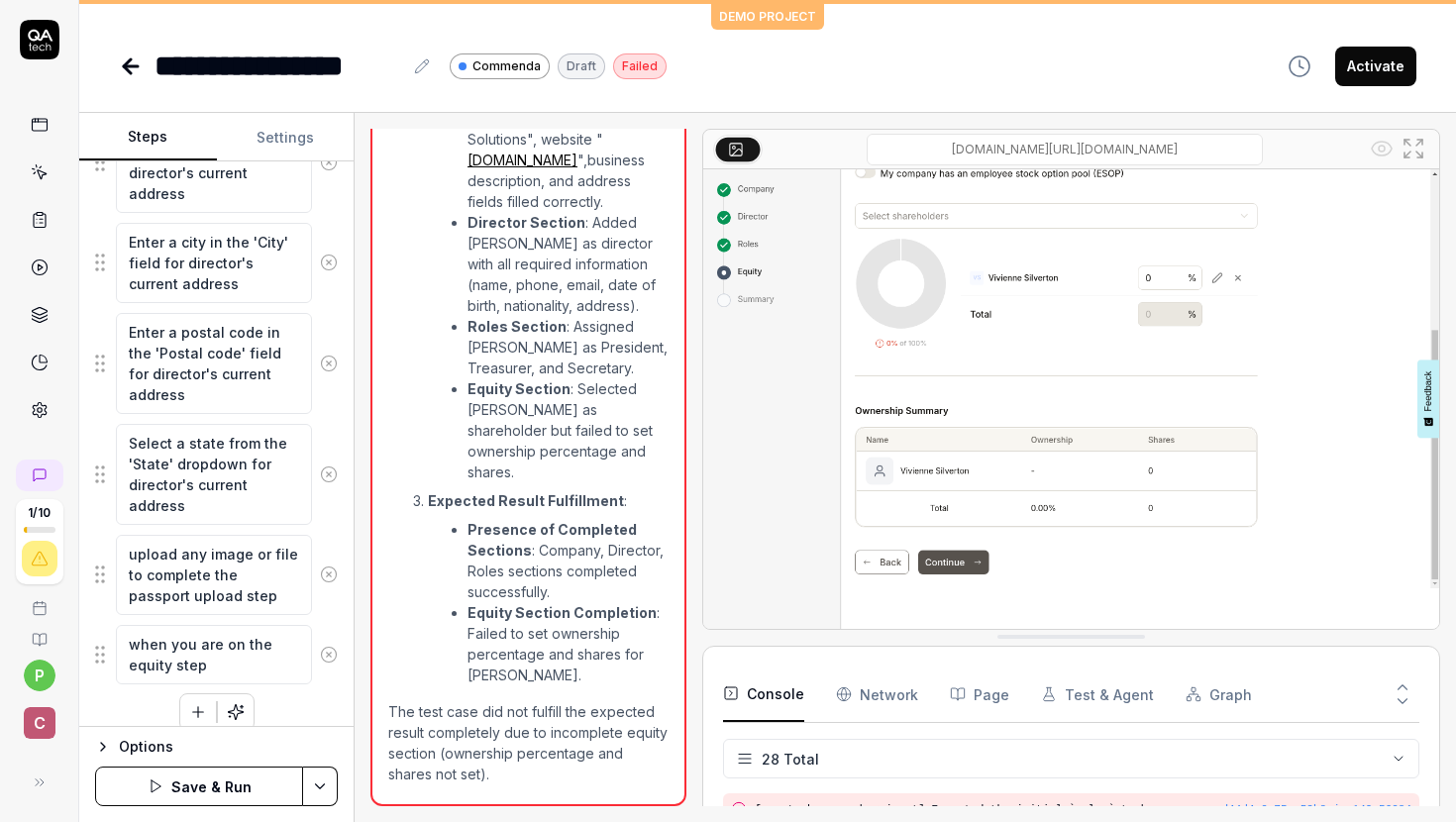 type on "*" 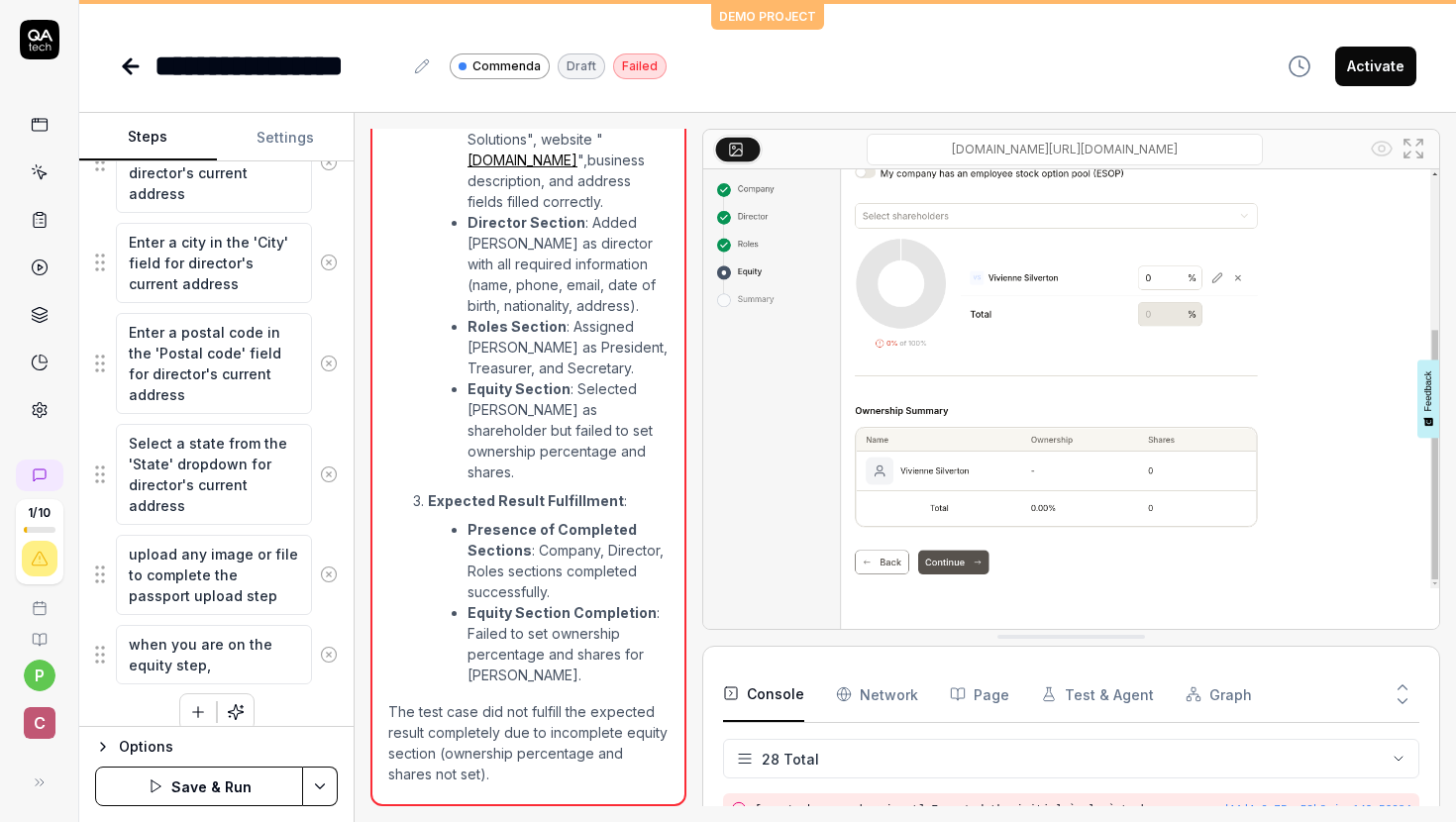 type on "*" 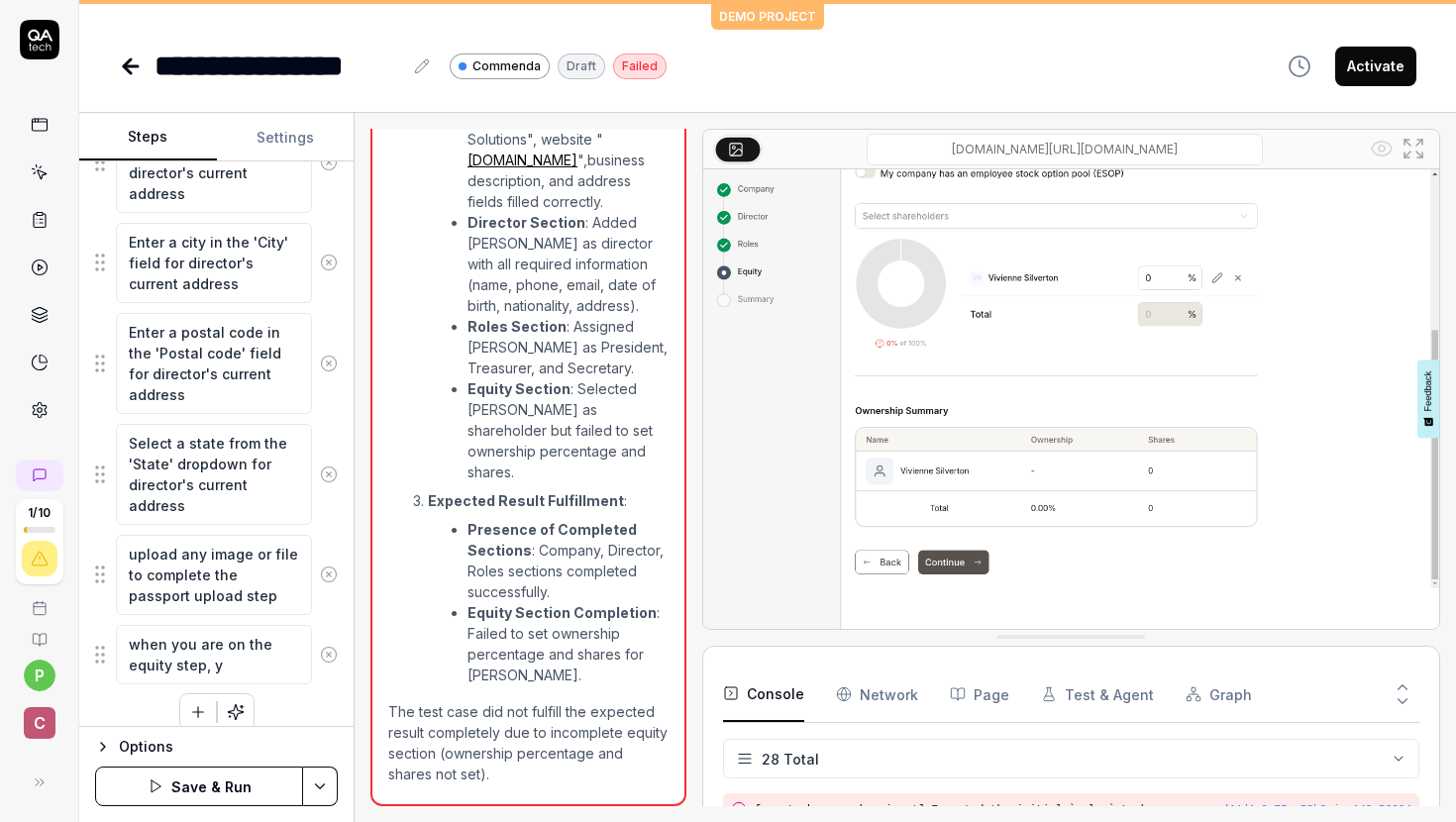 type on "*" 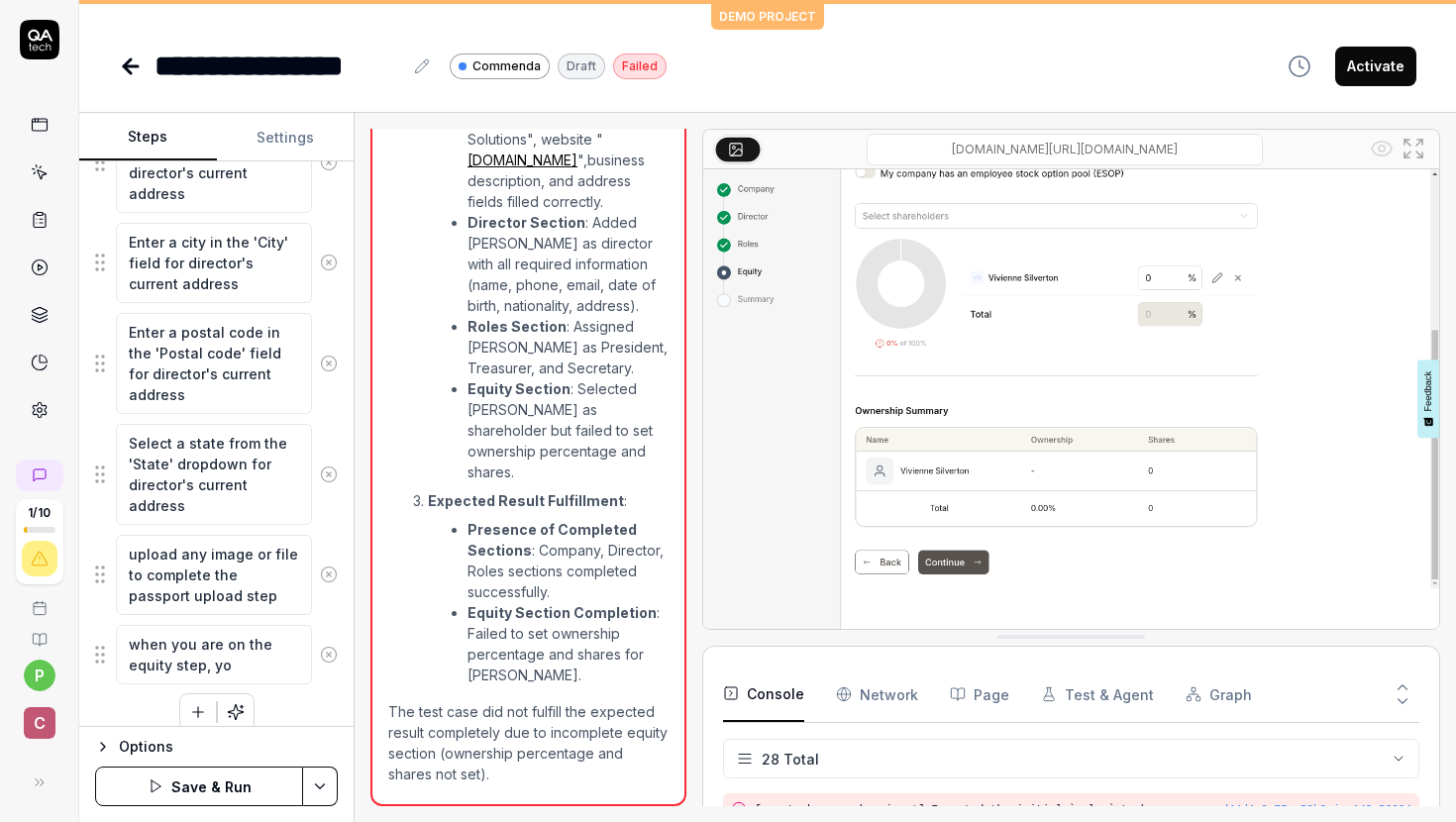 type on "*" 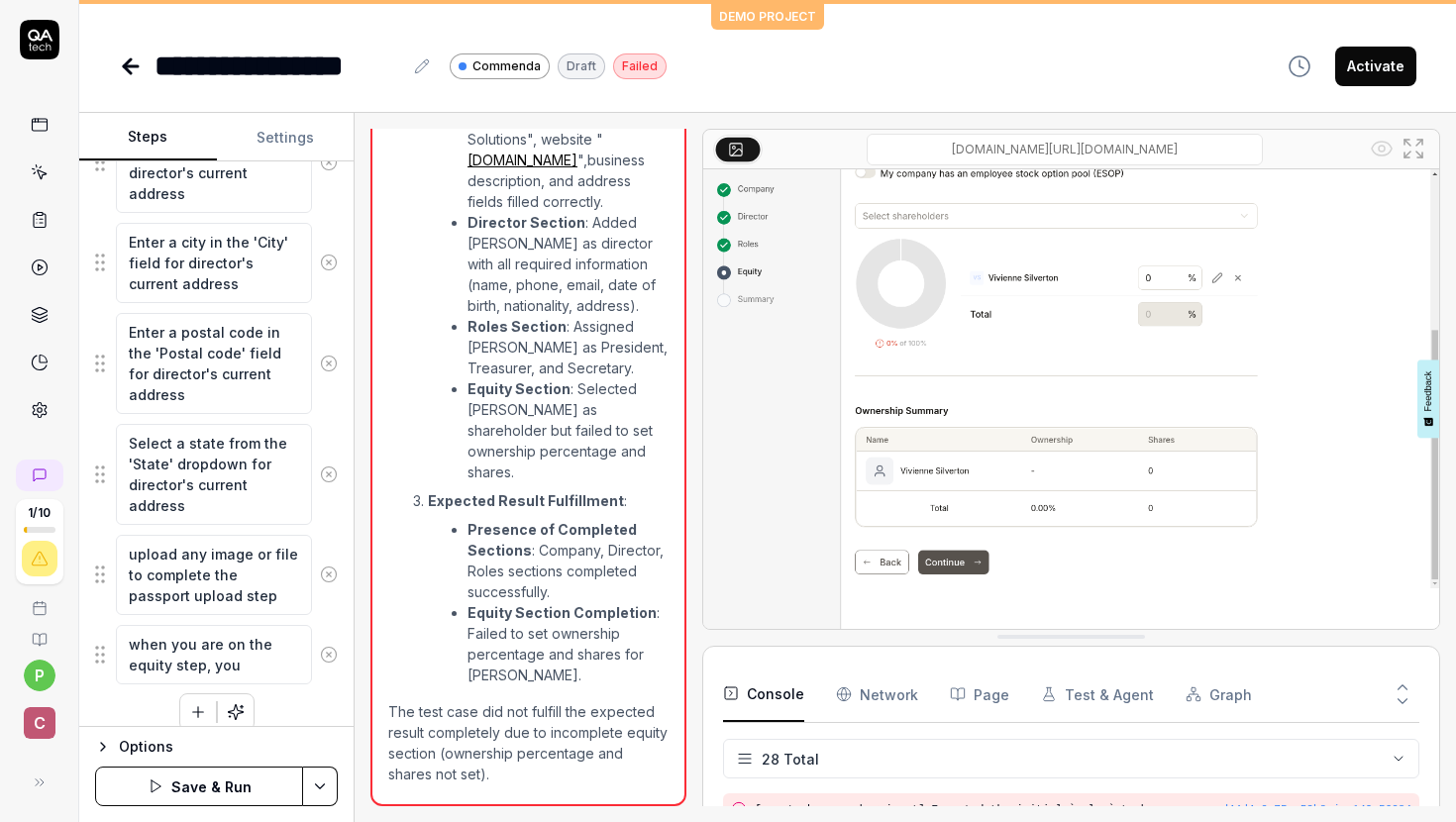 type on "*" 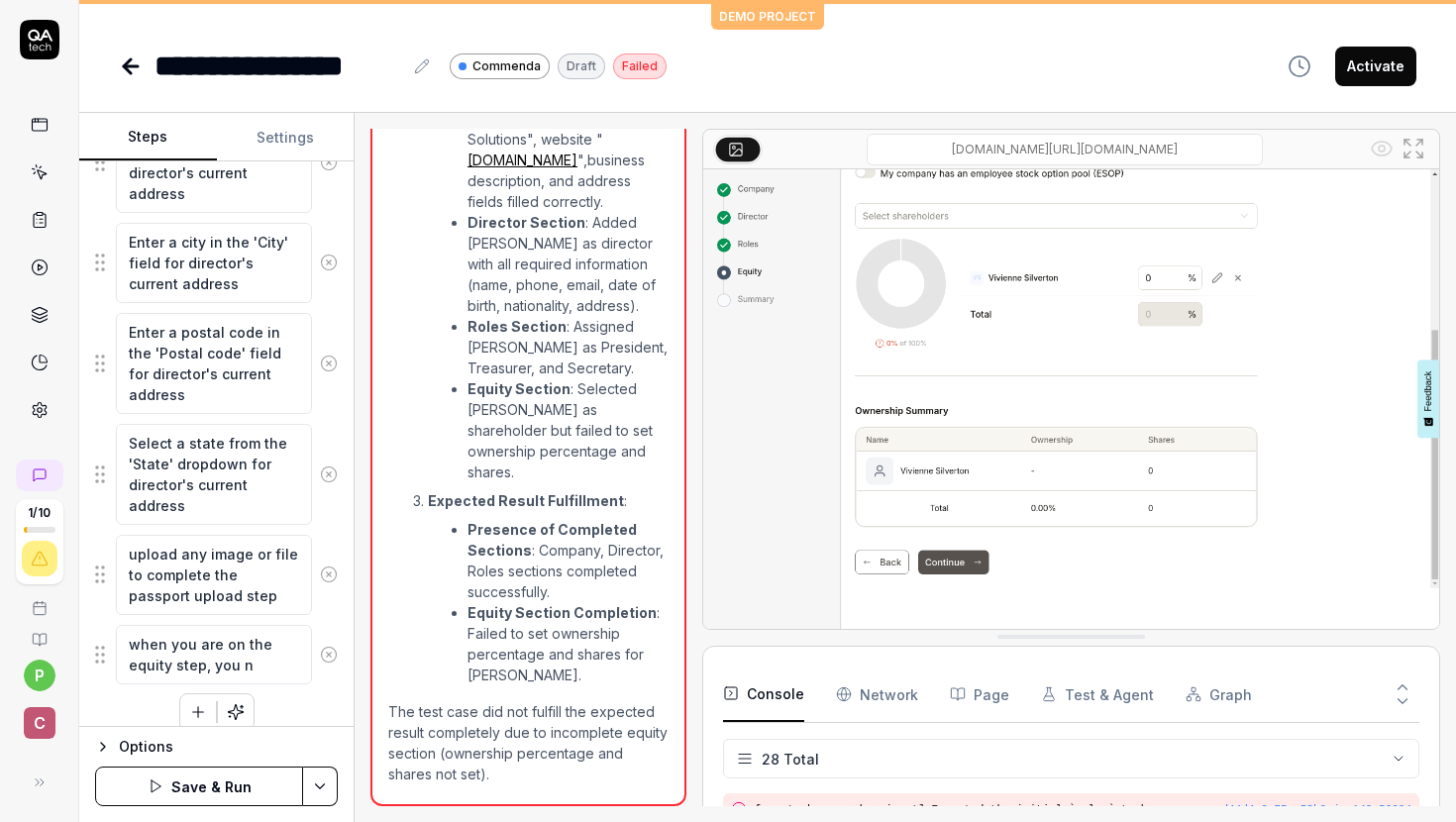 type on "*" 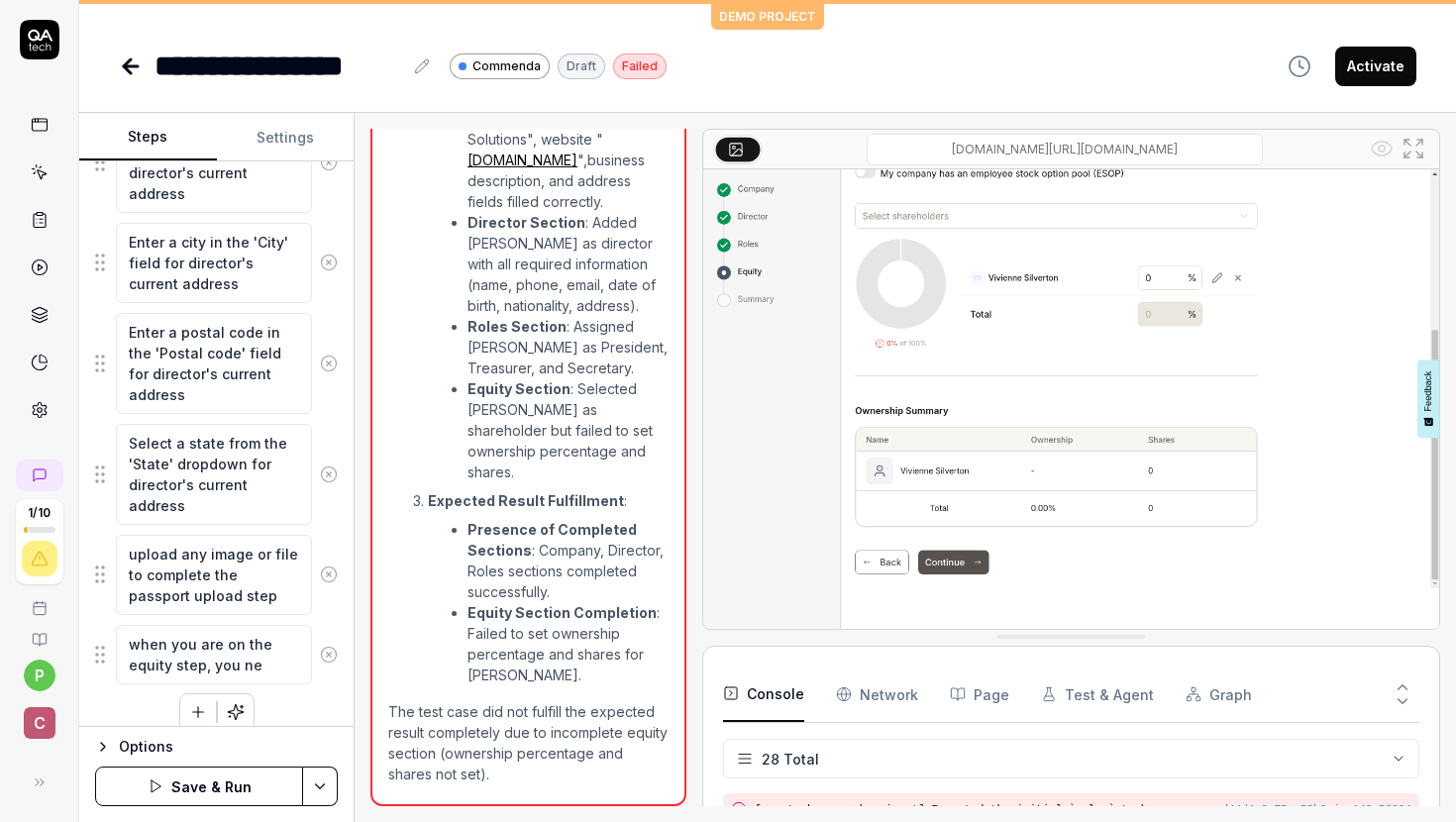 type on "*" 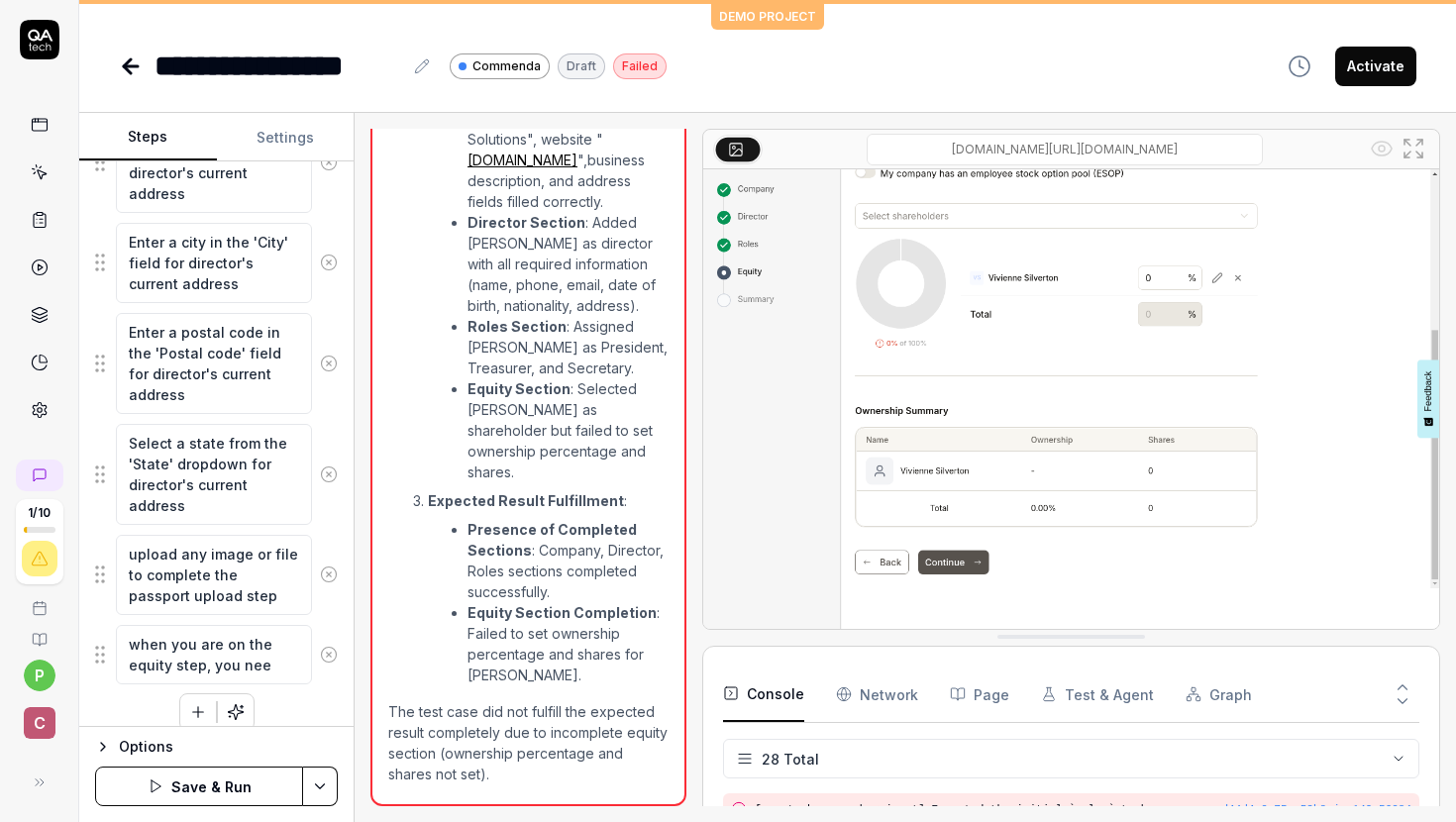 type on "*" 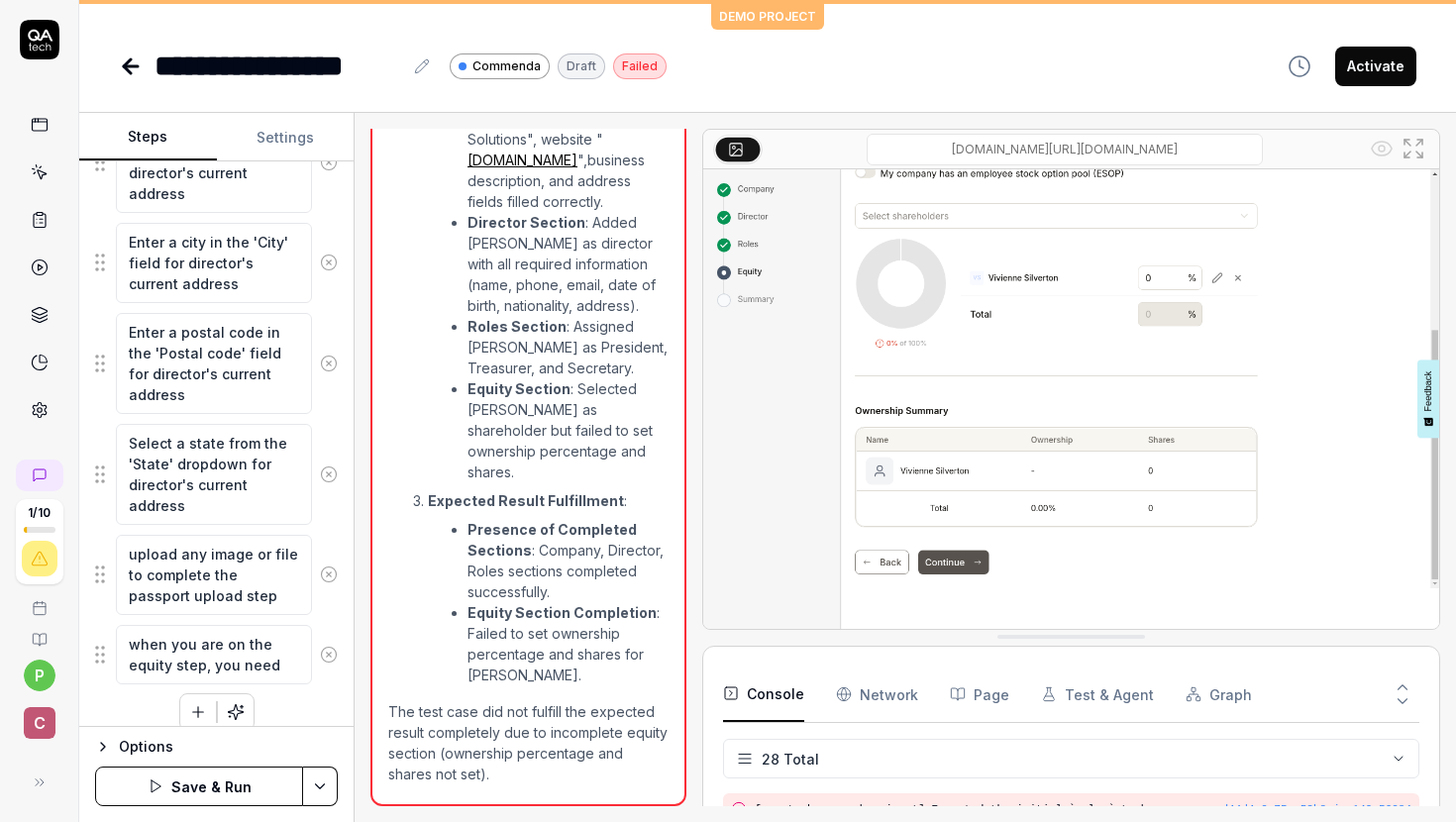 type on "*" 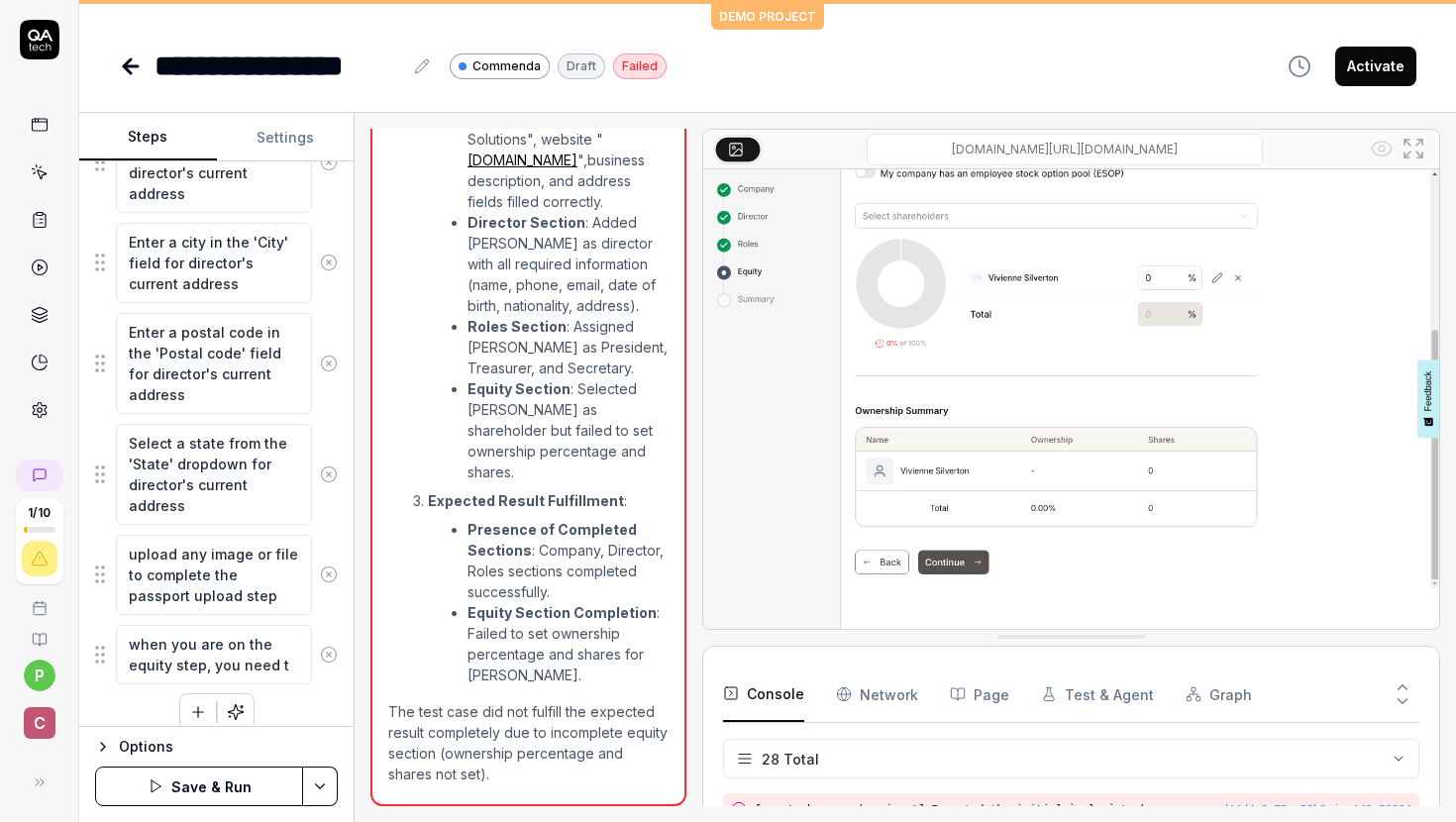 type on "*" 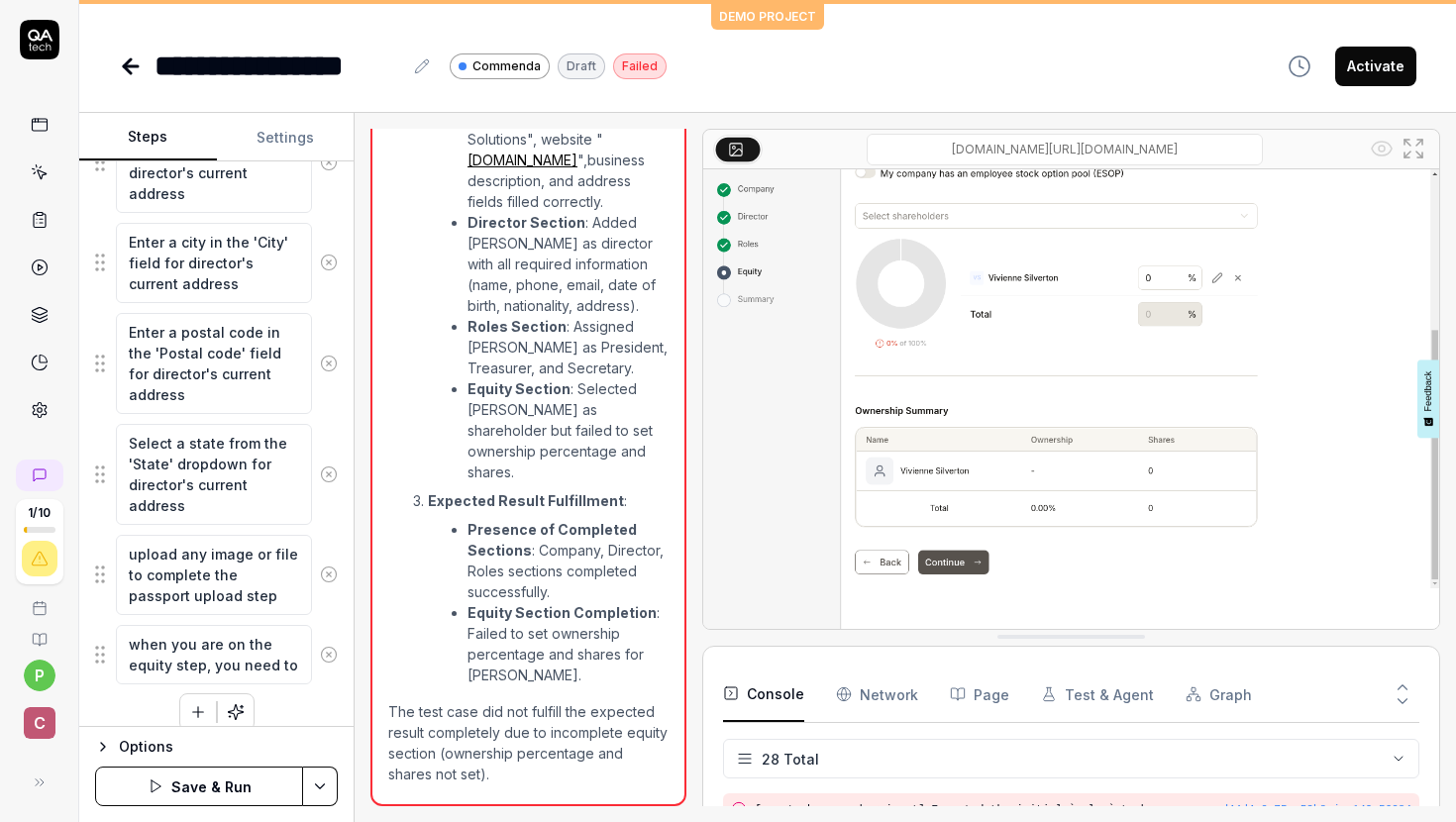 type on "*" 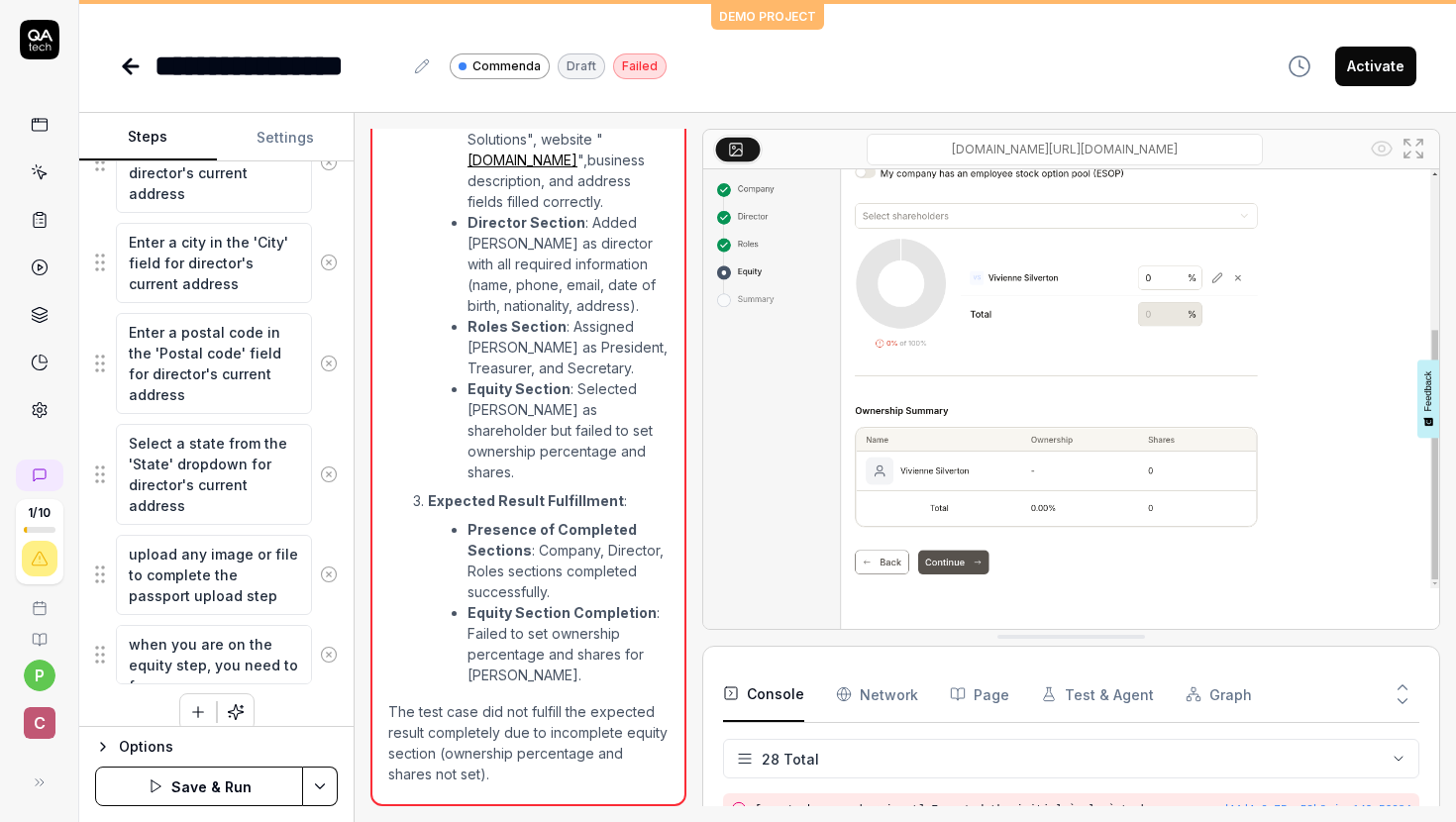type on "*" 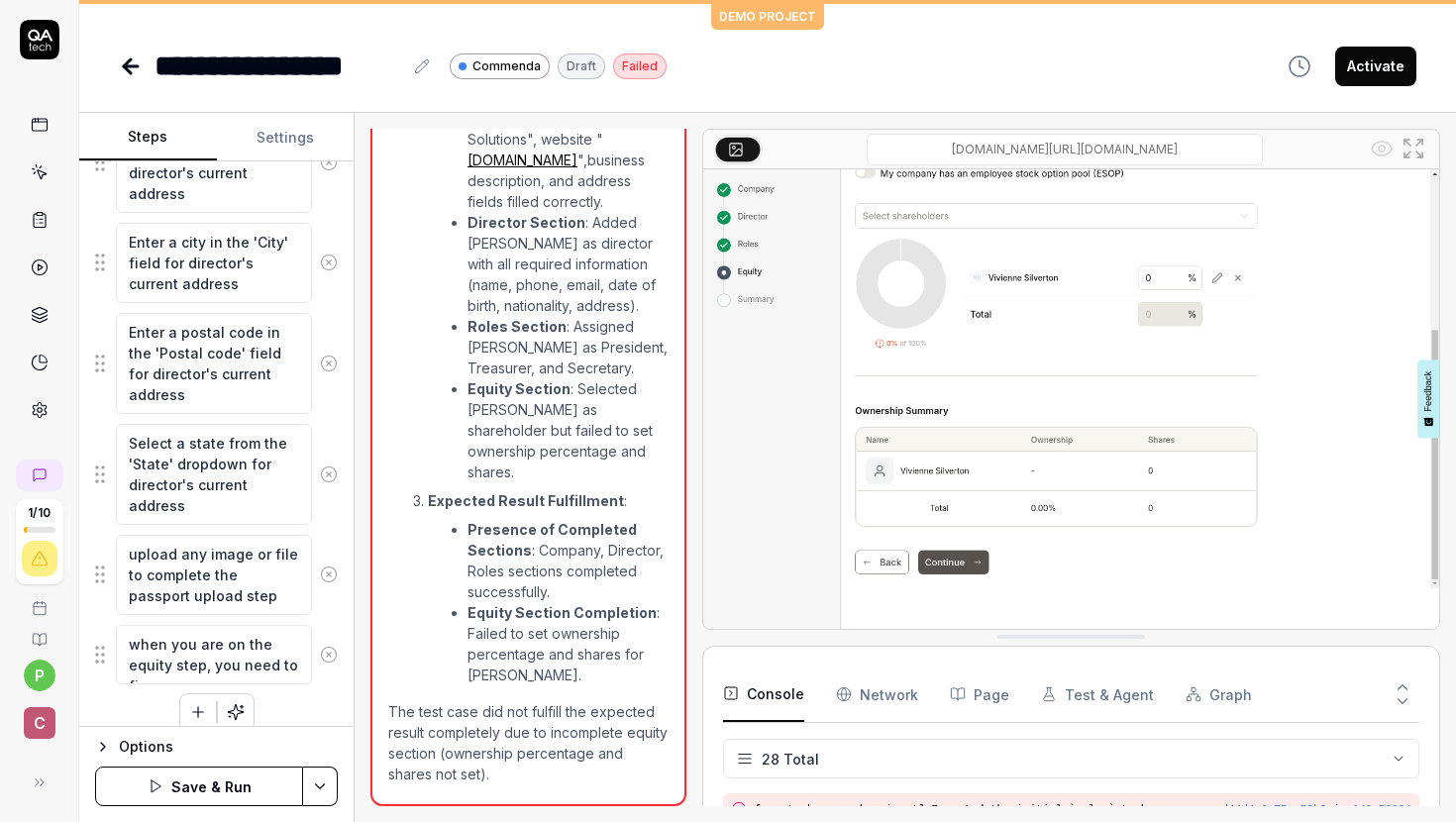 type on "*" 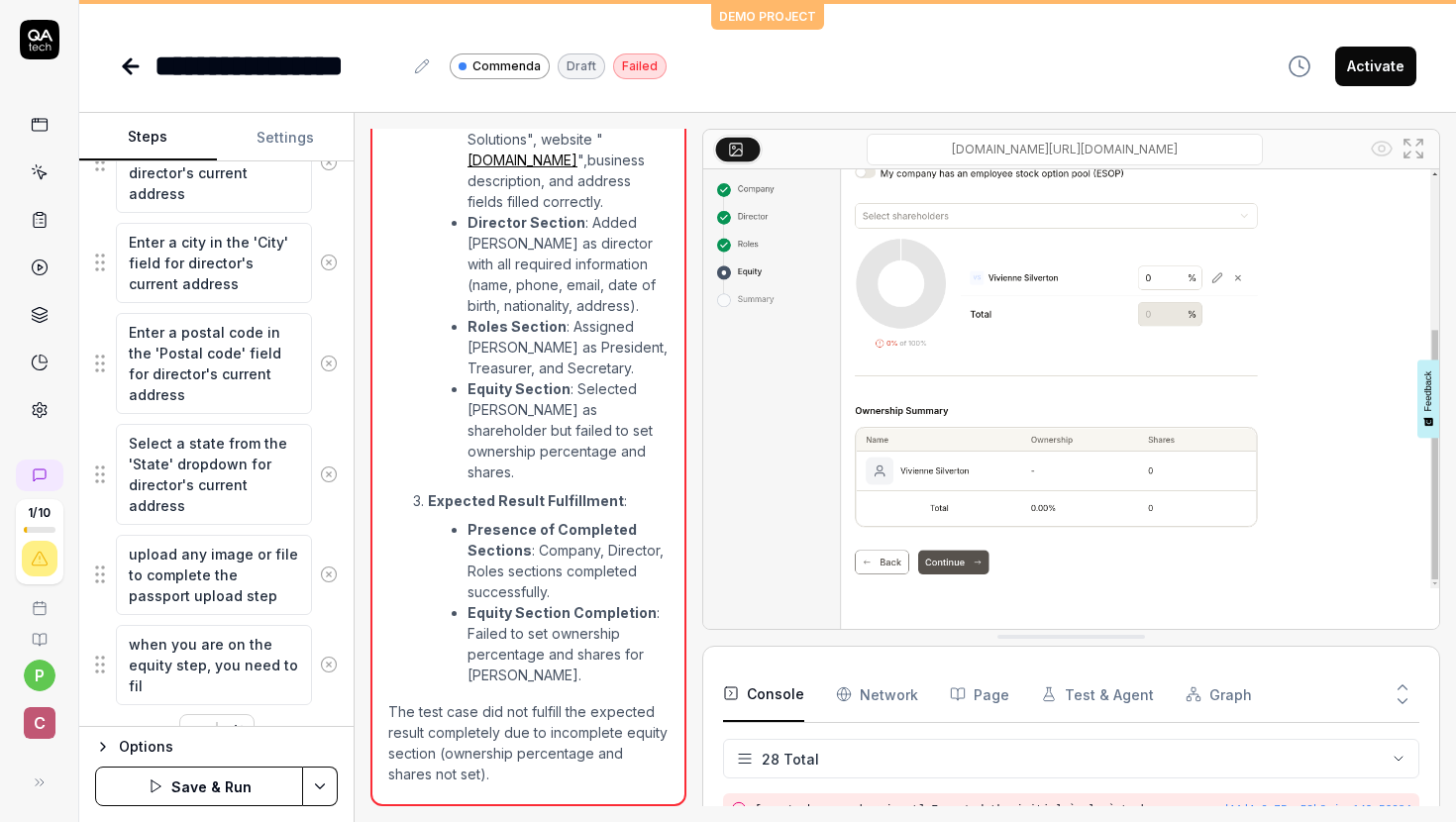 type on "*" 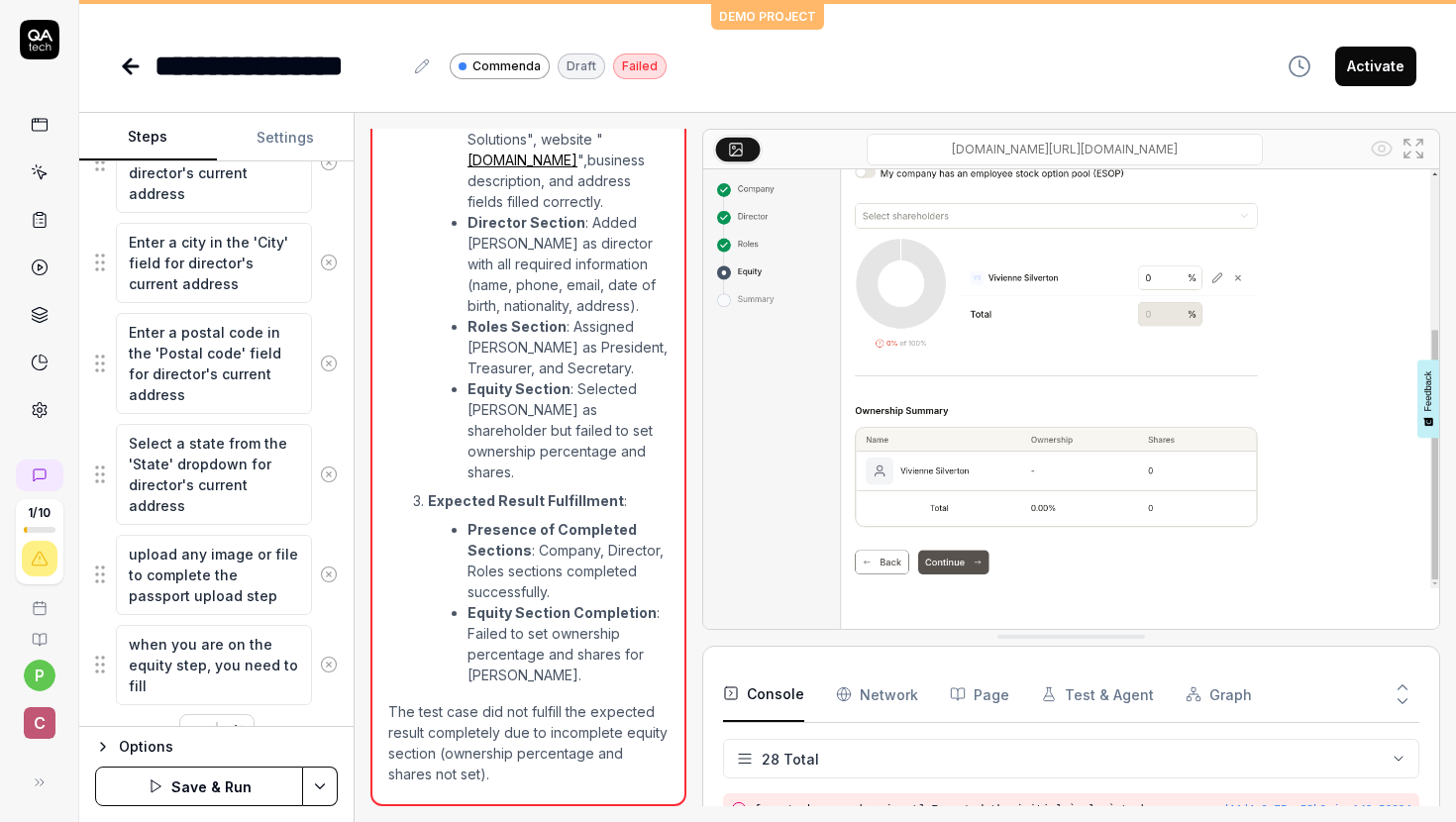 type on "*" 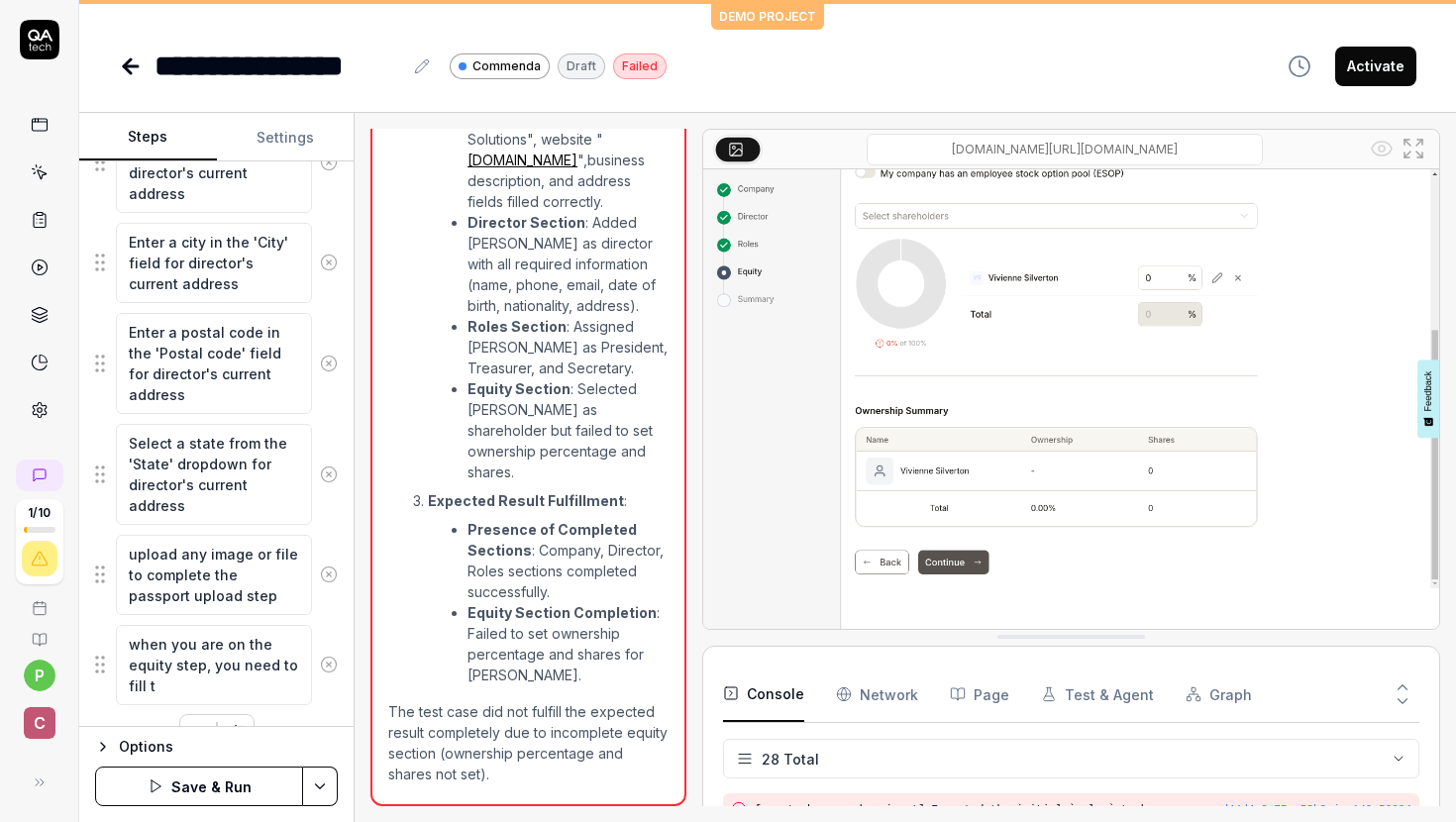 type on "when you are on the equity step, you need to fill tg" 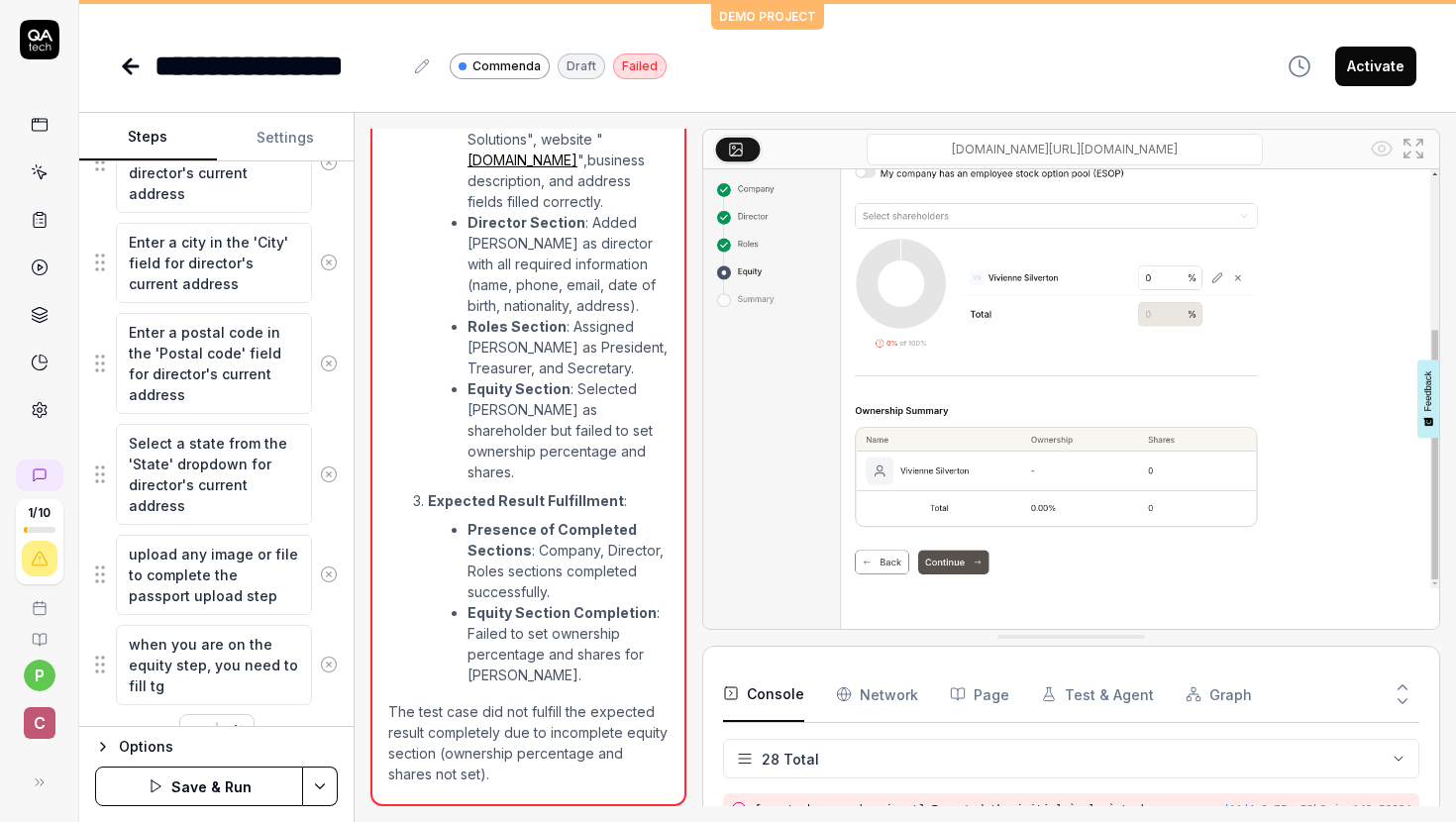 type on "*" 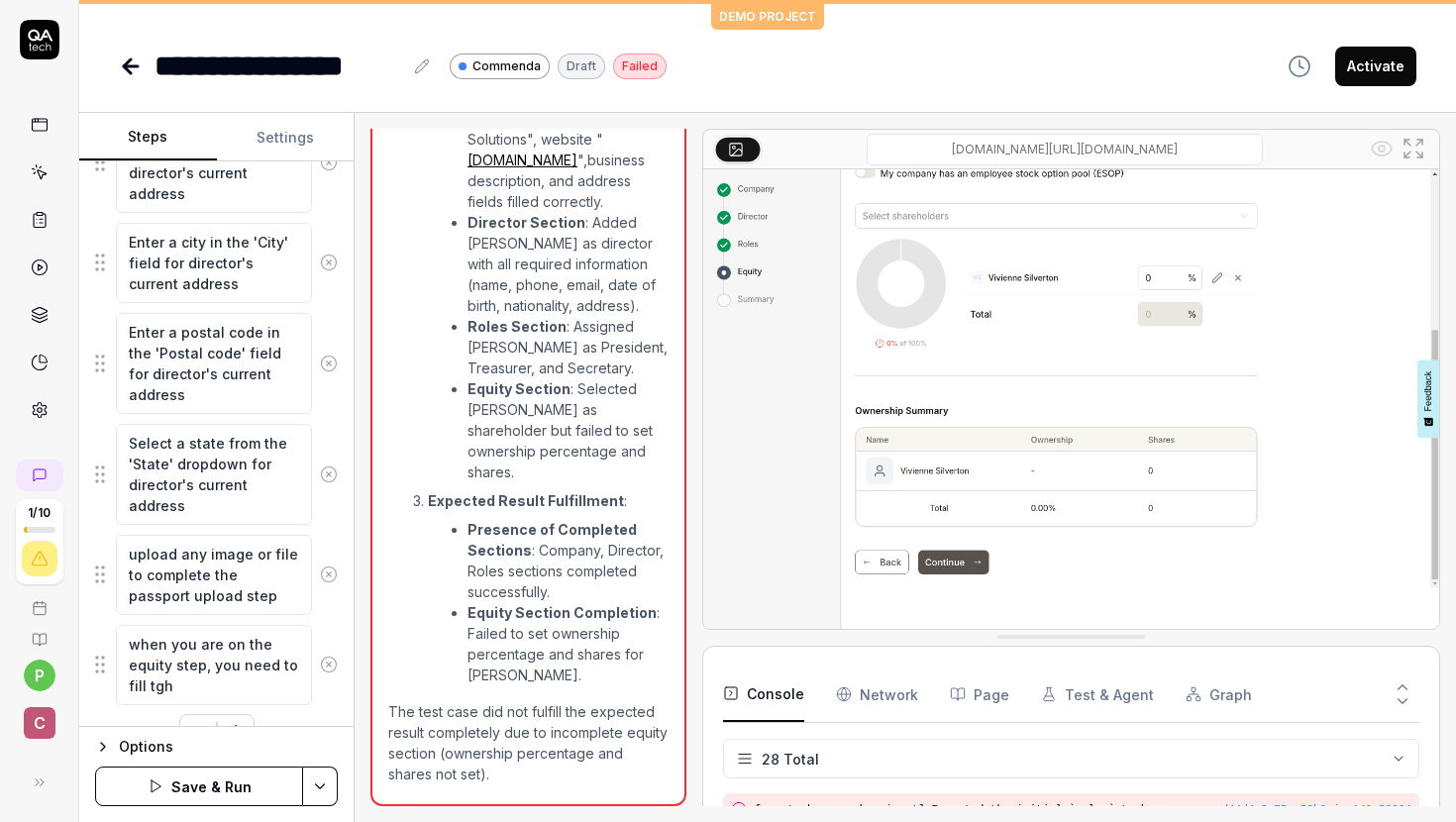 type on "*" 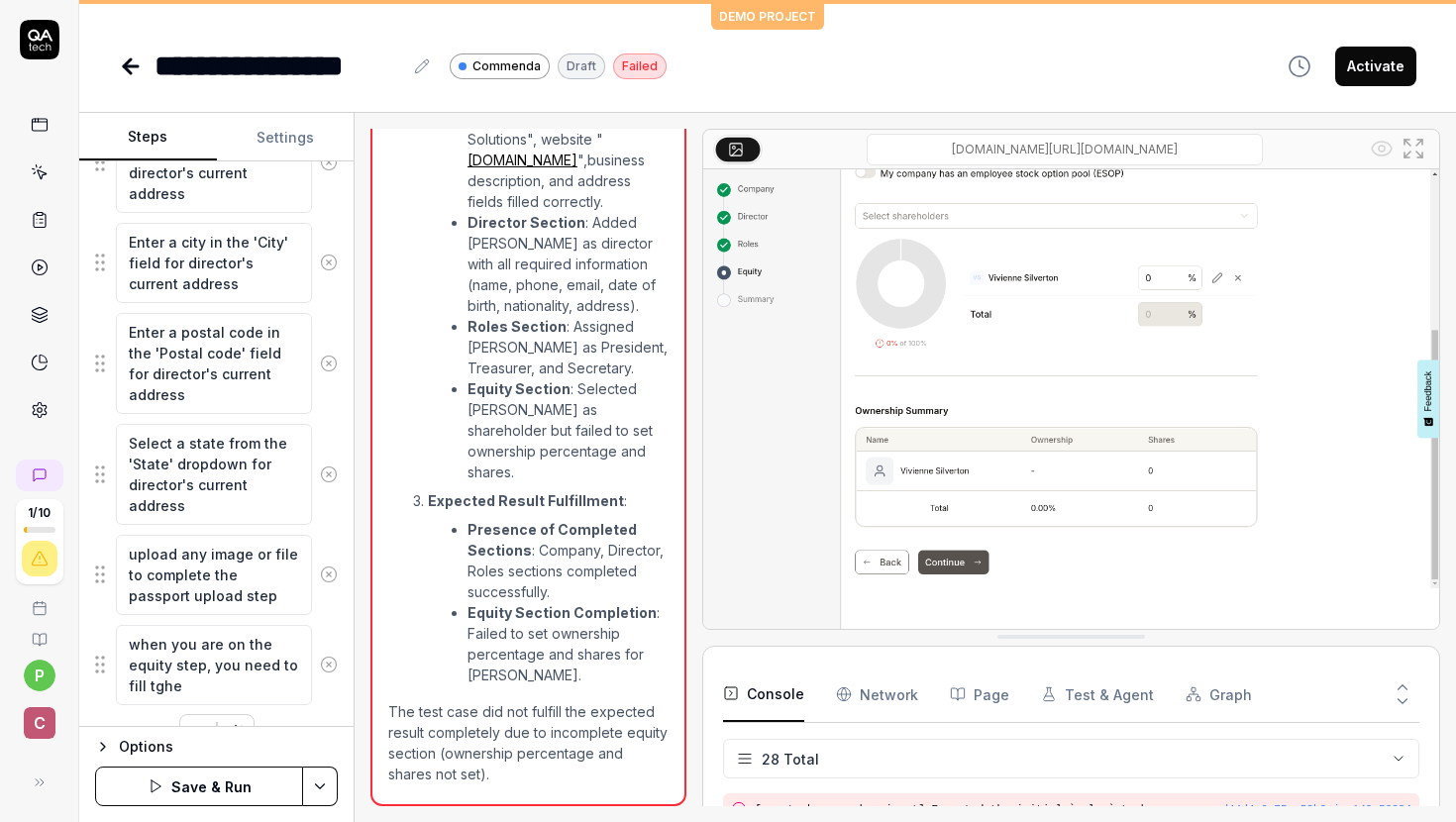 type on "*" 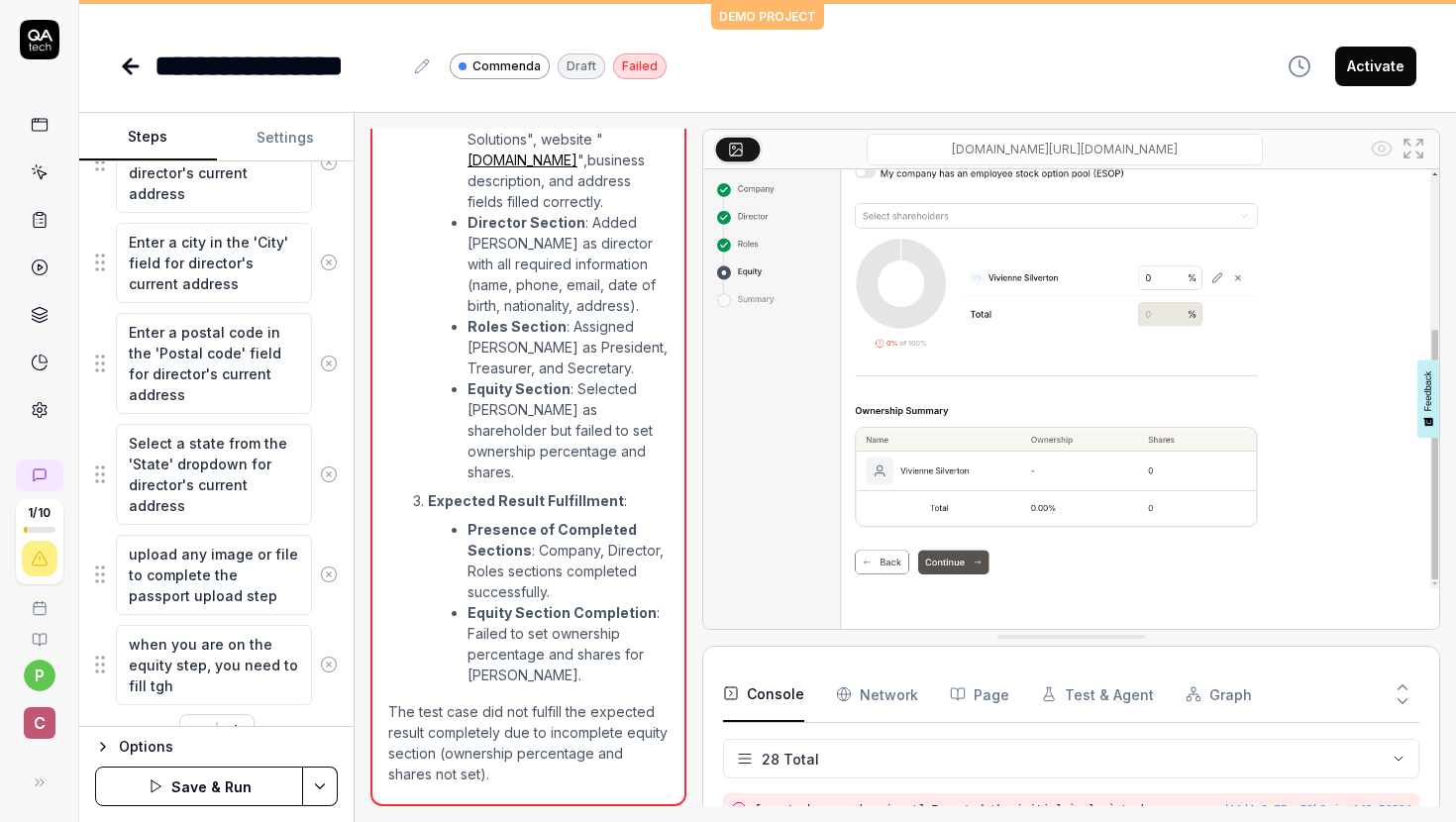 type on "*" 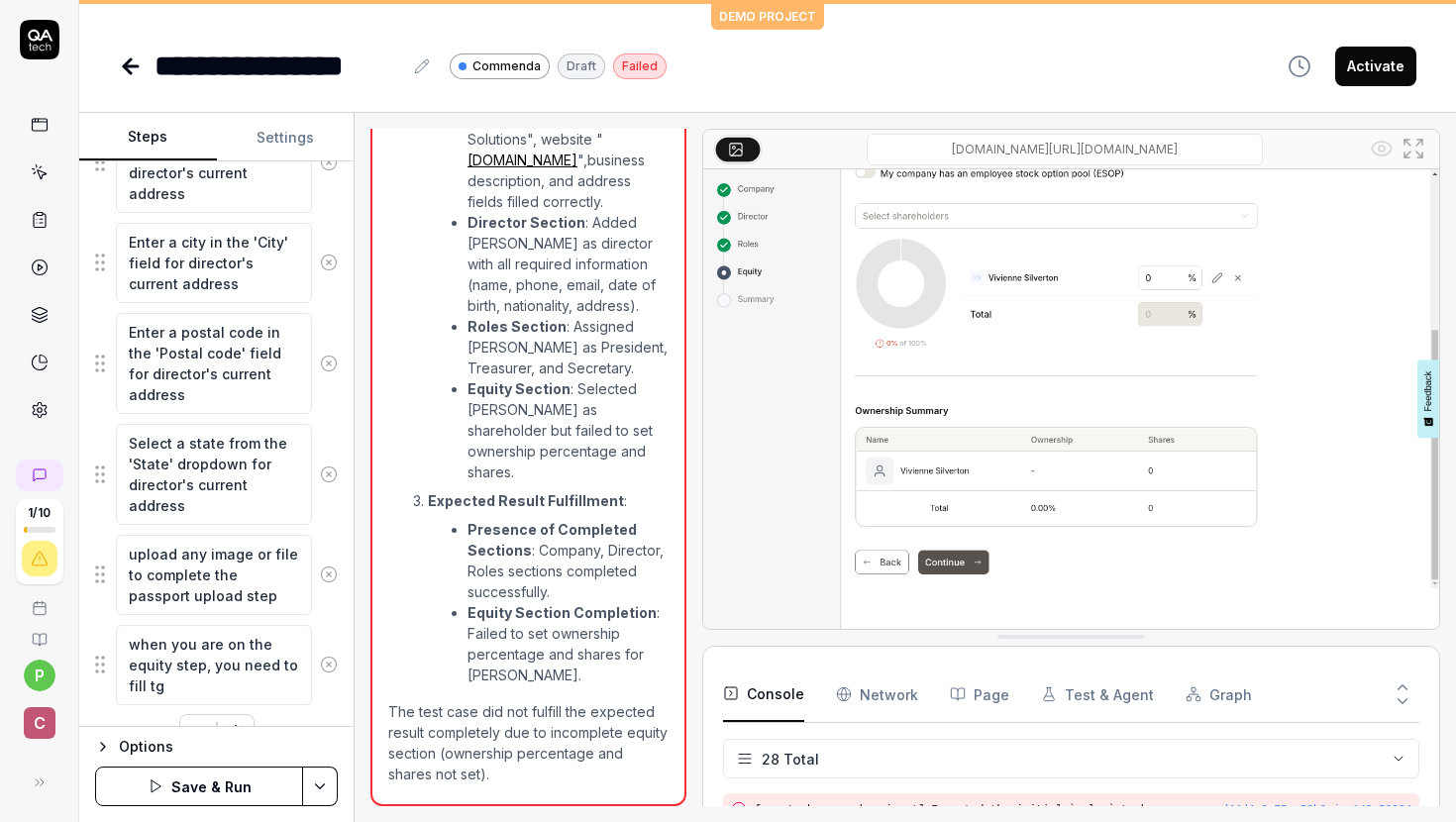 type on "*" 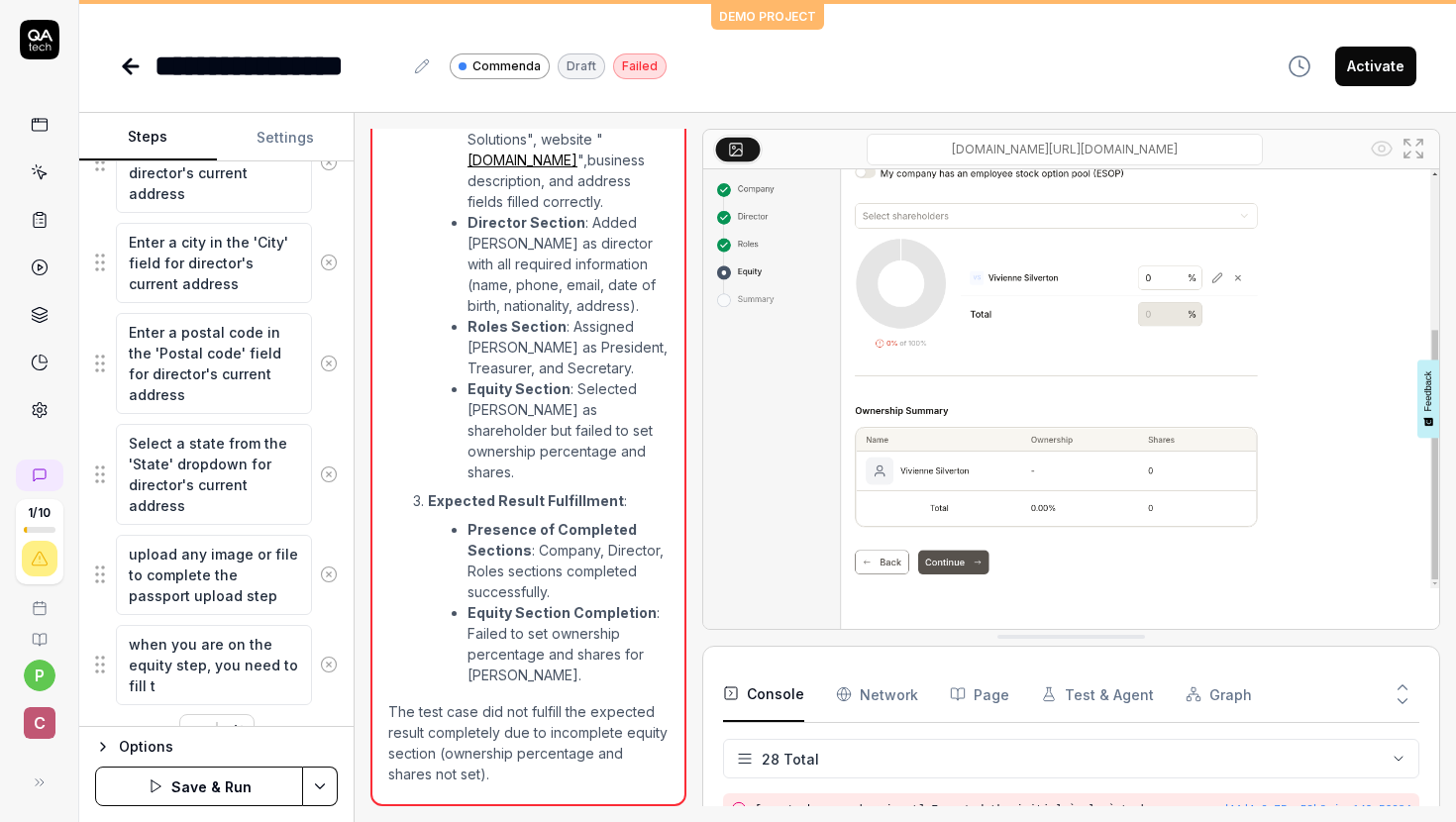 type on "*" 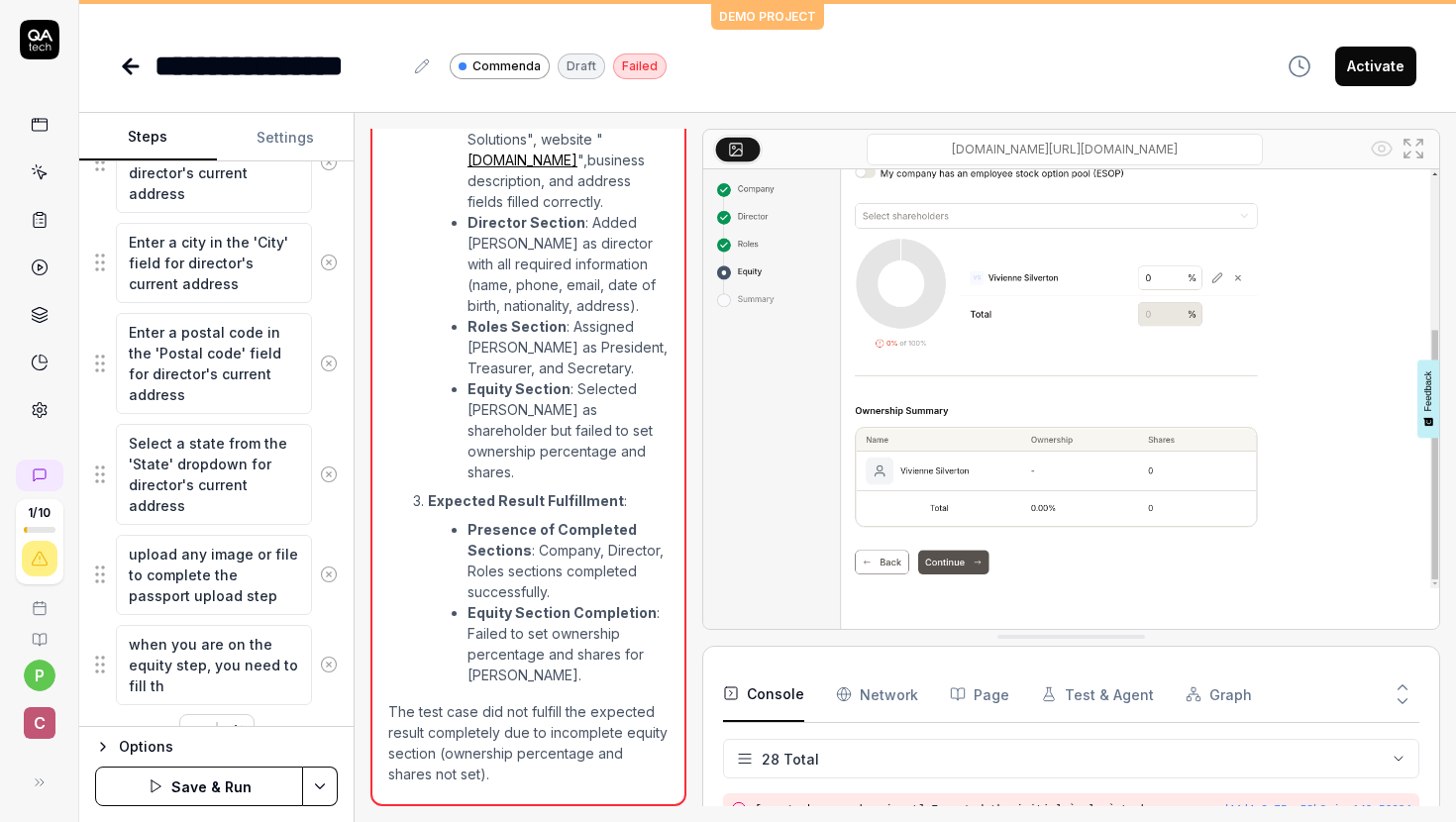 type on "*" 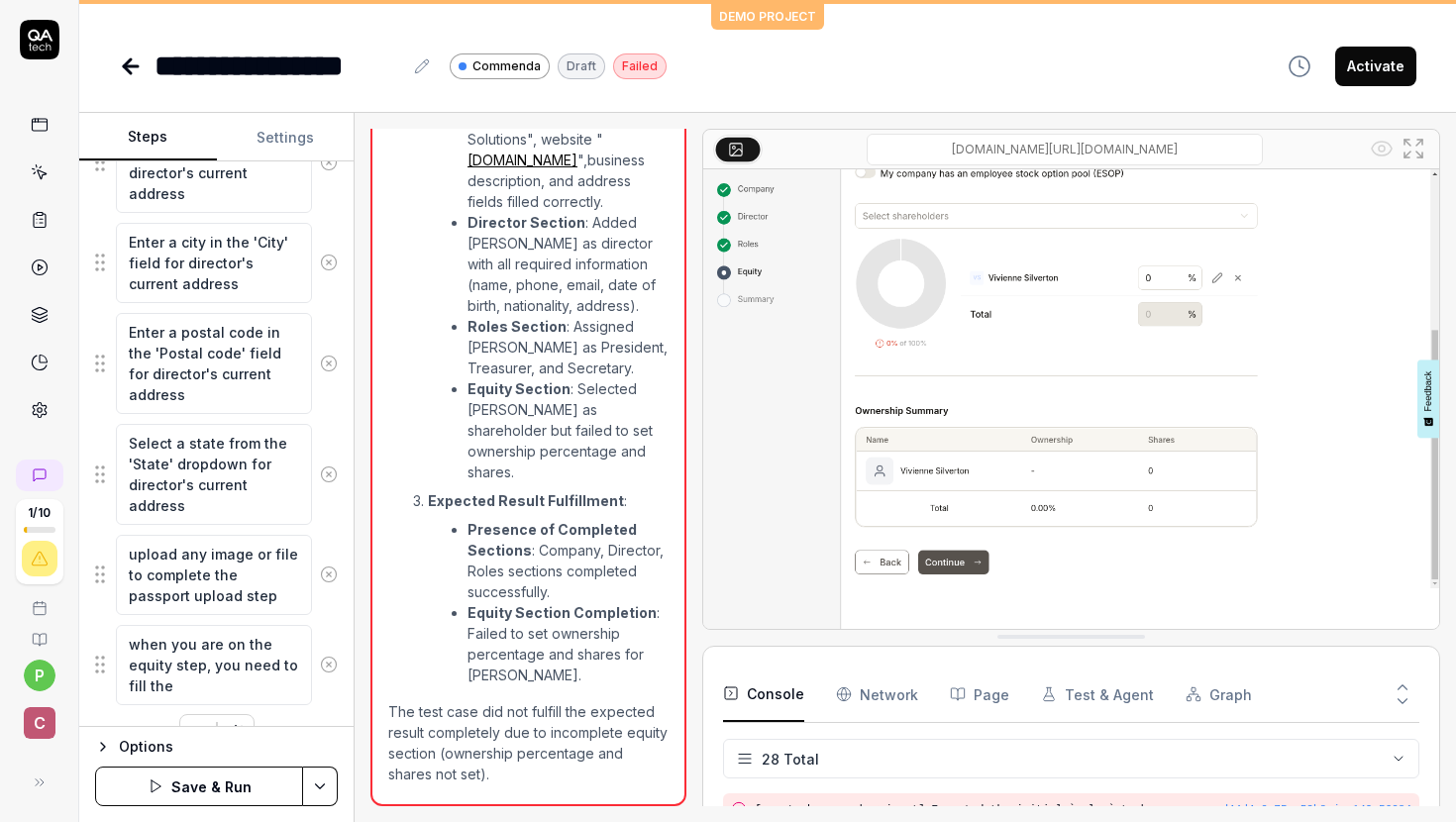 type on "*" 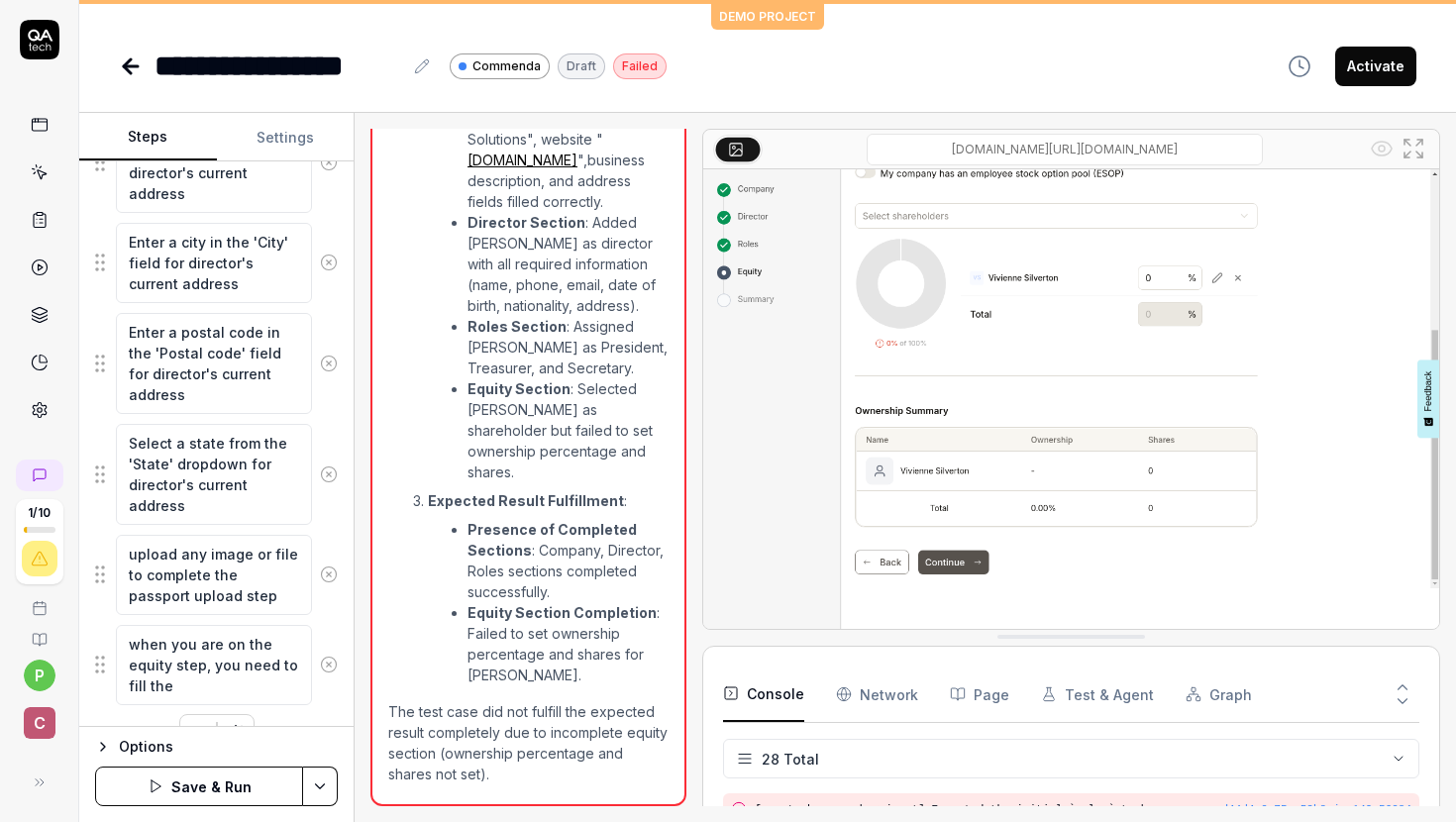 type on "when you are on the equity step, you need to fill the" 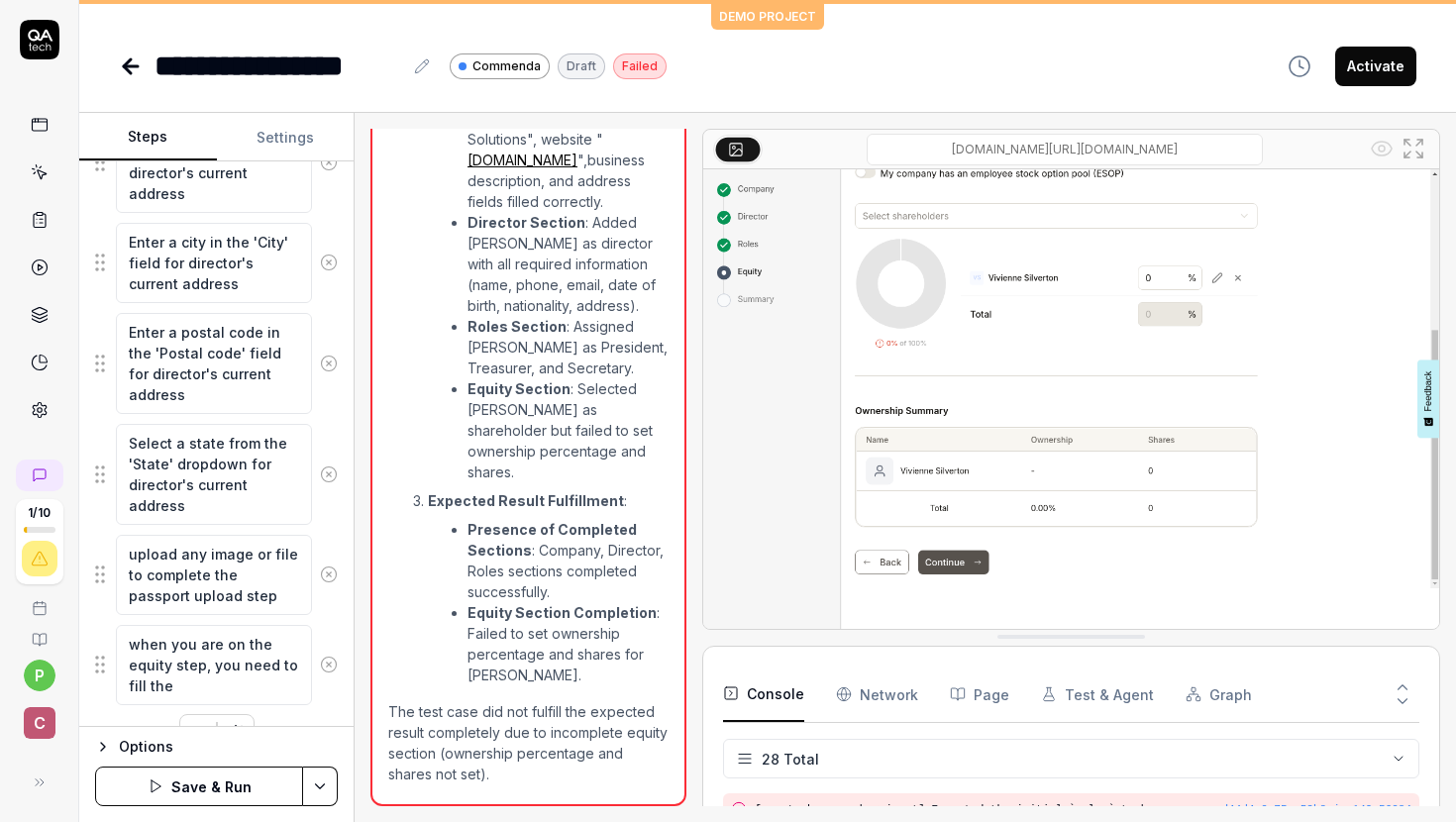 type on "*" 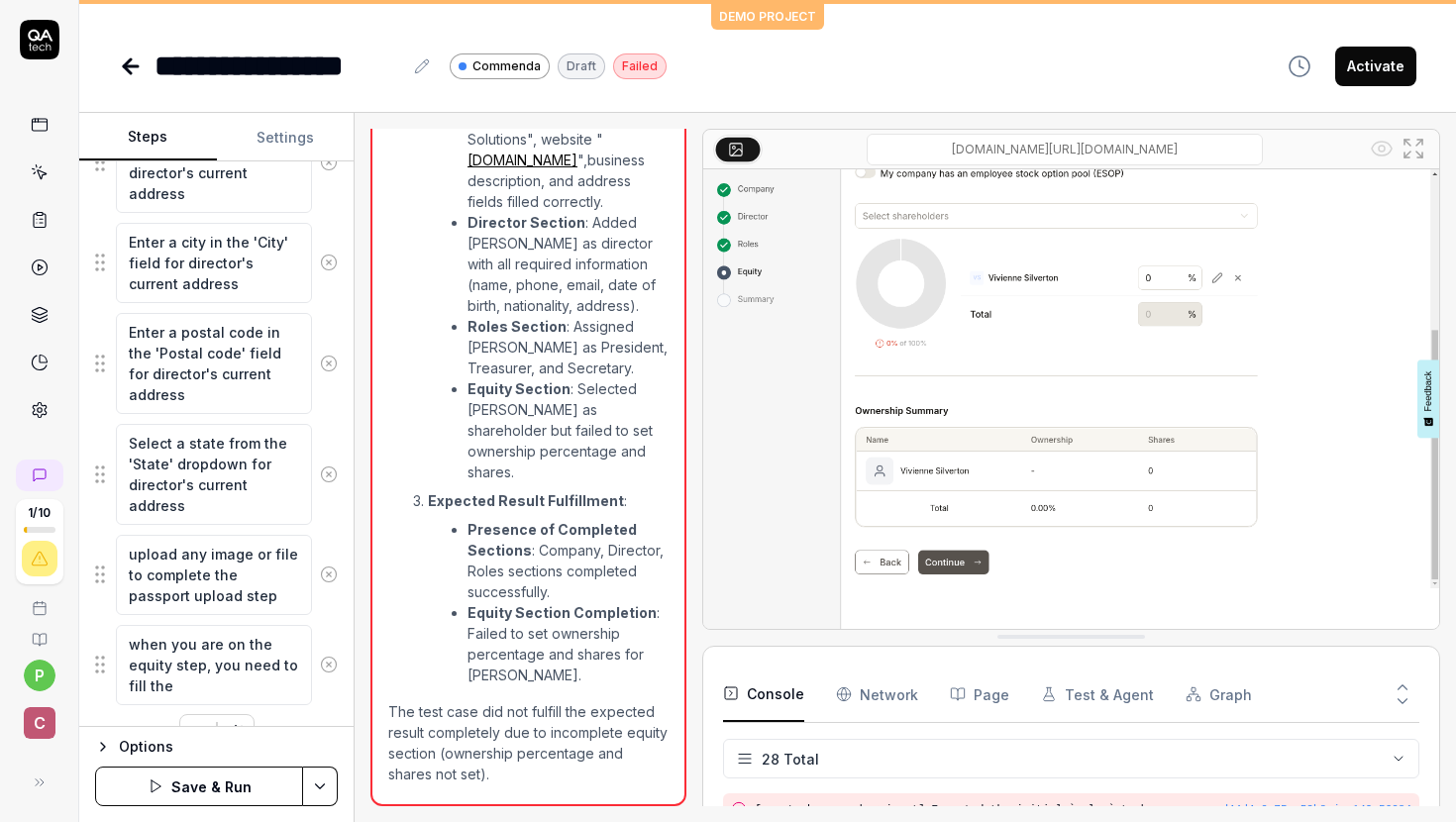 type on "when you are on the equity step, you need to fill the s" 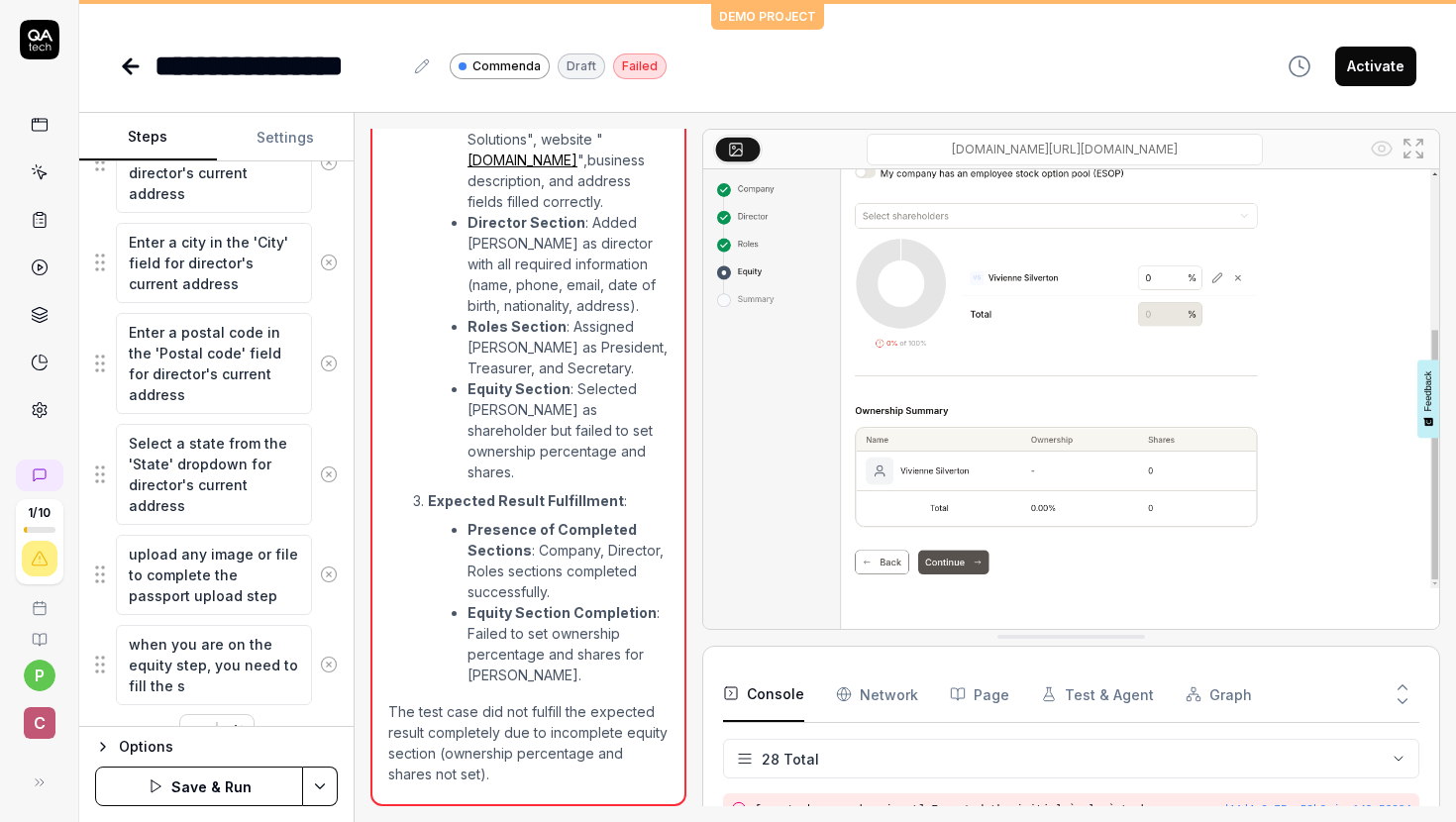type on "*" 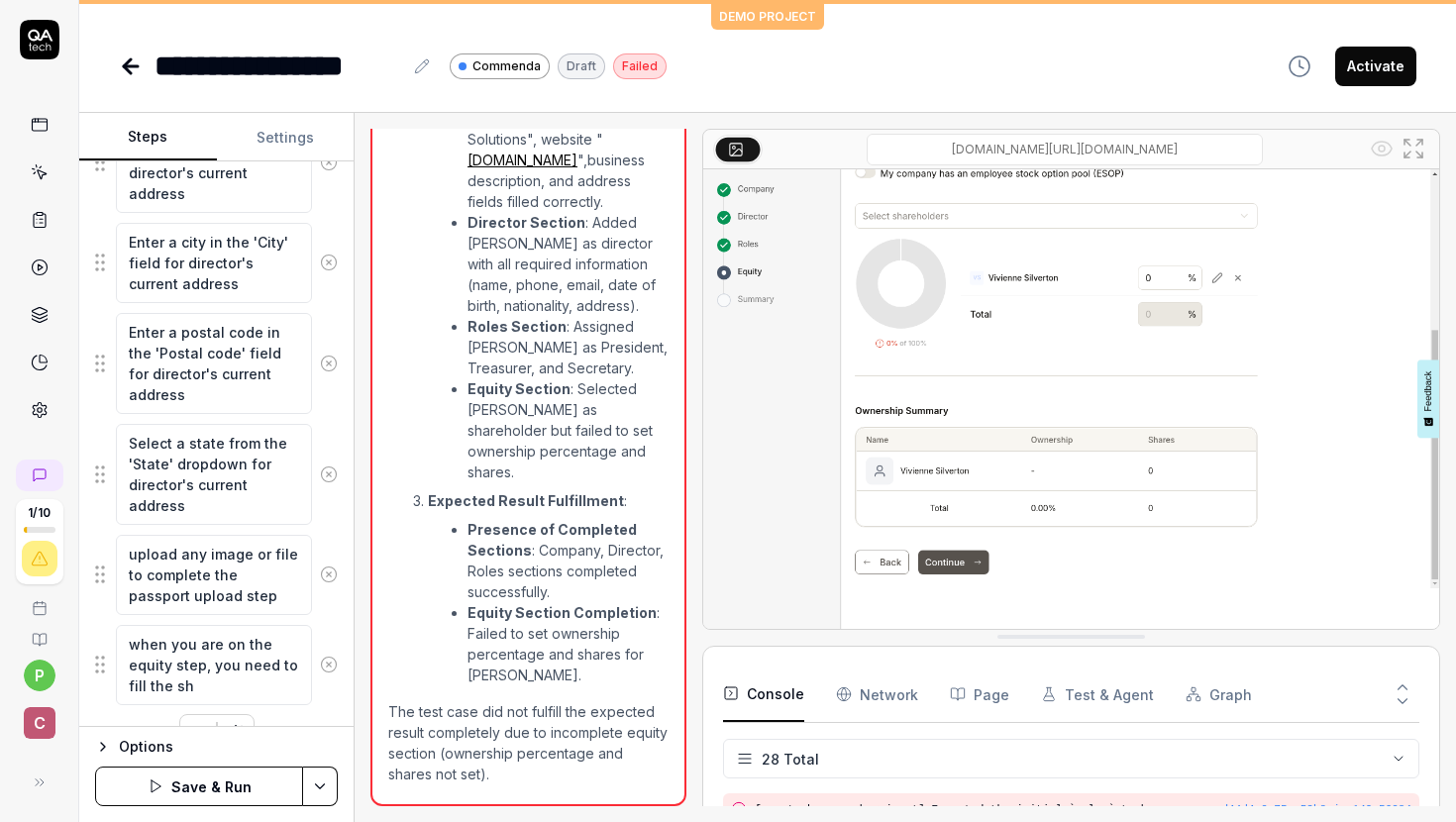 type on "*" 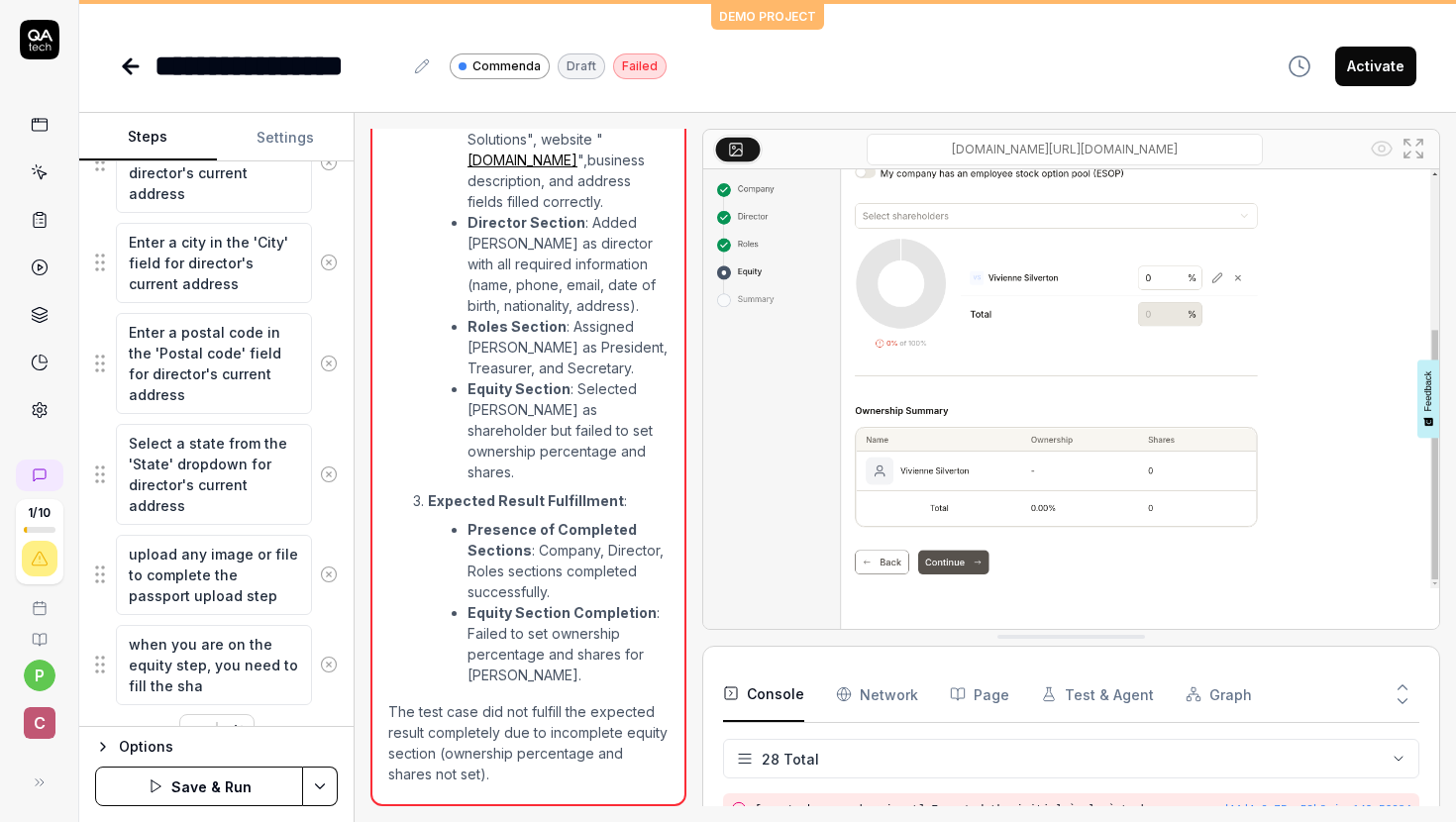 type on "*" 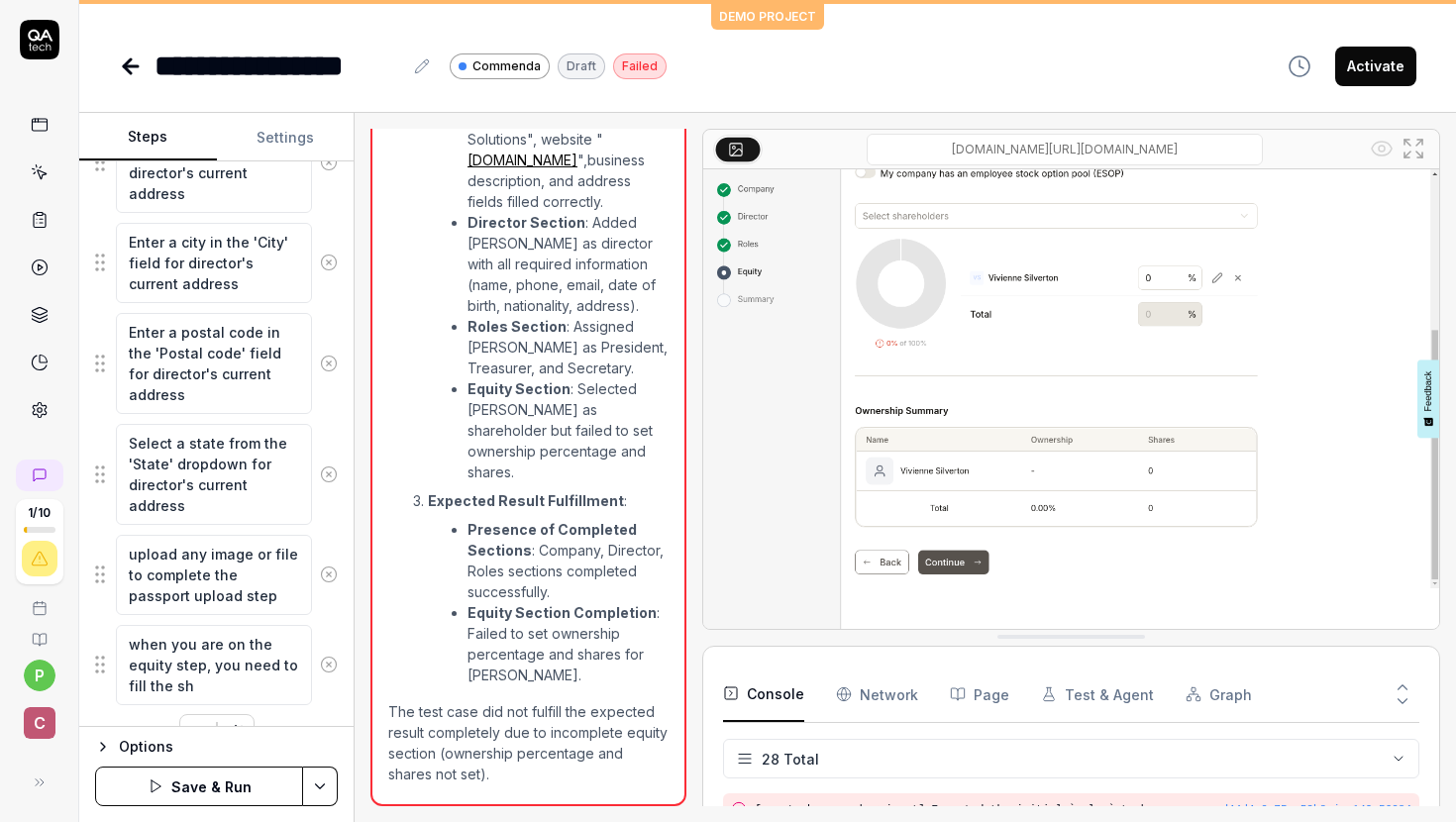 type on "*" 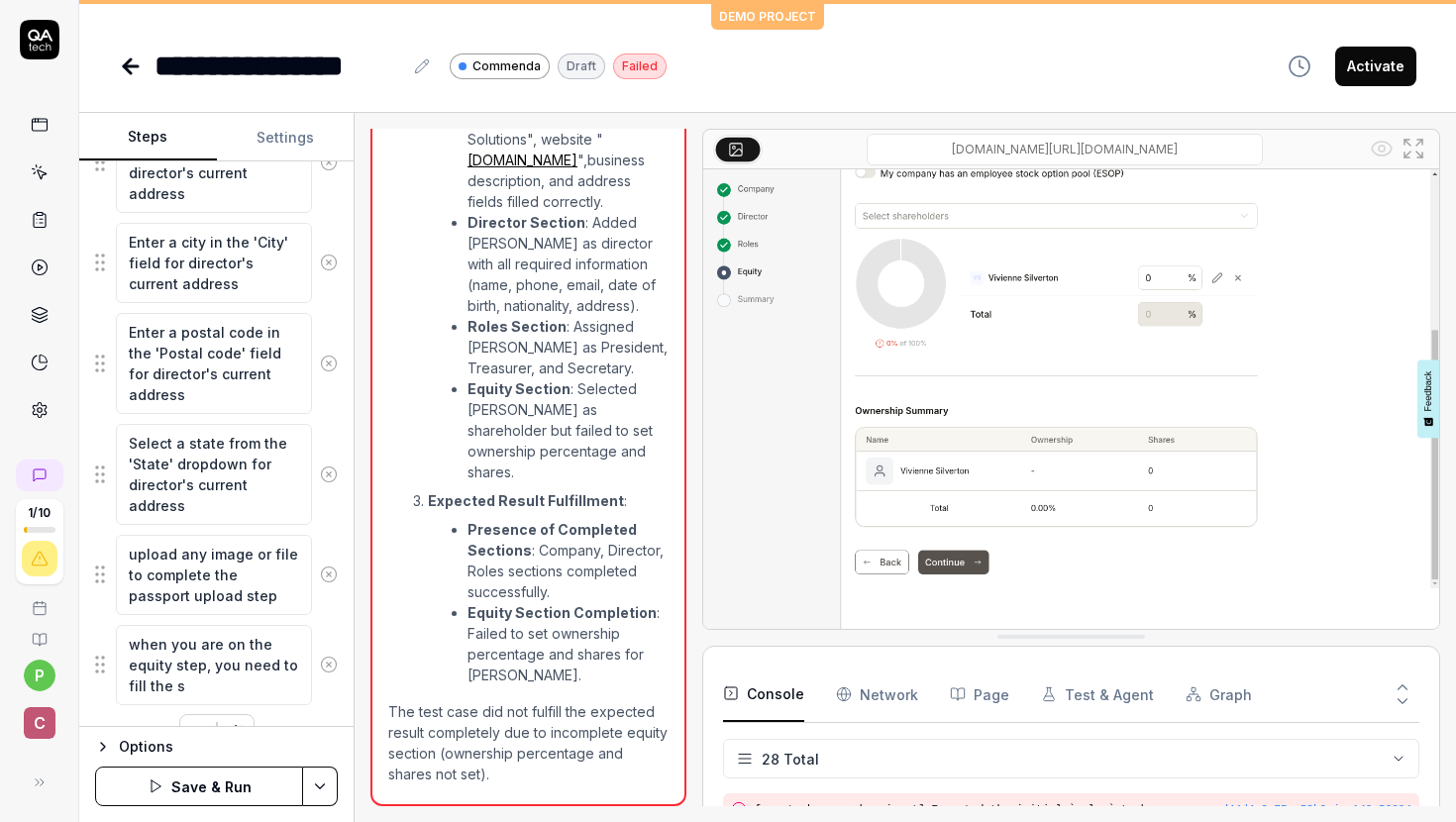 type on "*" 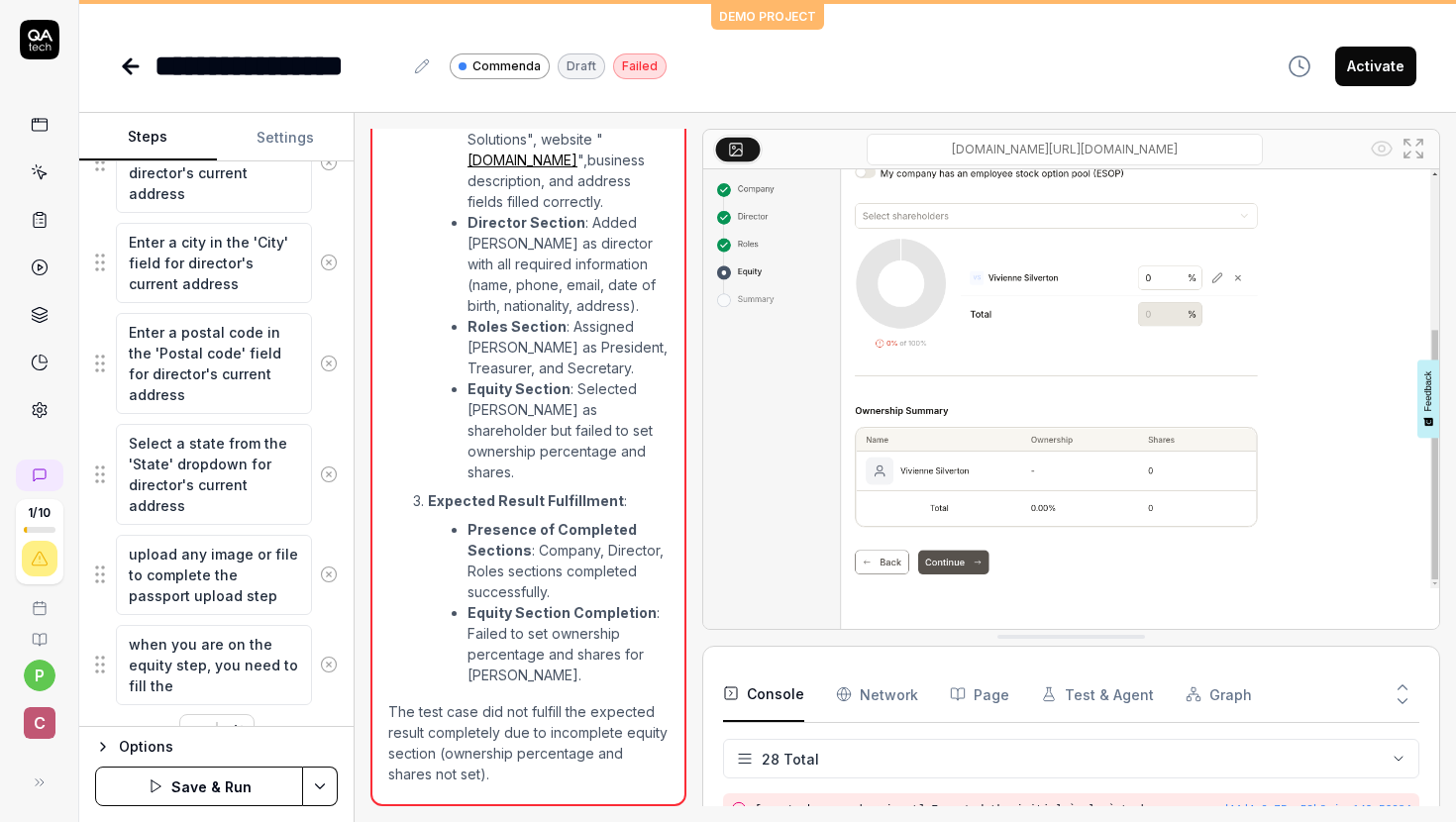 type on "*" 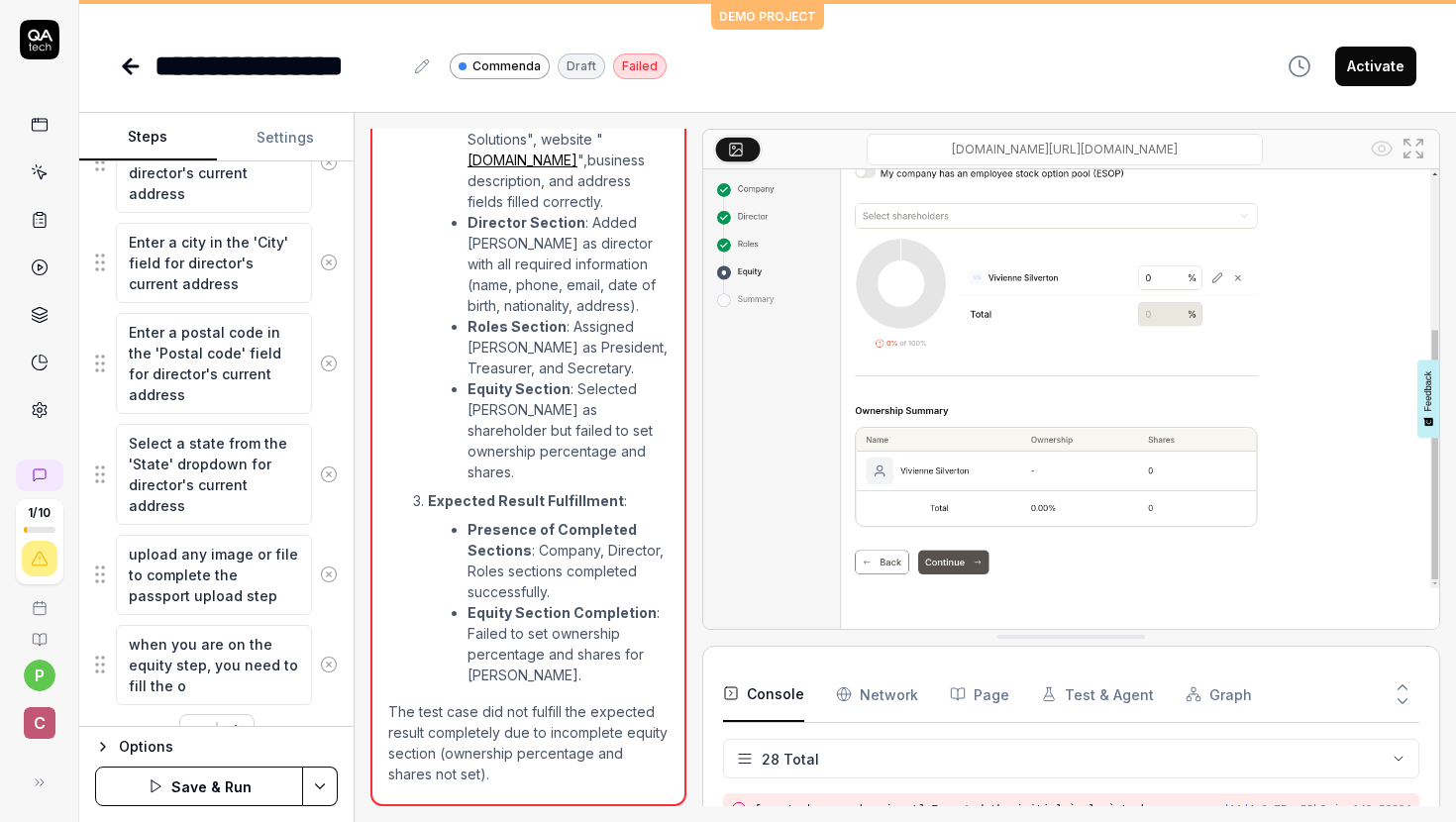 type on "*" 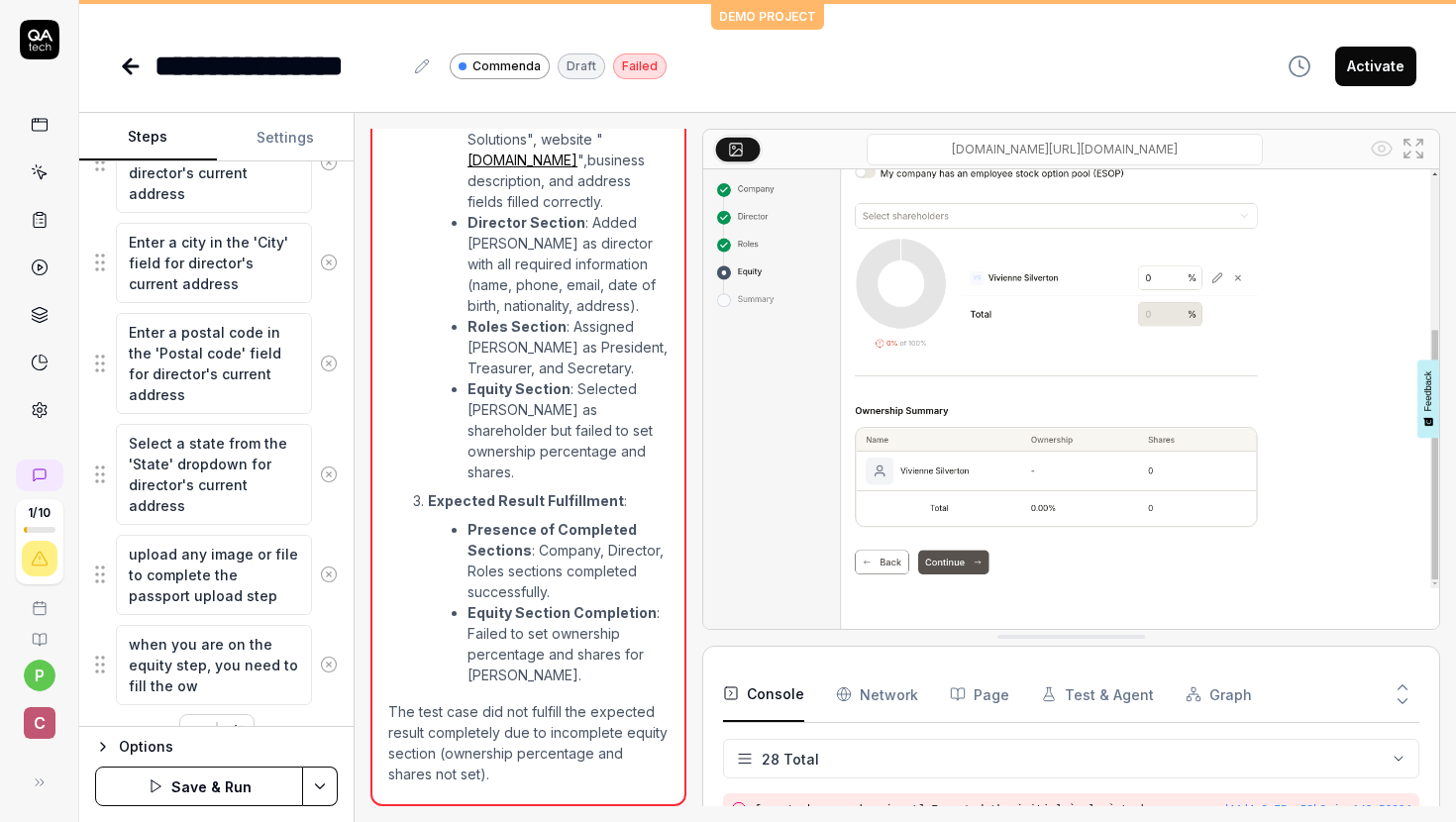 type on "*" 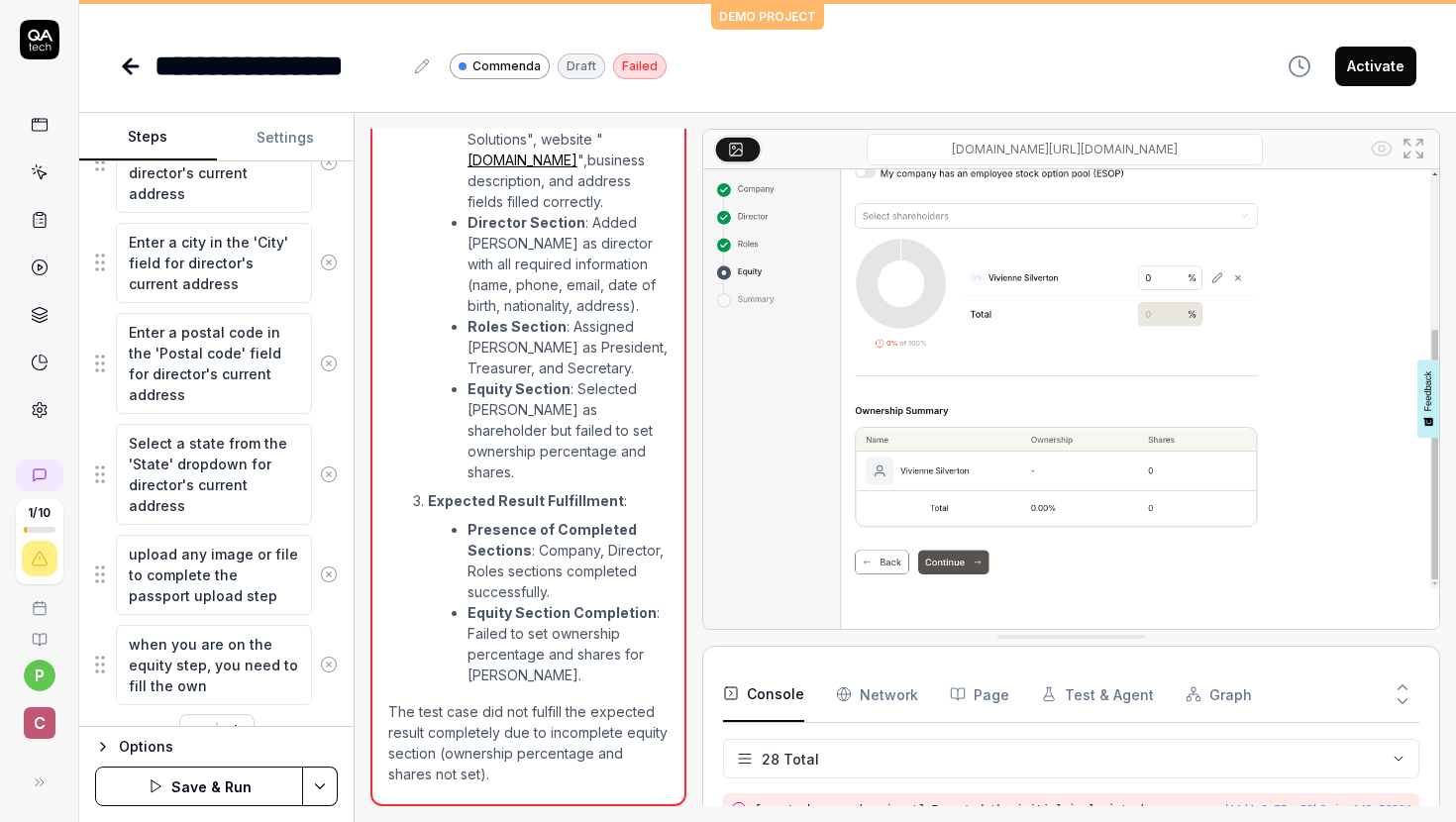 type on "*" 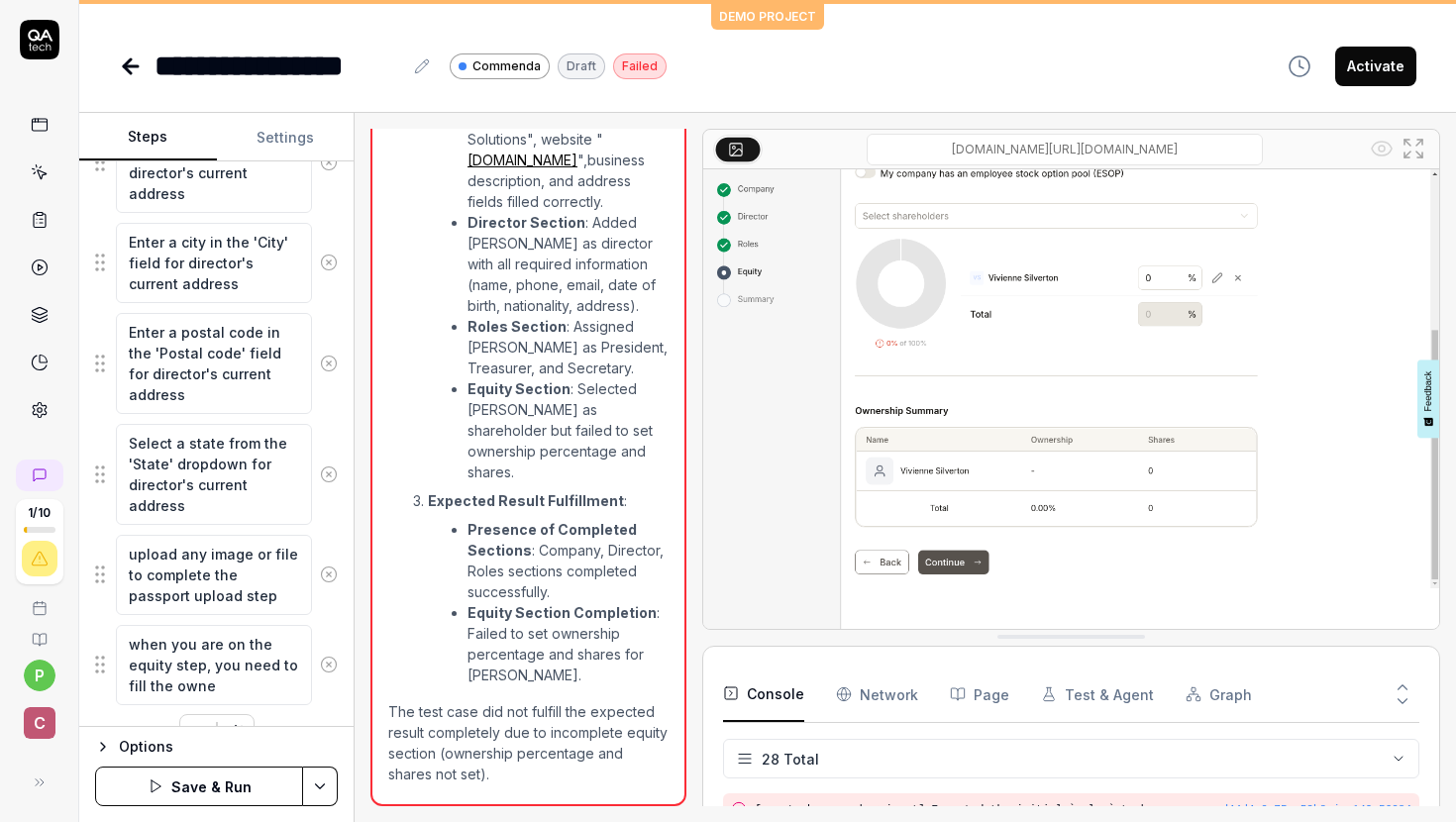 type on "*" 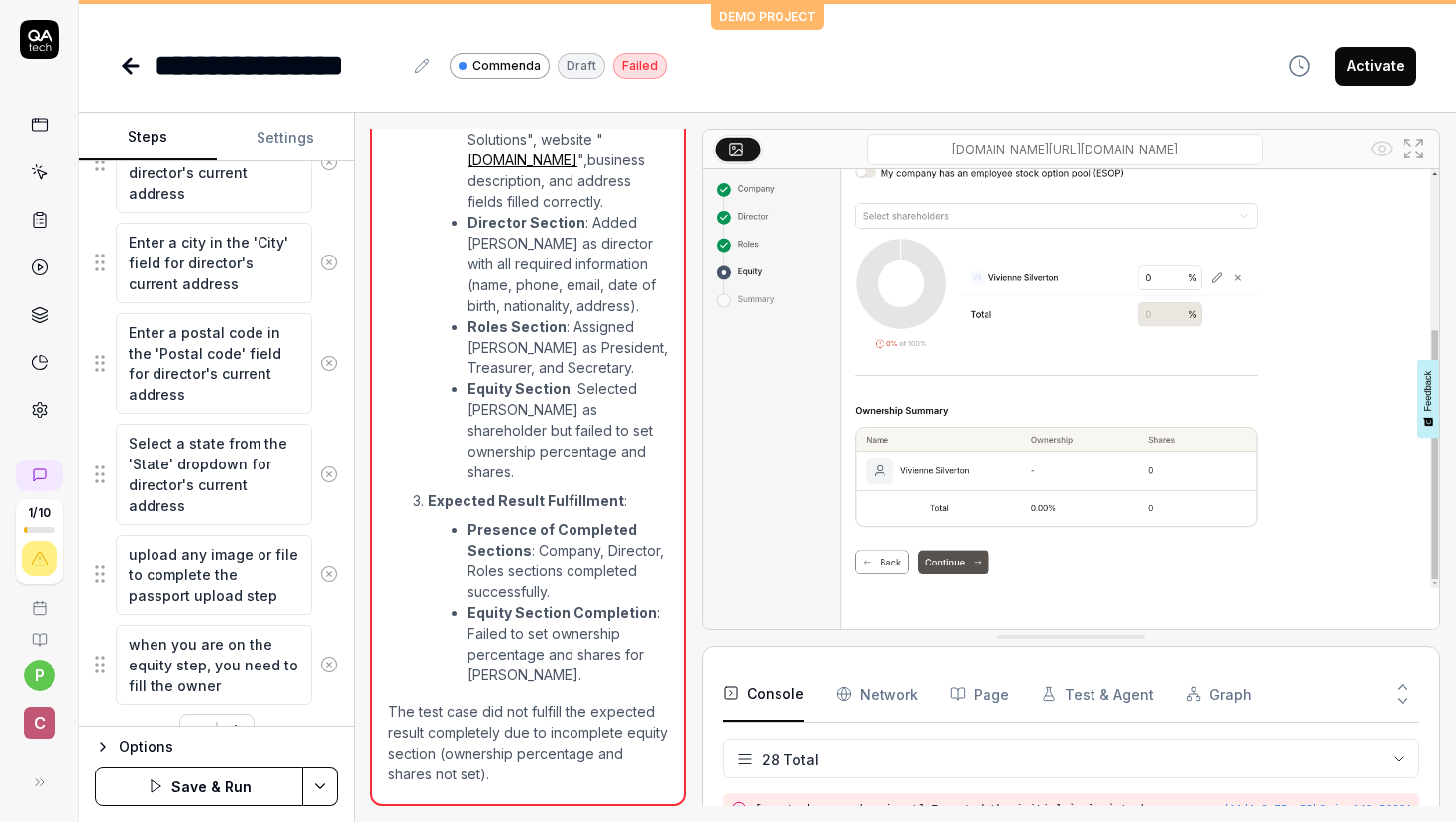 type on "*" 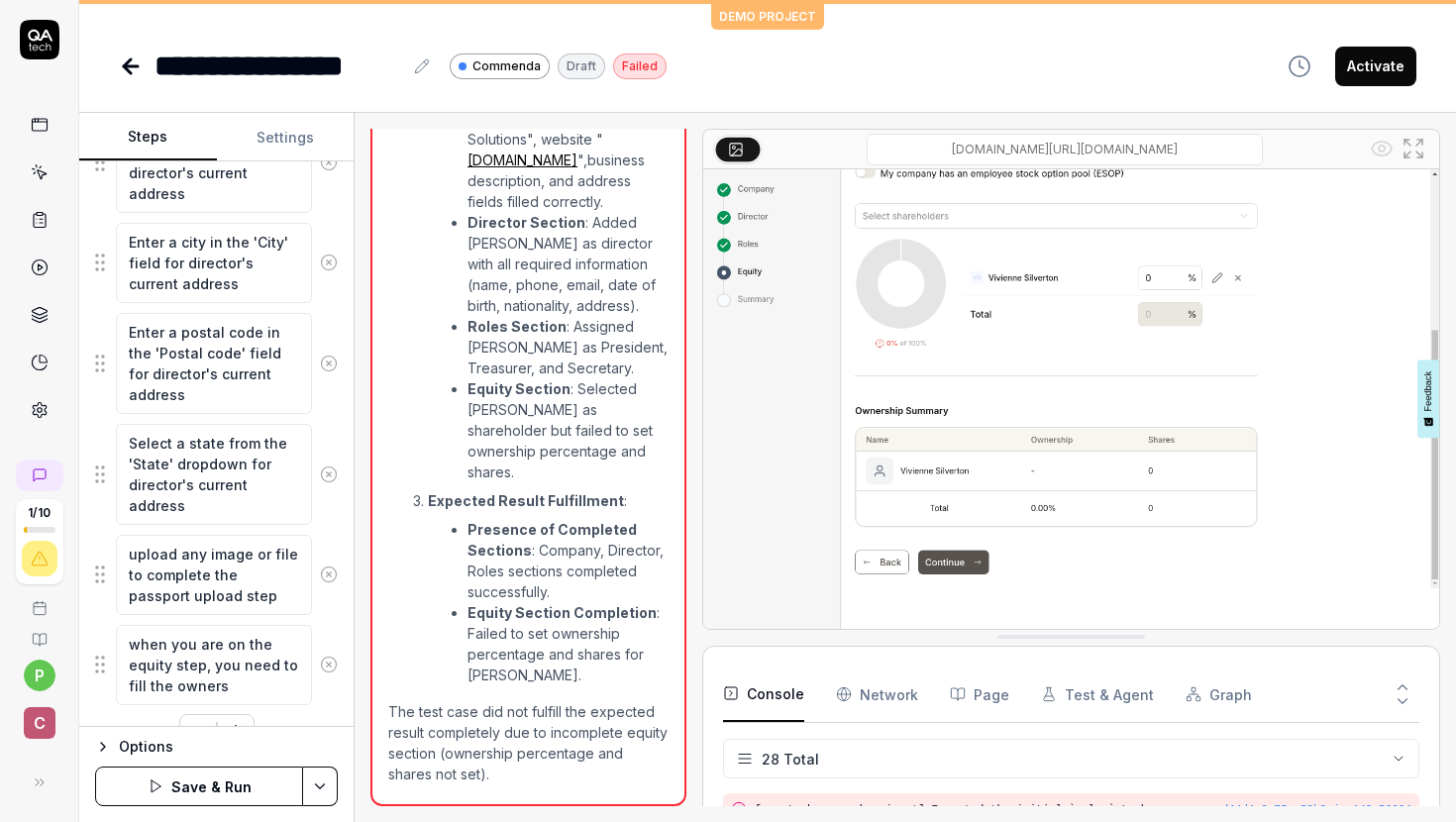 type on "*" 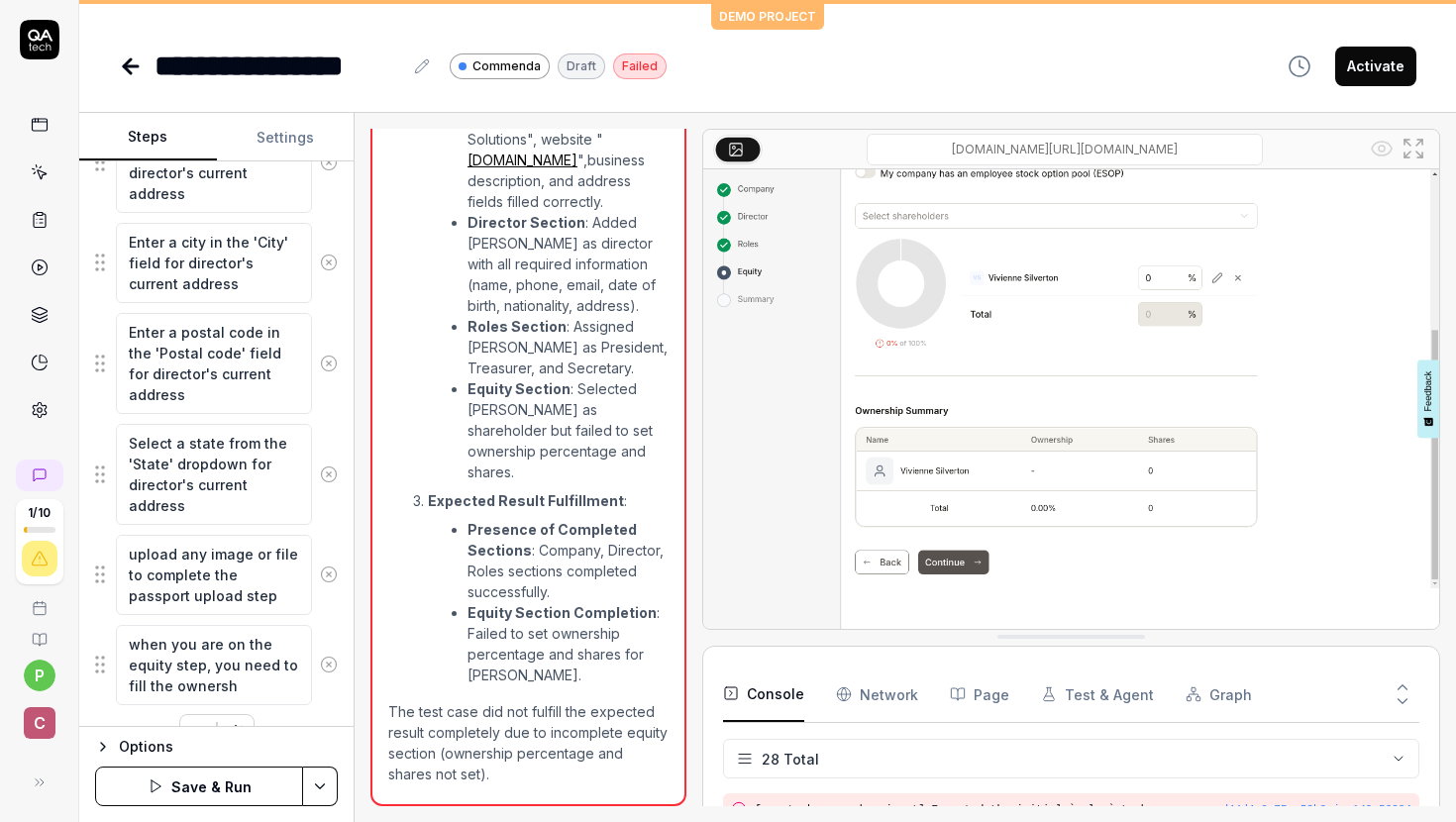 type on "when you are on the equity step, you need to fill the ownershi" 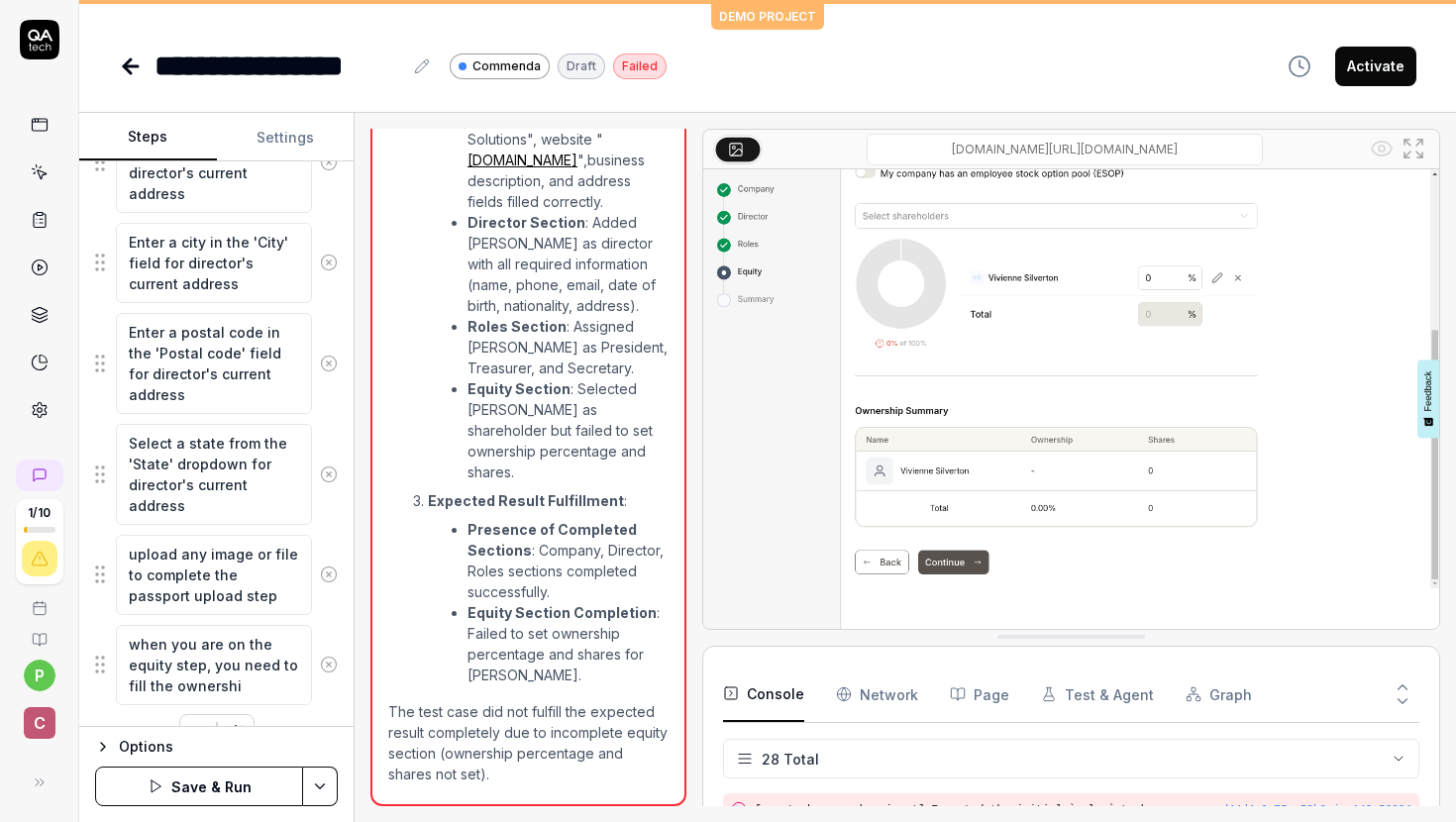 type on "*" 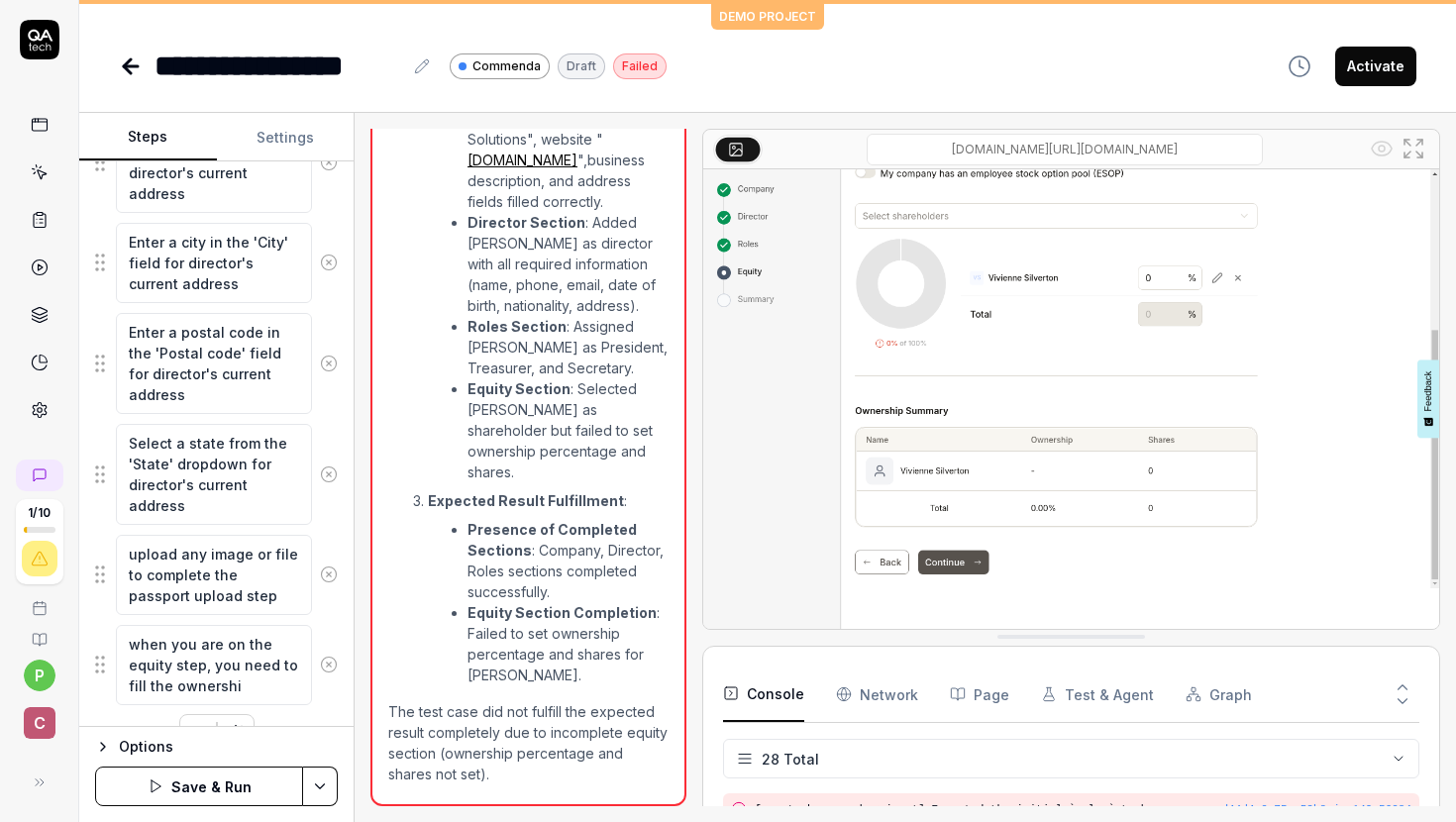type on "when you are on the equity step, you need to fill the ownership" 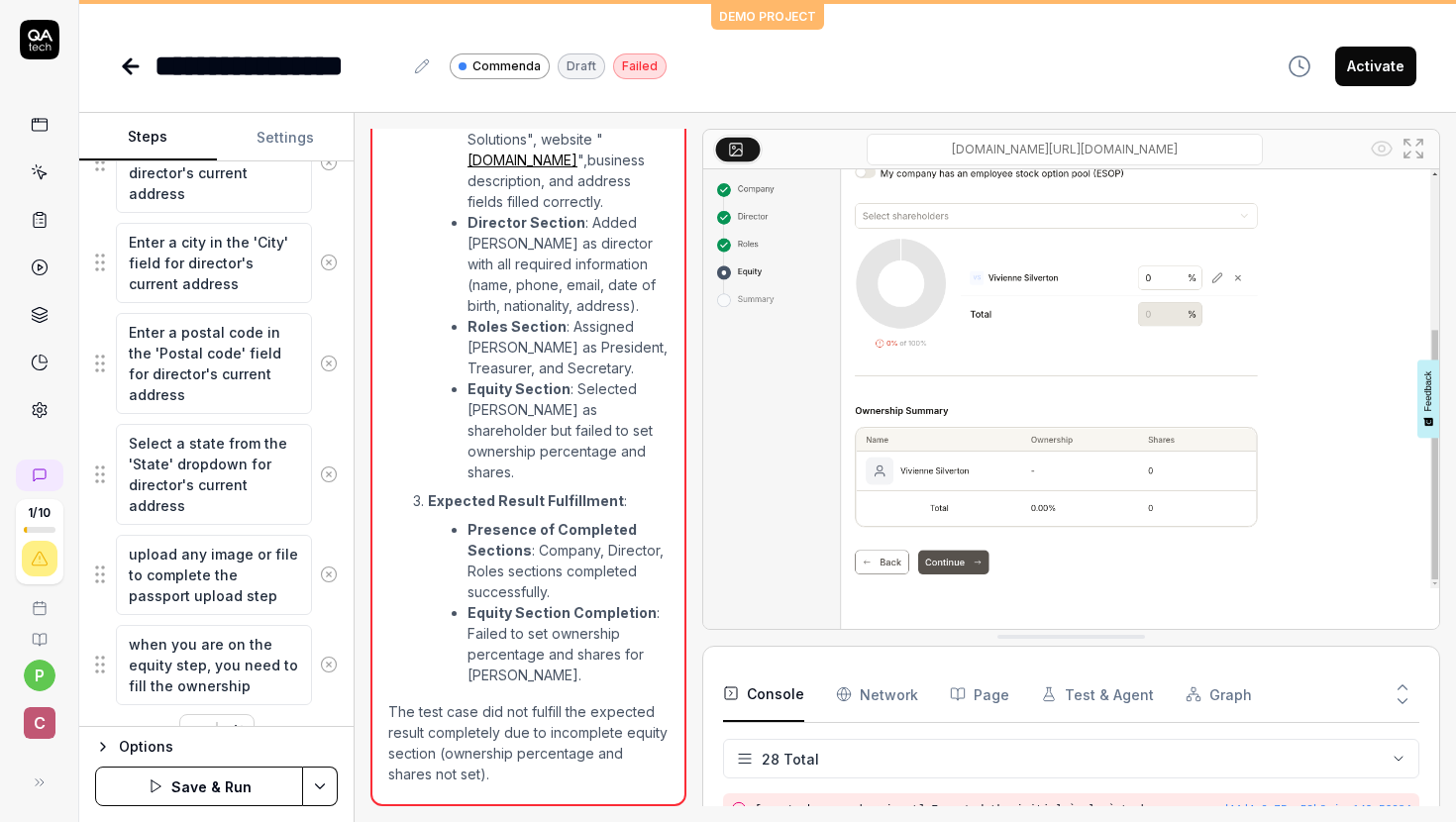 type on "*" 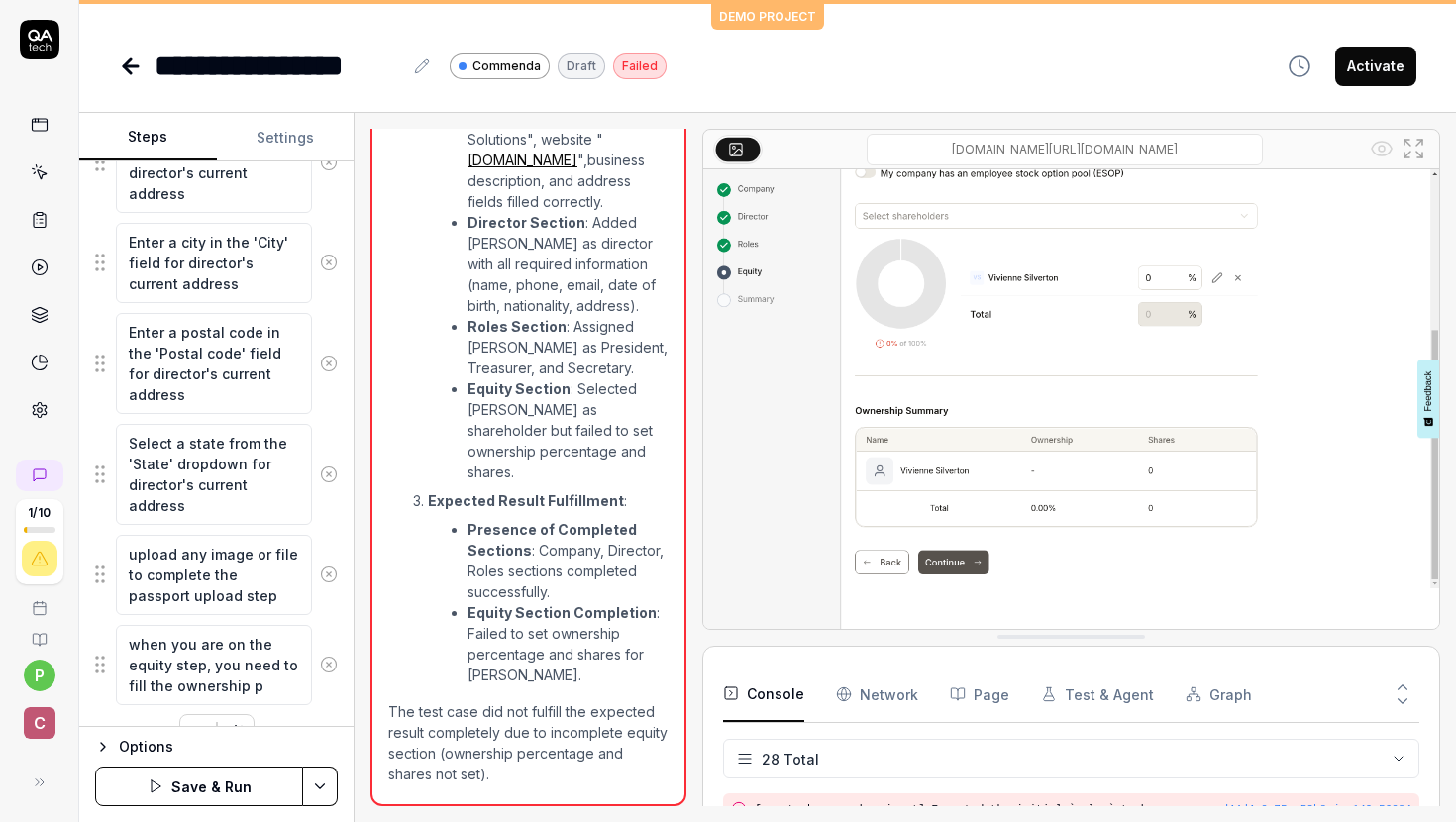 type on "*" 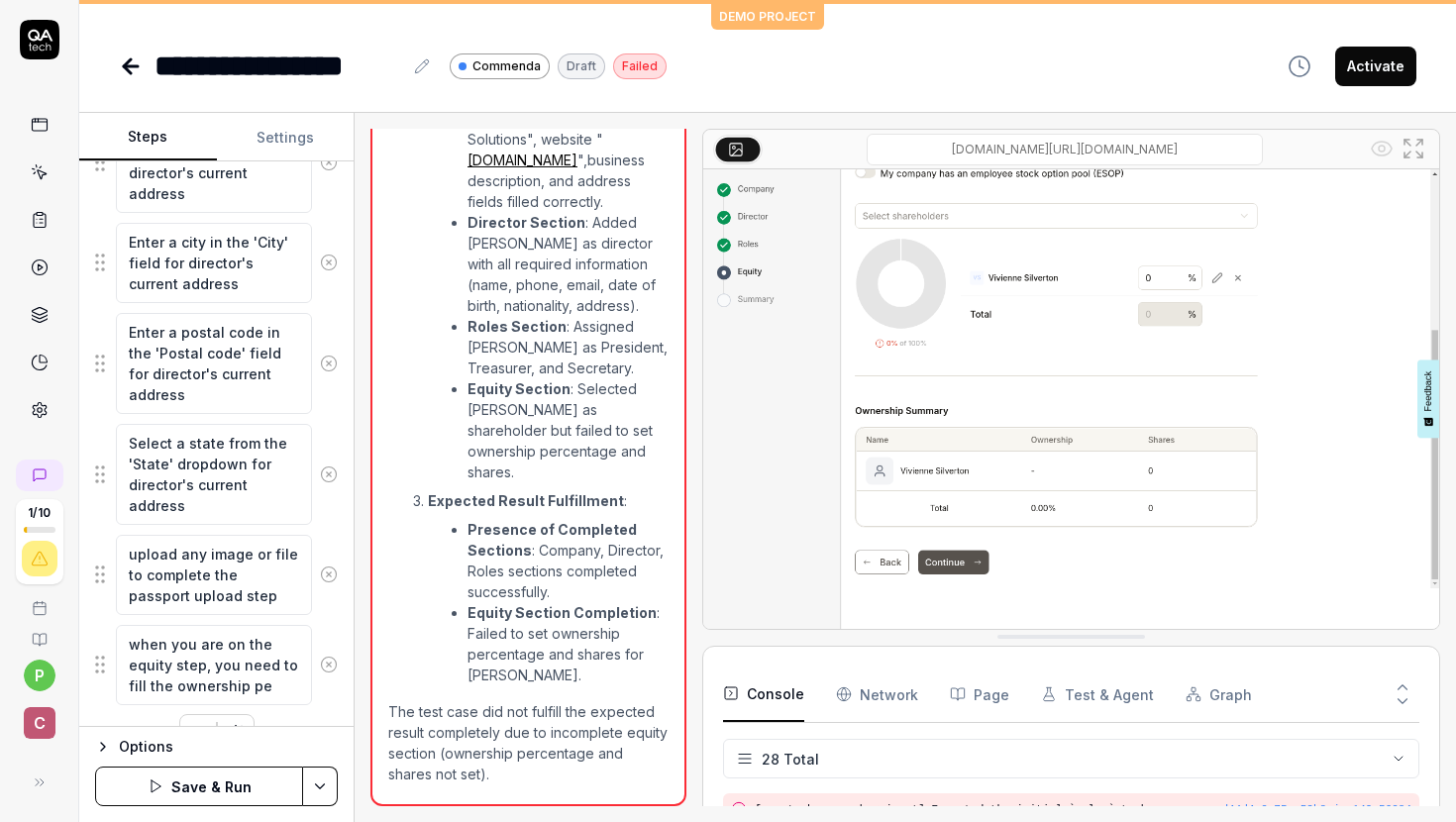 type on "*" 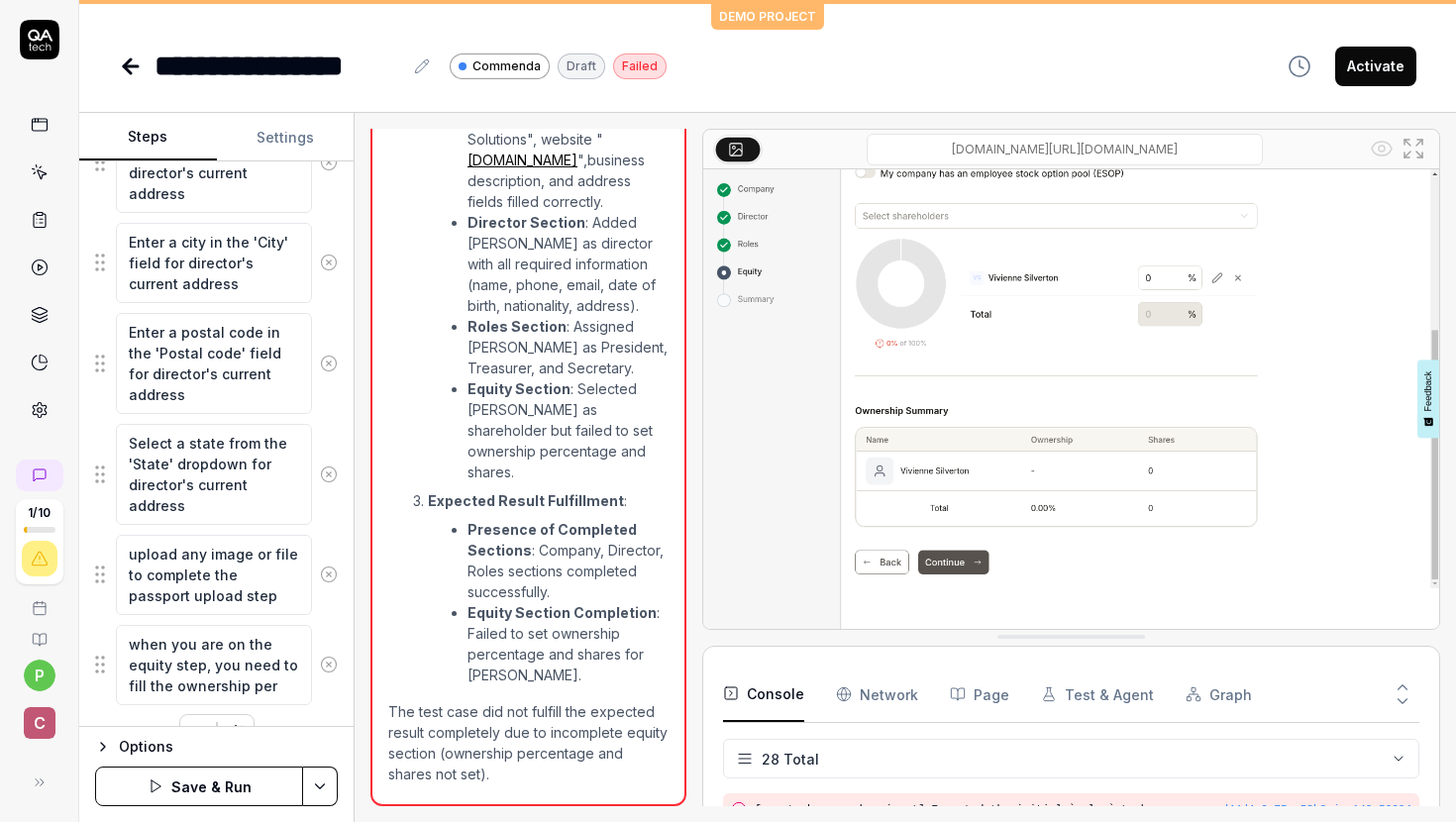 type on "*" 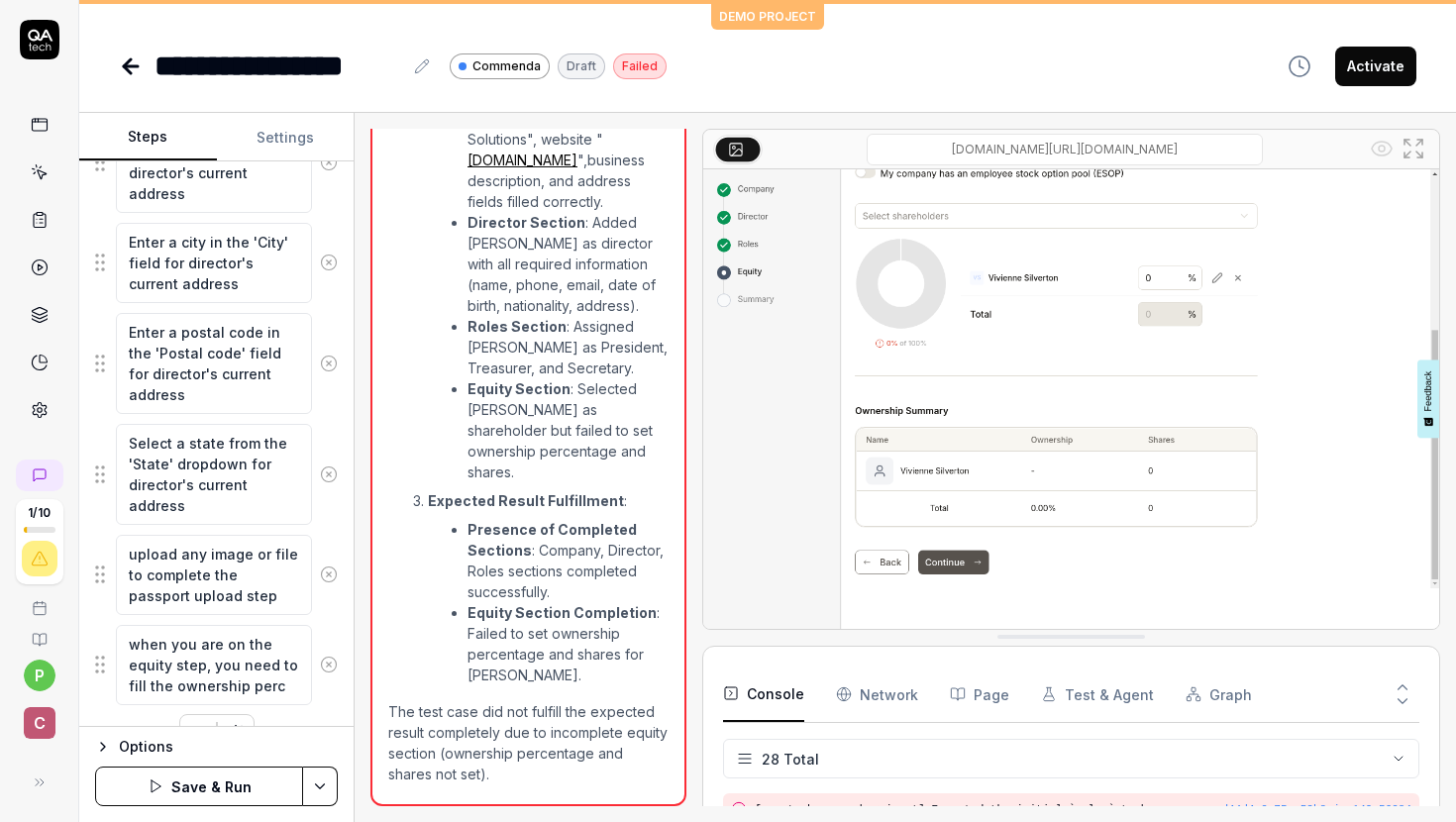 type on "*" 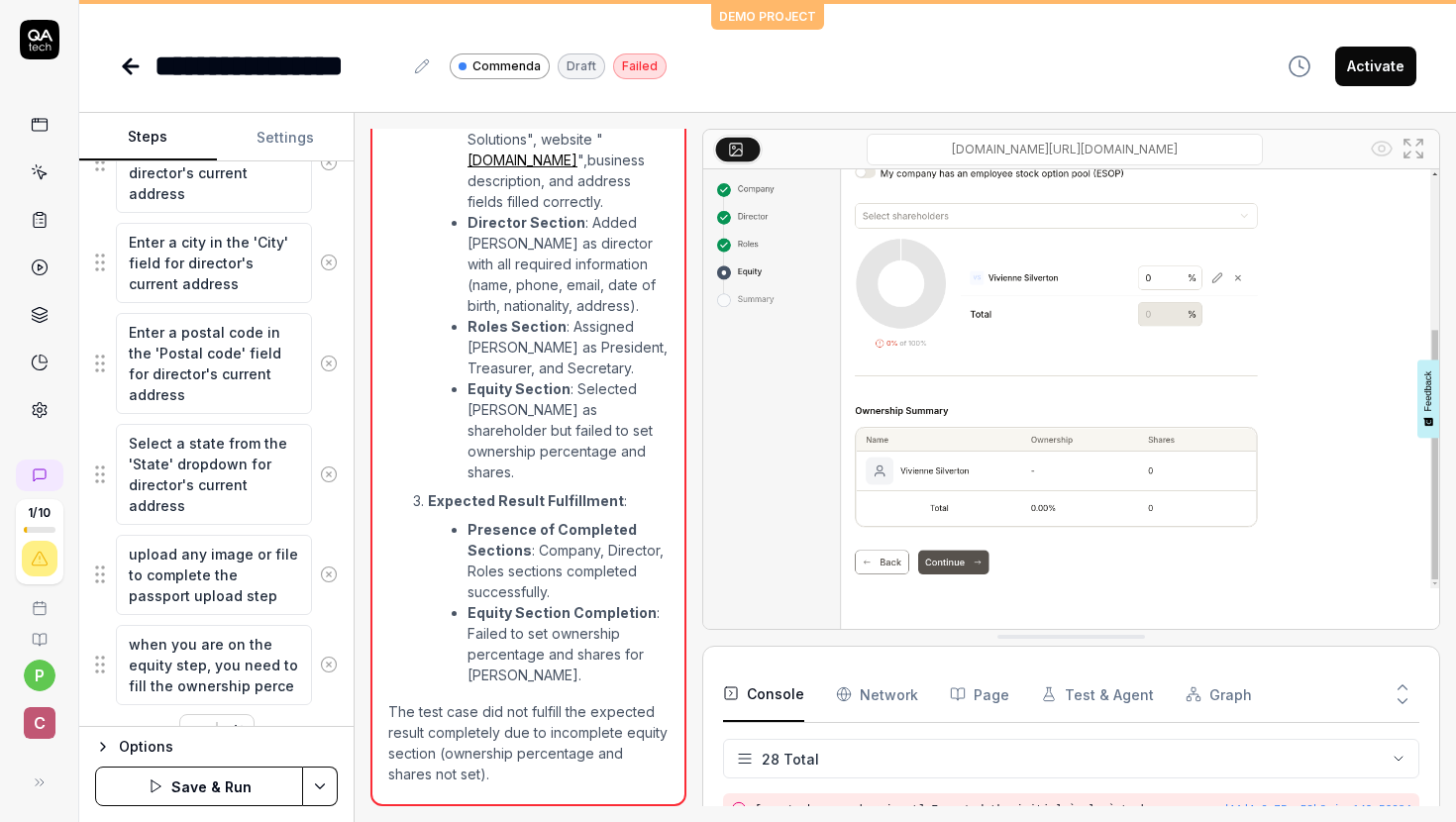 type on "*" 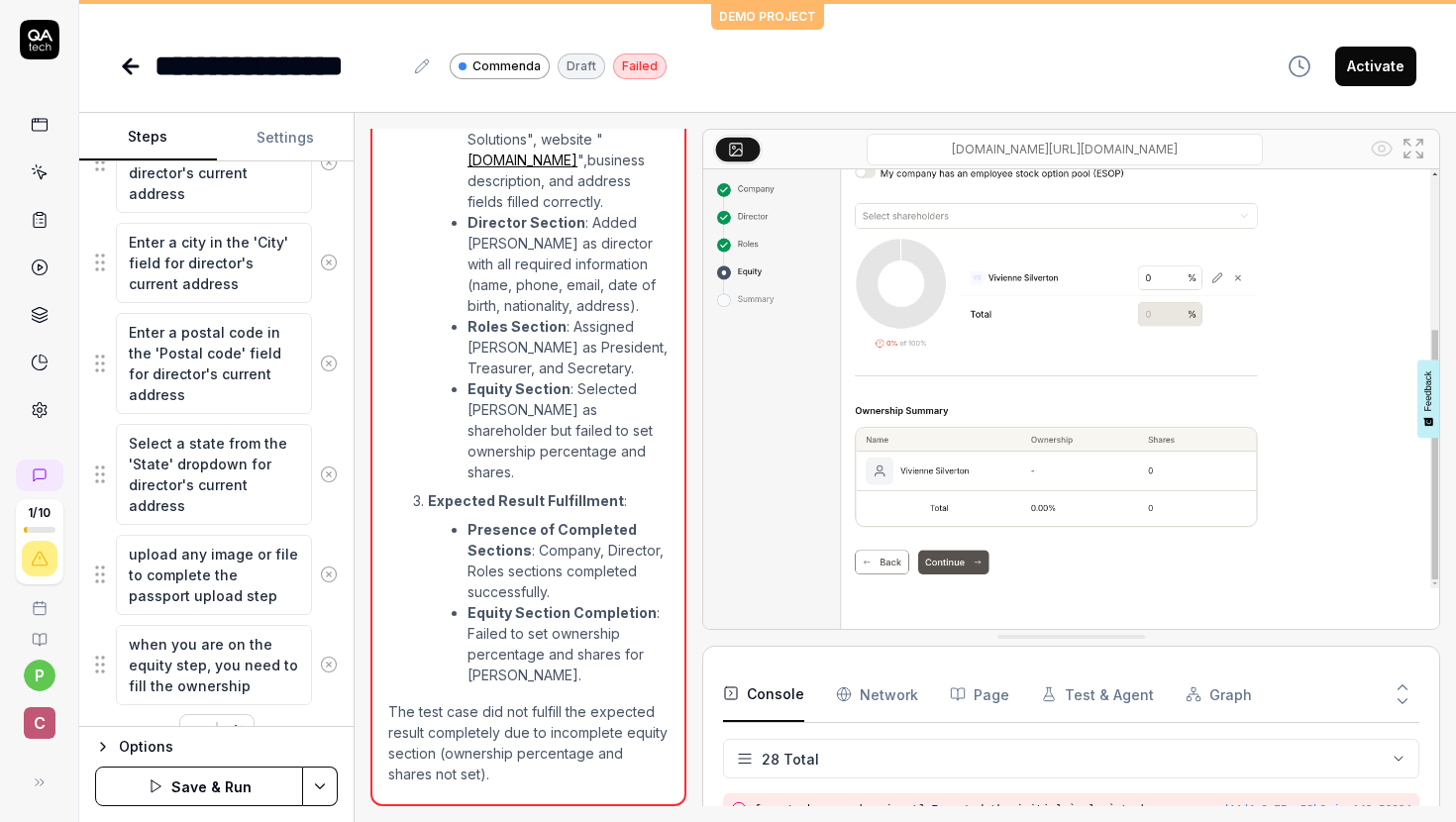 type on "*" 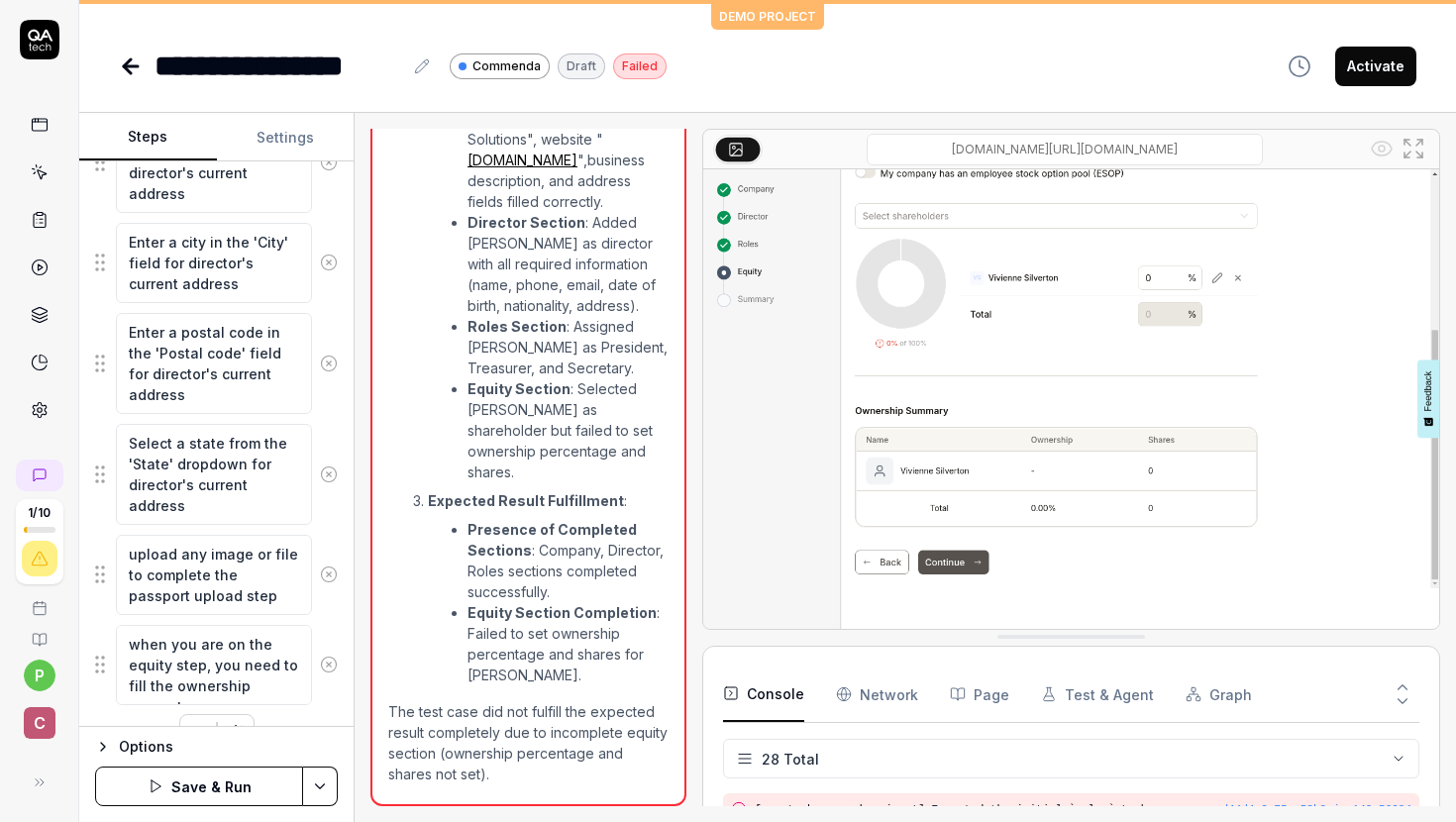 type on "*" 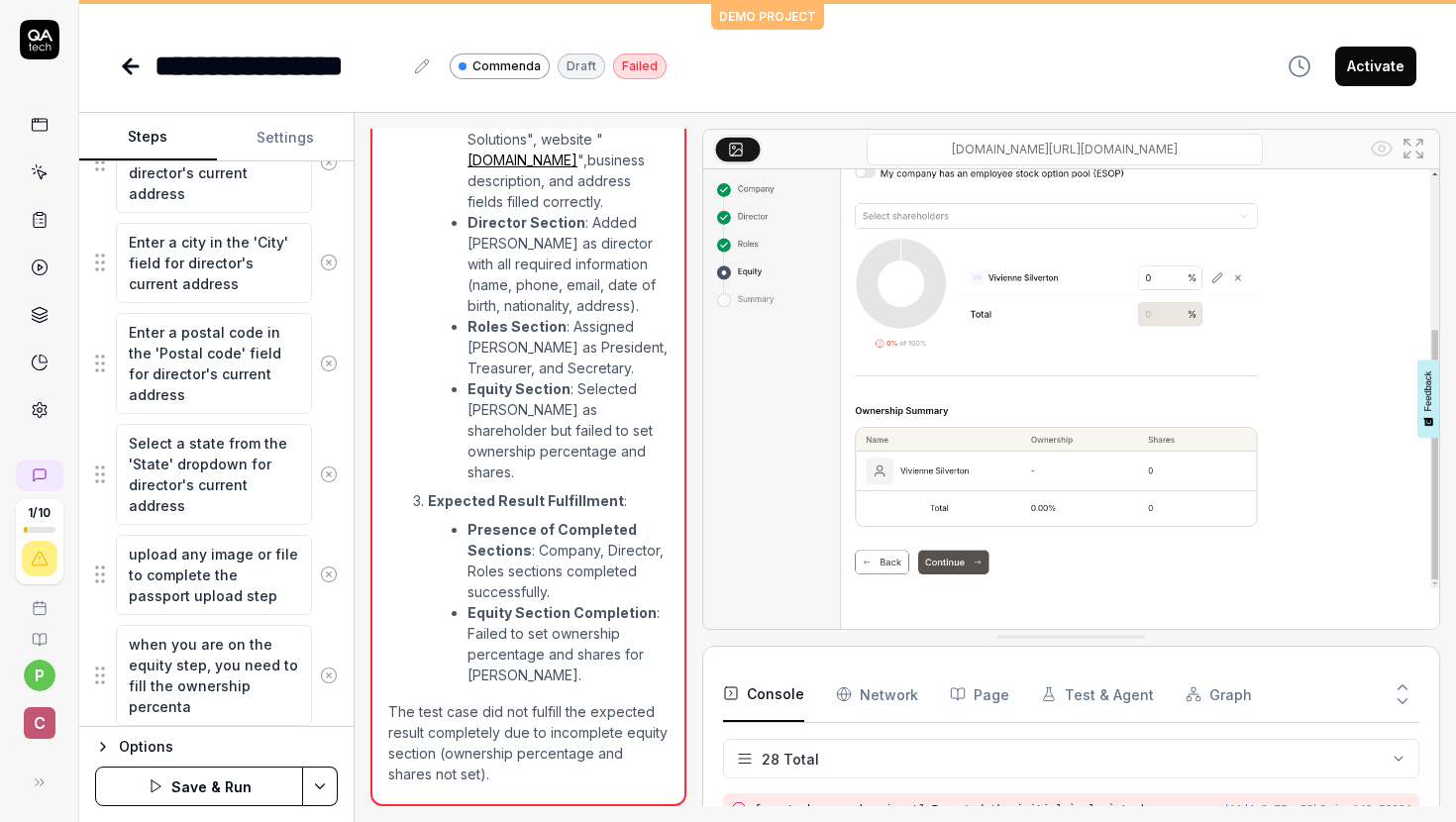 type on "*" 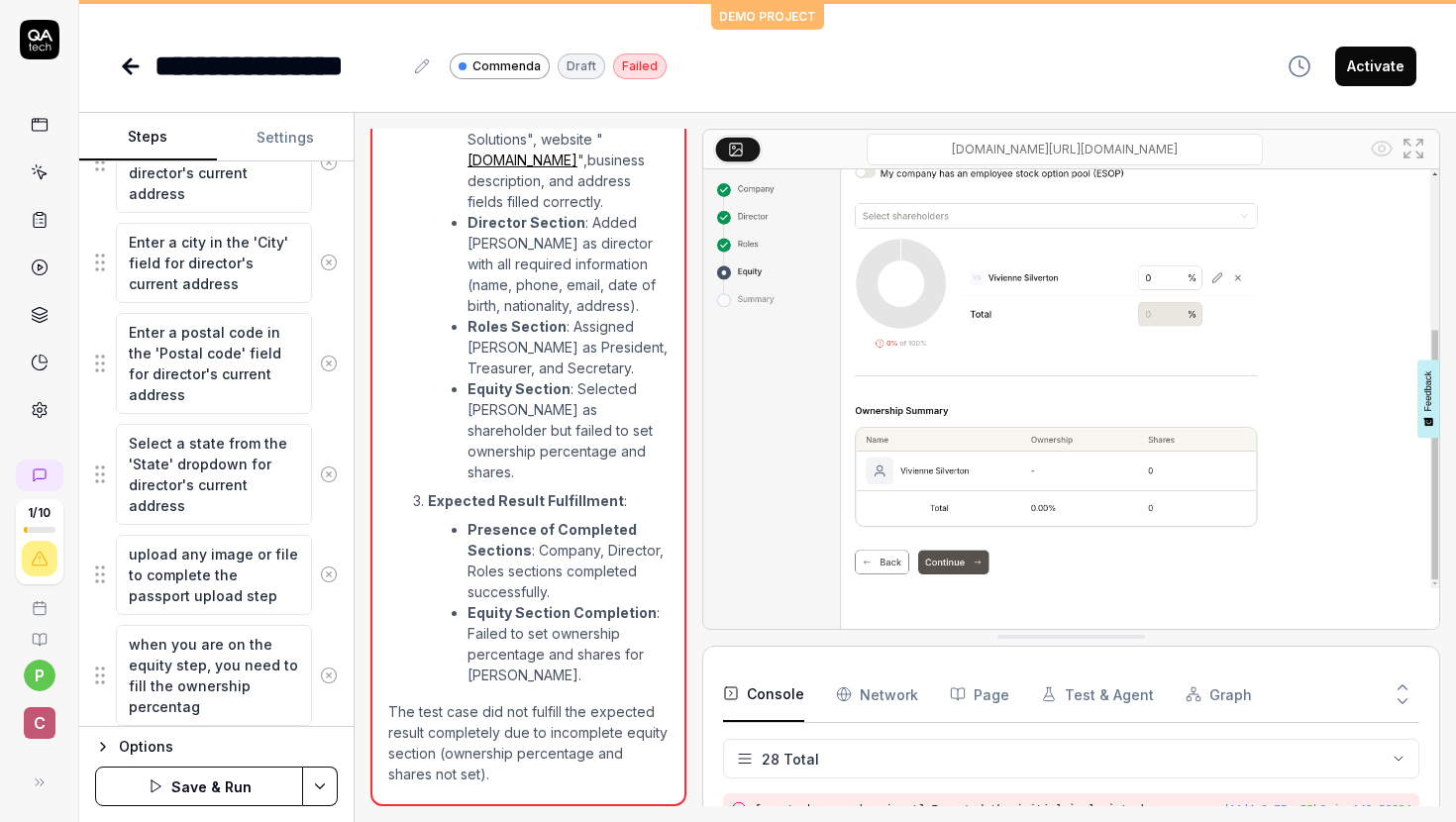 type on "*" 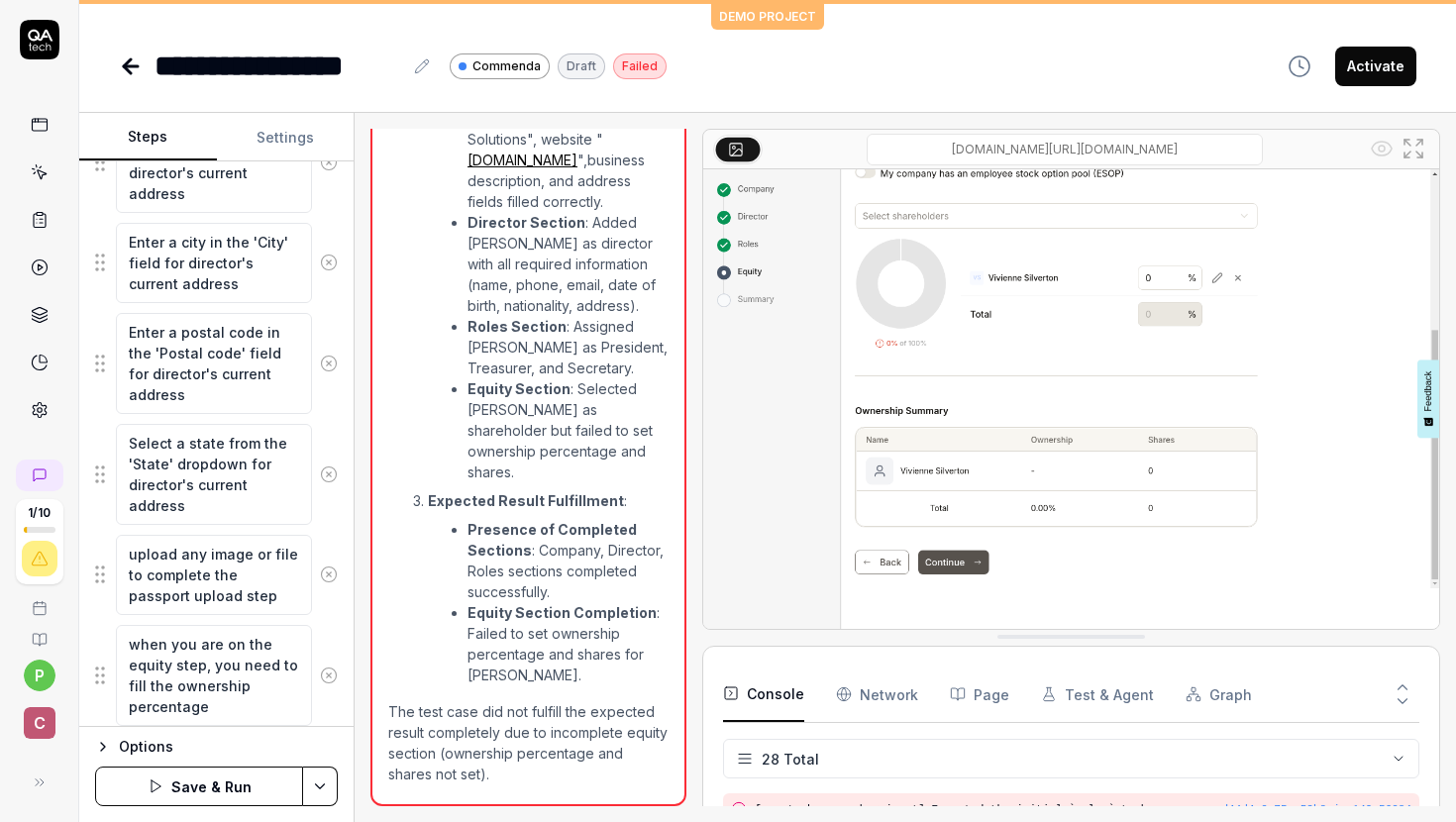 type on "*" 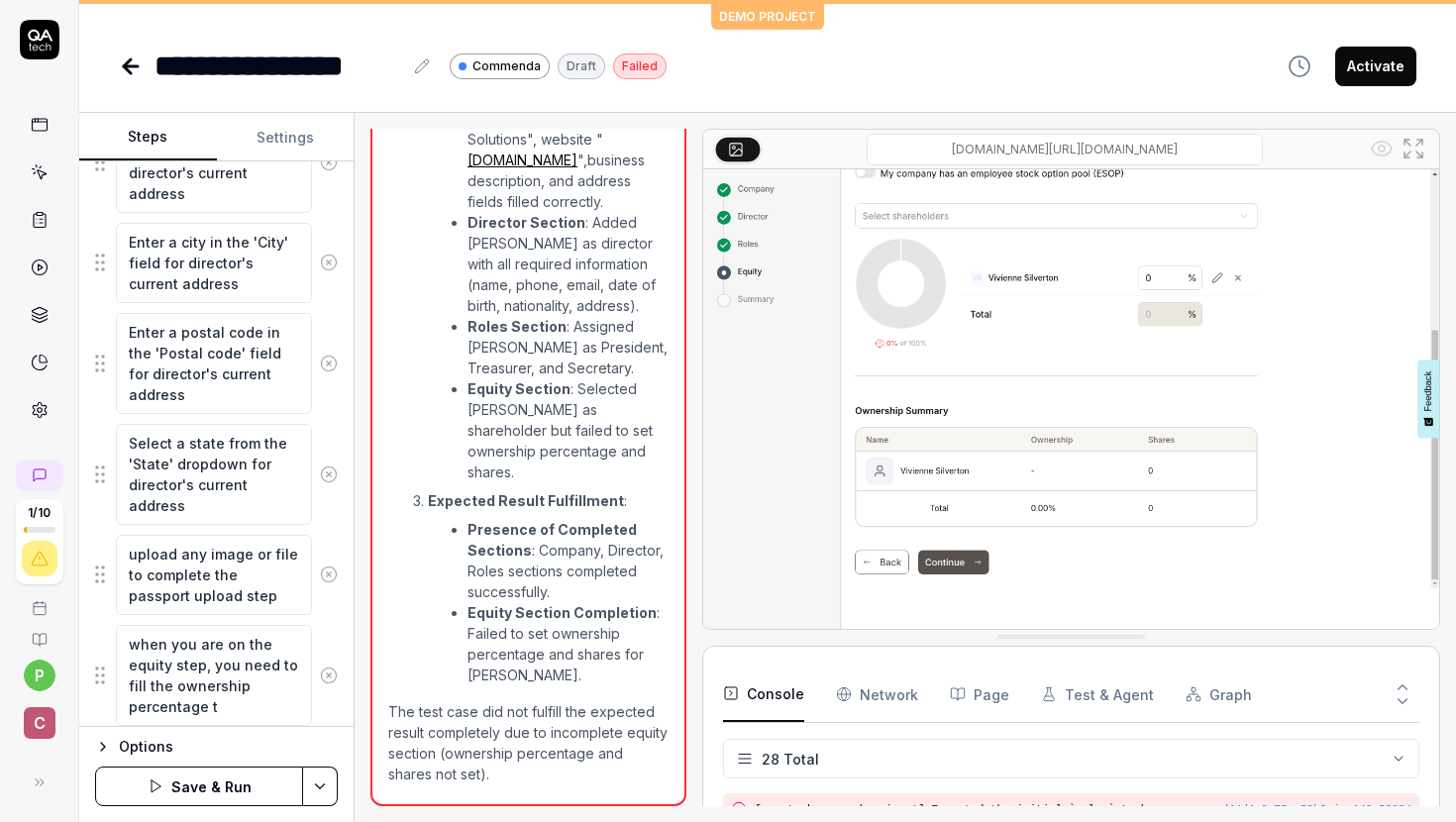 type on "*" 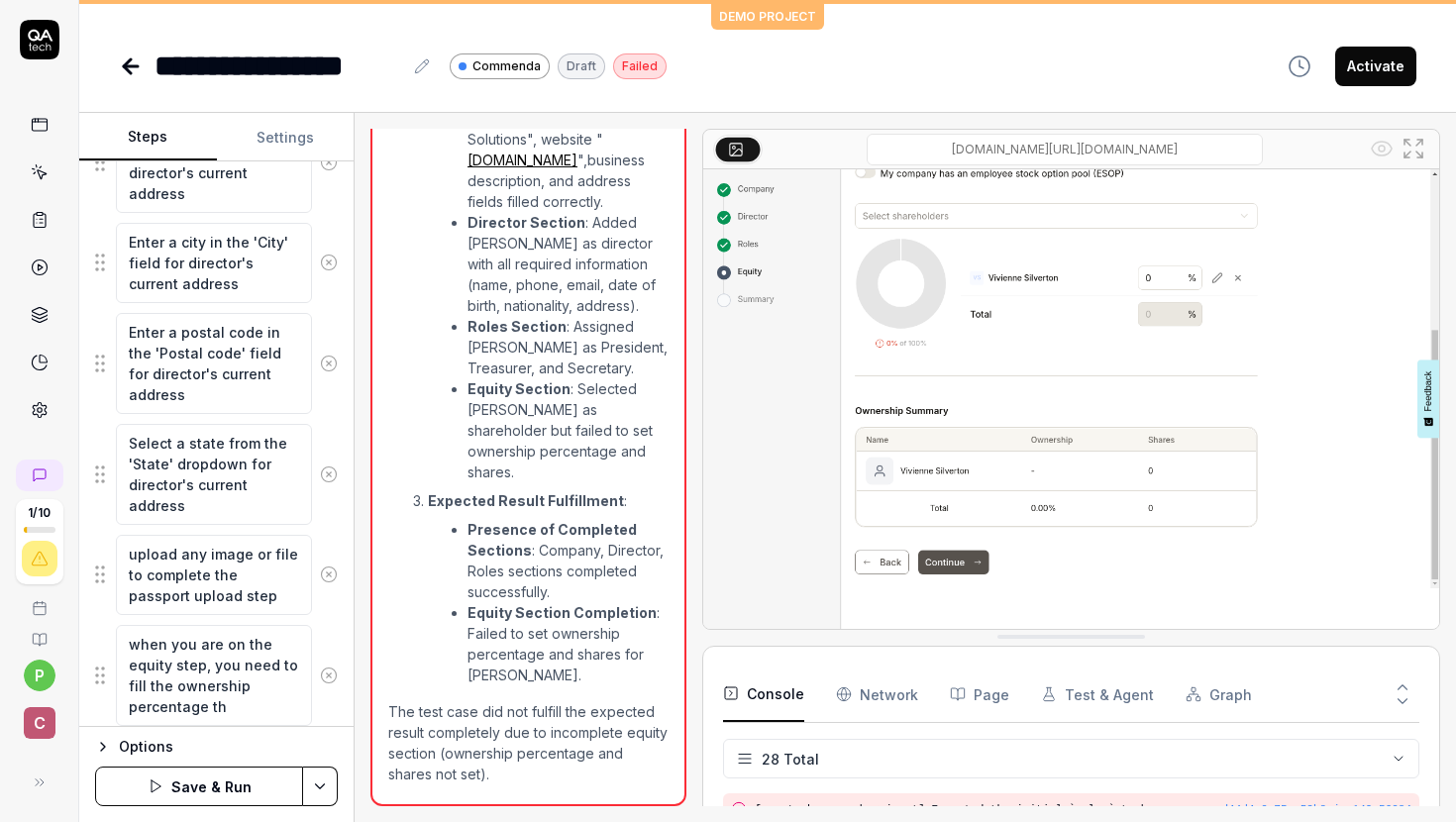 type on "*" 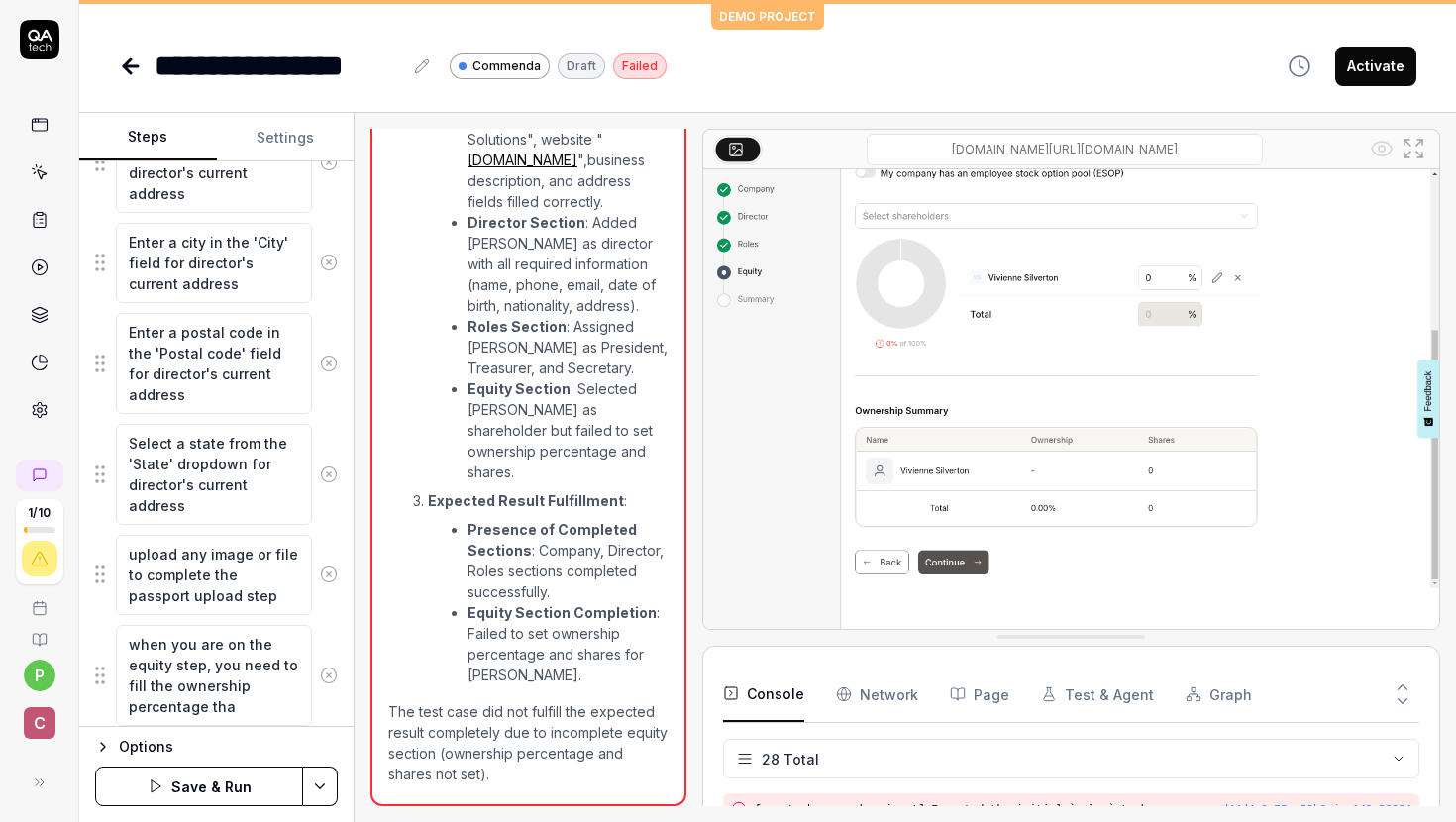 type on "*" 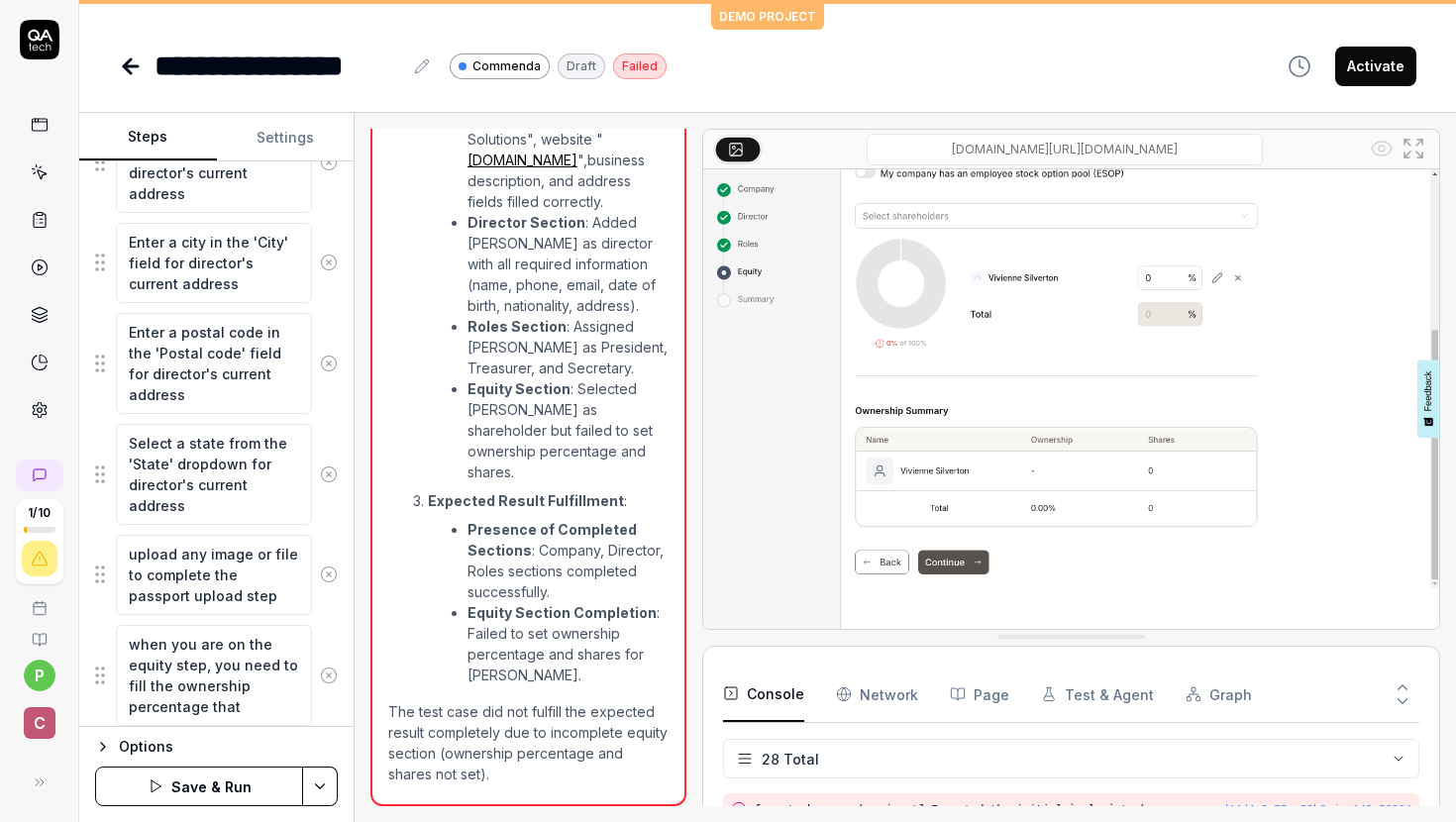 type on "*" 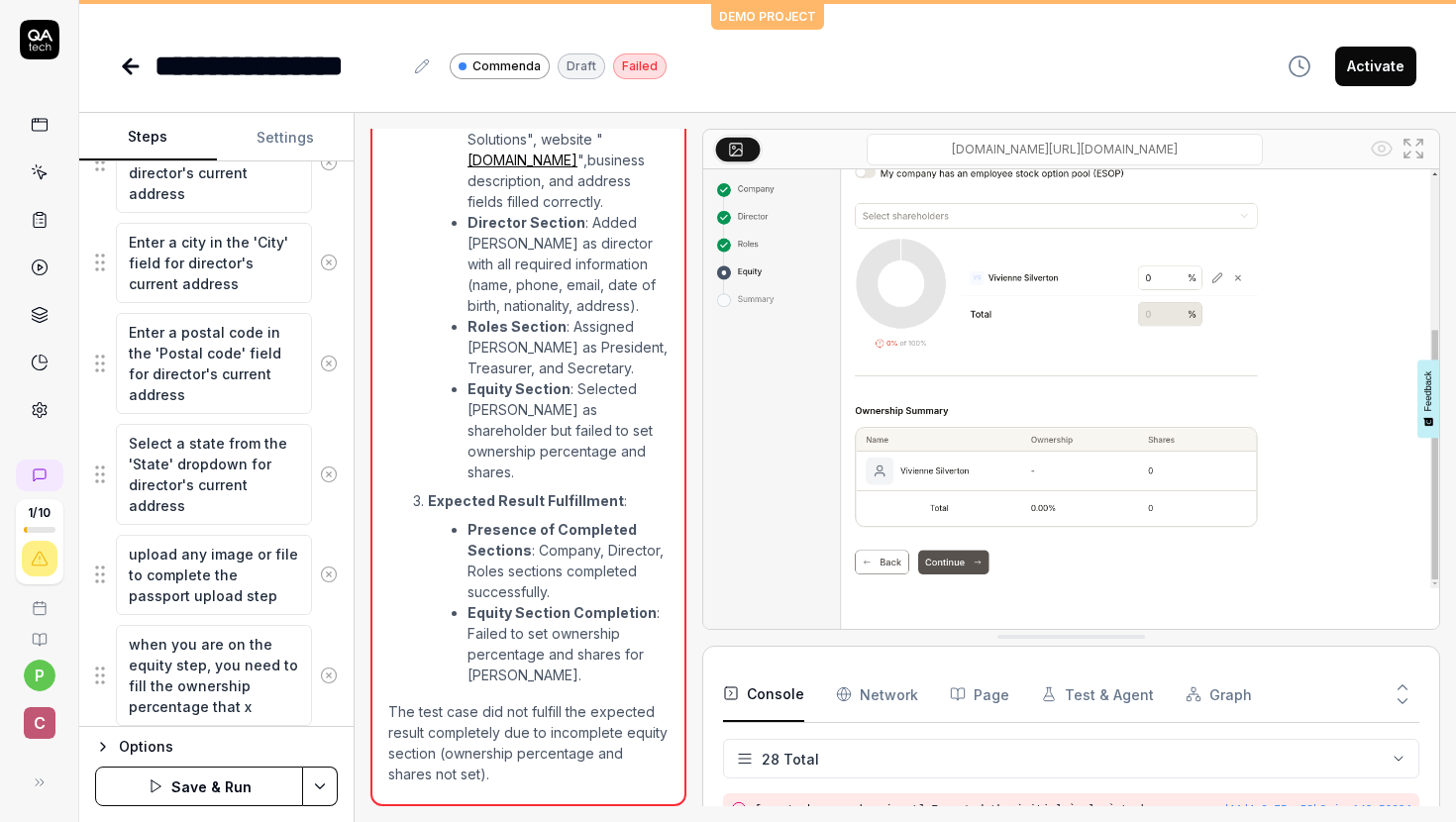 type on "*" 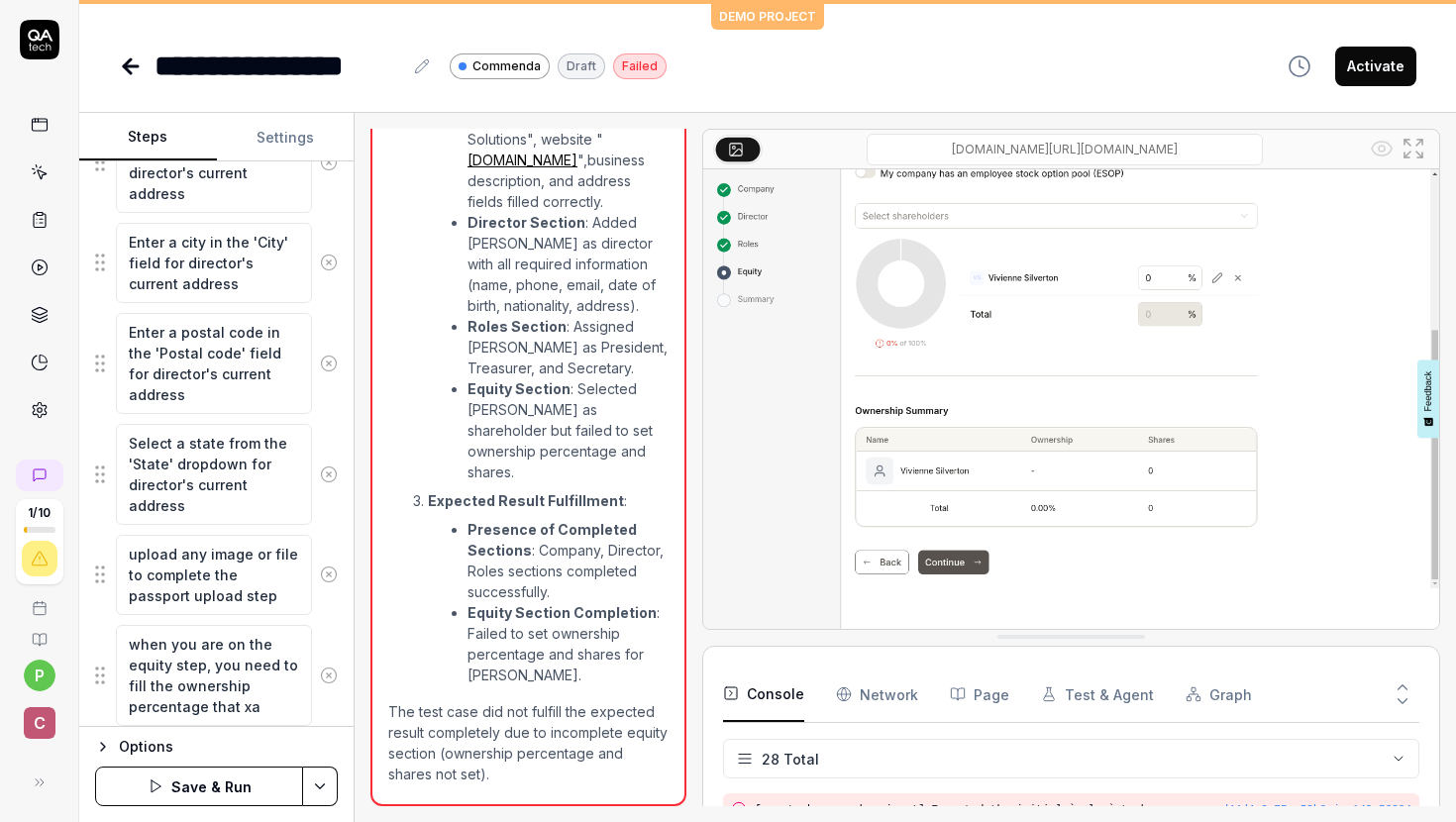 type on "when you are on the equity step, you need to fill the ownership percentage that xan" 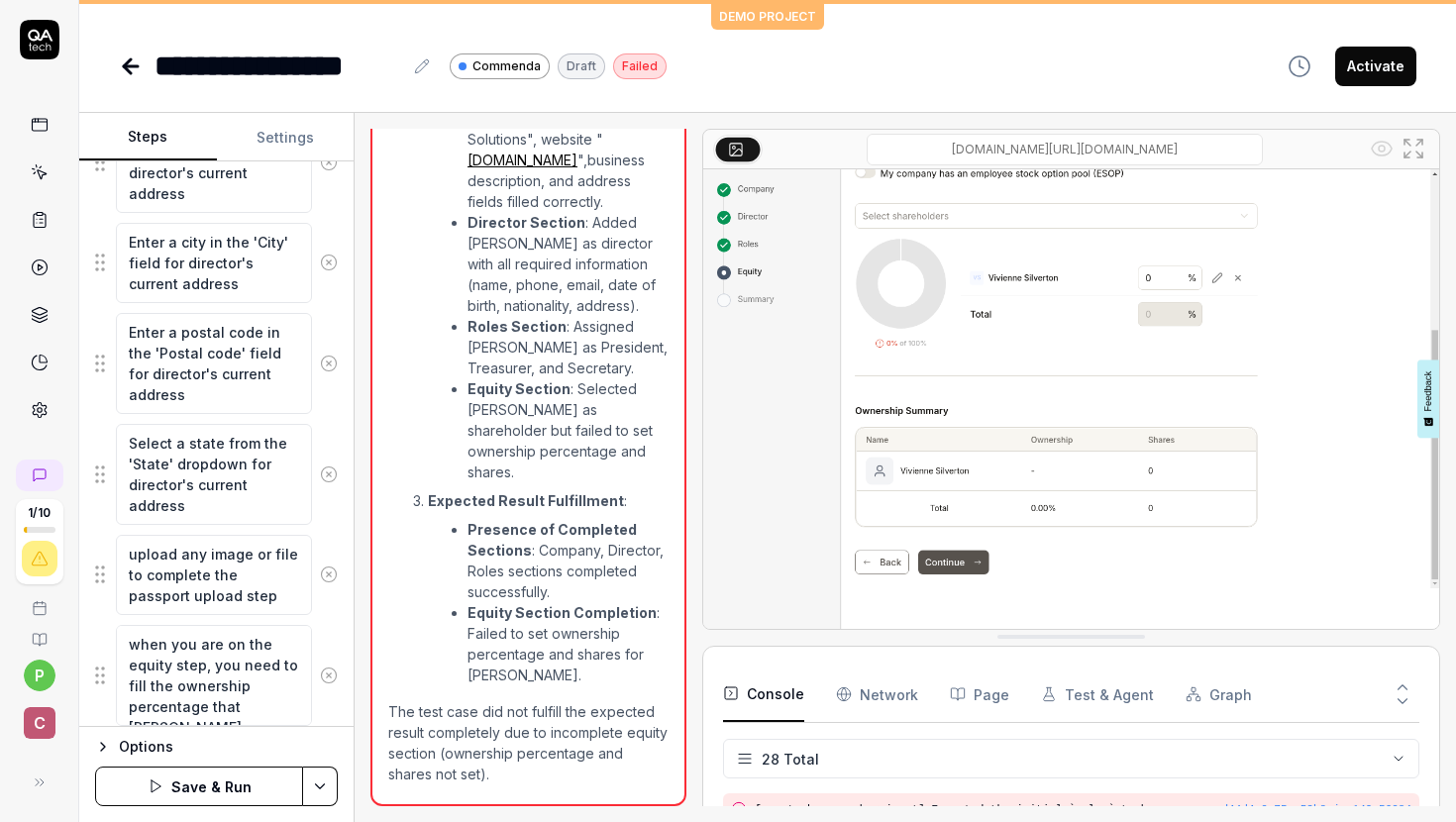 type on "*" 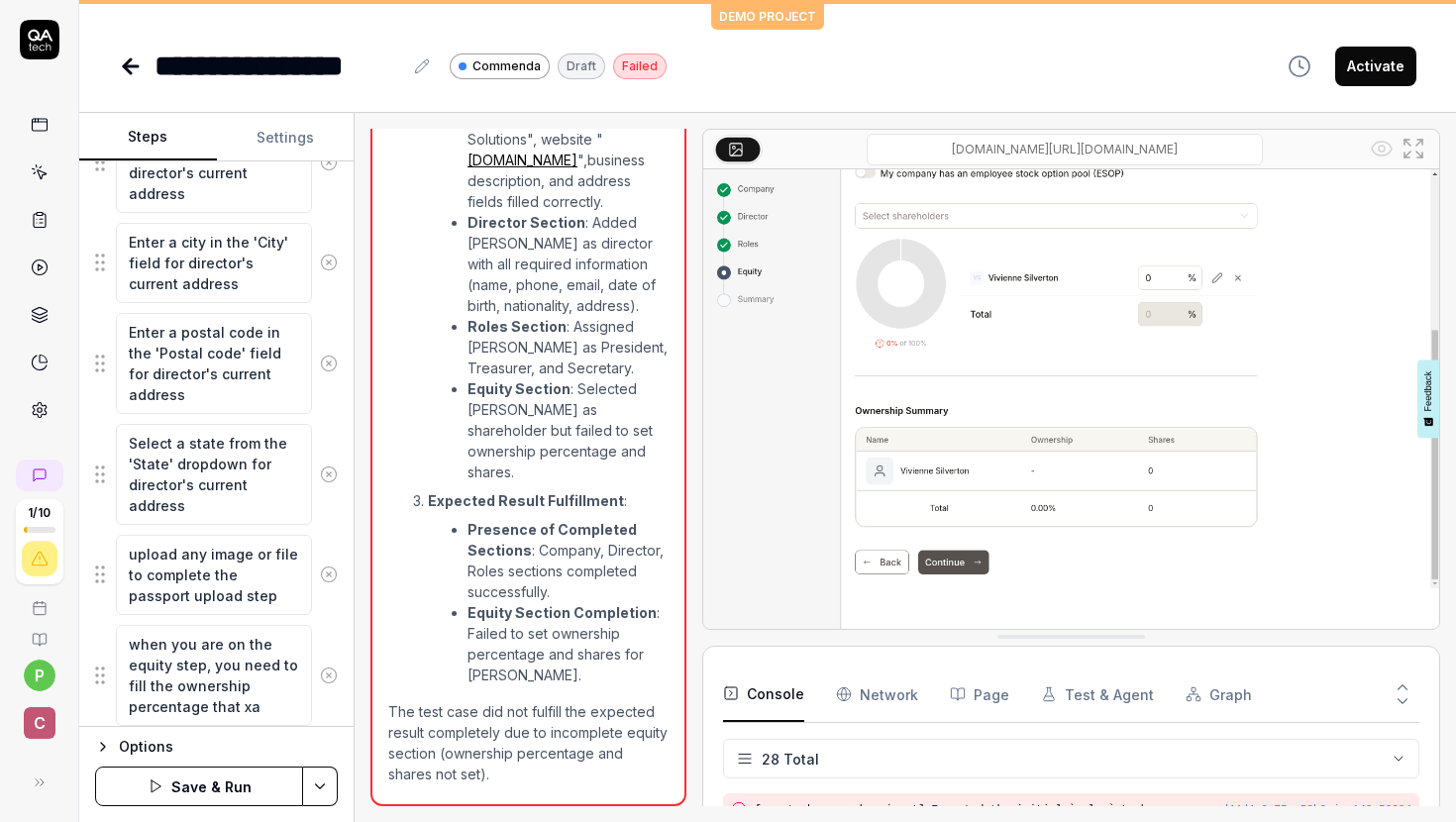 type on "*" 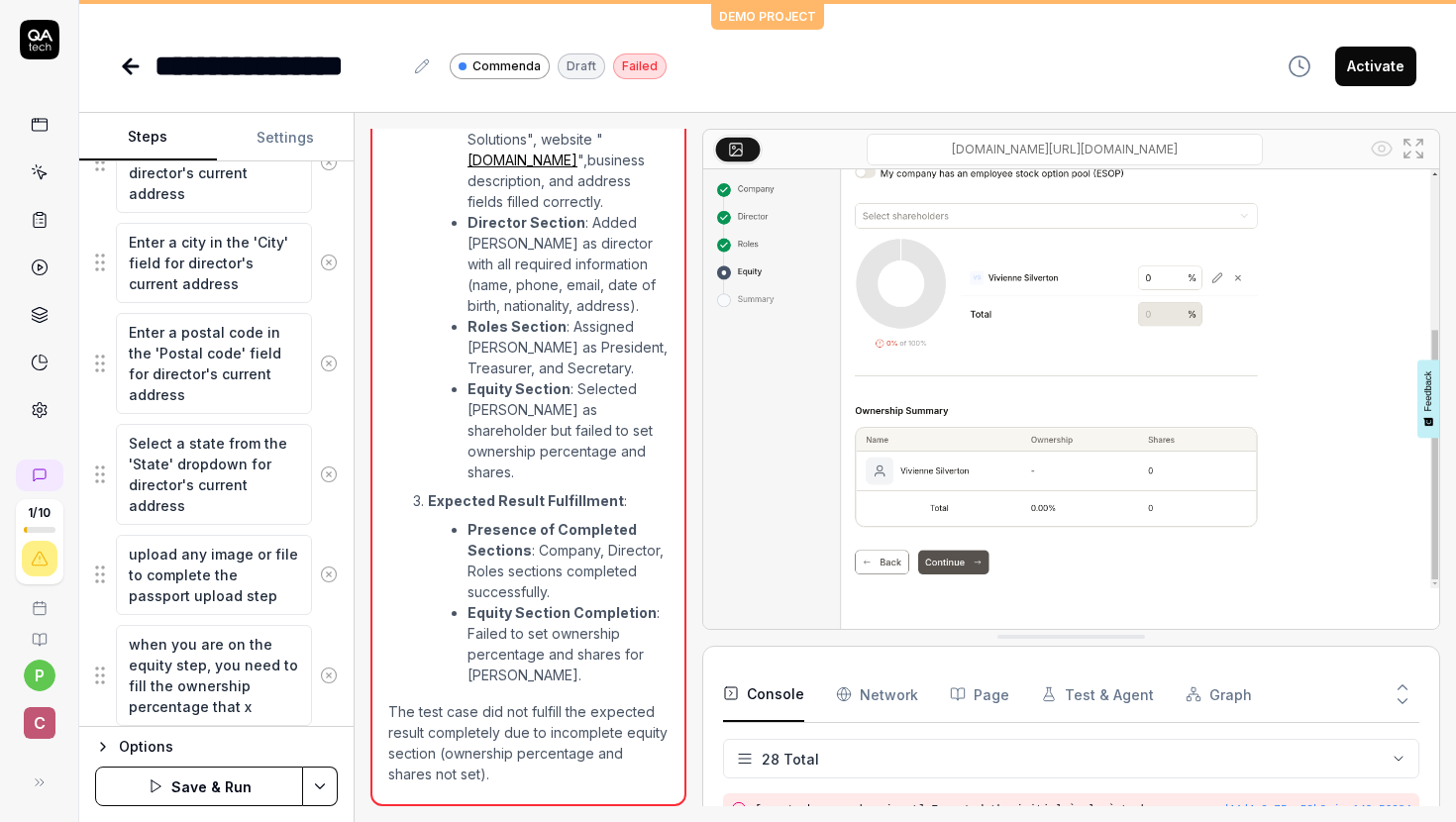 type on "*" 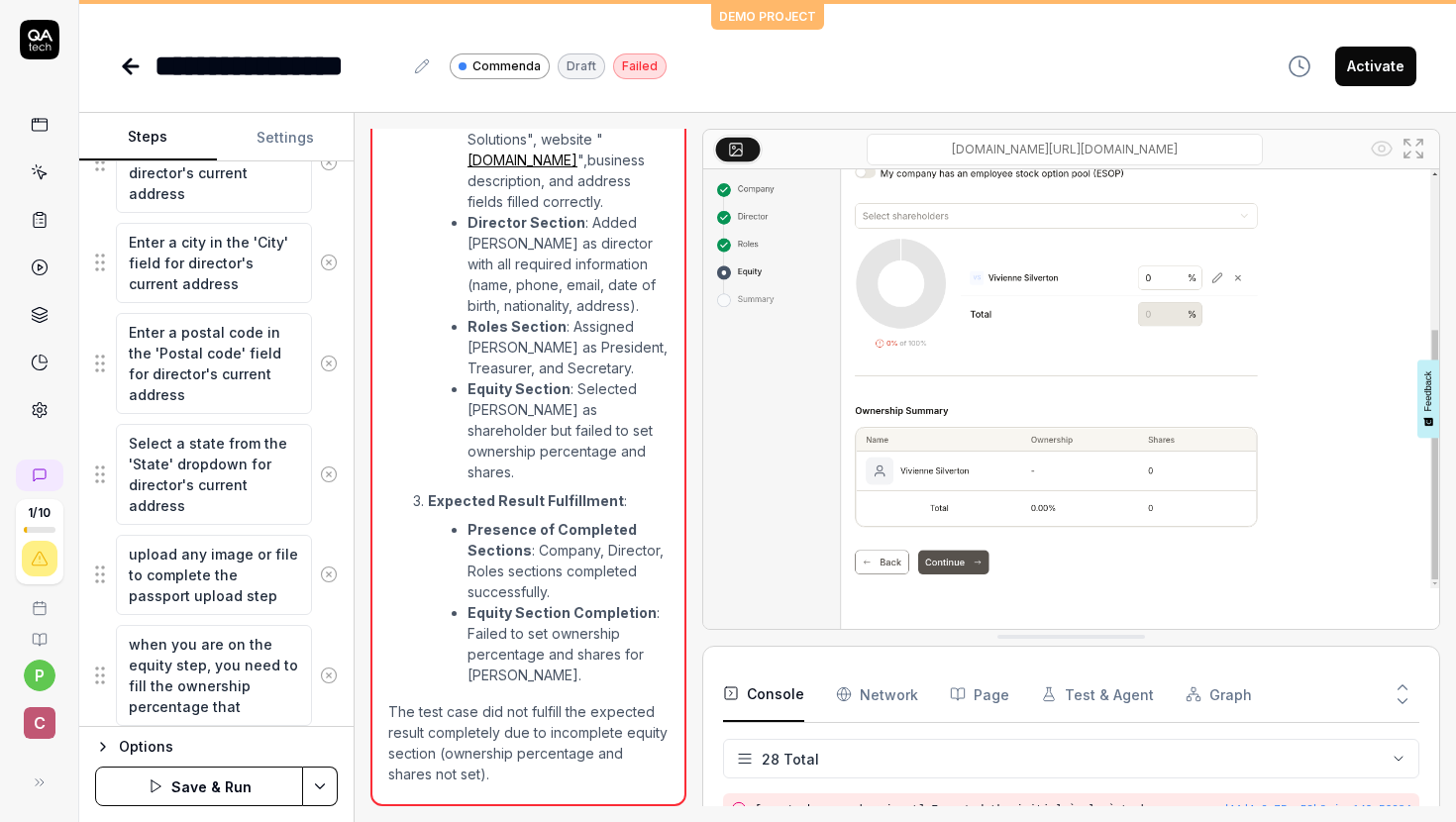 type on "*" 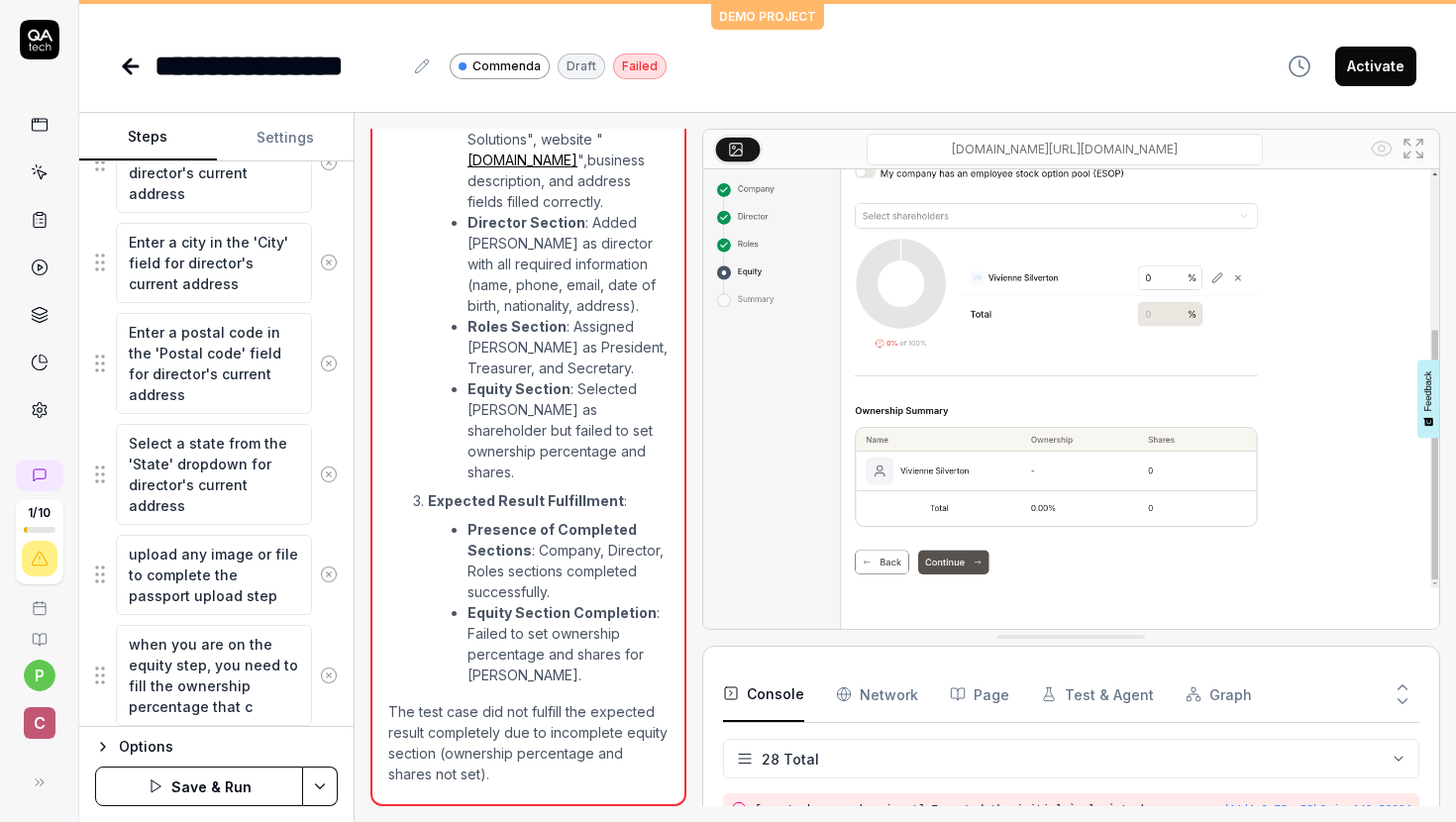 type on "*" 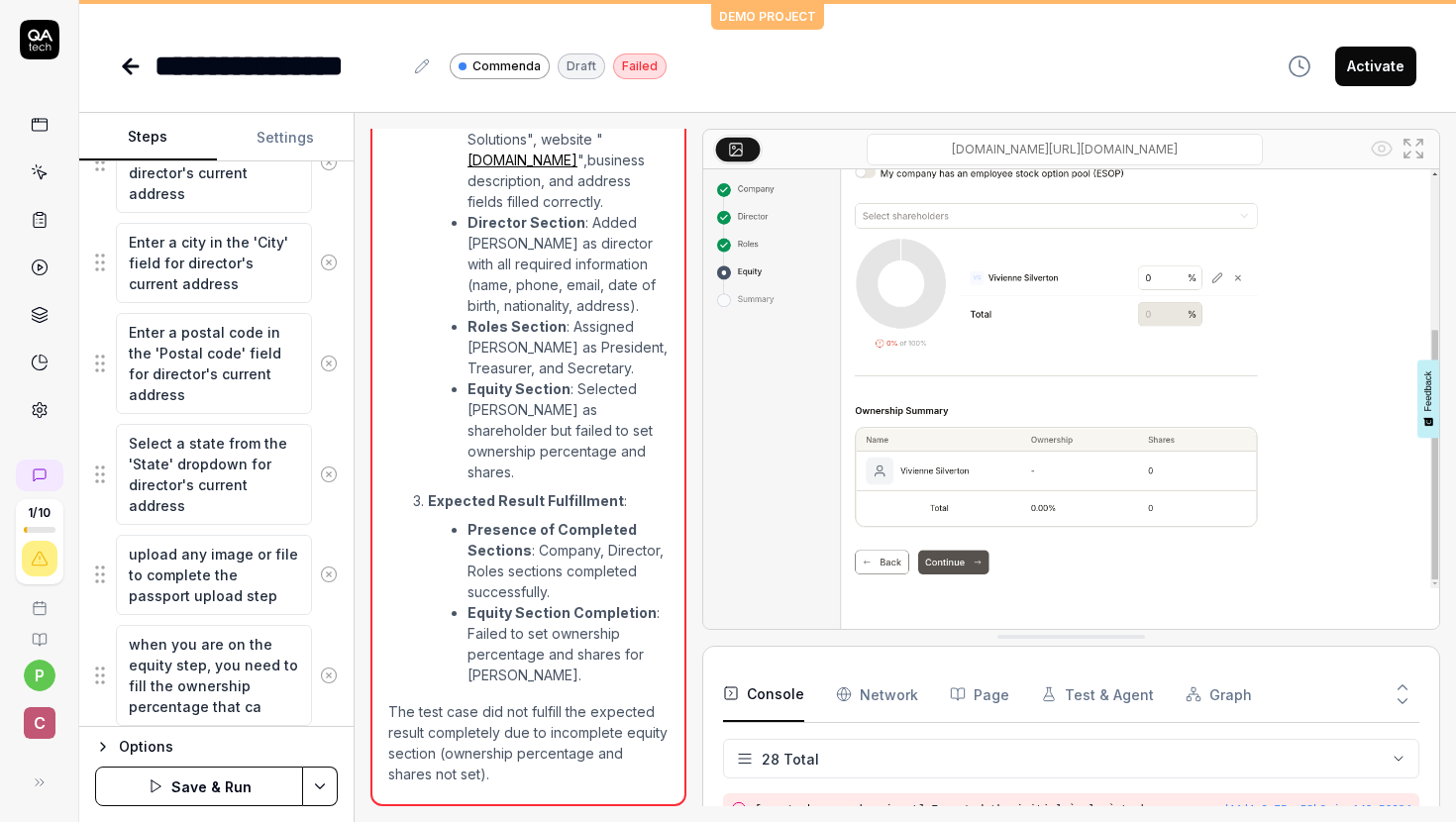 type 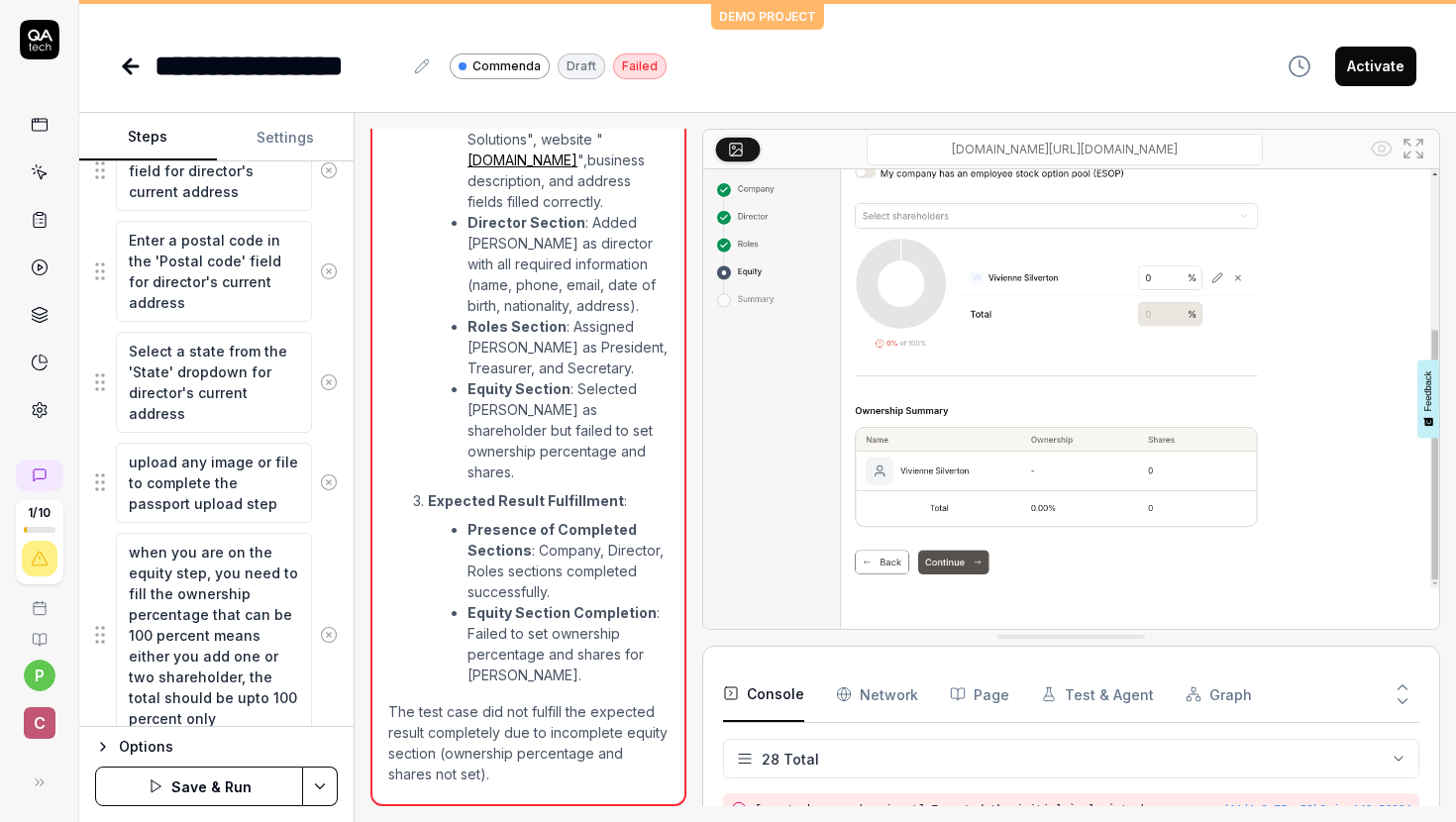 scroll, scrollTop: 7714, scrollLeft: 0, axis: vertical 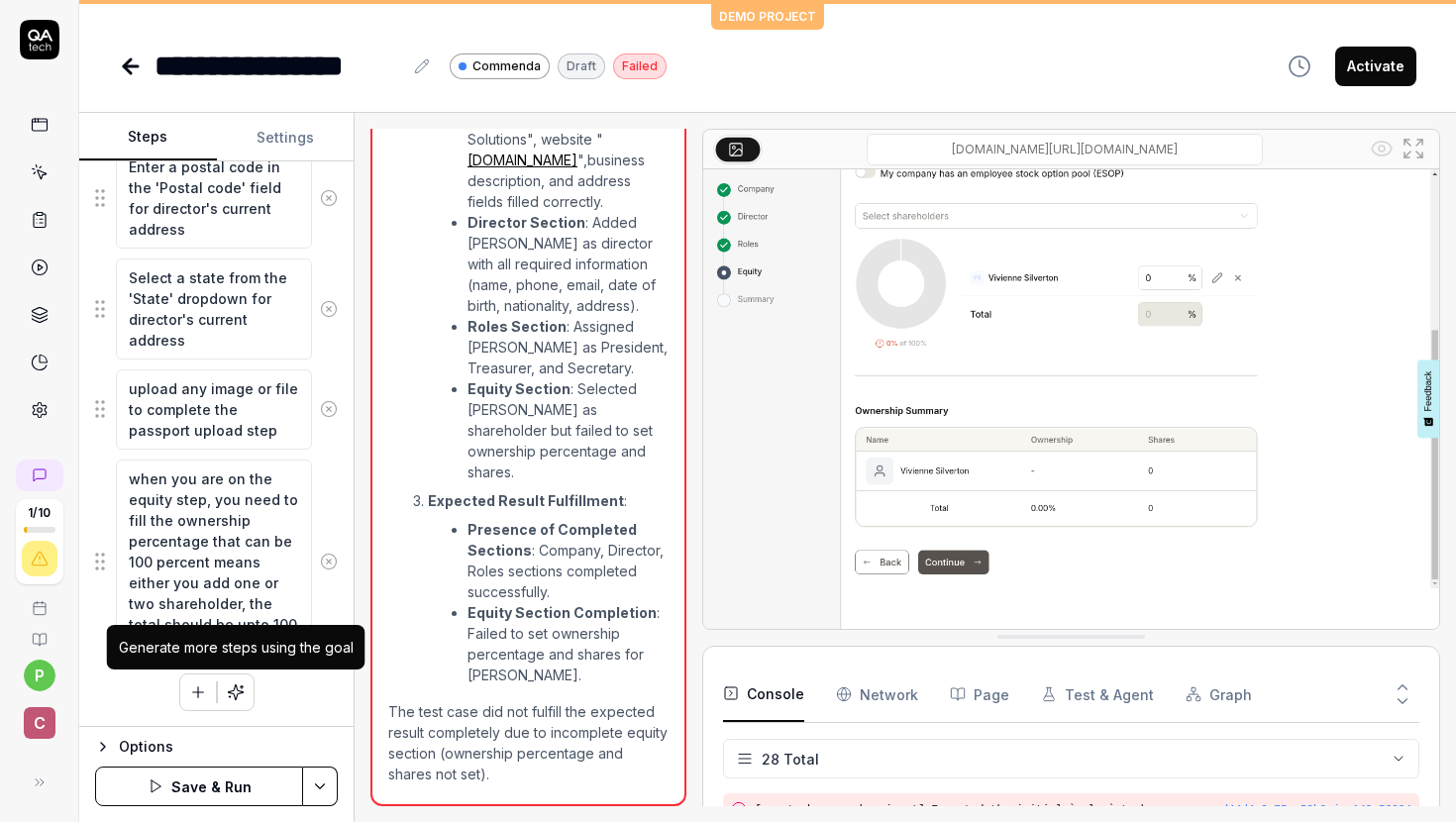 click at bounding box center (236, 692) 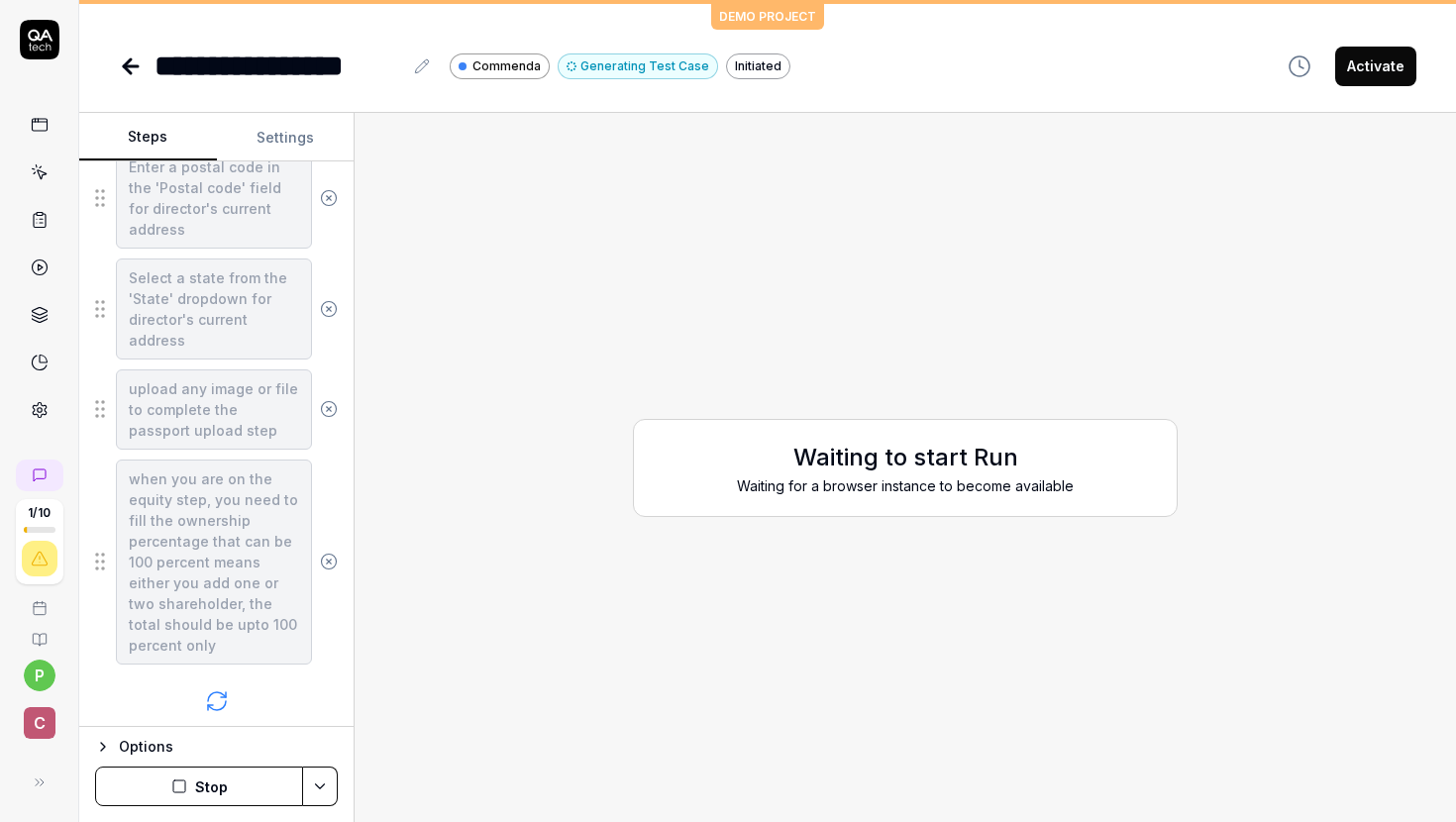 scroll, scrollTop: 7827, scrollLeft: 0, axis: vertical 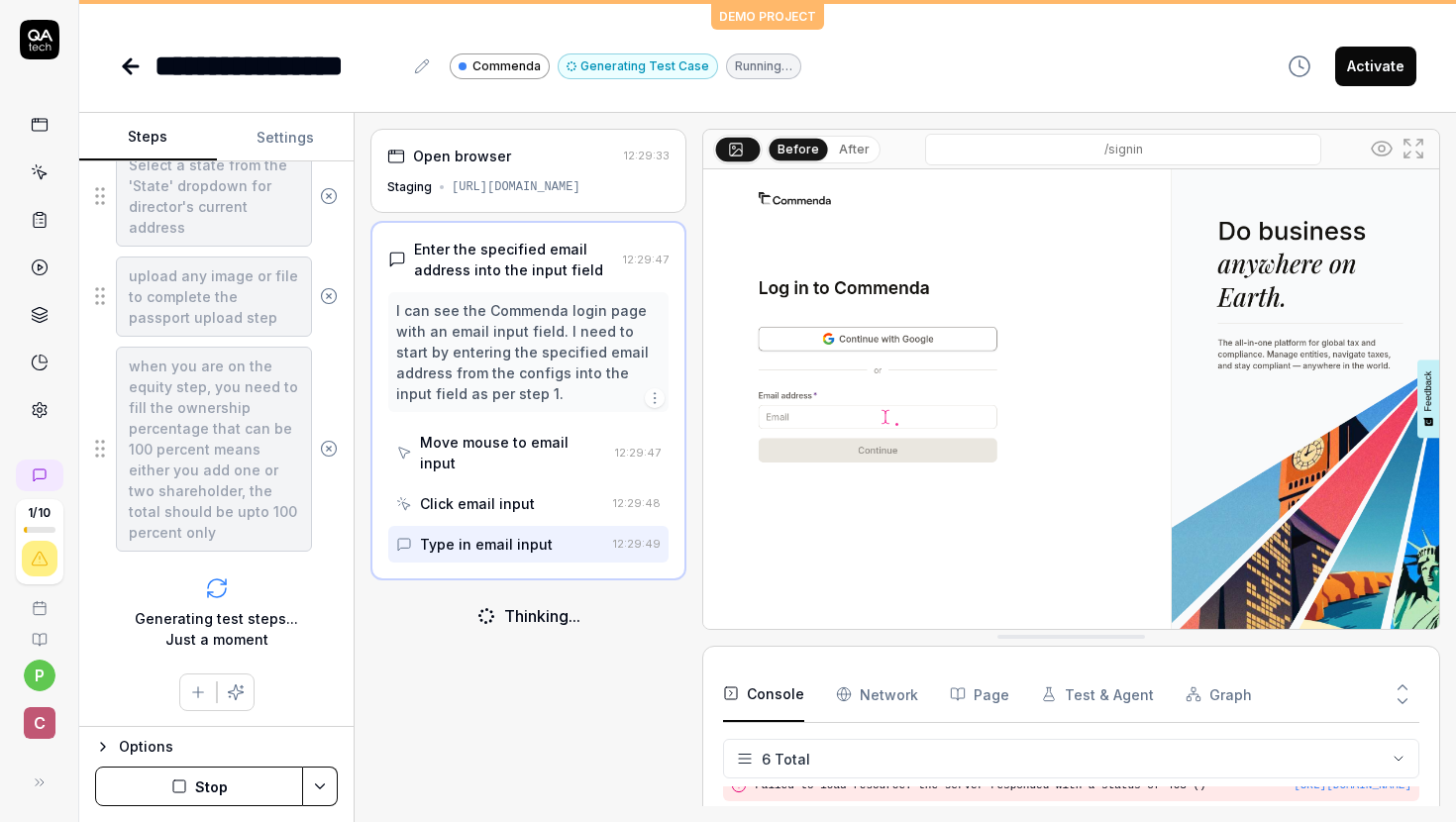 click on "Enter the specified email address into the input field 12:29:47 I can see the Commenda login page with an email input field. I need to start by entering the specified email address from the configs into the input field as per step 1. Move mouse to email input 12:29:47 Click email input 12:29:48 Type in email input 12:29:49" at bounding box center (528, 400) 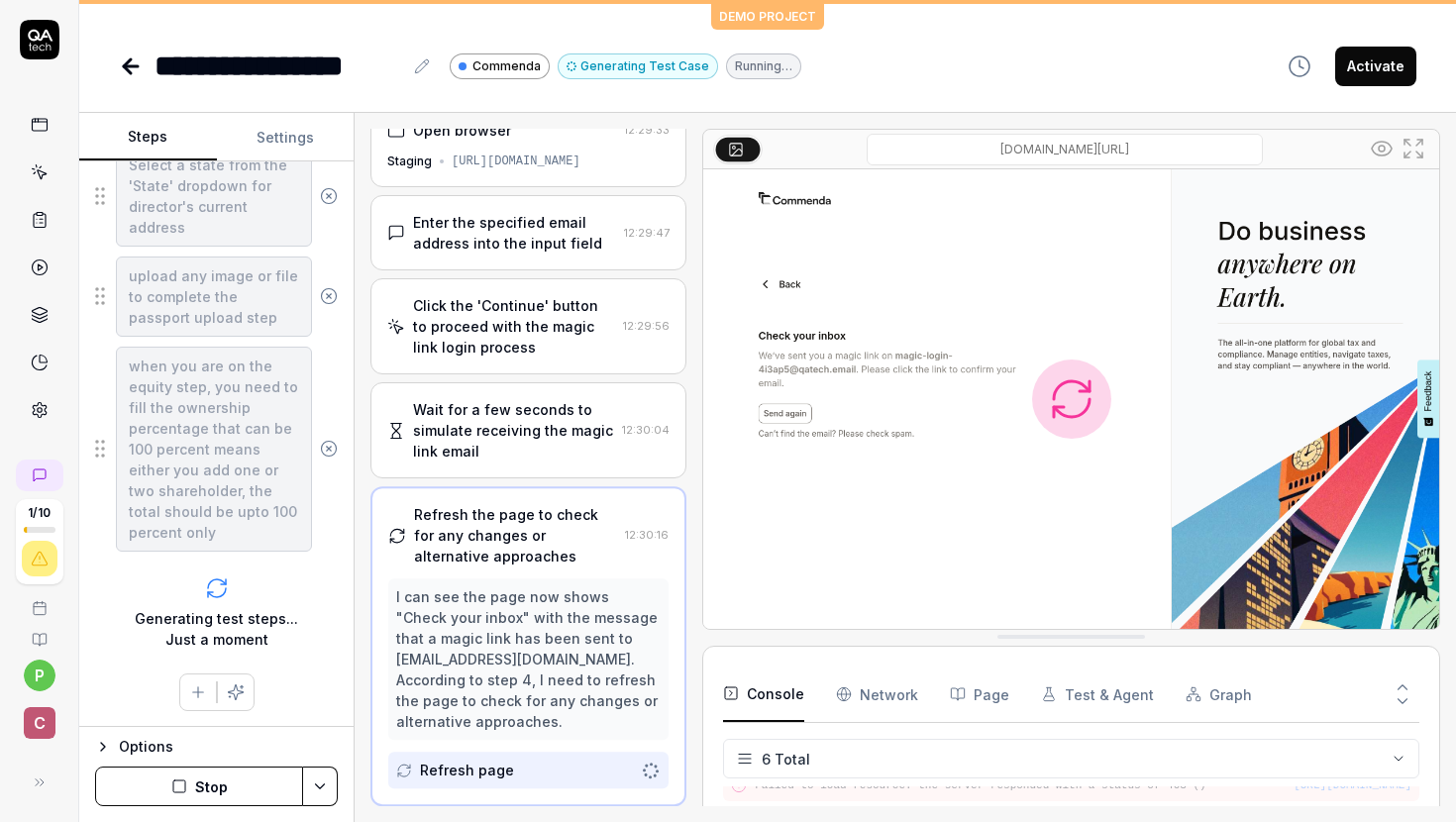scroll, scrollTop: 26, scrollLeft: 0, axis: vertical 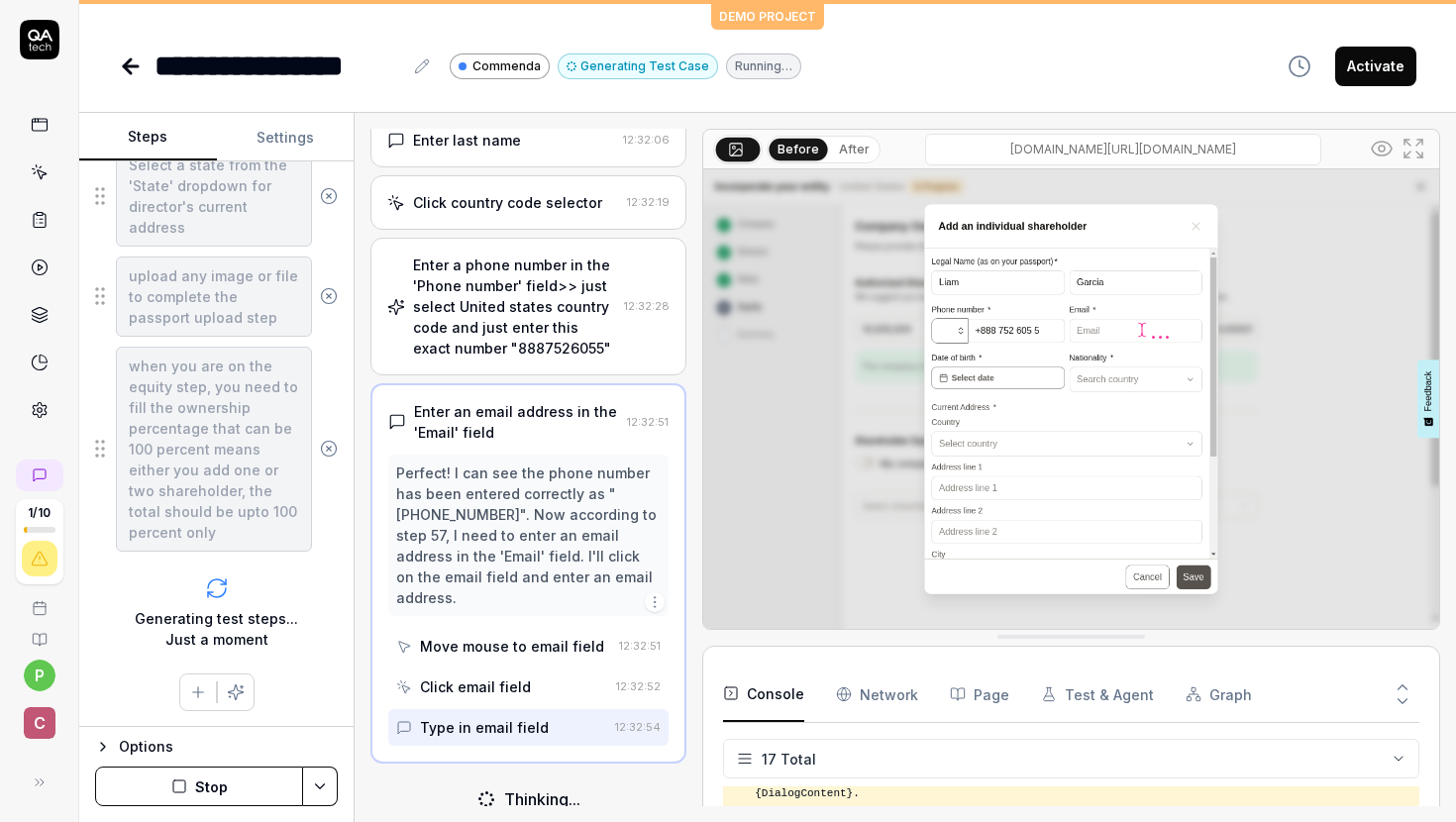 click 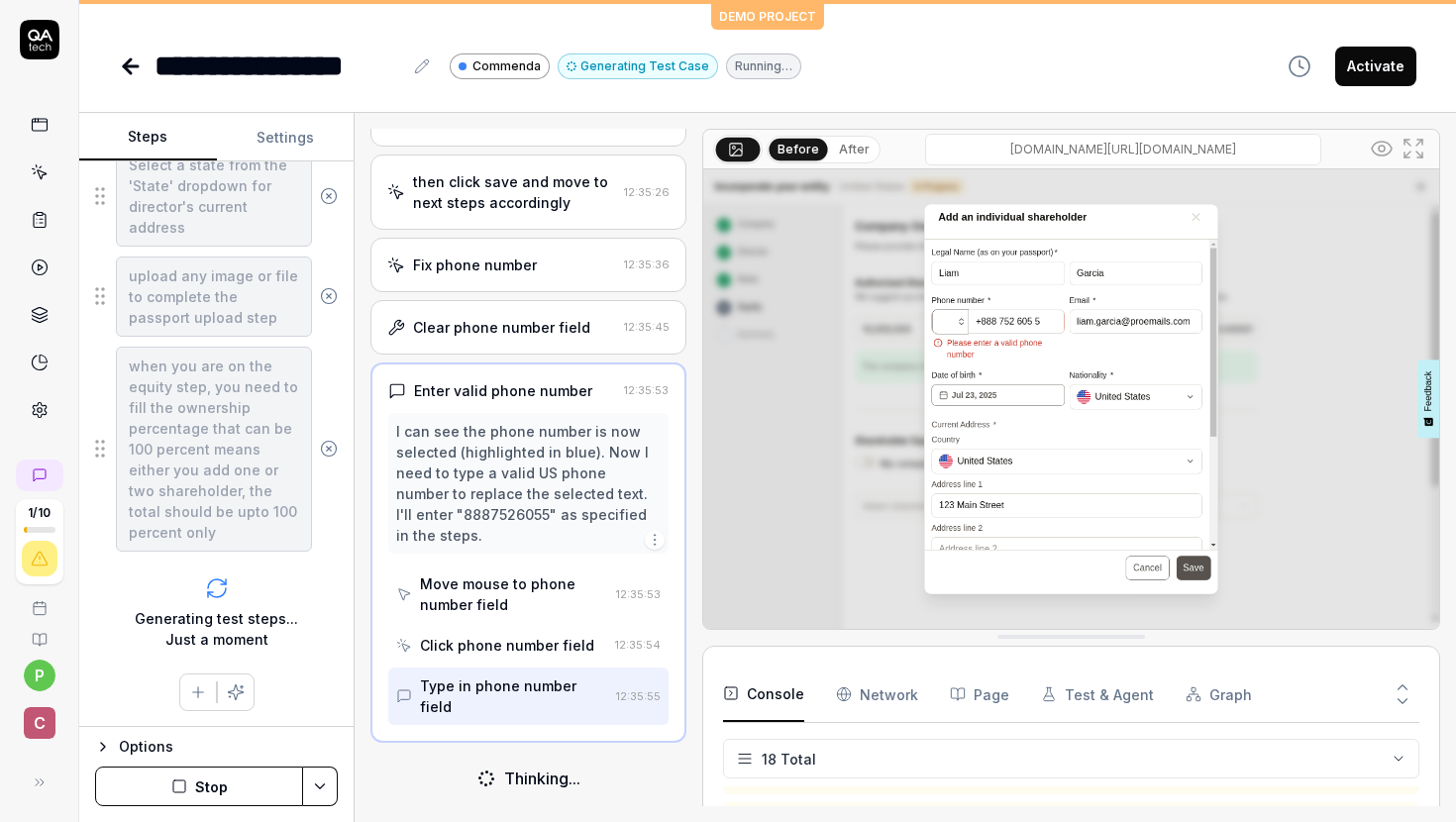 scroll, scrollTop: 2209, scrollLeft: 0, axis: vertical 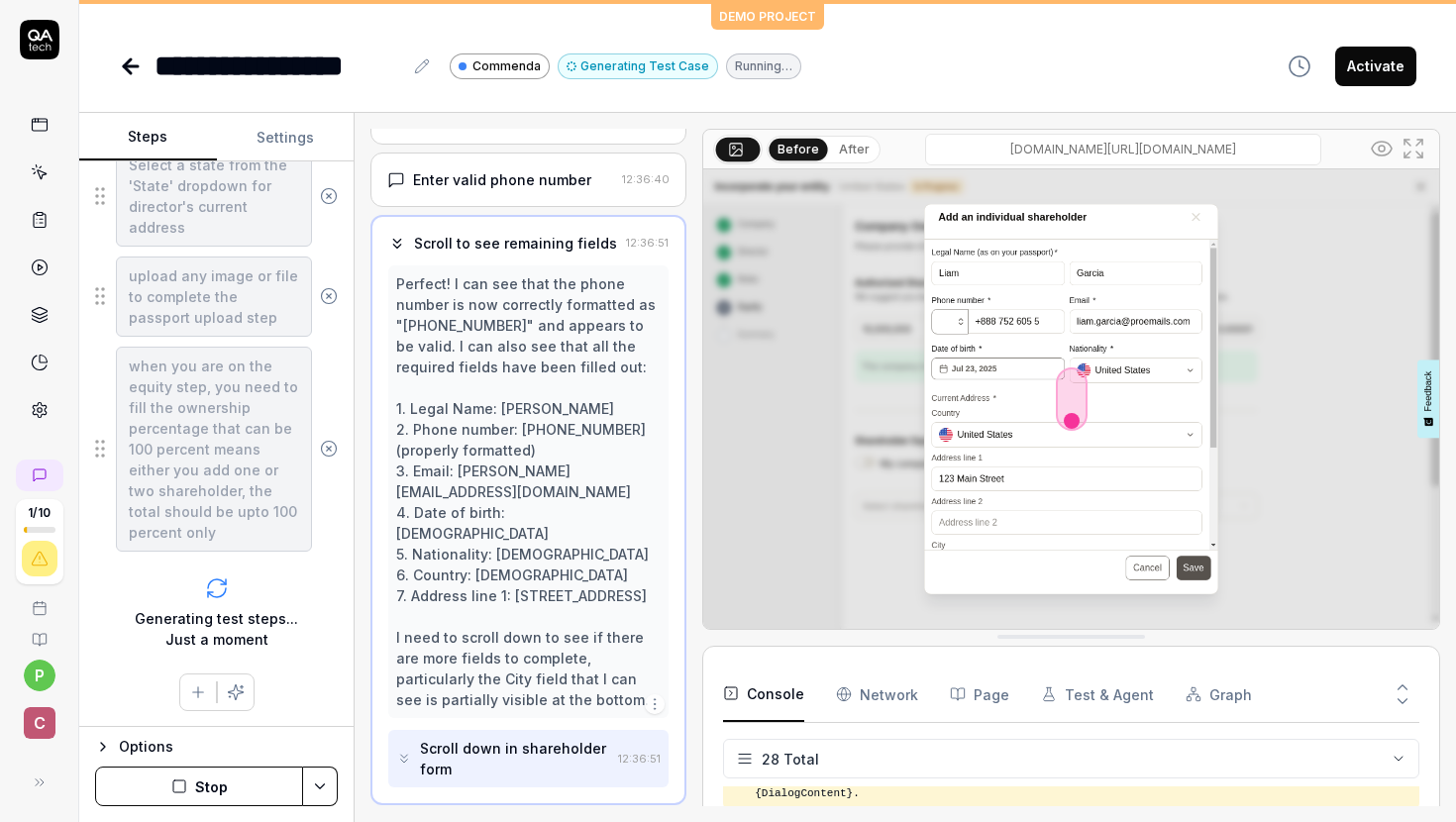 click on "Stop" at bounding box center [199, 786] 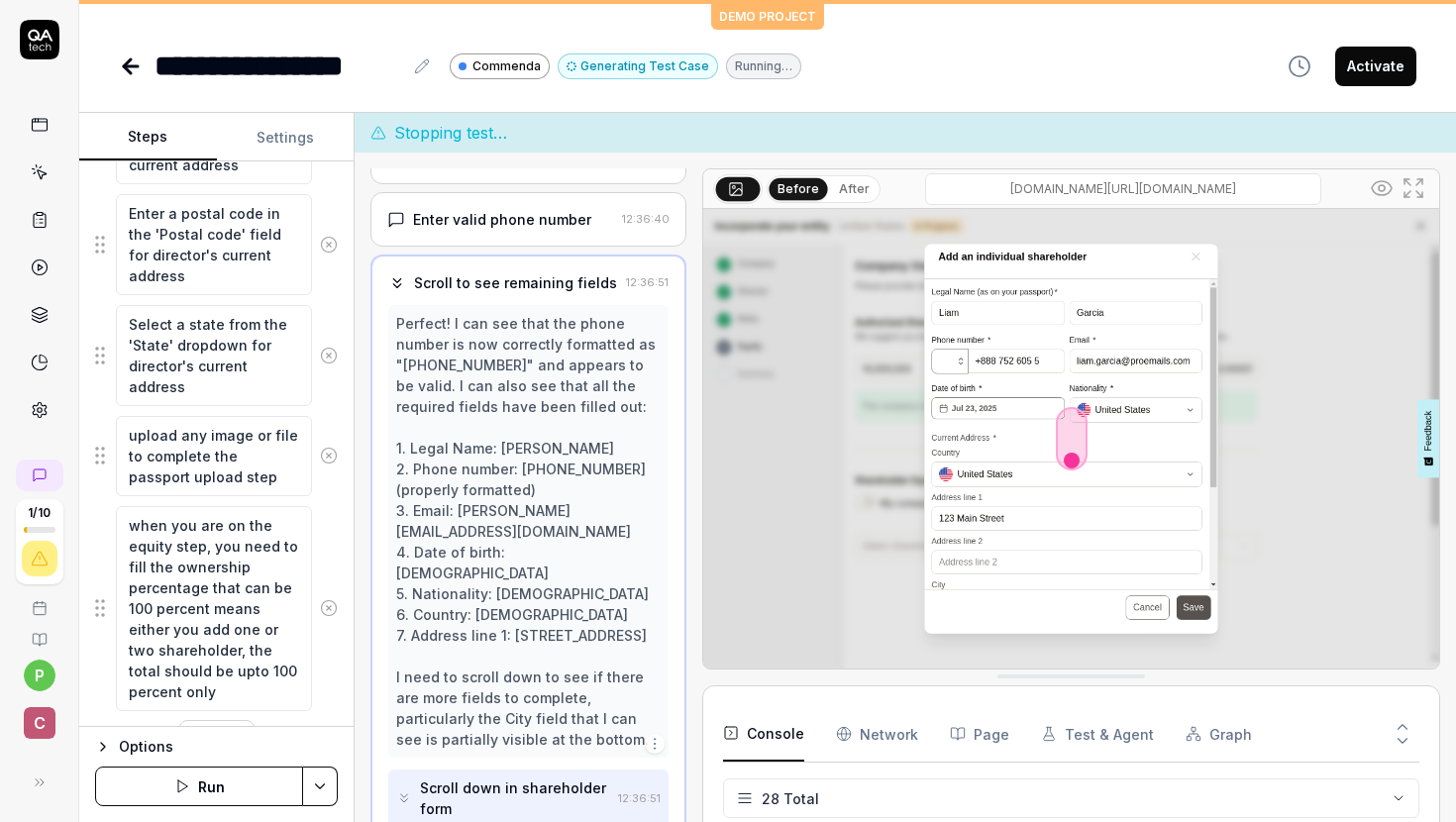 scroll, scrollTop: 7714, scrollLeft: 0, axis: vertical 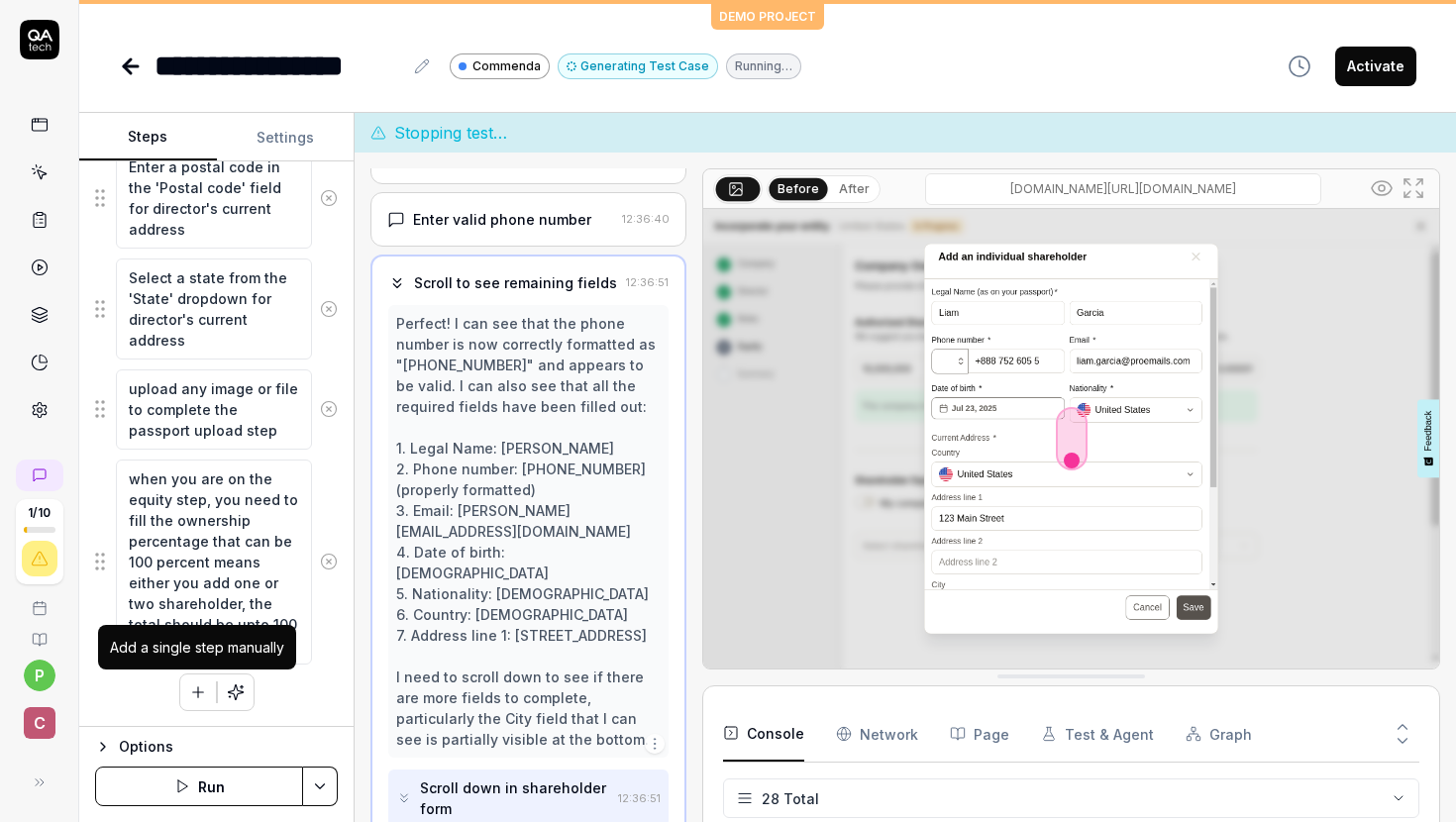 click at bounding box center [198, 692] 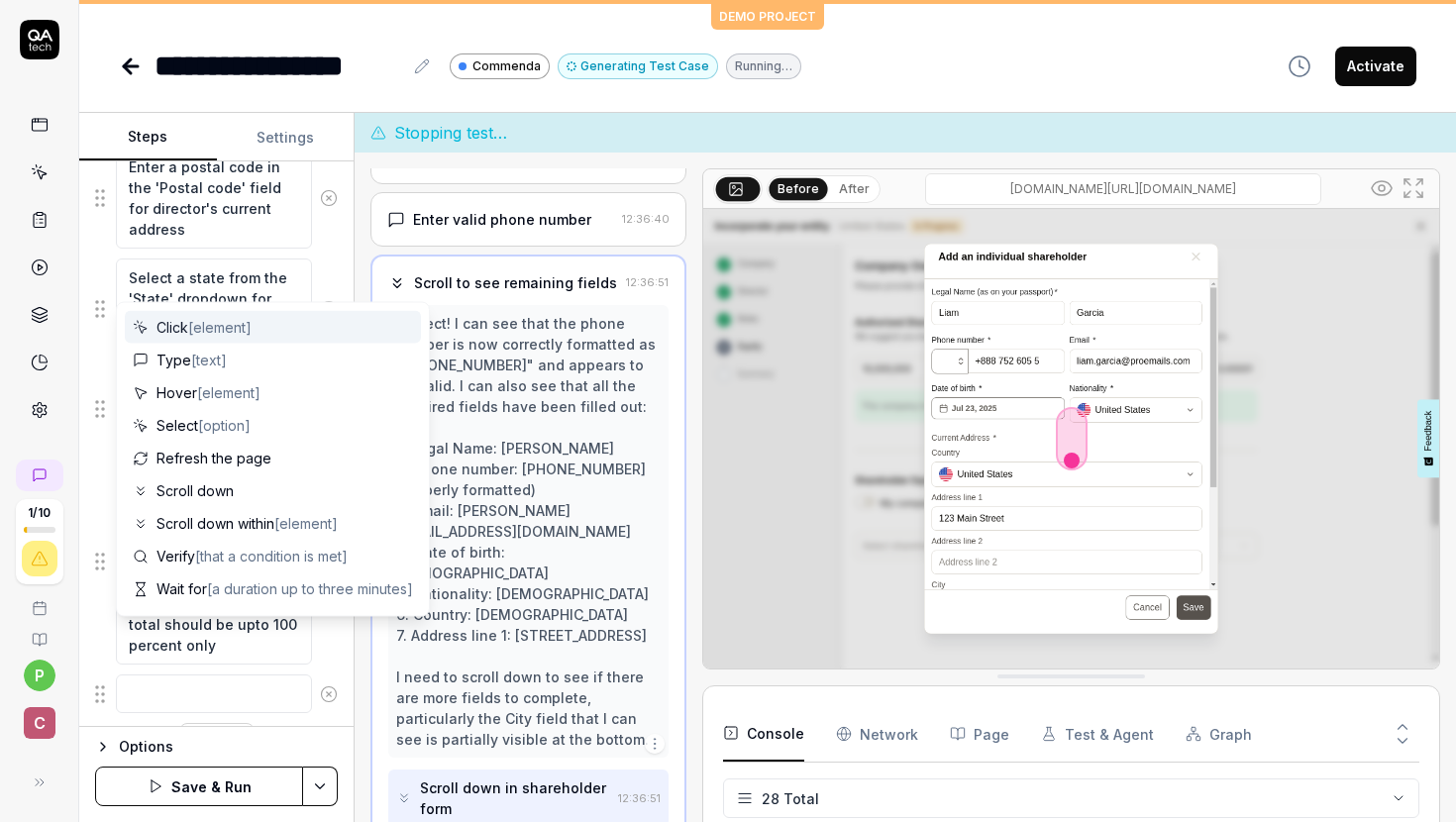 scroll, scrollTop: 7763, scrollLeft: 0, axis: vertical 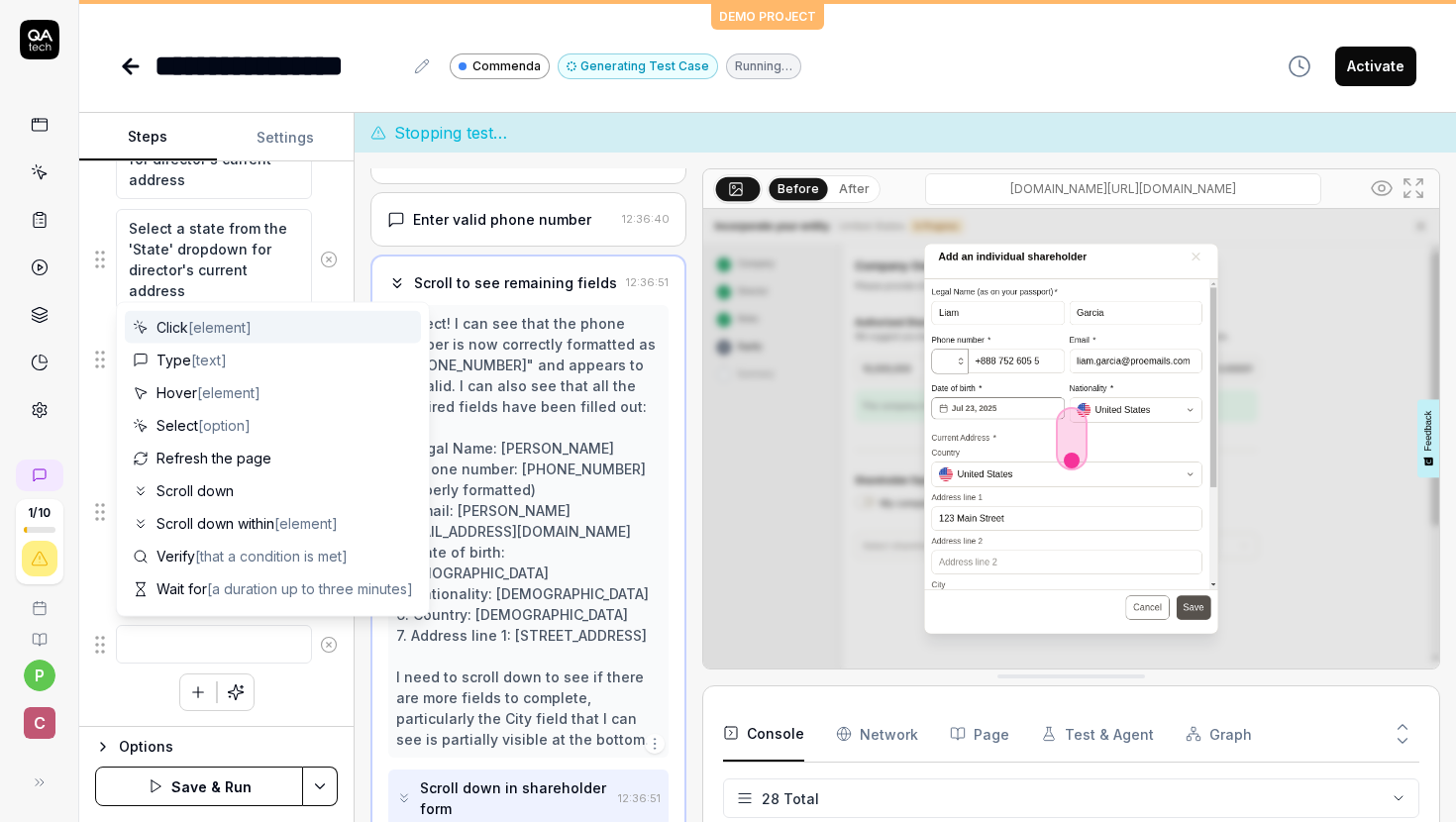click at bounding box center [214, 644] 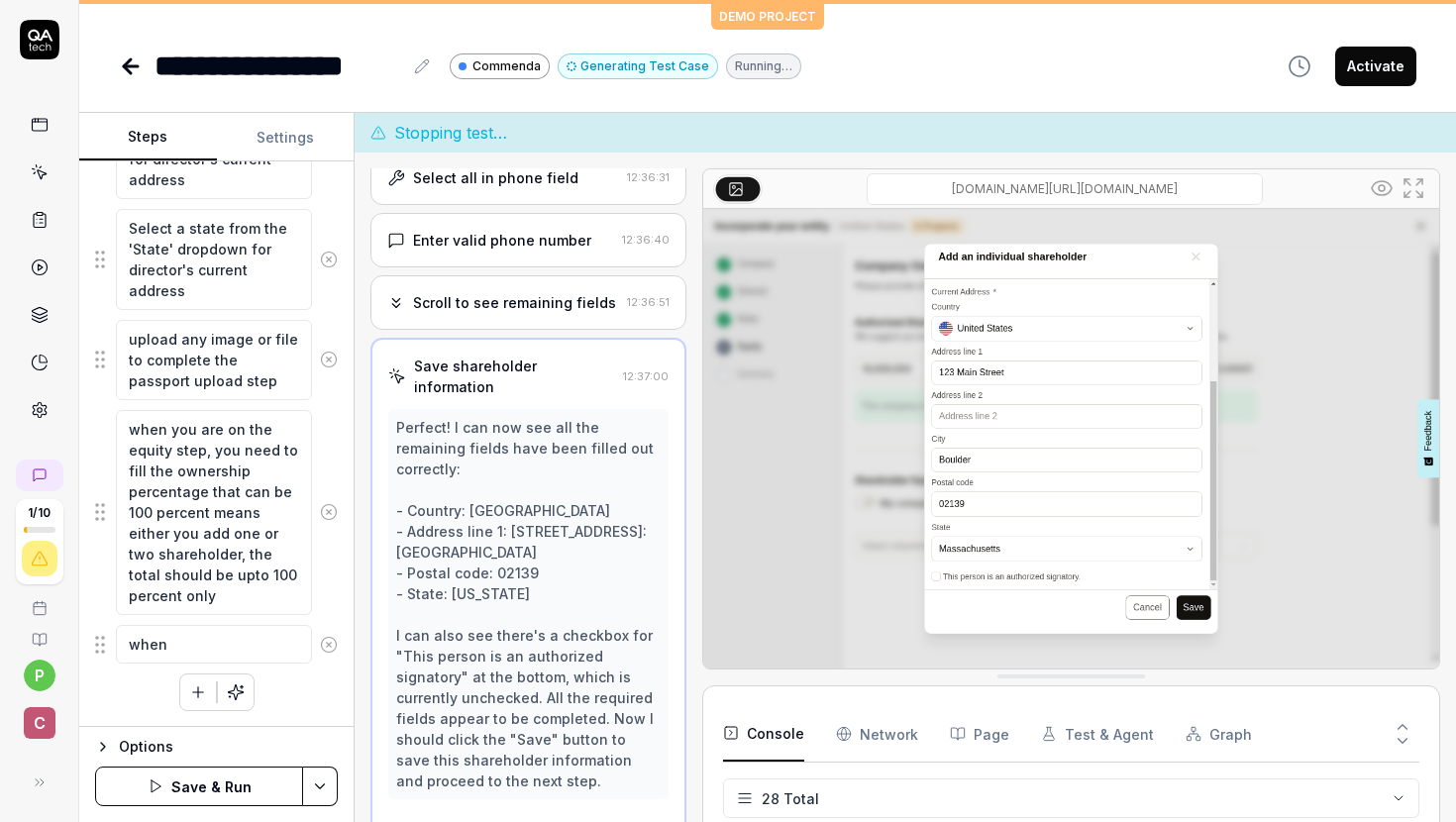 scroll, scrollTop: 2770, scrollLeft: 0, axis: vertical 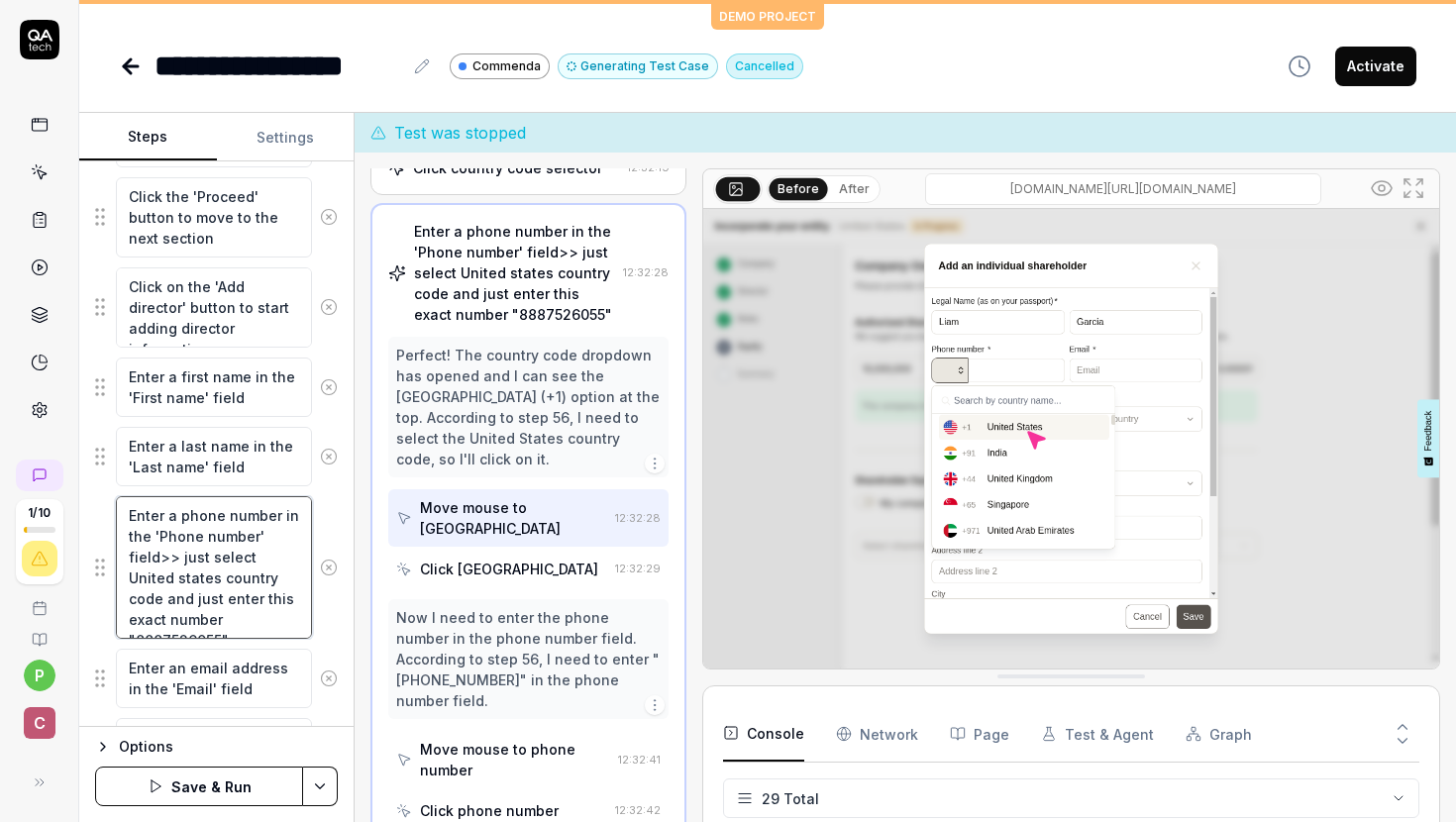 drag, startPoint x: 283, startPoint y: 619, endPoint x: 179, endPoint y: 563, distance: 118.11858 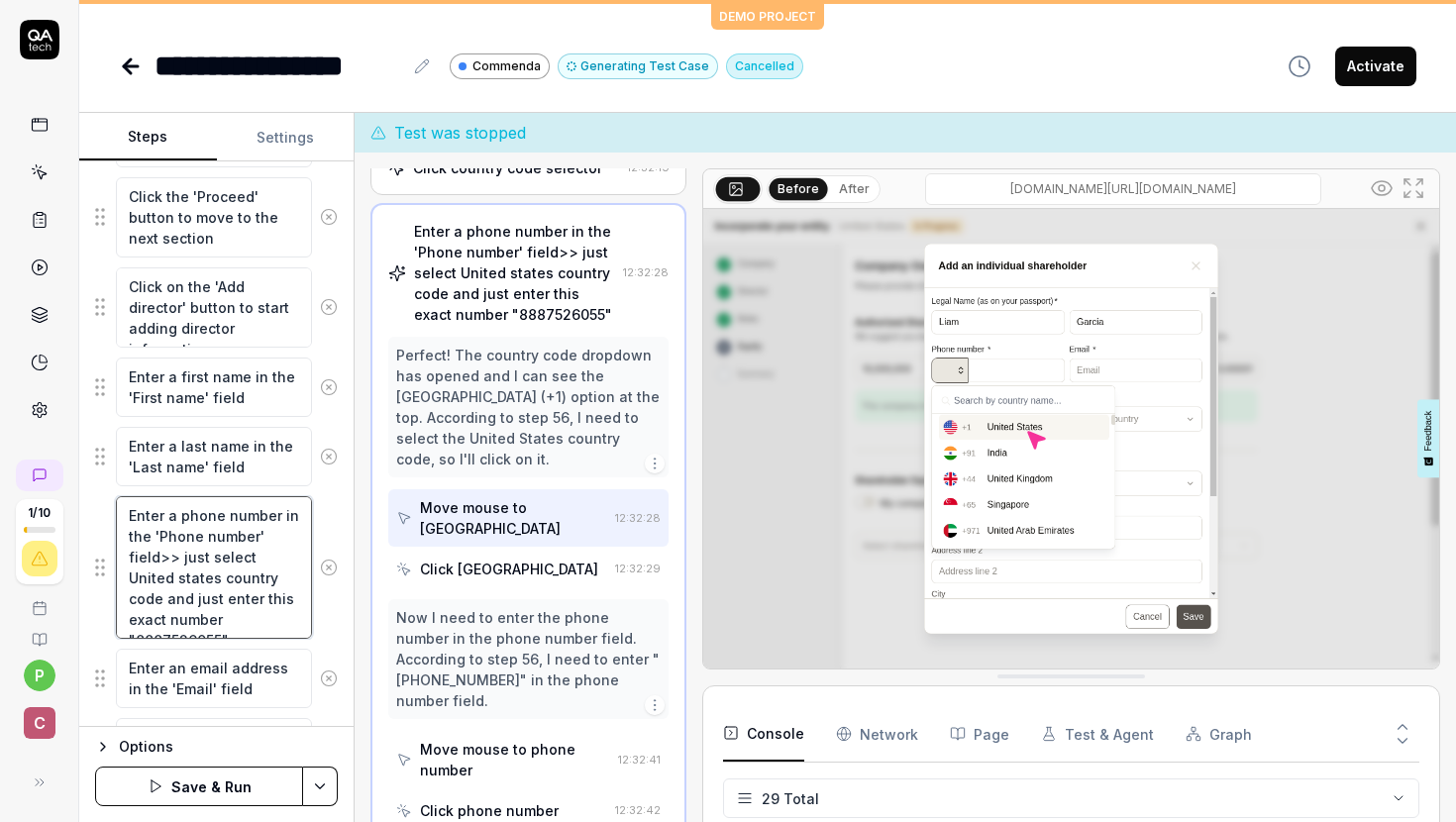 click on "Enter a phone number in the 'Phone number' field>> just select United states country code and just enter this exact number "8887526055"" at bounding box center (214, 567) 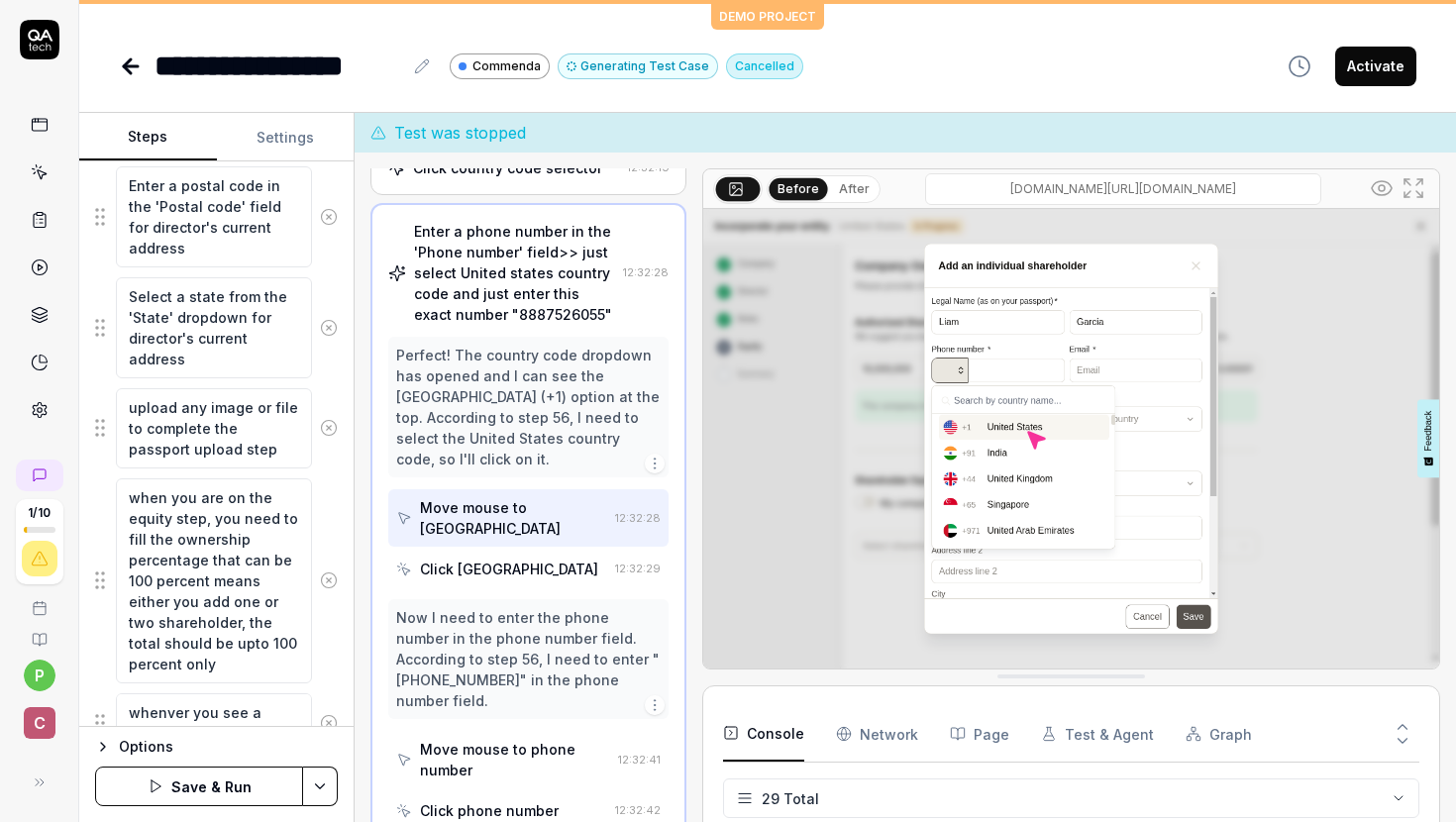 scroll, scrollTop: 7783, scrollLeft: 0, axis: vertical 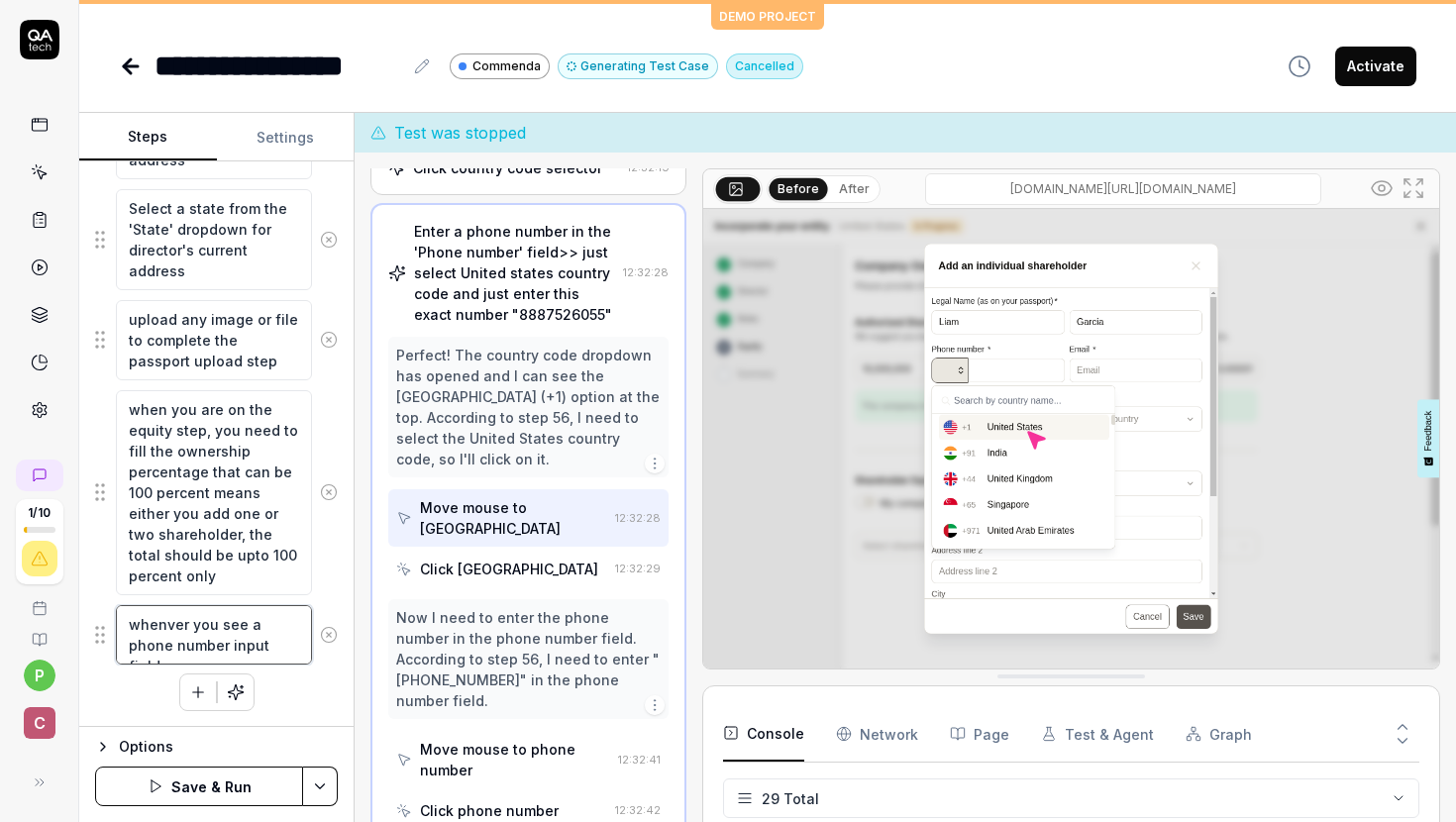 click on "whenver you see a phone number input field" at bounding box center (214, 635) 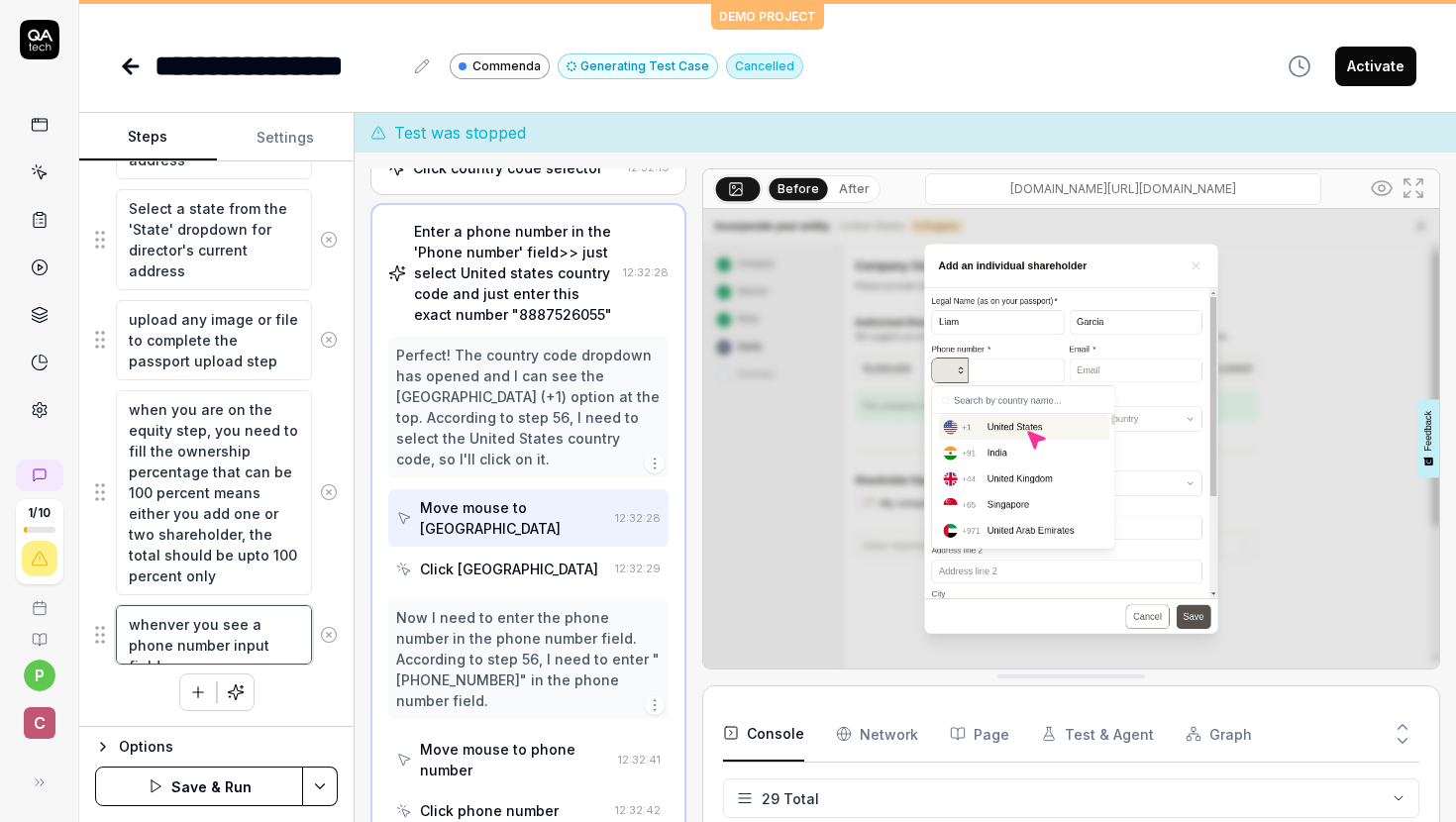 paste on "just select United states country code and just enter this exact number "8887526055"" 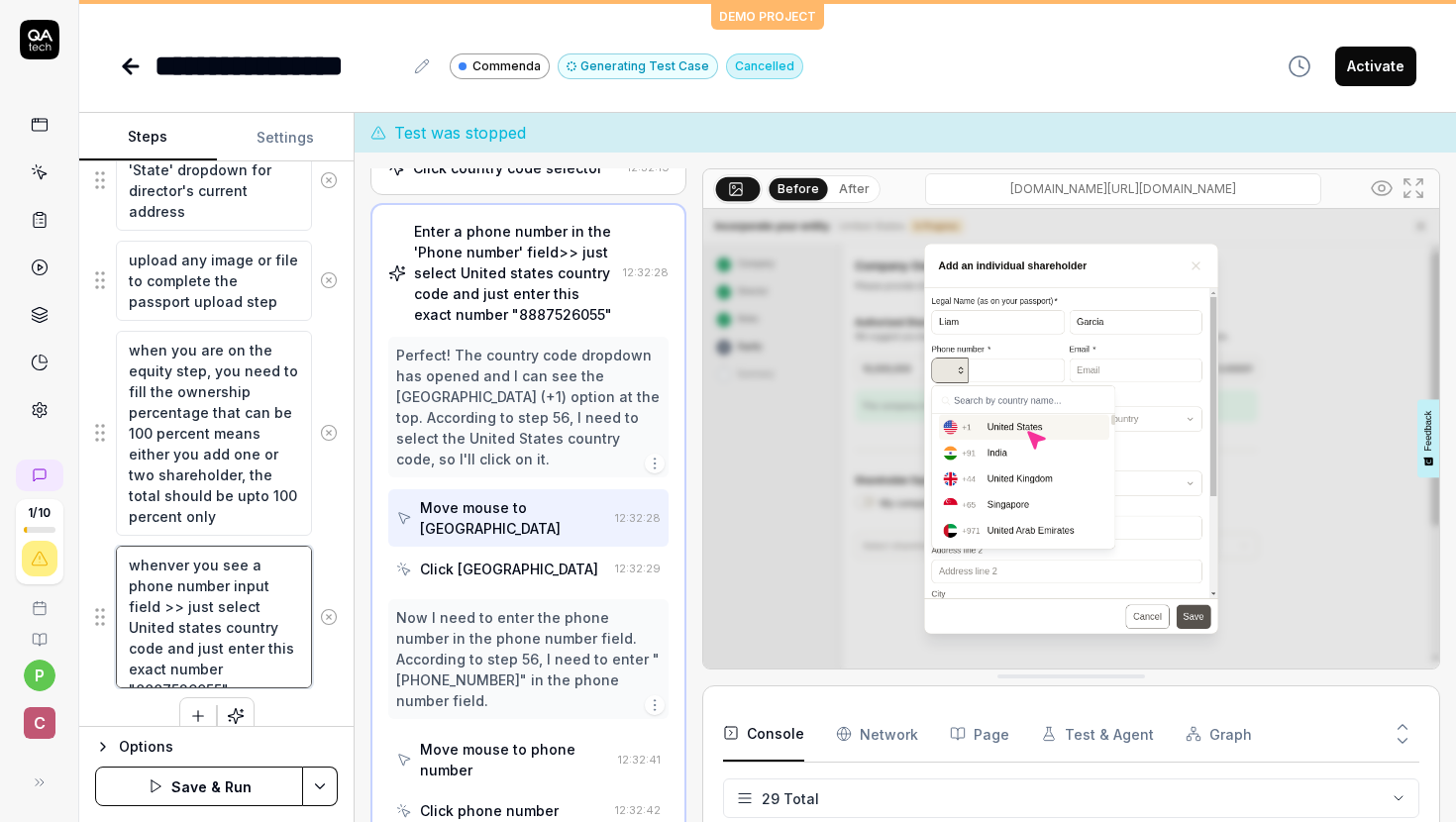 scroll, scrollTop: 7866, scrollLeft: 0, axis: vertical 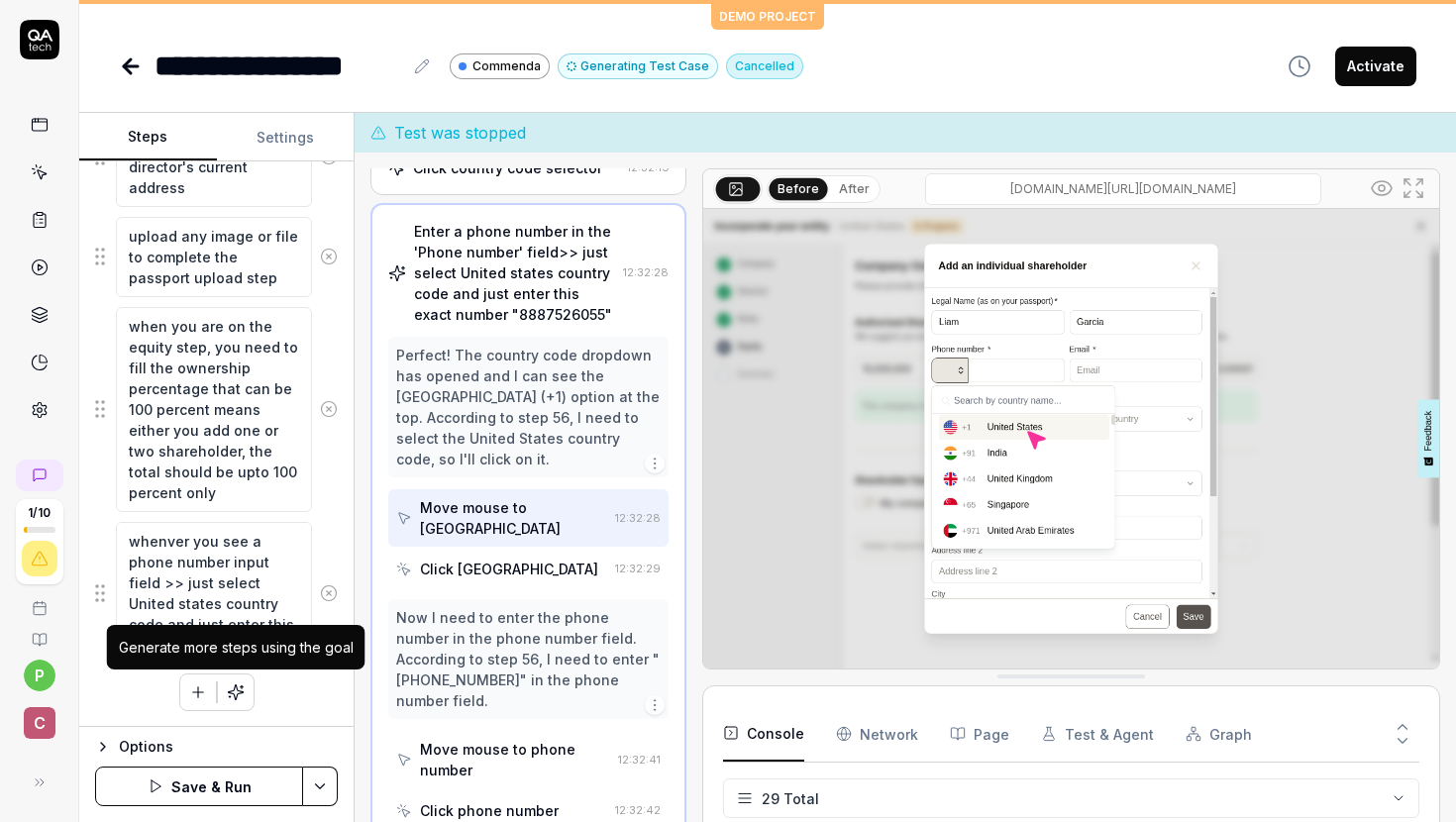 click 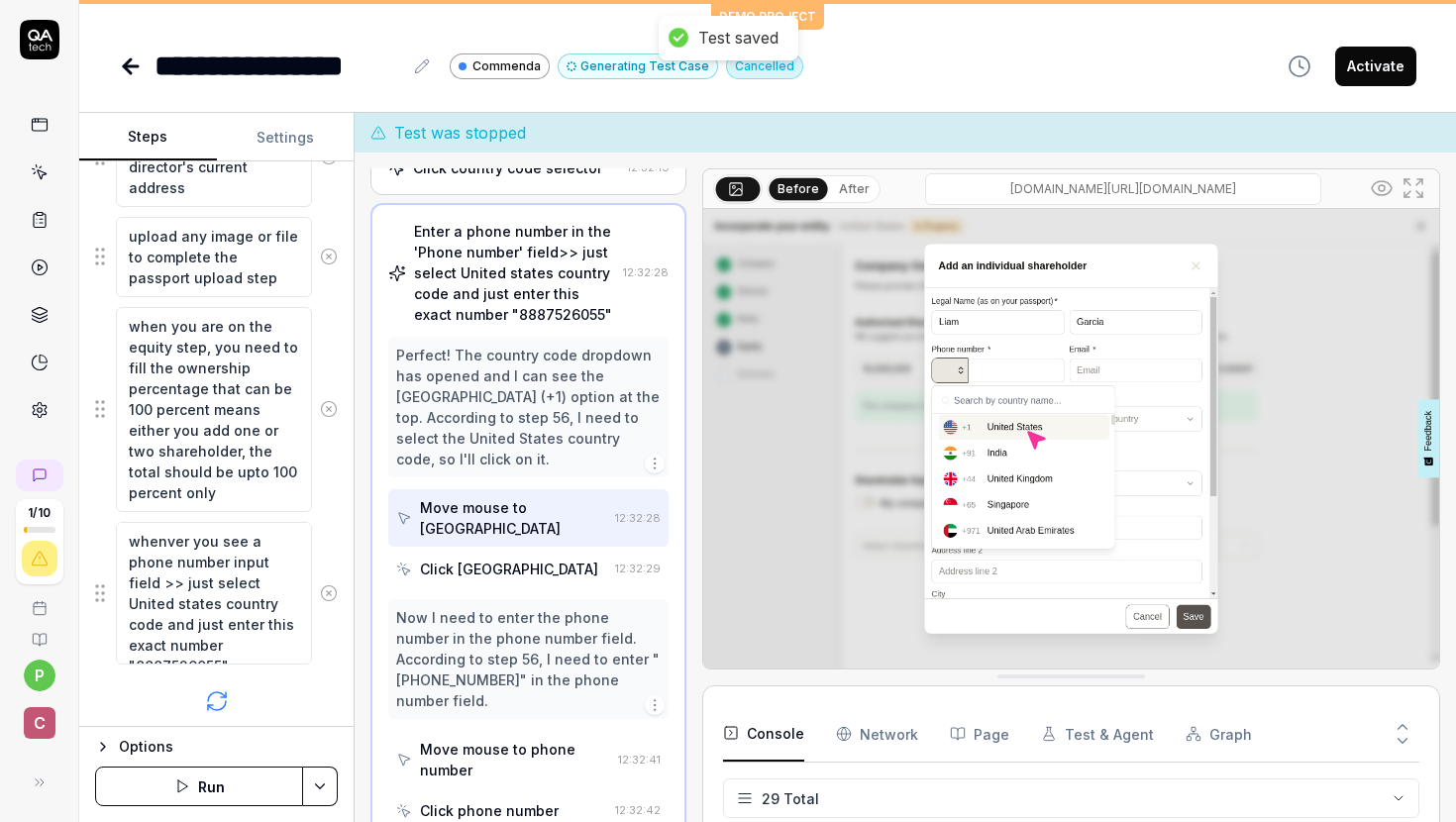 scroll, scrollTop: 7636, scrollLeft: 0, axis: vertical 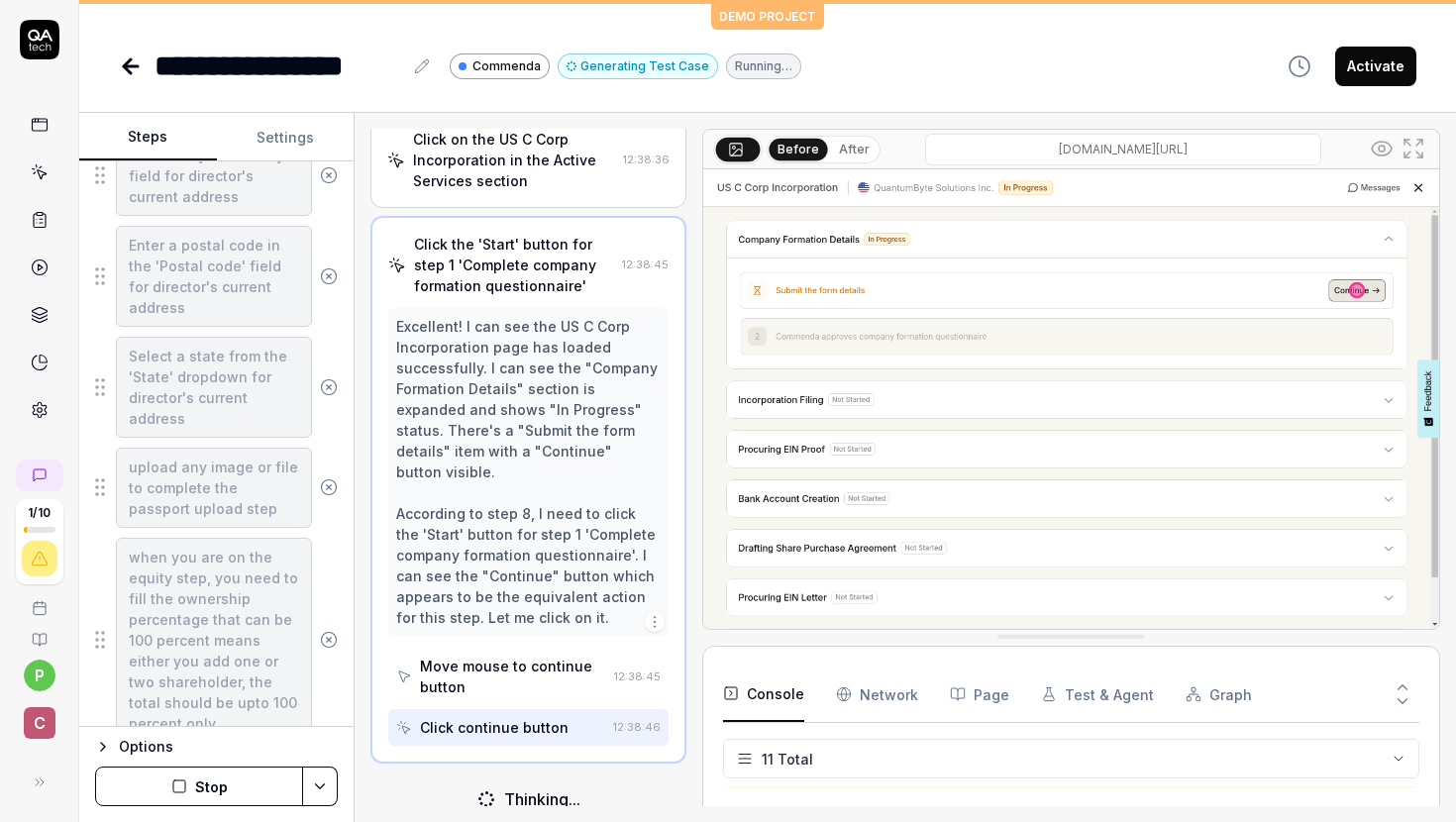 click on "Settings" at bounding box center [285, 138] 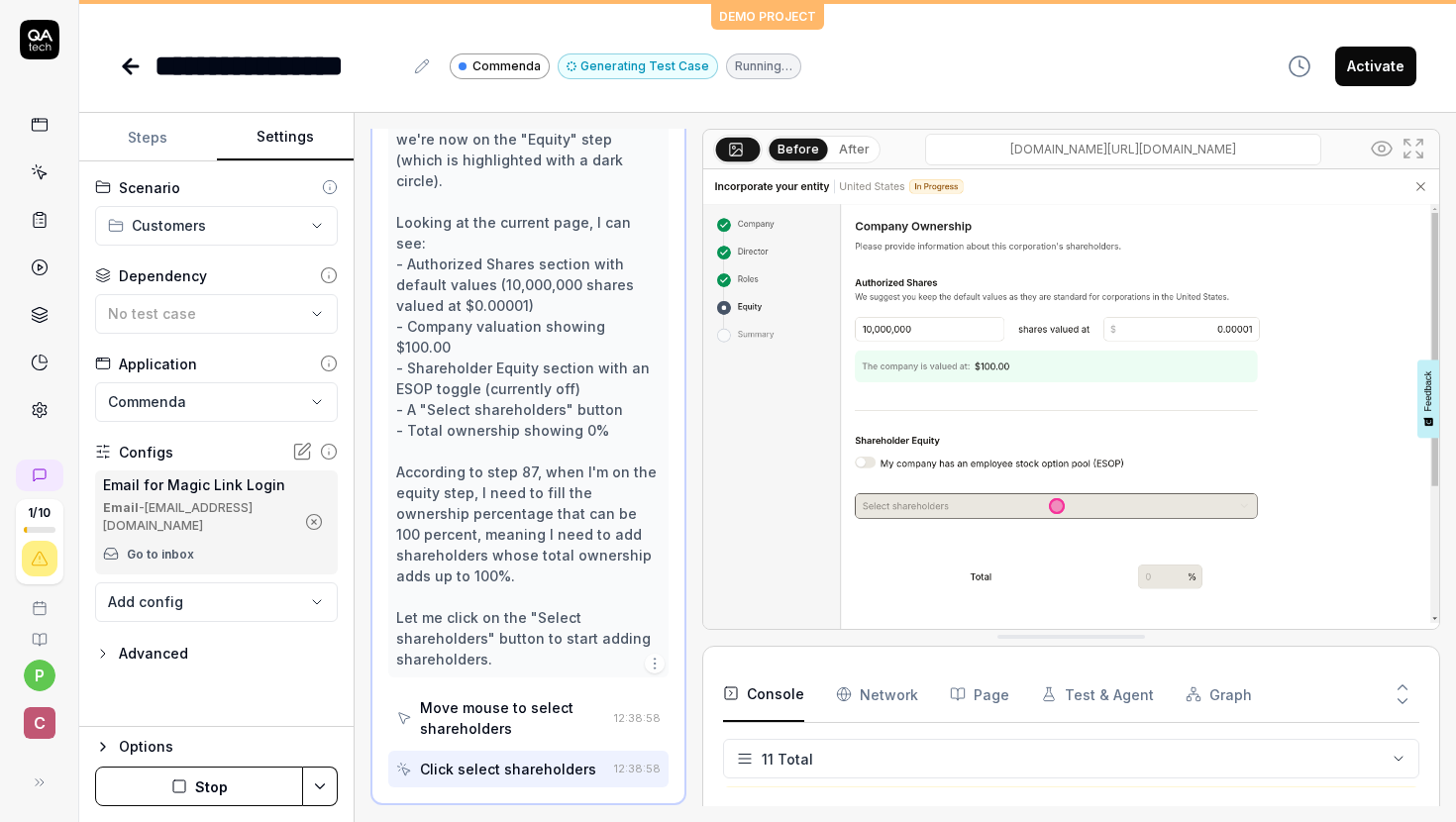 scroll, scrollTop: 1003, scrollLeft: 0, axis: vertical 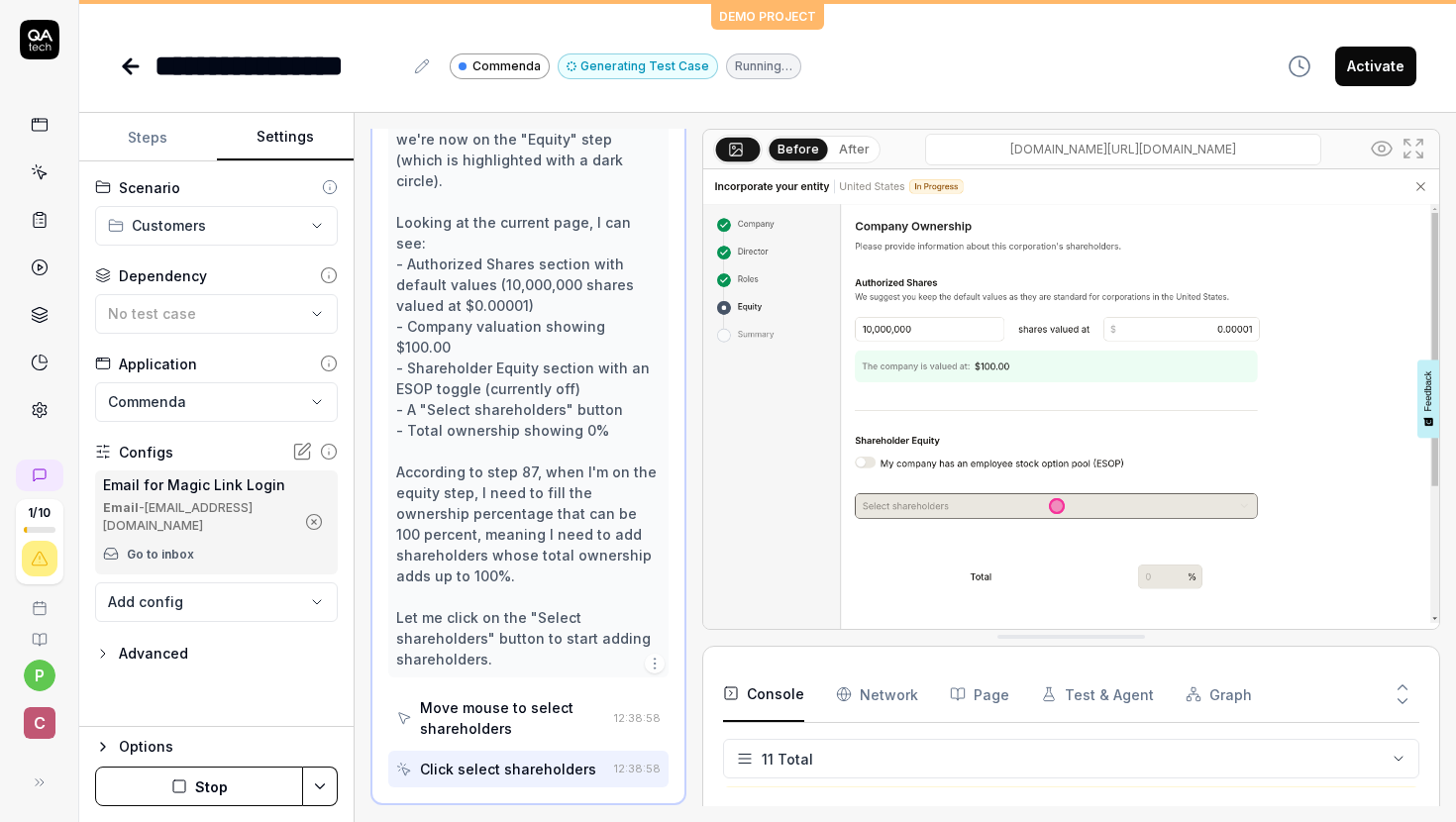 click on "Advanced" at bounding box center (142, 654) 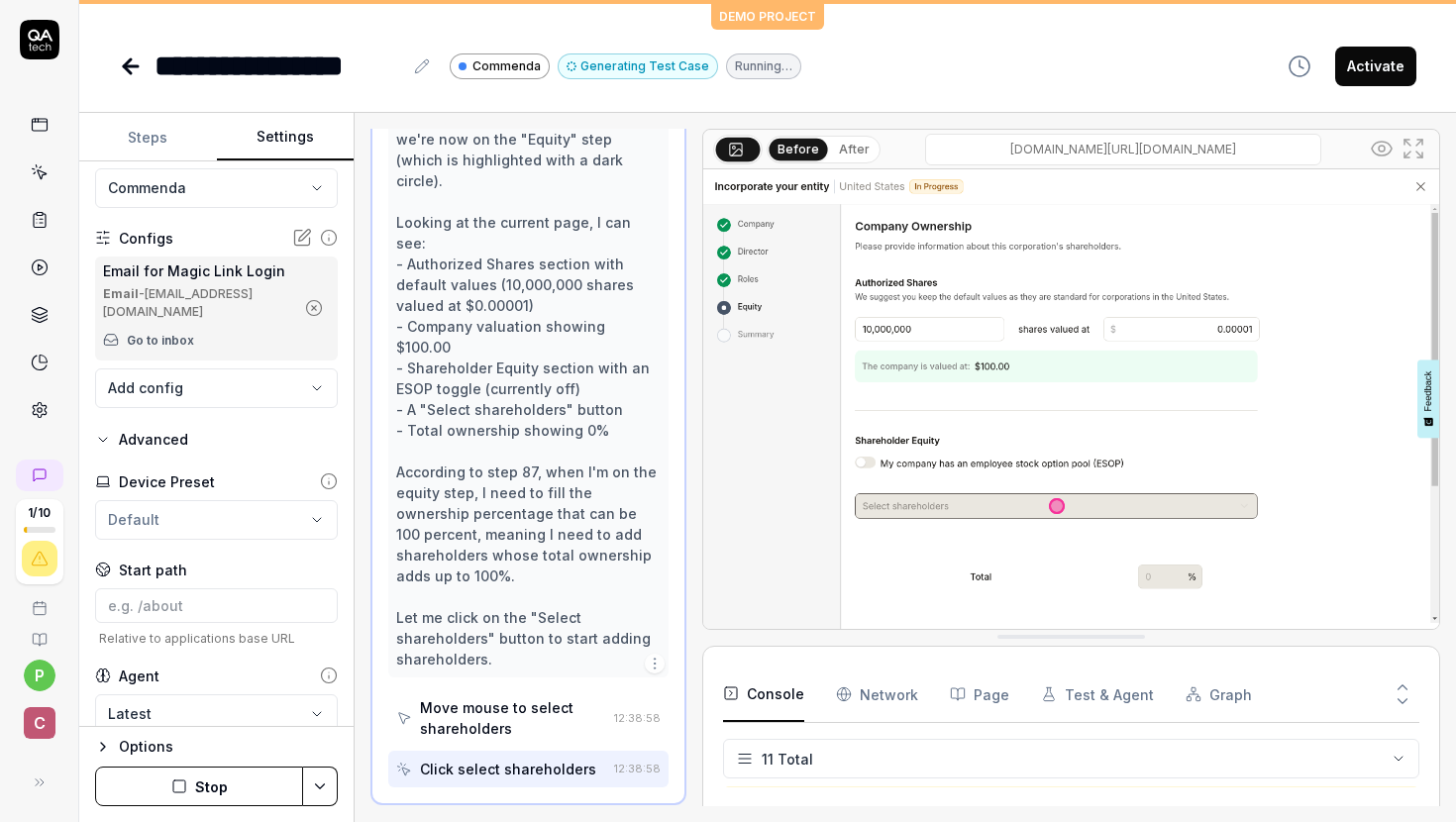 scroll, scrollTop: 237, scrollLeft: 0, axis: vertical 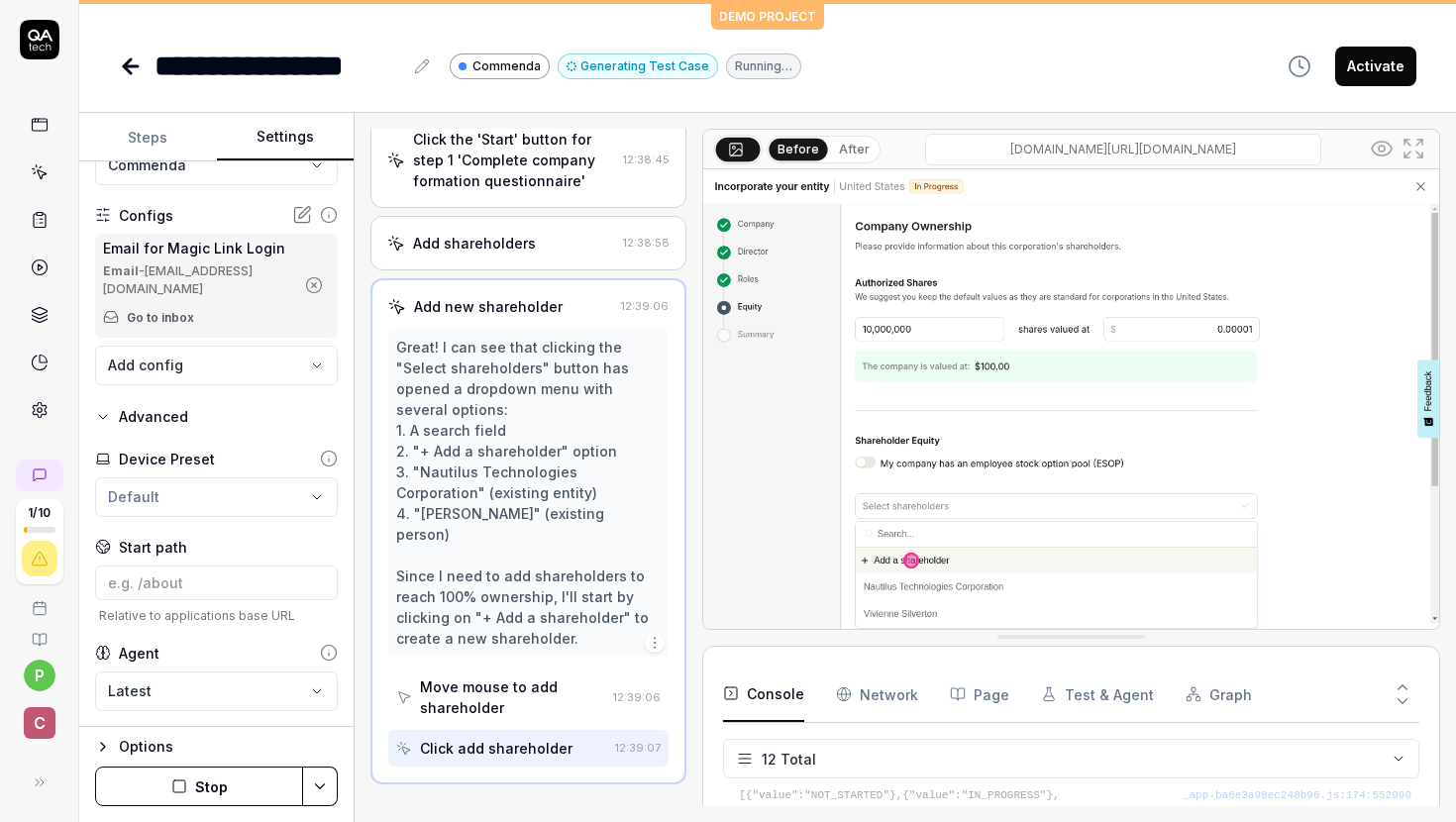 click on "**********" at bounding box center [728, 411] 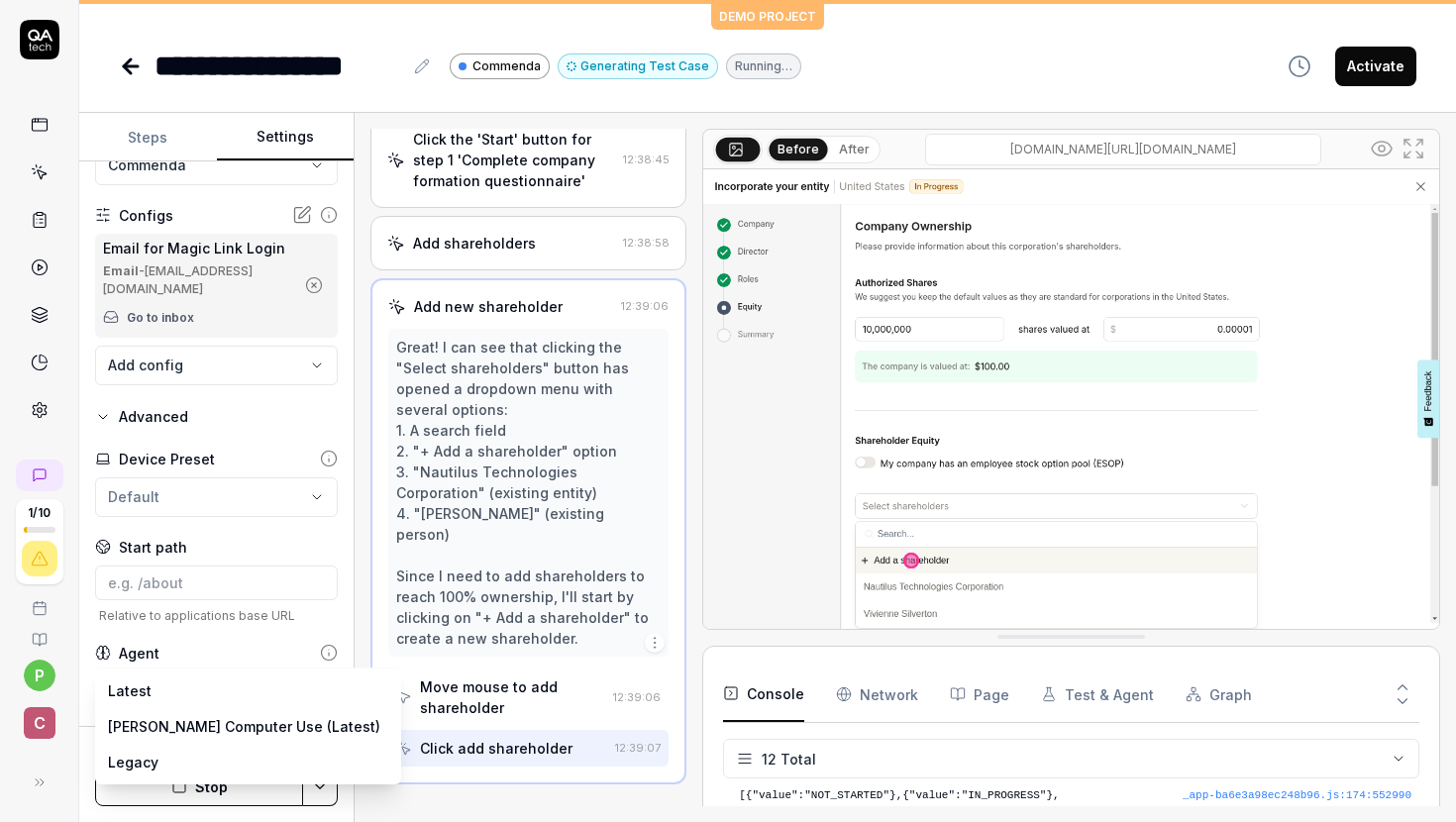 click on "**********" at bounding box center [728, 411] 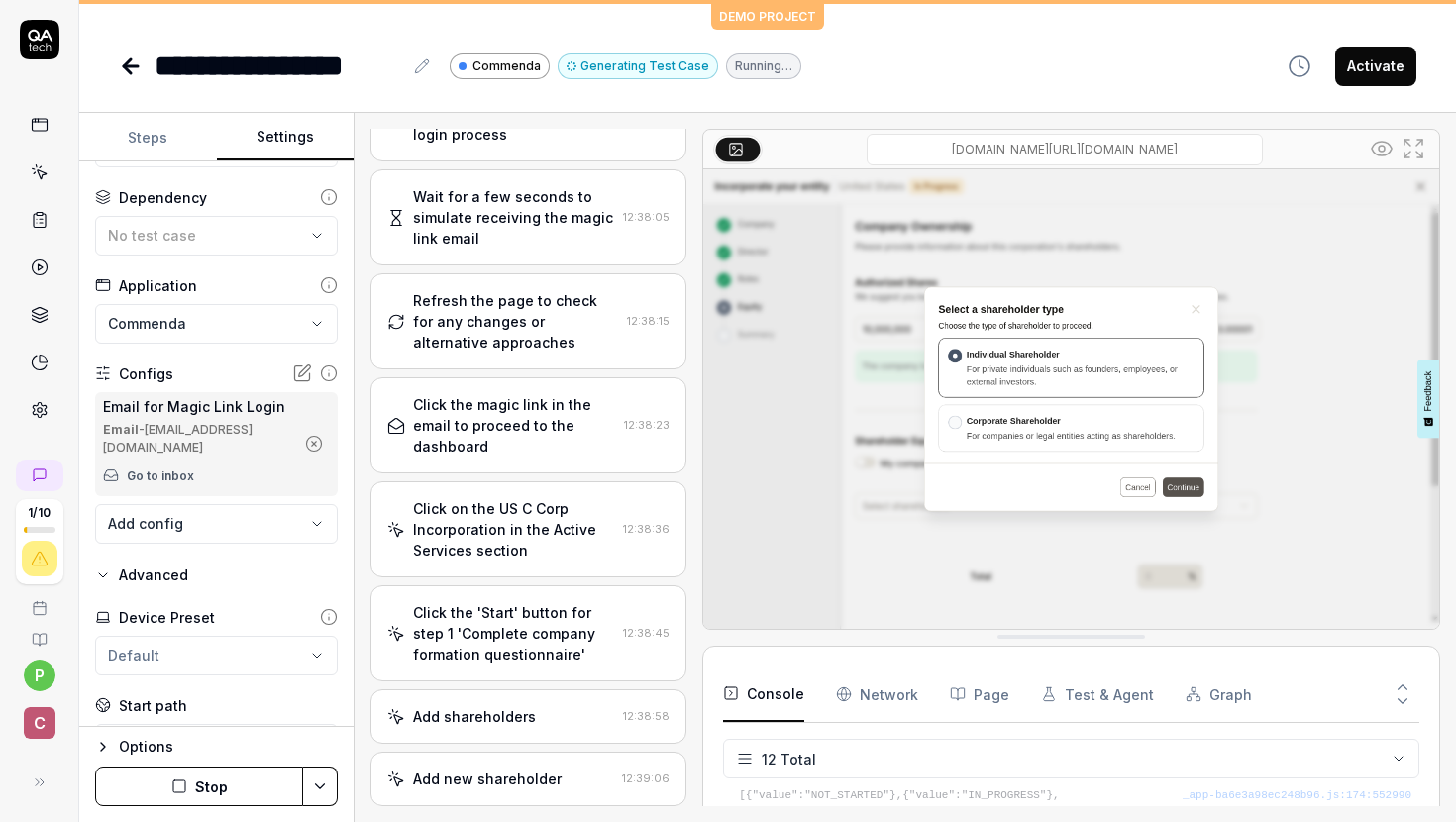 scroll, scrollTop: 0, scrollLeft: 0, axis: both 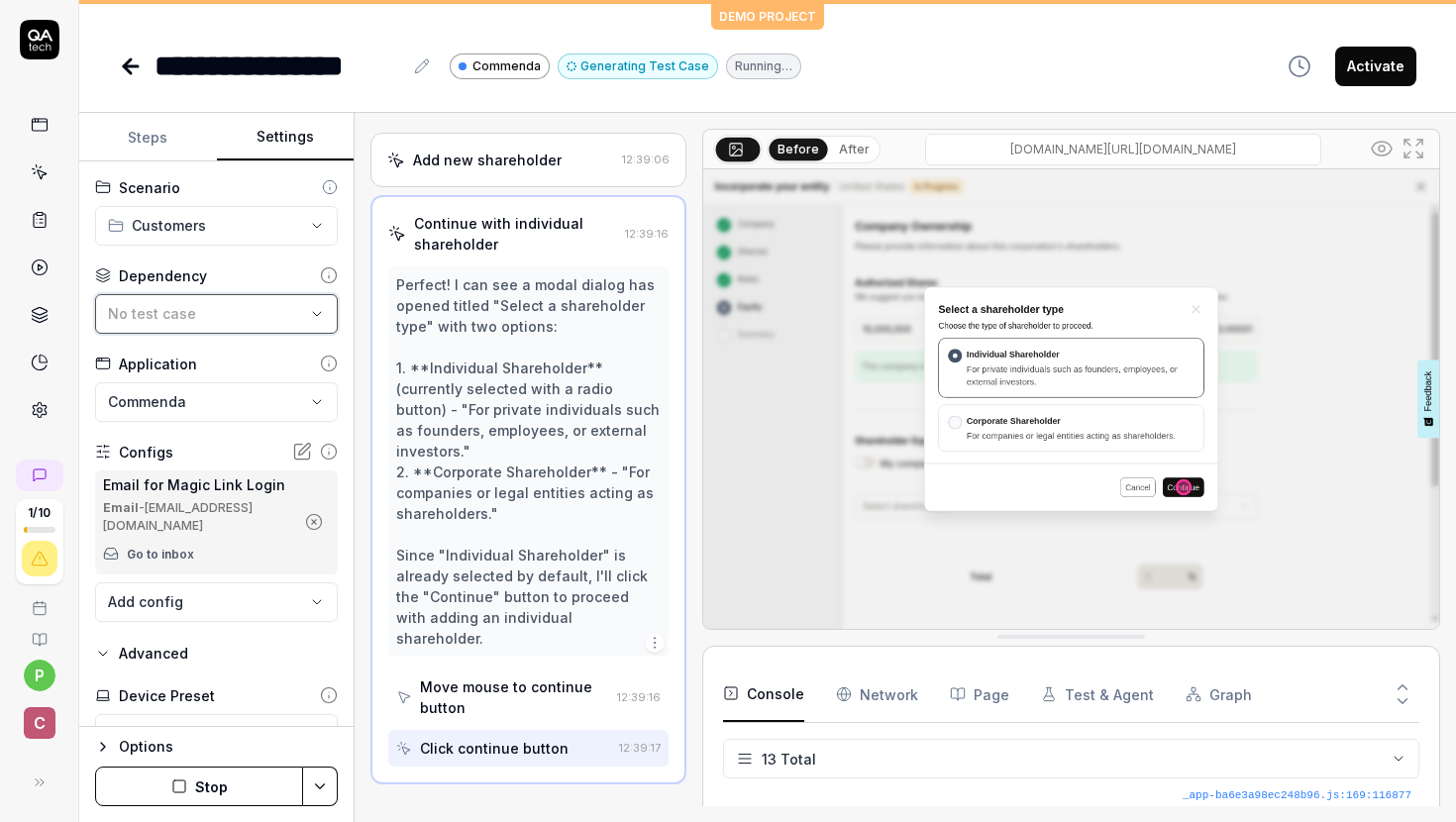 click on "No test case" at bounding box center [206, 313] 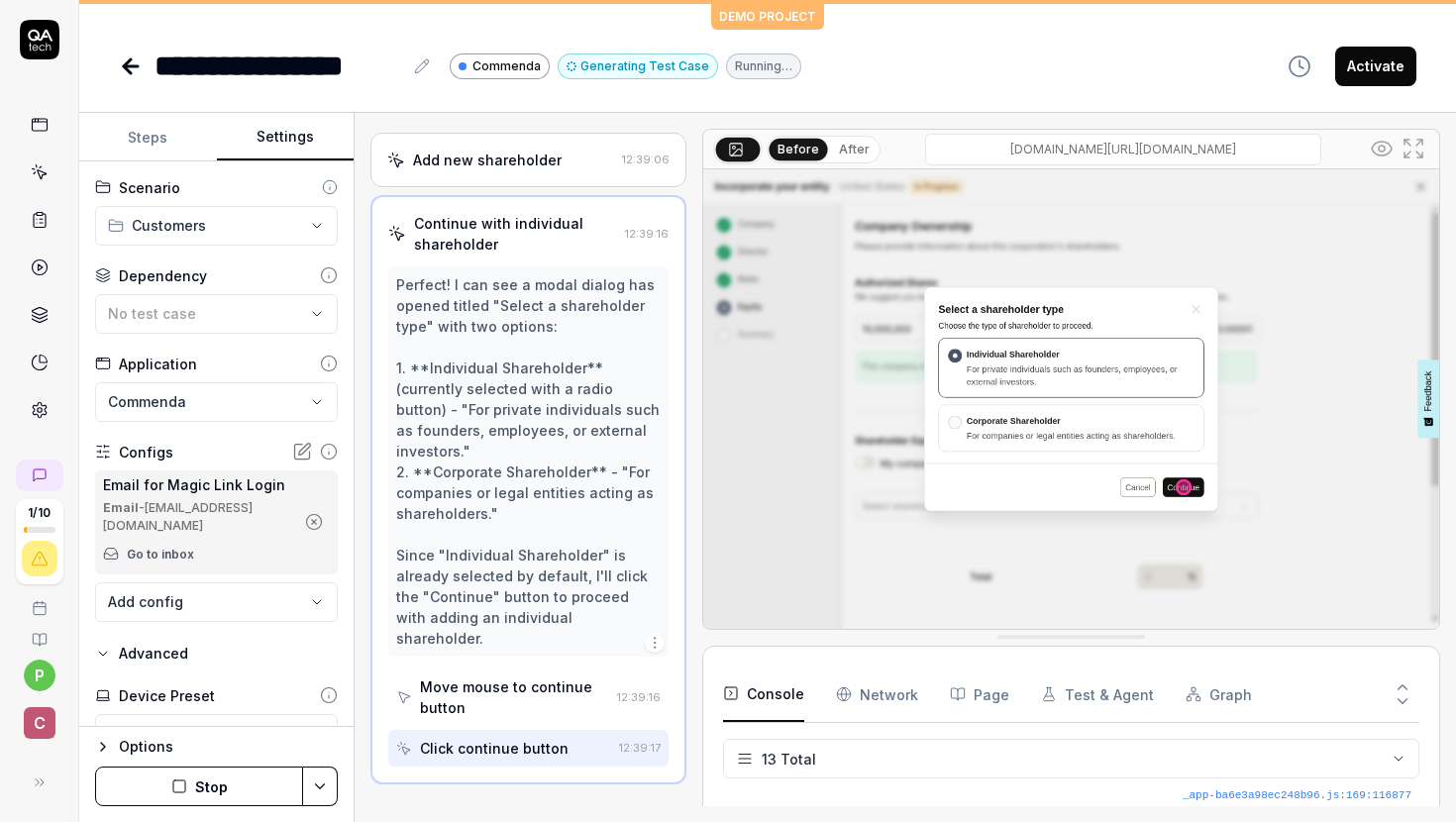 scroll, scrollTop: 858, scrollLeft: 0, axis: vertical 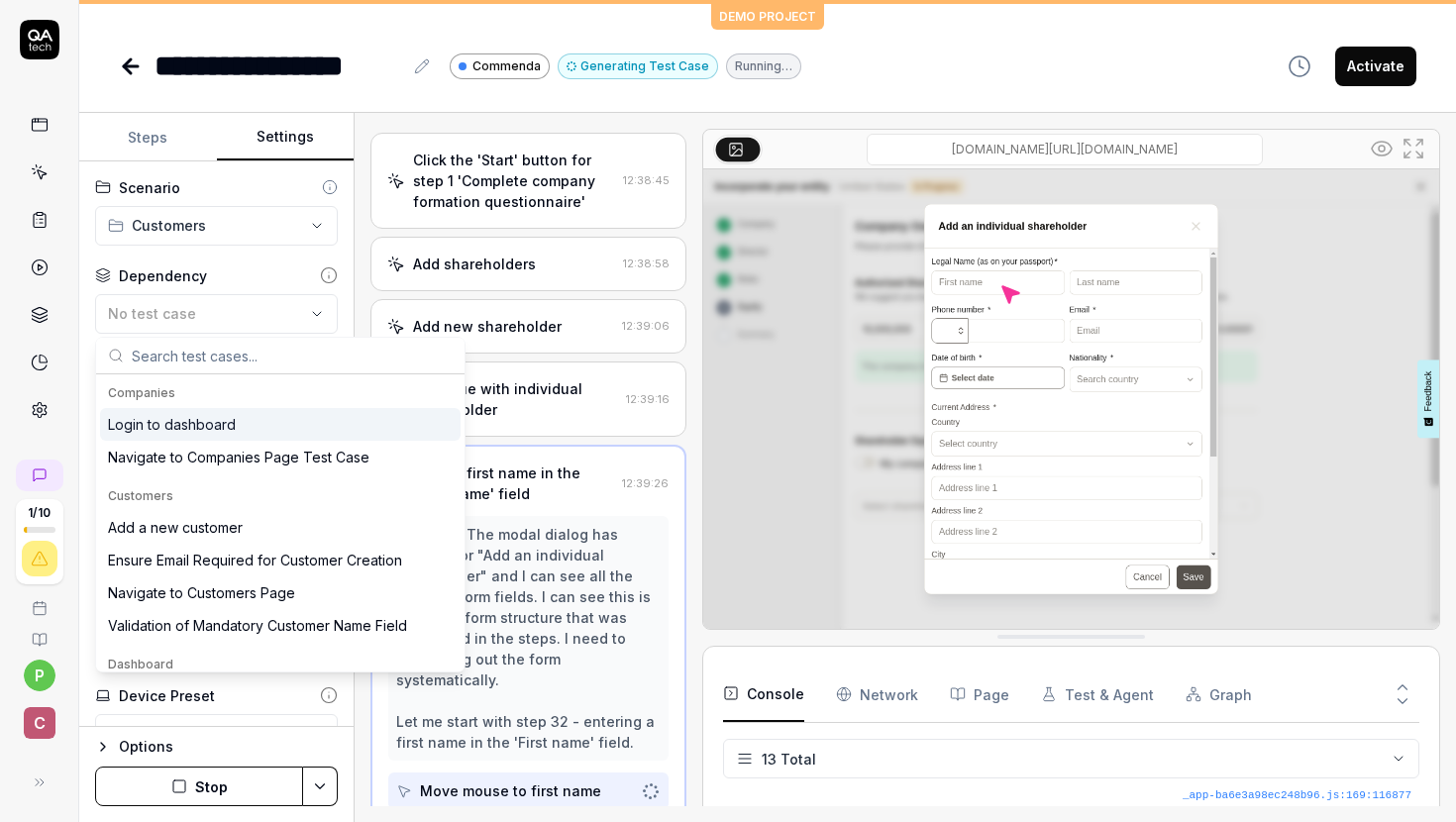 click on "Dependency" at bounding box center [216, 275] 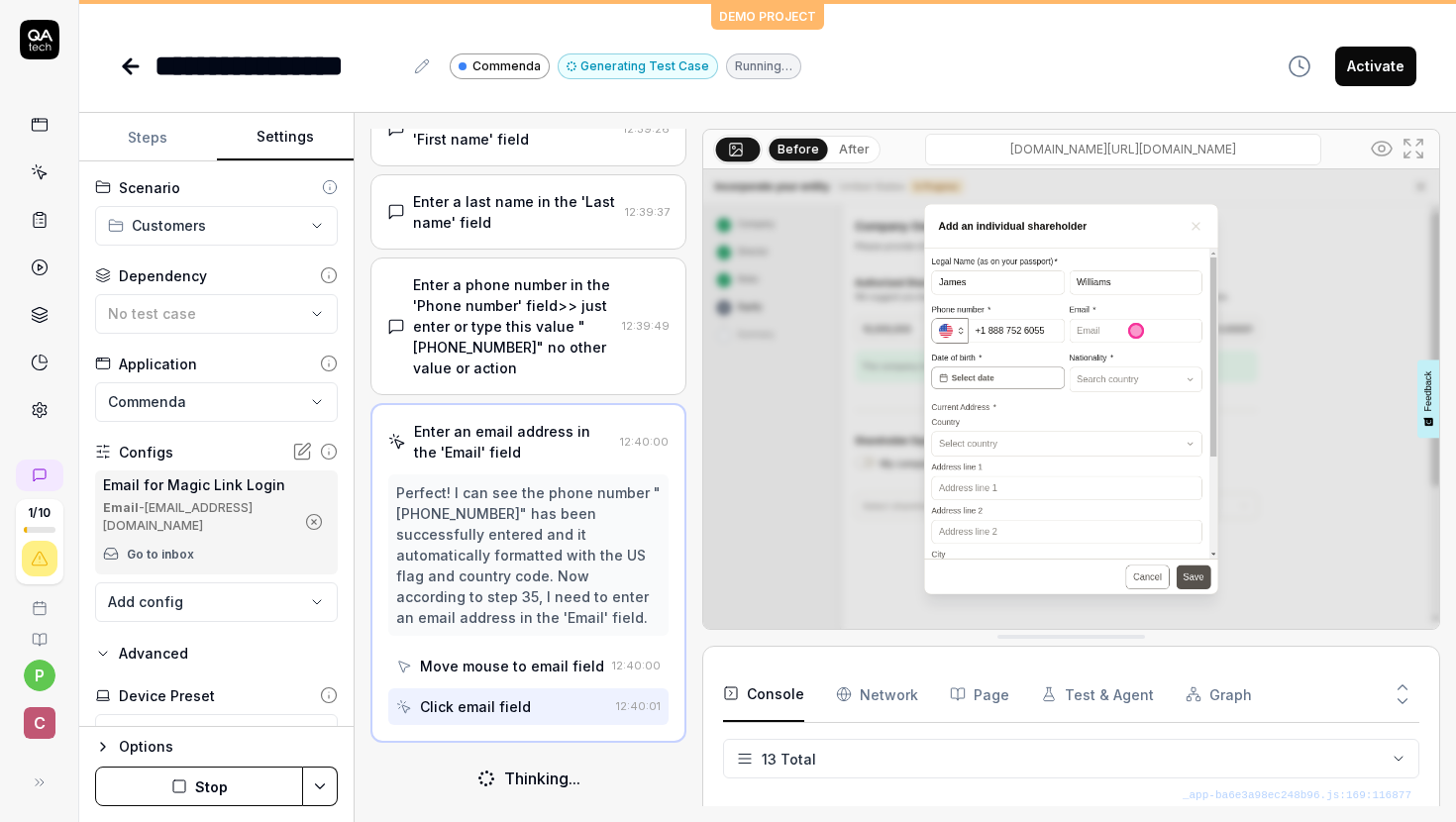 scroll, scrollTop: 1024, scrollLeft: 0, axis: vertical 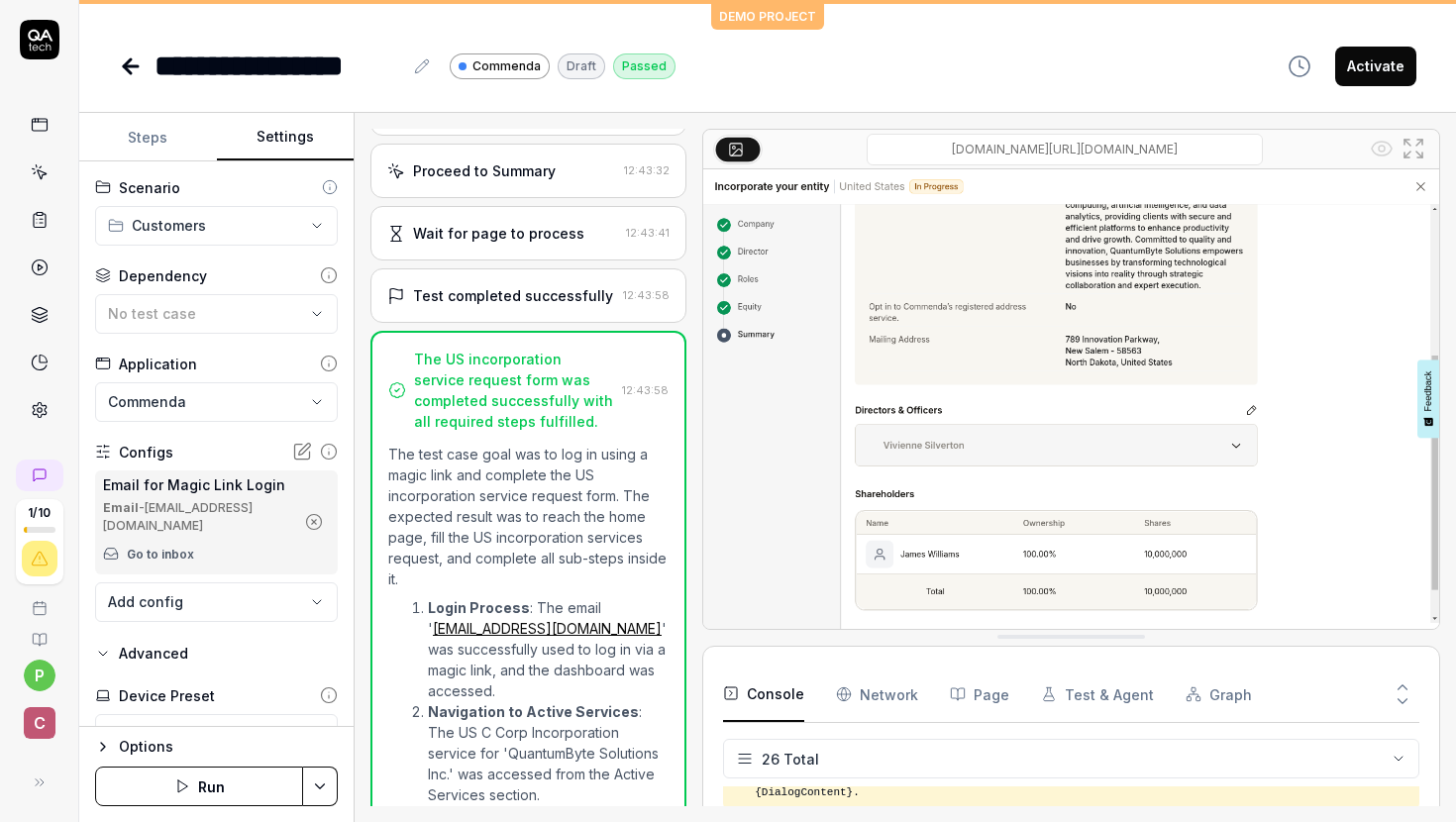 click on "Steps" at bounding box center (148, 138) 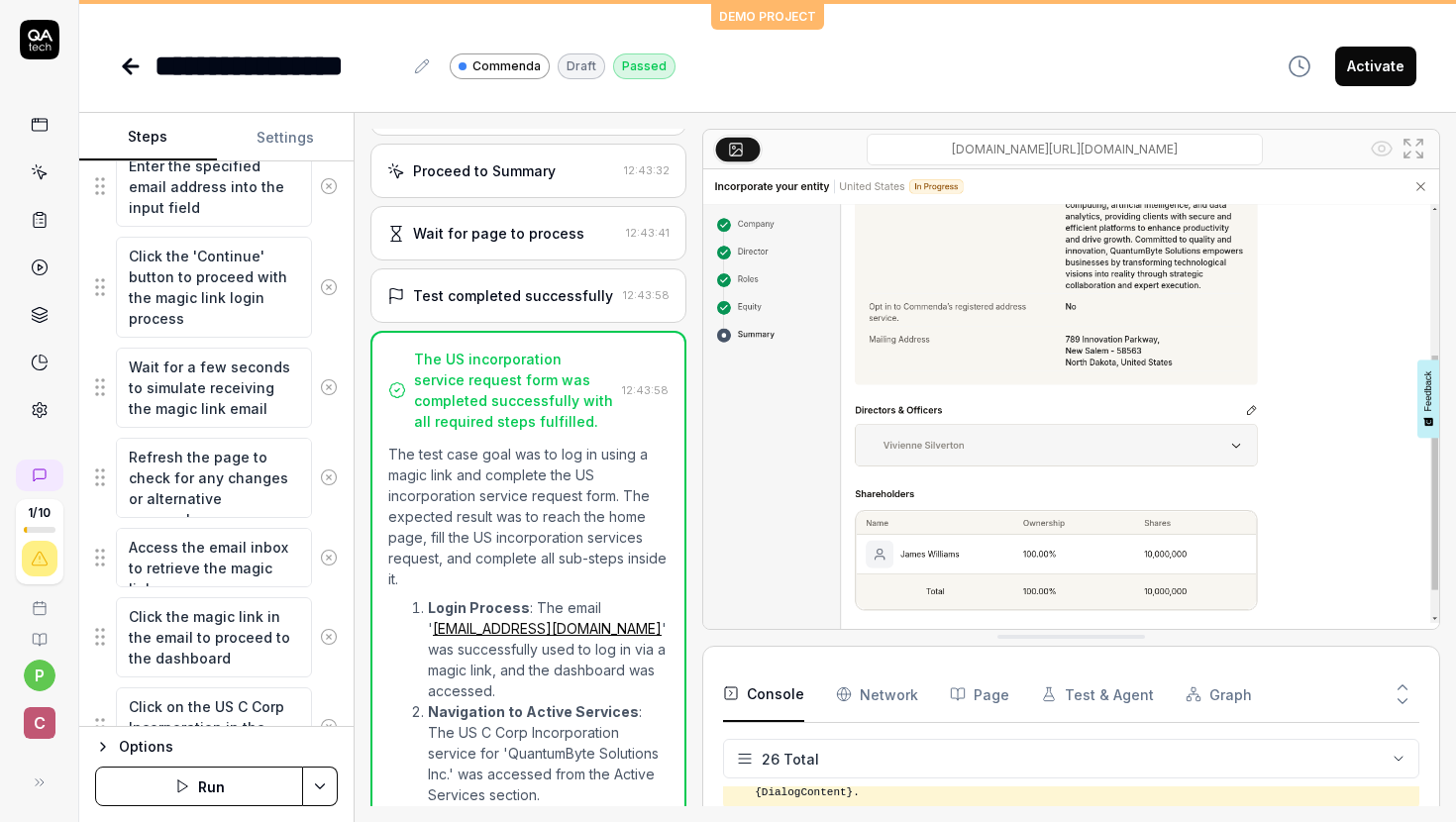 scroll, scrollTop: 0, scrollLeft: 0, axis: both 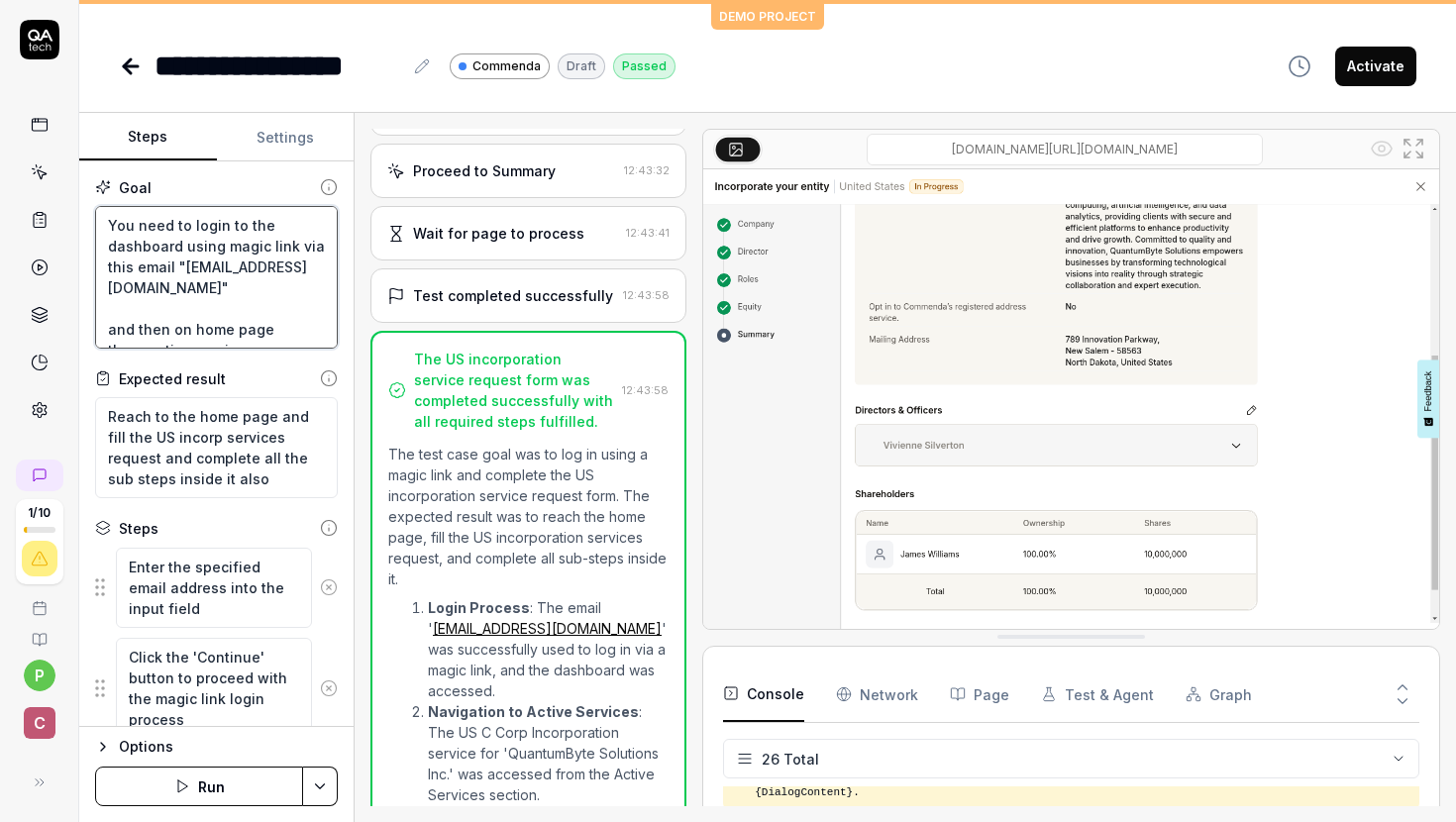 drag, startPoint x: 264, startPoint y: 281, endPoint x: 109, endPoint y: 210, distance: 170.48754 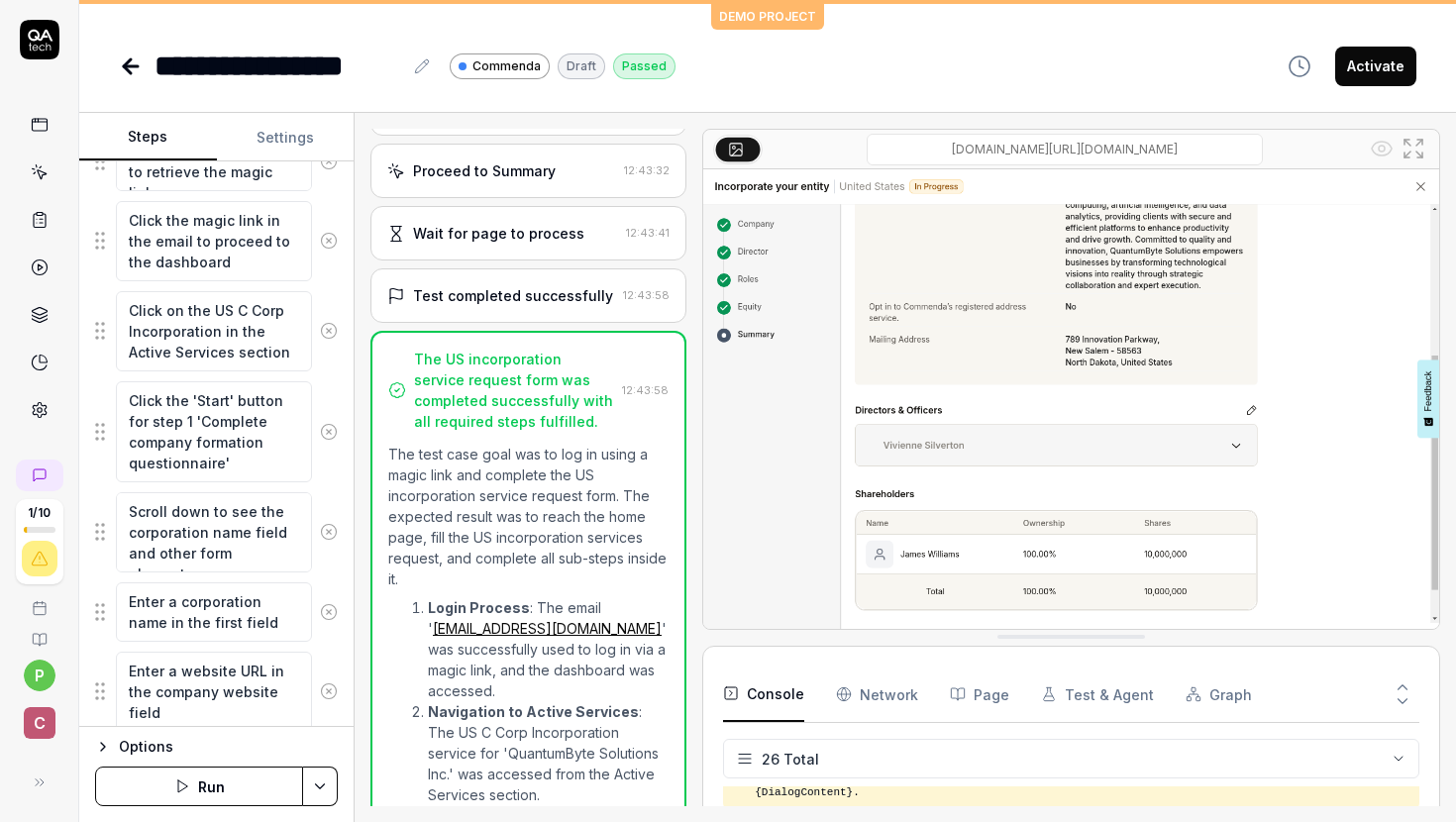 scroll, scrollTop: 1960, scrollLeft: 0, axis: vertical 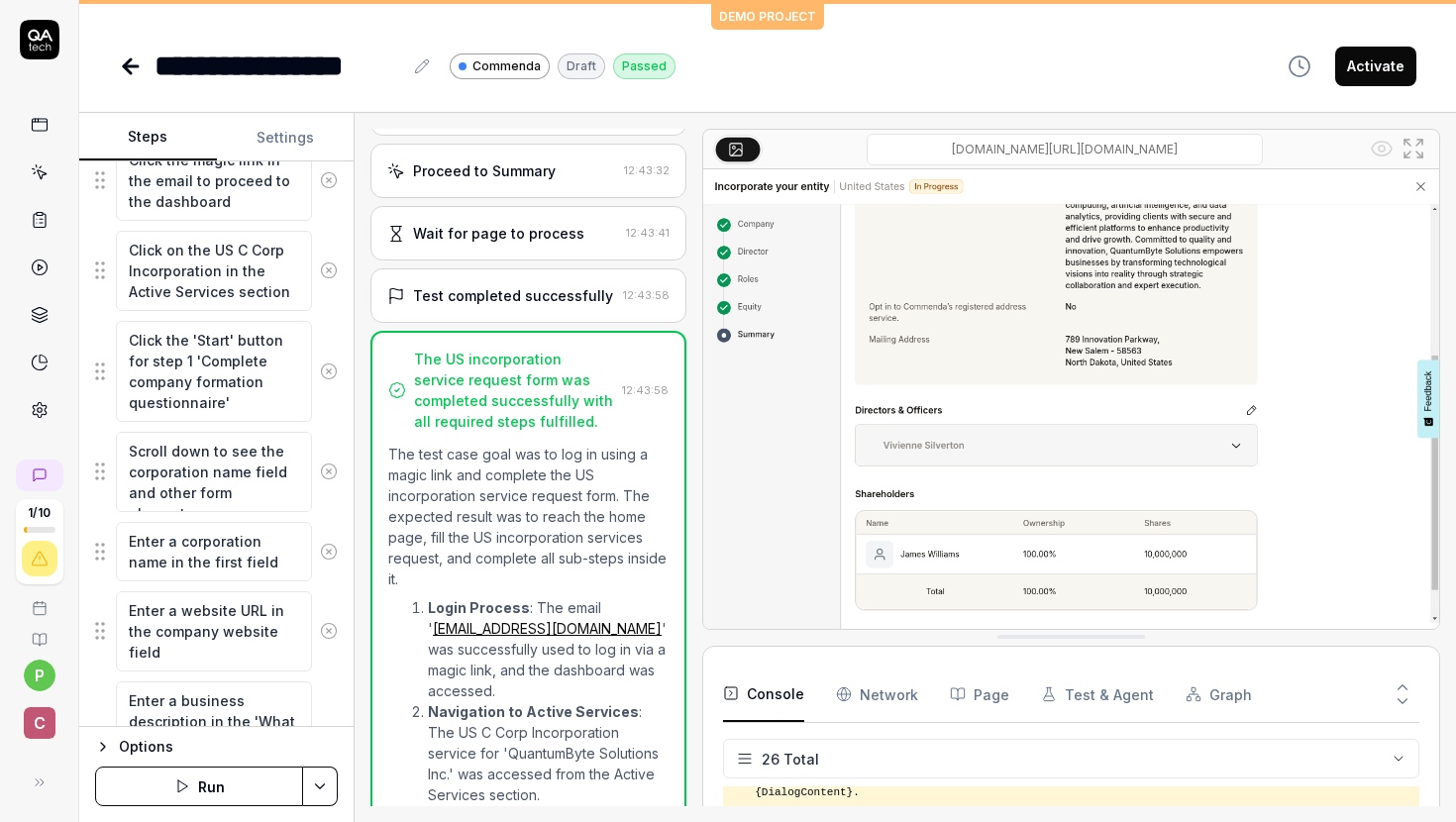 click 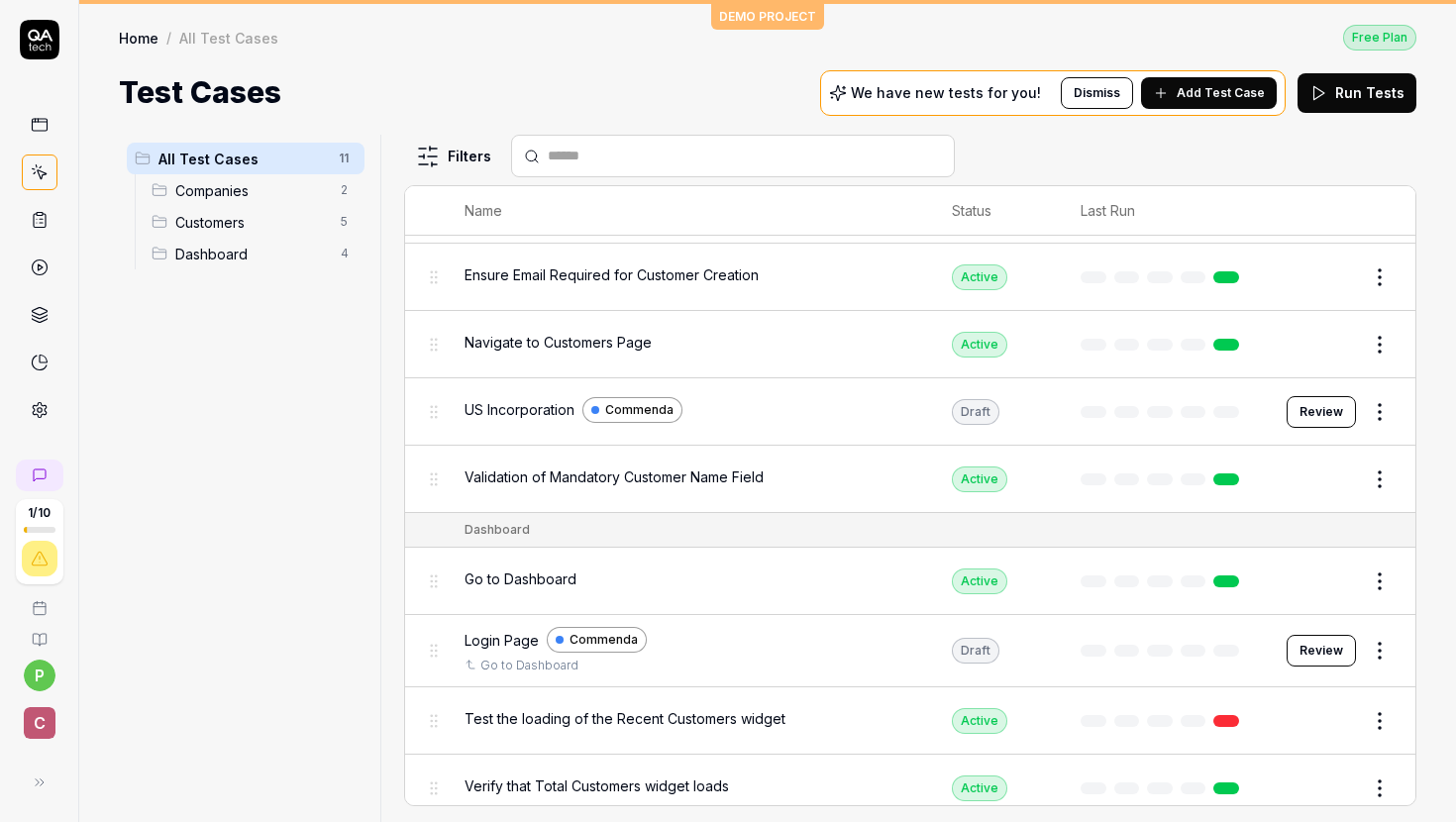 scroll, scrollTop: 269, scrollLeft: 0, axis: vertical 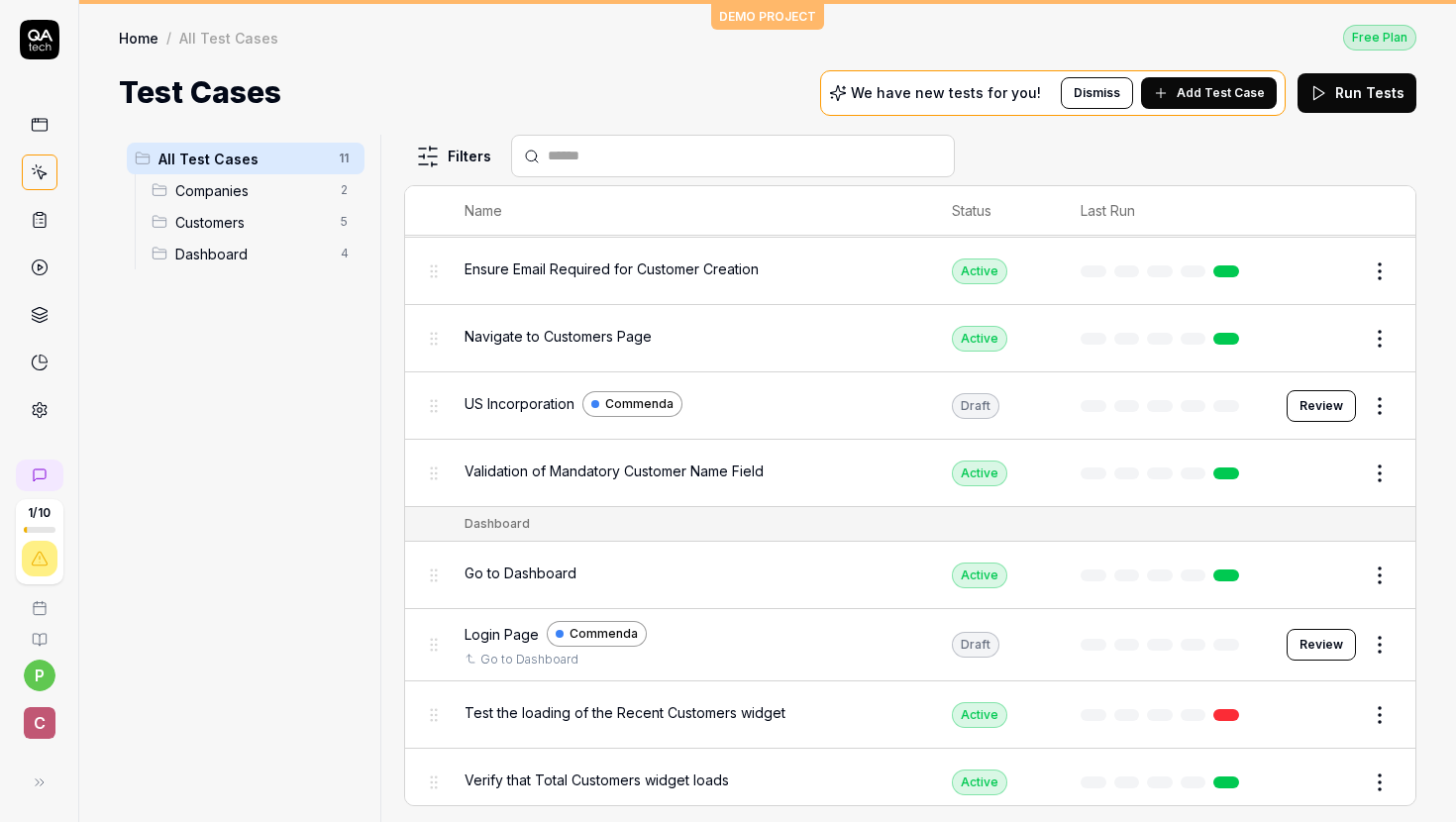 click on "Add Test Case" at bounding box center (1208, 93) 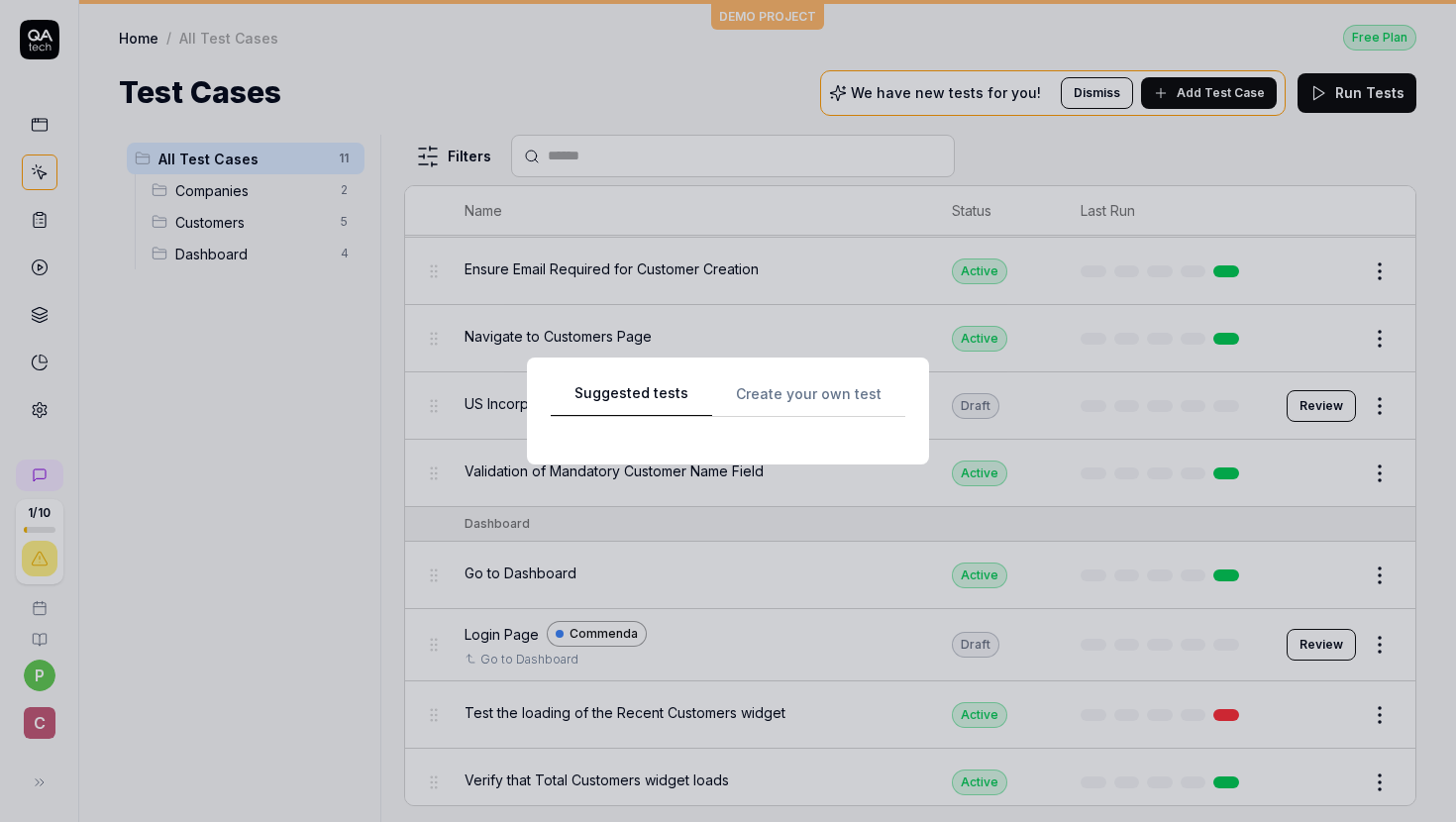 scroll, scrollTop: 0, scrollLeft: 0, axis: both 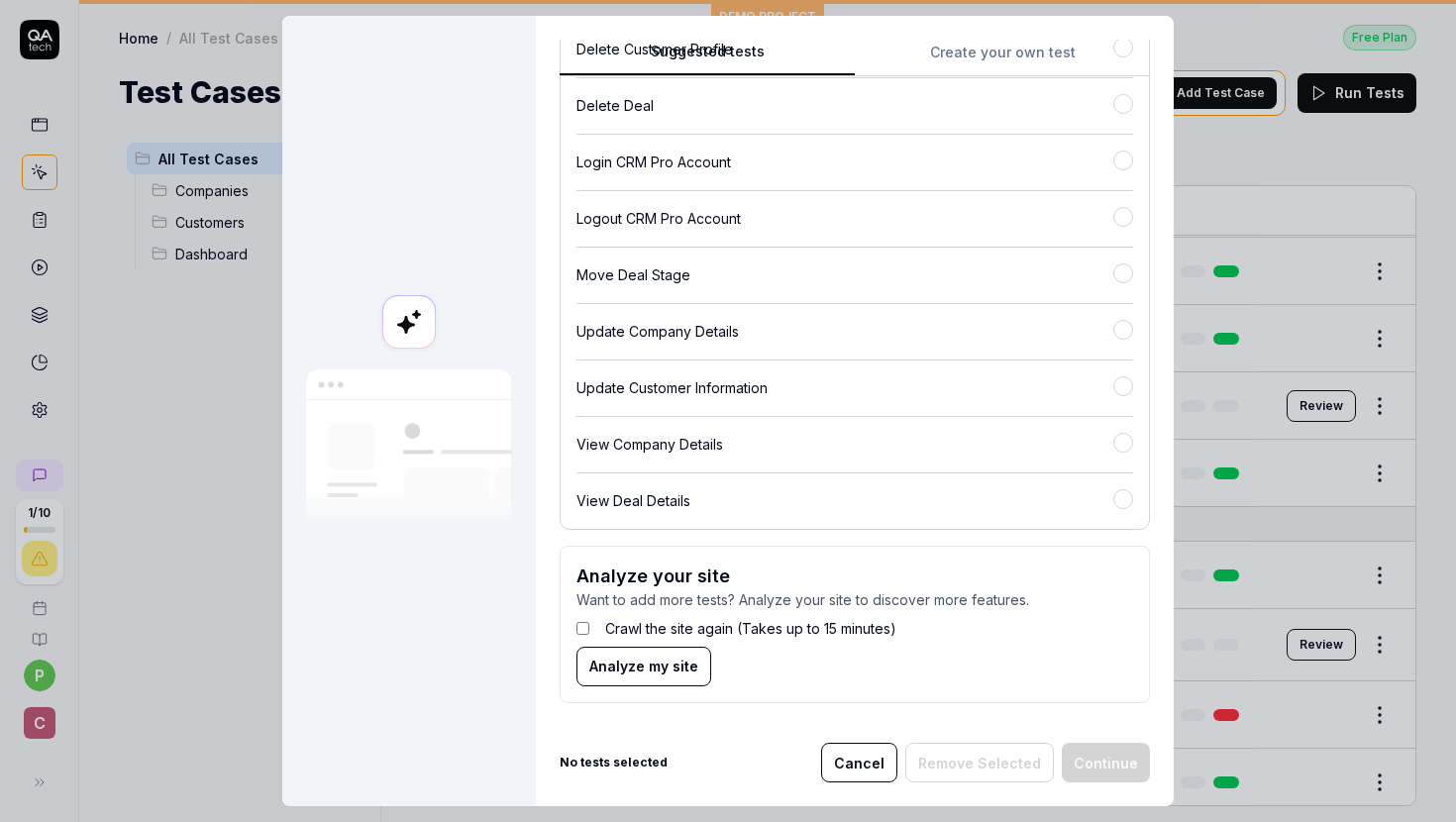 click on "Analyze my site" at bounding box center [644, 666] 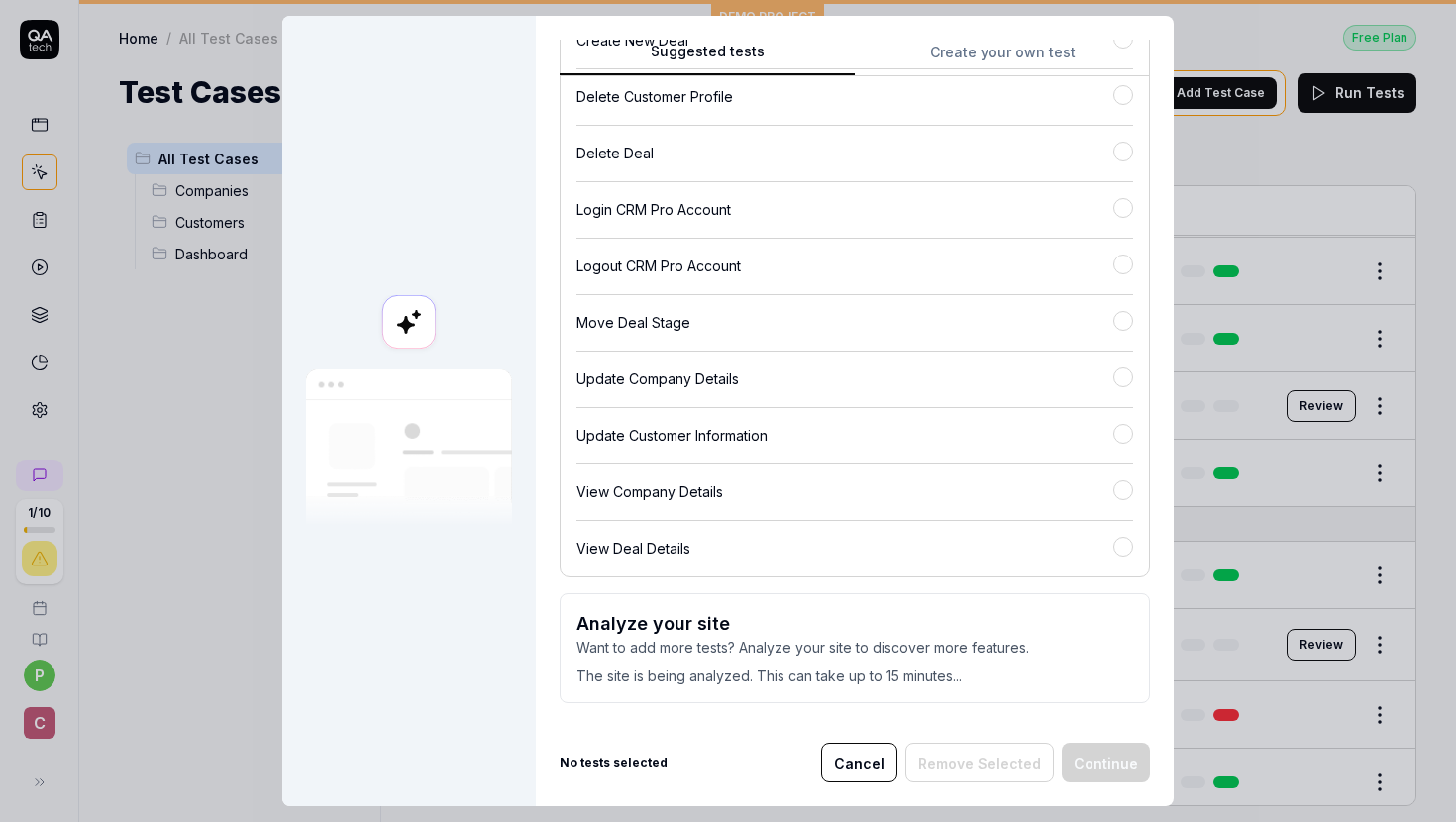 scroll, scrollTop: 0, scrollLeft: 0, axis: both 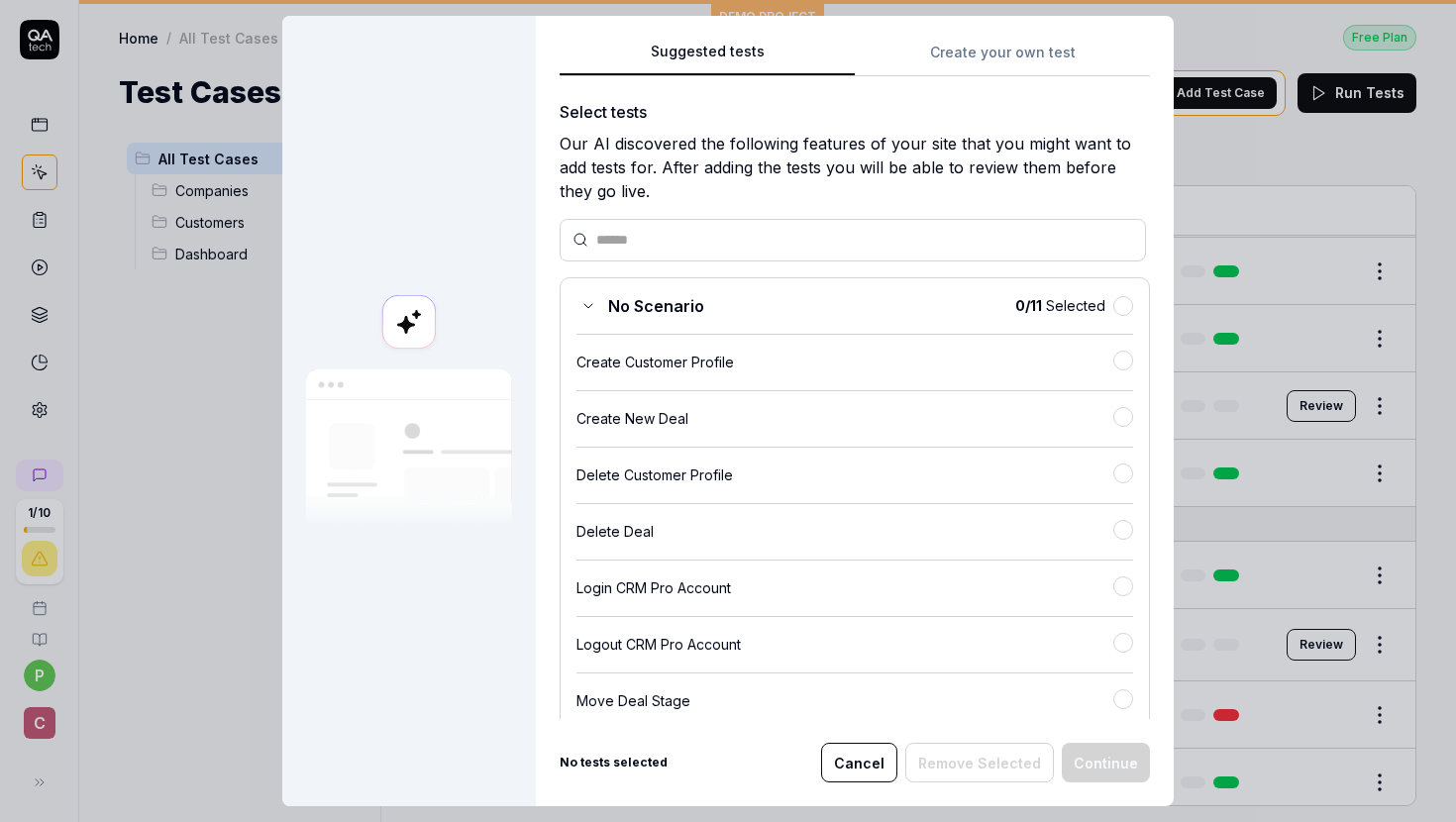 click on "Suggested tests Create your own test Select tests Our AI discovered the following features of your site that you might want to add tests for. After adding the tests you will be able to review them before they go live. No Scenario 0 / 11   Selected Create Customer Profile Create New Deal Delete Customer Profile Delete Deal Login CRM Pro Account Logout CRM Pro Account Move Deal Stage Update Company Details Update Customer Information View Company Details View Deal Details Analyze your site Want to add more tests? Analyze your site to discover more features. The site is being analyzed. This can take up to 15 minutes... No tests selected Cancel Remove Selected Continue" at bounding box center (855, 411) 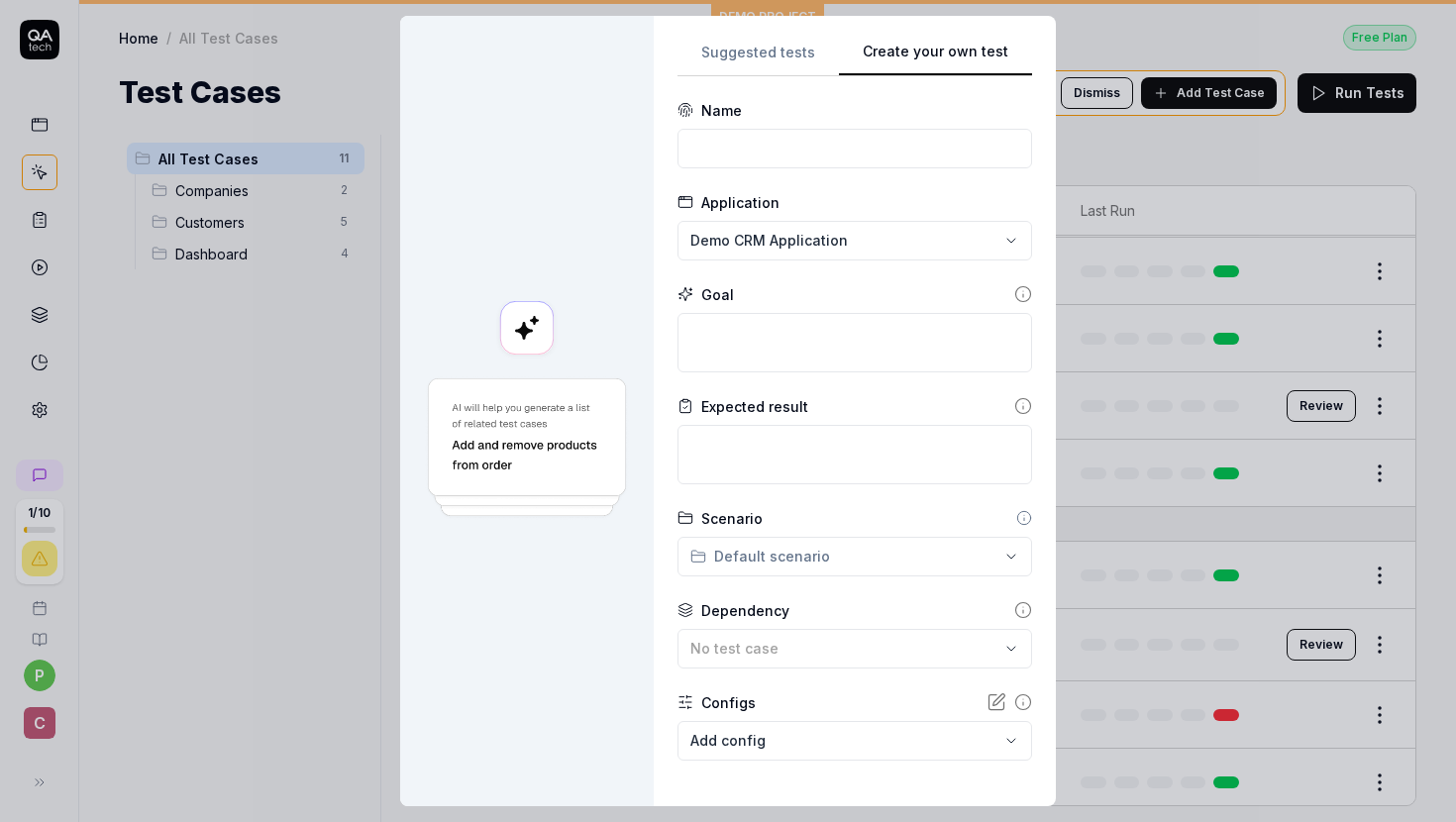 click on "**********" at bounding box center [855, 485] 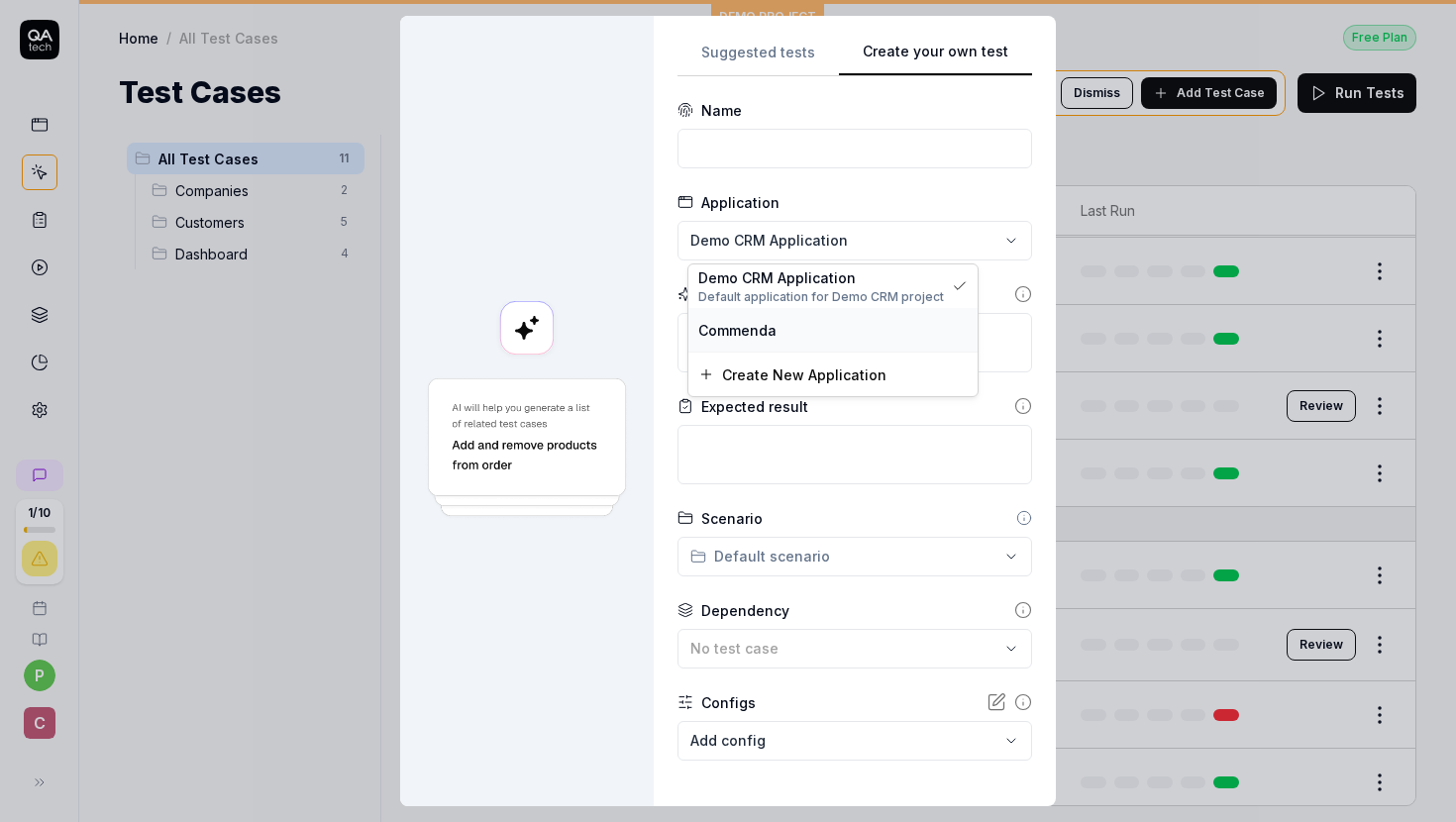 click on "Commenda" at bounding box center [833, 330] 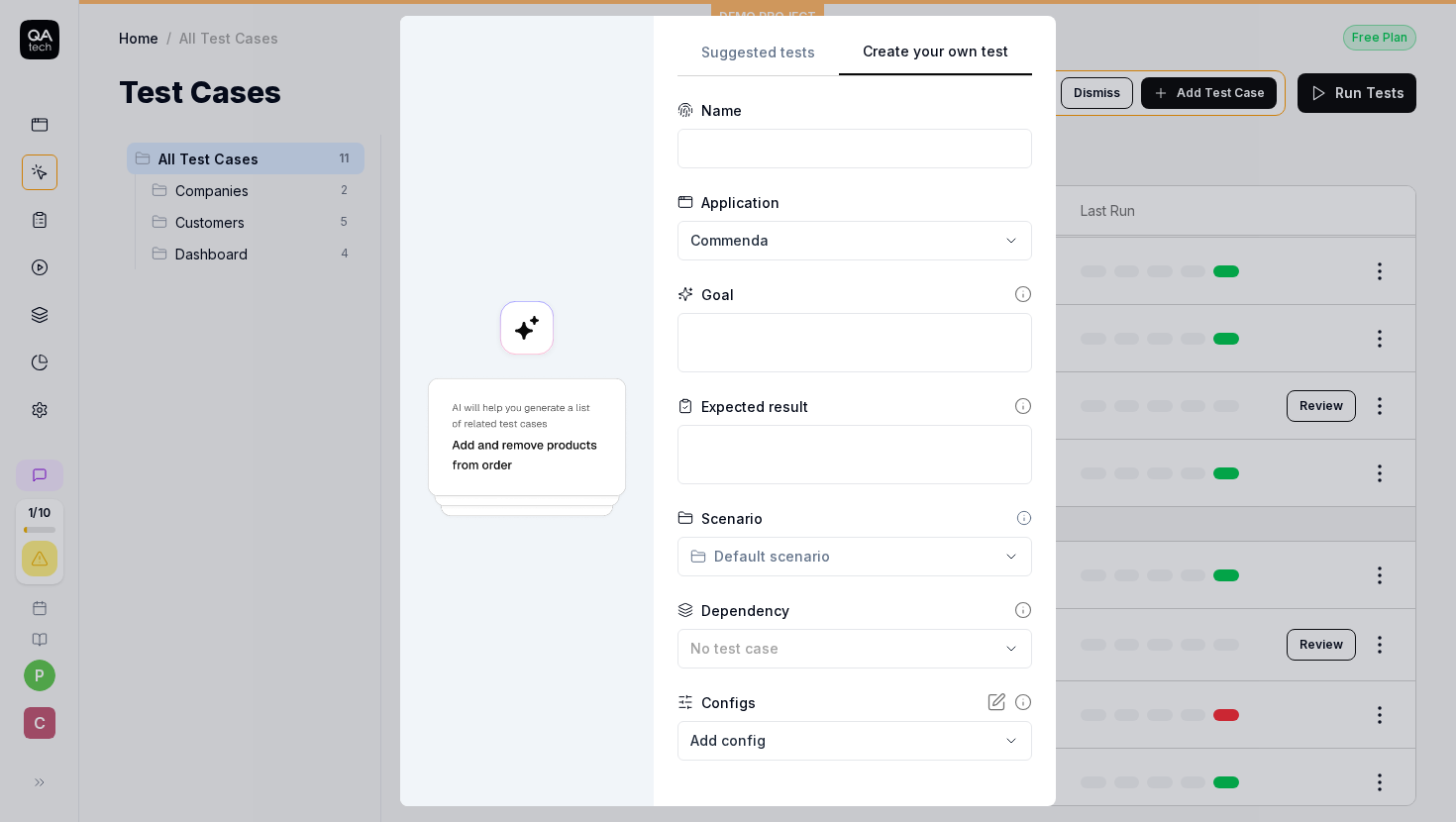 click on "Suggested tests" at bounding box center (758, 58) 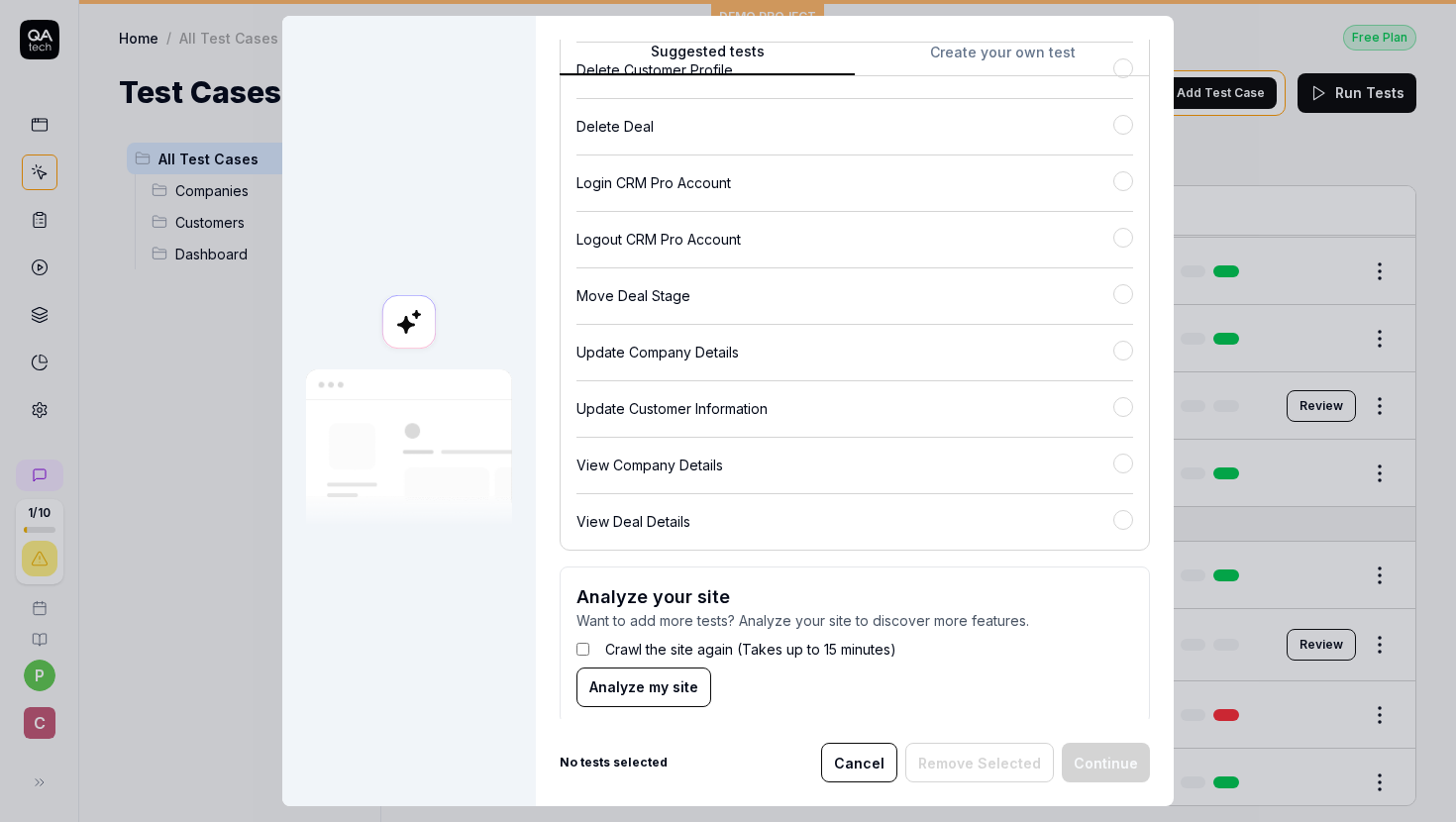 scroll, scrollTop: 429, scrollLeft: 0, axis: vertical 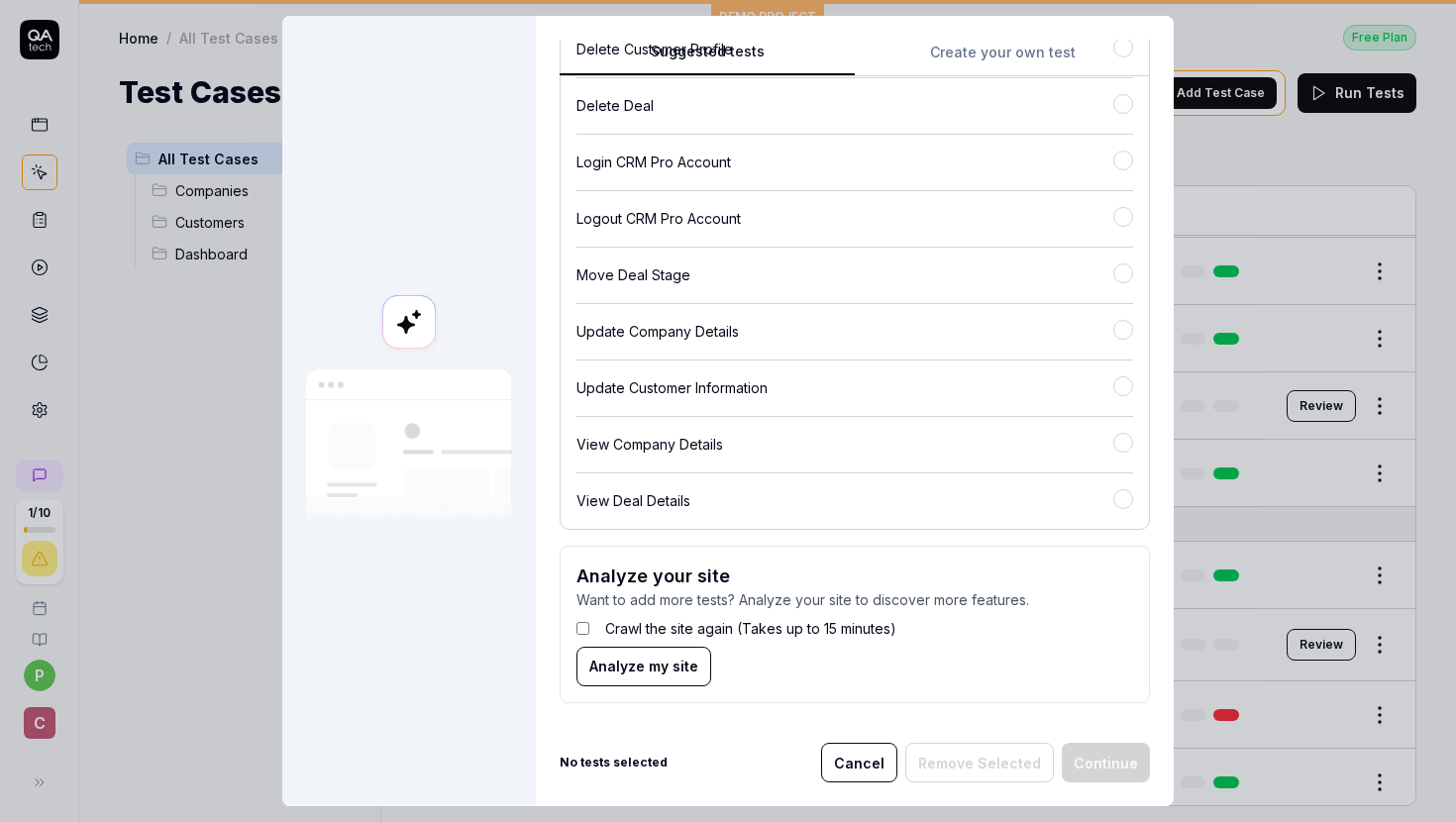 click on "Crawl the site again (Takes up to 15 minutes)" at bounding box center [855, 628] 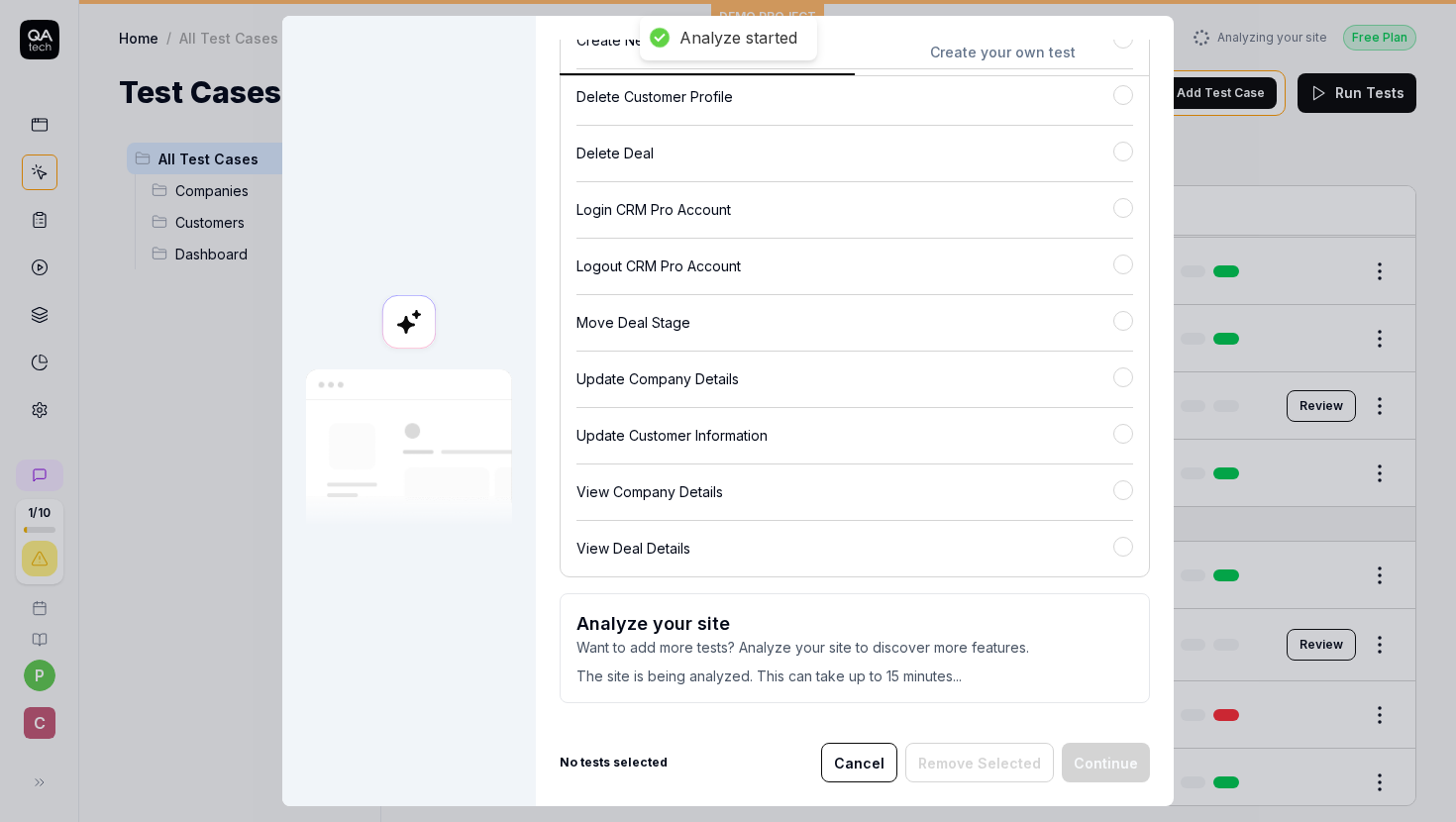 scroll, scrollTop: 0, scrollLeft: 0, axis: both 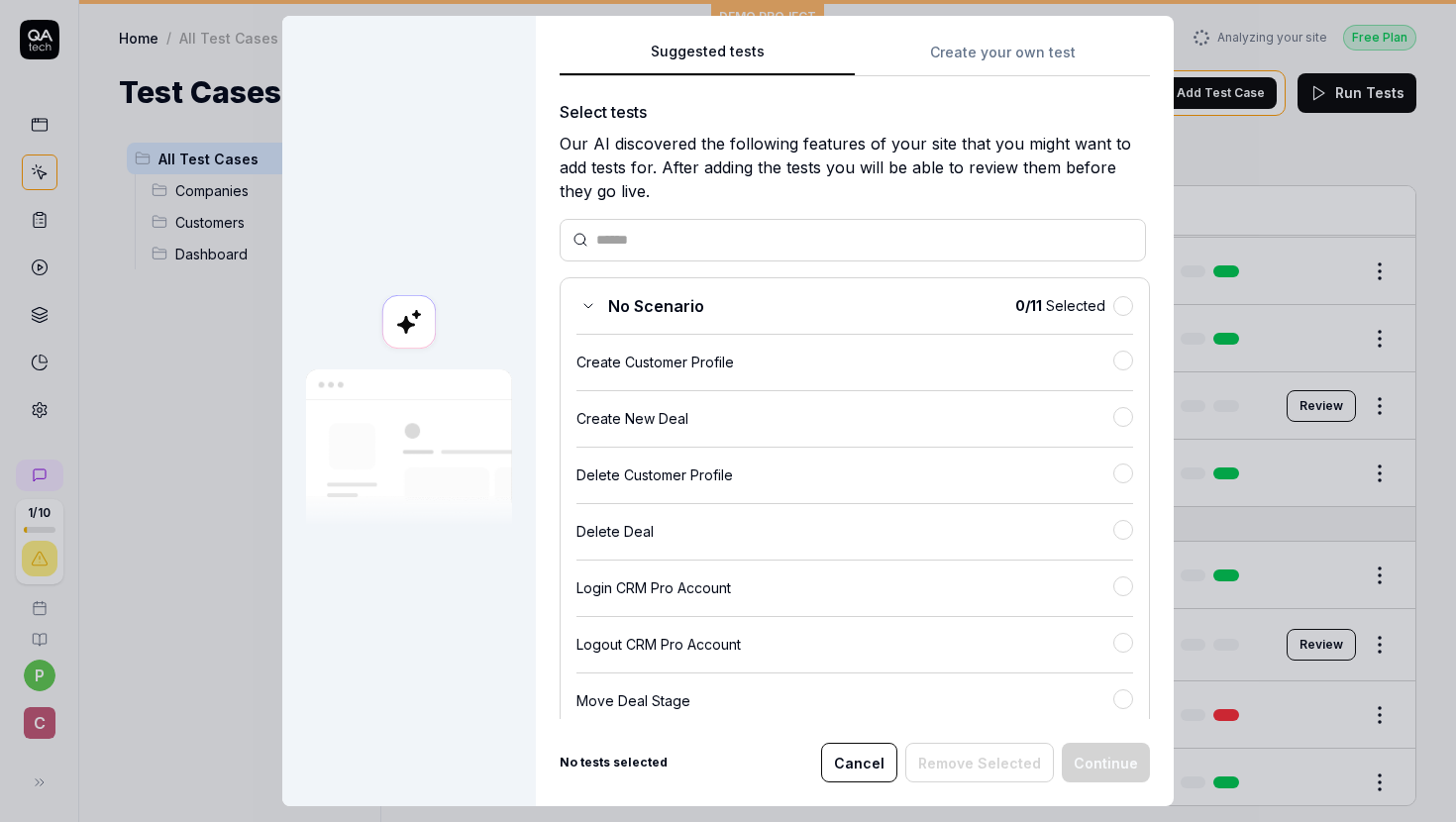 click on "Create your own test" at bounding box center [1002, 58] 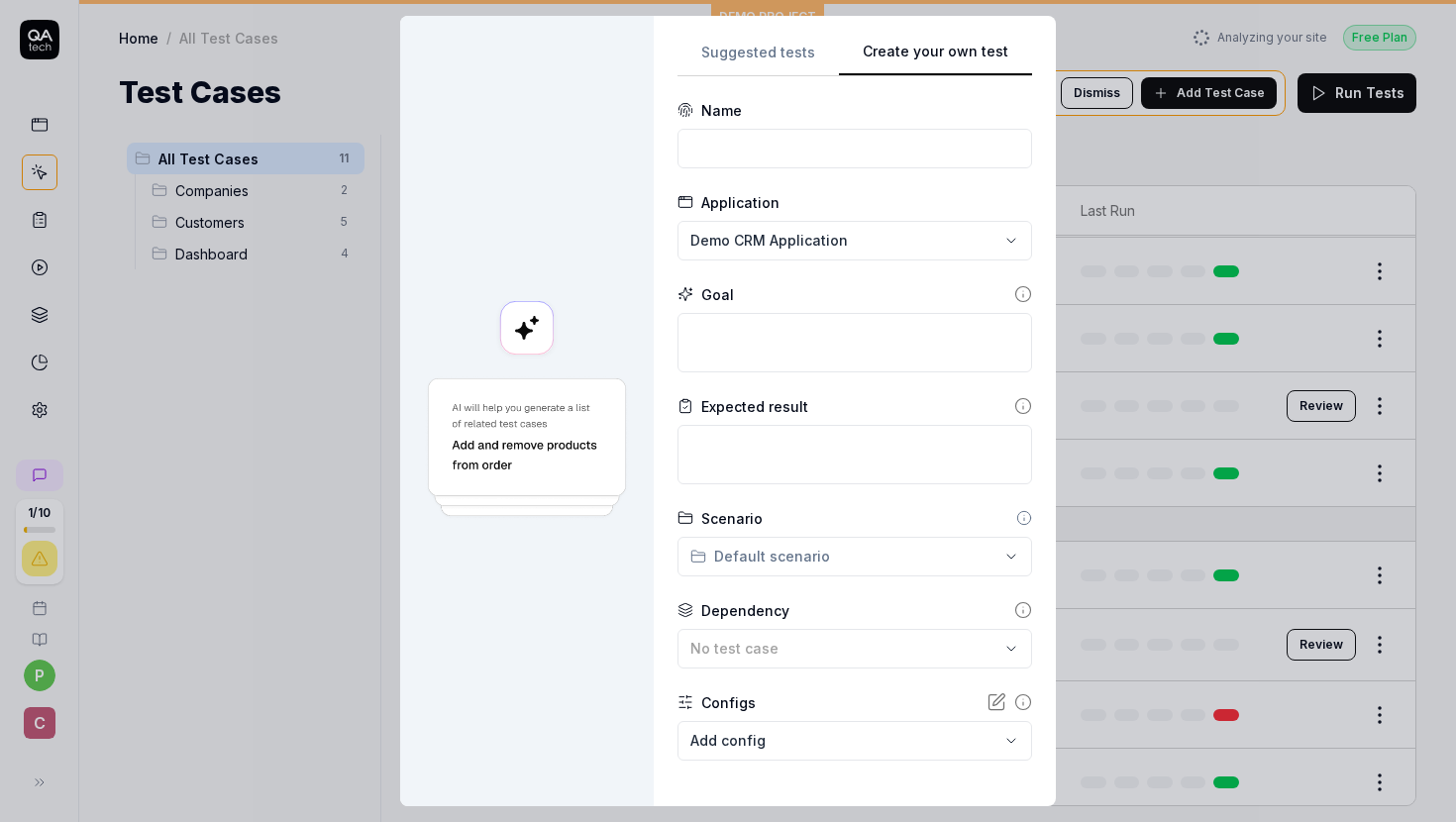 click on "Suggested tests" at bounding box center [758, 58] 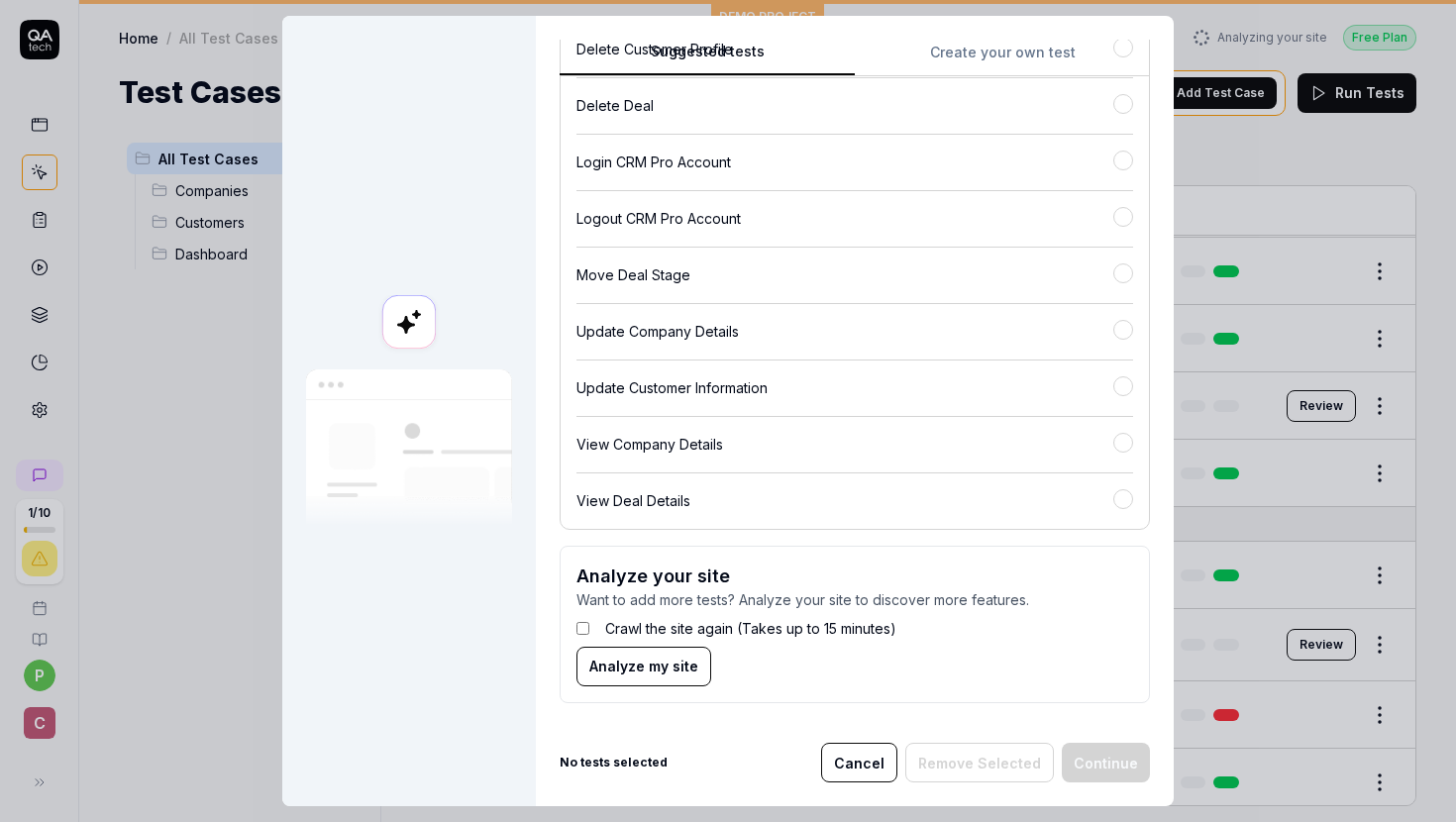 scroll, scrollTop: 0, scrollLeft: 0, axis: both 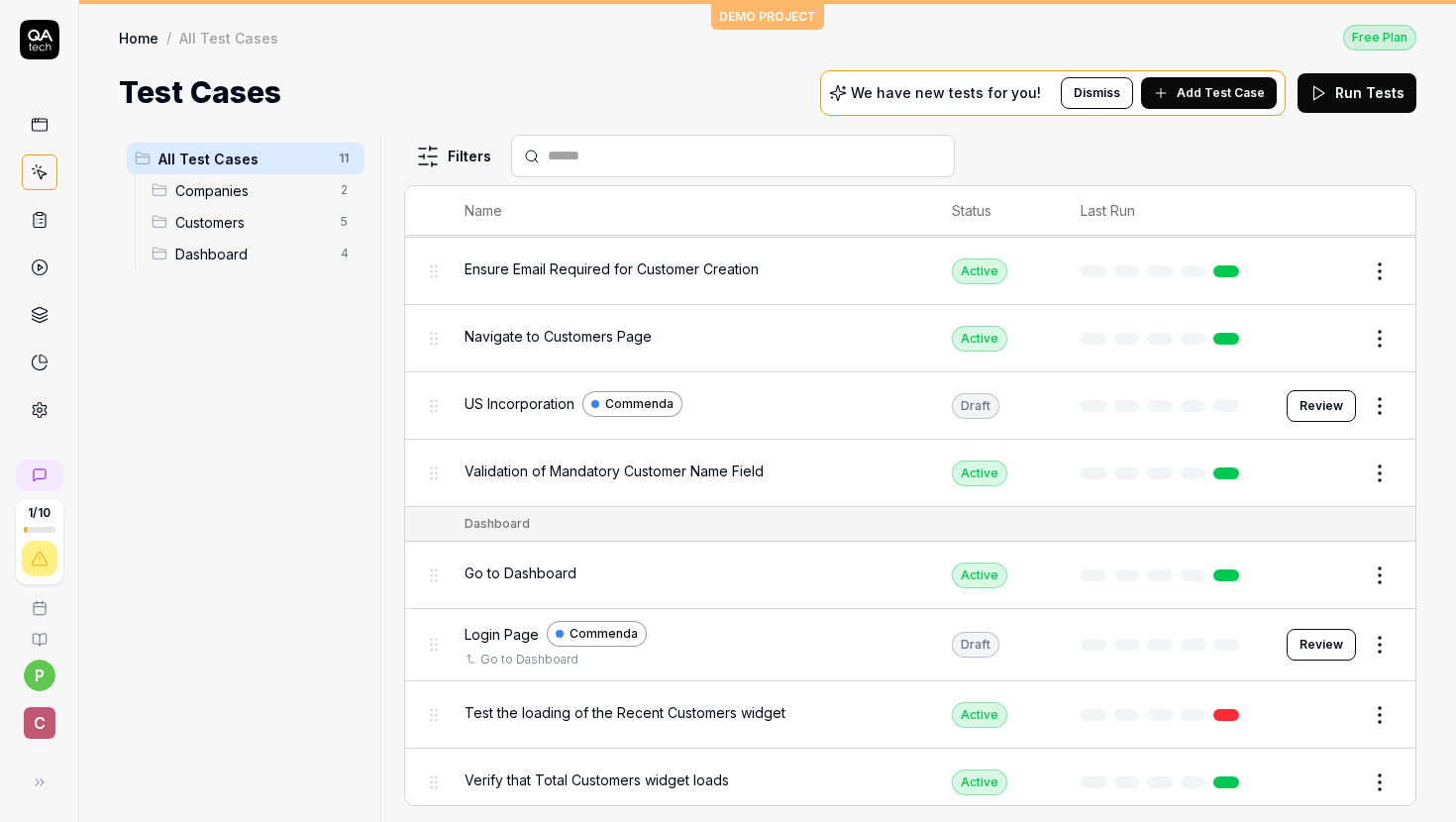 click on "All Test Cases" at bounding box center [243, 158] 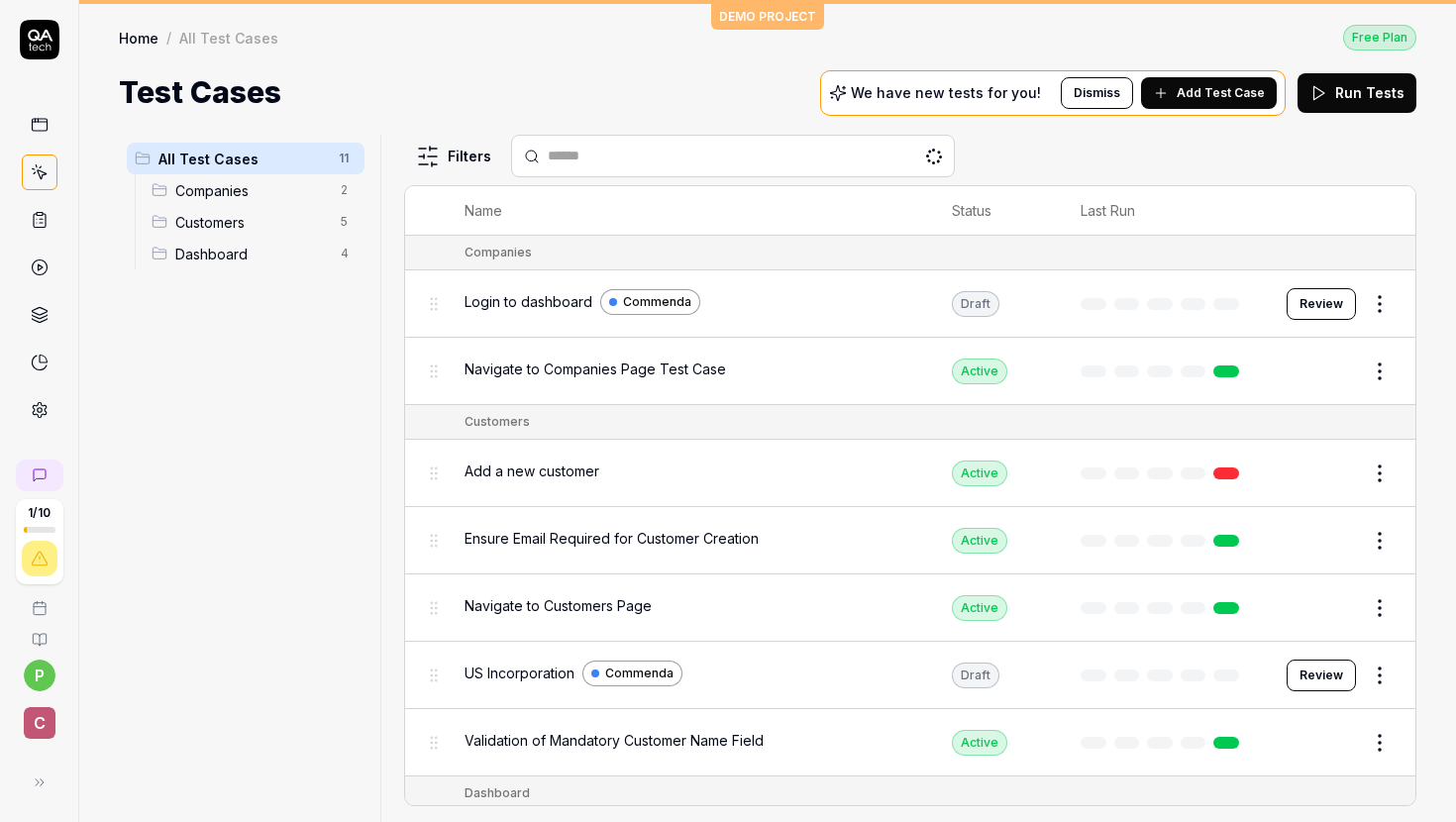 scroll, scrollTop: 0, scrollLeft: 0, axis: both 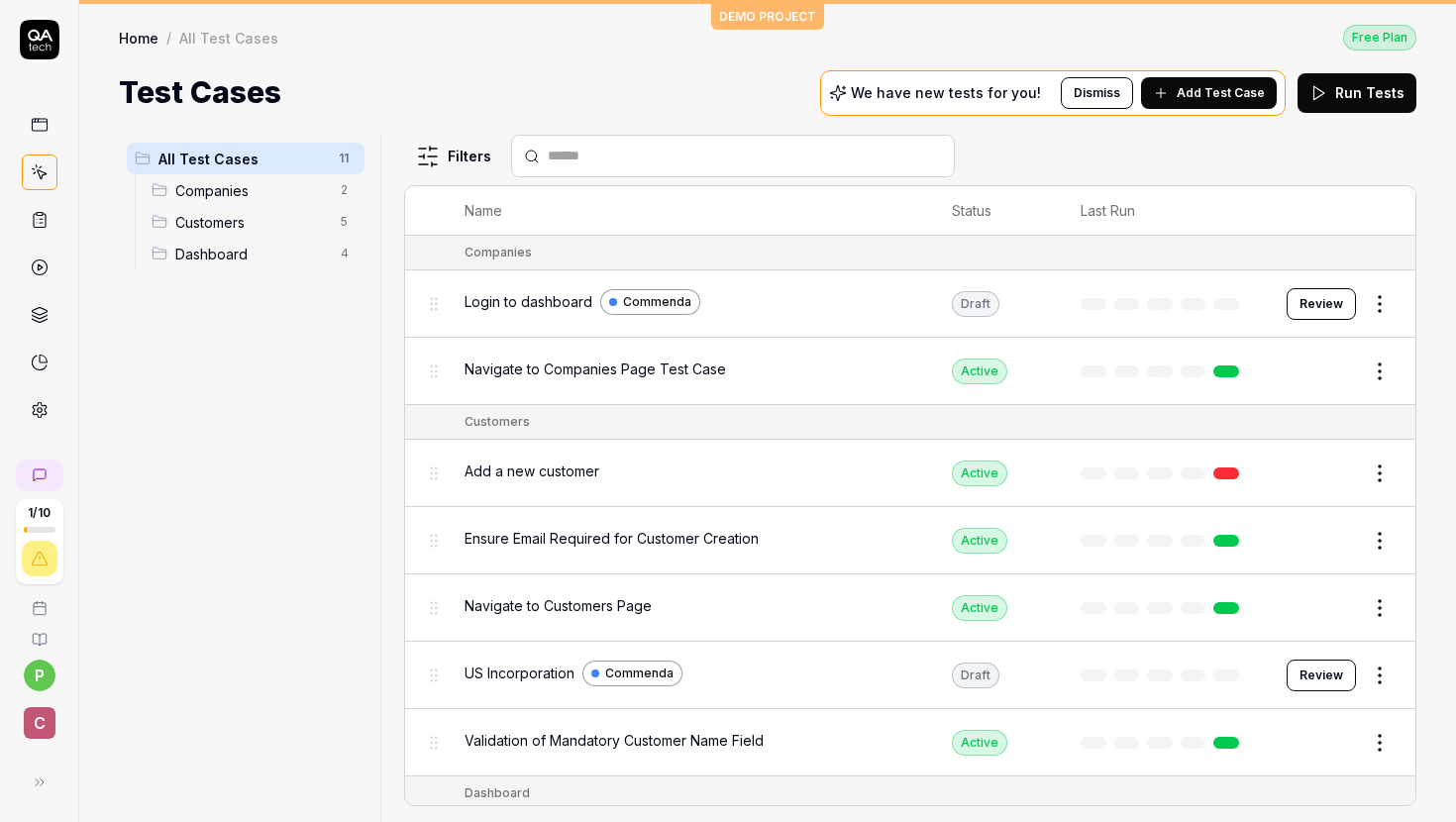 click on "US Incorporation Commenda" at bounding box center (688, 673) 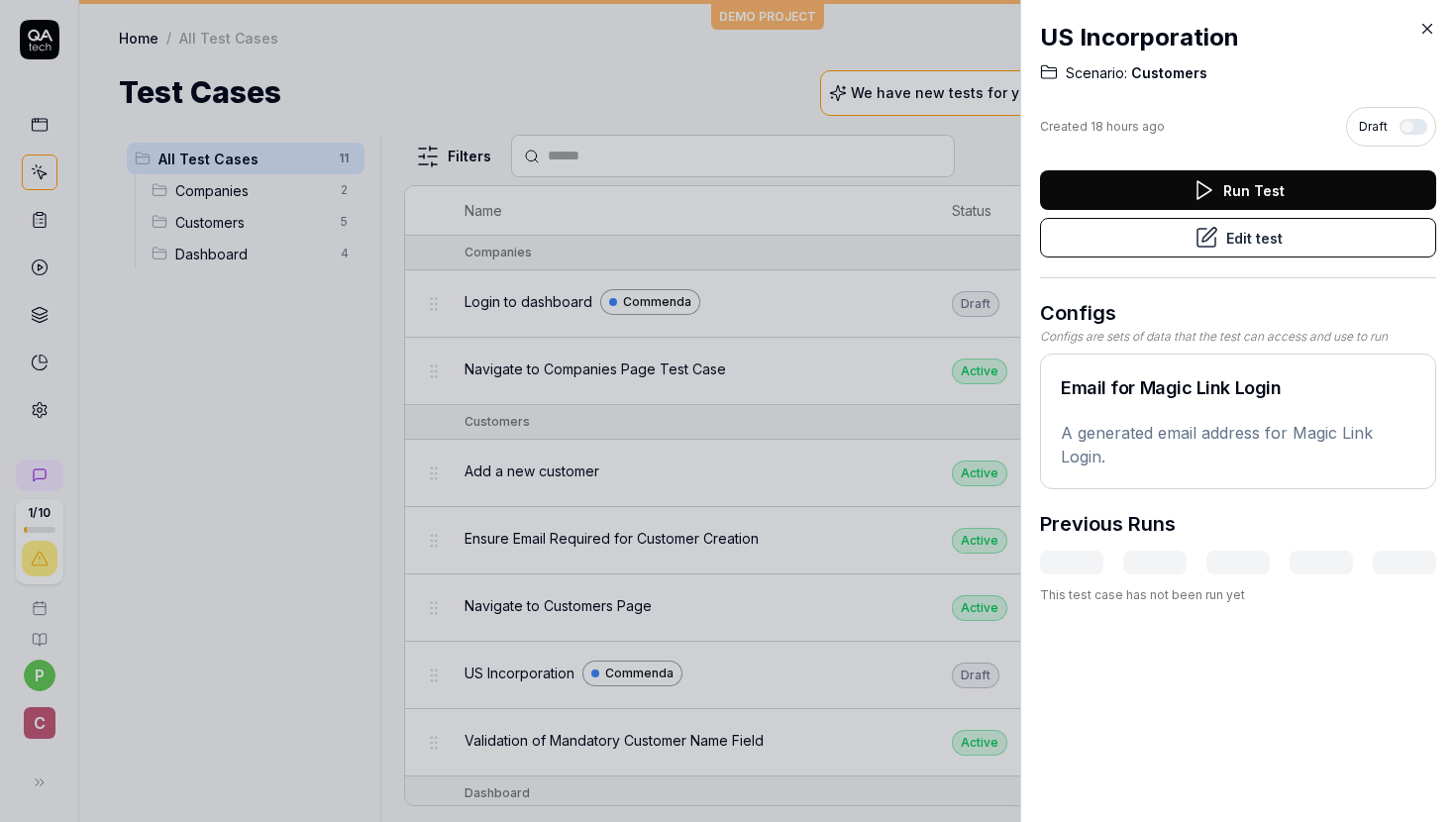 click on "Edit test" at bounding box center (1238, 238) 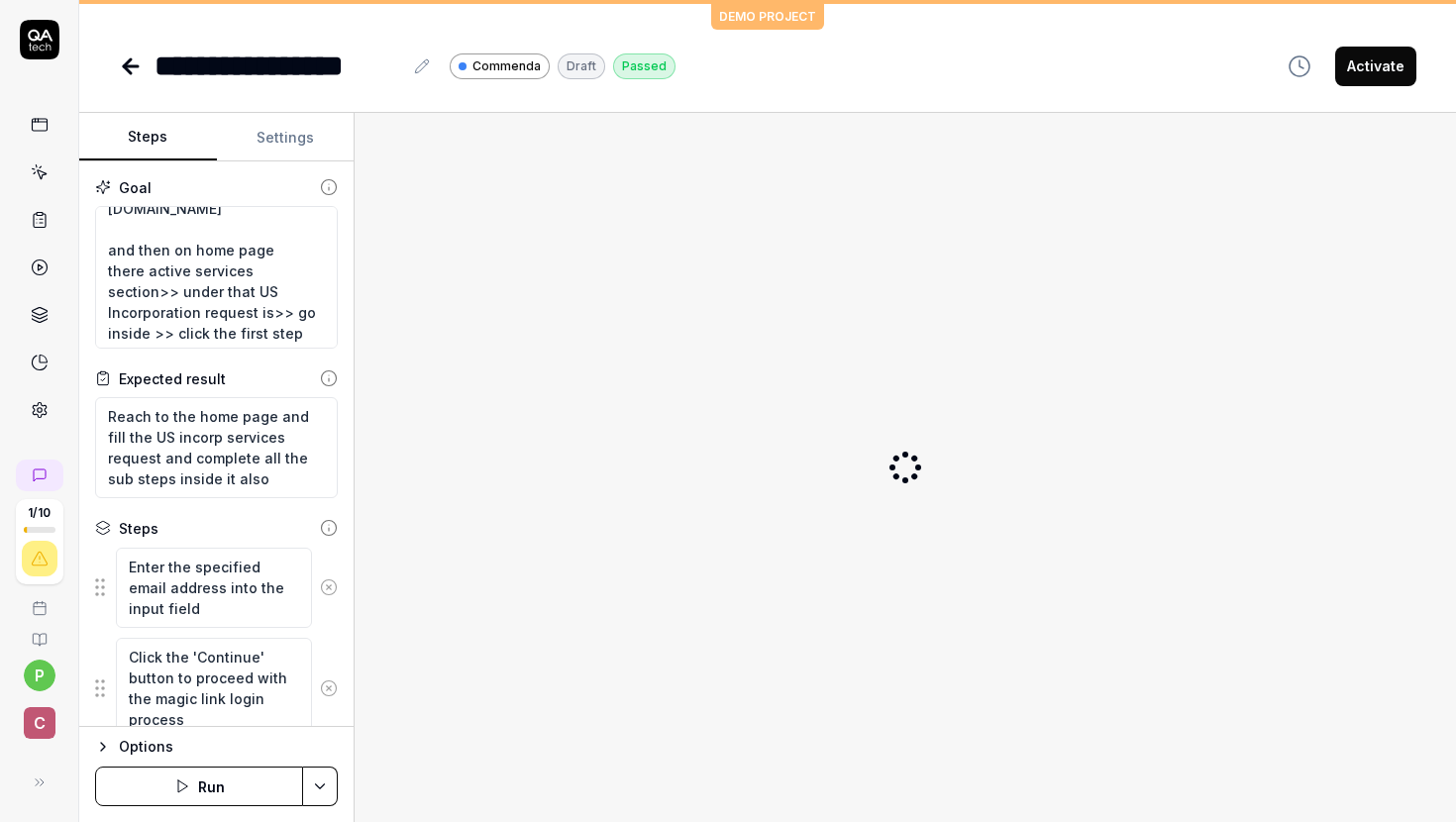 scroll, scrollTop: 146, scrollLeft: 0, axis: vertical 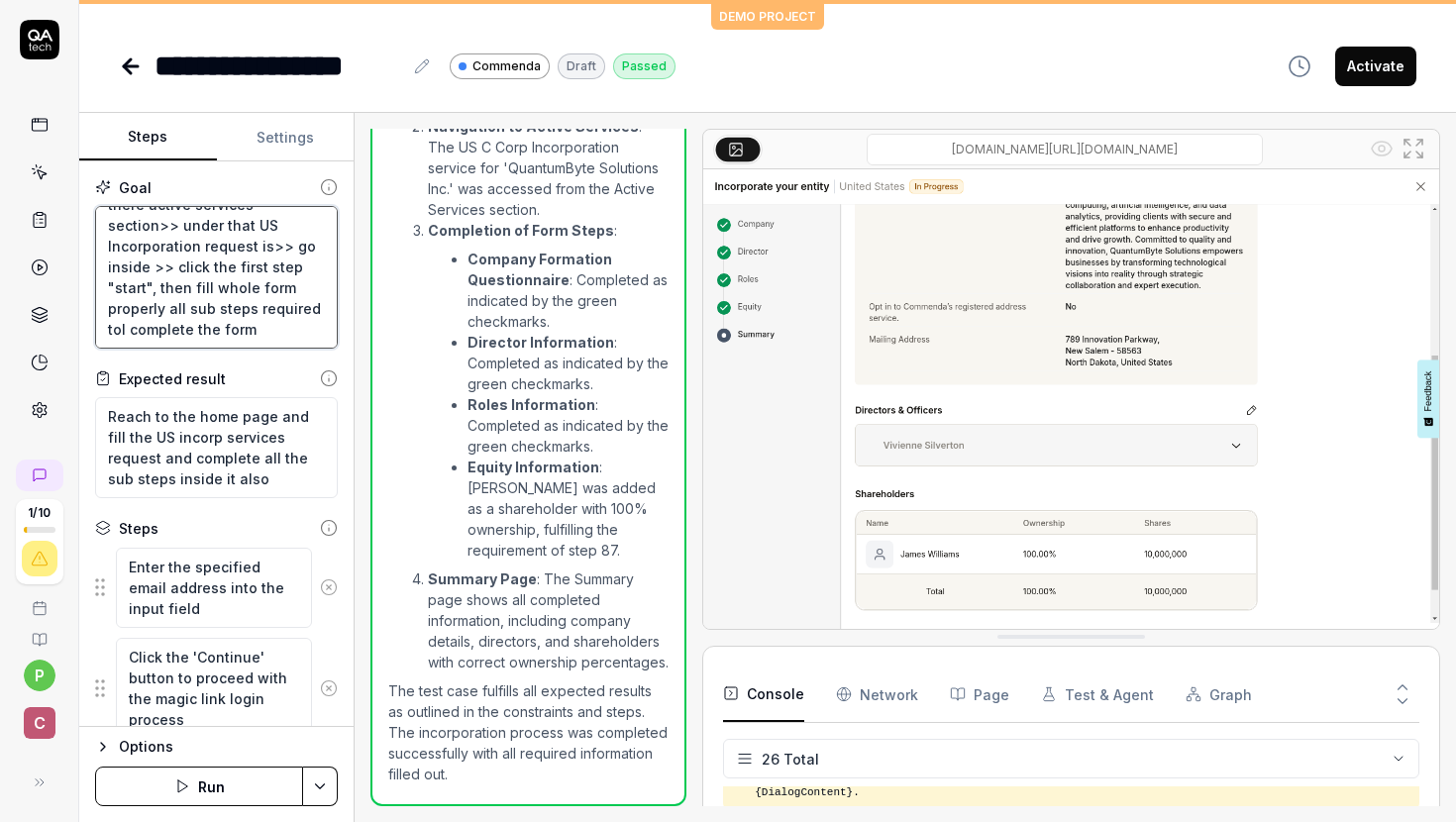 drag, startPoint x: 282, startPoint y: 245, endPoint x: 316, endPoint y: 321, distance: 83.25863 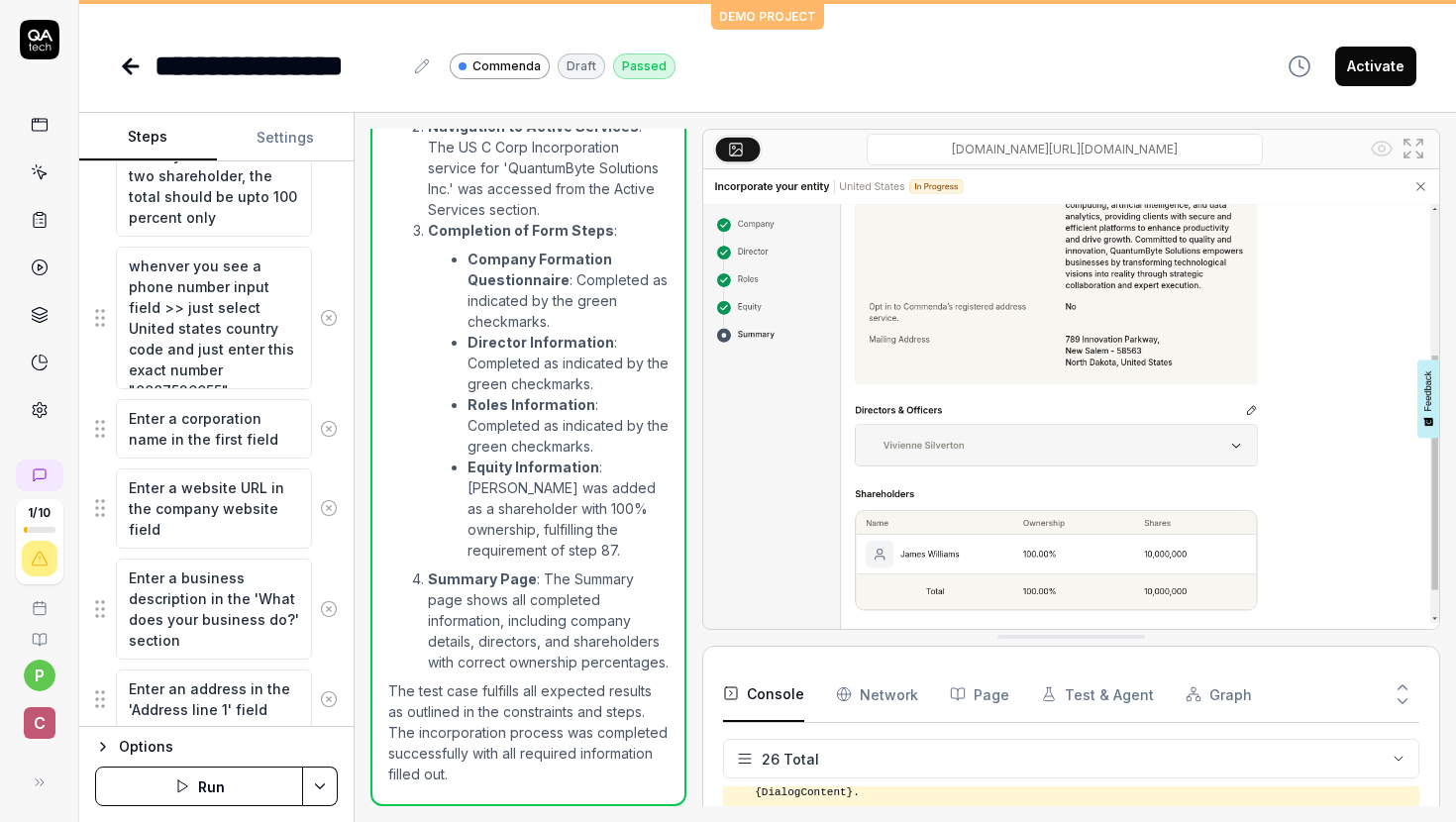scroll, scrollTop: 8132, scrollLeft: 0, axis: vertical 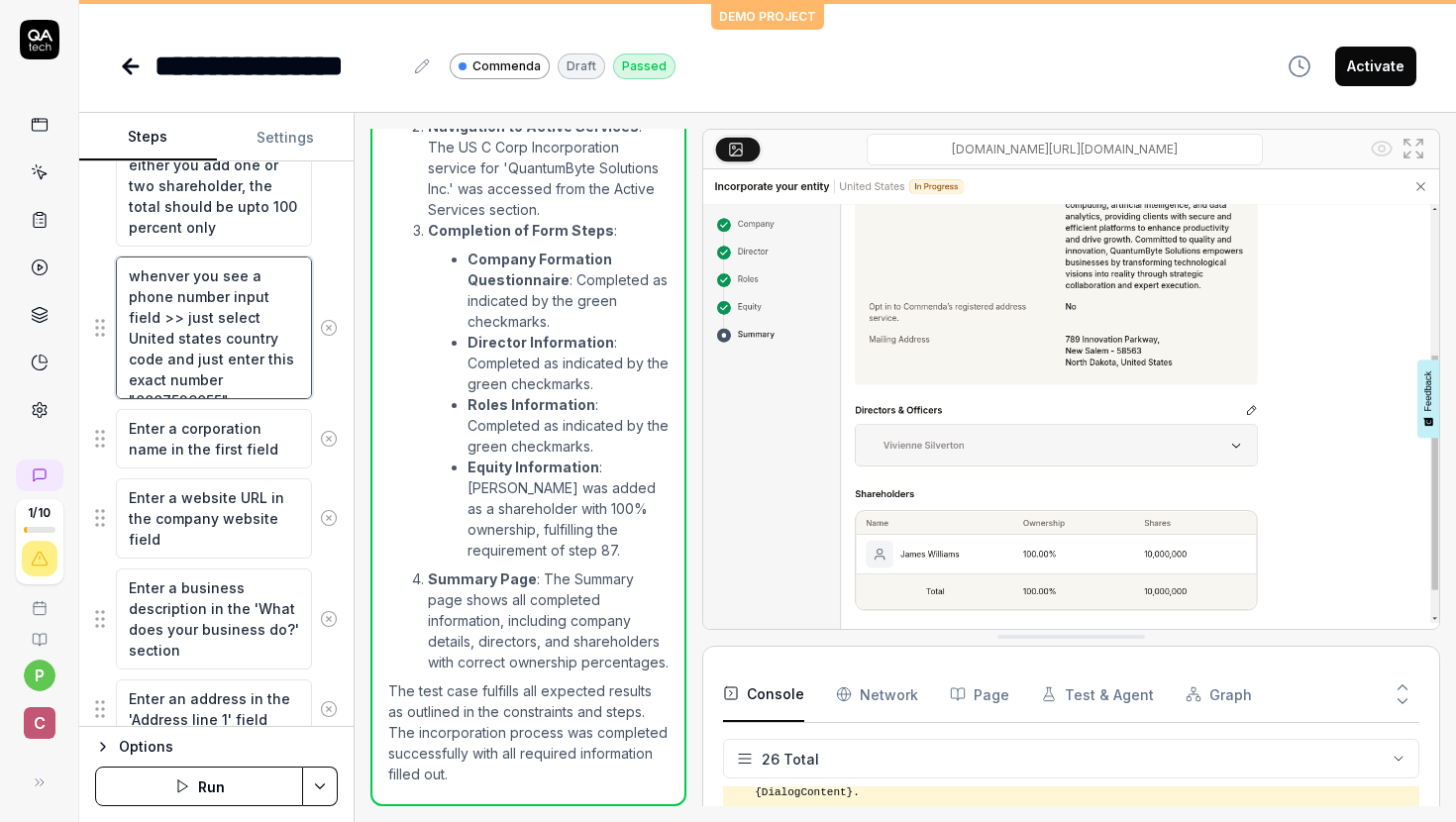 drag, startPoint x: 230, startPoint y: 385, endPoint x: 126, endPoint y: 277, distance: 149.93332 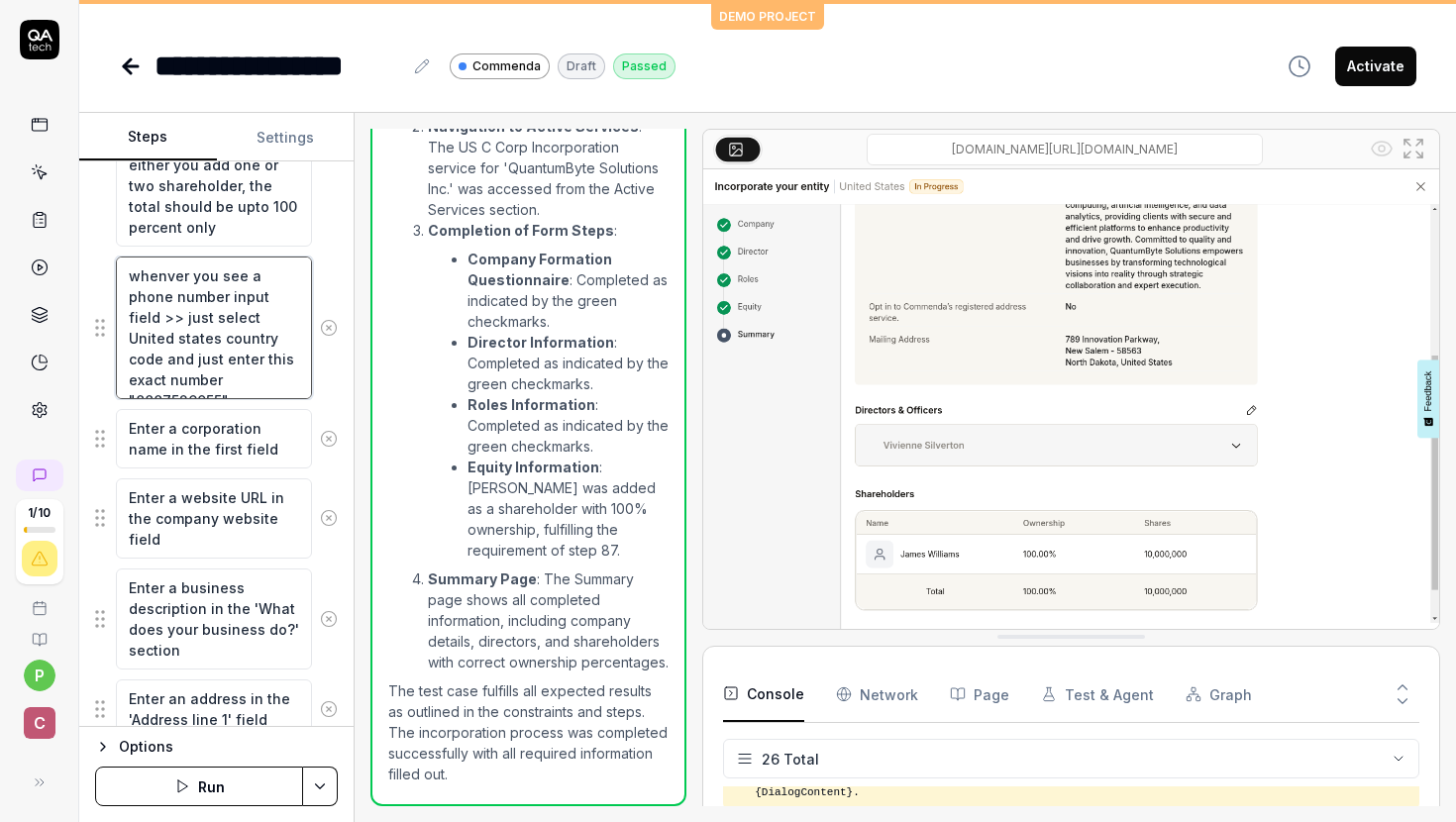 click on "whenver you see a phone number input field >> just select United states country code and just enter this exact number "8887526055"" at bounding box center [214, 328] 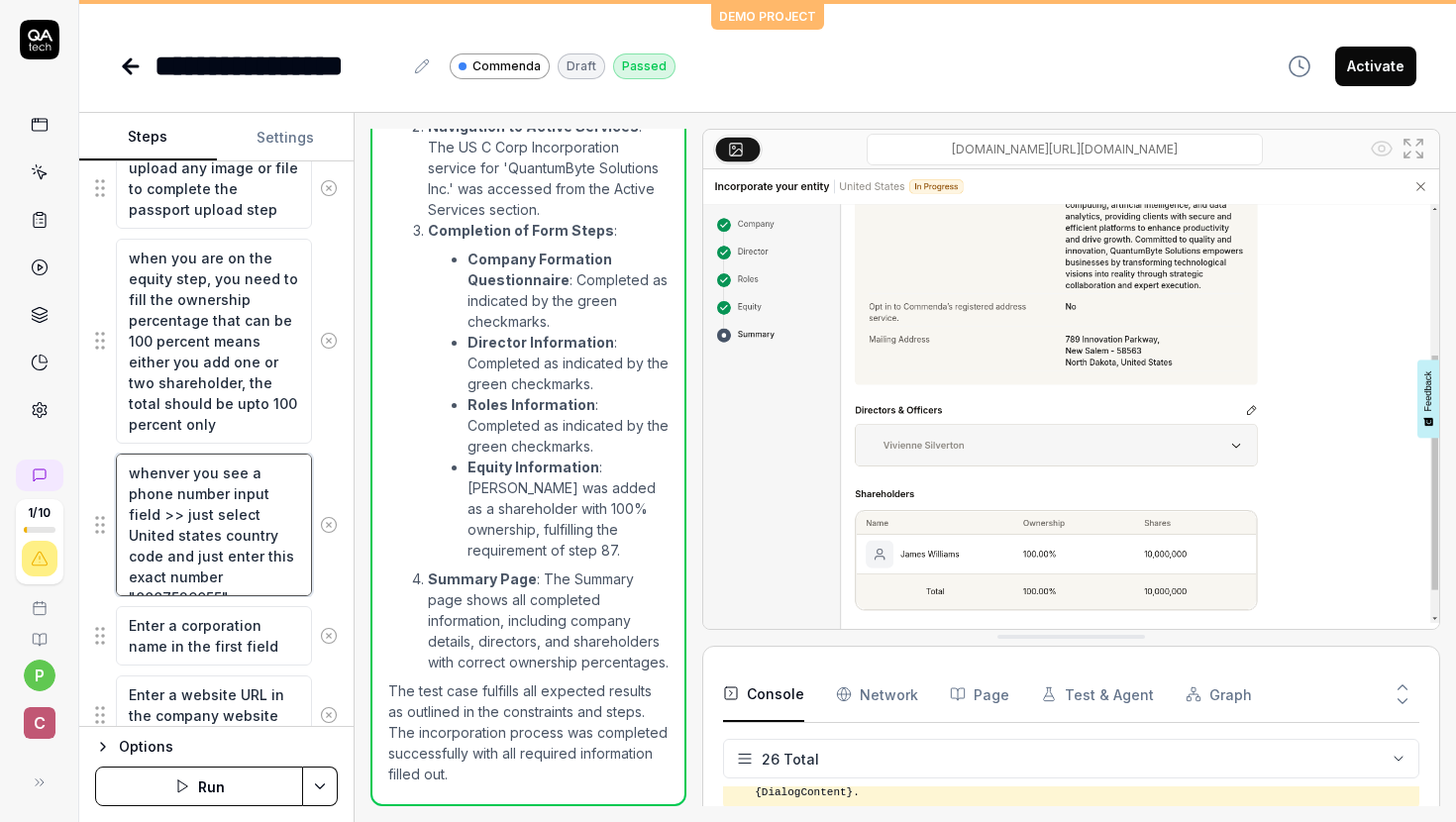 scroll, scrollTop: 7869, scrollLeft: 0, axis: vertical 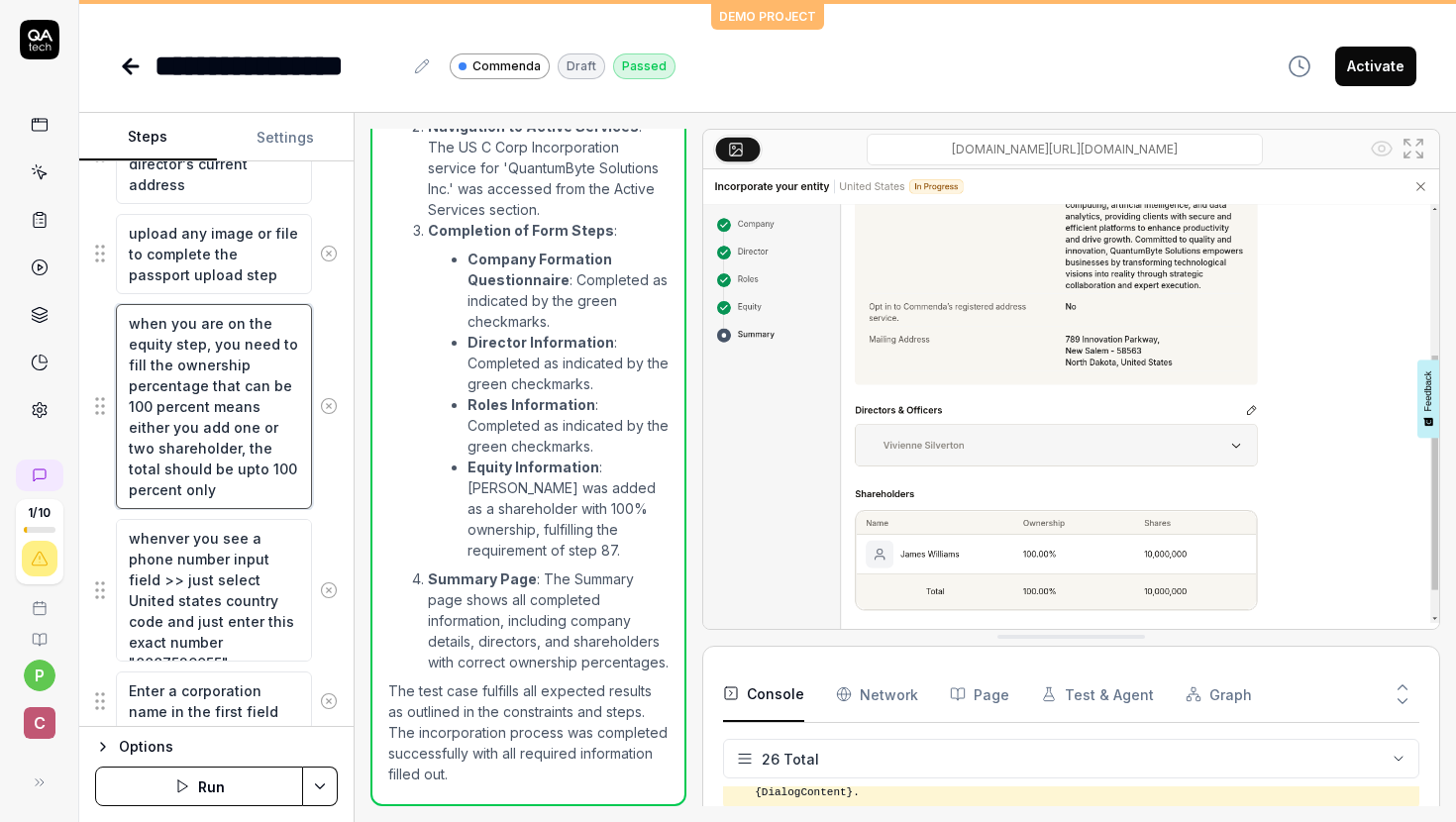 drag, startPoint x: 220, startPoint y: 489, endPoint x: 127, endPoint y: 327, distance: 186.7967 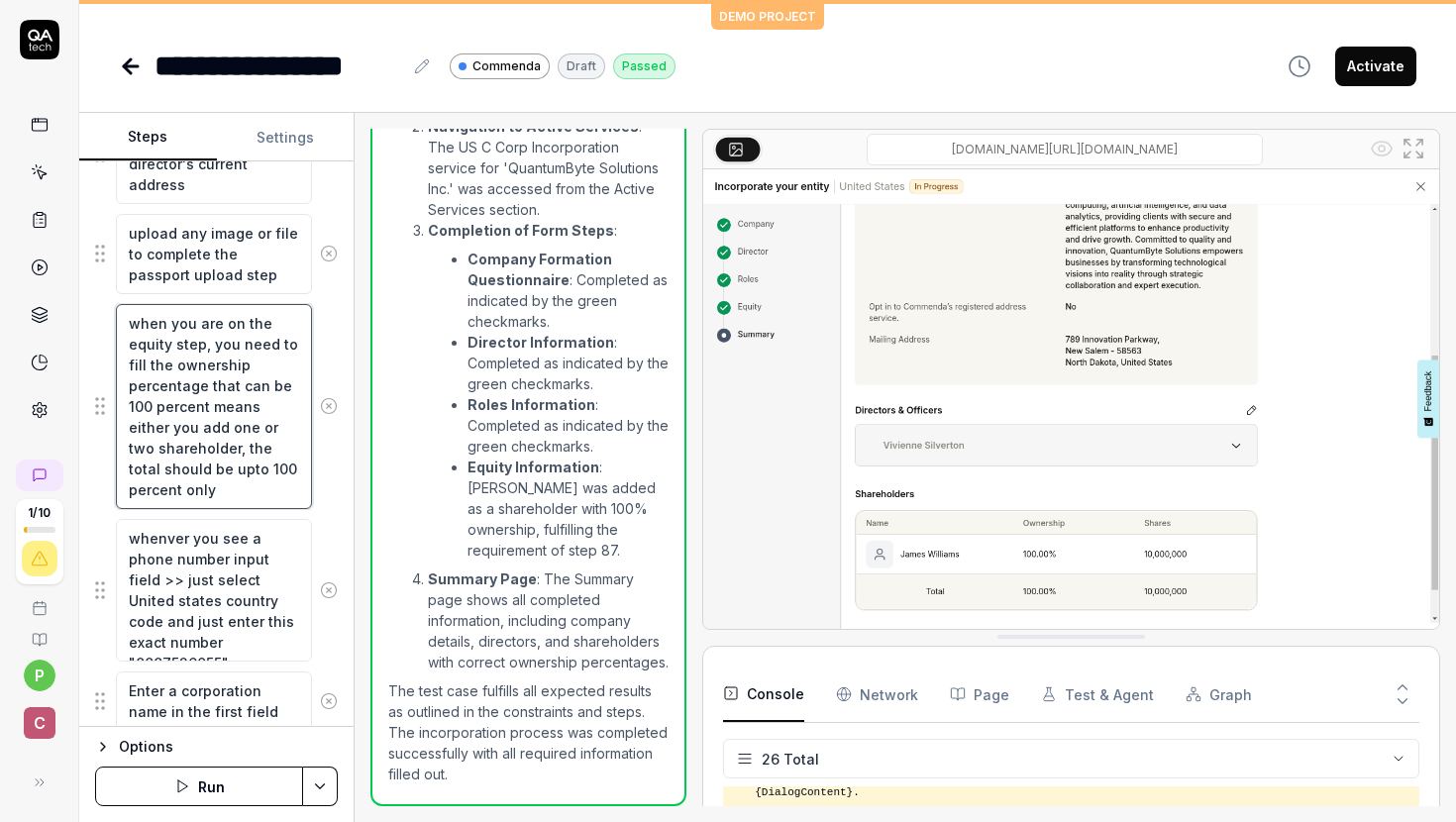 click on "when you are on the equity step, you need to fill the ownership percentage that can be 100 percent means either you add one or two shareholder, the total should be upto 100 percent only" at bounding box center [214, 406] 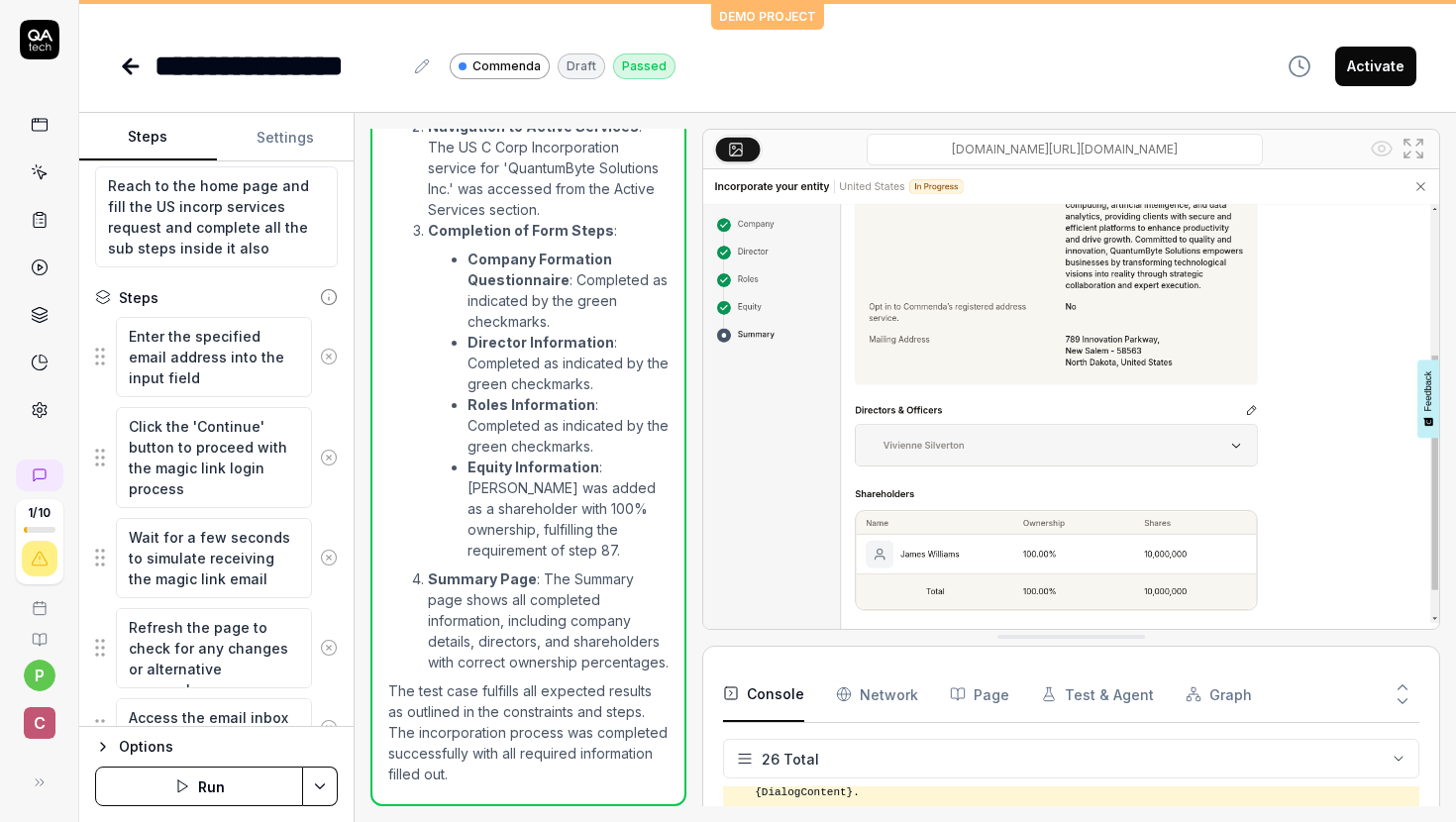 scroll, scrollTop: 0, scrollLeft: 0, axis: both 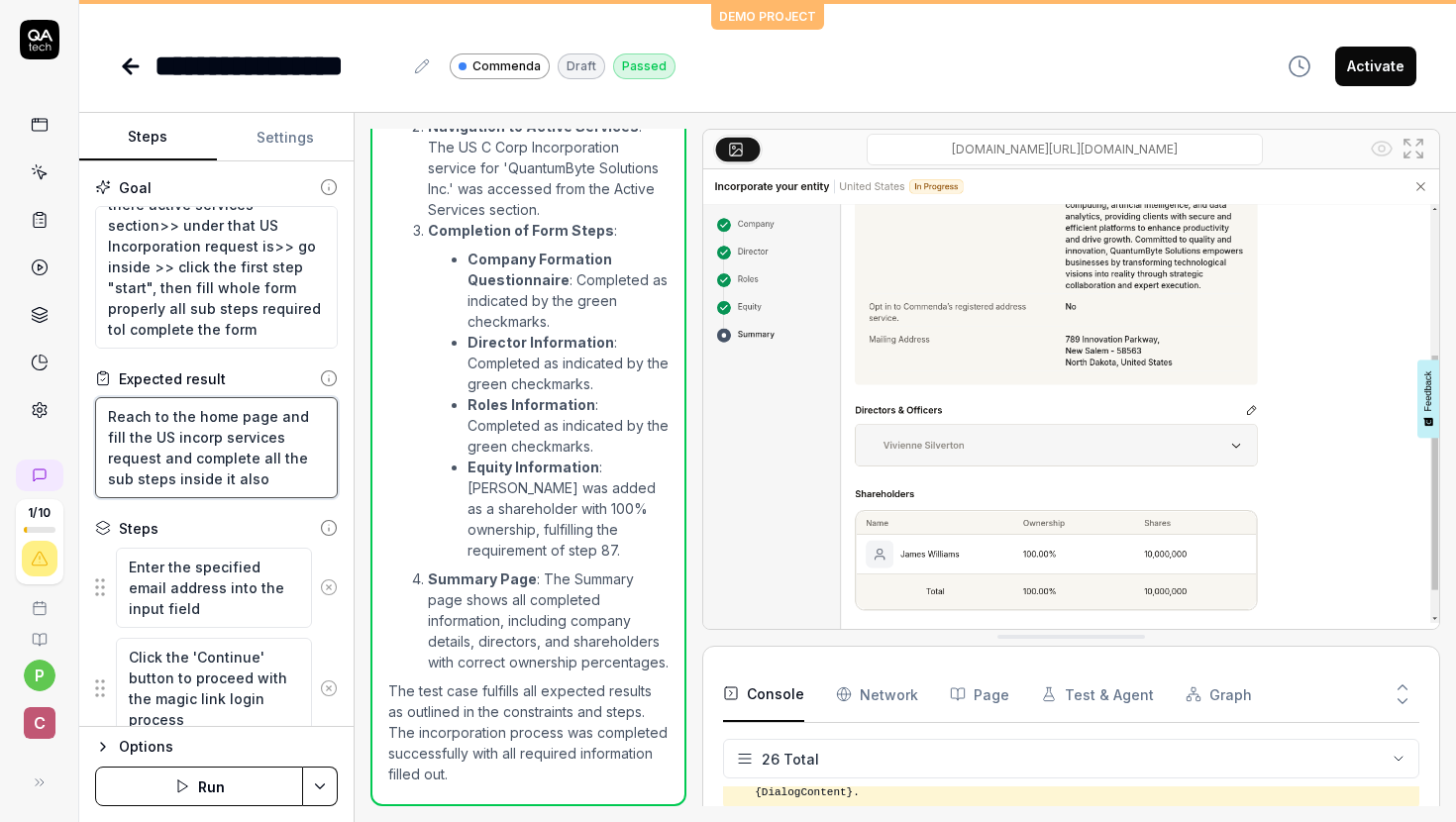 drag, startPoint x: 195, startPoint y: 481, endPoint x: 106, endPoint y: 411, distance: 113.2299 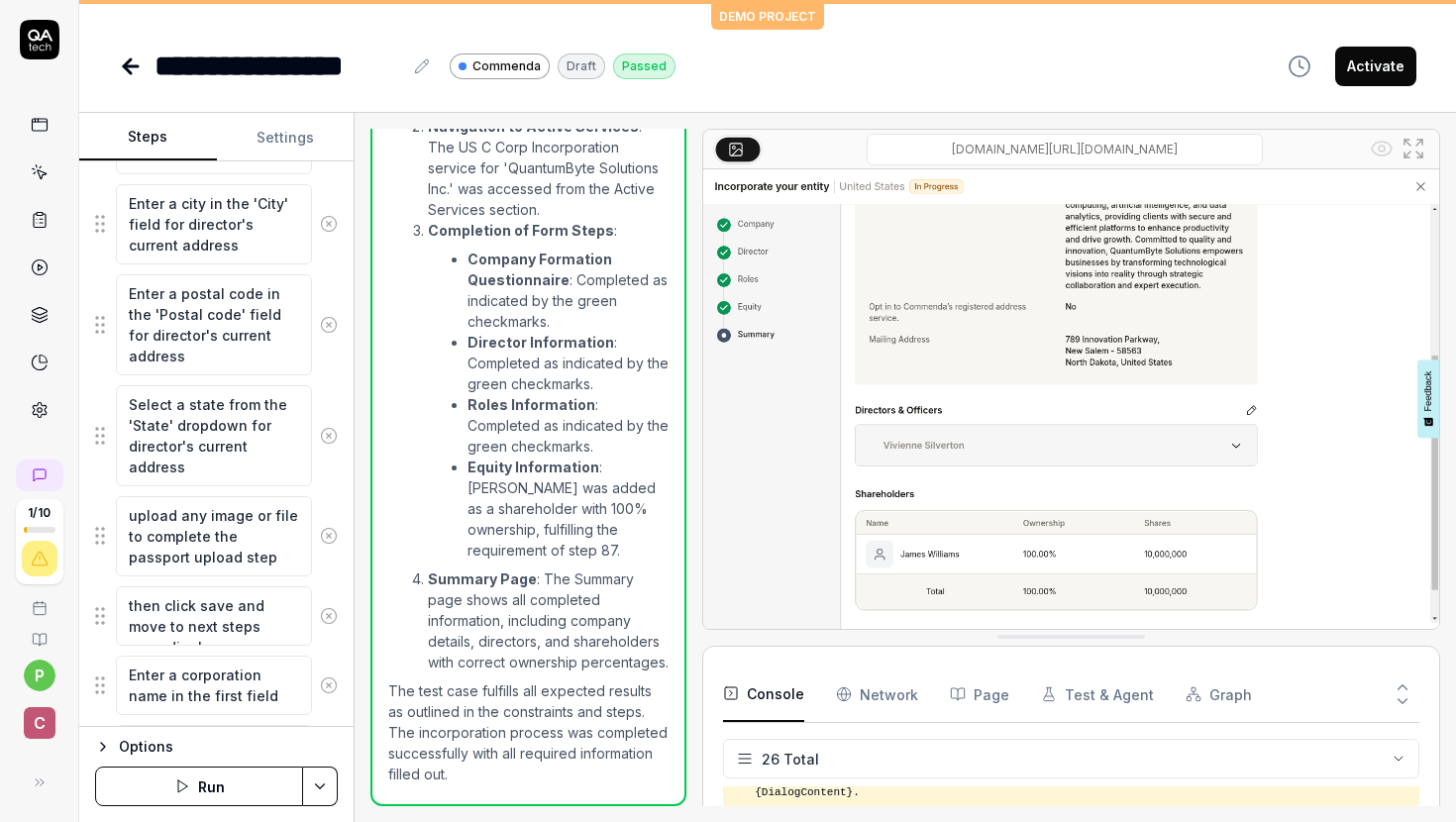 scroll, scrollTop: 3874, scrollLeft: 0, axis: vertical 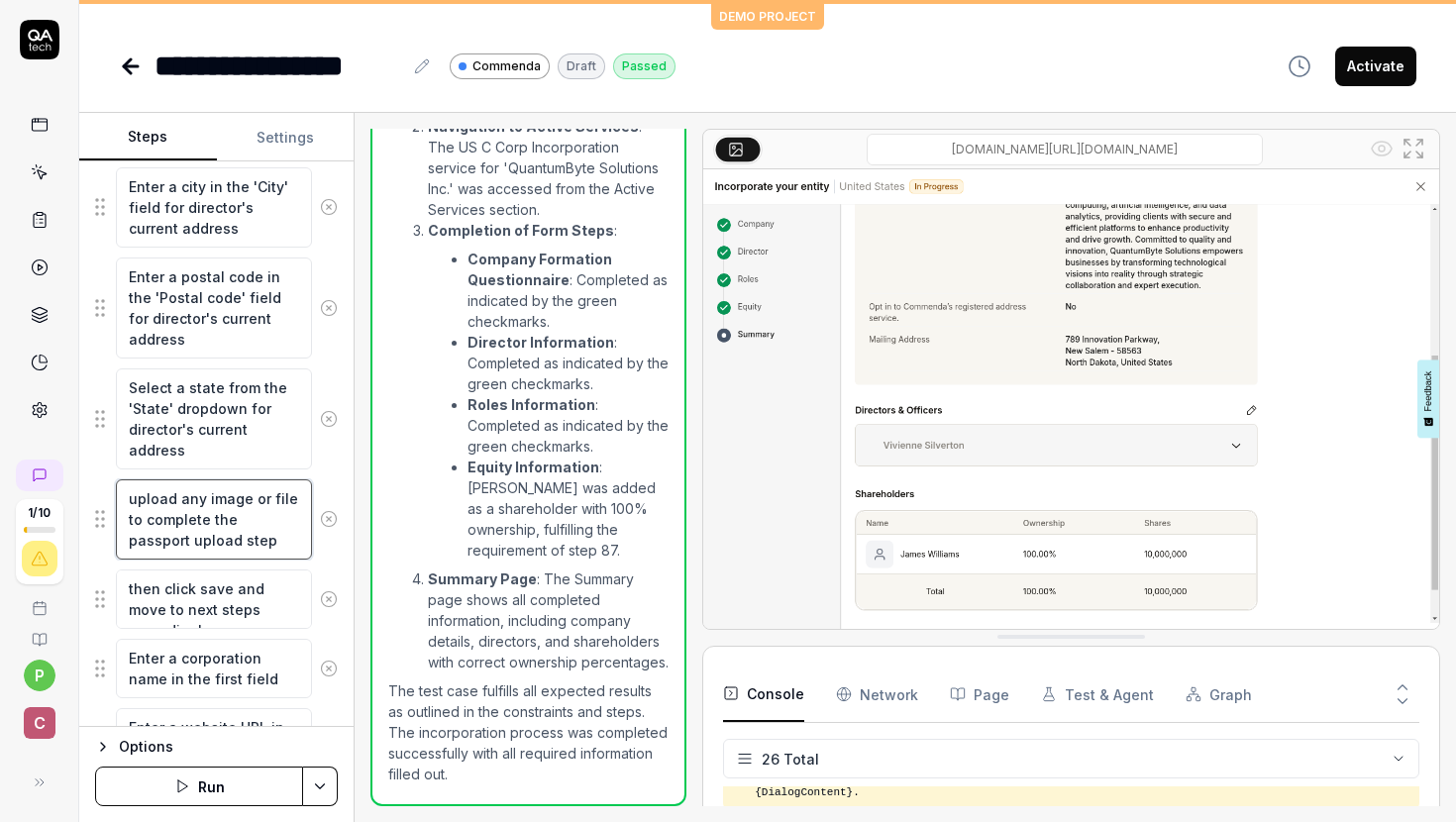 click on "upload any image or file to complete the passport upload step" at bounding box center (214, 519) 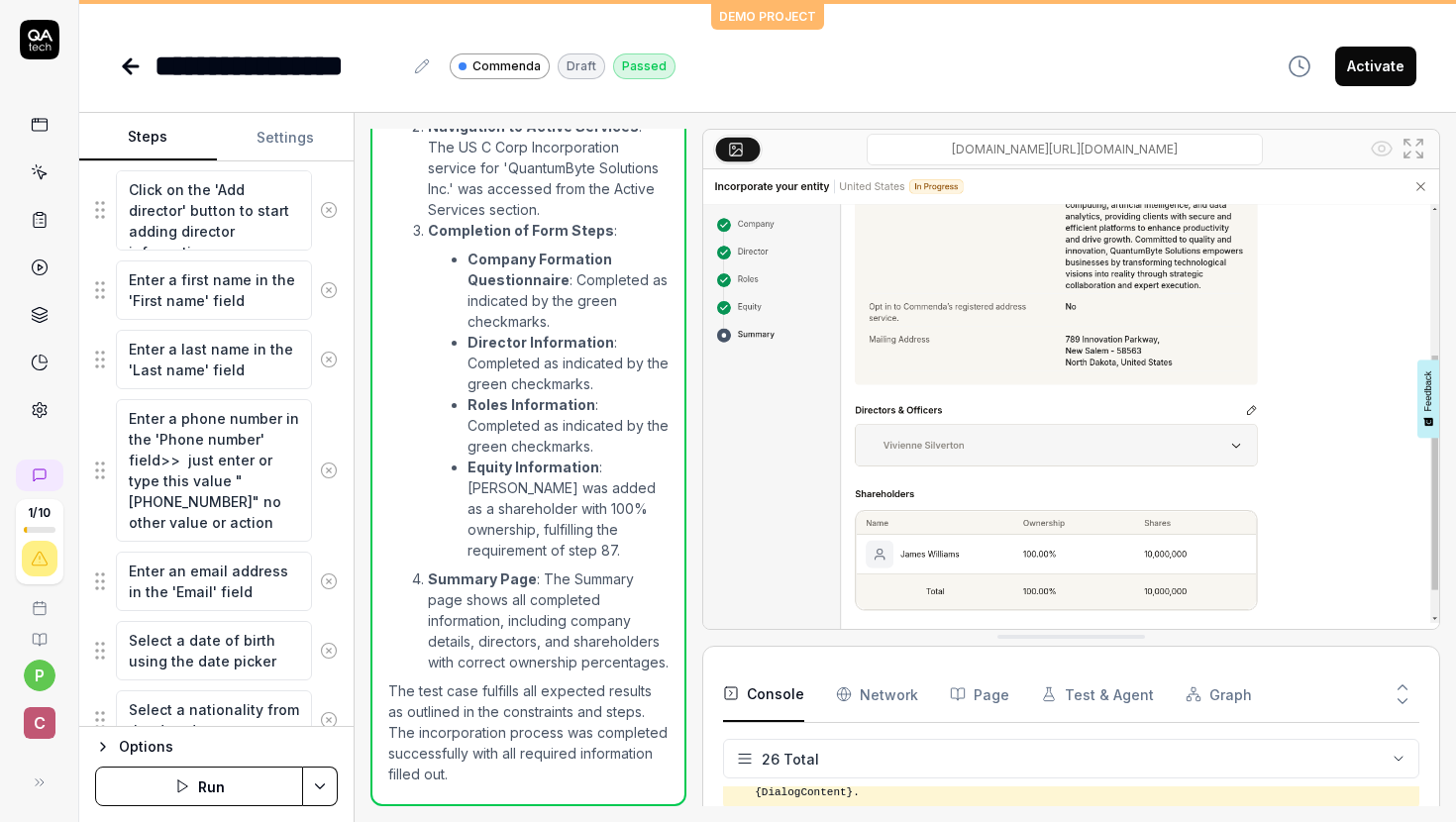 scroll, scrollTop: 3083, scrollLeft: 0, axis: vertical 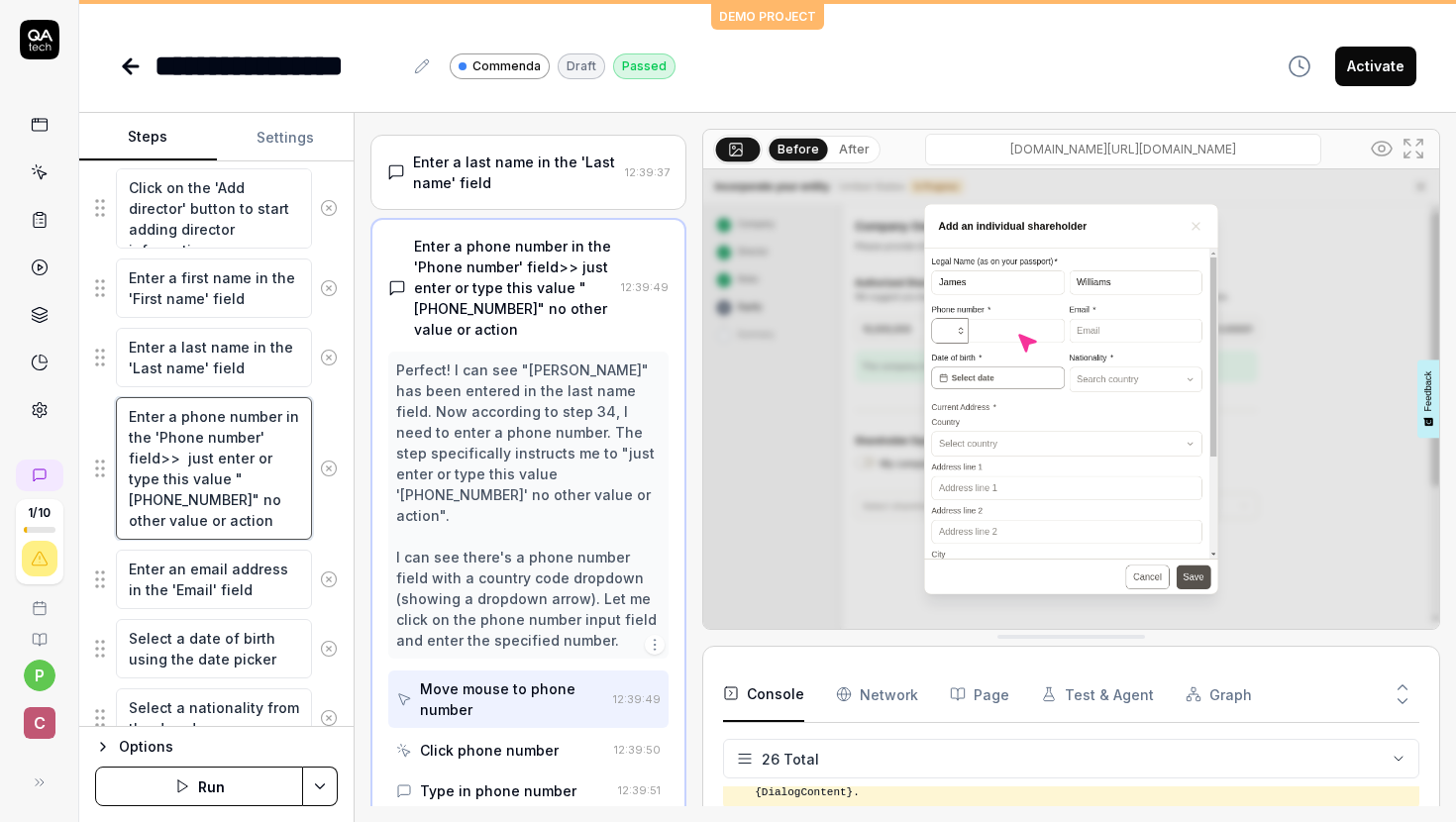 drag, startPoint x: 233, startPoint y: 517, endPoint x: 123, endPoint y: 423, distance: 144.6928 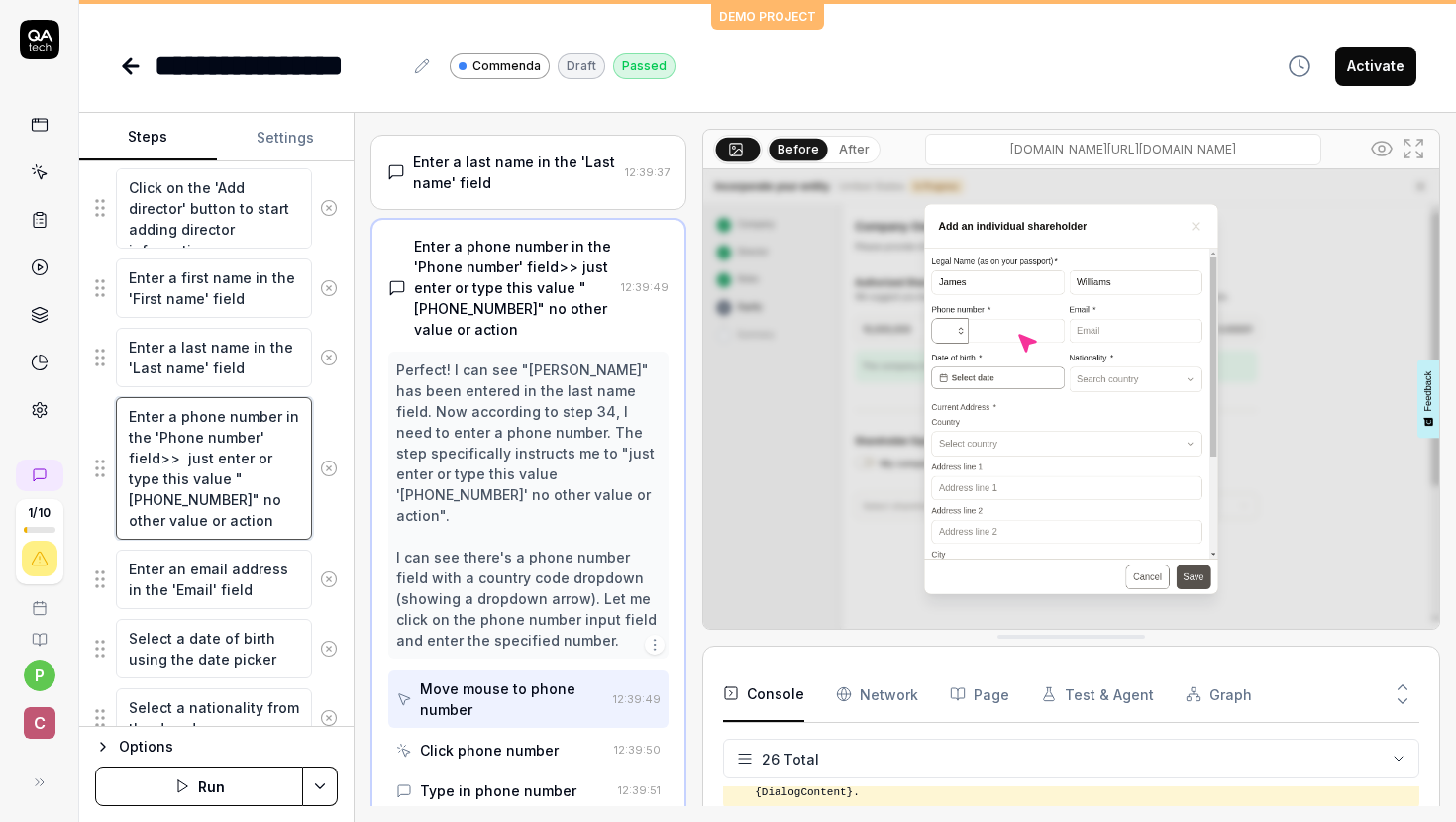 click on "Enter a phone number in the 'Phone number' field>>  just enter or type this value " [PHONE_NUMBER]" no other value or action" at bounding box center [214, 468] 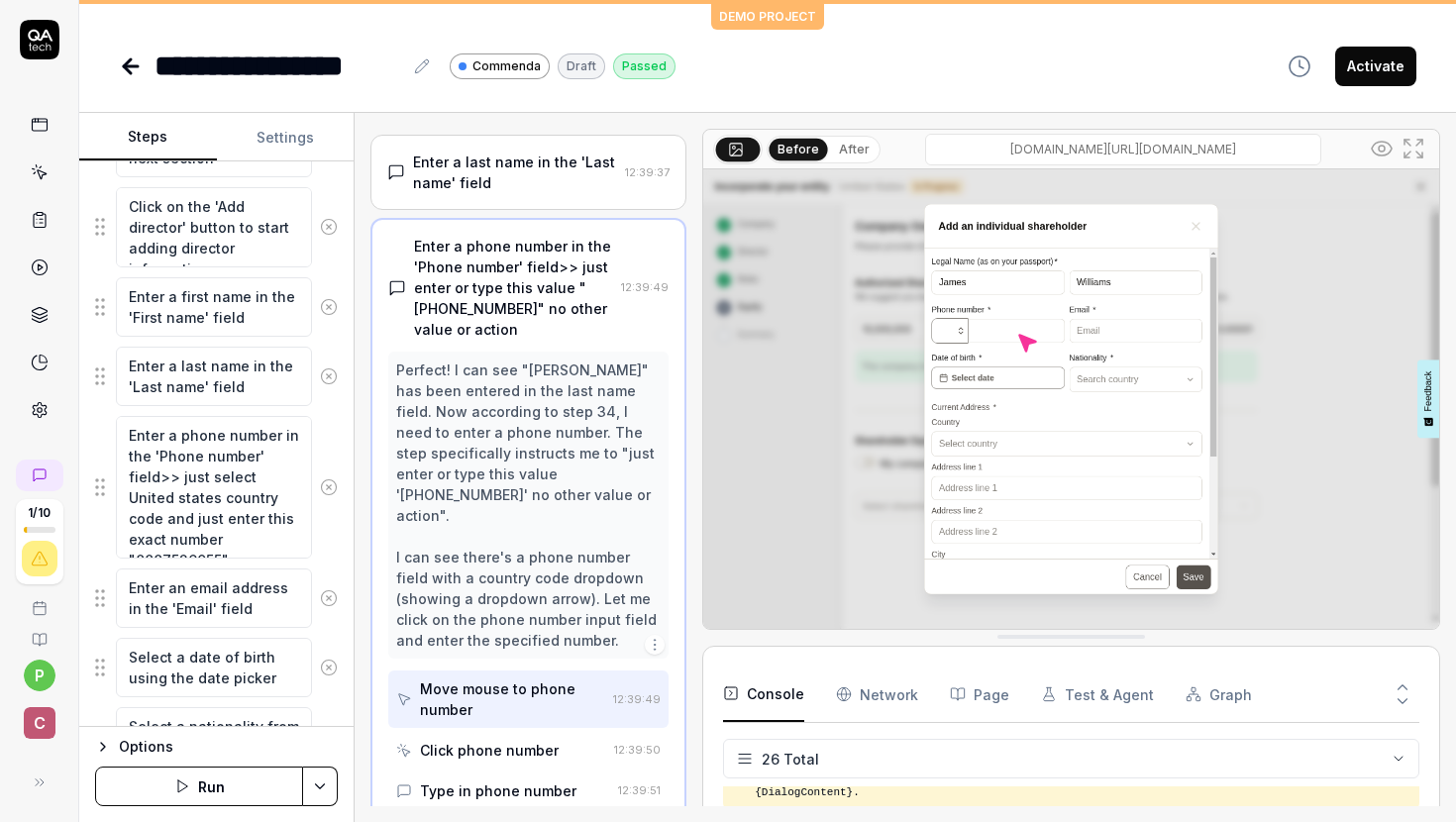 scroll, scrollTop: 8996, scrollLeft: 0, axis: vertical 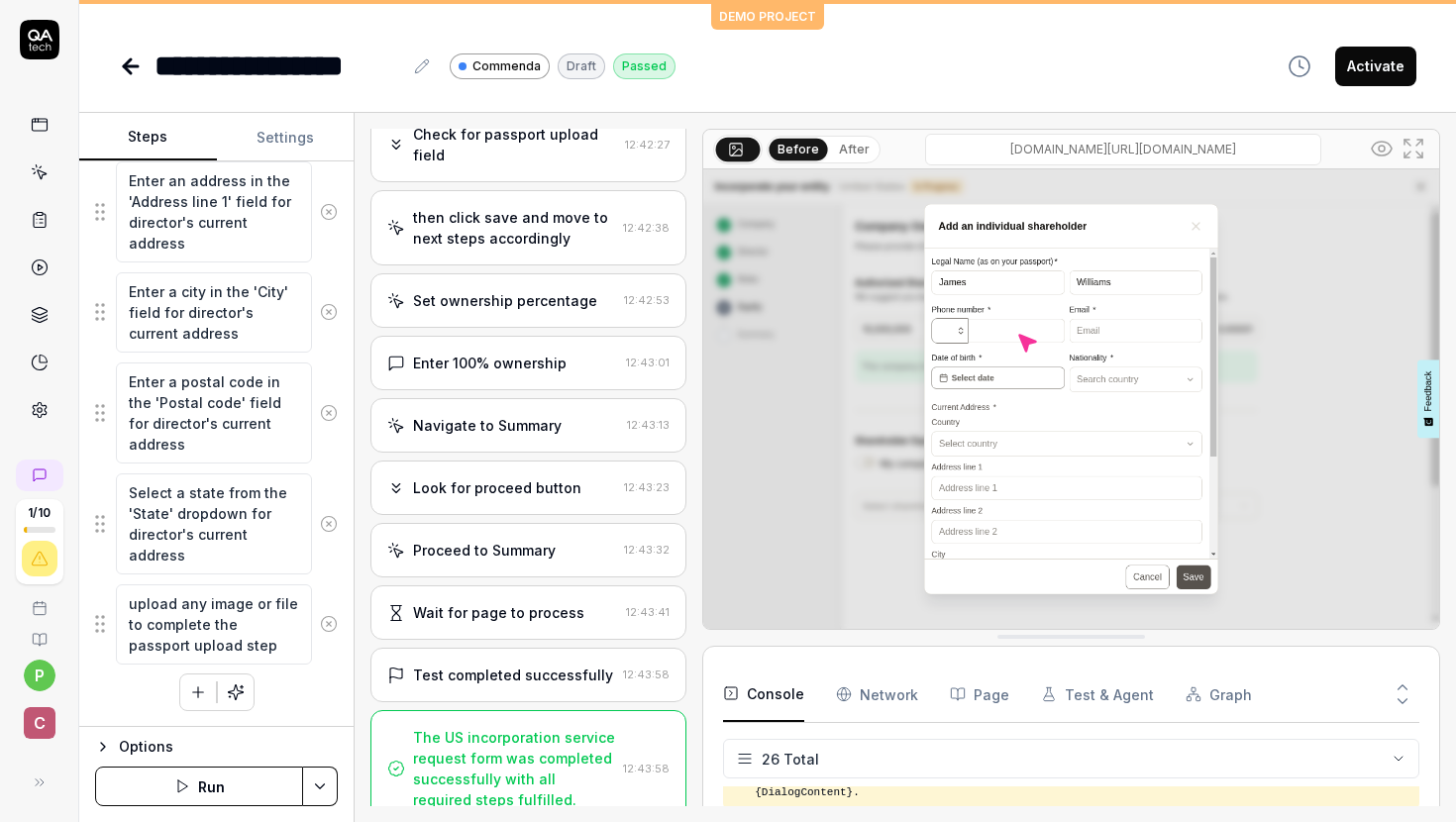 type on "*" 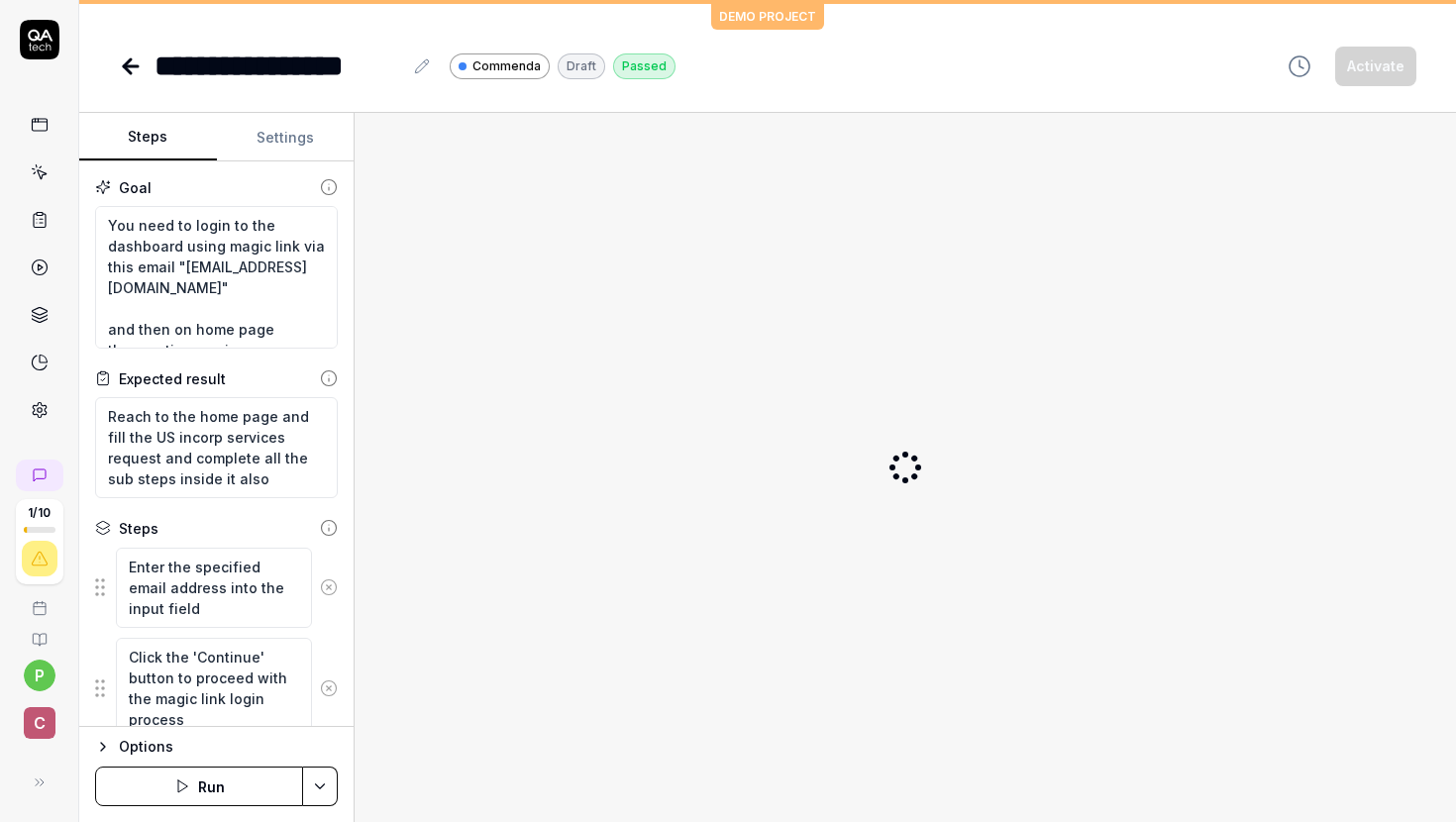 scroll, scrollTop: 0, scrollLeft: 0, axis: both 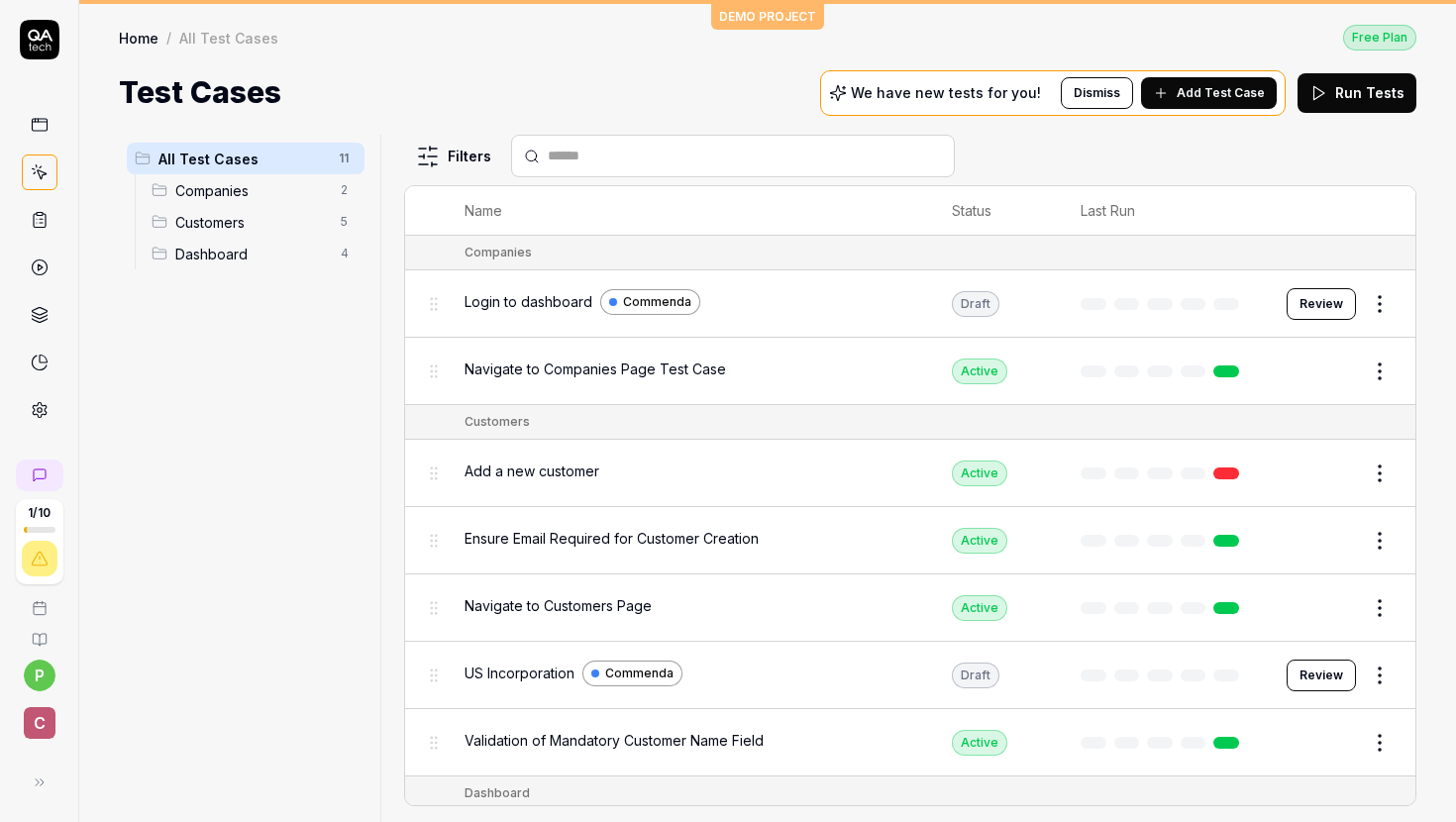 click on "Add Test Case" at bounding box center (1220, 93) 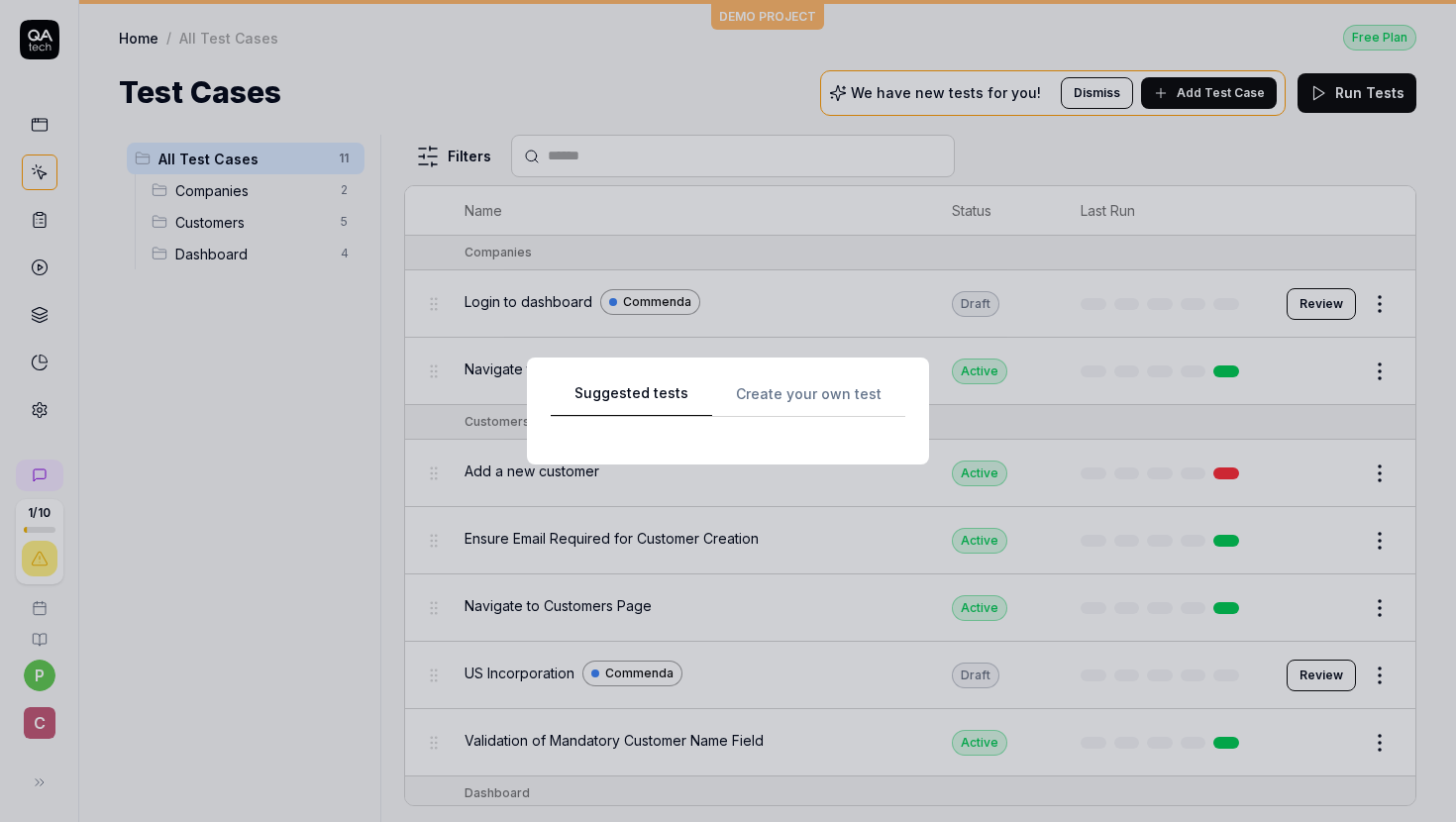 scroll, scrollTop: 0, scrollLeft: 0, axis: both 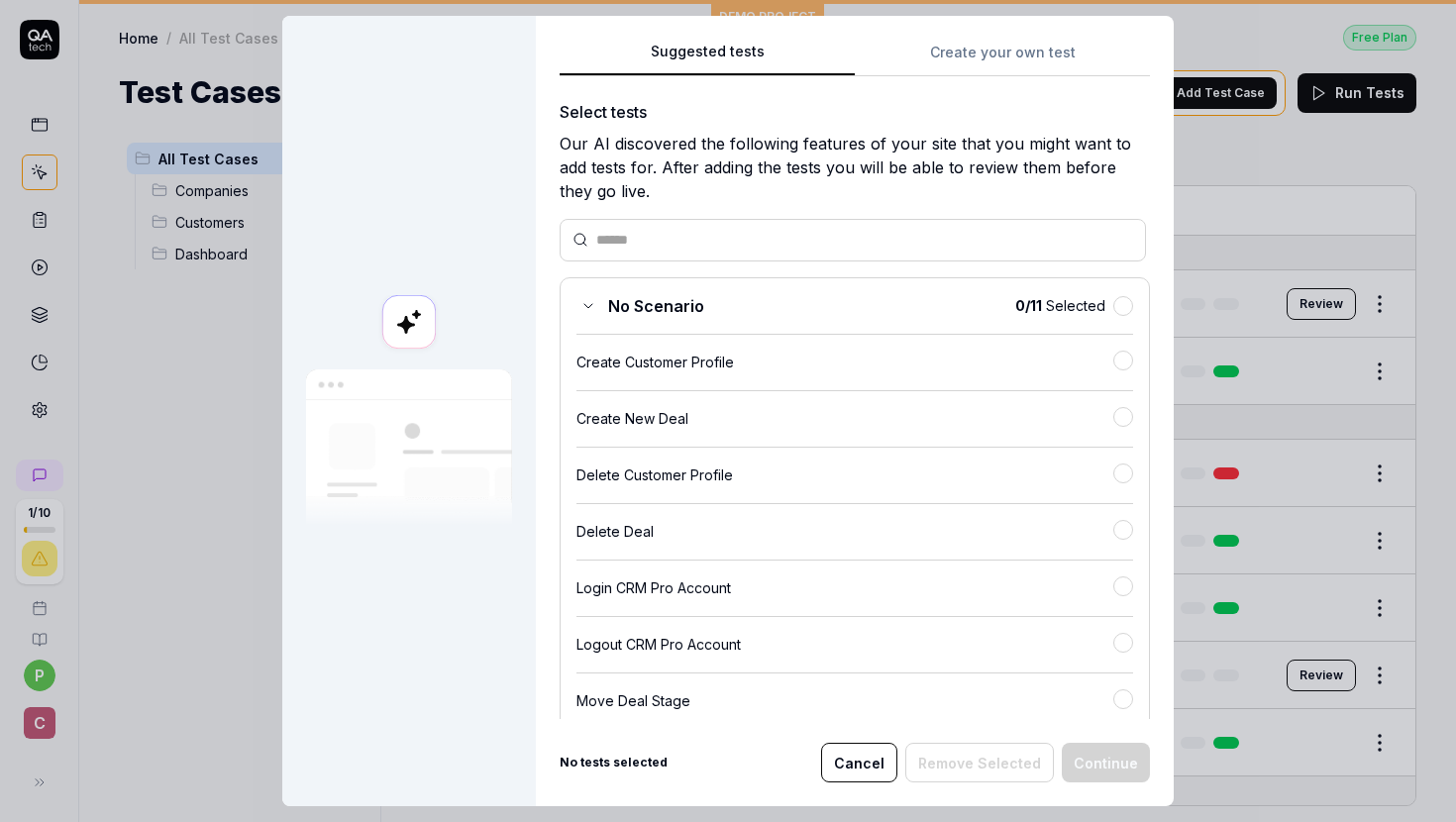 click on "Suggested tests Create your own test Select tests Our AI discovered the following features of your site that you might want to add tests for. After adding the tests you will be able to review them before they go live. No Scenario 0 / 11   Selected Create Customer Profile Create New Deal Delete Customer Profile Delete Deal Login CRM Pro Account Logout CRM Pro Account Move Deal Stage Update Company Details Update Customer Information View Company Details View Deal Details Analyze your site Want to add more tests? Analyze your site to discover more features. Crawl the site again (Takes up to 15 minutes) Analyze my site No tests selected Cancel Remove Selected Continue" at bounding box center (855, 411) 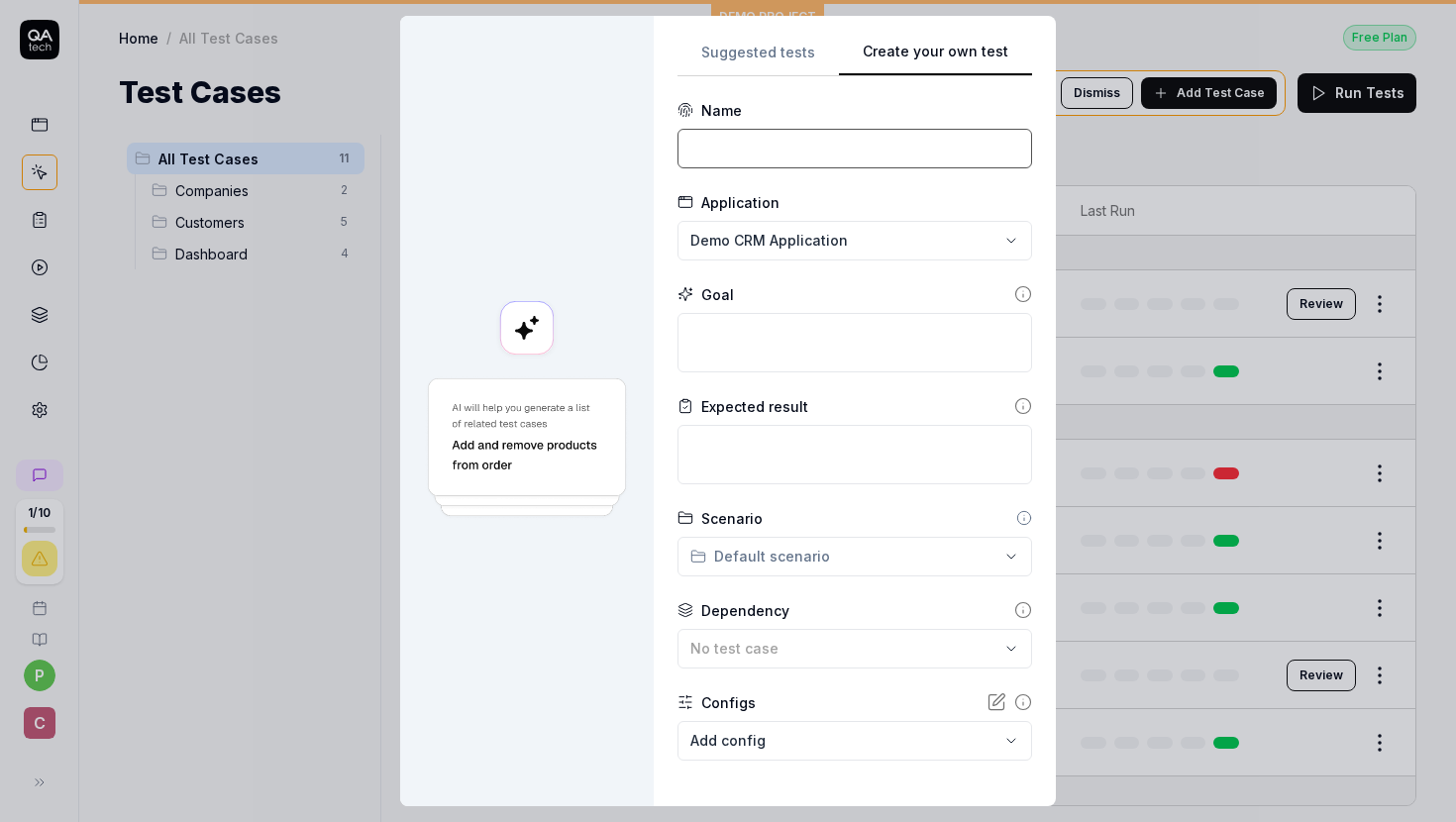 click at bounding box center (855, 149) 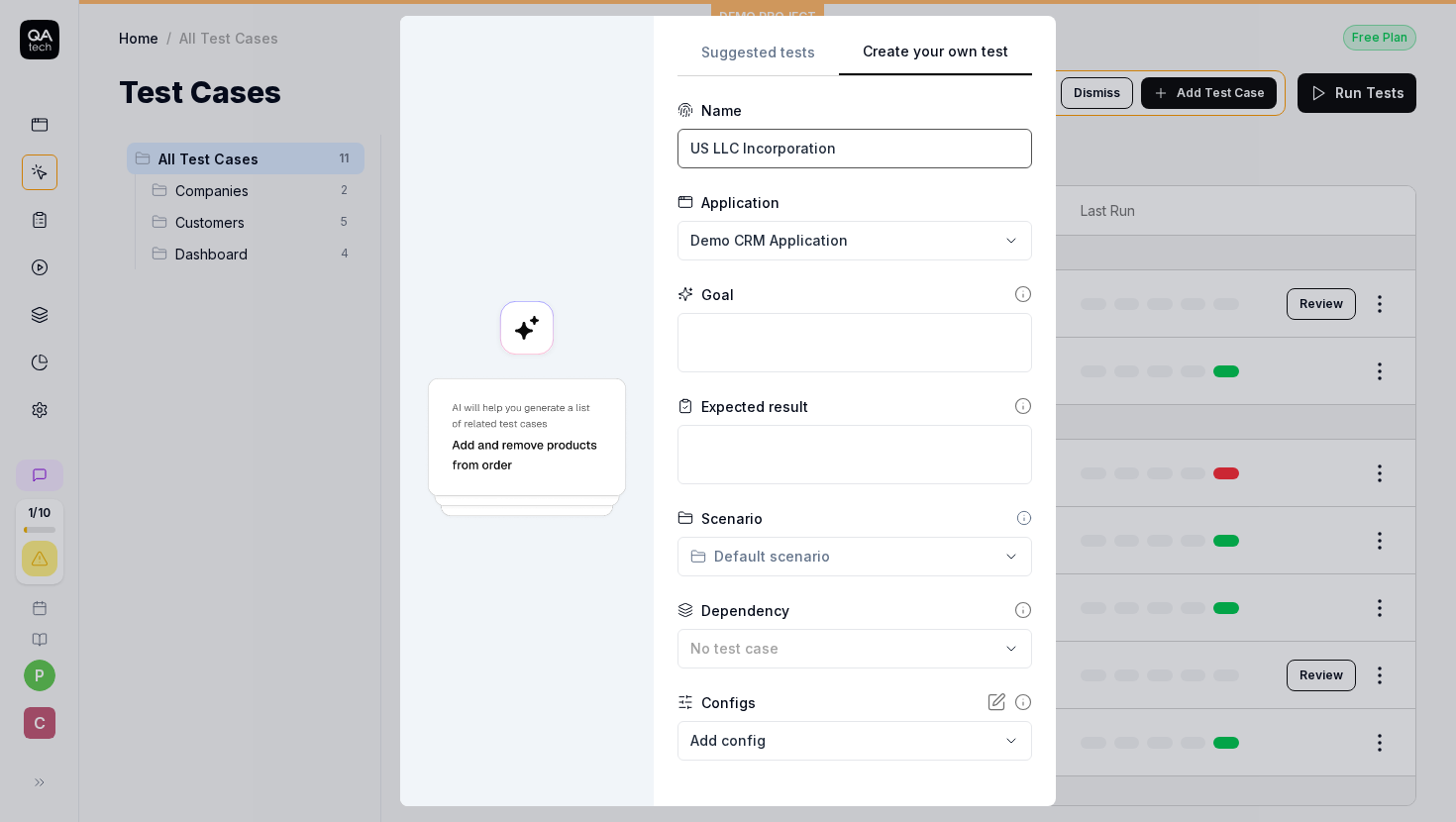 type on "US LLC Incorporation" 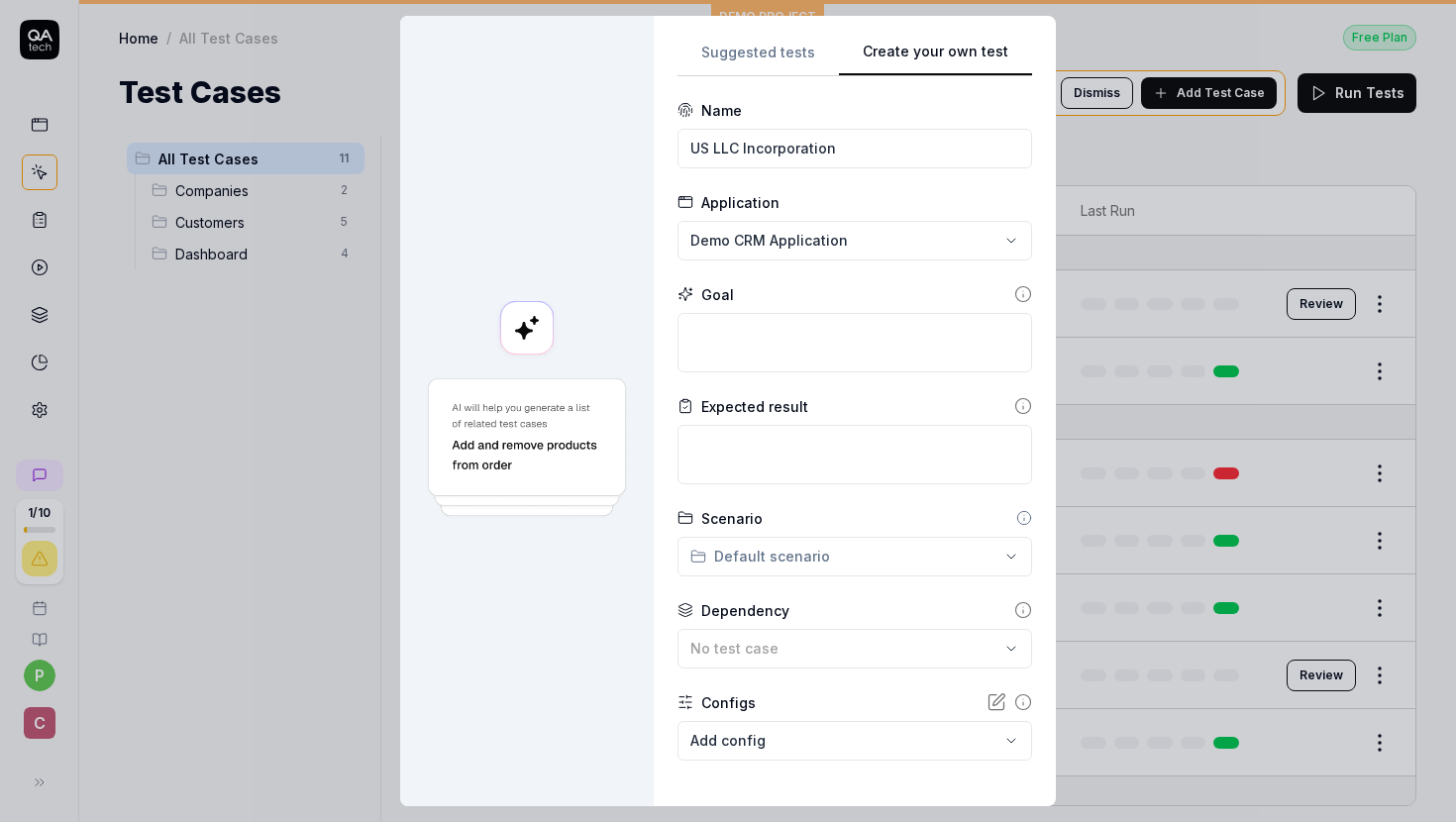 click on "**********" at bounding box center (728, 411) 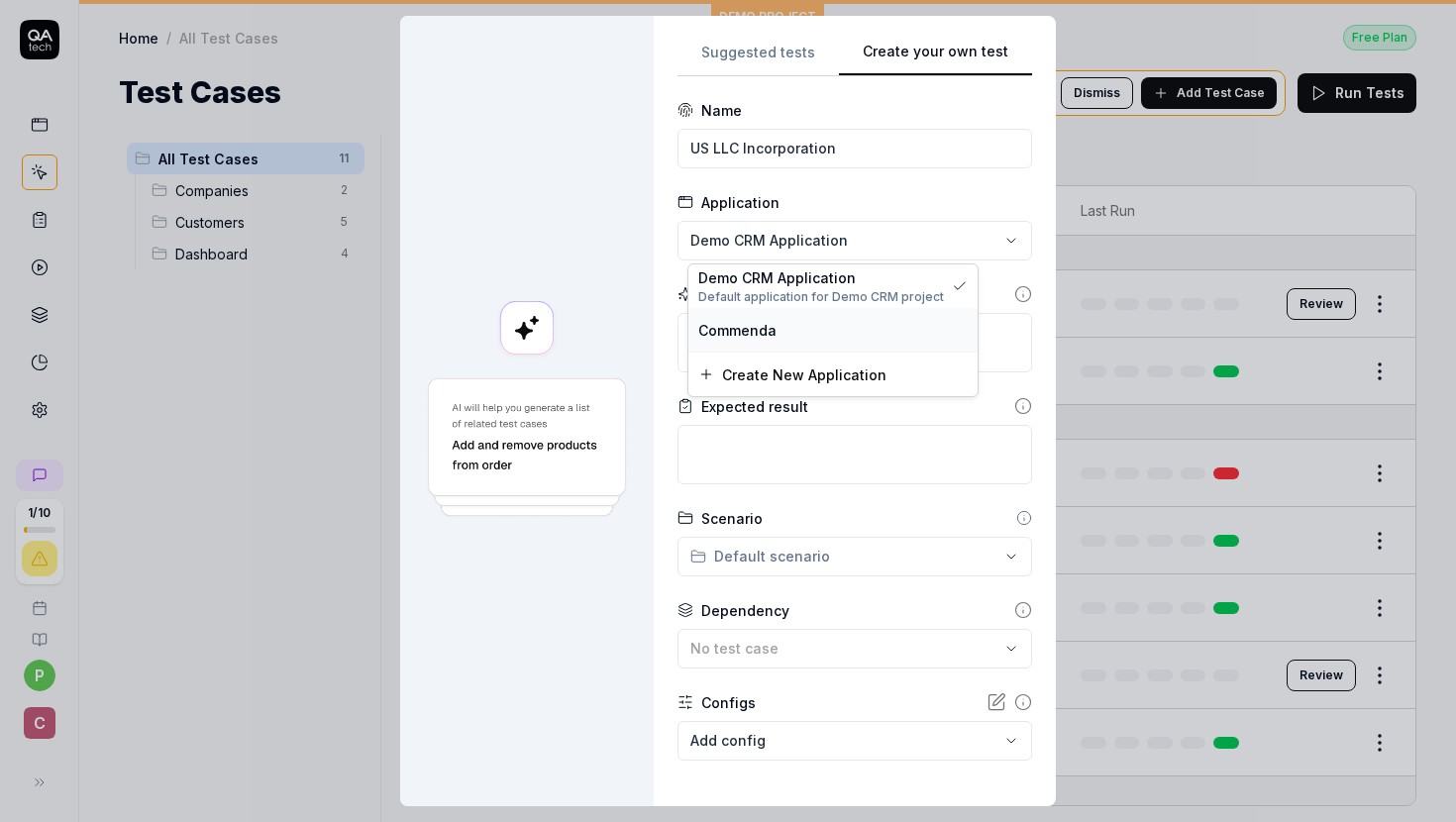 click on "Commenda" at bounding box center [737, 330] 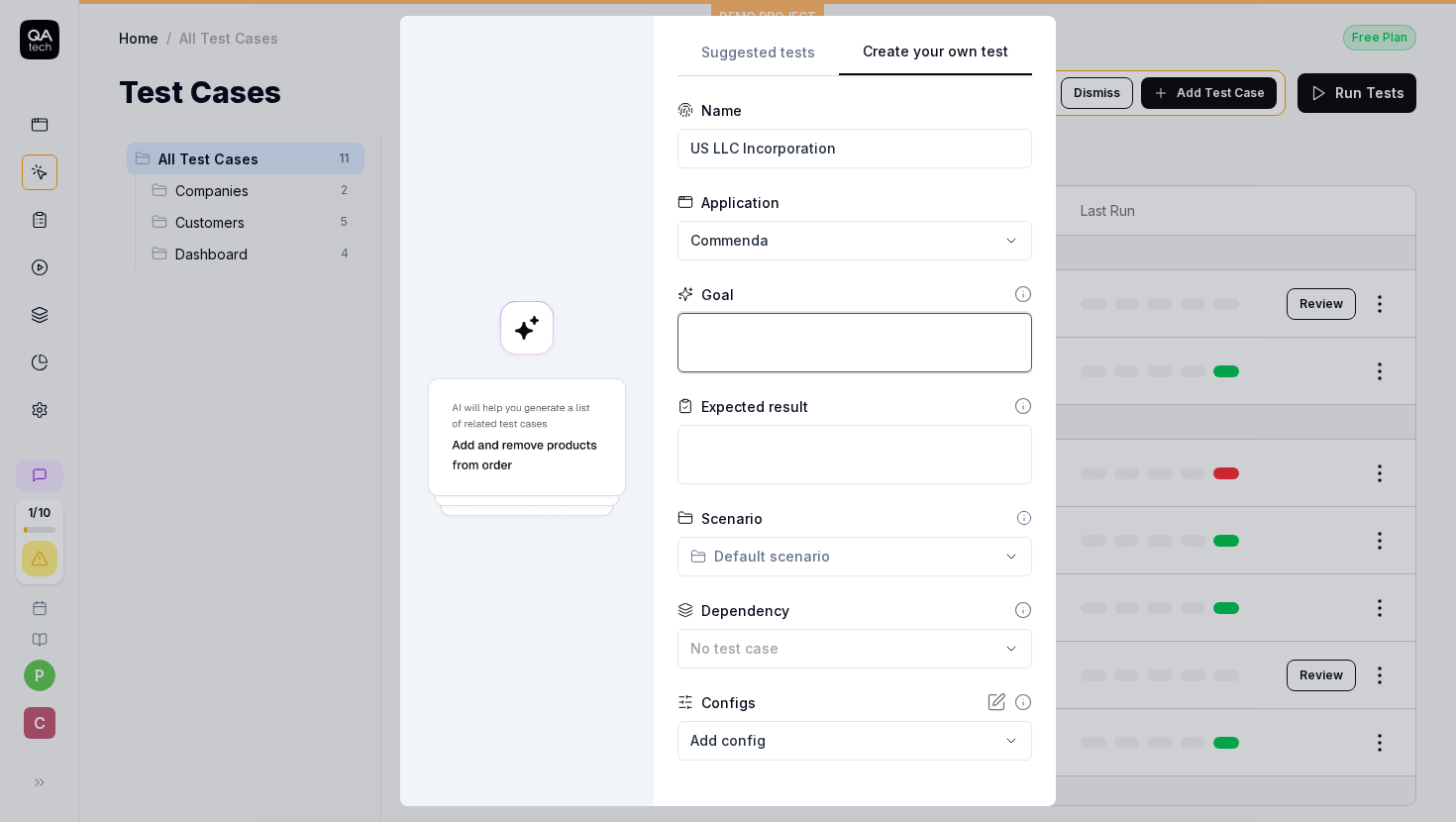 click at bounding box center (855, 343) 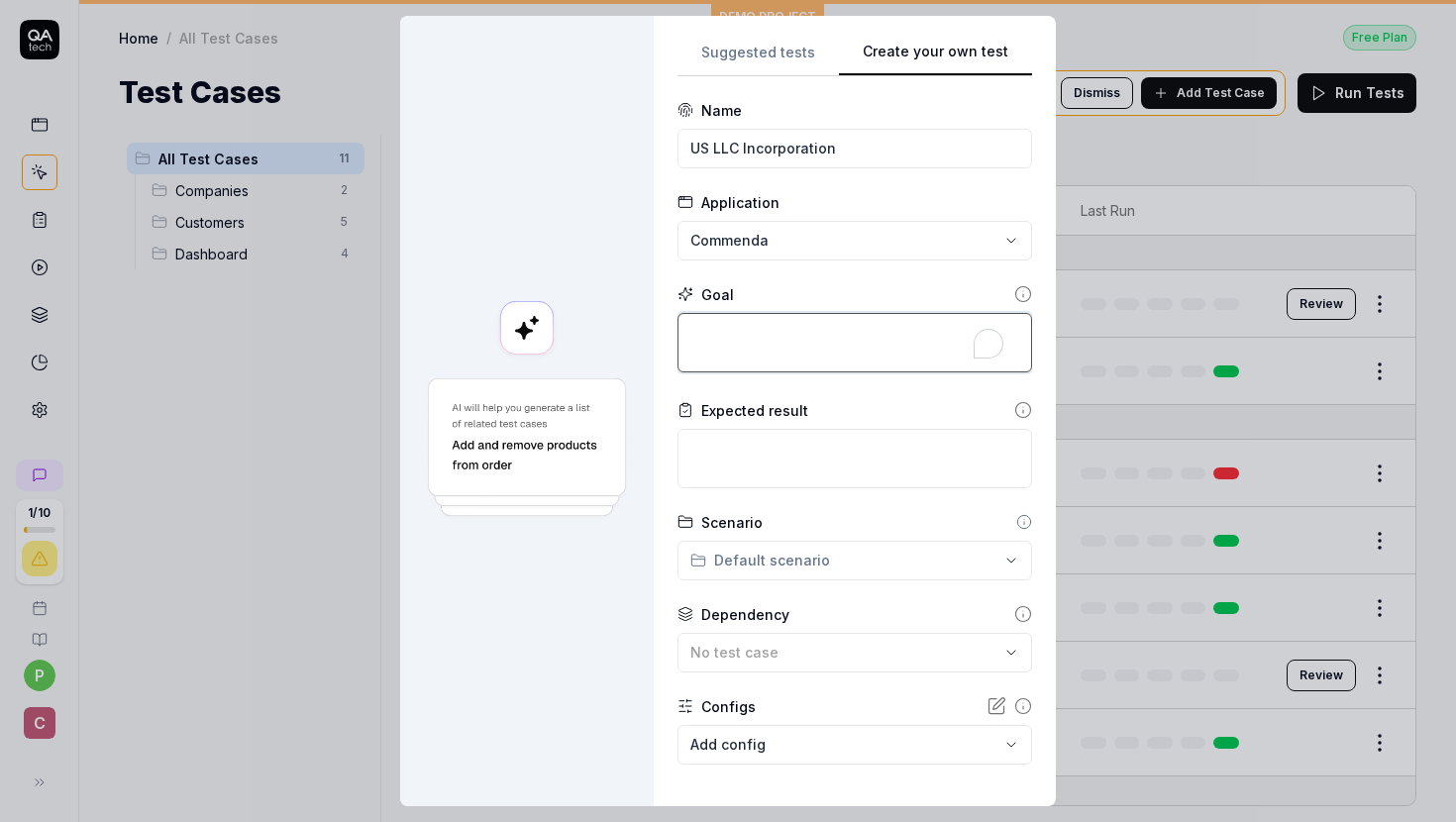 paste on "[URL][DOMAIN_NAME]" 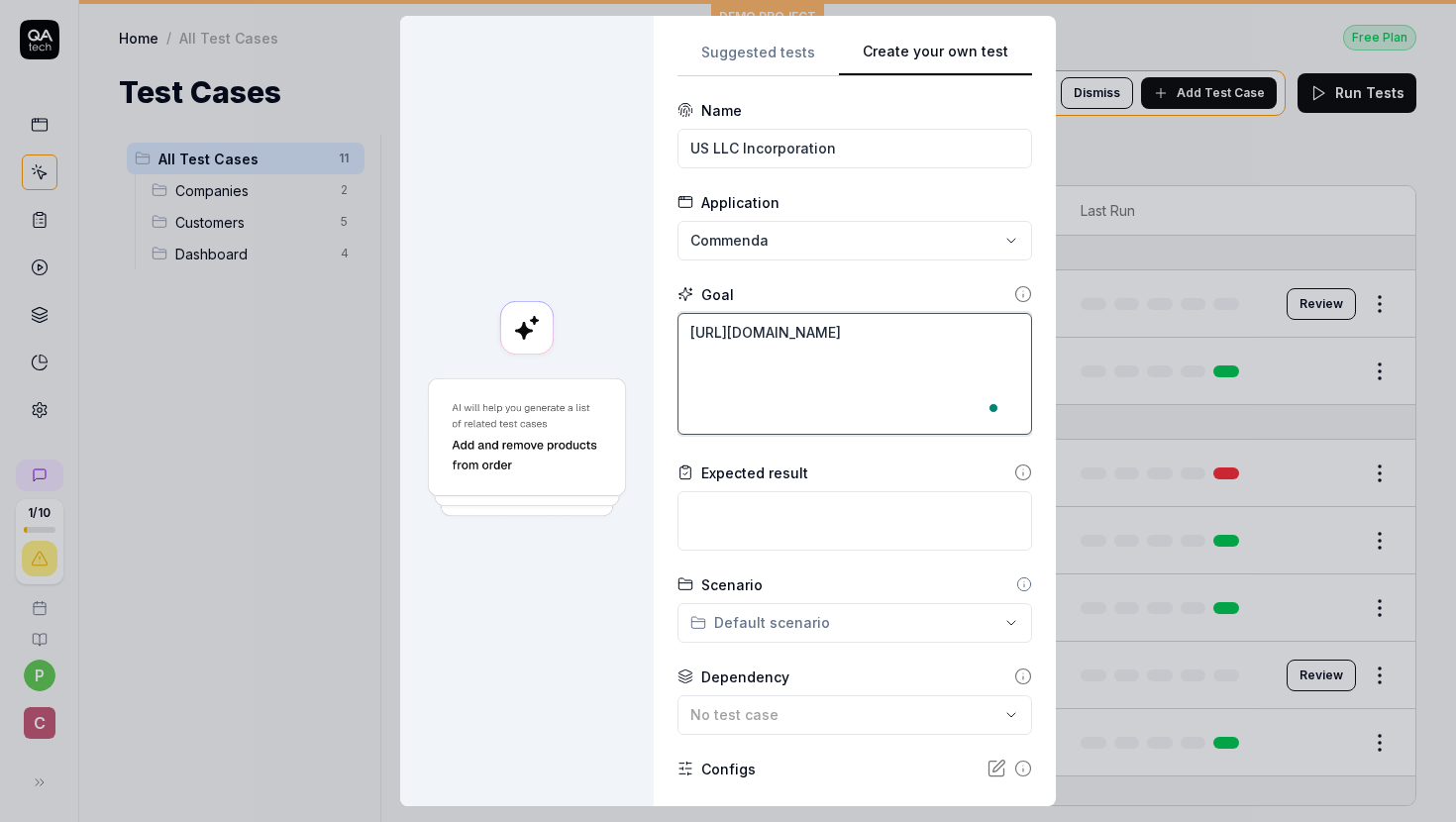 type 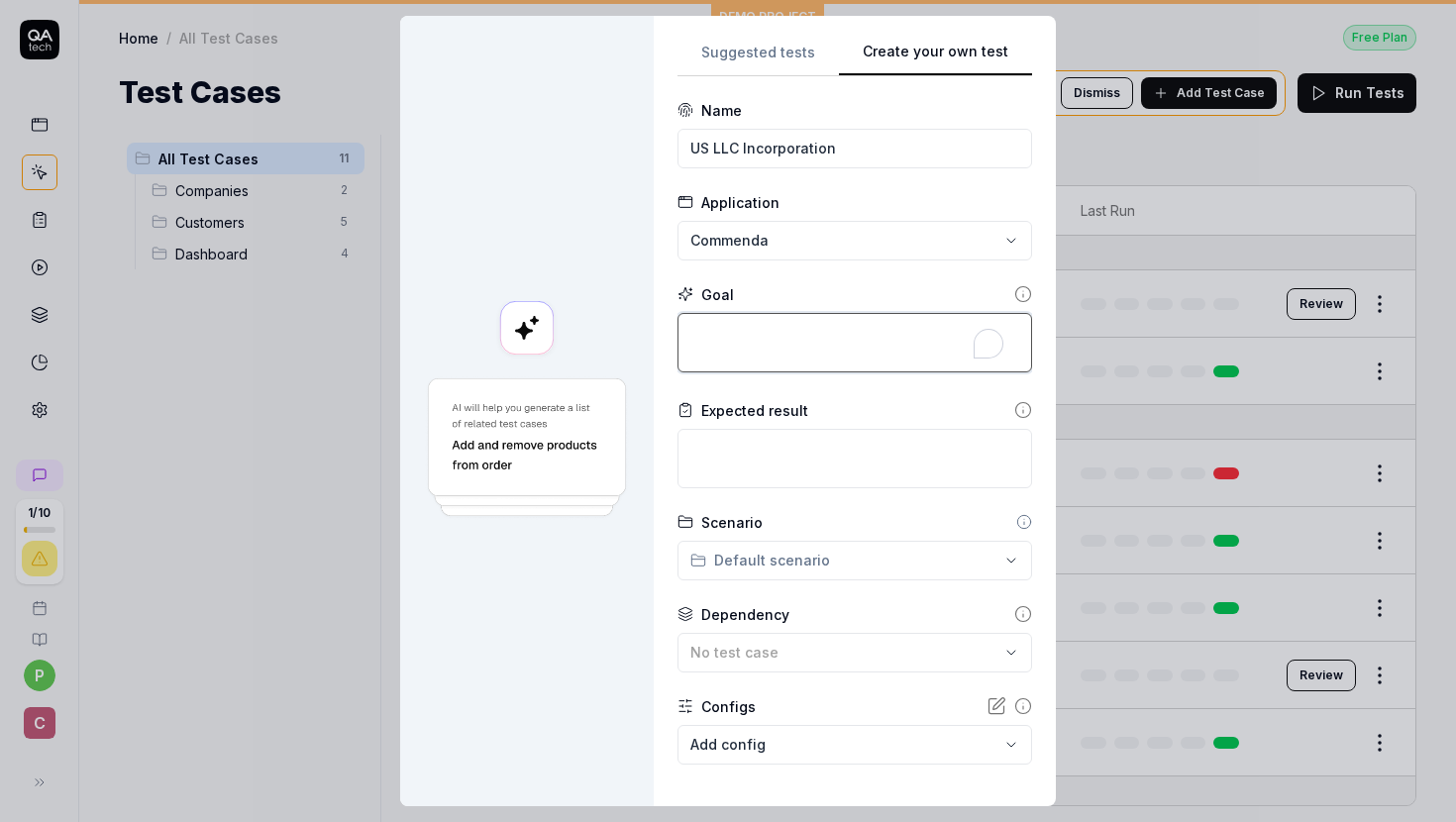click at bounding box center [855, 343] 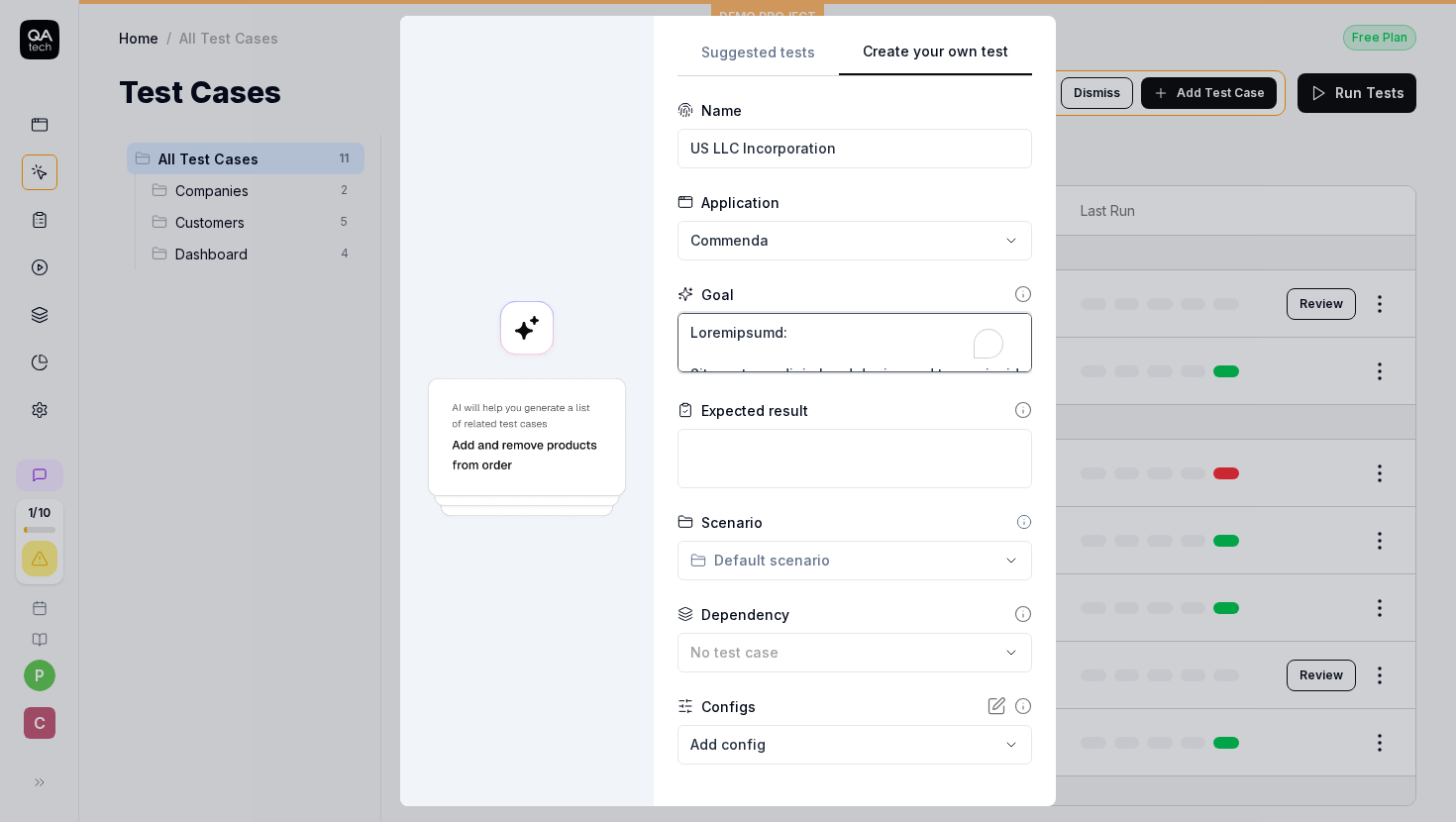 scroll, scrollTop: 614, scrollLeft: 0, axis: vertical 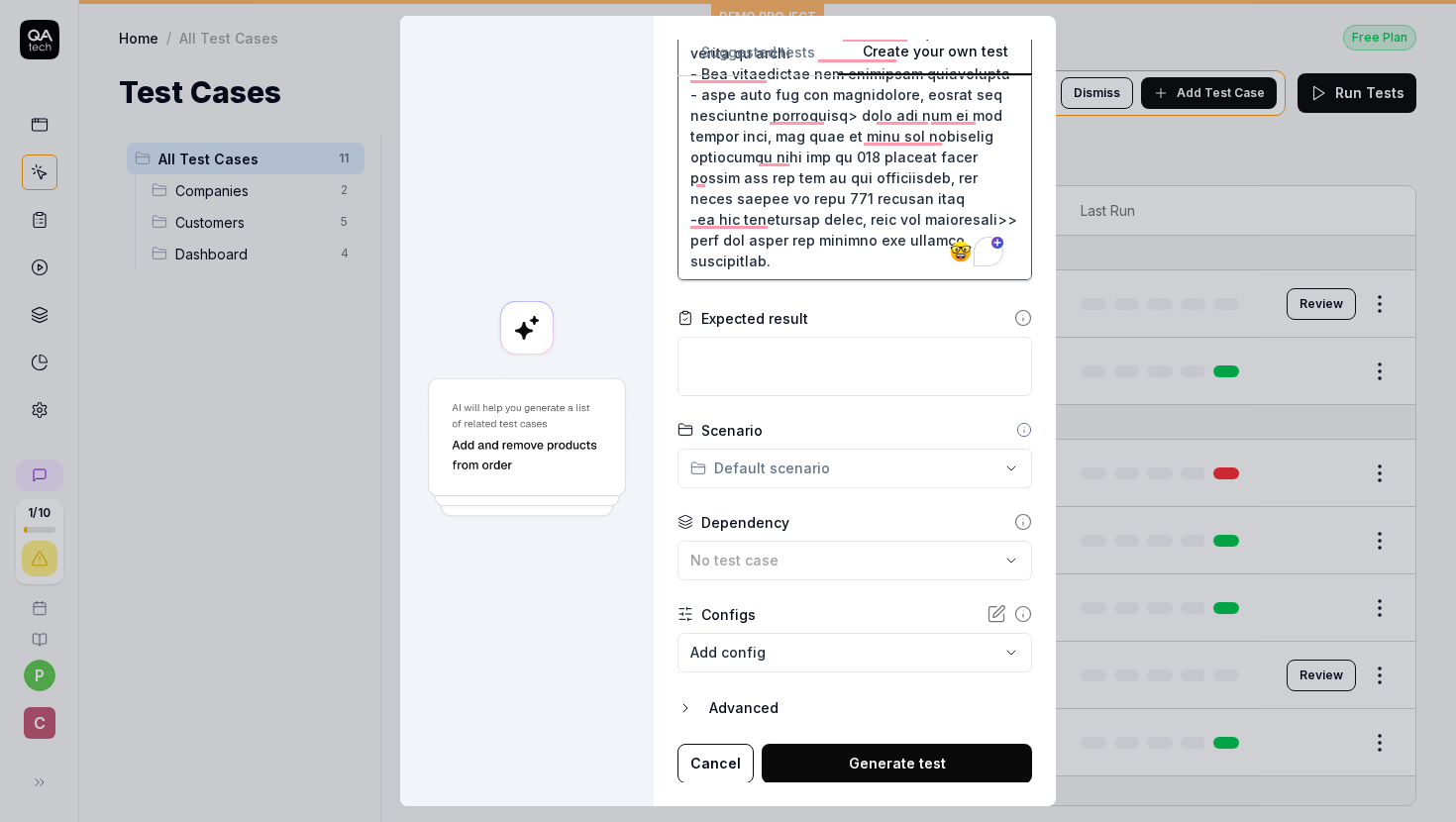 type on "Description:
You need to login to the dashboard using magic link via this email "[EMAIL_ADDRESS][DOMAIN_NAME]"
- you will reach to the dashboard
- you will see the active services section >> under that there will be a "US LLC Incorporation", you have to go inside and  click the first step "start", then fill whole form properly all sub steps required tol complete the form
sub step test cases:
A: Company:
- try to fill out the information correct
- Also put invalid values and try to proceed
- Try to click "Proceed" button without entering all the information then see the validation message and fill all the required details everytime, any validation shows, read the message, act accordingly
B: Director
- Minimum 1 director needs to be added or you can add more than 1
- try to click "proceed" button without selecting or adding new director from the dropdown
- whenver you see a phone number input field >> just select United states country code and just enter this exact number "8887526055"
- if you see a ..." 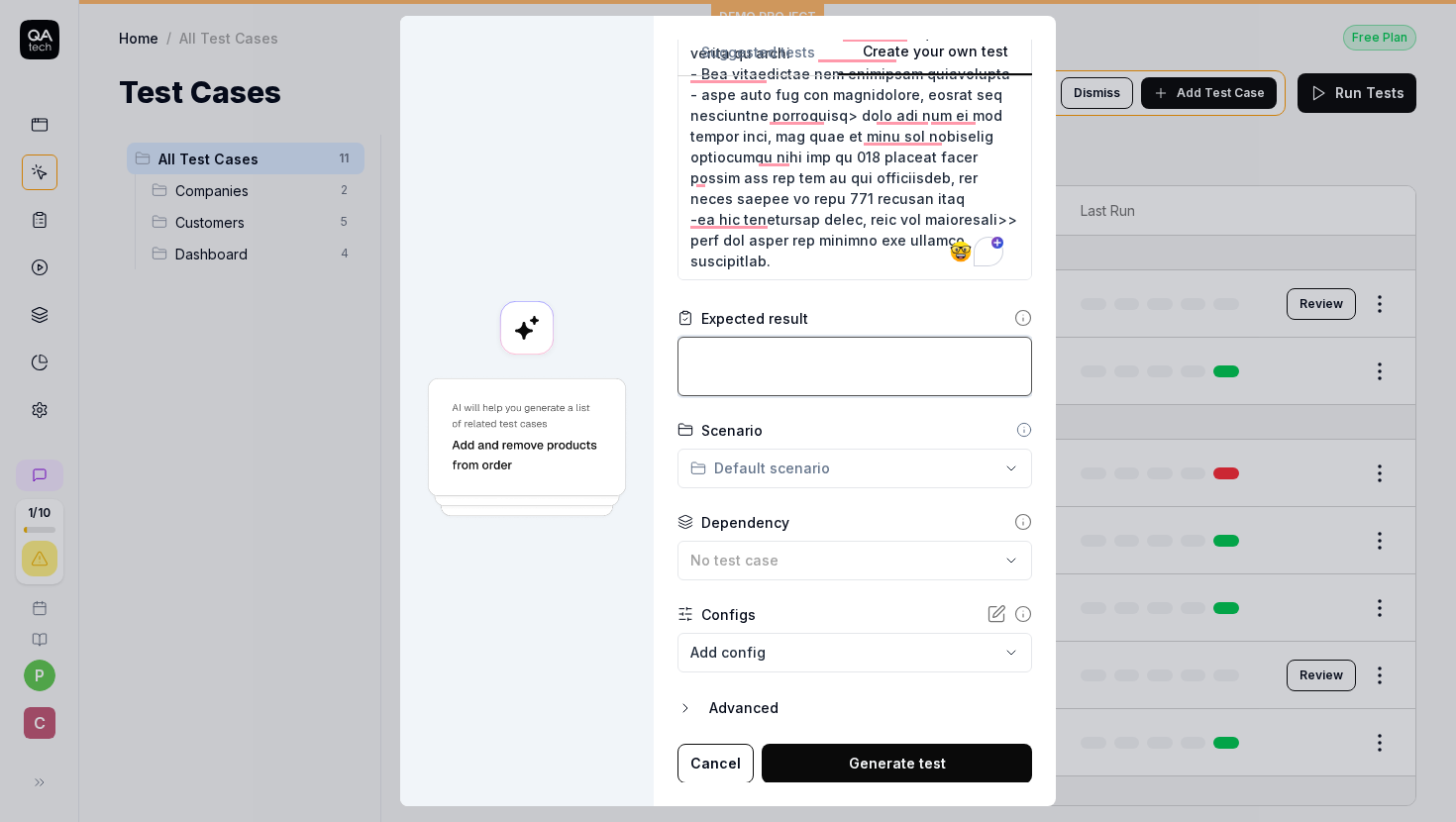 click at bounding box center [855, 366] 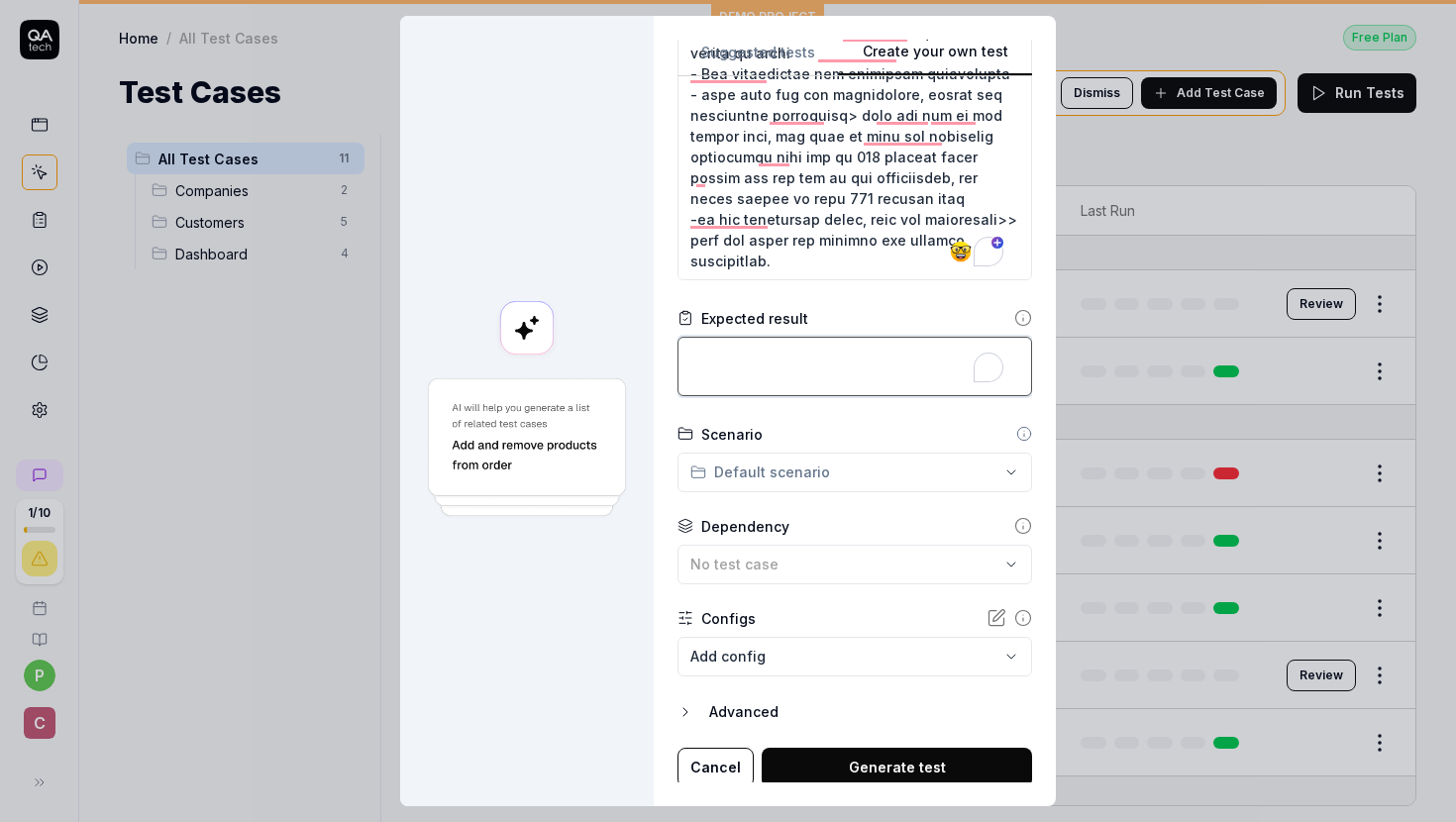 type on "*" 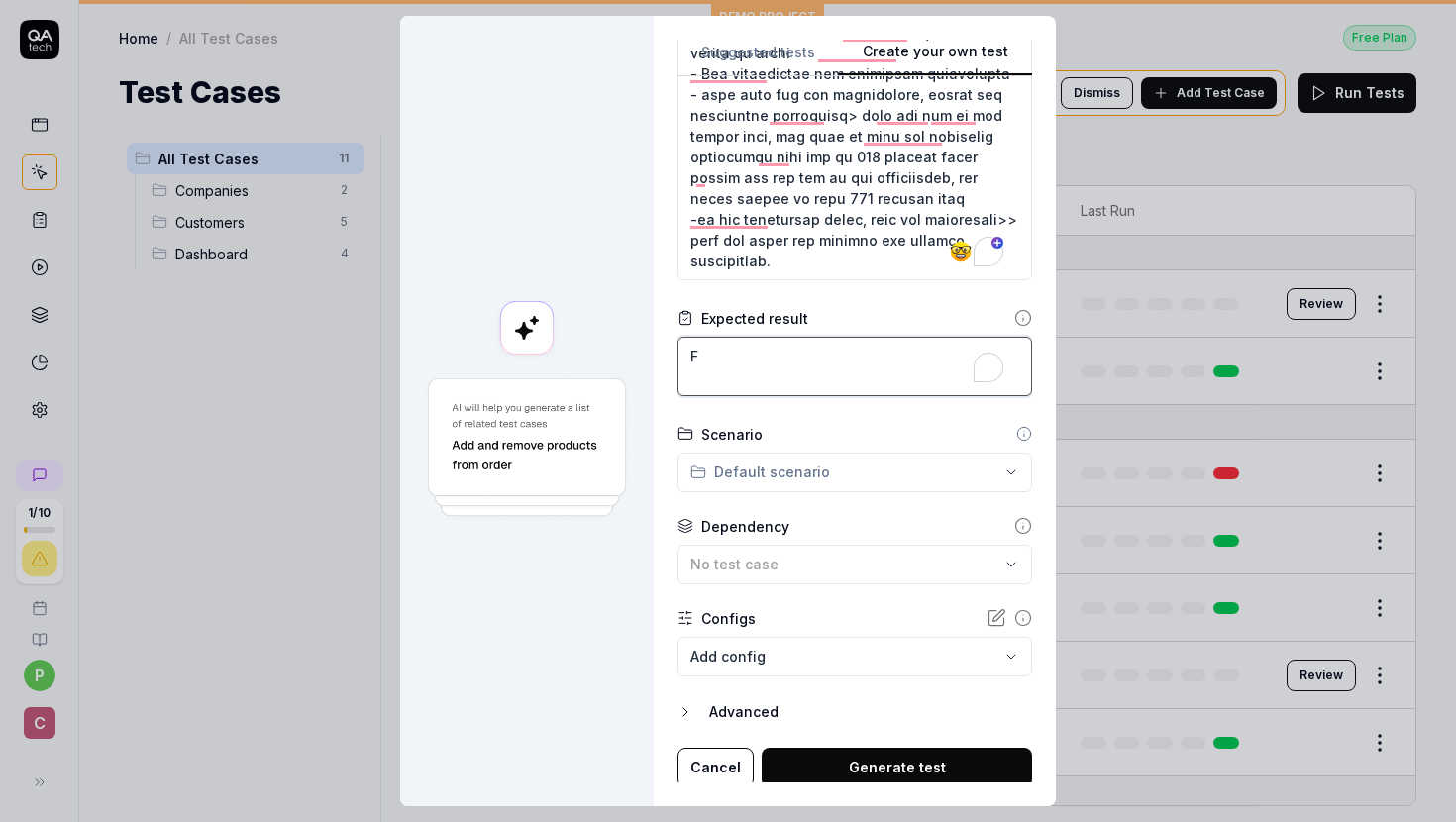 type on "*" 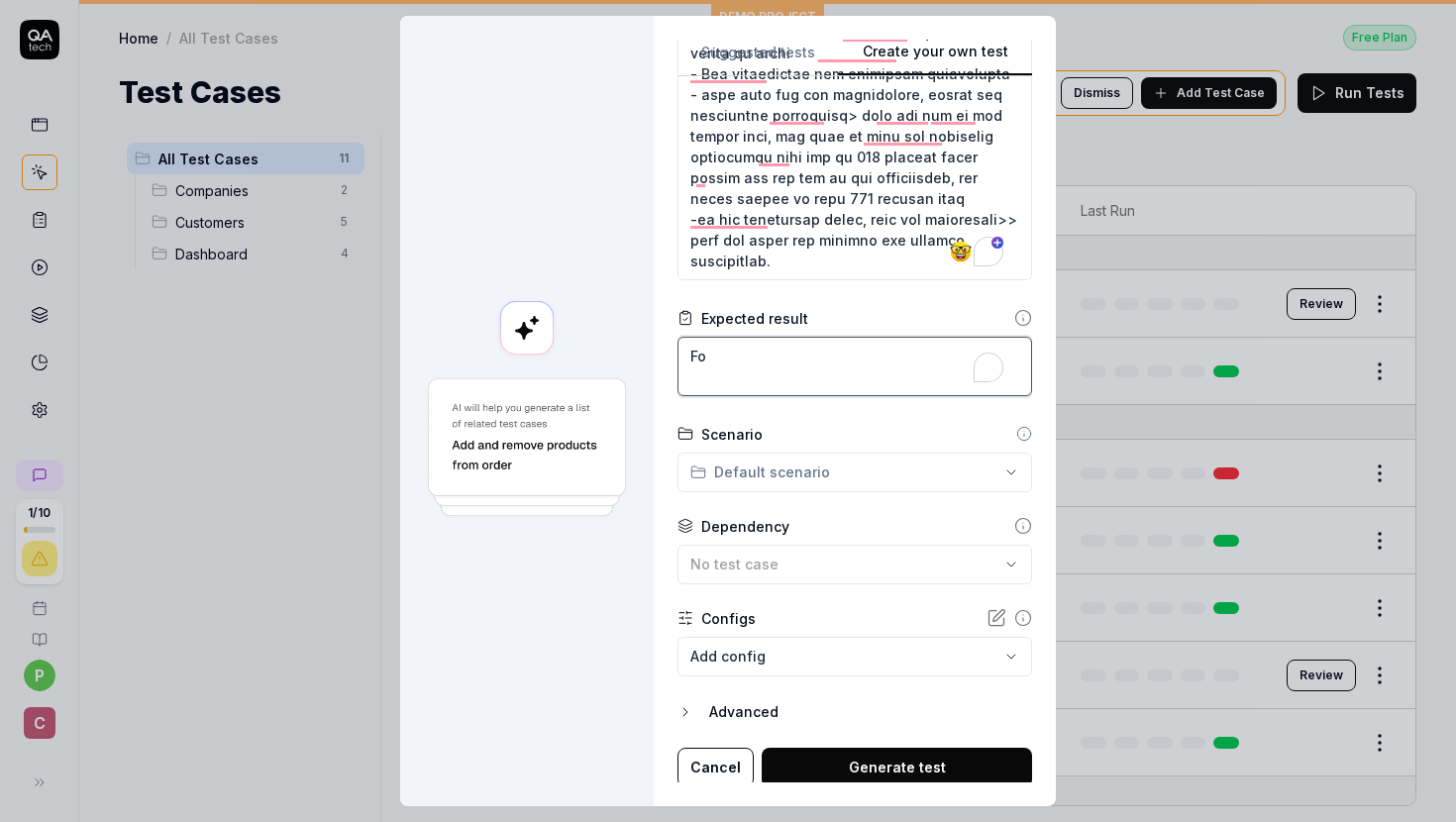 type on "*" 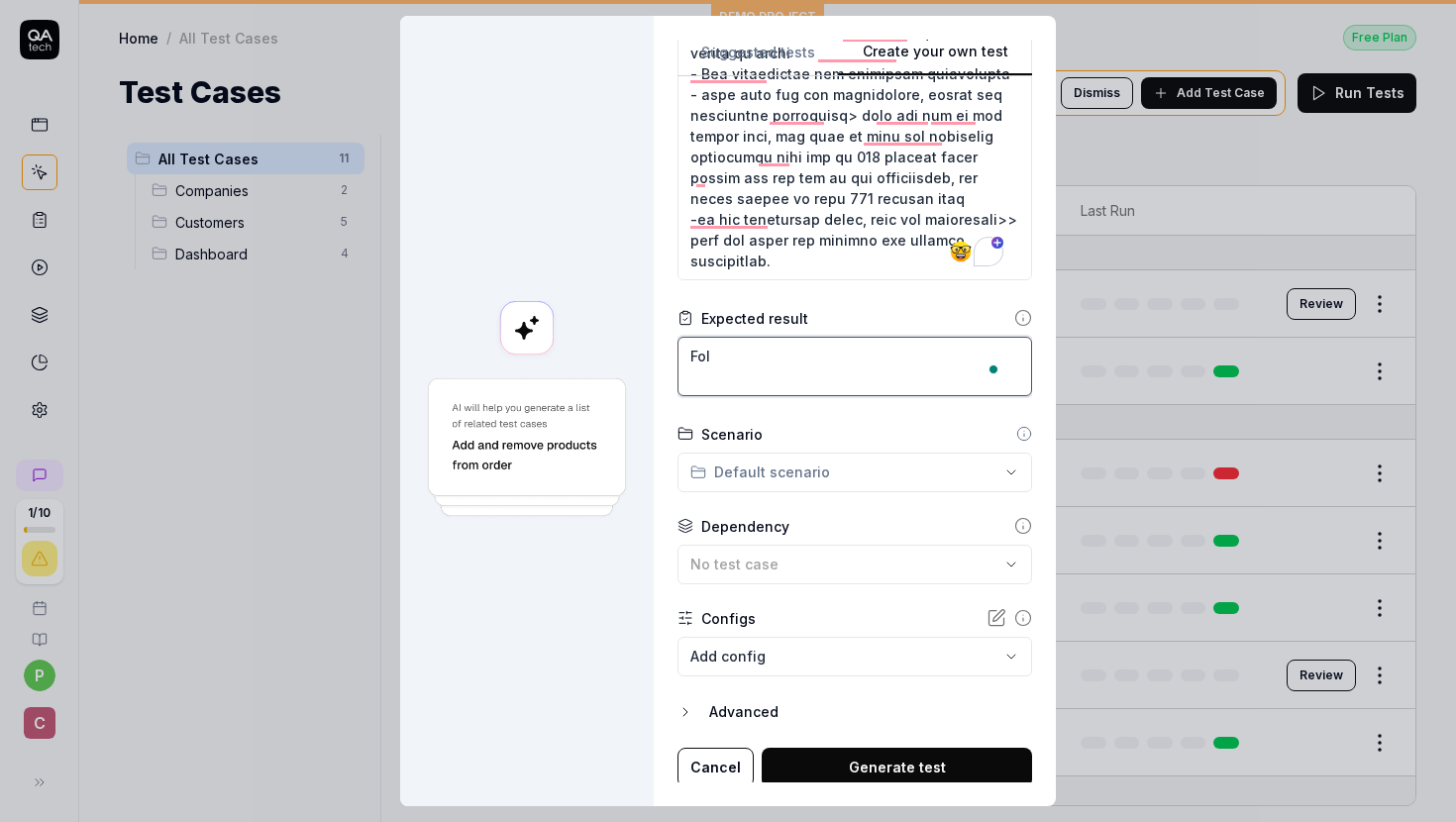 type on "*" 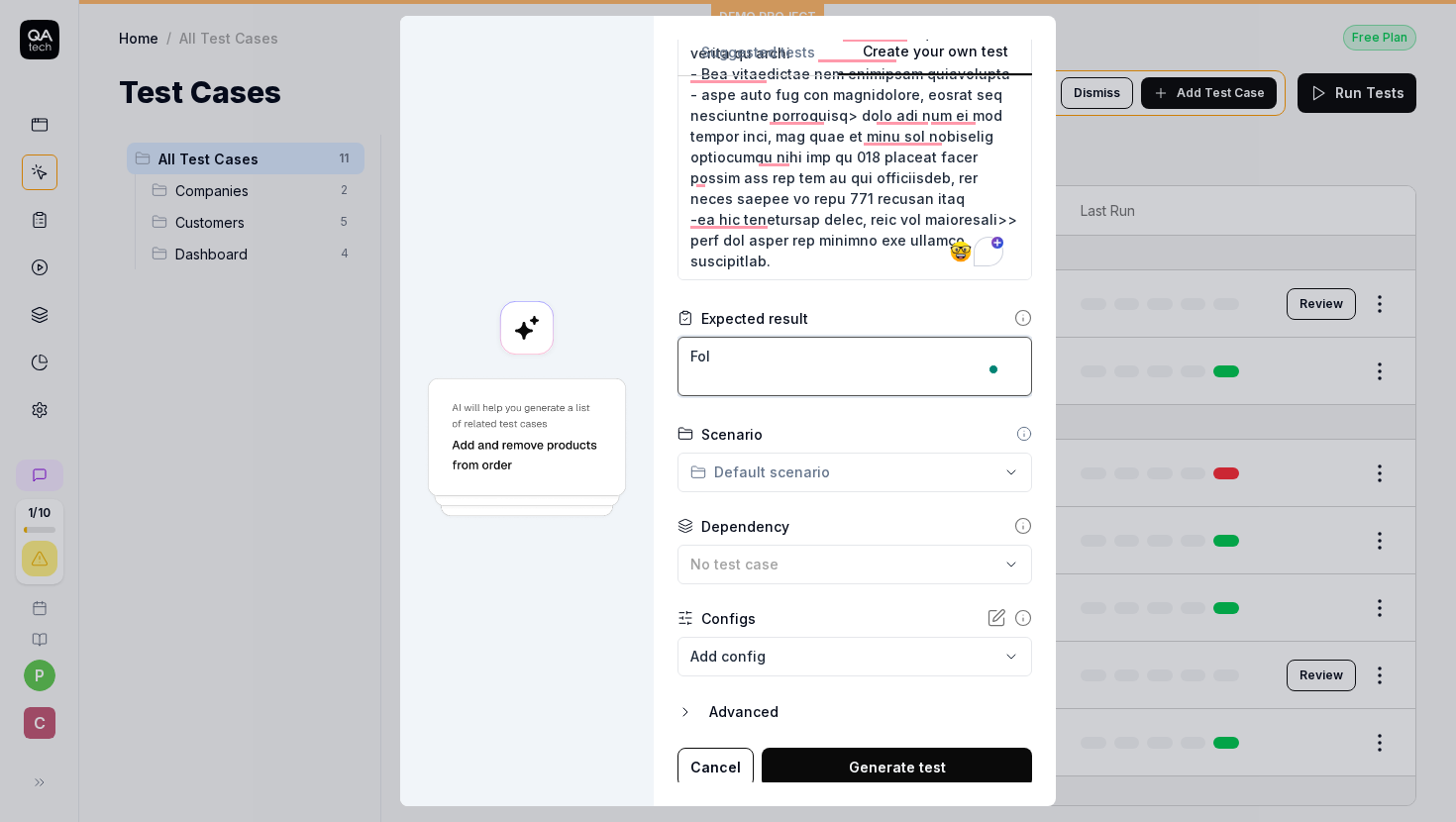 type on "Folo" 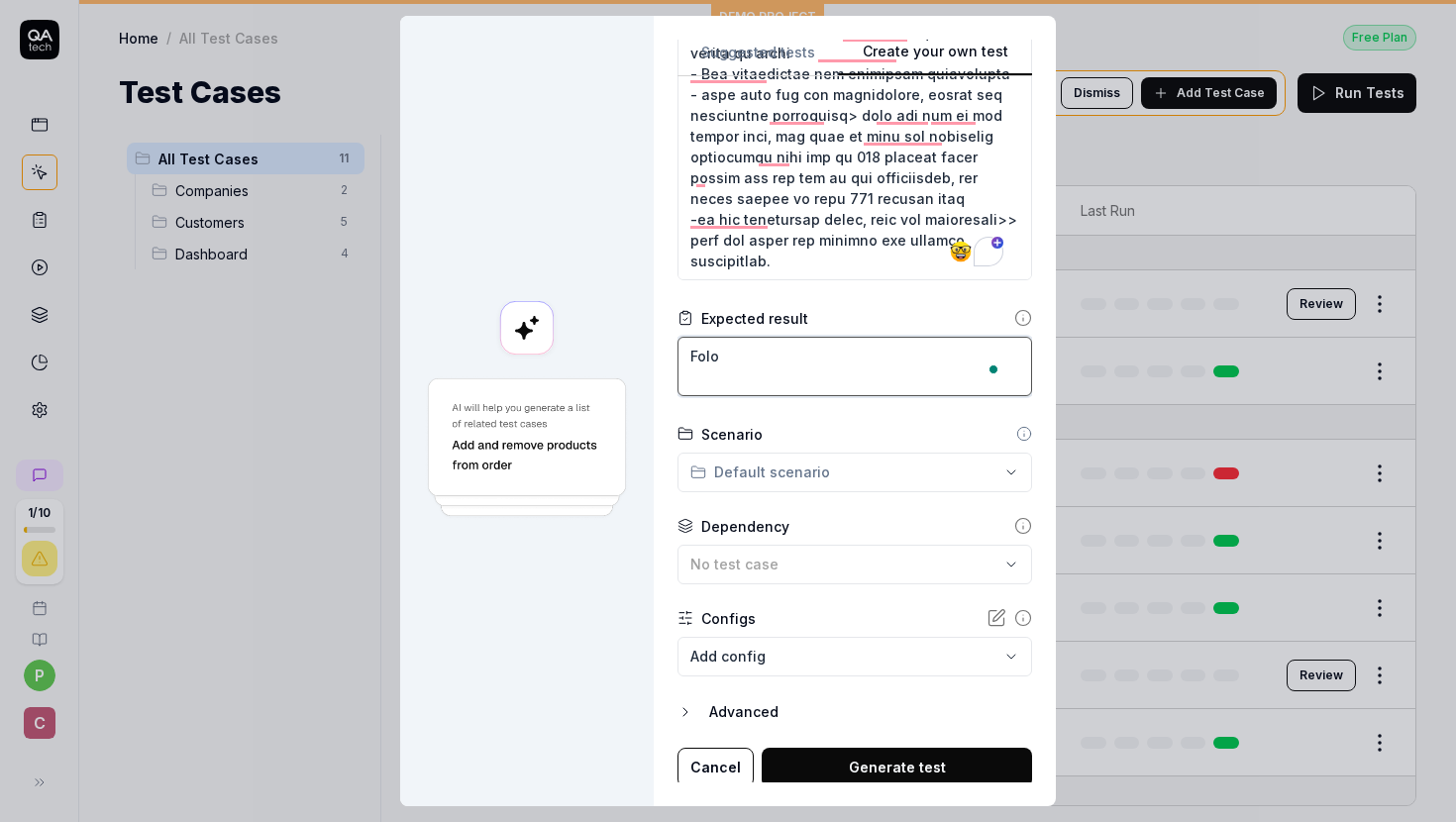 type on "*" 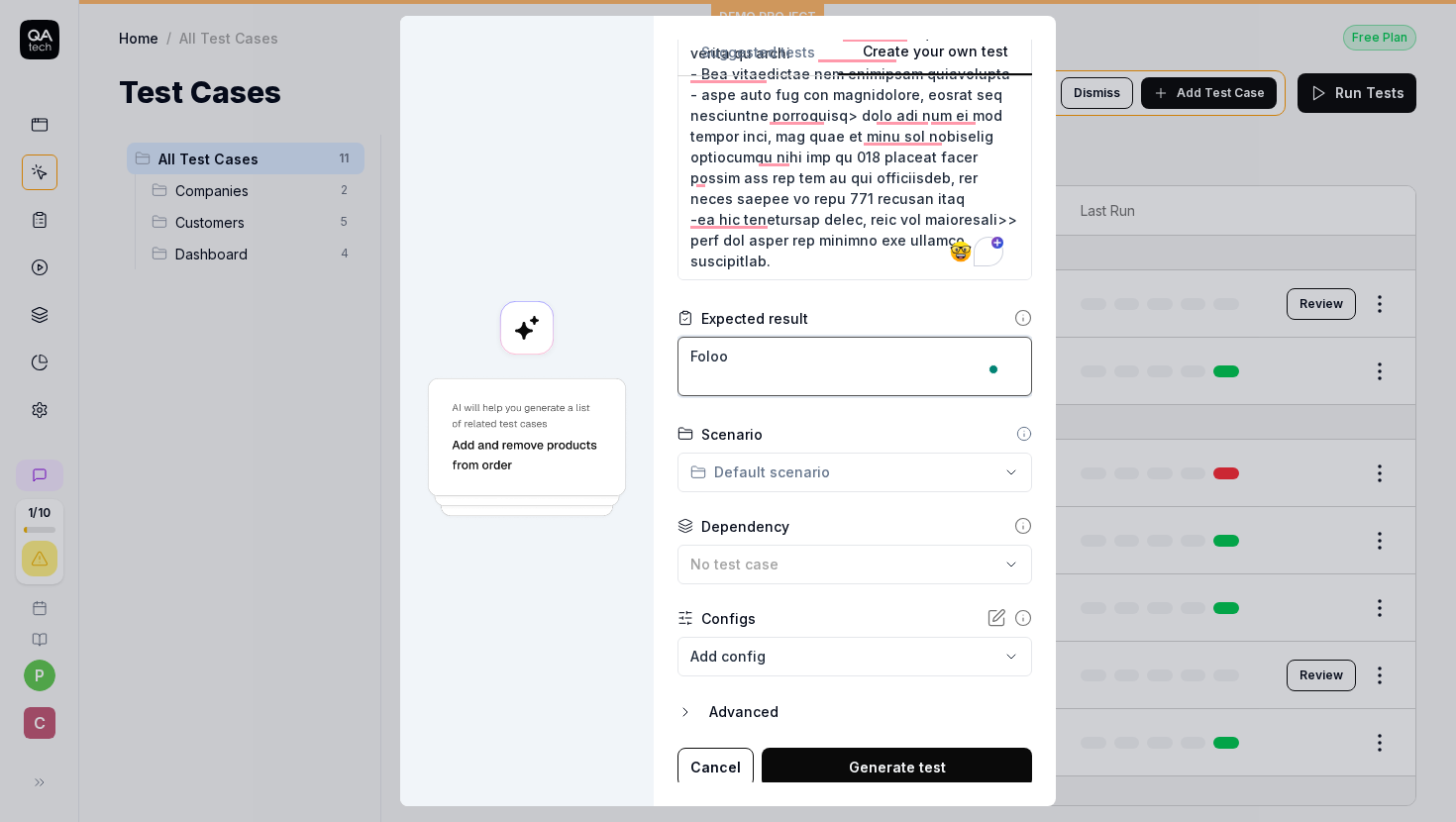 type on "*" 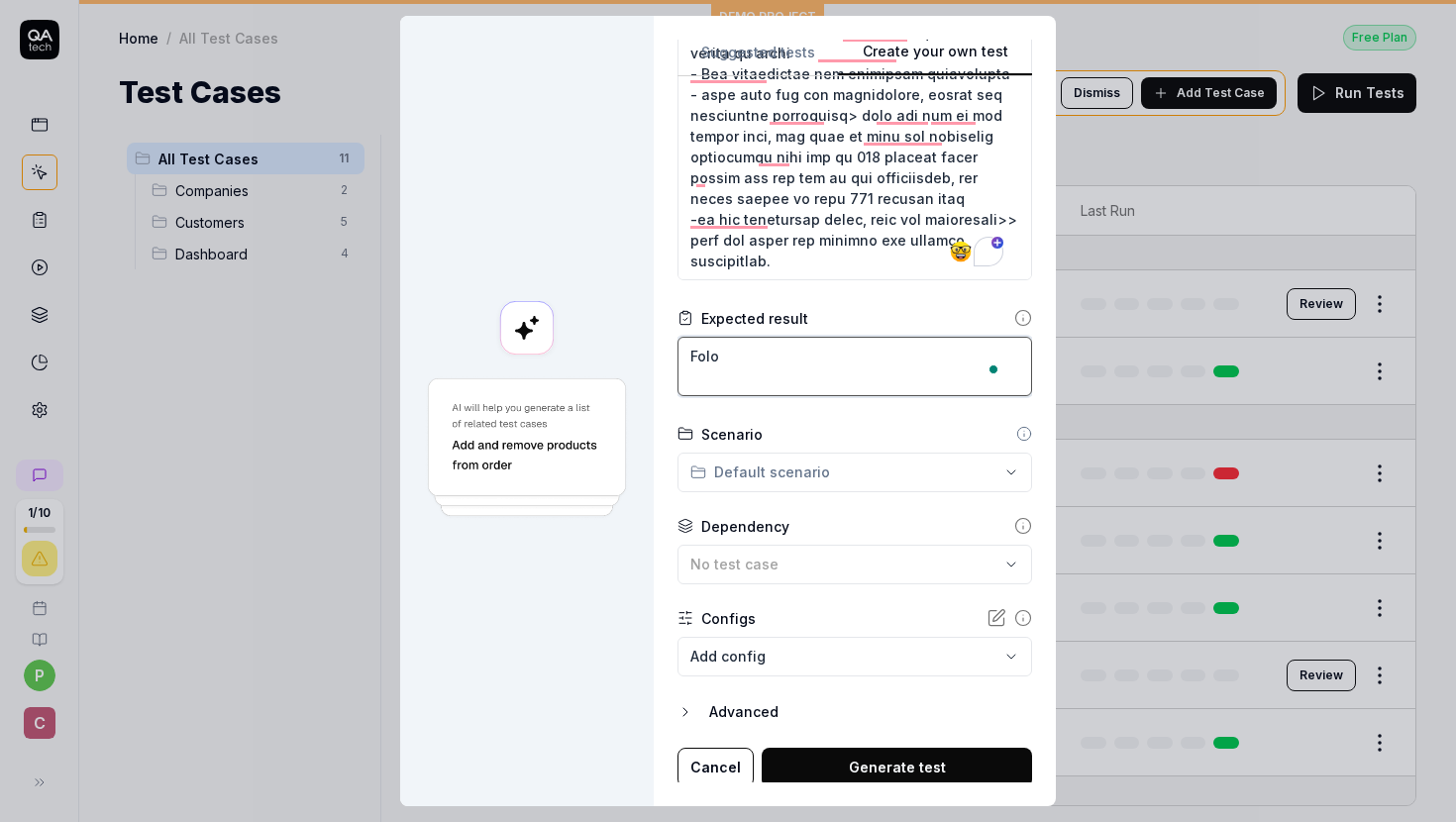 type on "*" 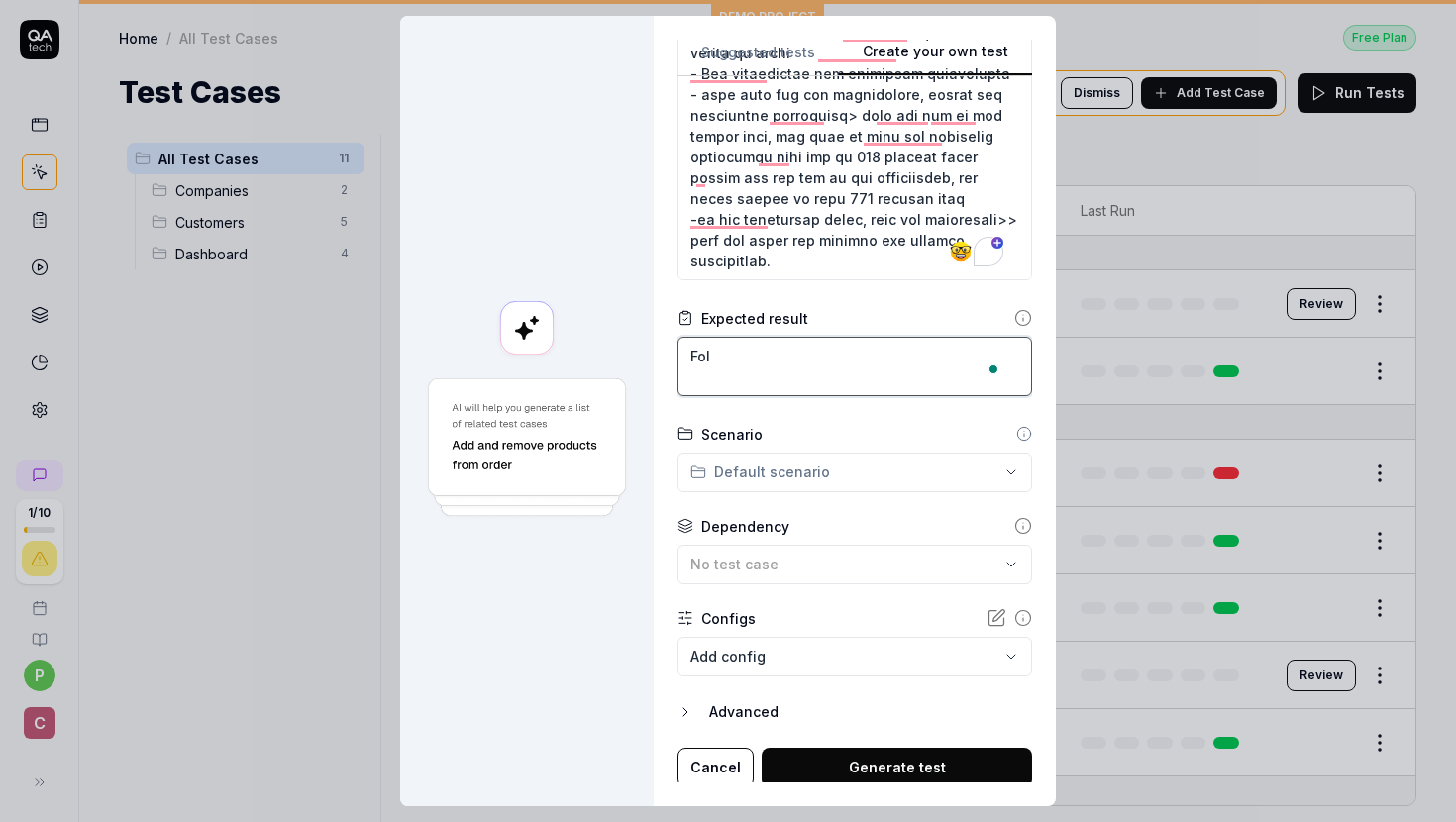 type on "*" 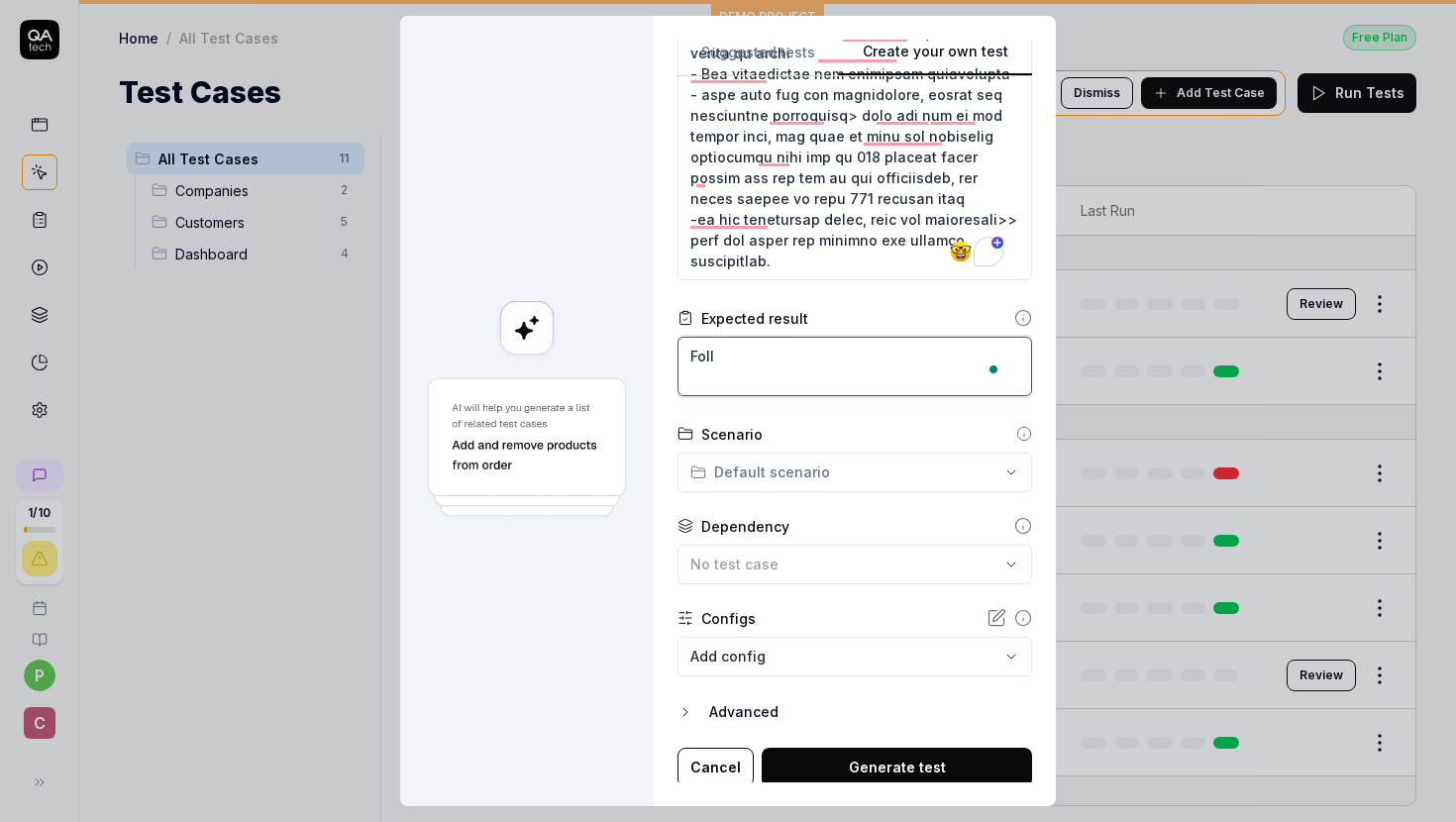 type on "*" 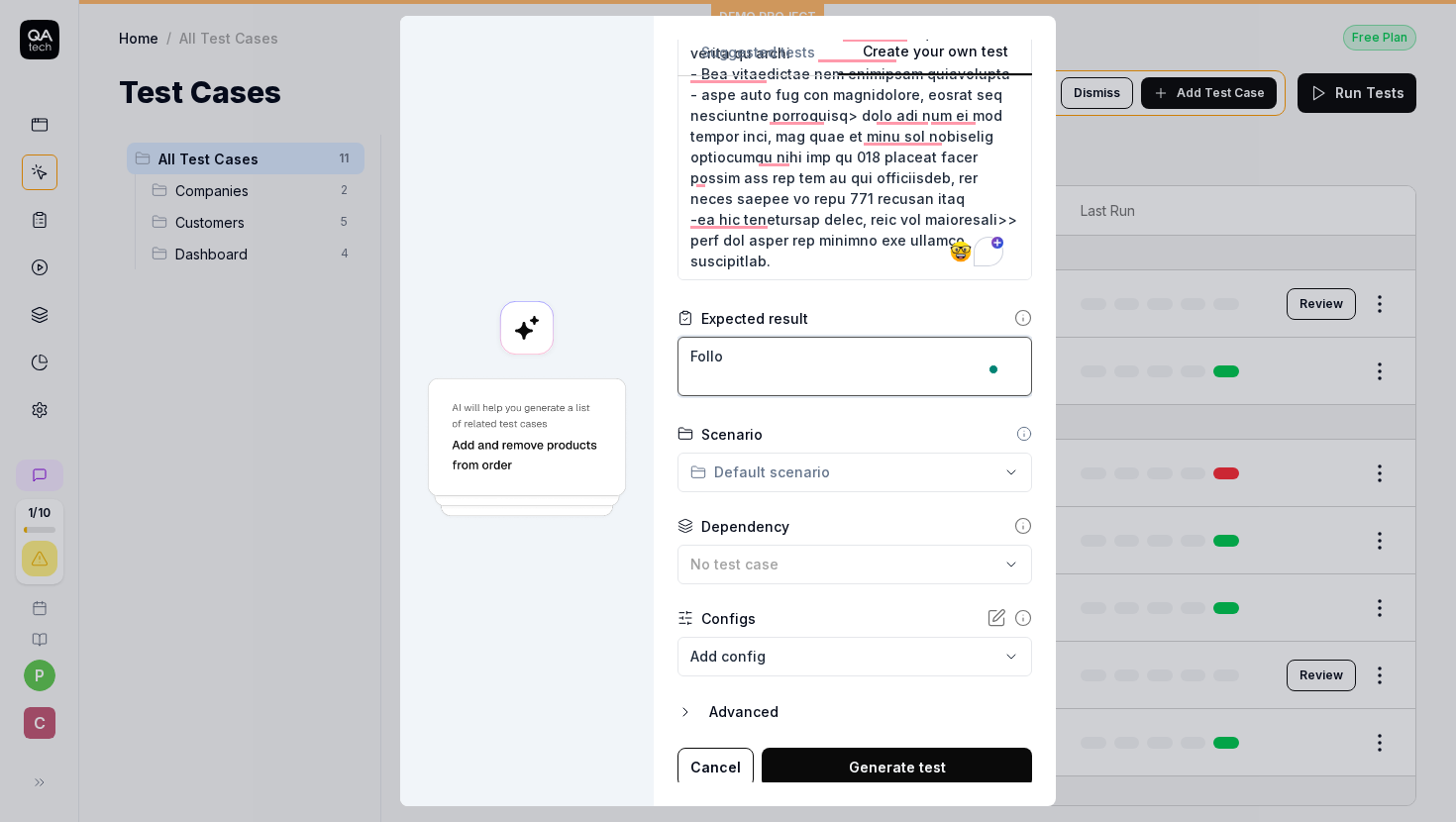 type on "*" 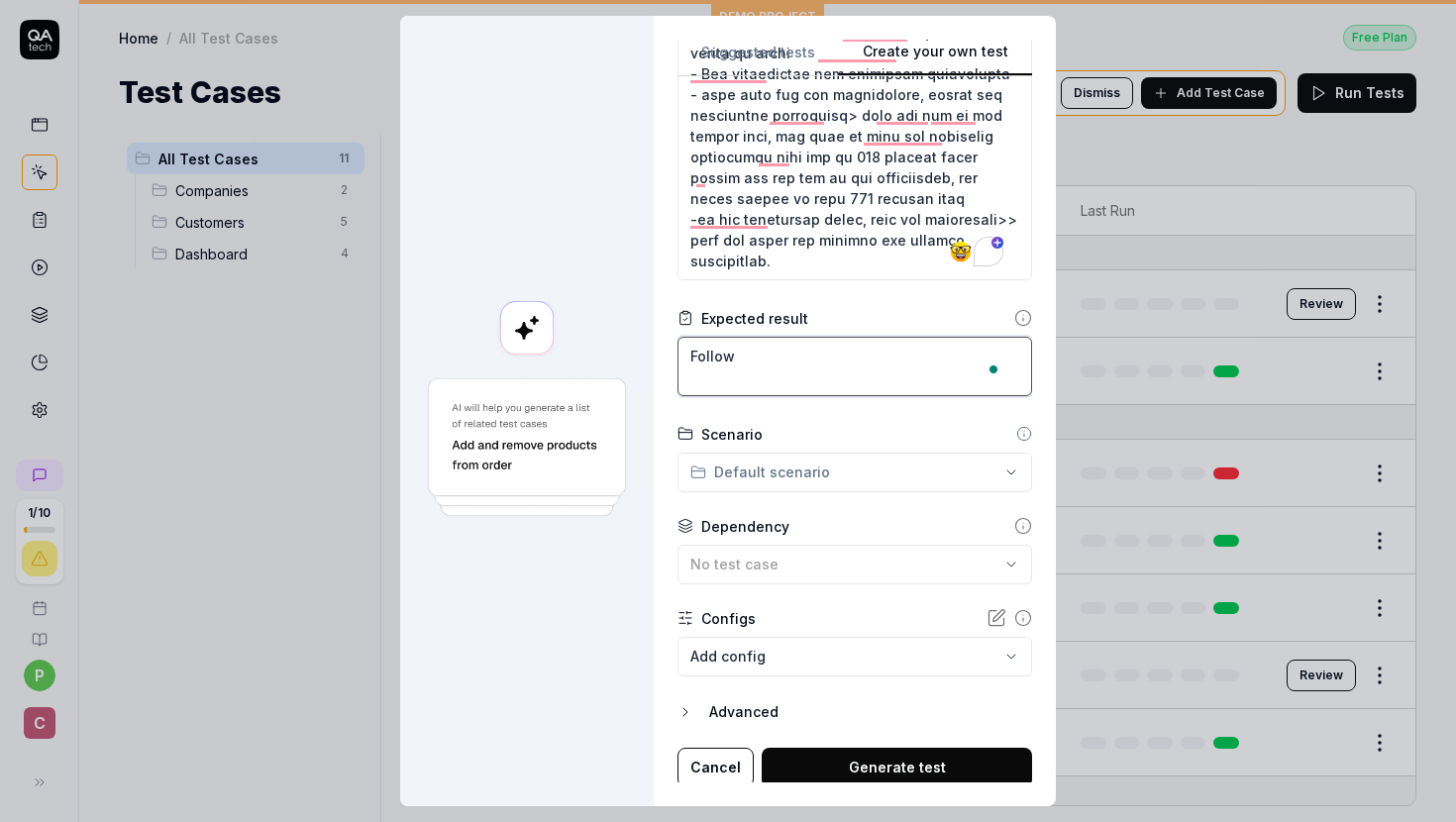 type on "*" 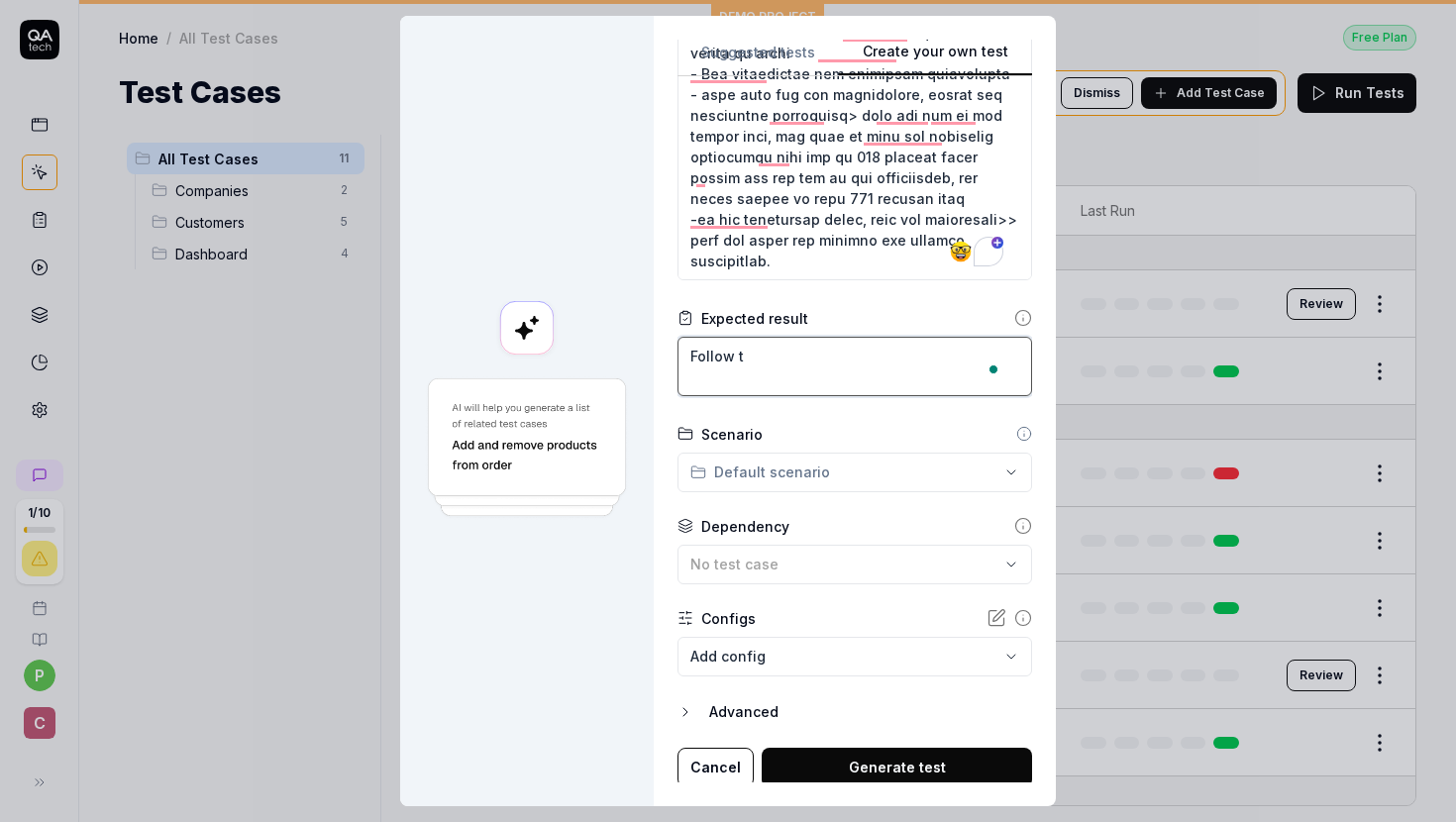 type on "*" 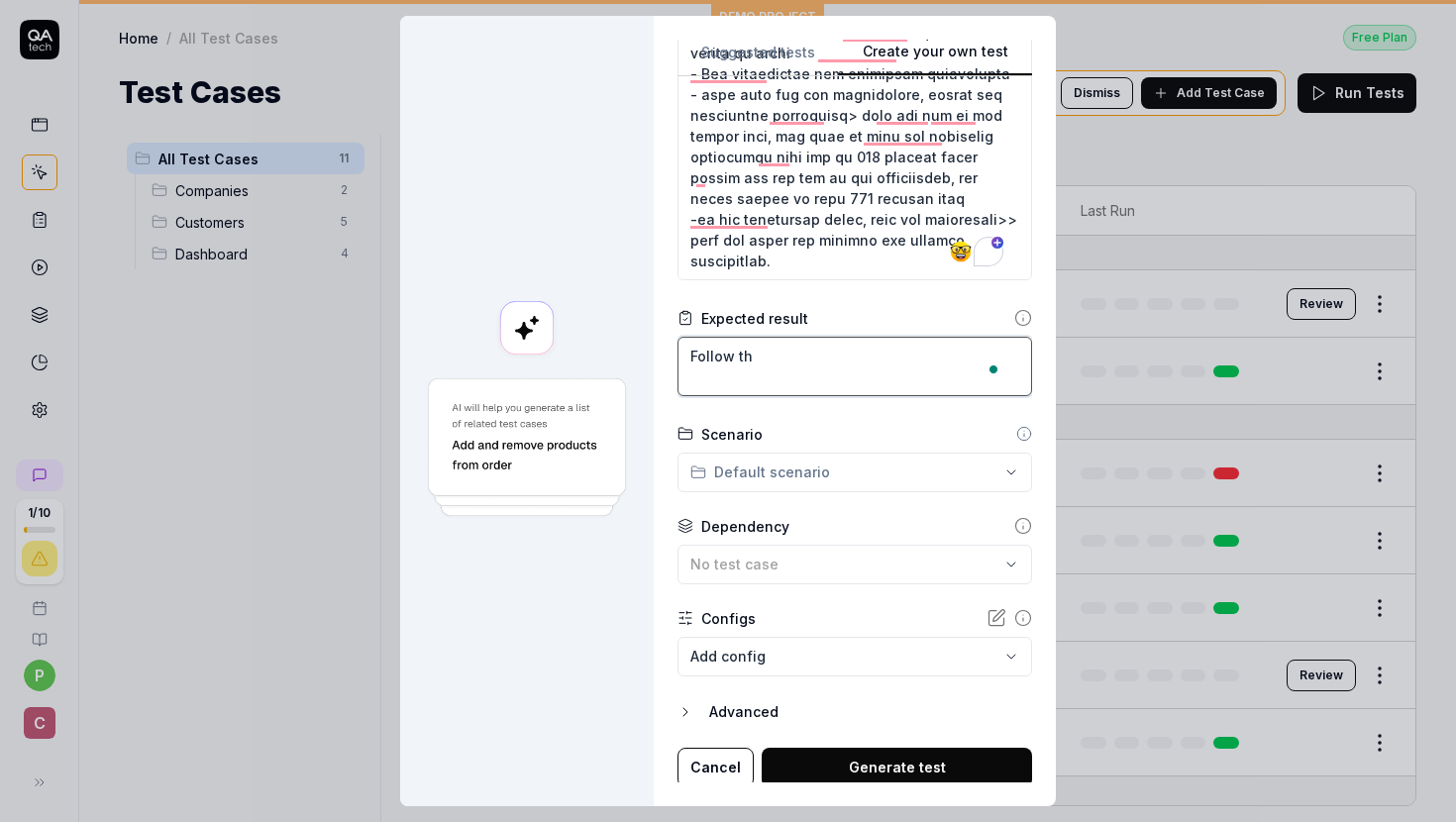 type on "*" 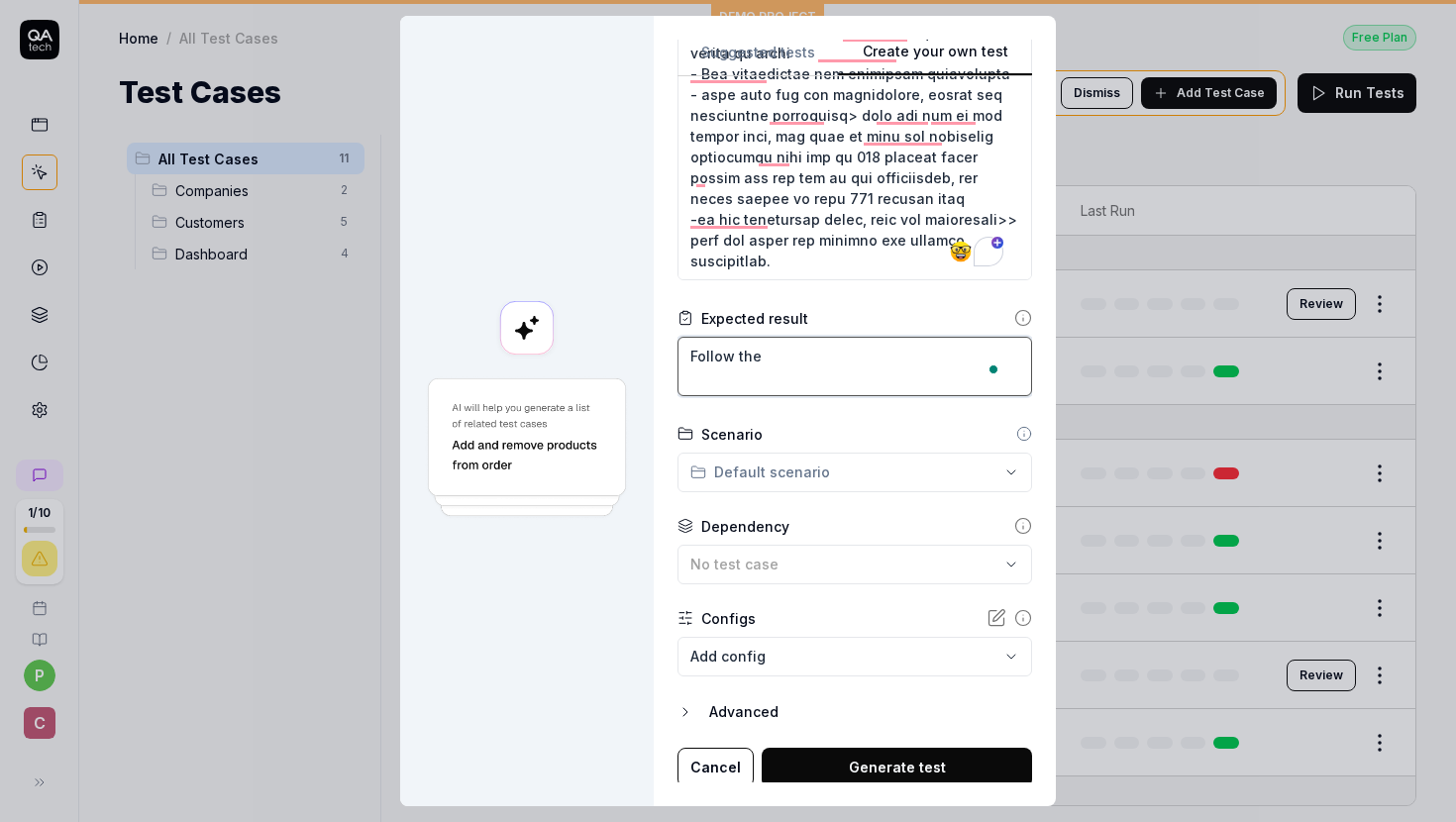 type on "*" 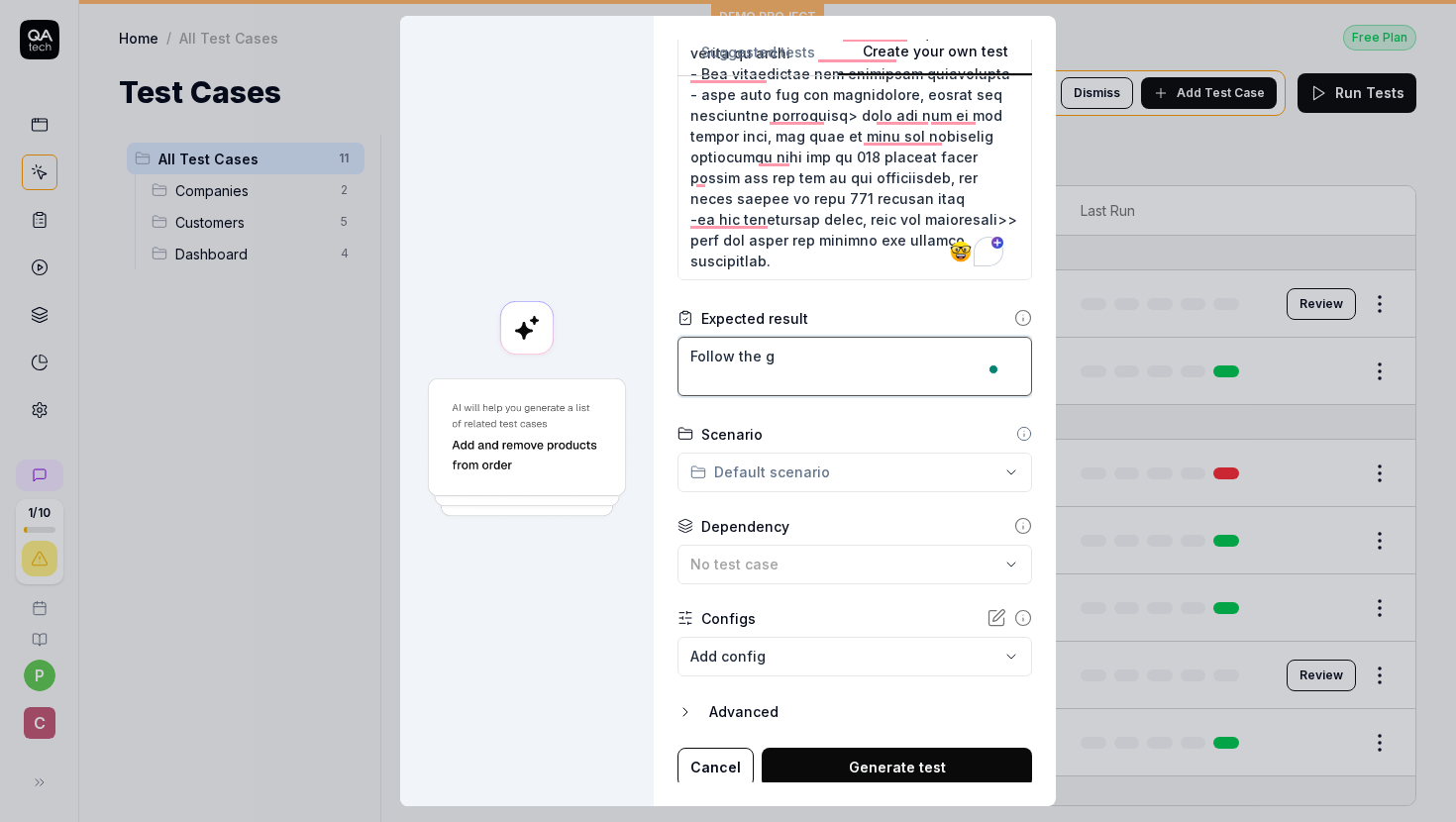 type on "*" 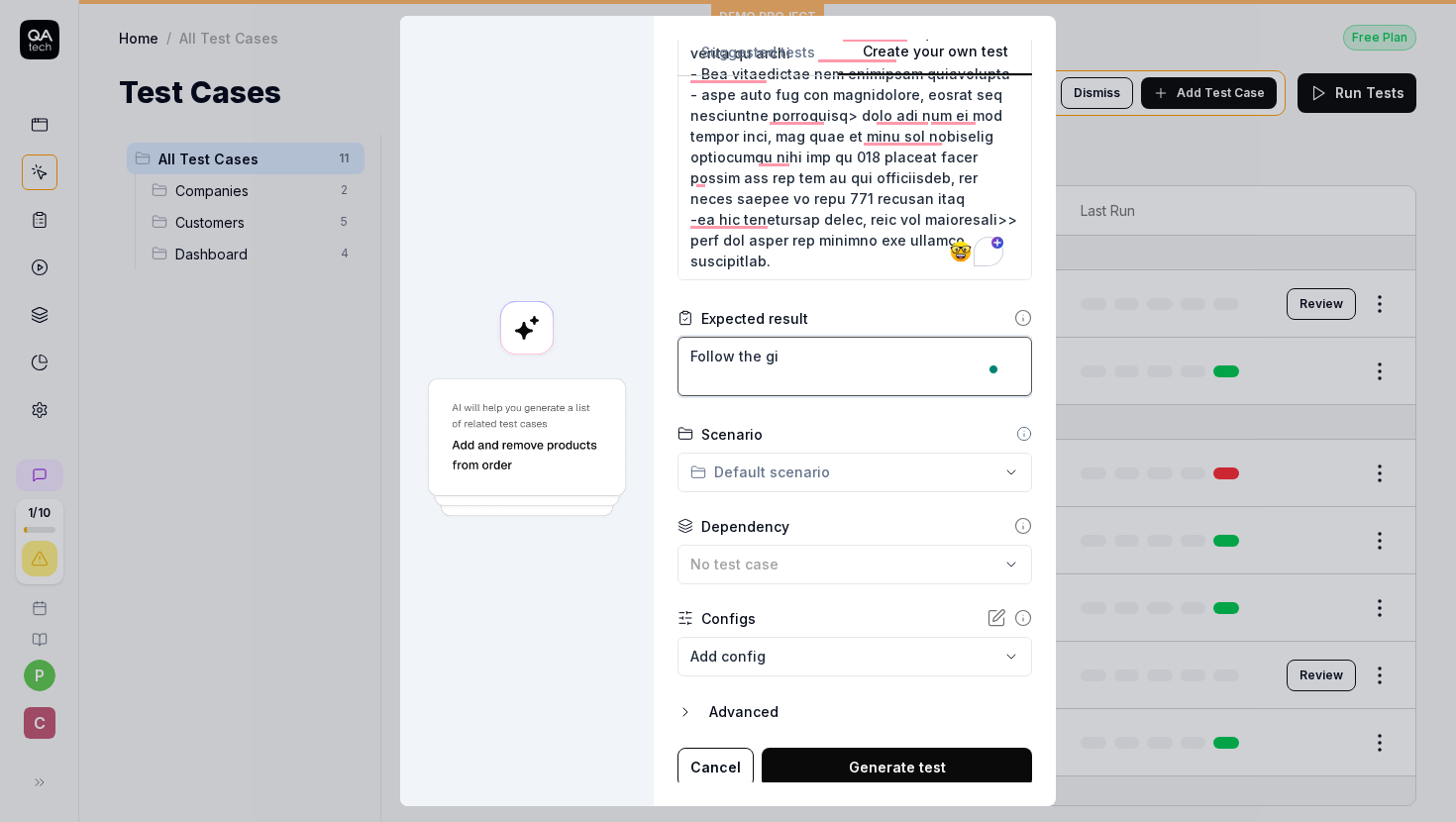 type on "*" 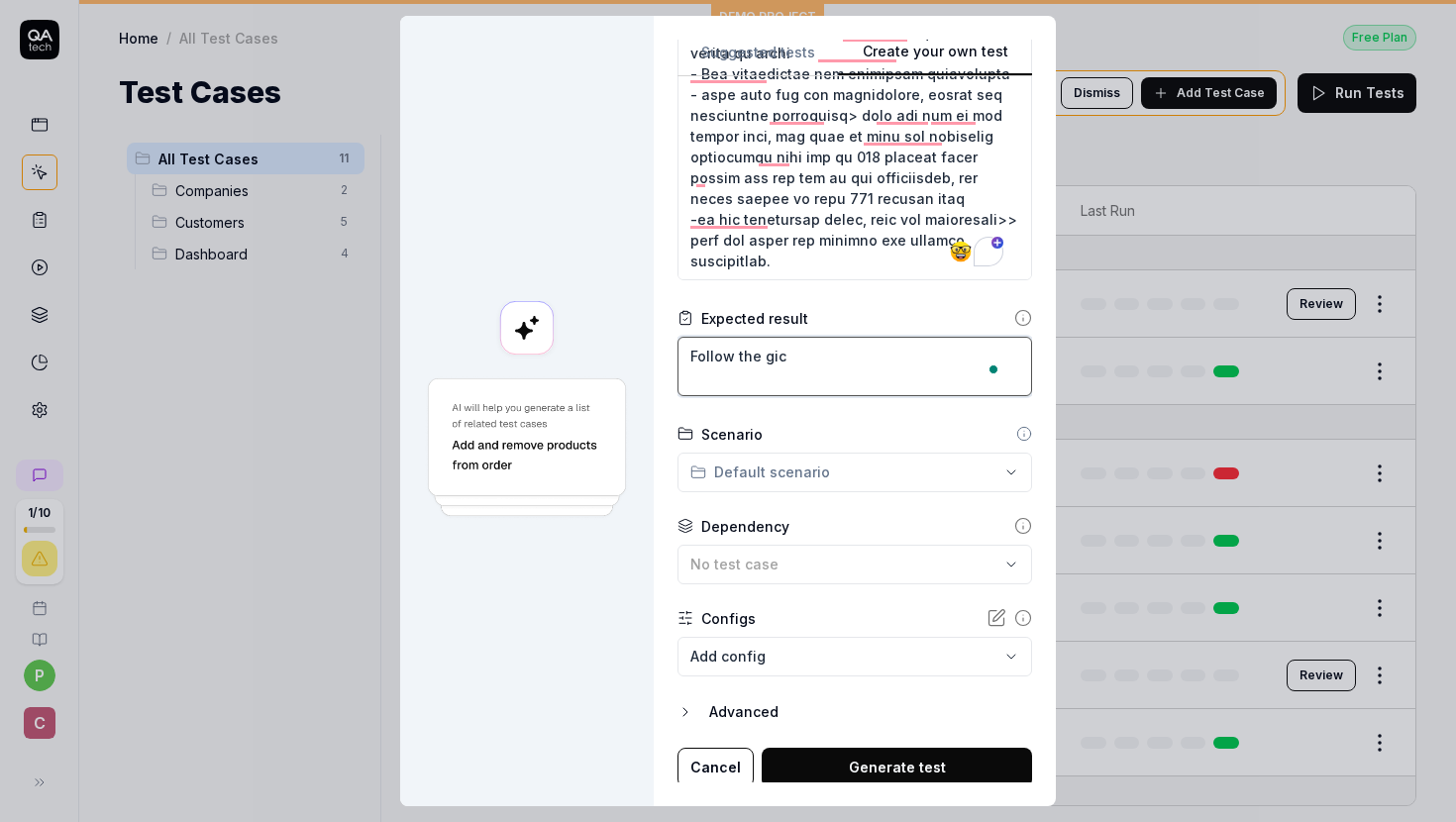 type on "*" 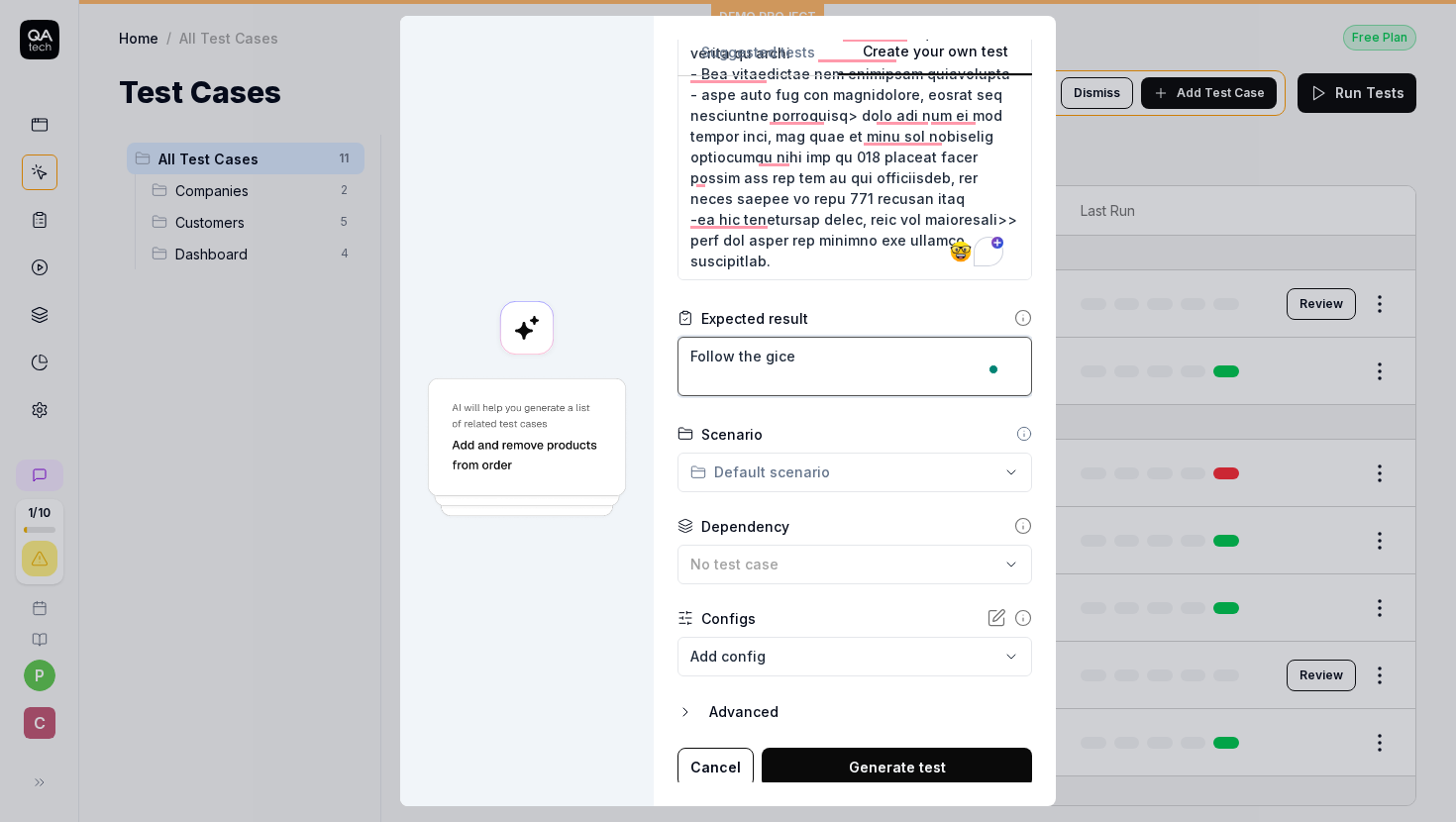 type on "*" 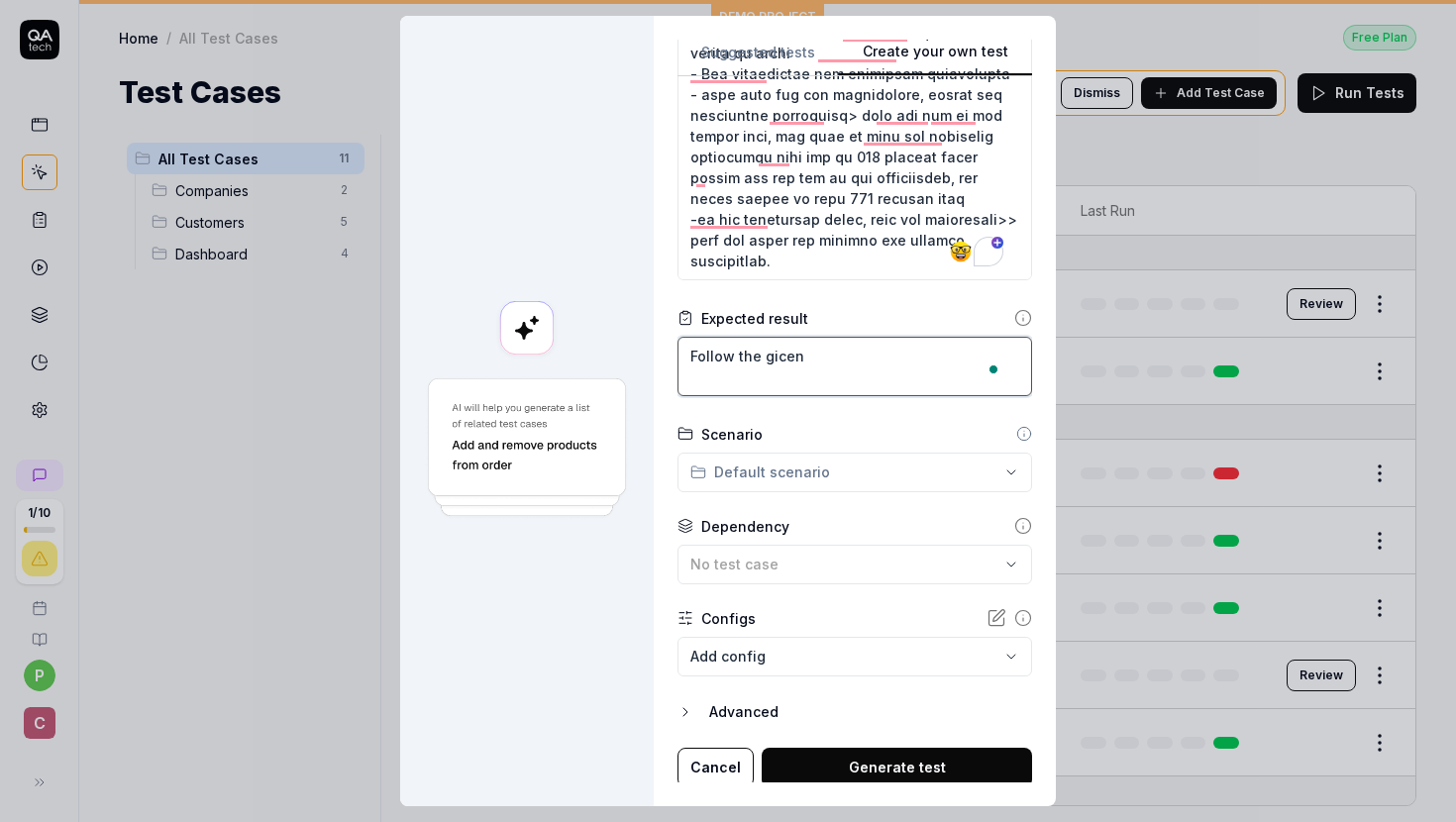 type on "*" 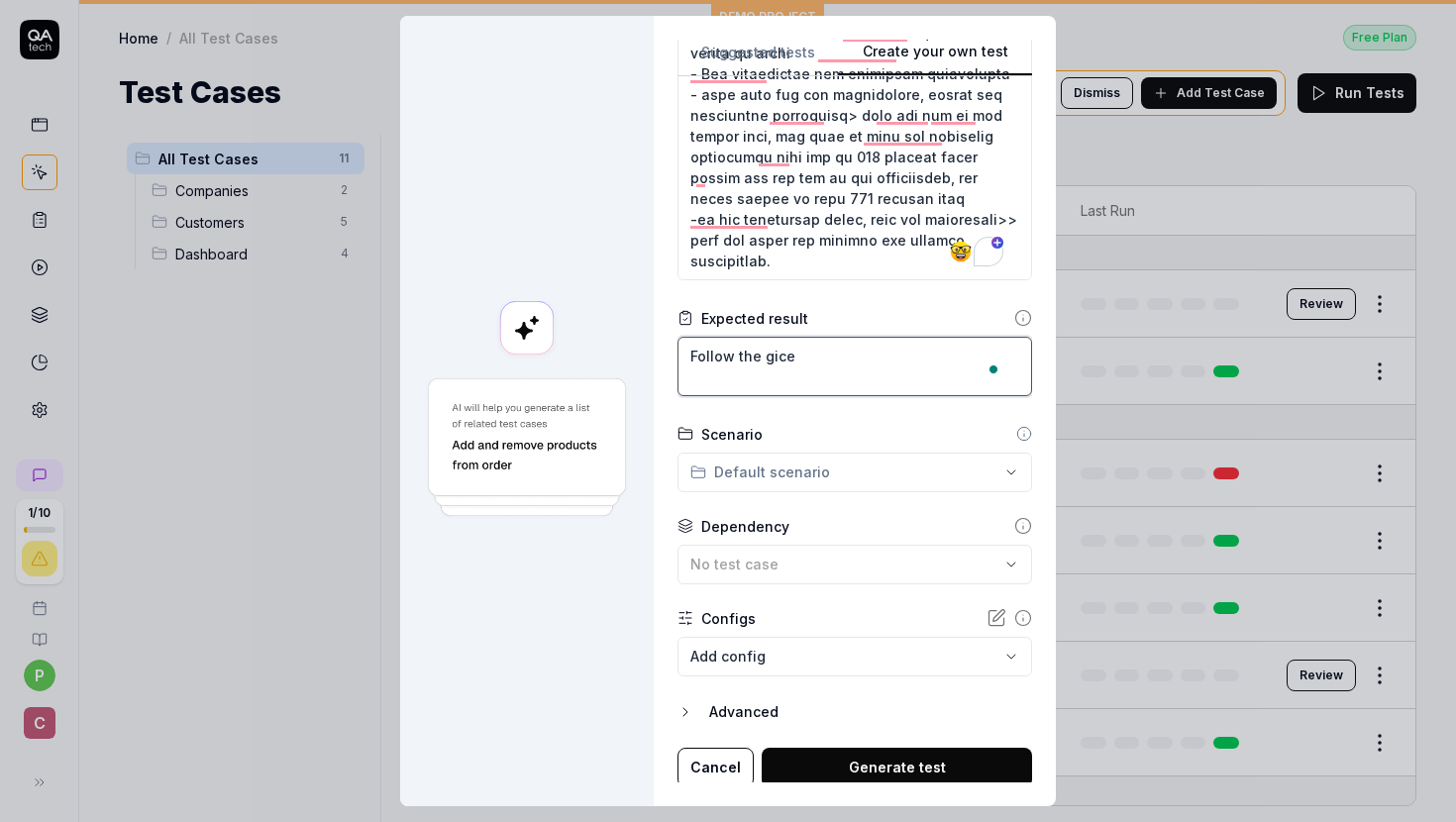 type on "*" 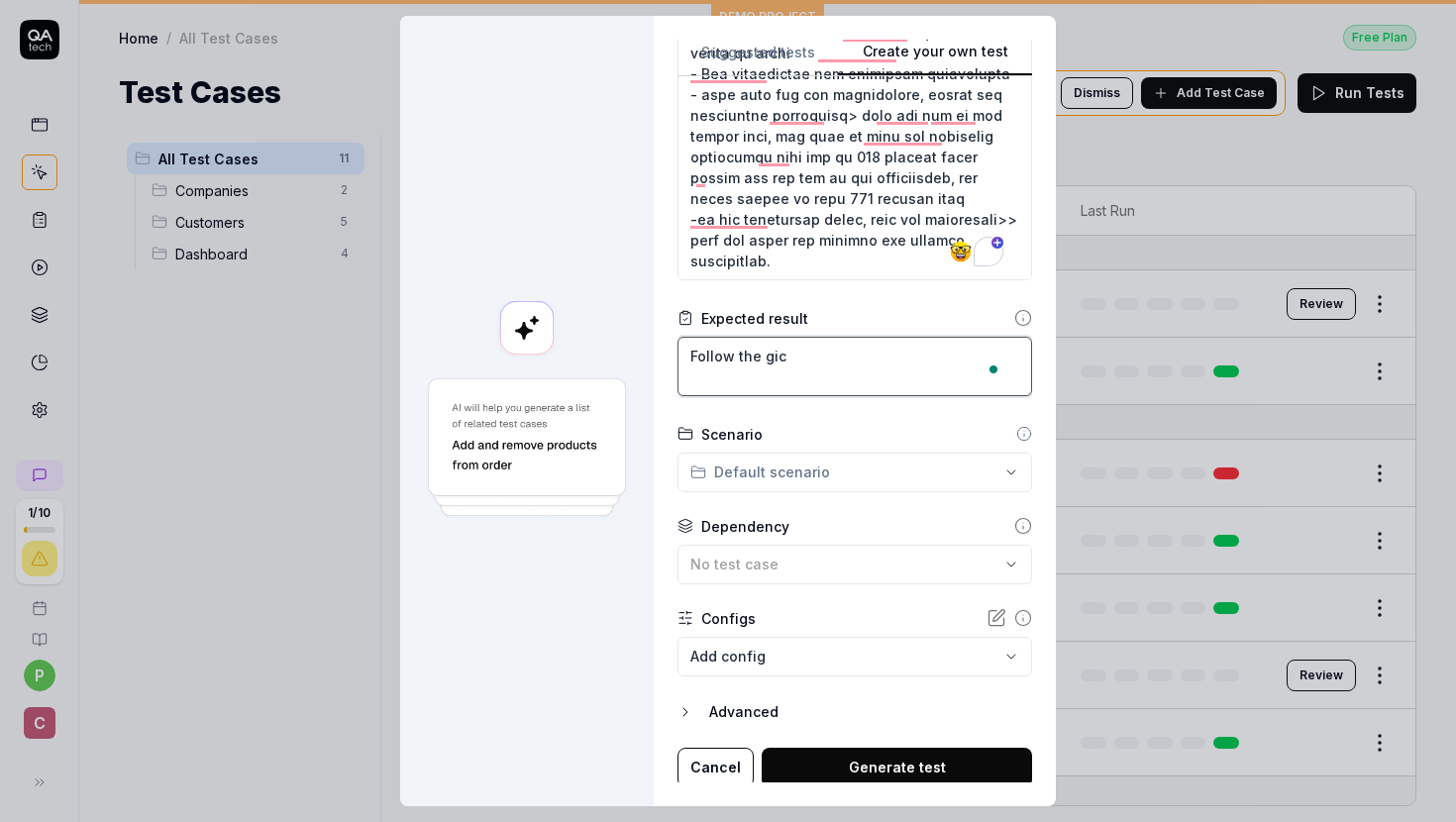 type on "*" 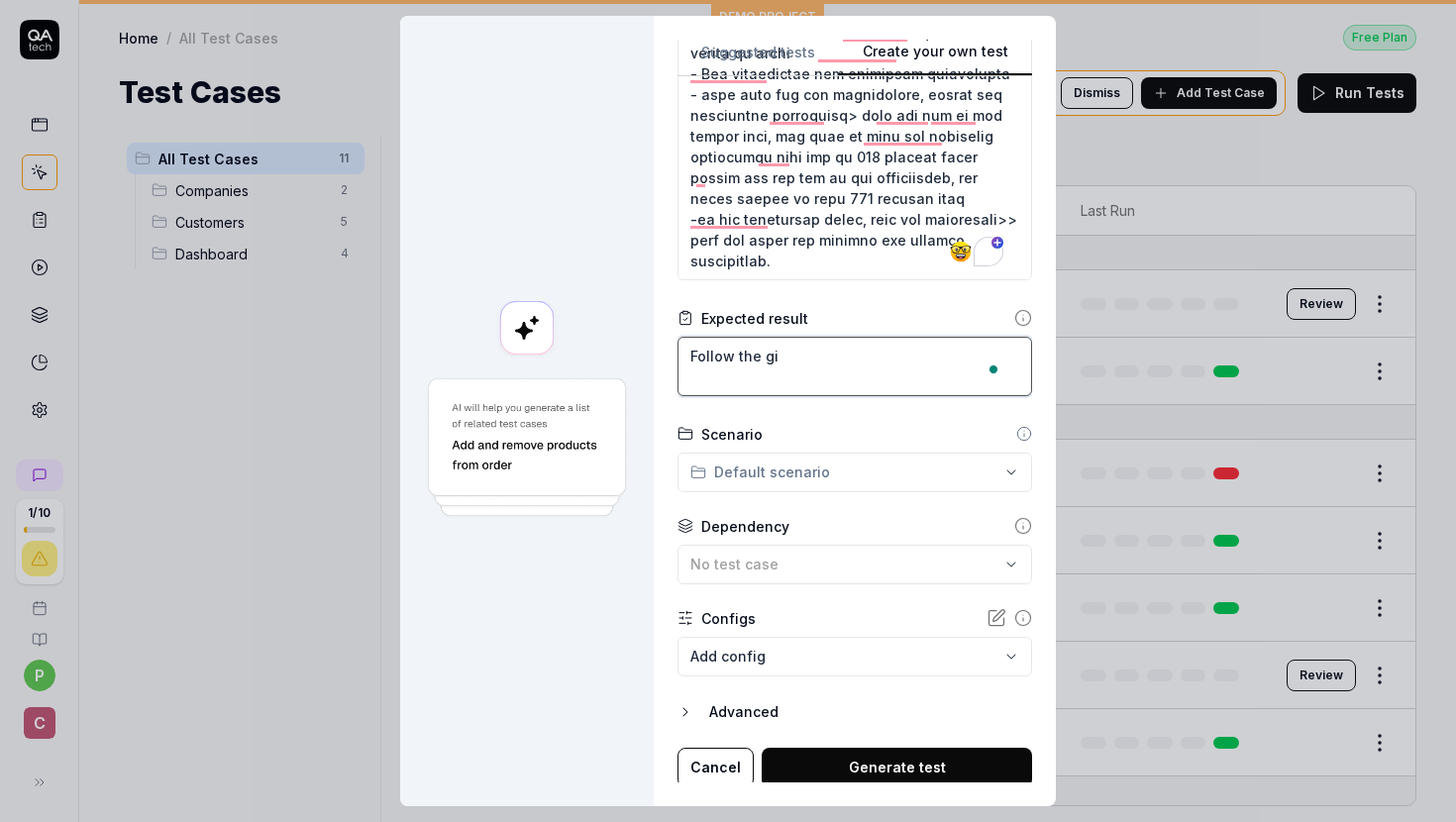 type on "*" 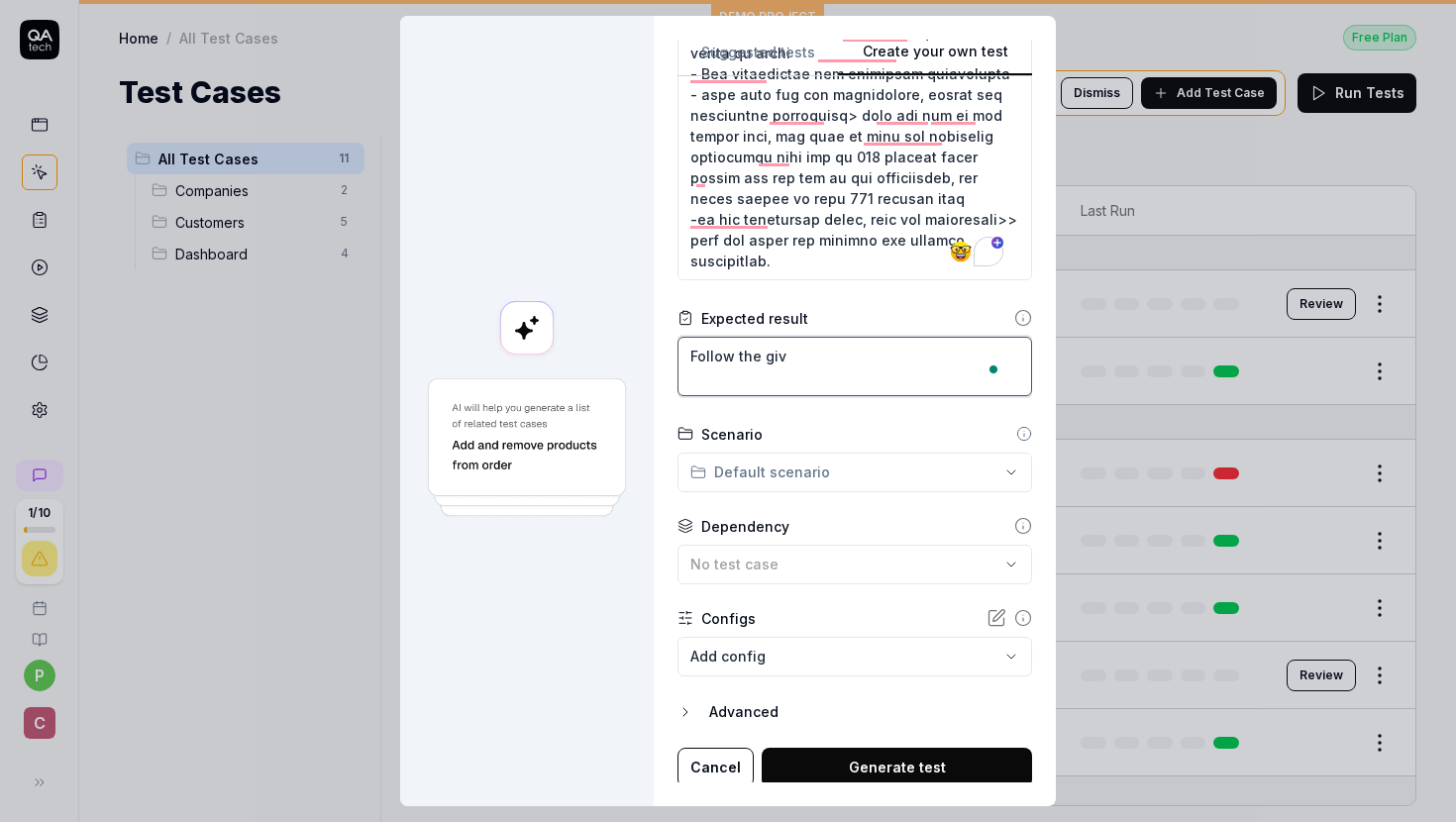 type on "*" 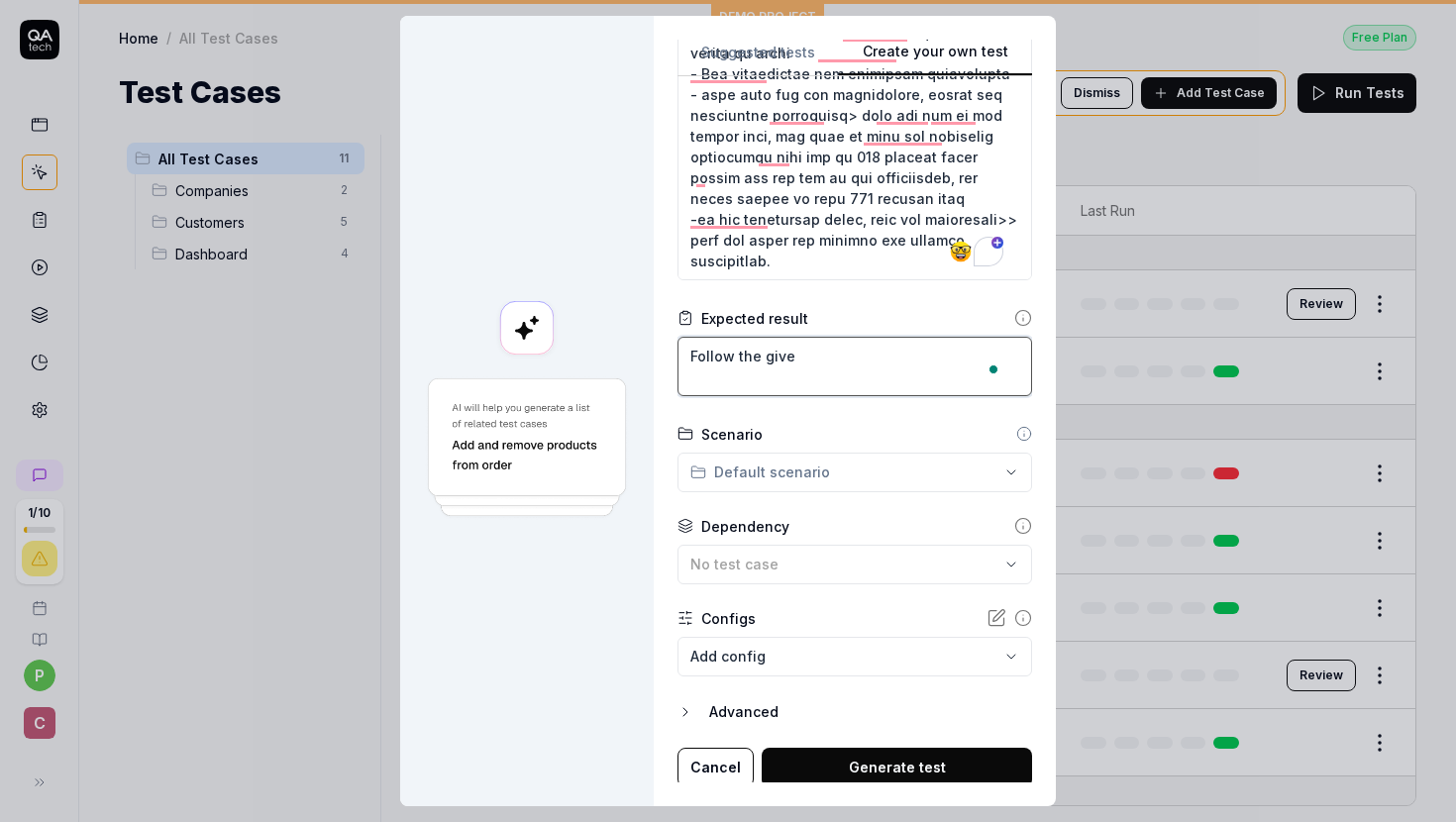 type on "*" 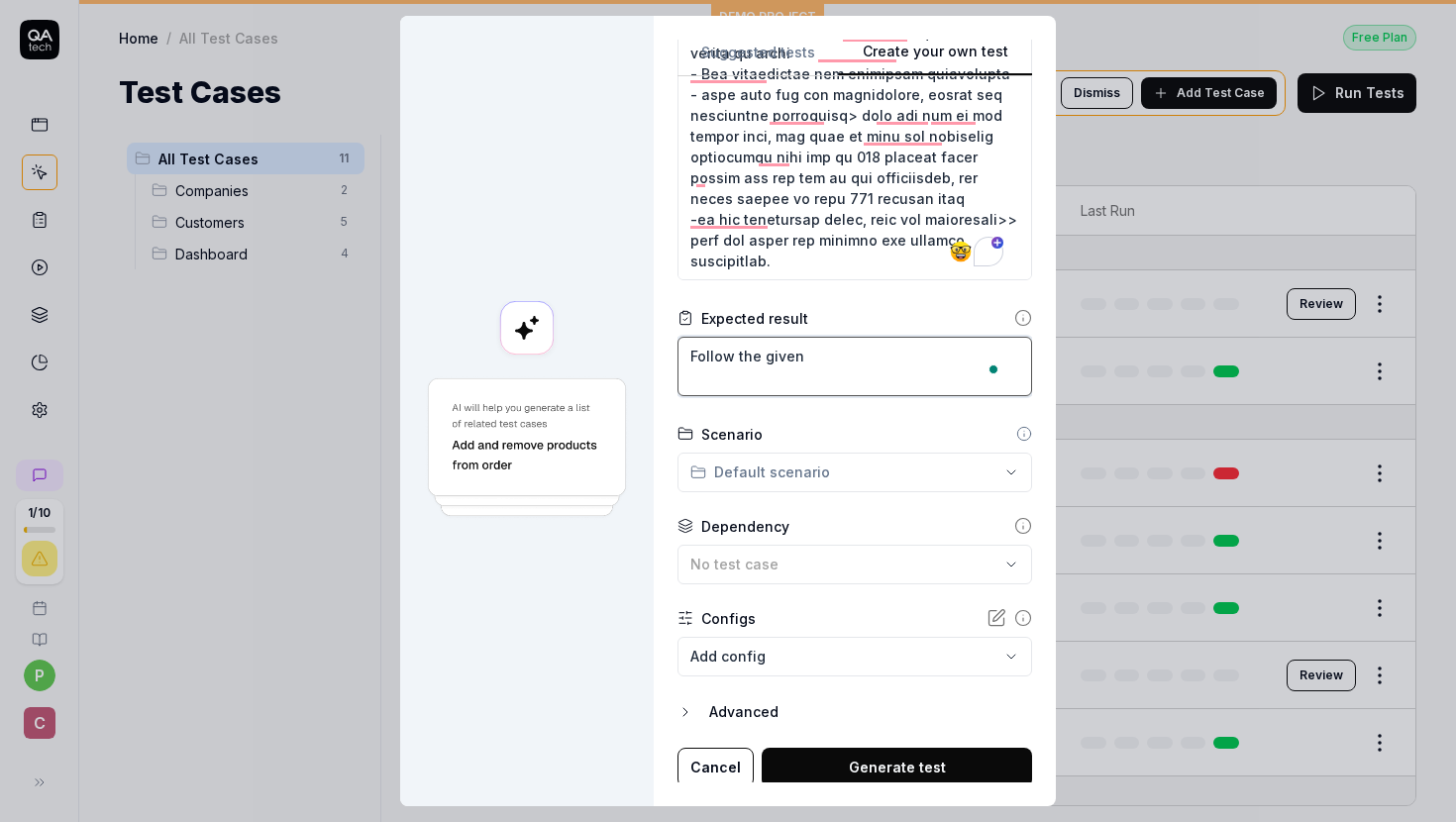 type on "*" 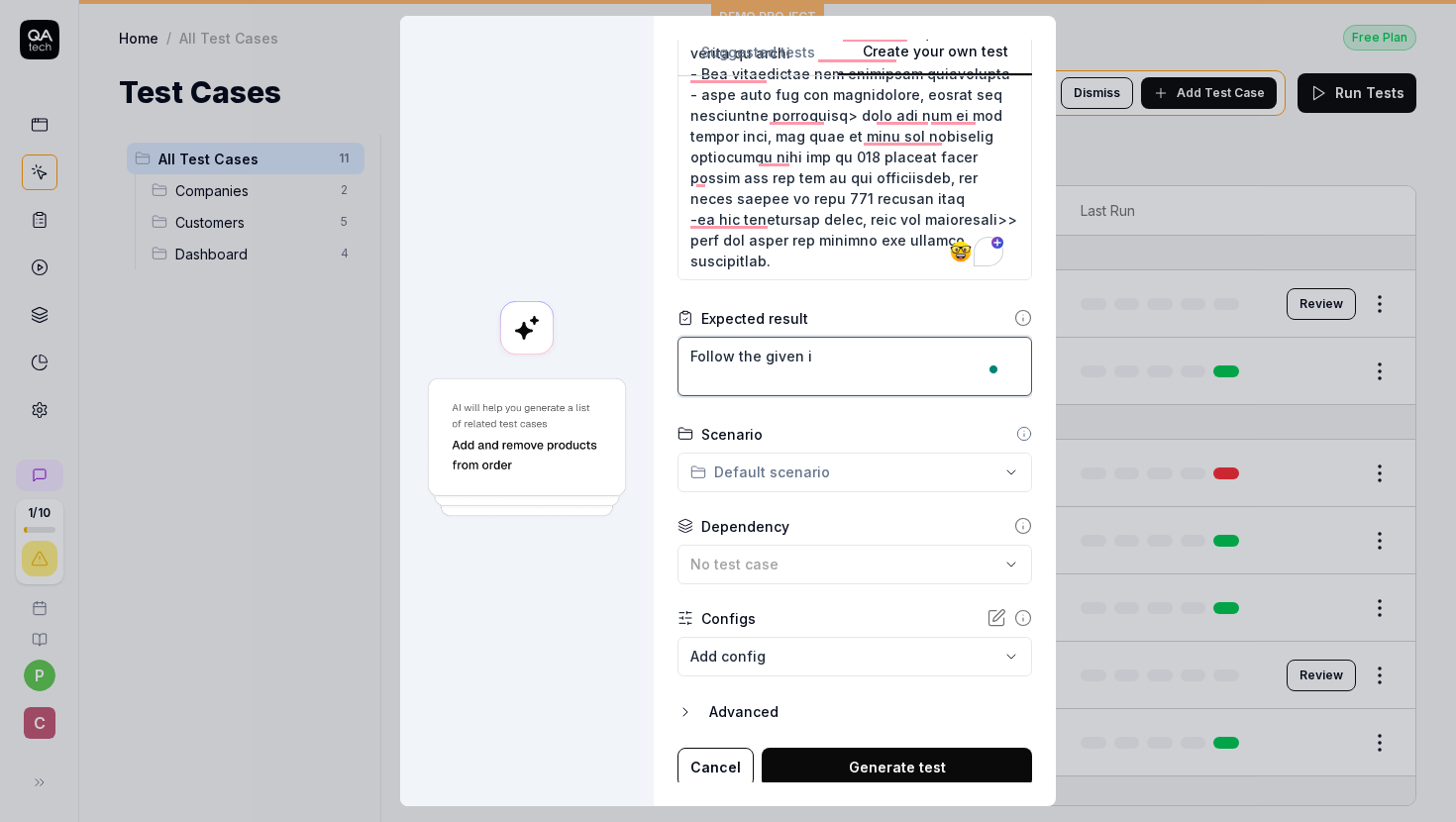 type on "*" 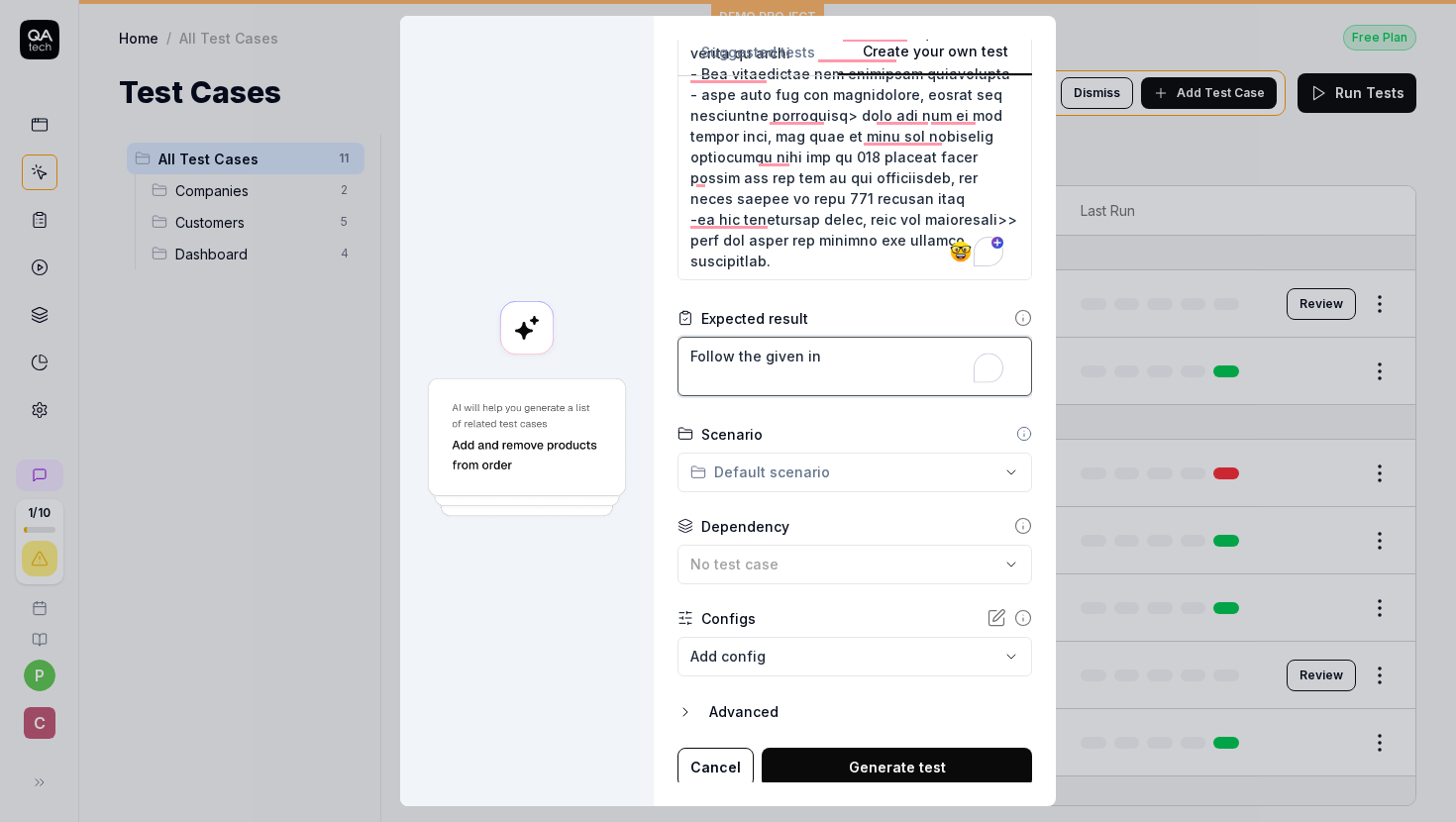 type on "*" 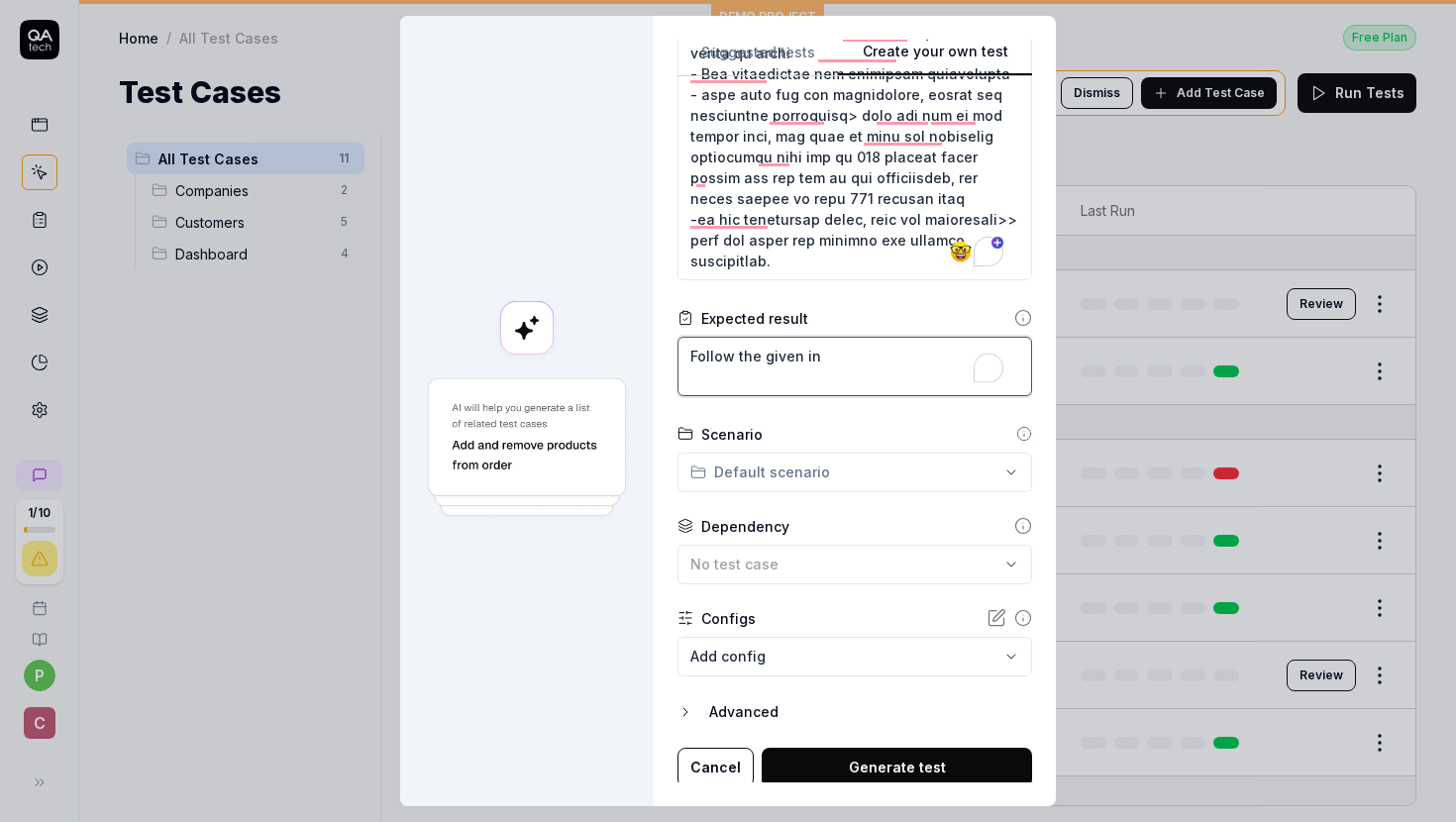 type on "Follow the given ins" 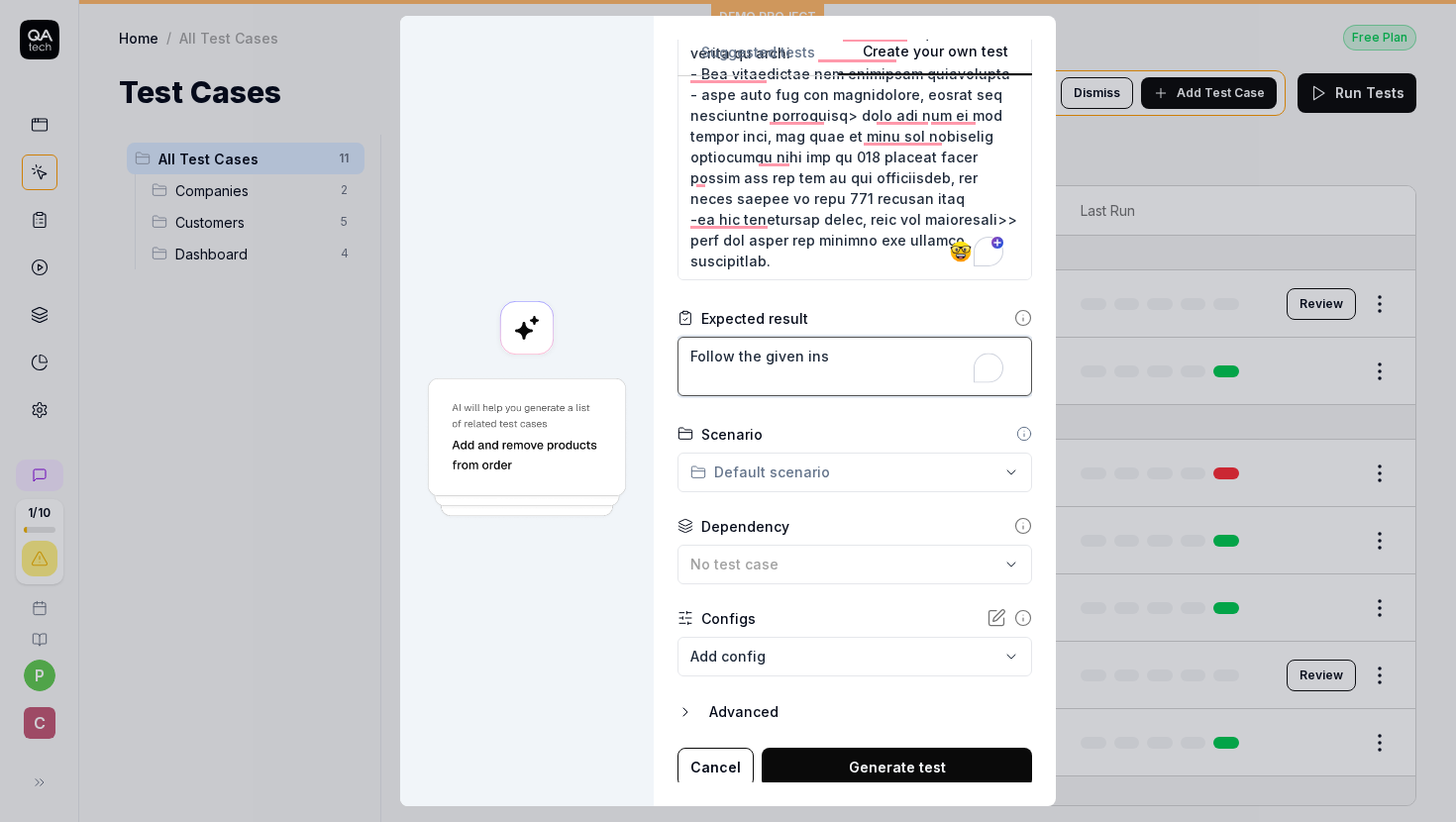 type on "*" 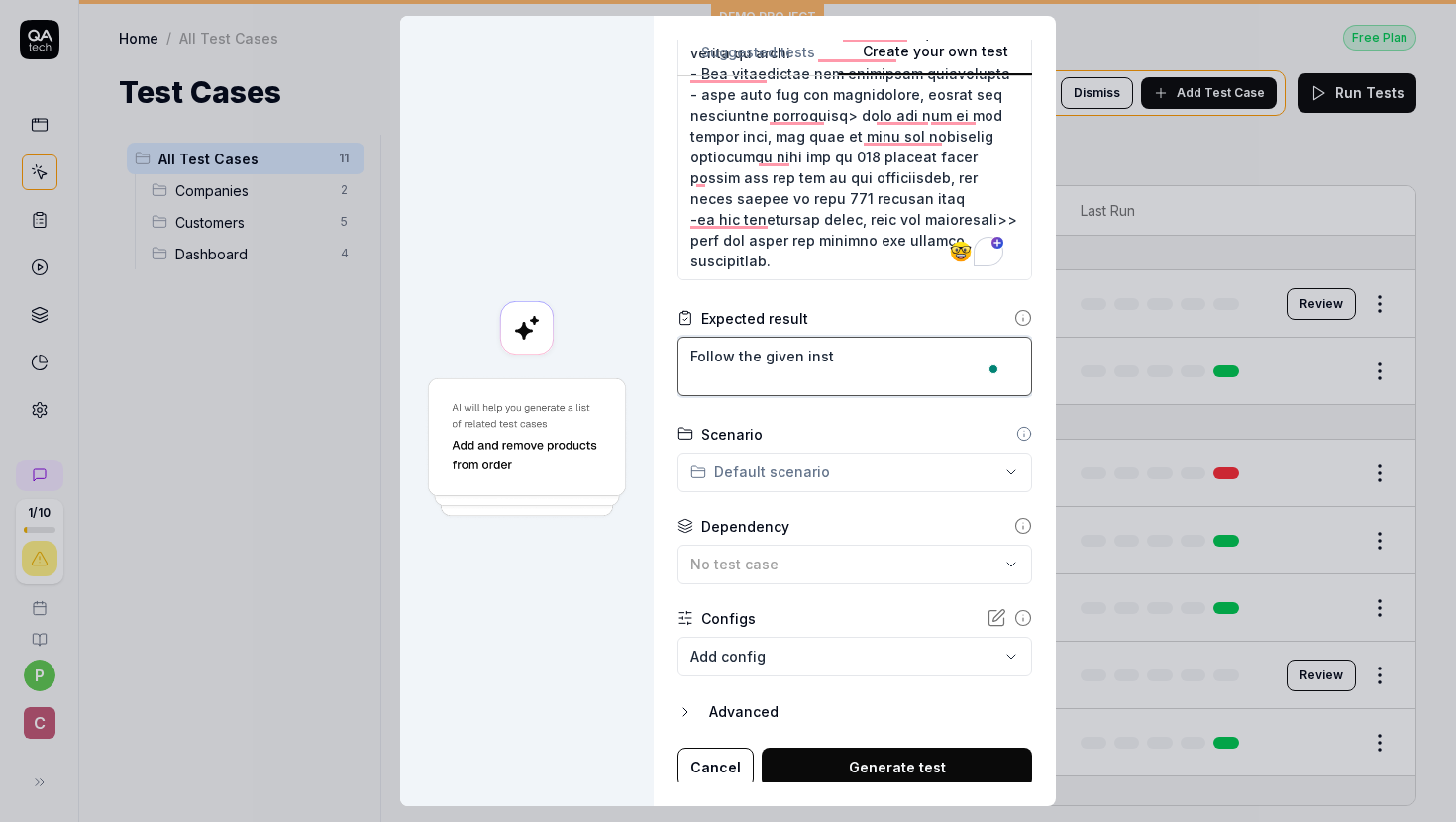 type on "*" 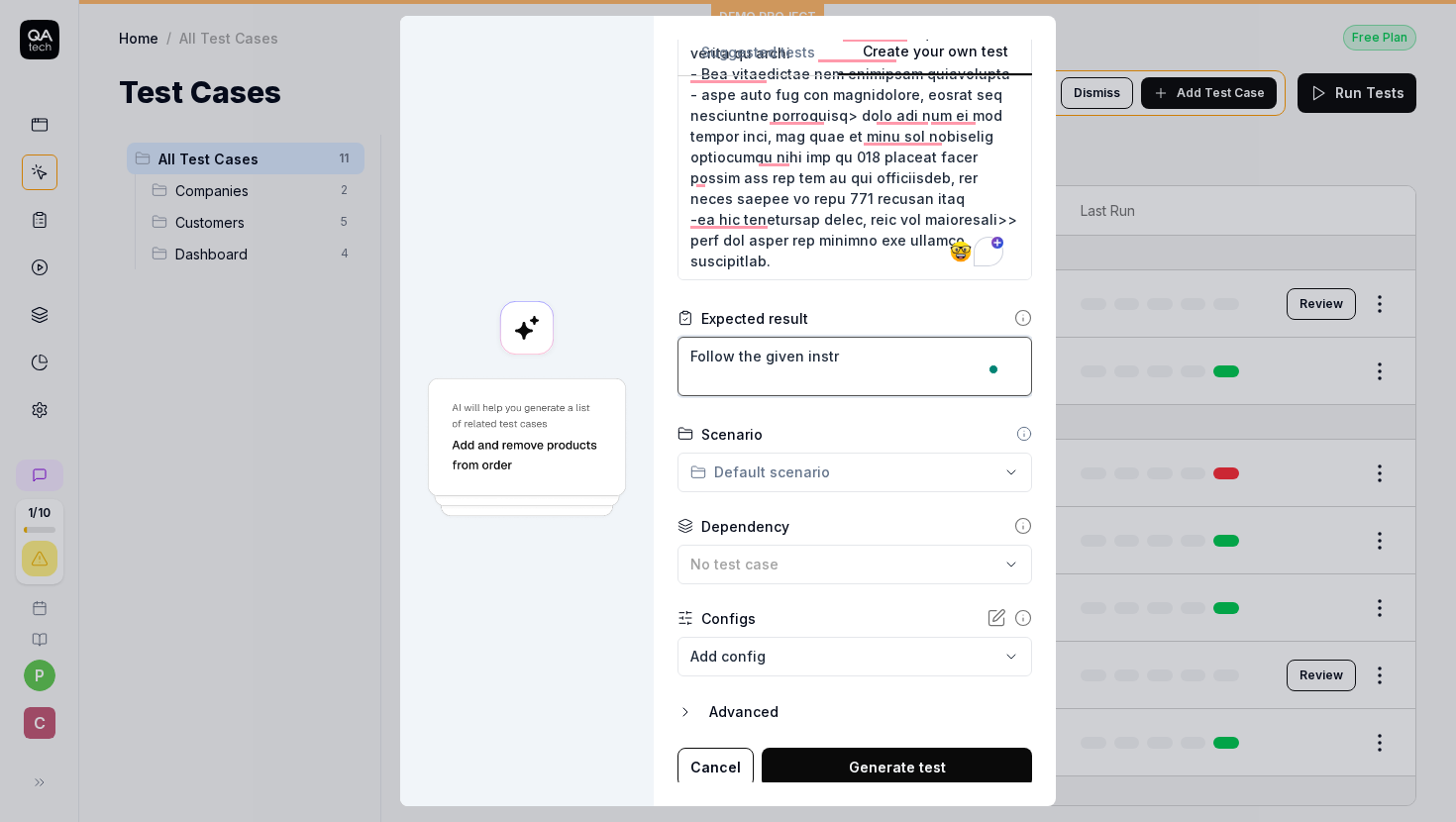 type on "*" 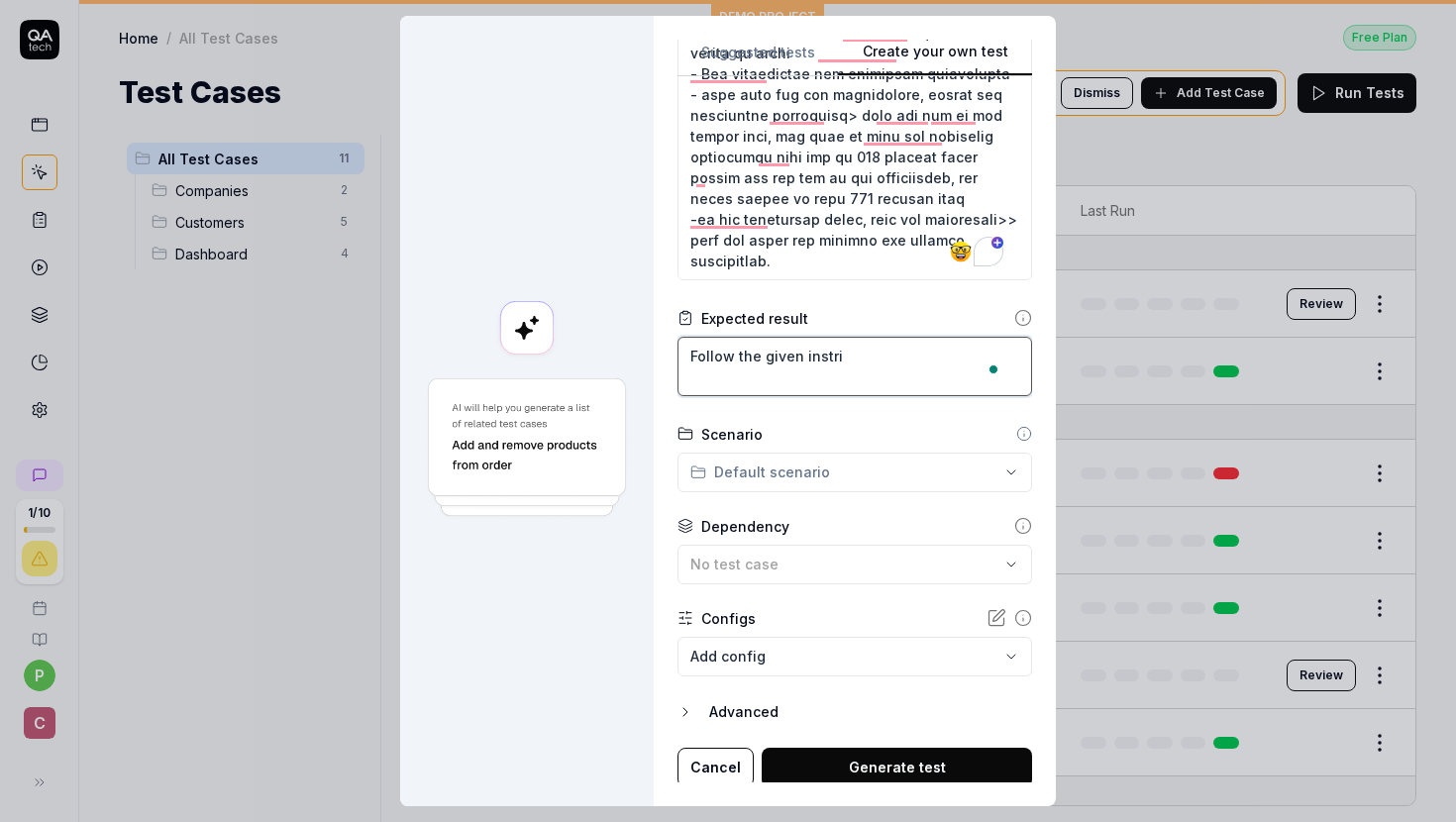 type on "*" 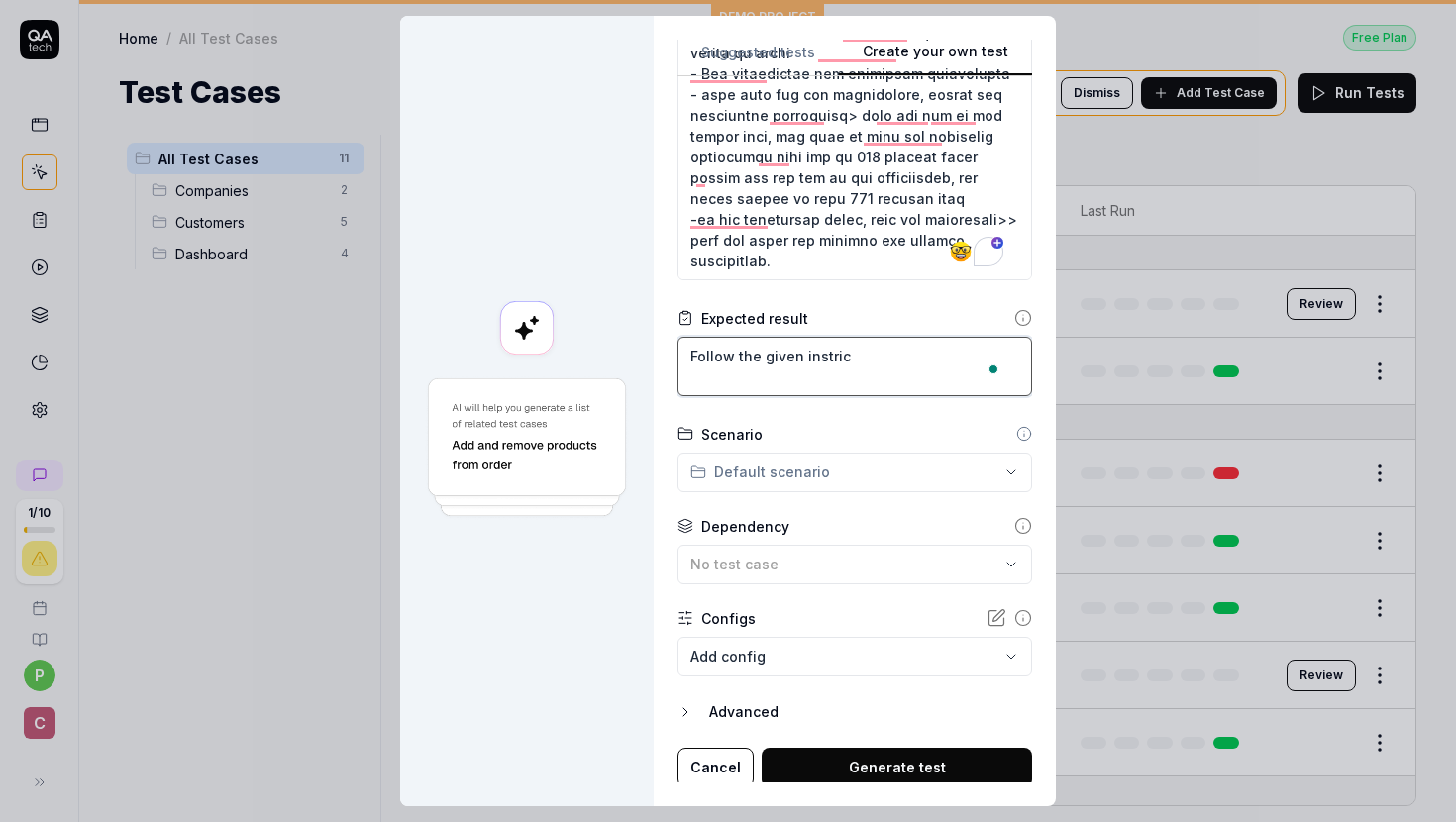 type on "*" 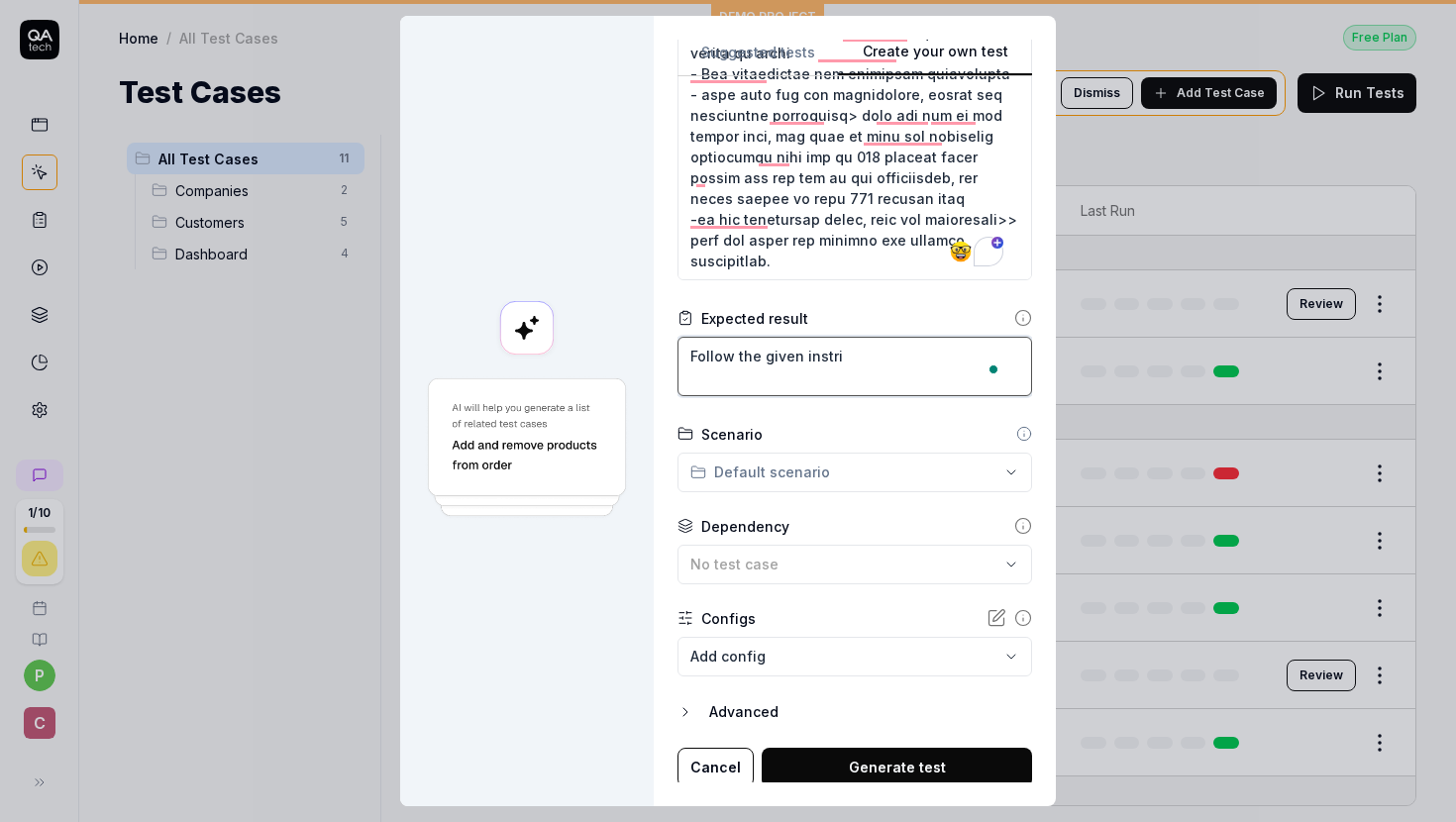 type on "*" 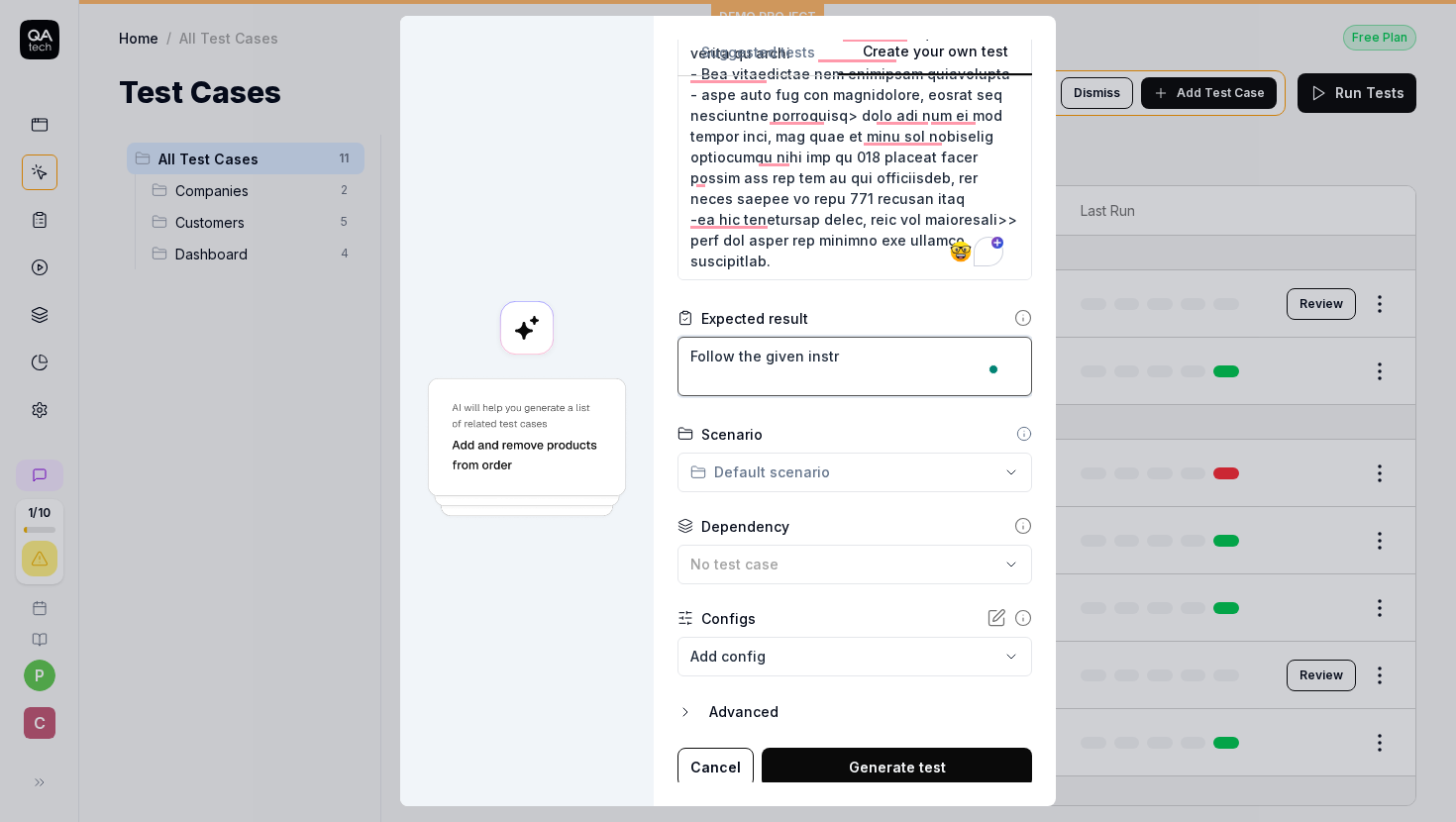 type on "*" 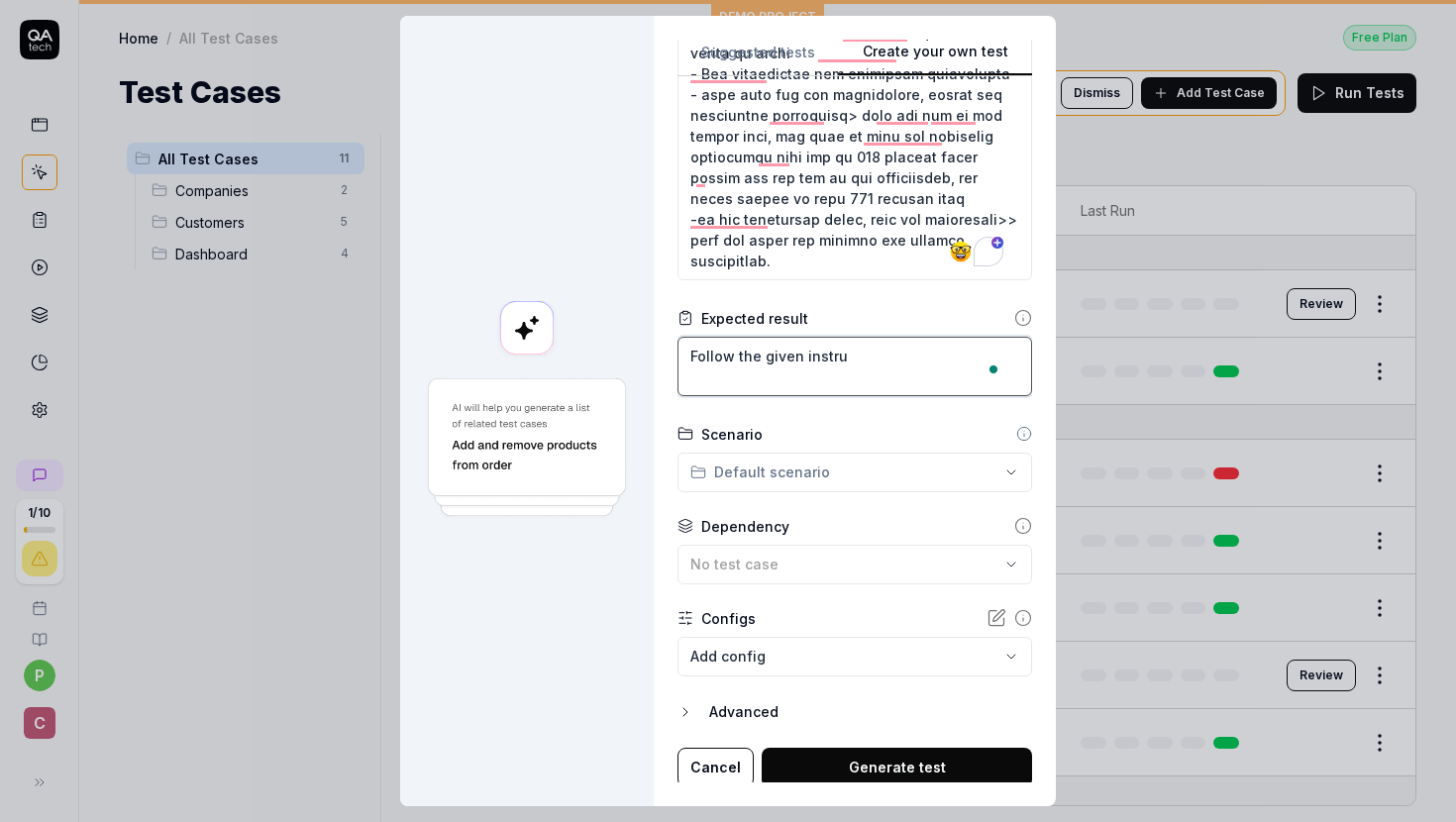 type on "*" 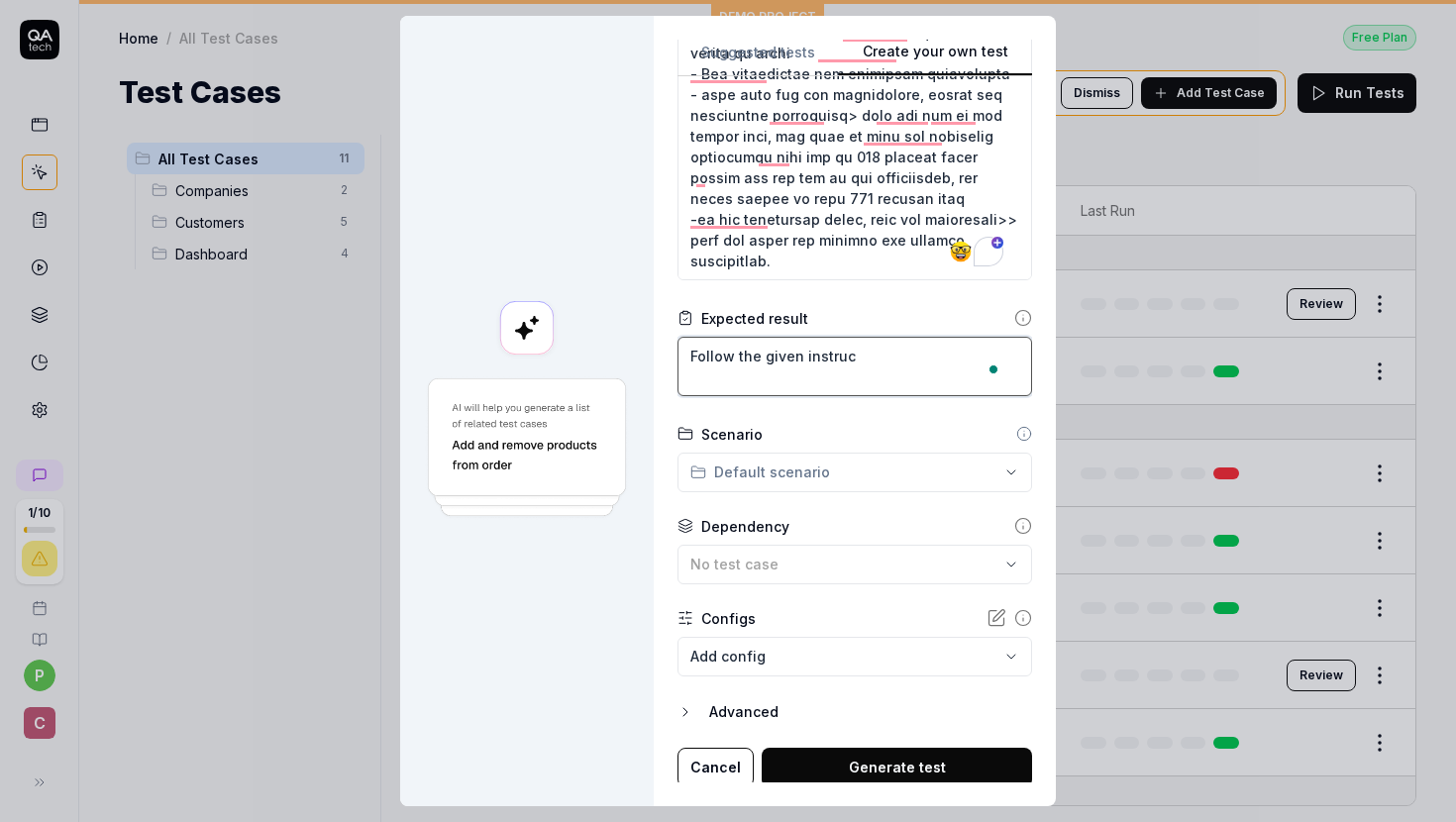 type on "*" 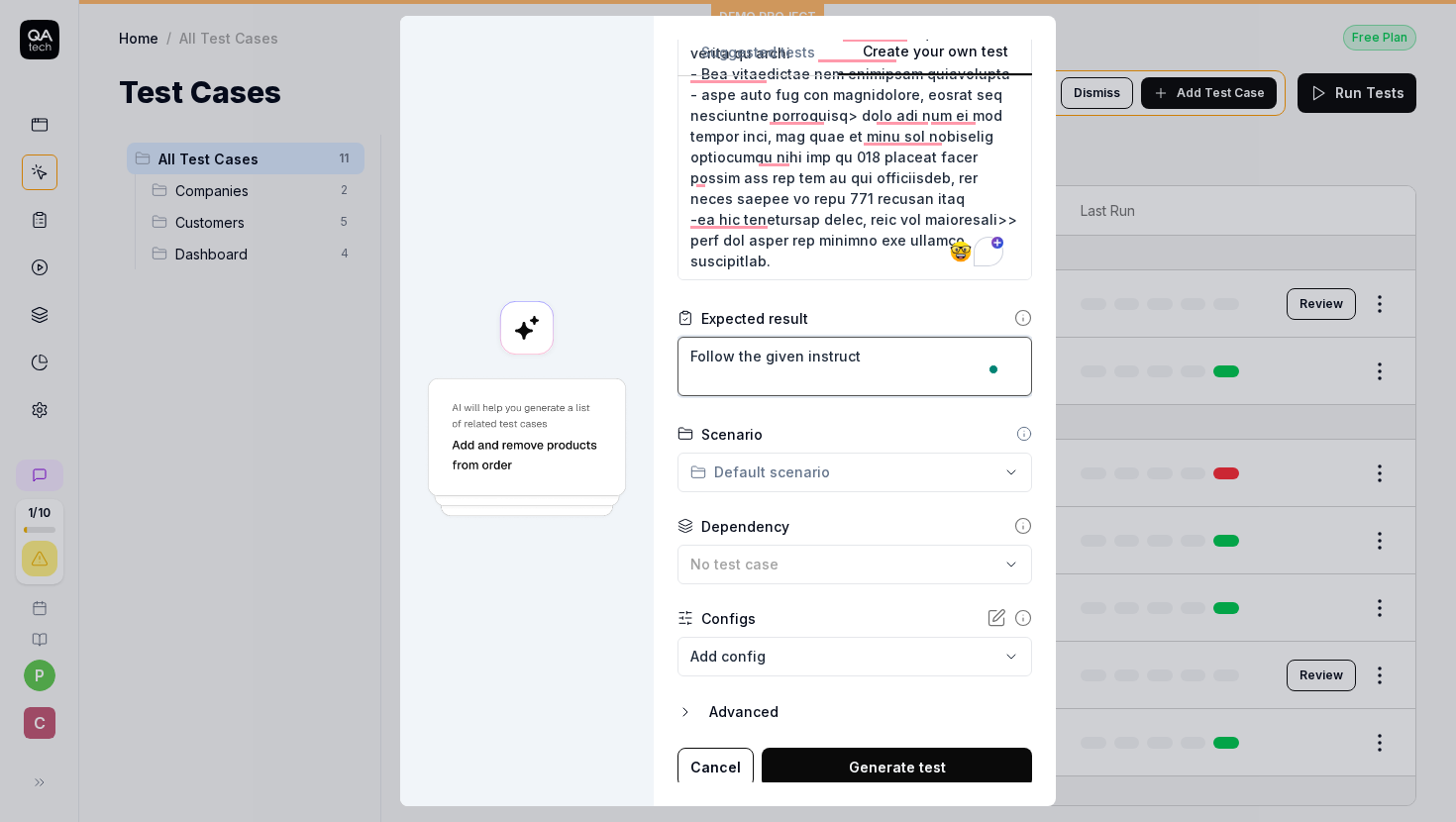 type on "*" 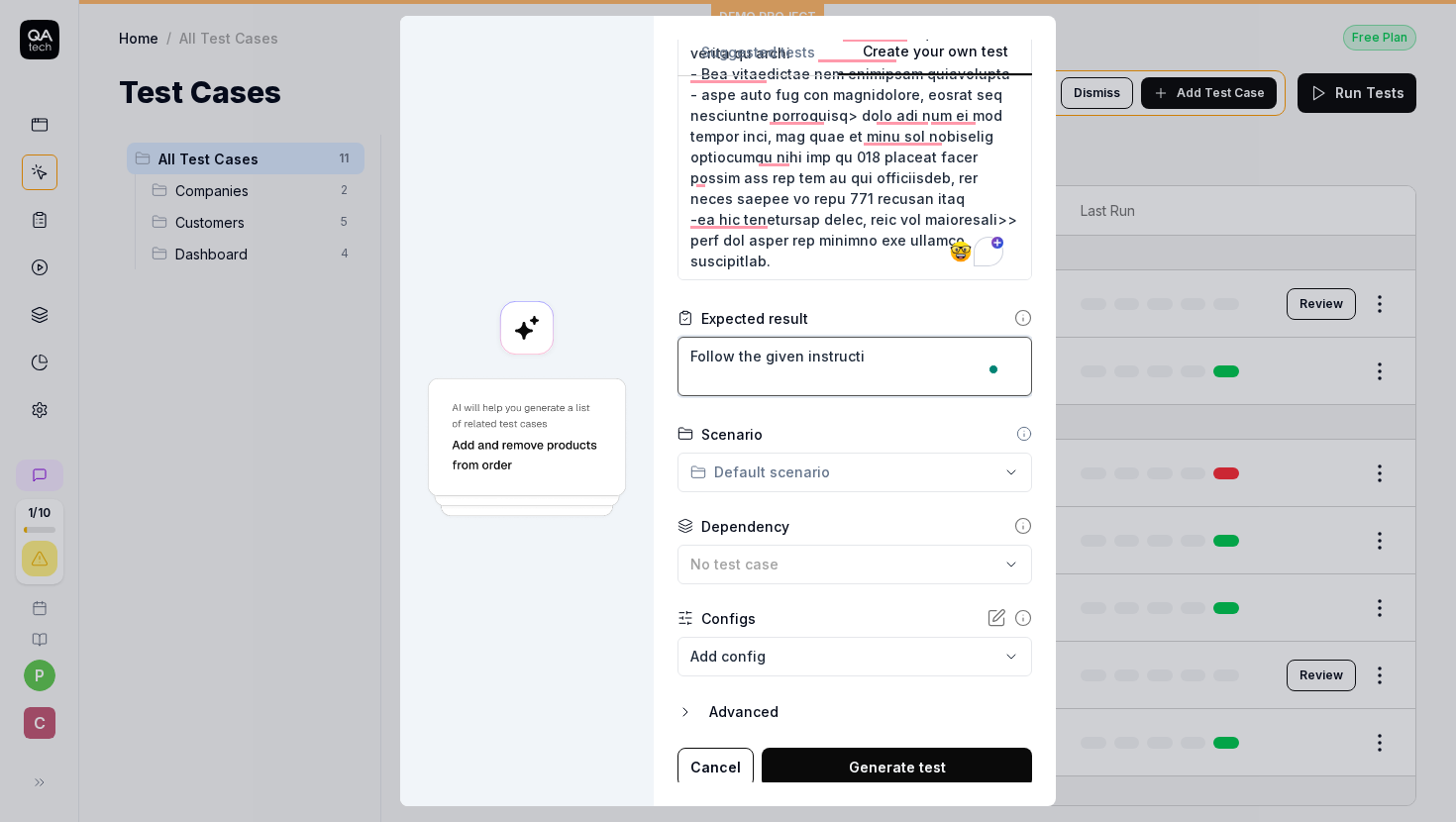 type on "*" 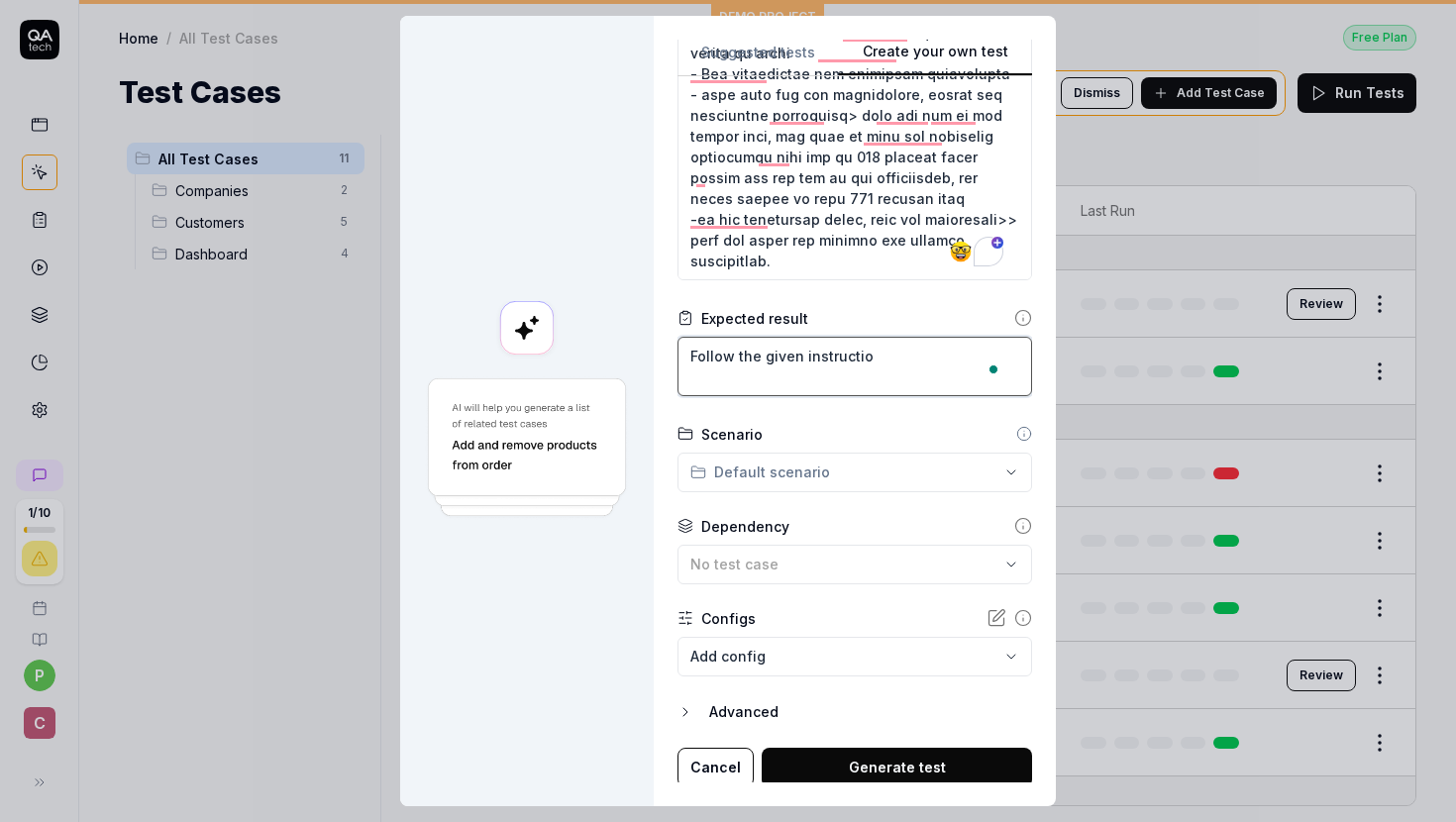 type on "*" 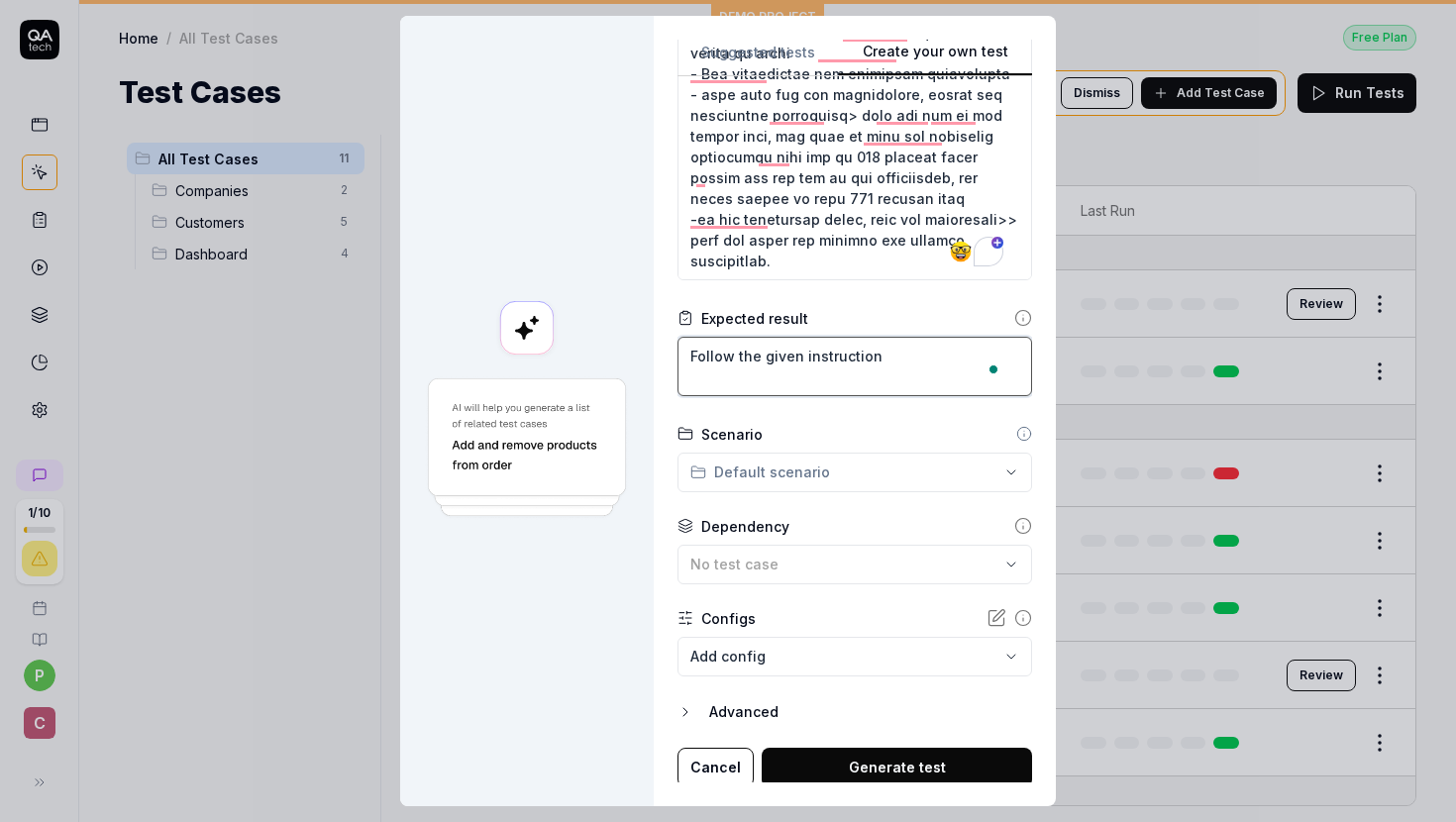 type on "*" 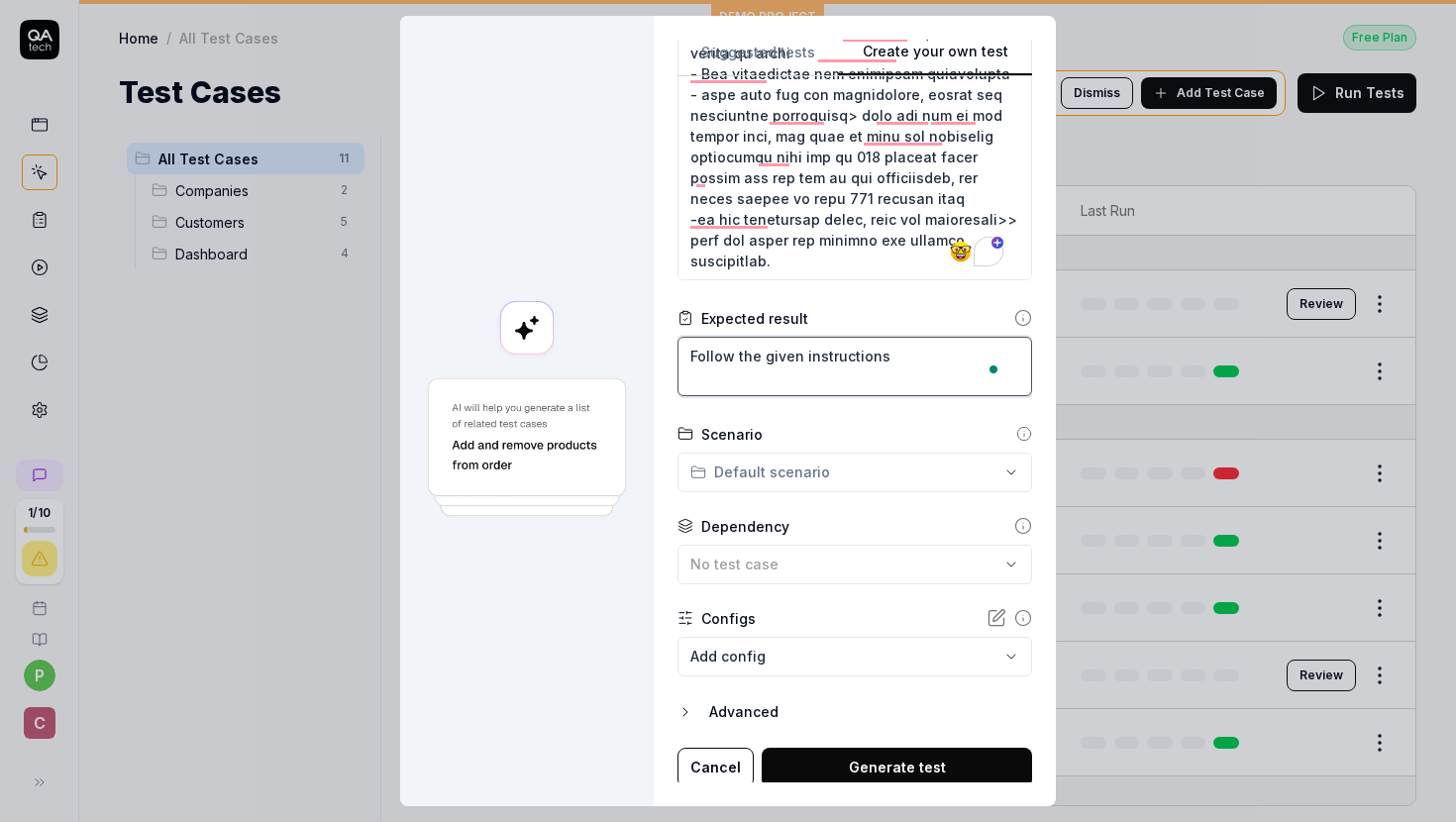 type on "*" 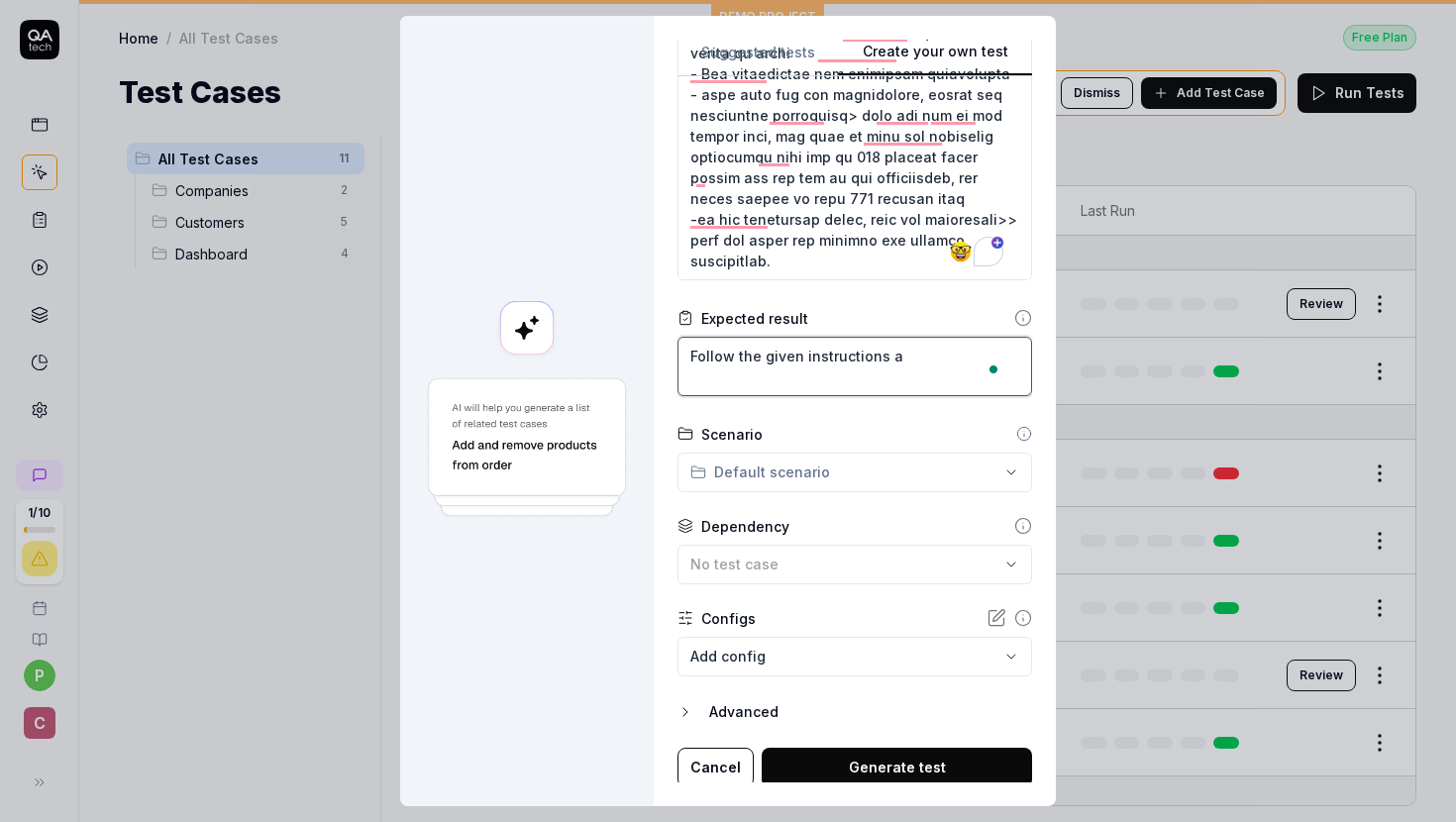 type on "*" 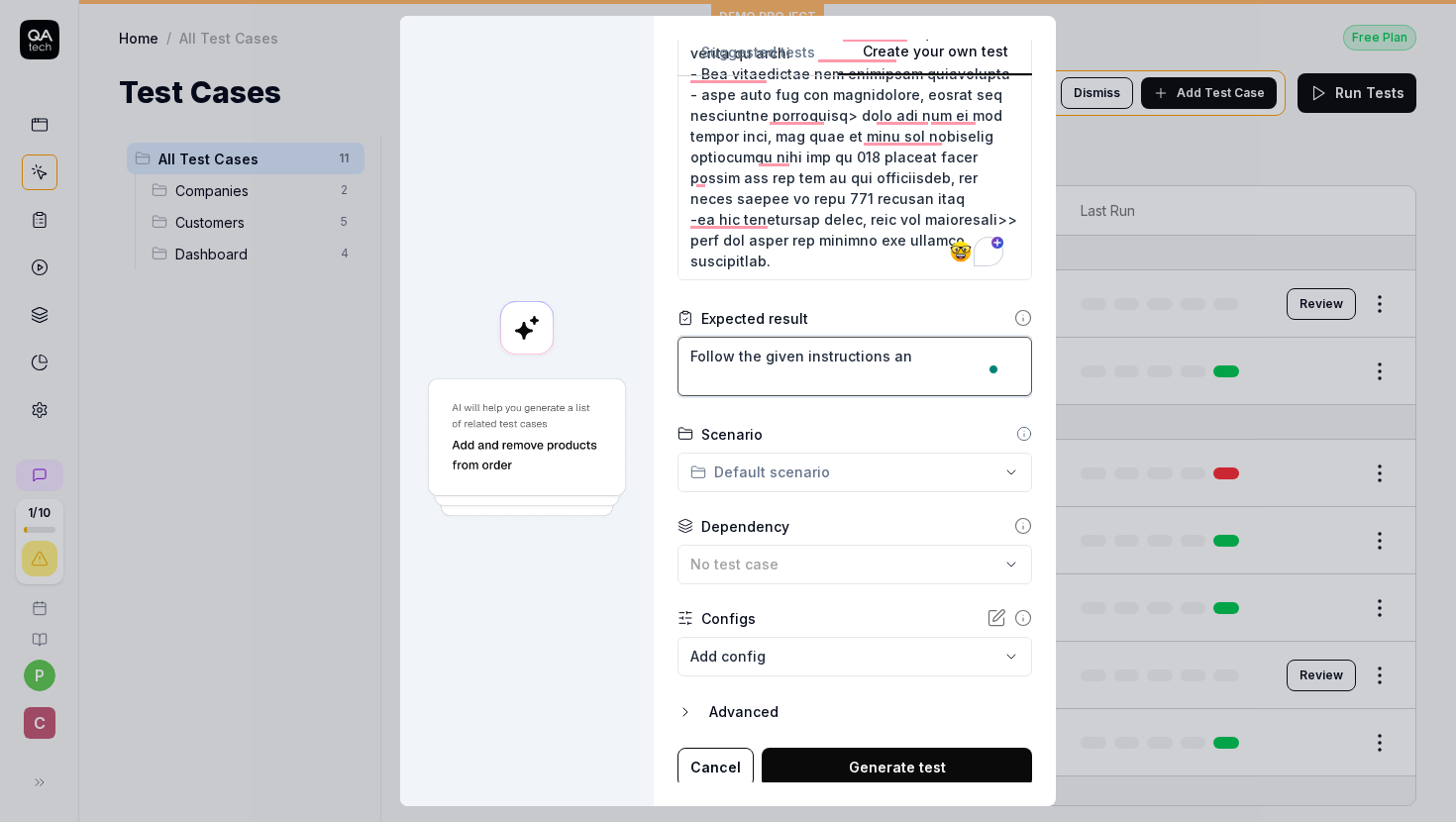 type on "*" 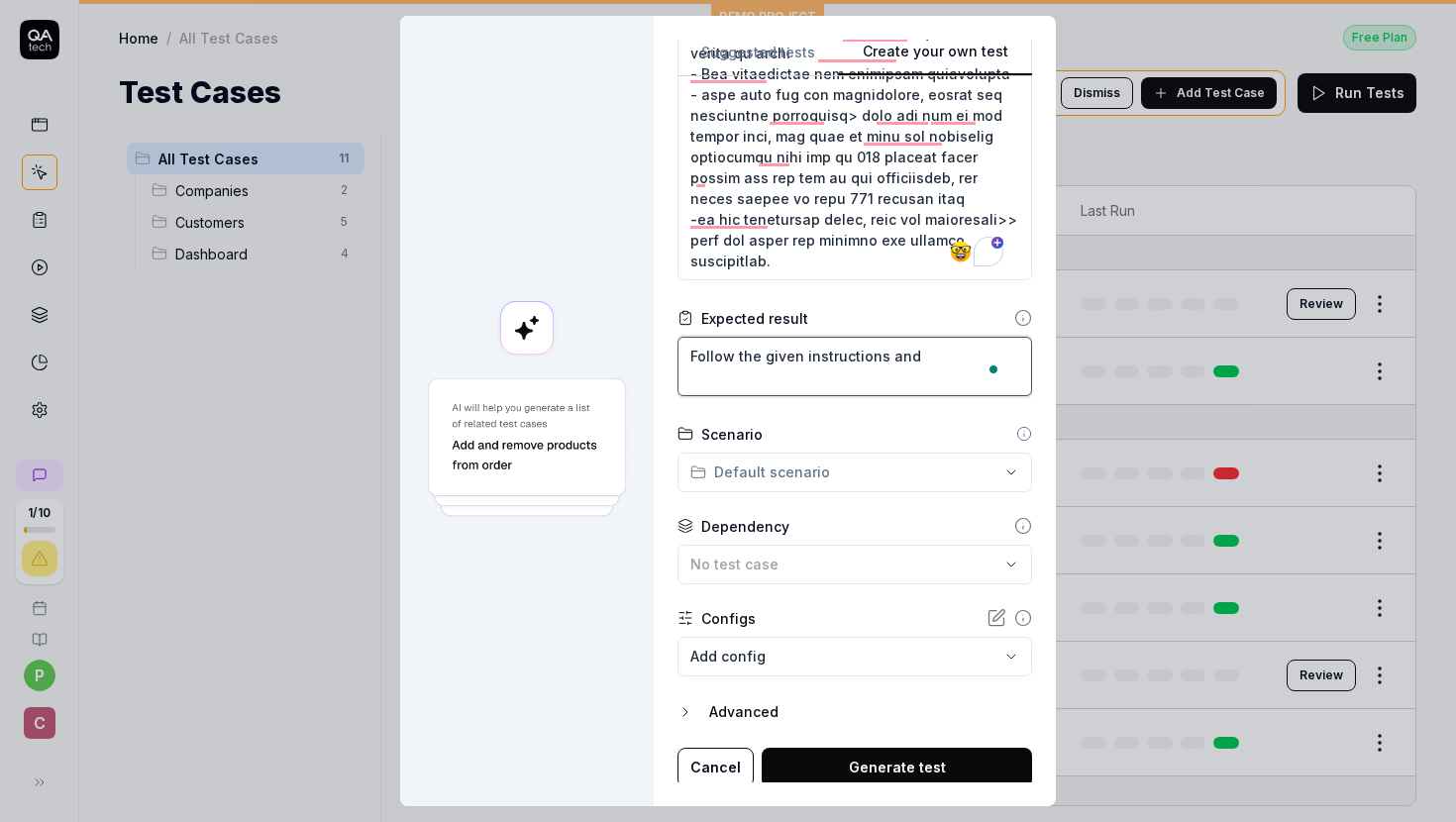 type on "*" 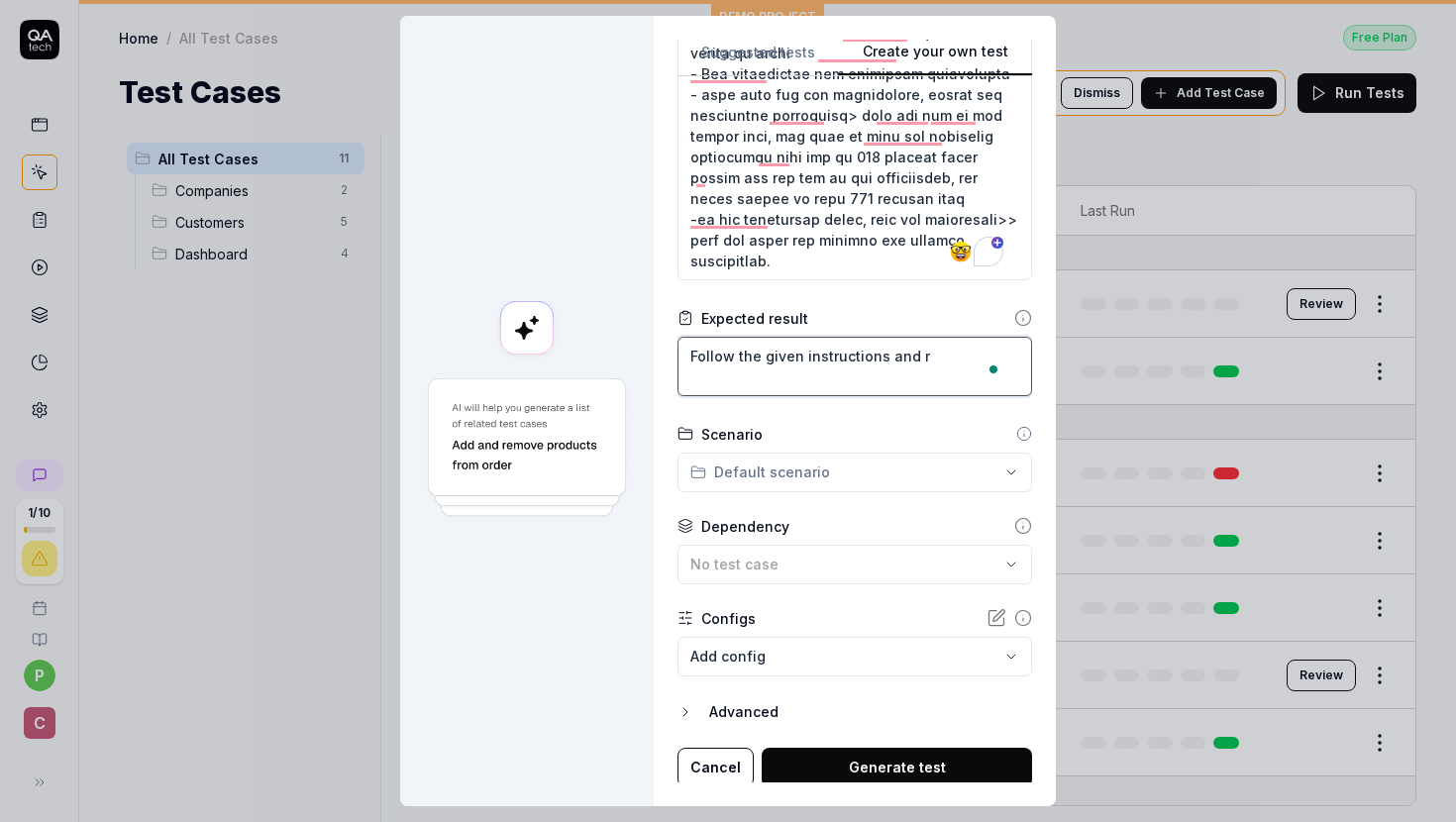 type on "*" 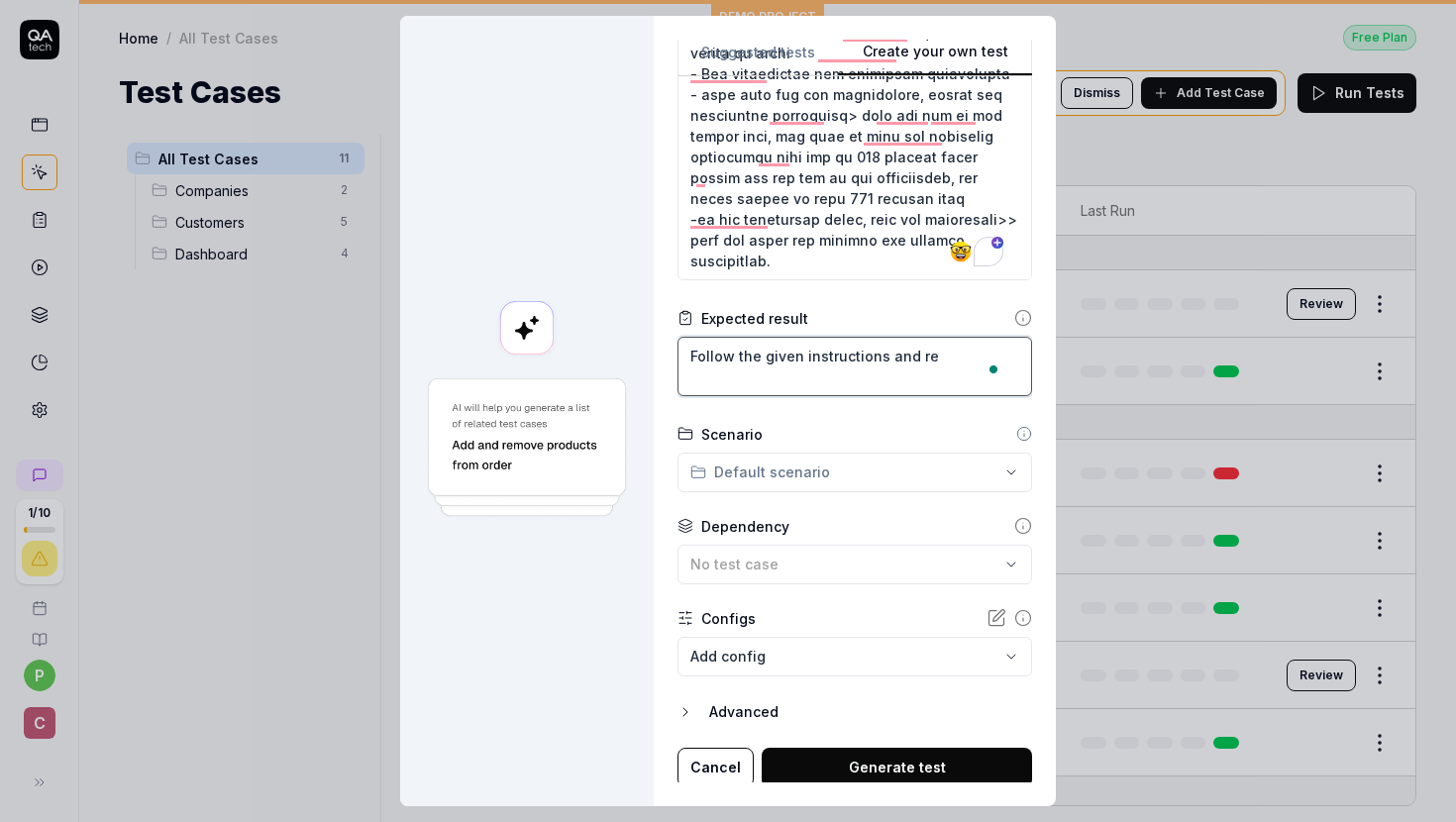 type on "*" 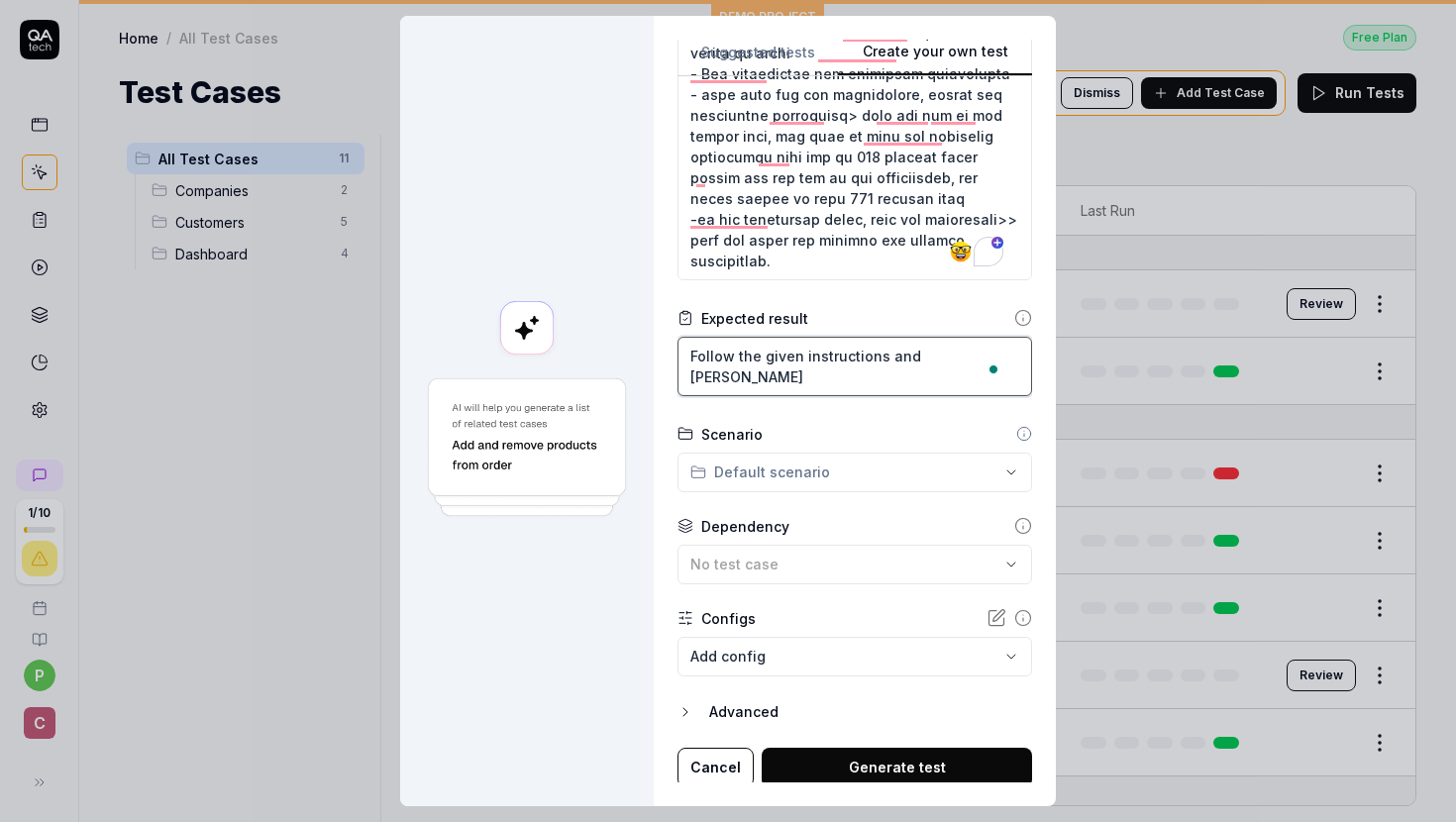 type on "*" 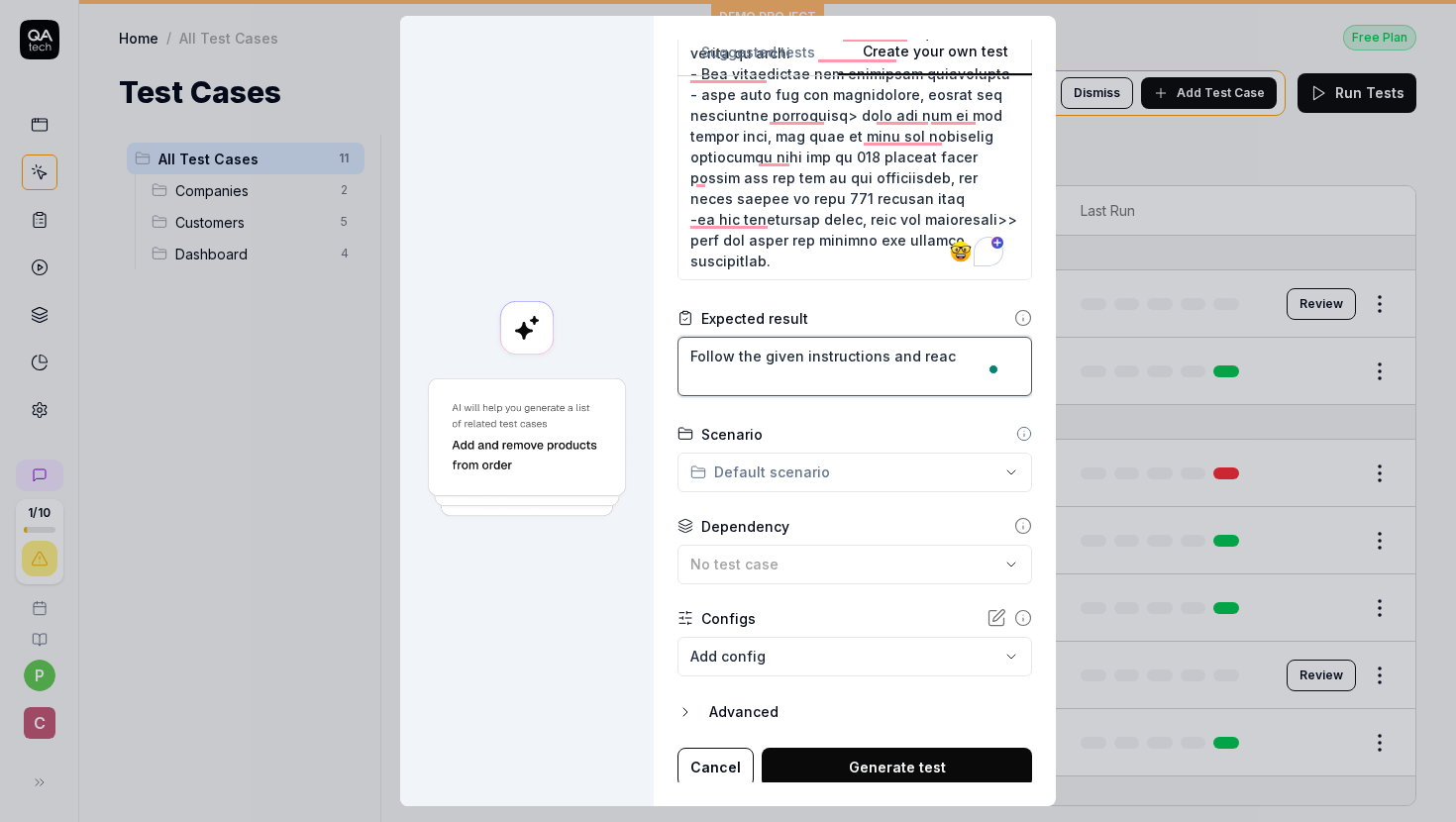 type on "*" 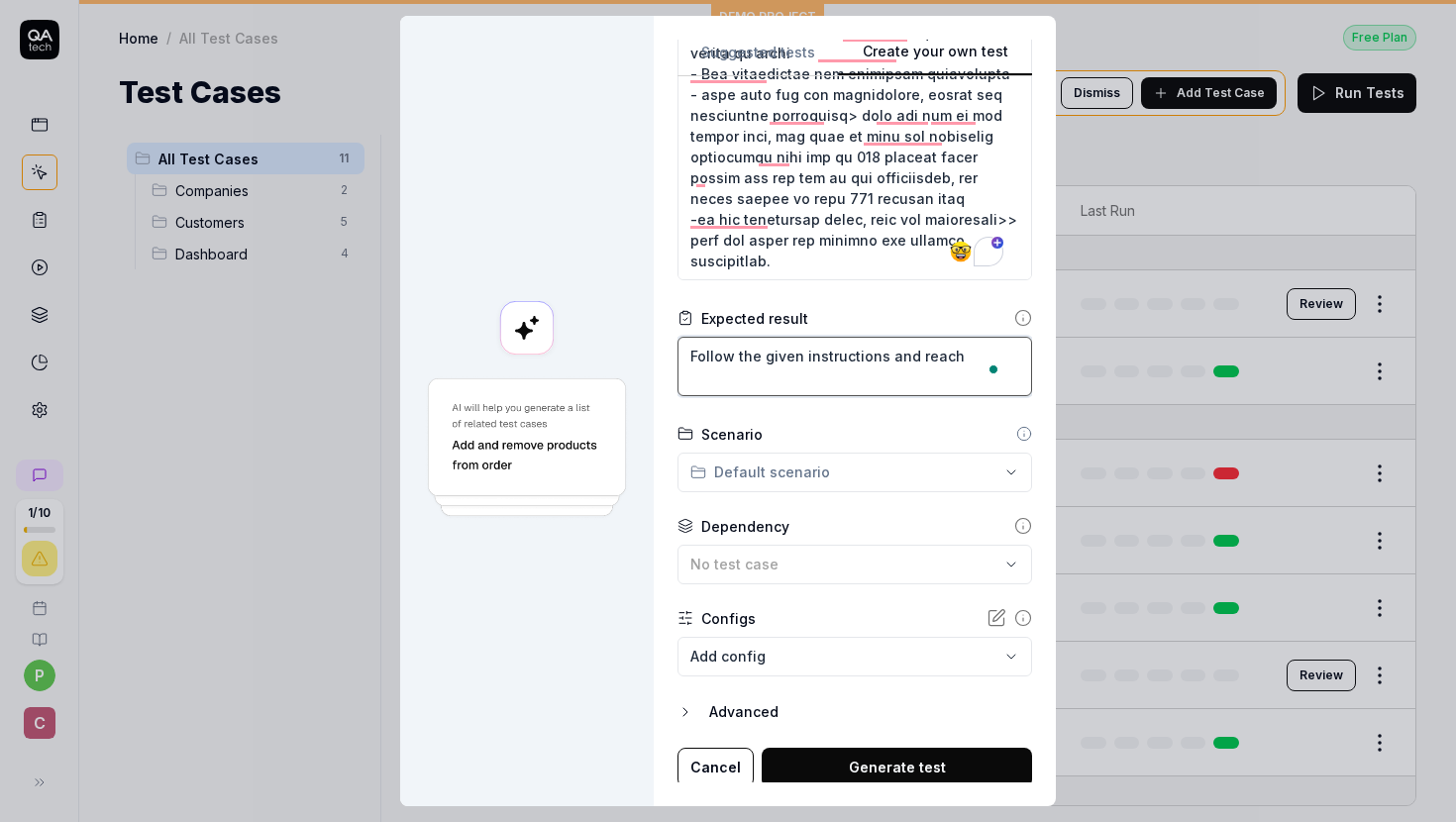 type on "*" 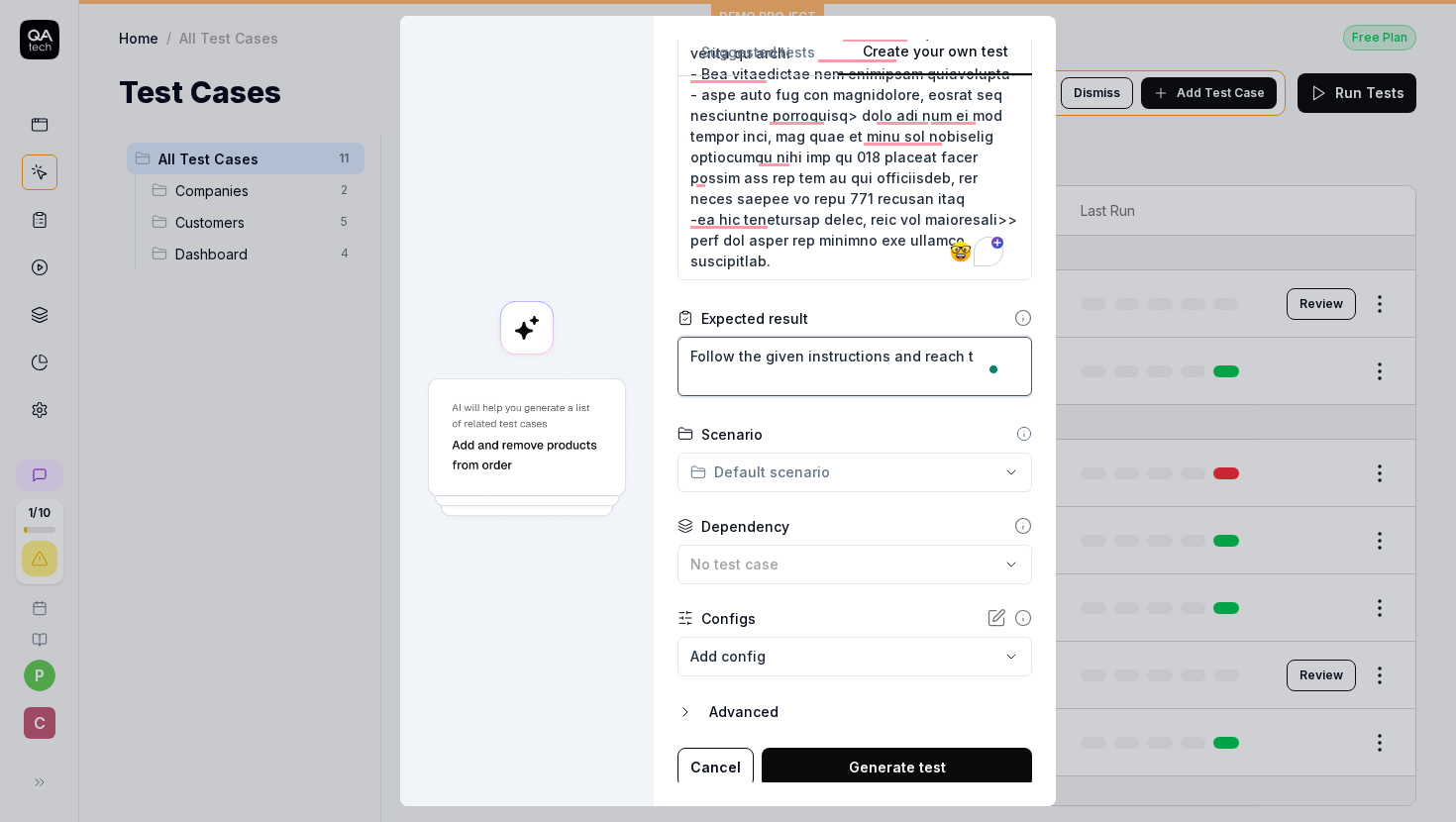 type on "*" 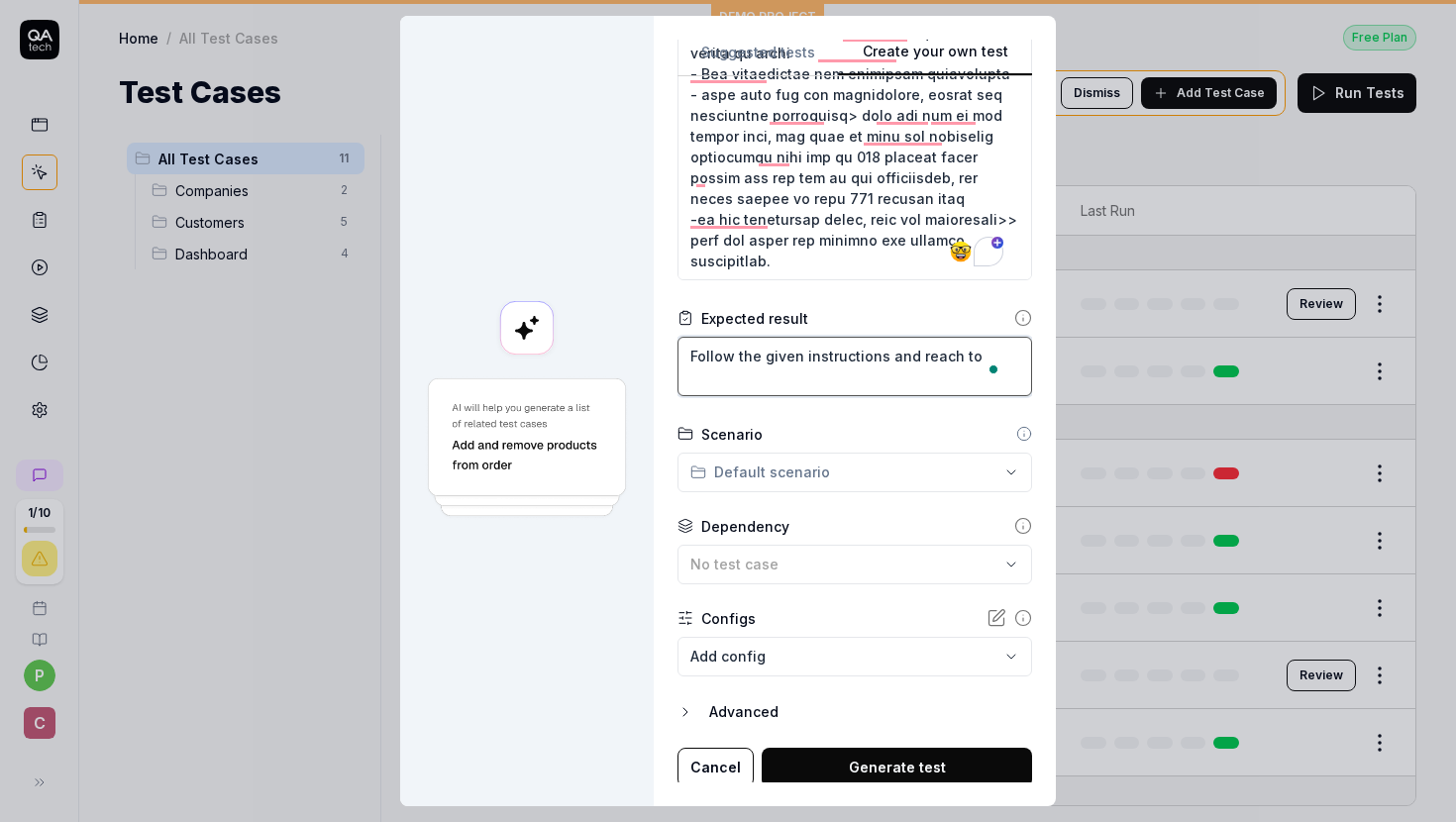 type on "*" 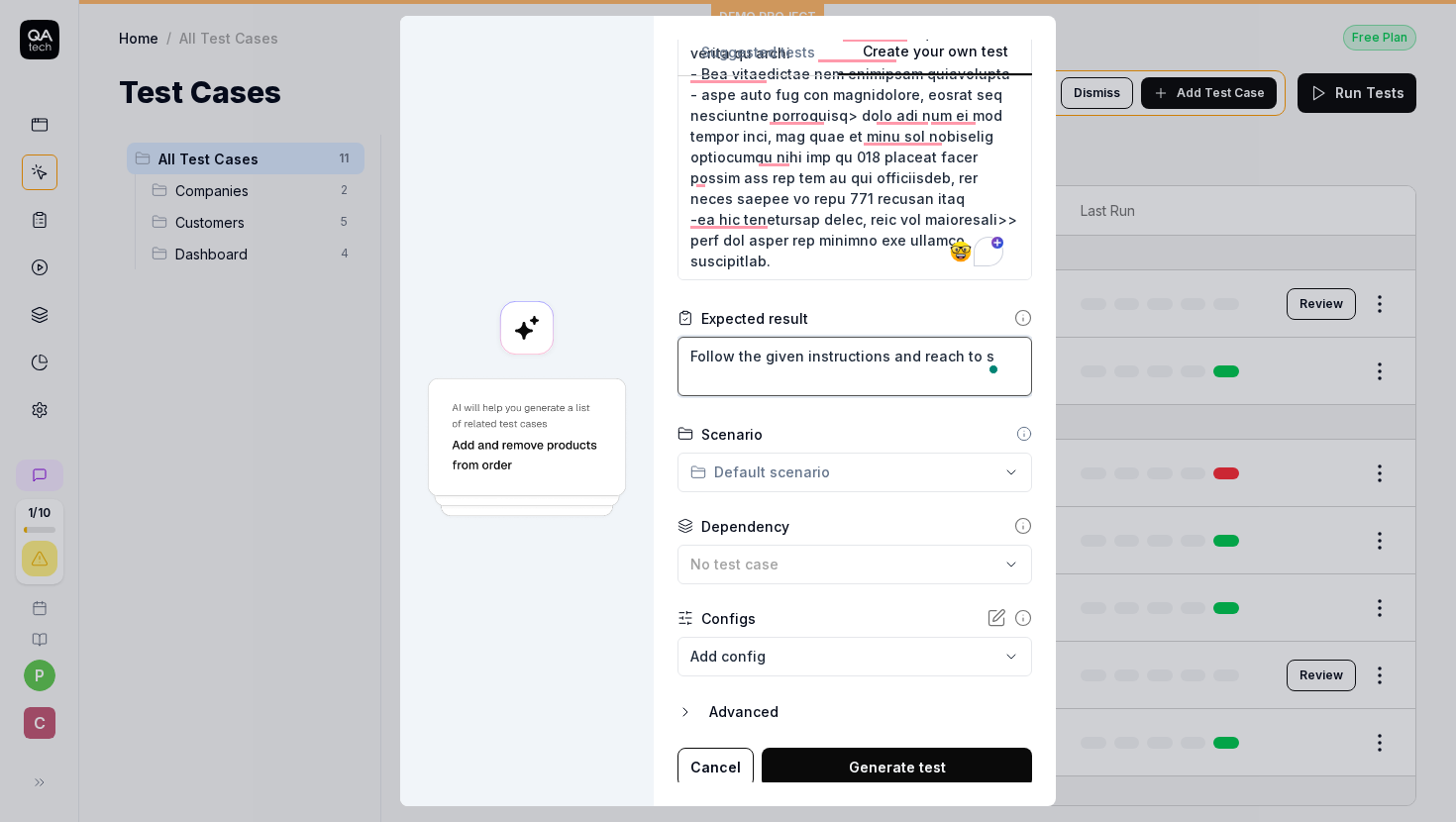 type on "*" 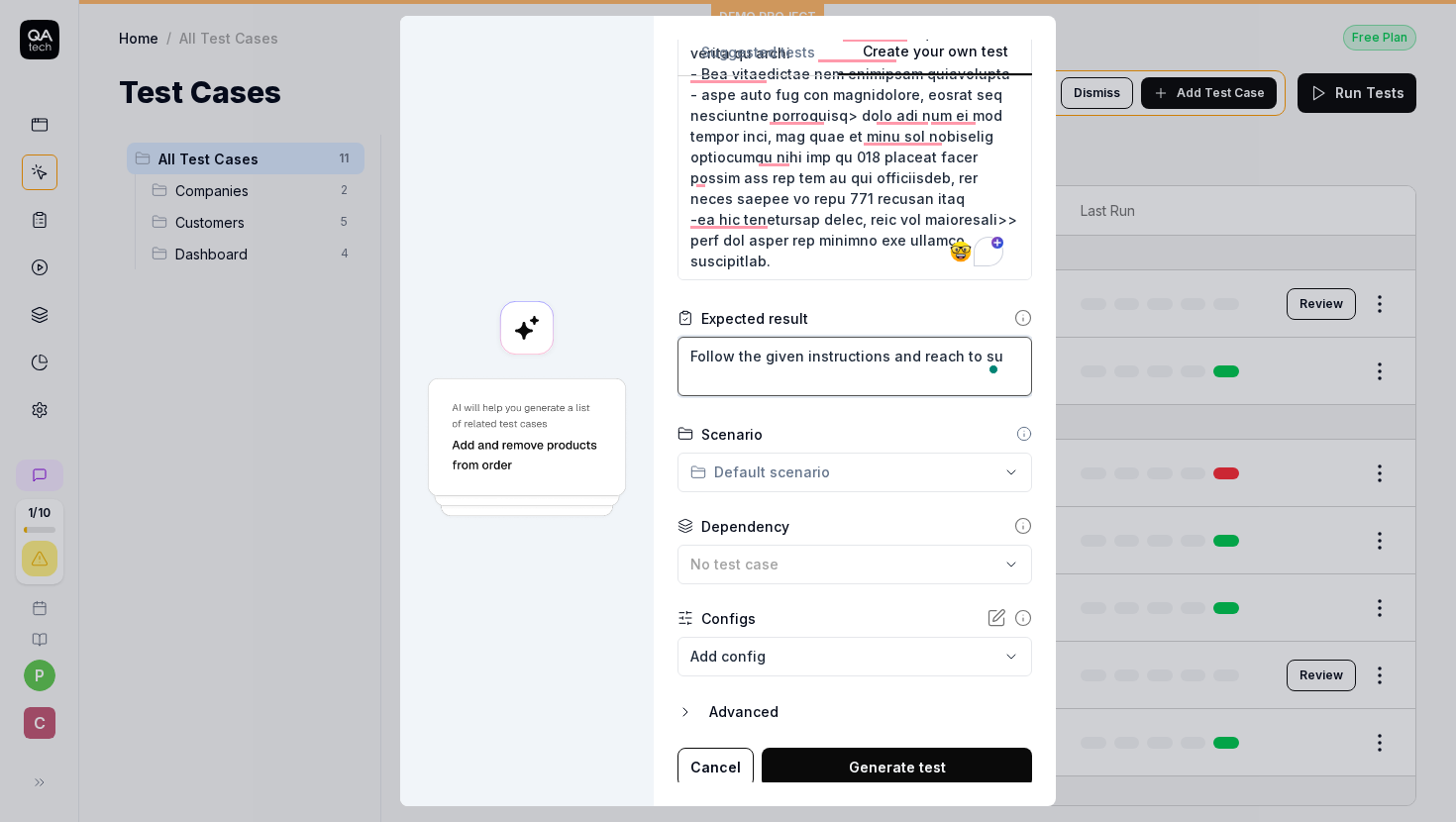 type on "*" 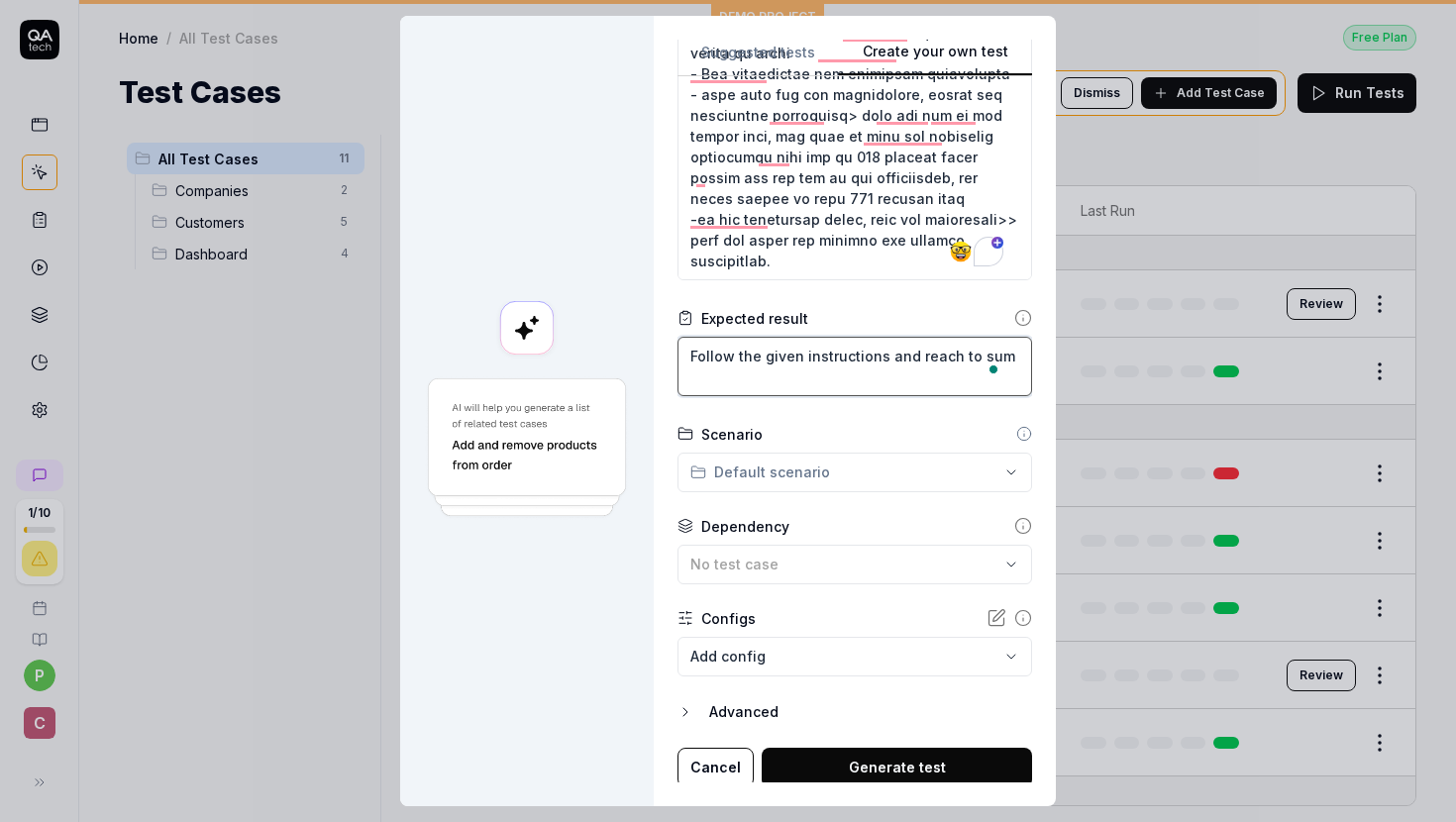 type on "*" 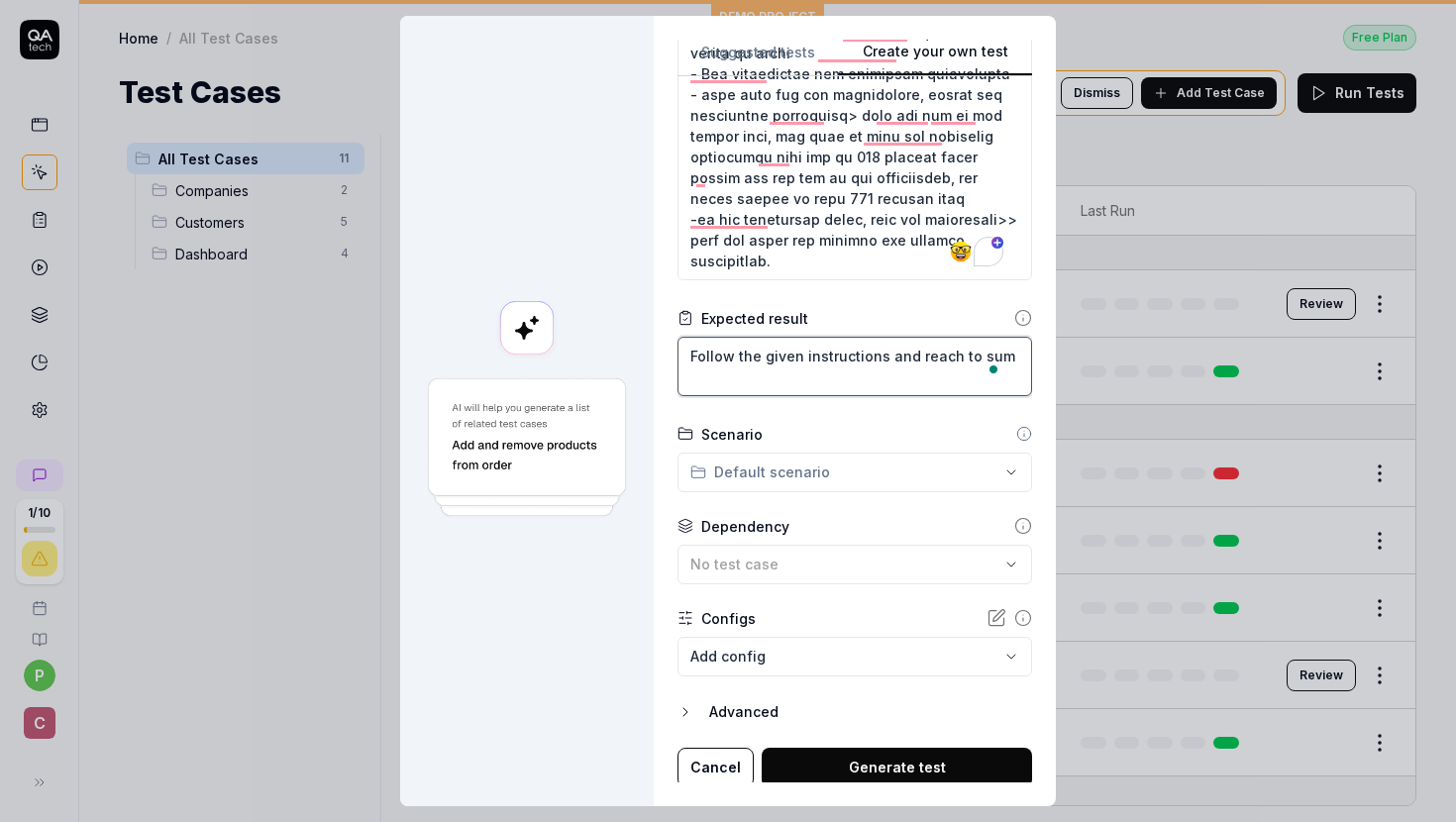 type on "Follow the given instructions and reach to summ" 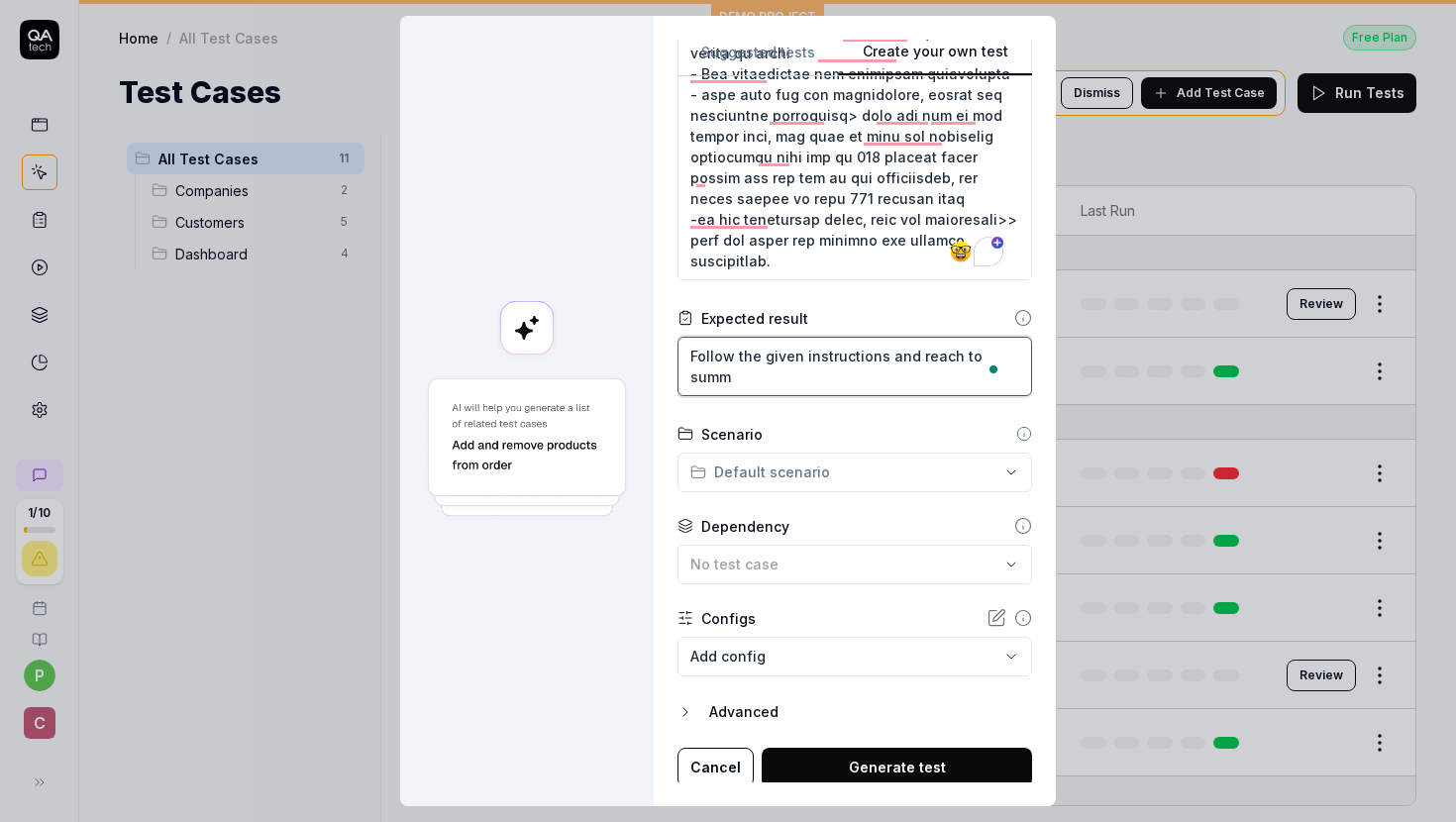 type on "*" 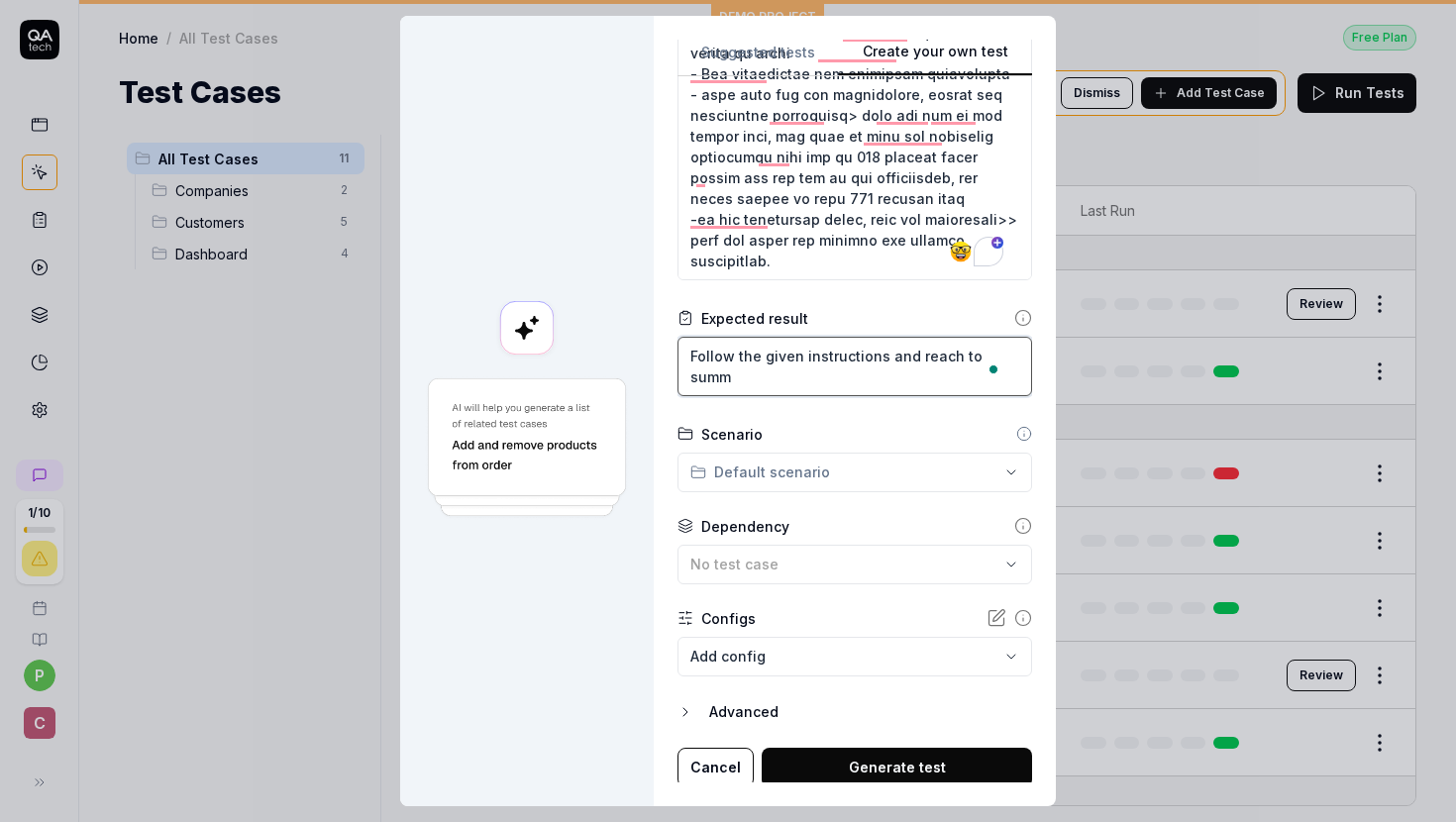 type on "Follow the given instructions and reach to summa" 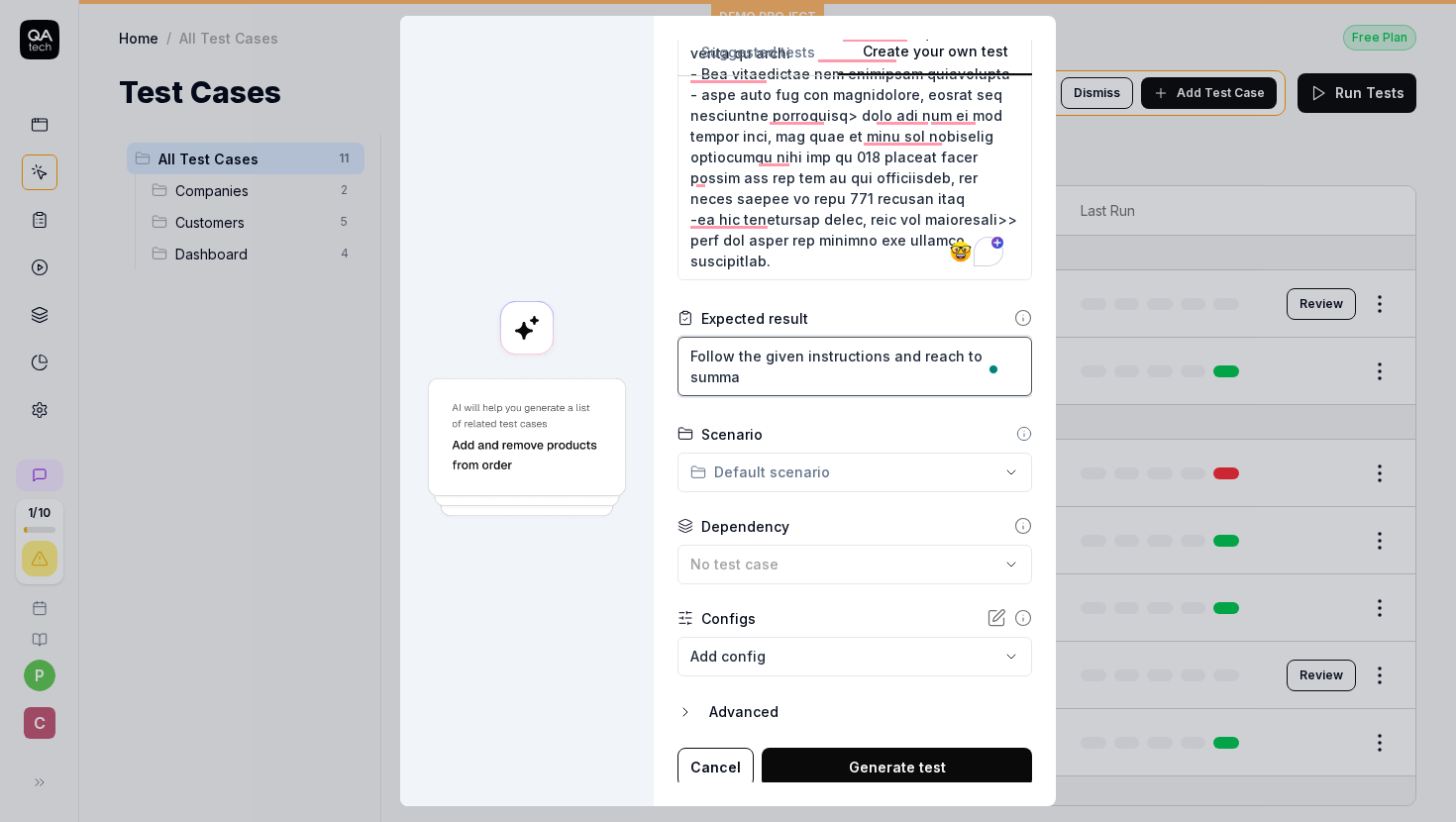 type on "*" 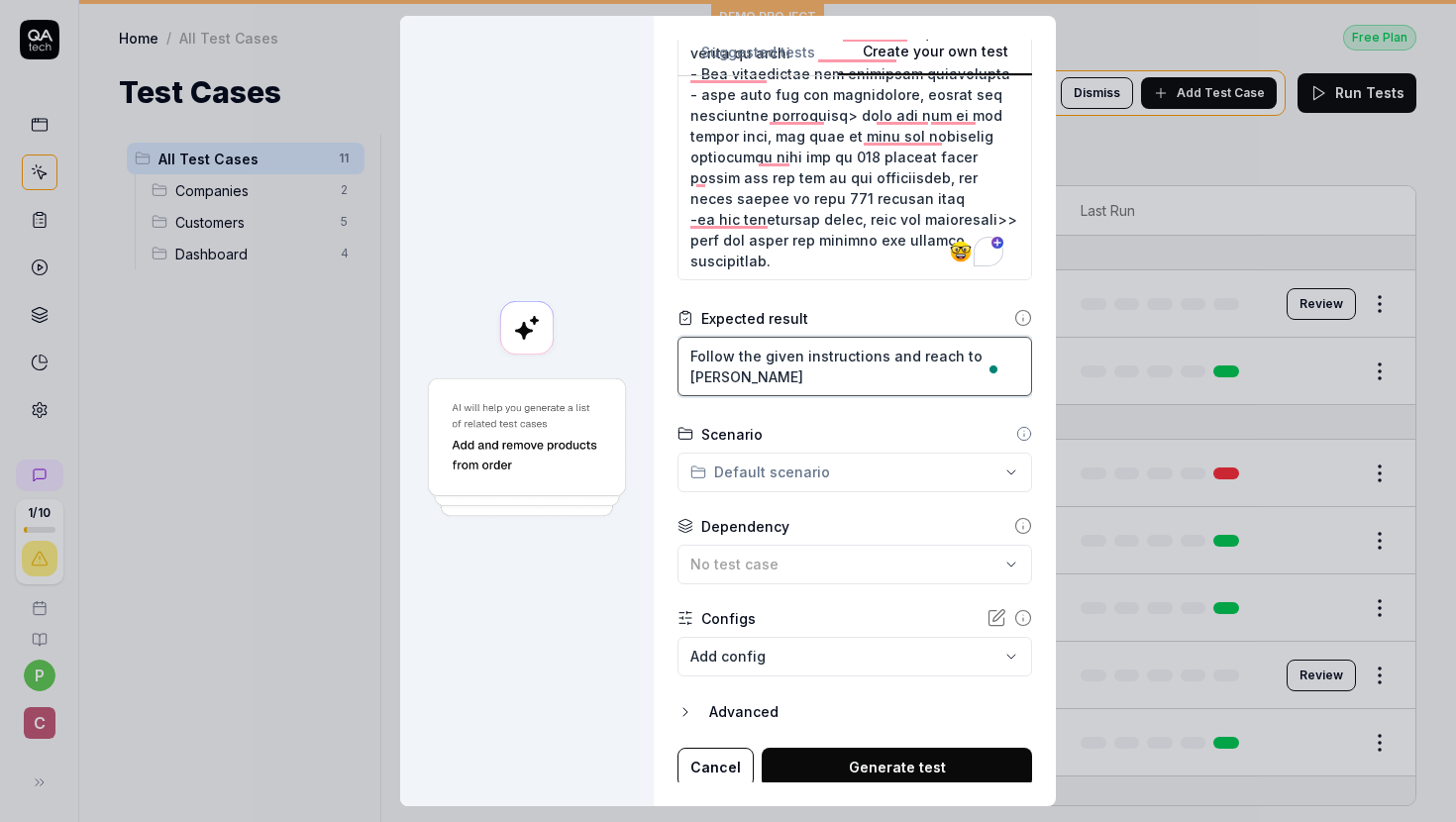 type on "Follow the given instructions and reach to summart" 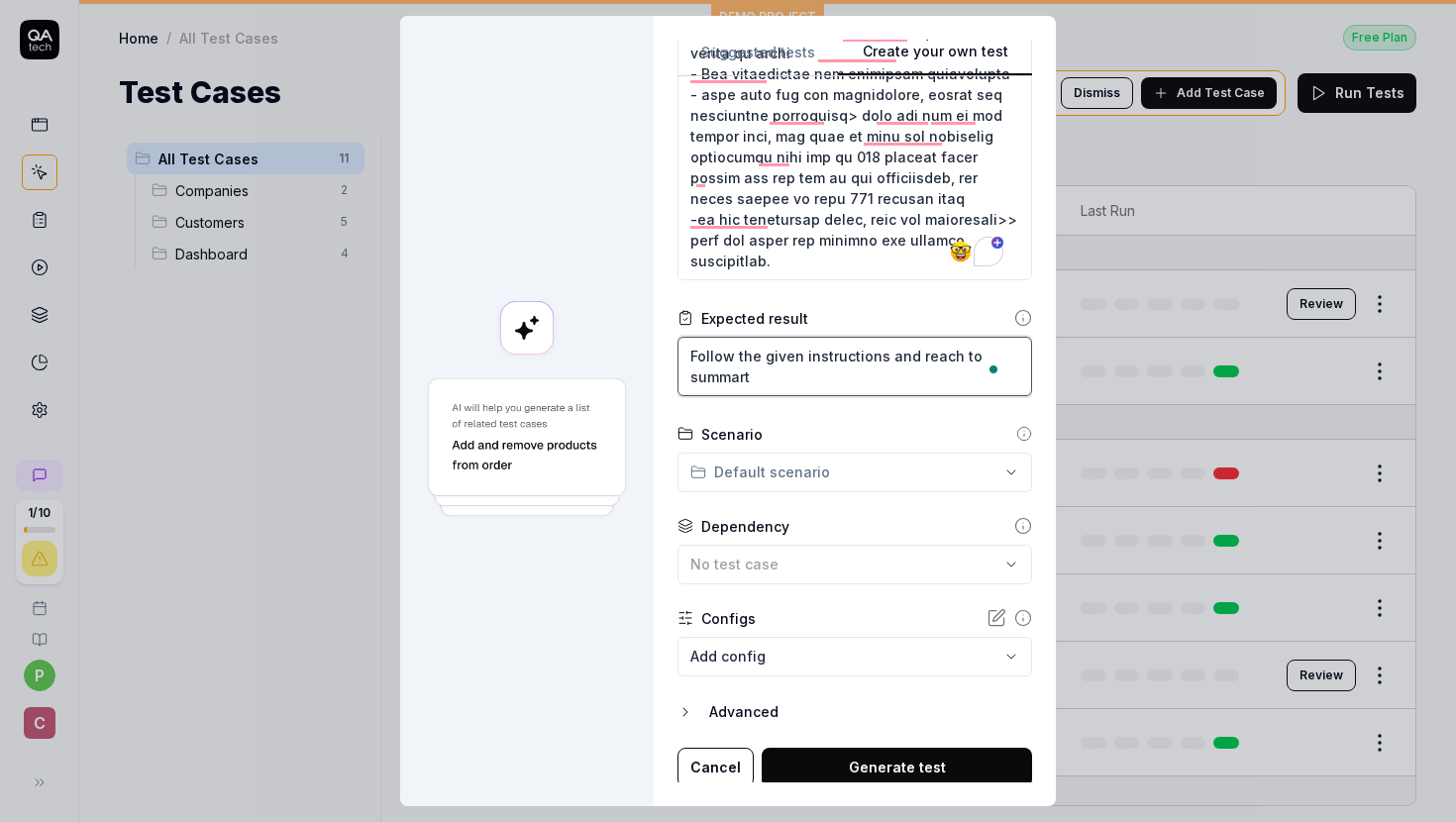 type on "*" 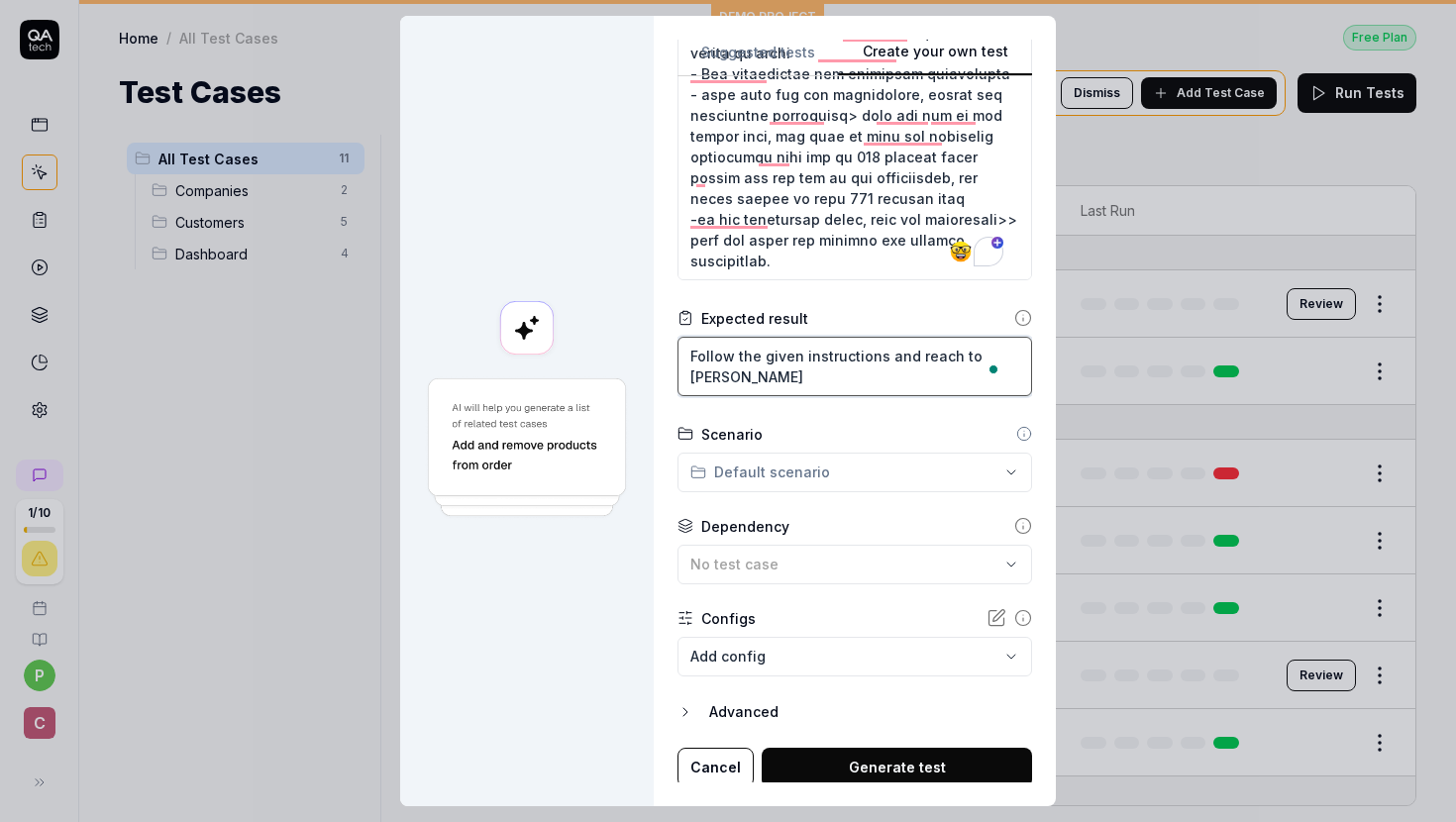 type on "*" 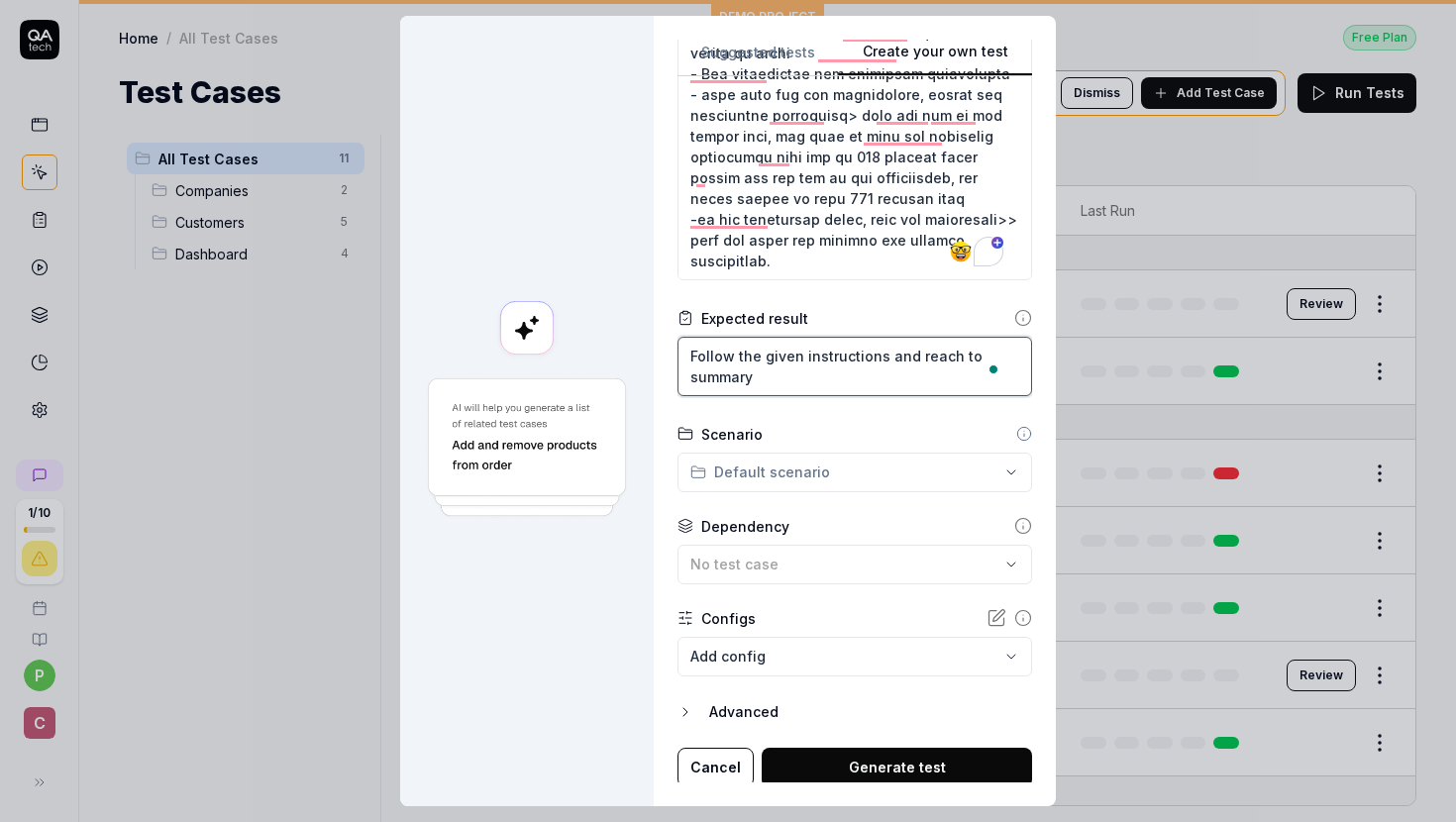 type on "*" 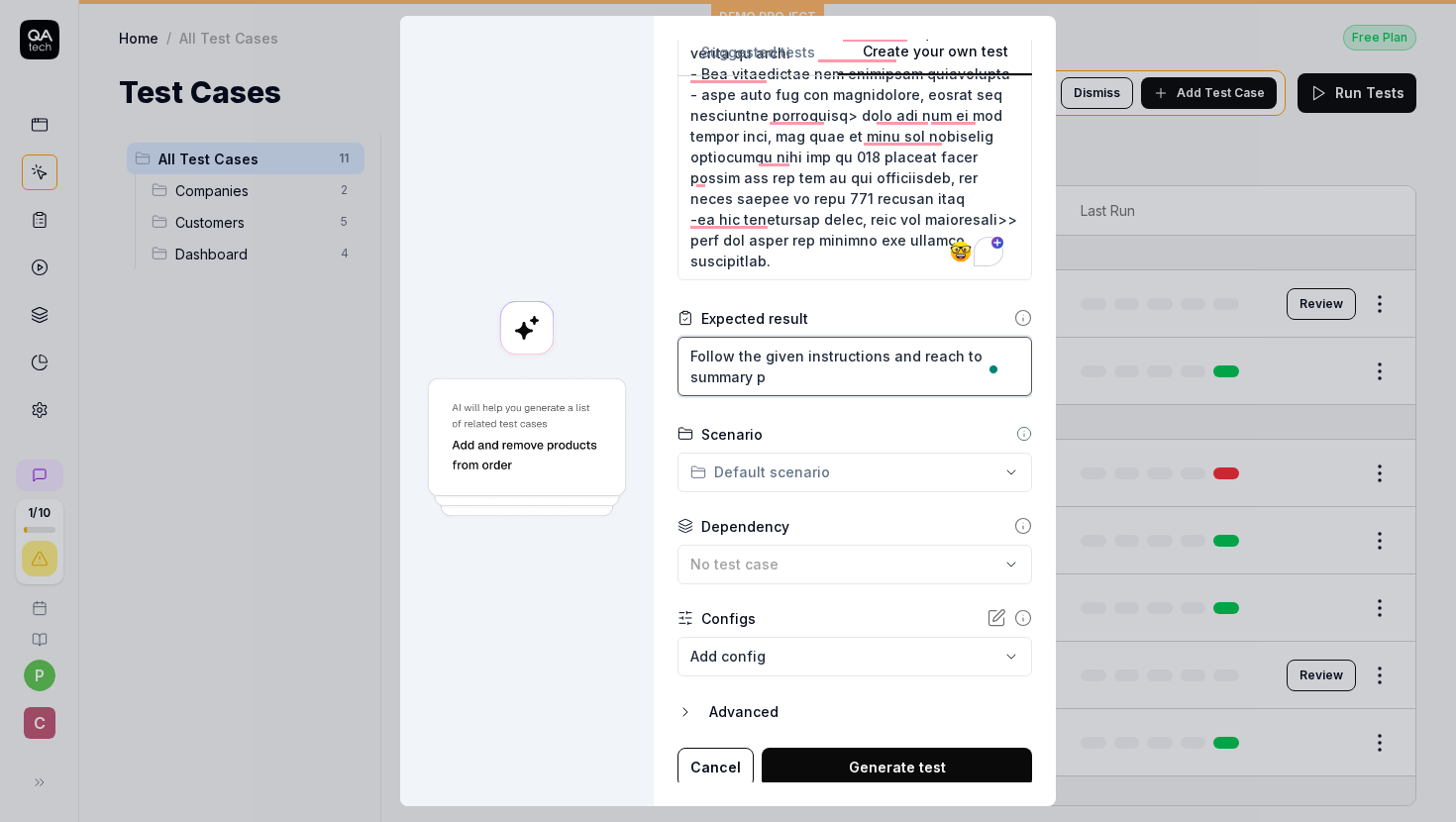type on "*" 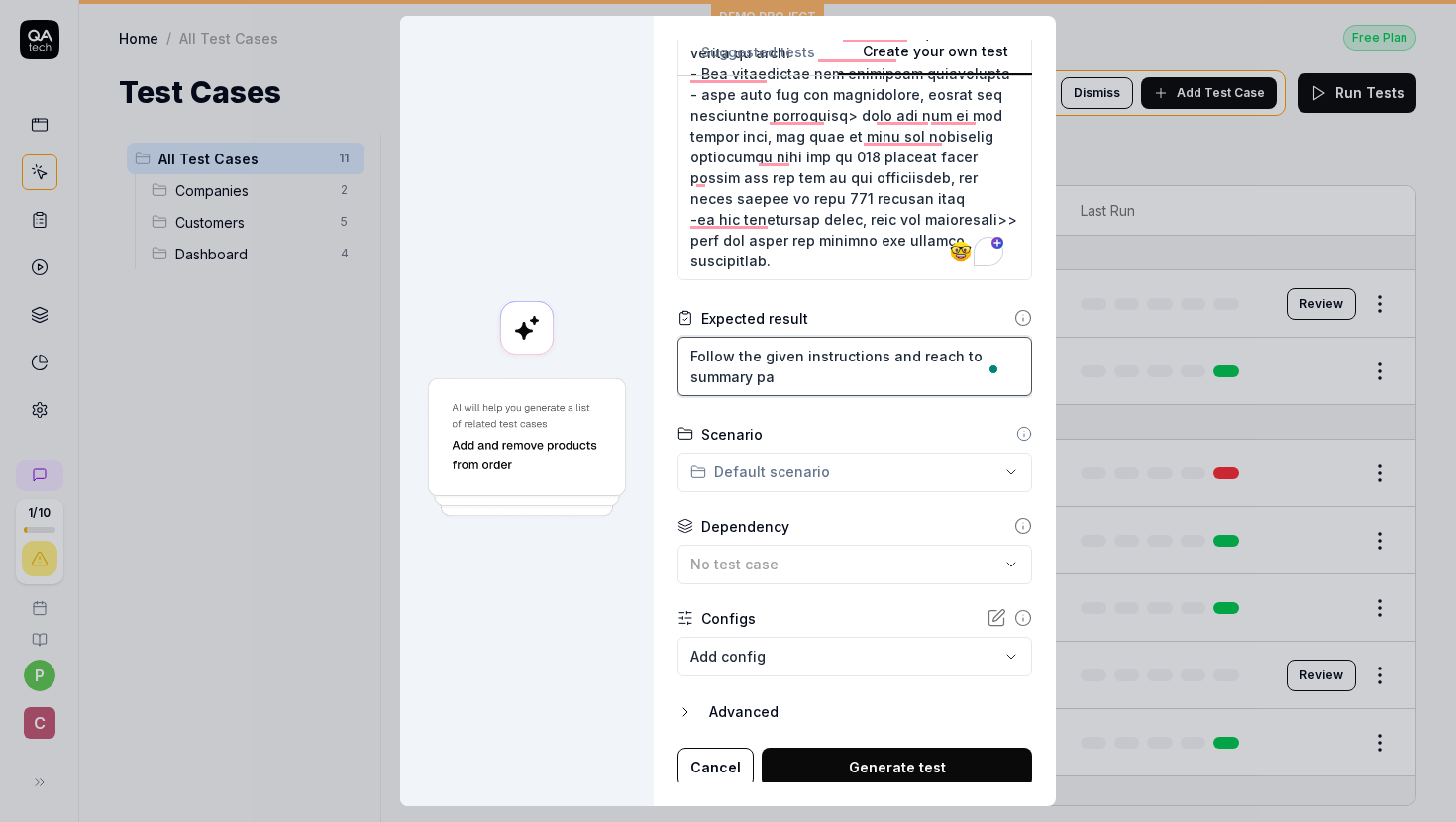 type on "*" 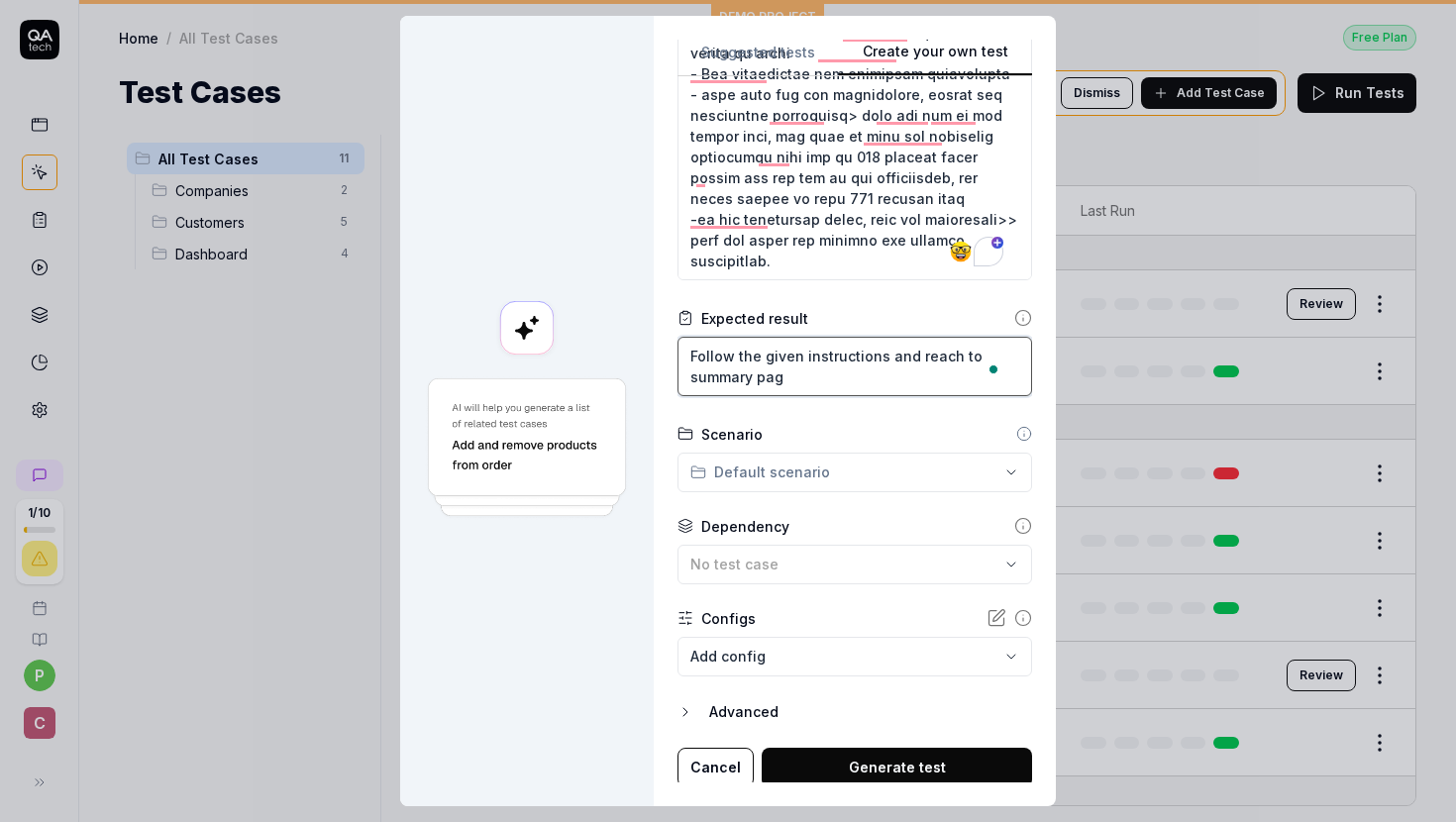 type on "*" 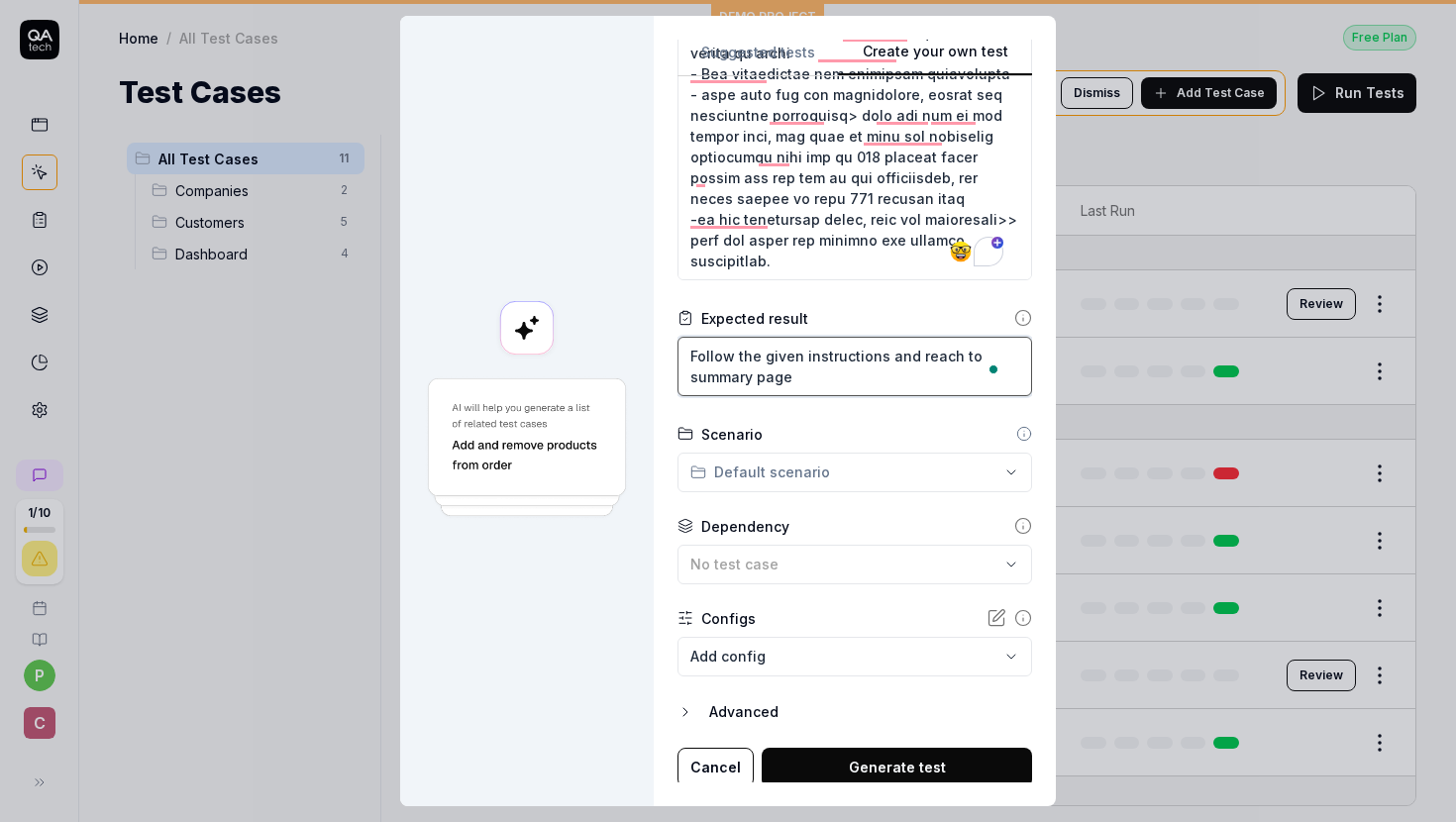 type on "*" 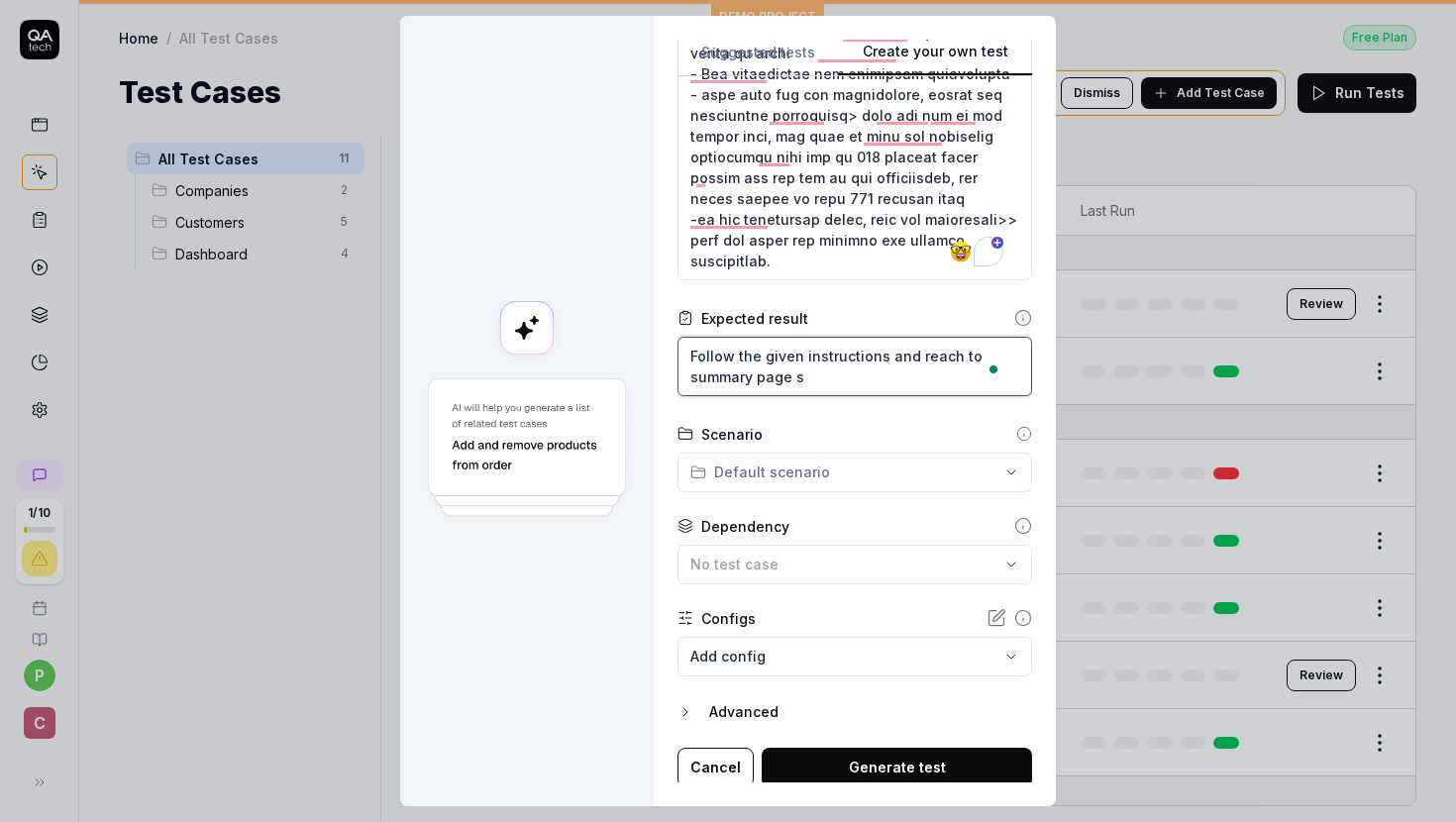 type on "*" 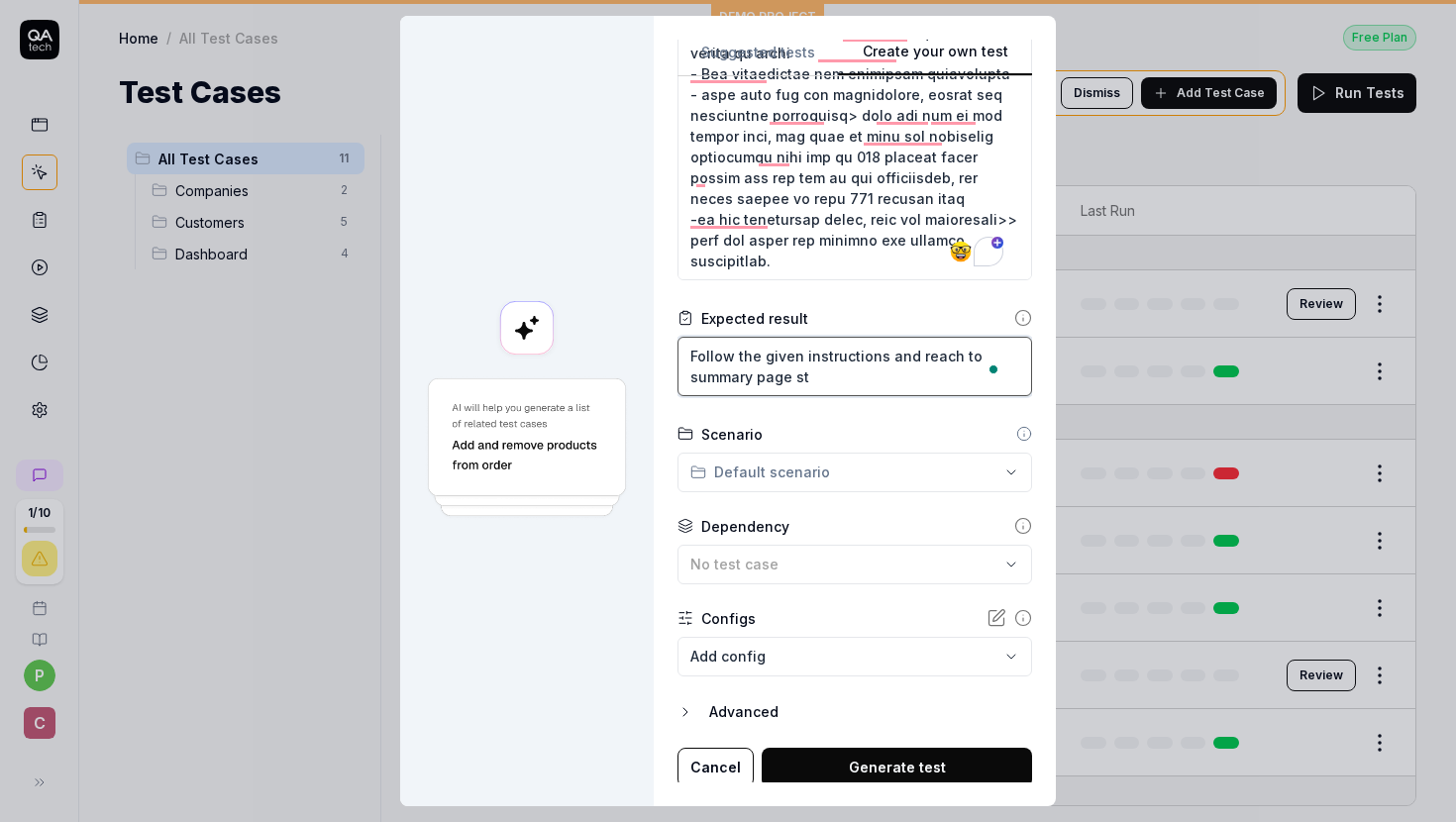 type on "*" 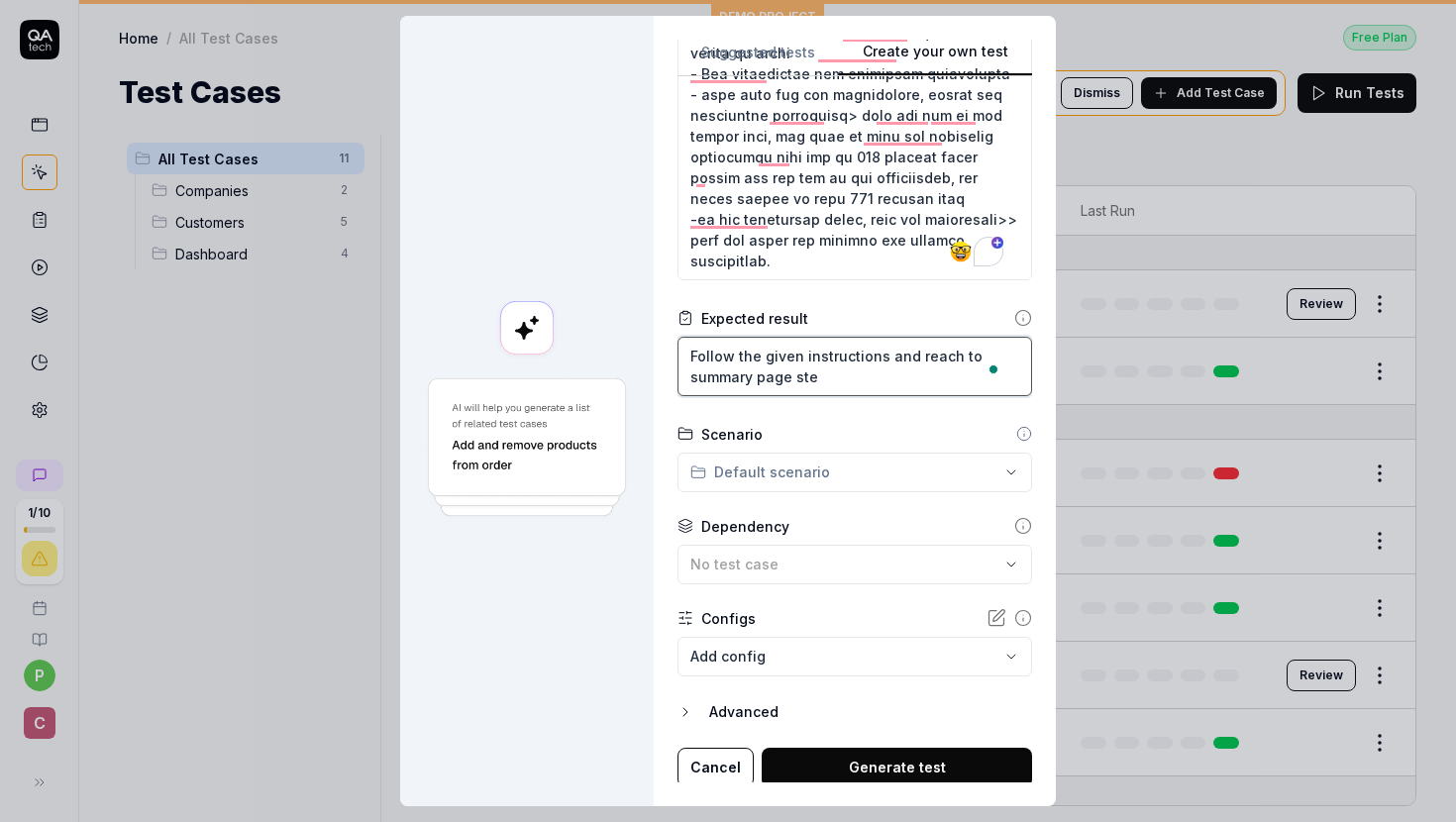 type on "*" 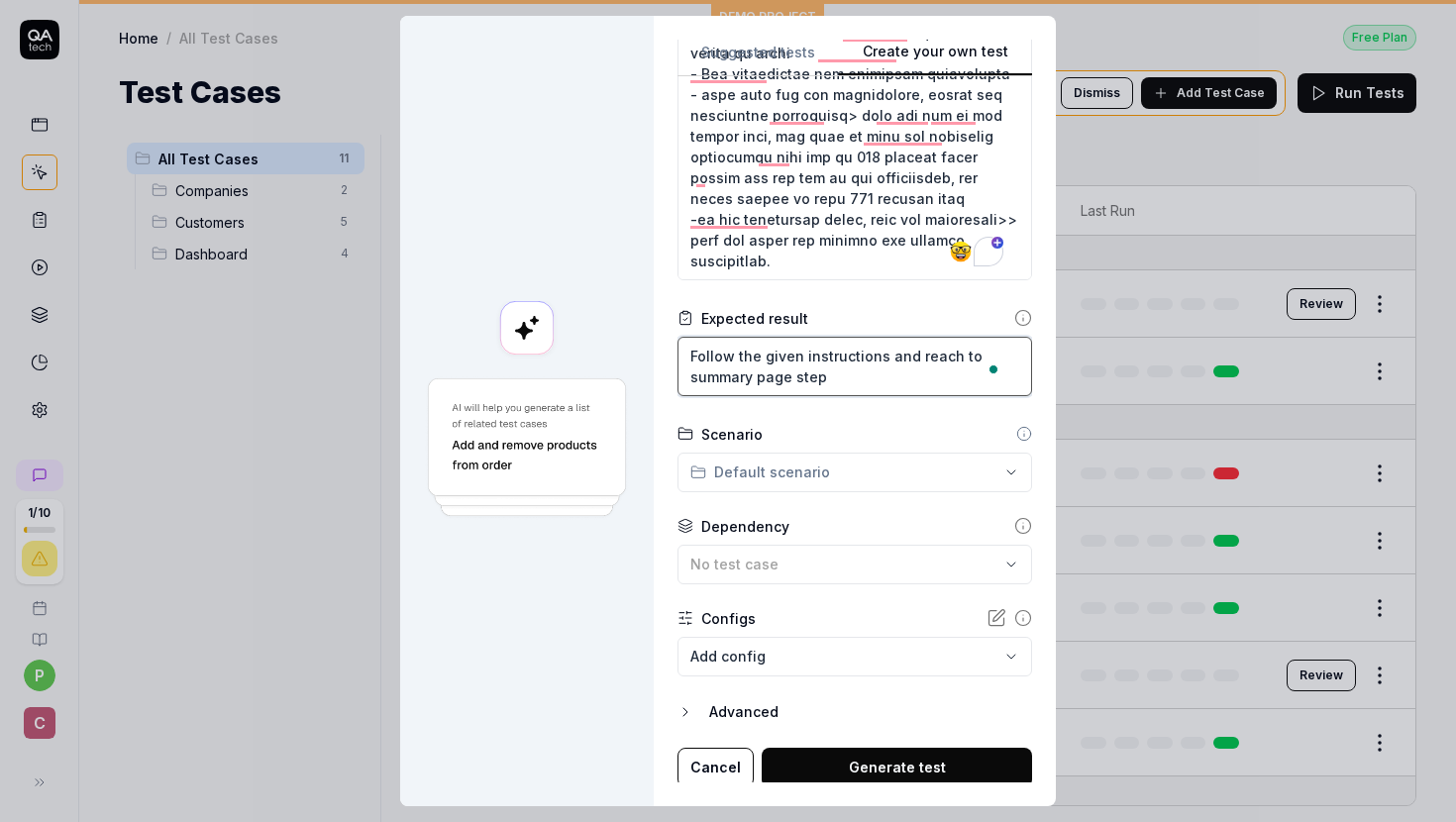 type on "*" 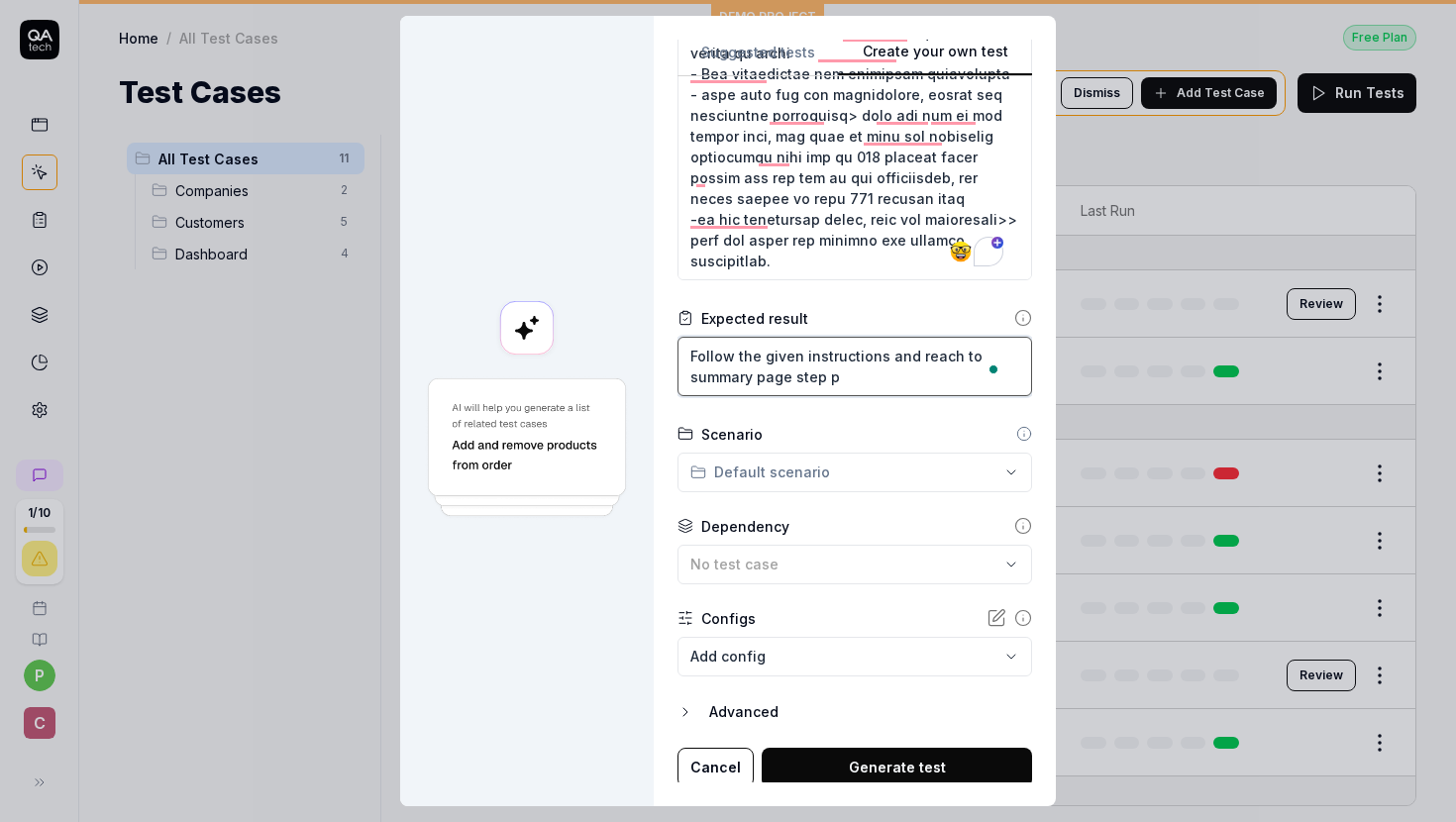 type on "*" 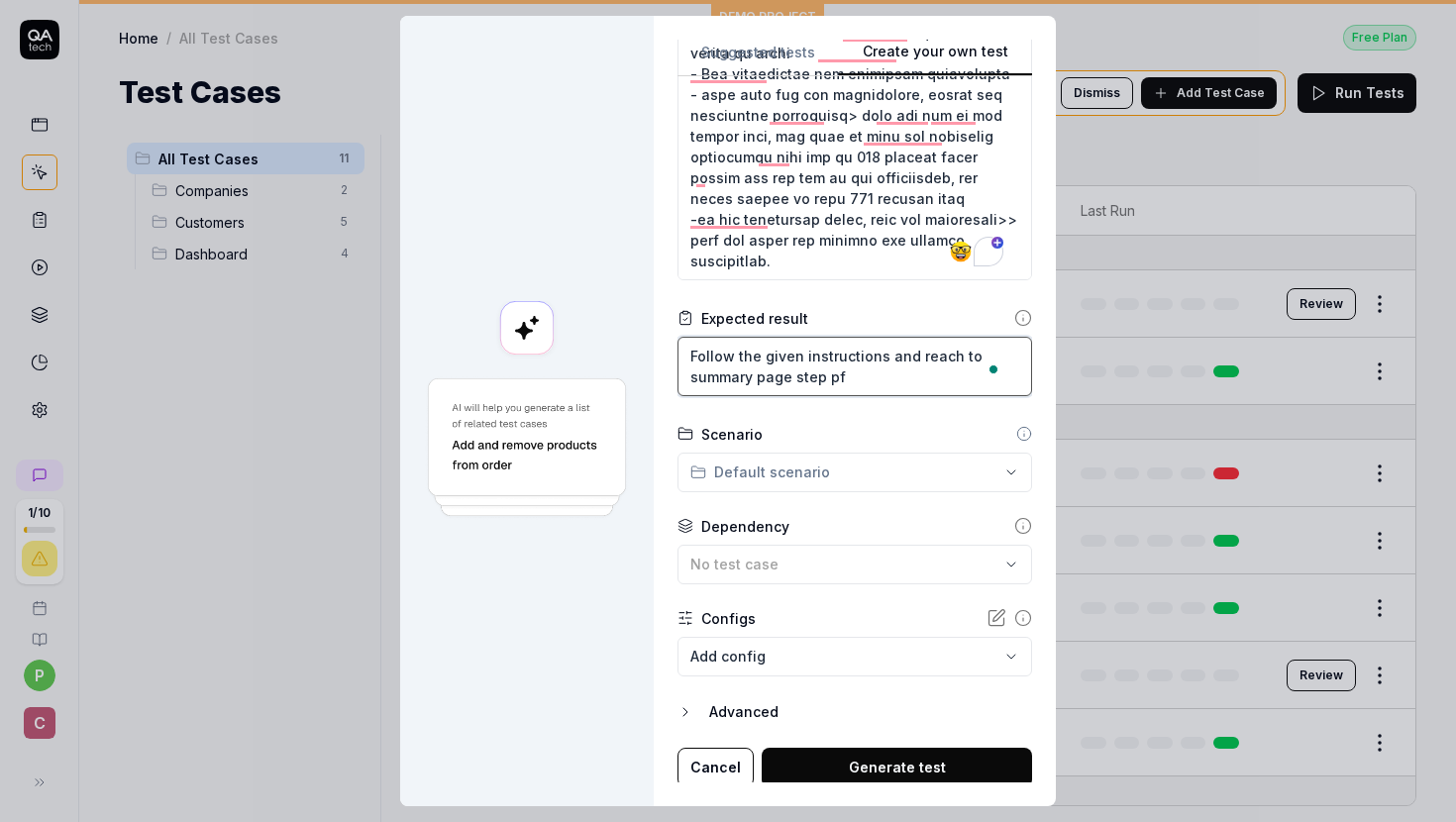 type on "*" 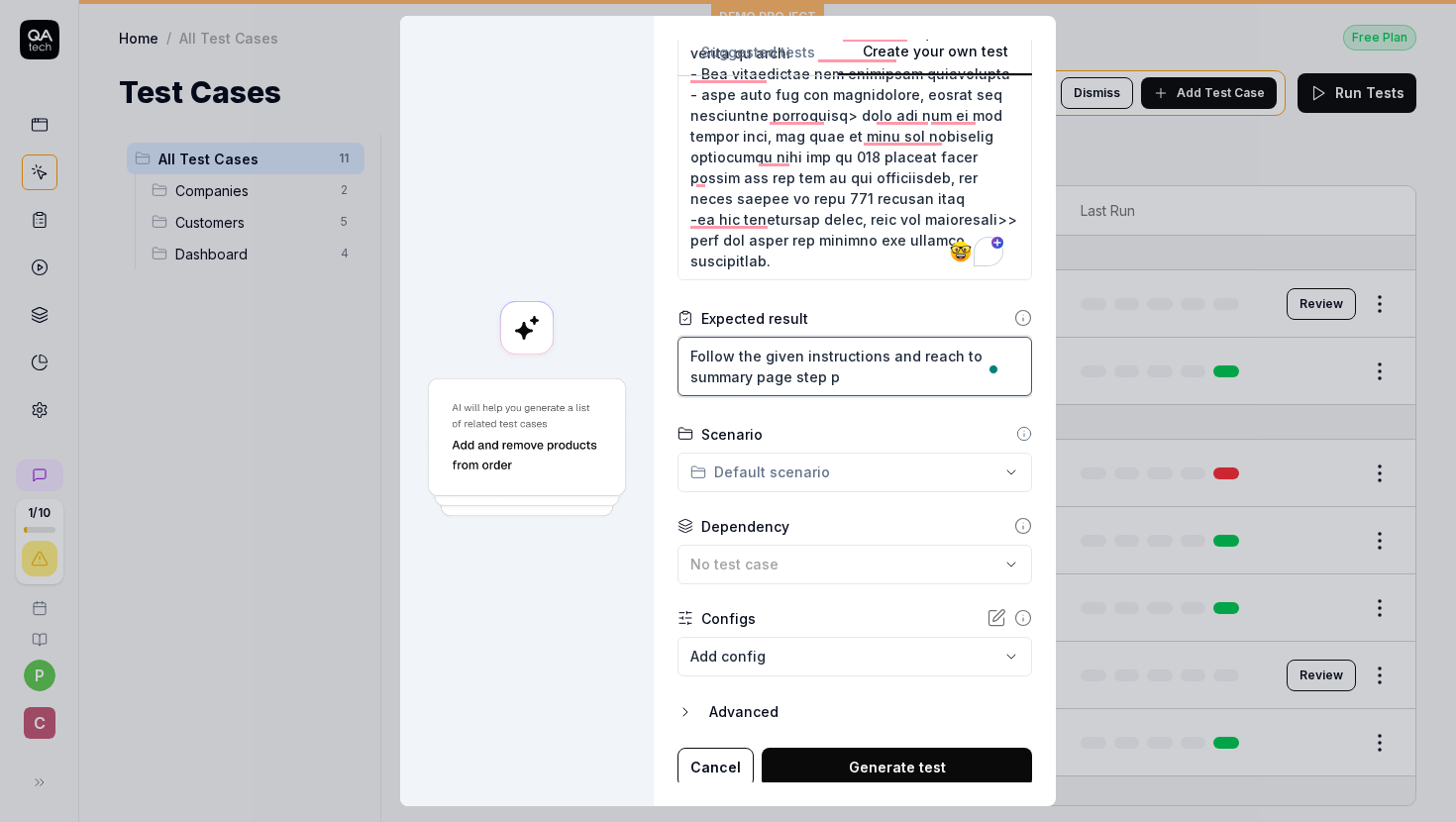 type on "*" 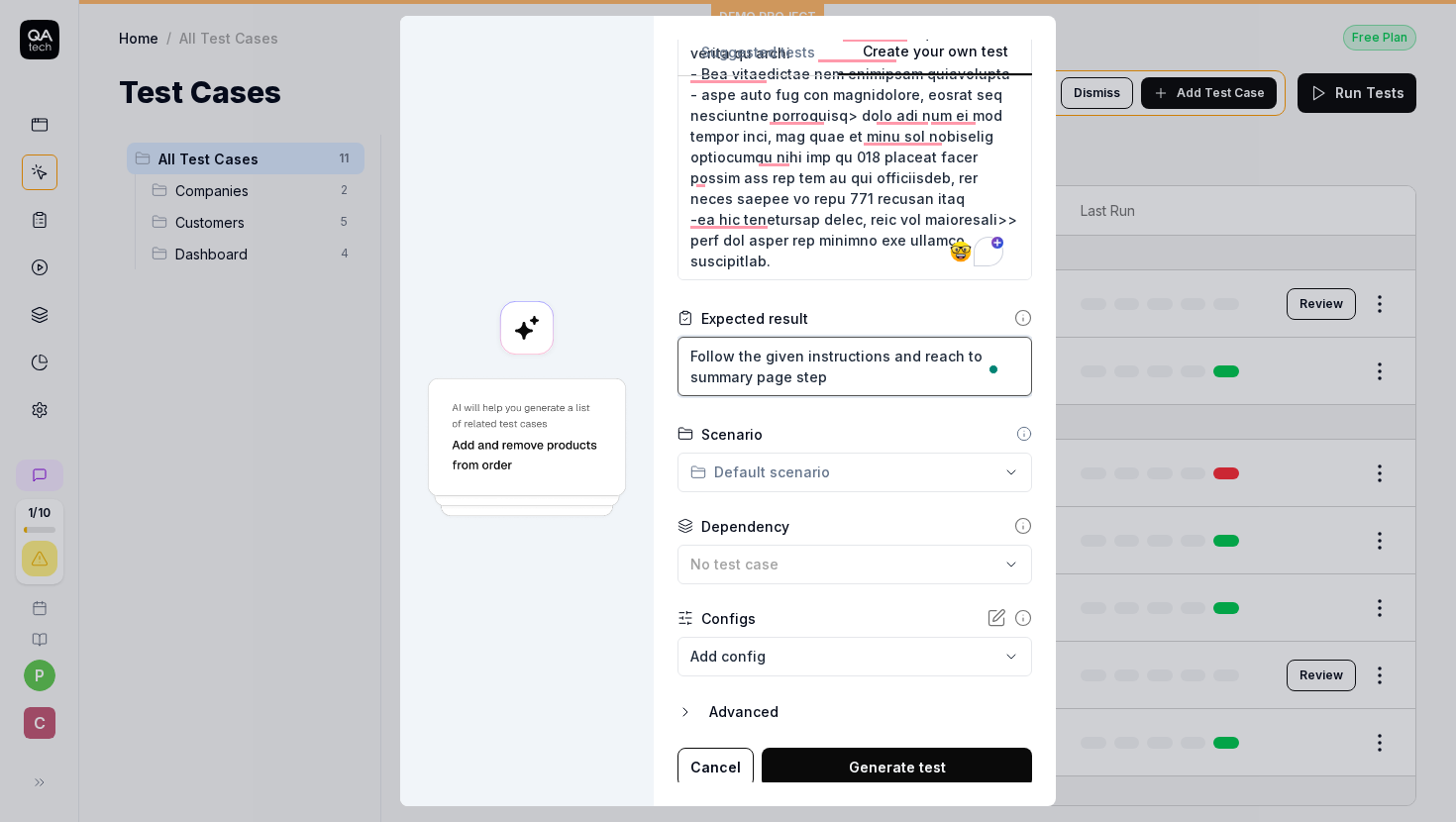 type on "*" 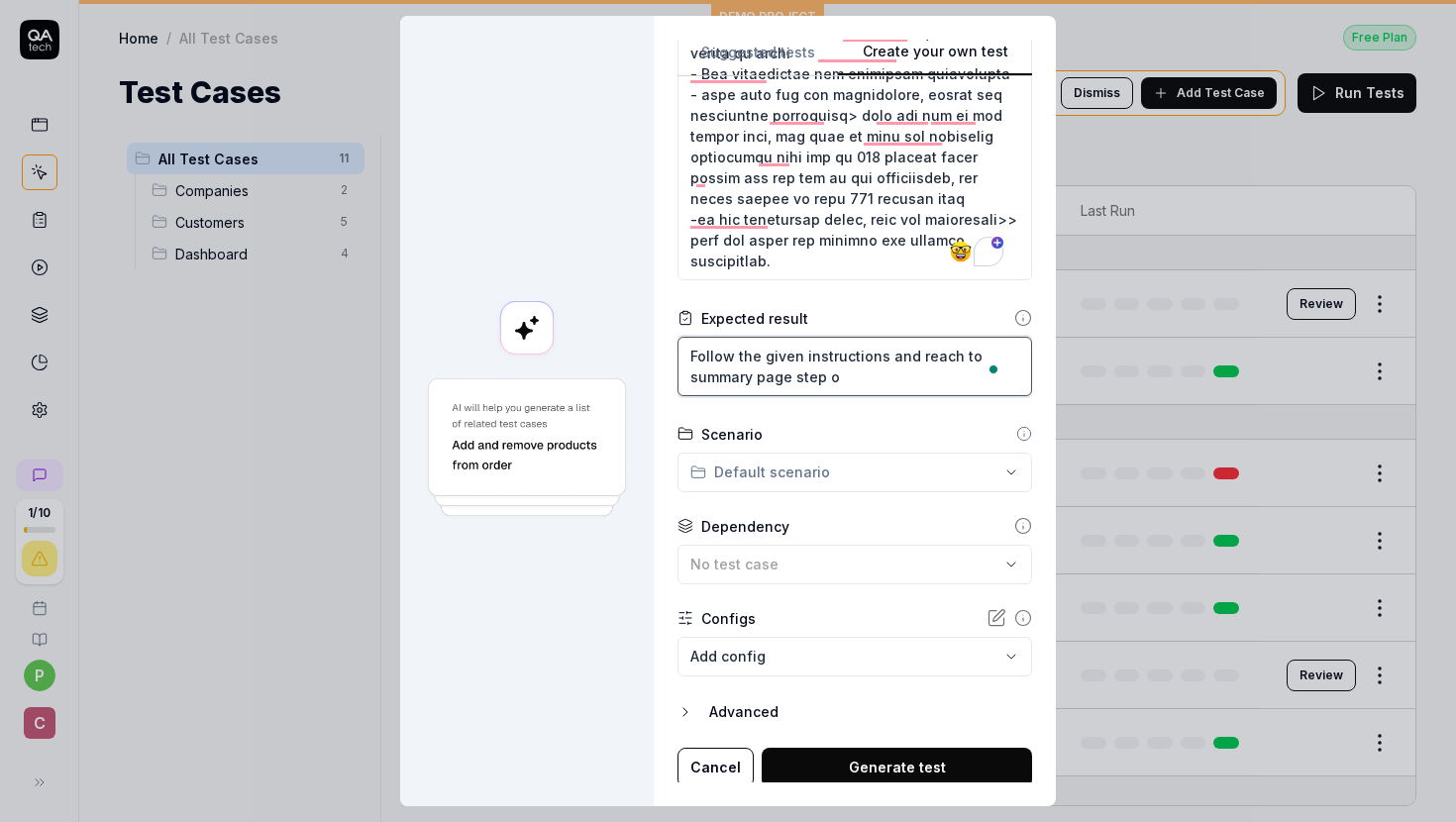 type on "*" 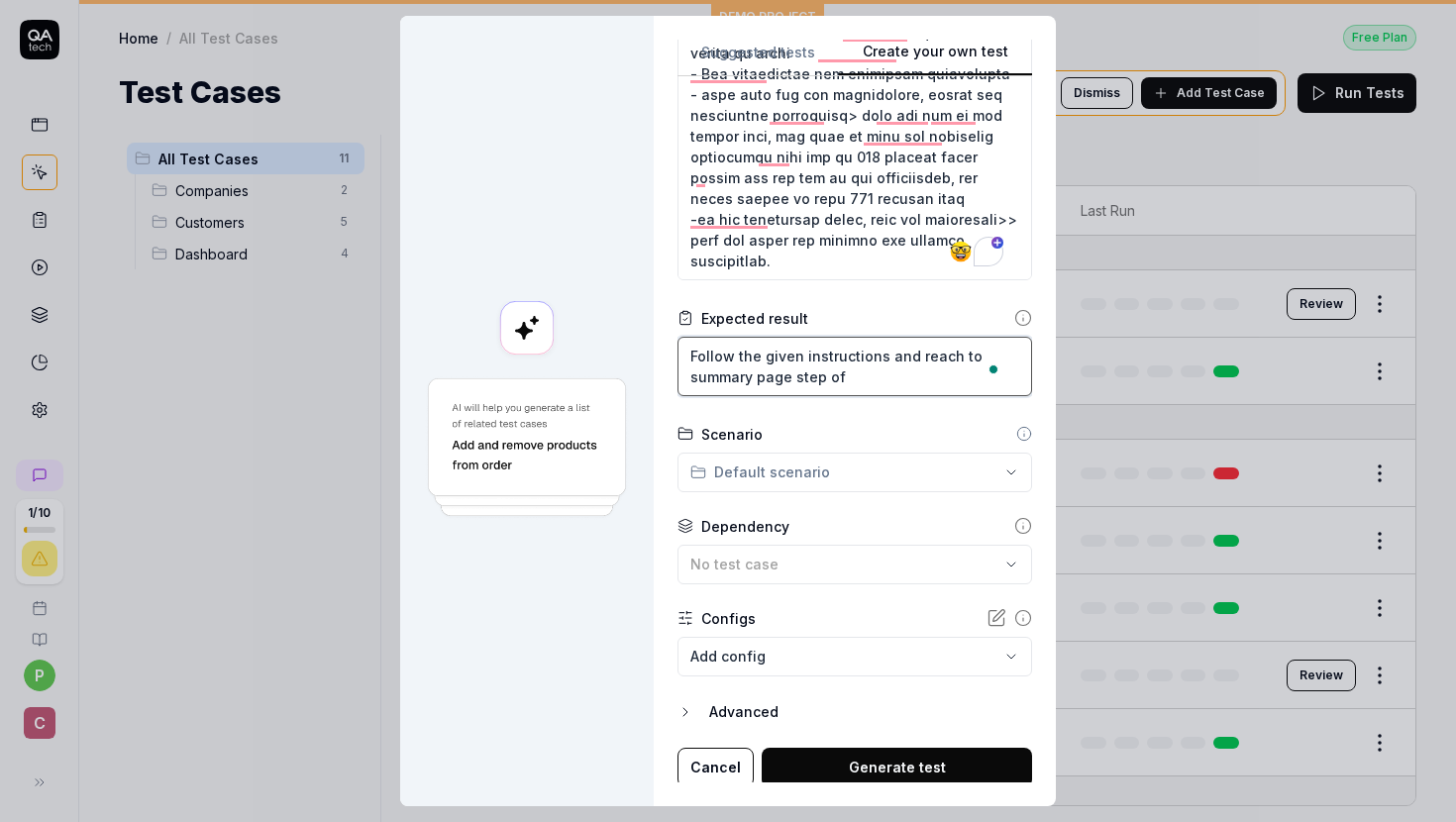type on "*" 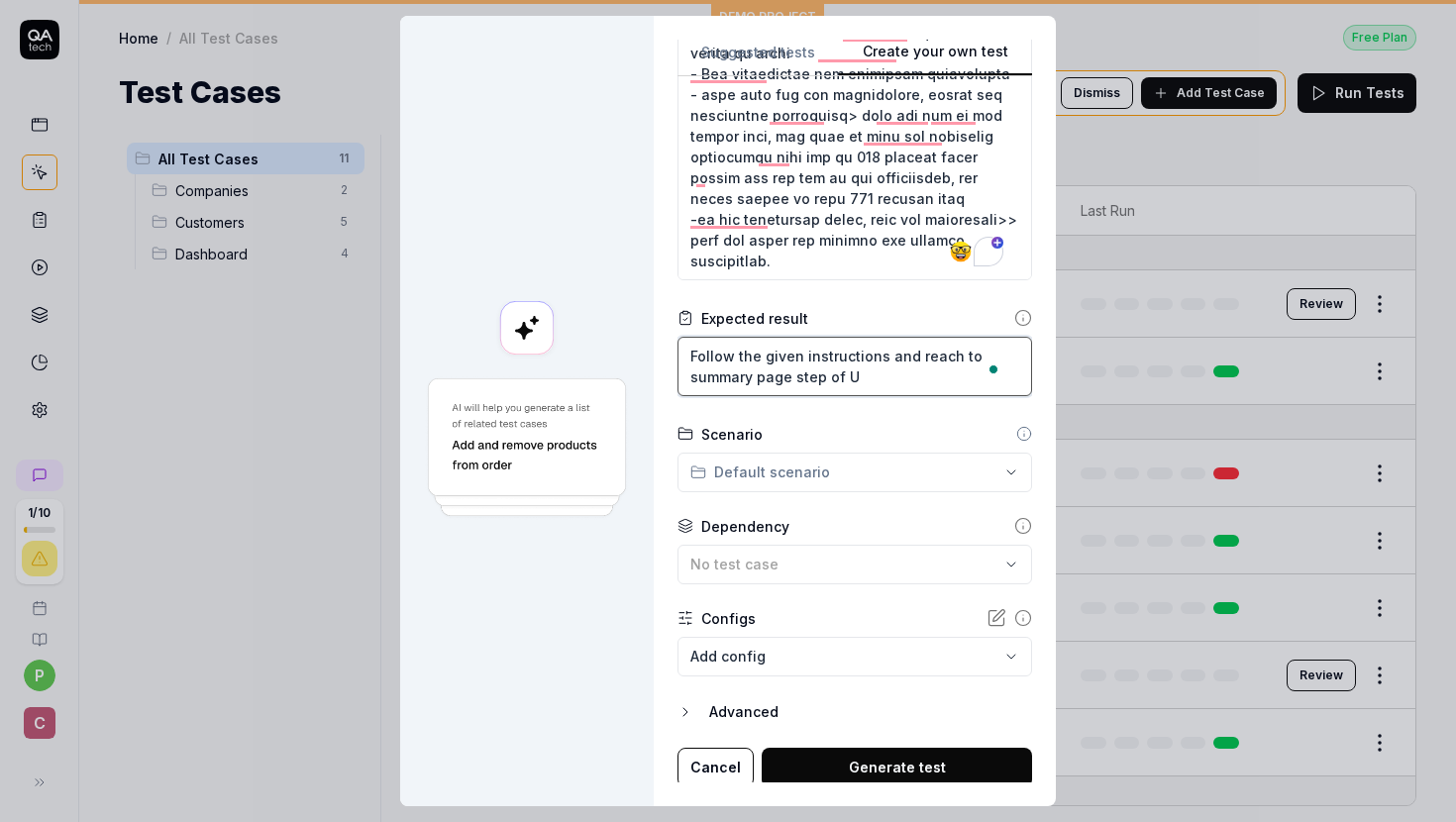 type on "*" 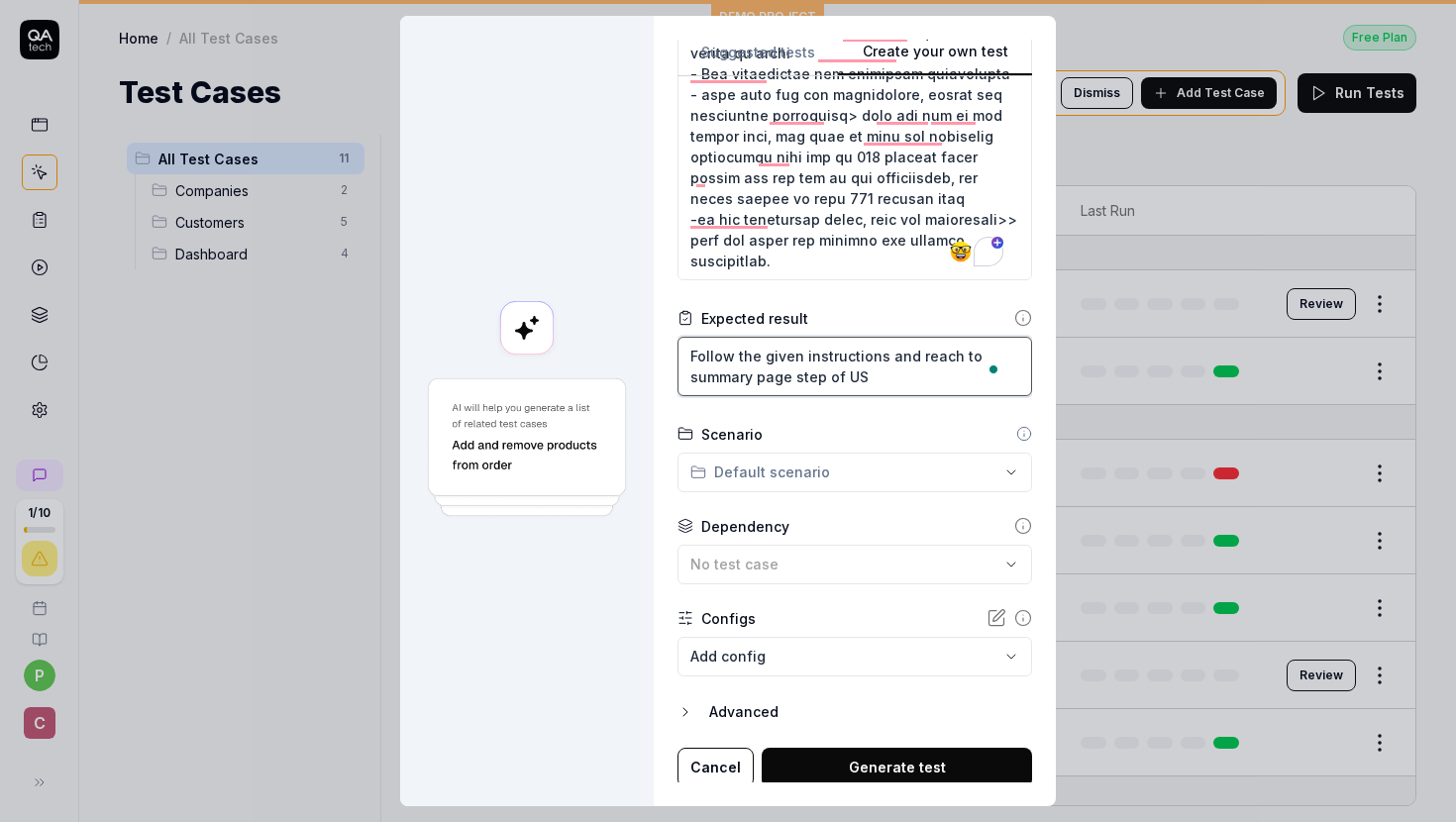 type on "*" 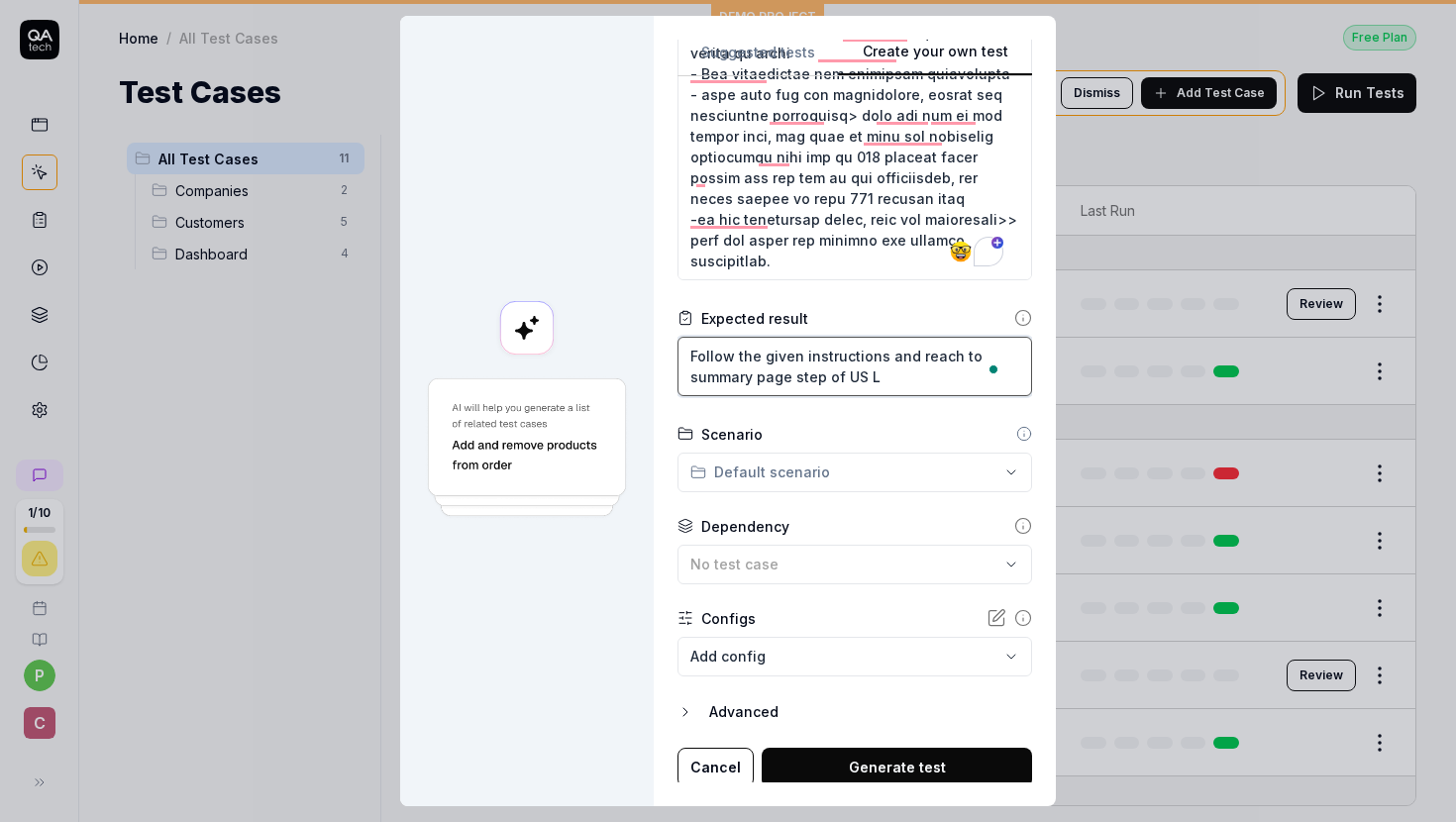 type on "*" 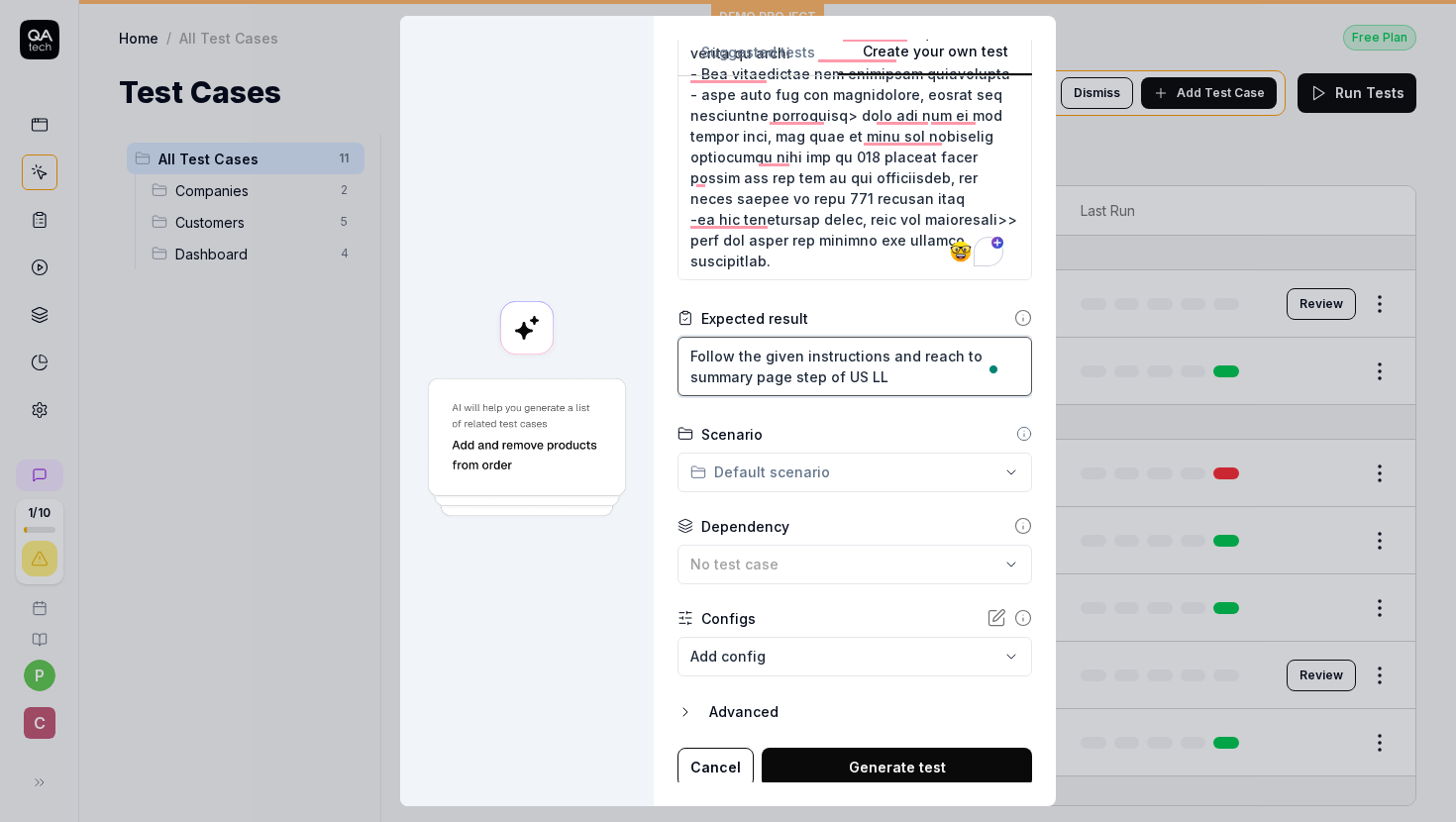 type on "*" 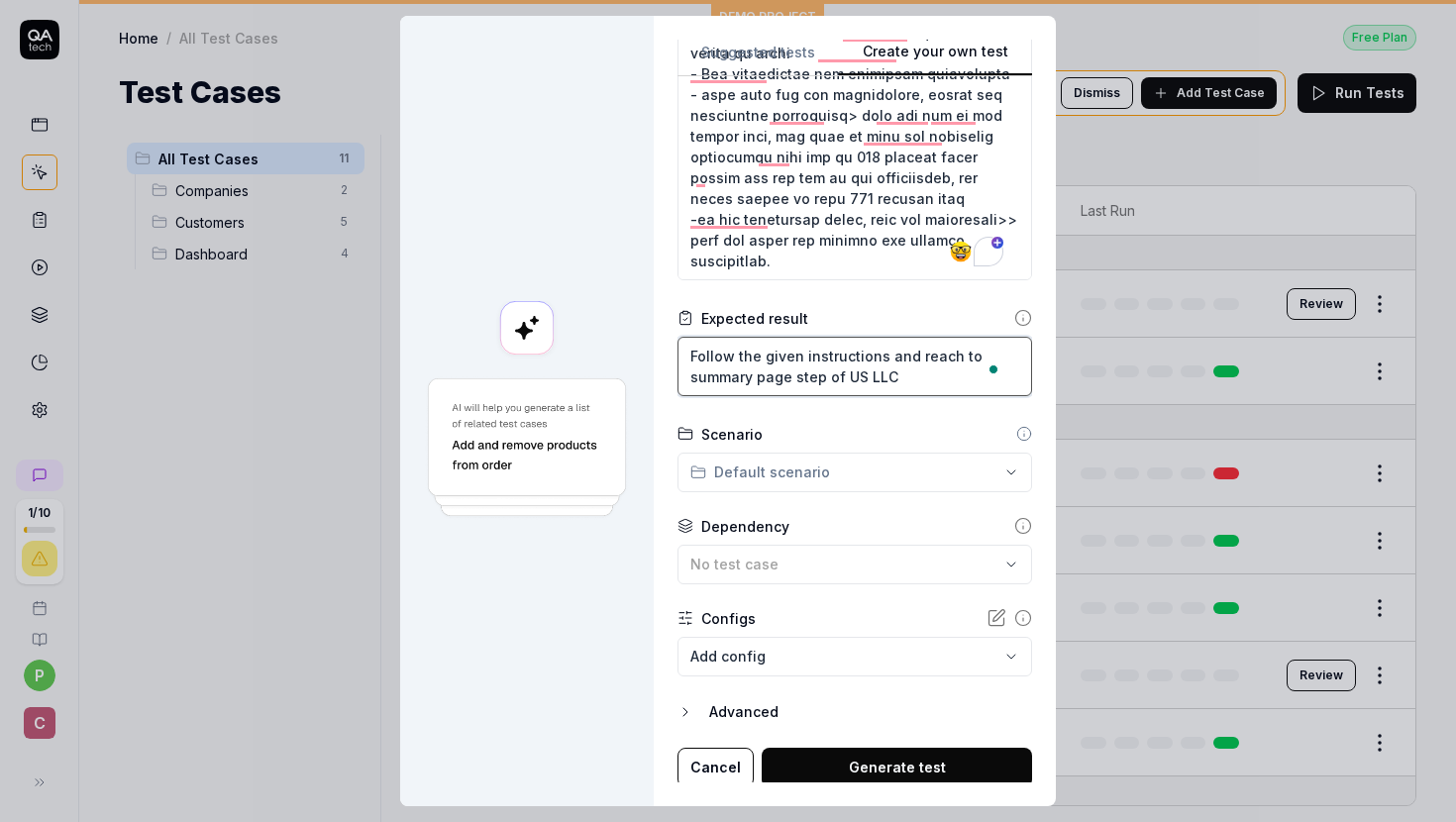 type on "*" 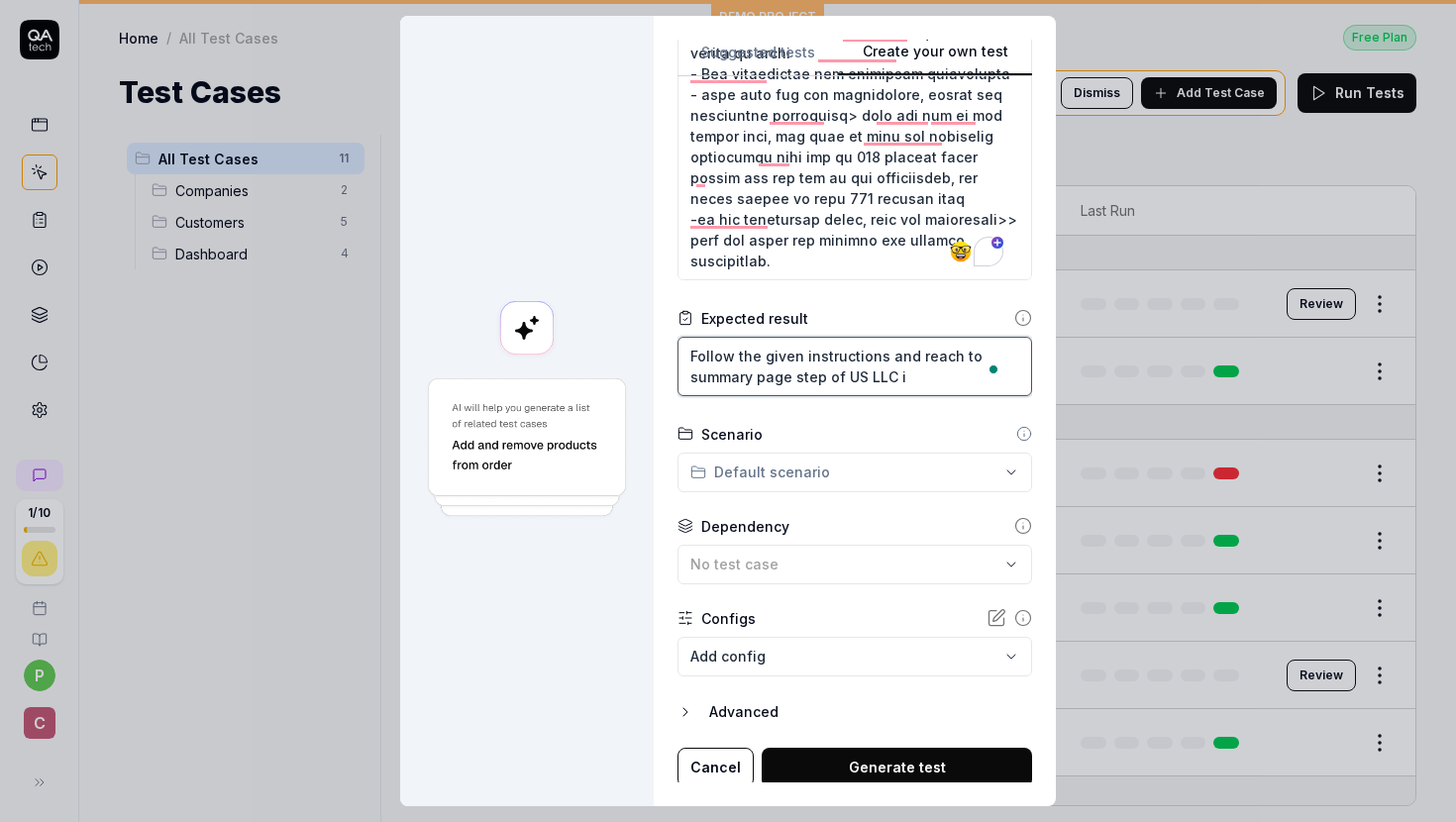 type on "*" 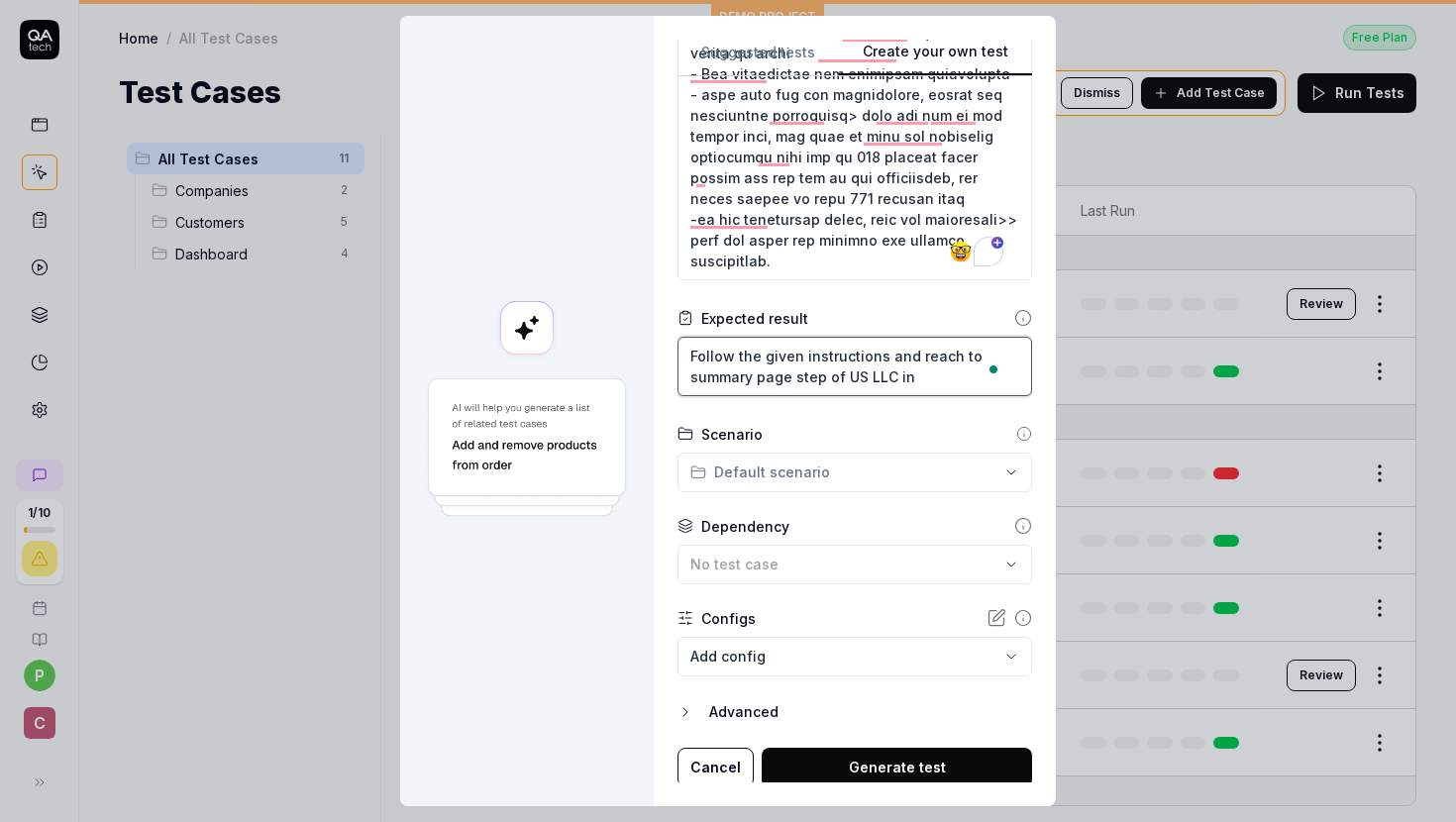 type on "*" 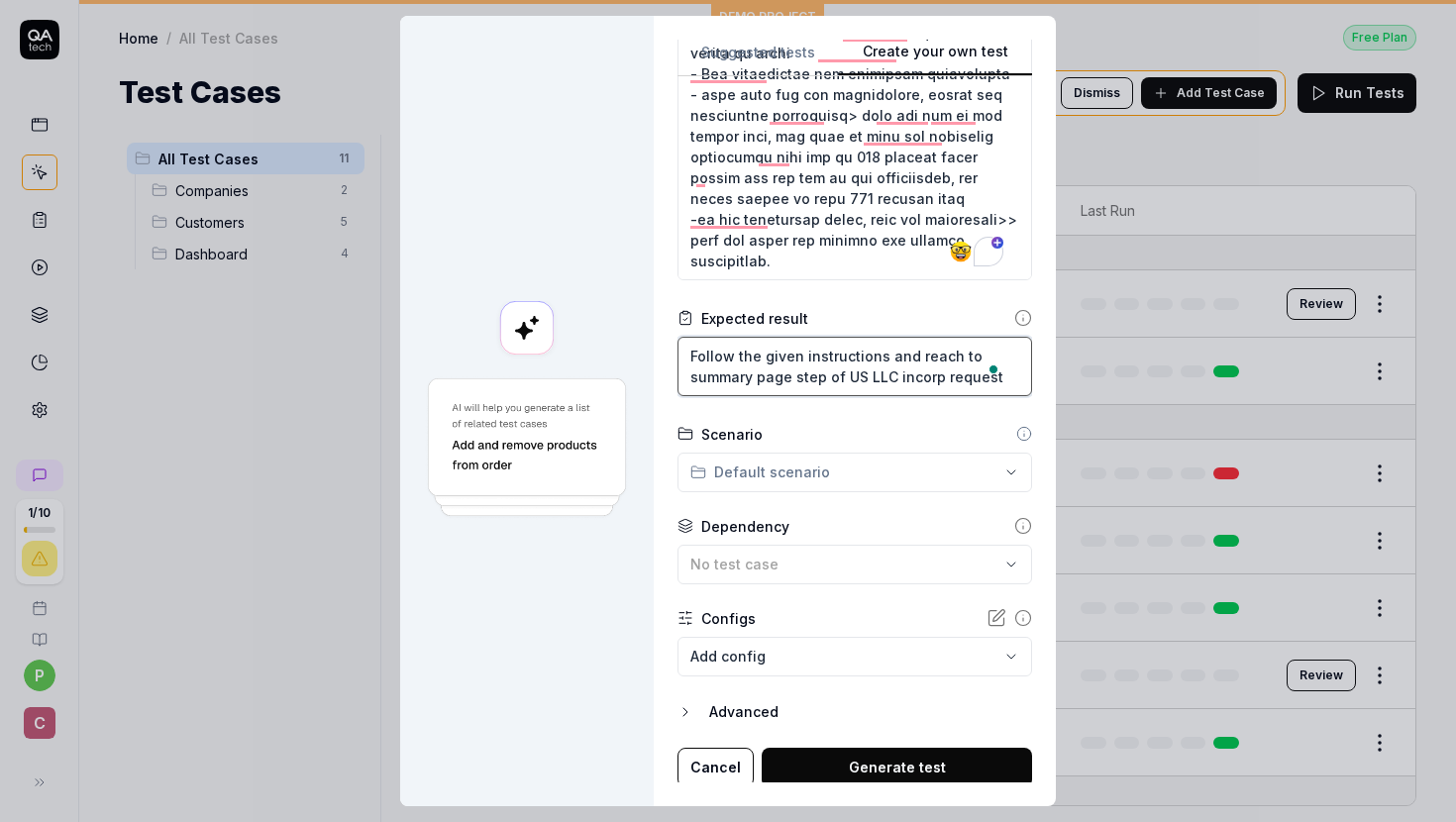 scroll, scrollTop: 554, scrollLeft: 0, axis: vertical 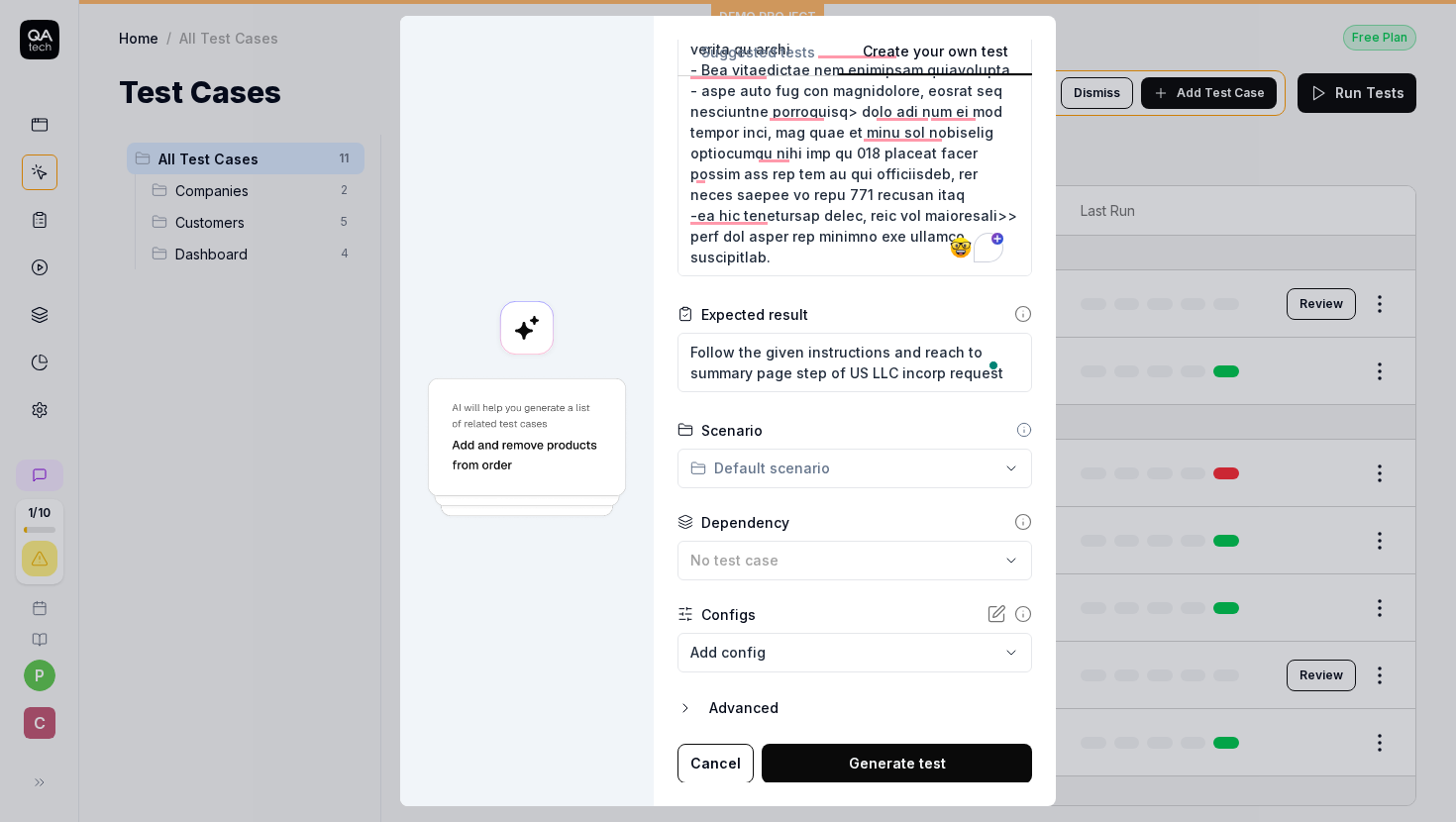 click on "1  /  10 p C DEMO PROJECT Home / All Test Cases Free Plan Home / All Test Cases Free Plan Test Cases We have new tests for you! Dismiss Add Test Case Run Tests All Test Cases 11 Companies 2 Customers 5 Dashboard 4 Filters Name Status Last Run Companies Login to dashboard Commenda Draft Review Navigate to Companies Page Test Case Active Edit Customers Add a new customer Active Edit Ensure Email Required for Customer Creation Active Edit Navigate to Customers Page Active Edit US Incorporation Commenda Draft Review Validation of Mandatory Customer Name Field Active Edit Dashboard Go to Dashboard Active Edit Login Page Commenda Go to Dashboard Draft Review Test the loading of the Recent Customers widget Active Edit Verify that Total Customers widget loads Active Edit
To pick up a draggable item, press the space bar.
While dragging, use the arrow keys to move the item.
Press space again to drop the item in its new position, or press escape to cancel.
*
Create your own test Suggested tests" at bounding box center (728, 411) 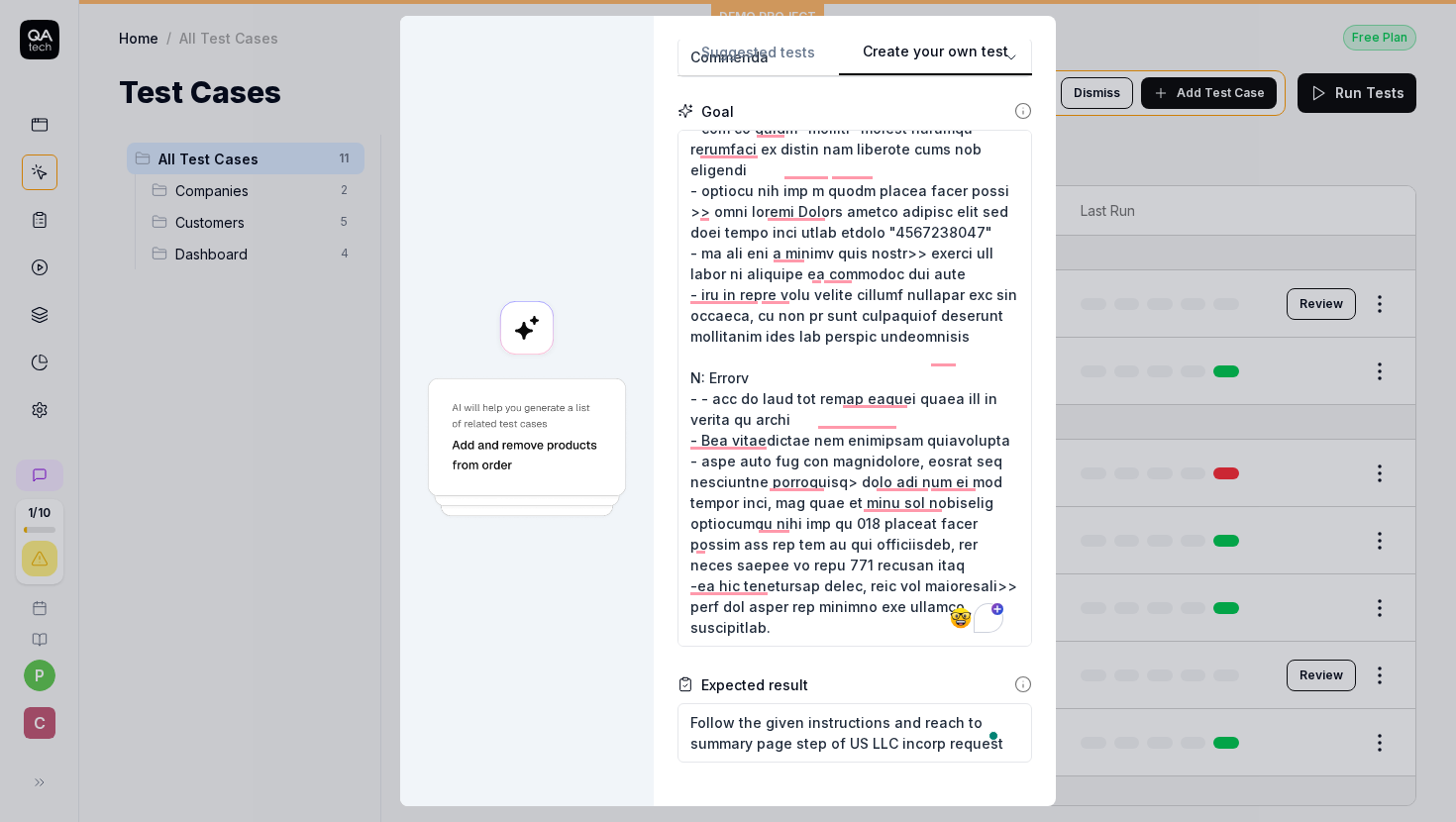 scroll, scrollTop: 0, scrollLeft: 0, axis: both 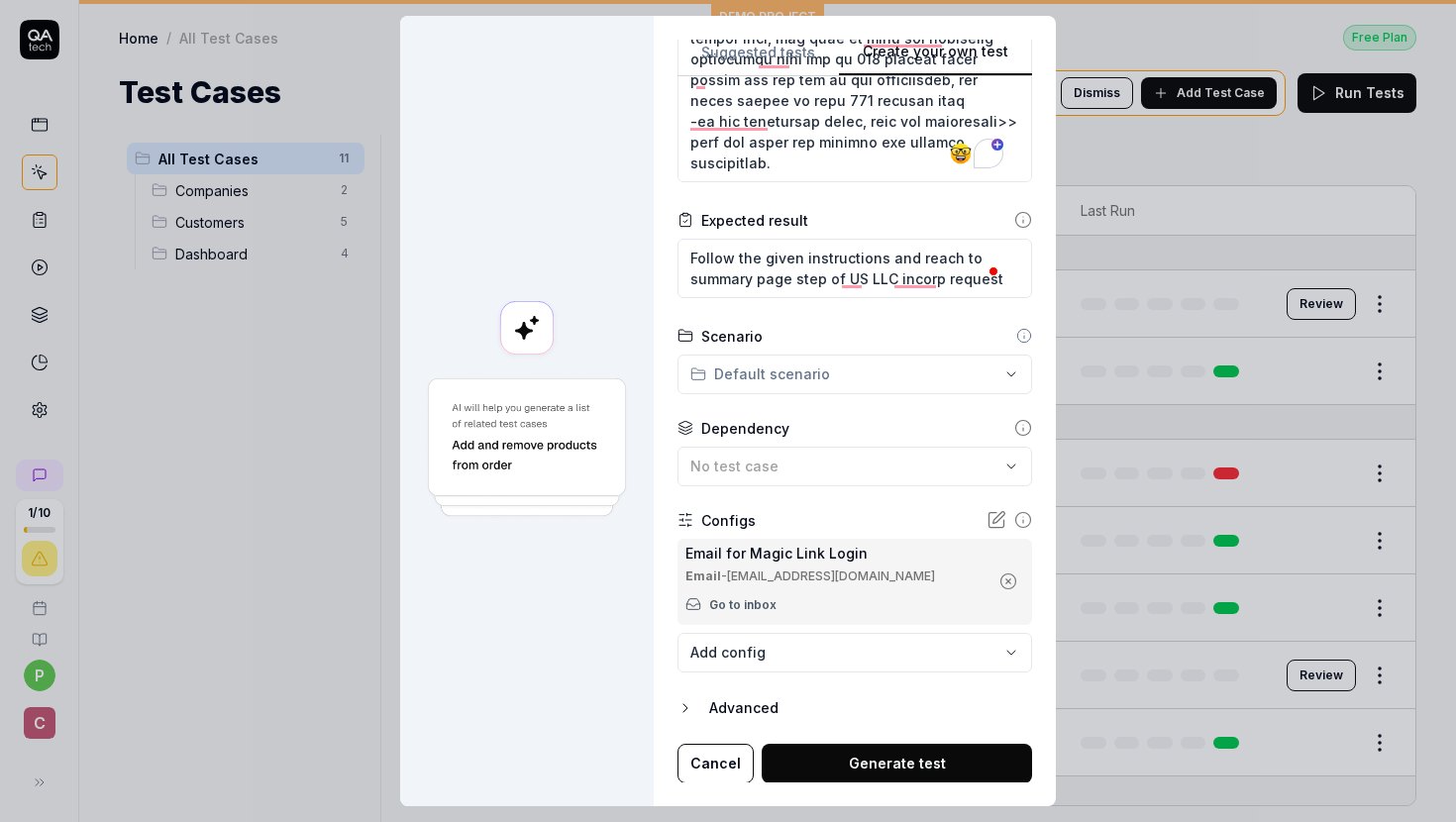 click on "Generate test" at bounding box center (896, 764) 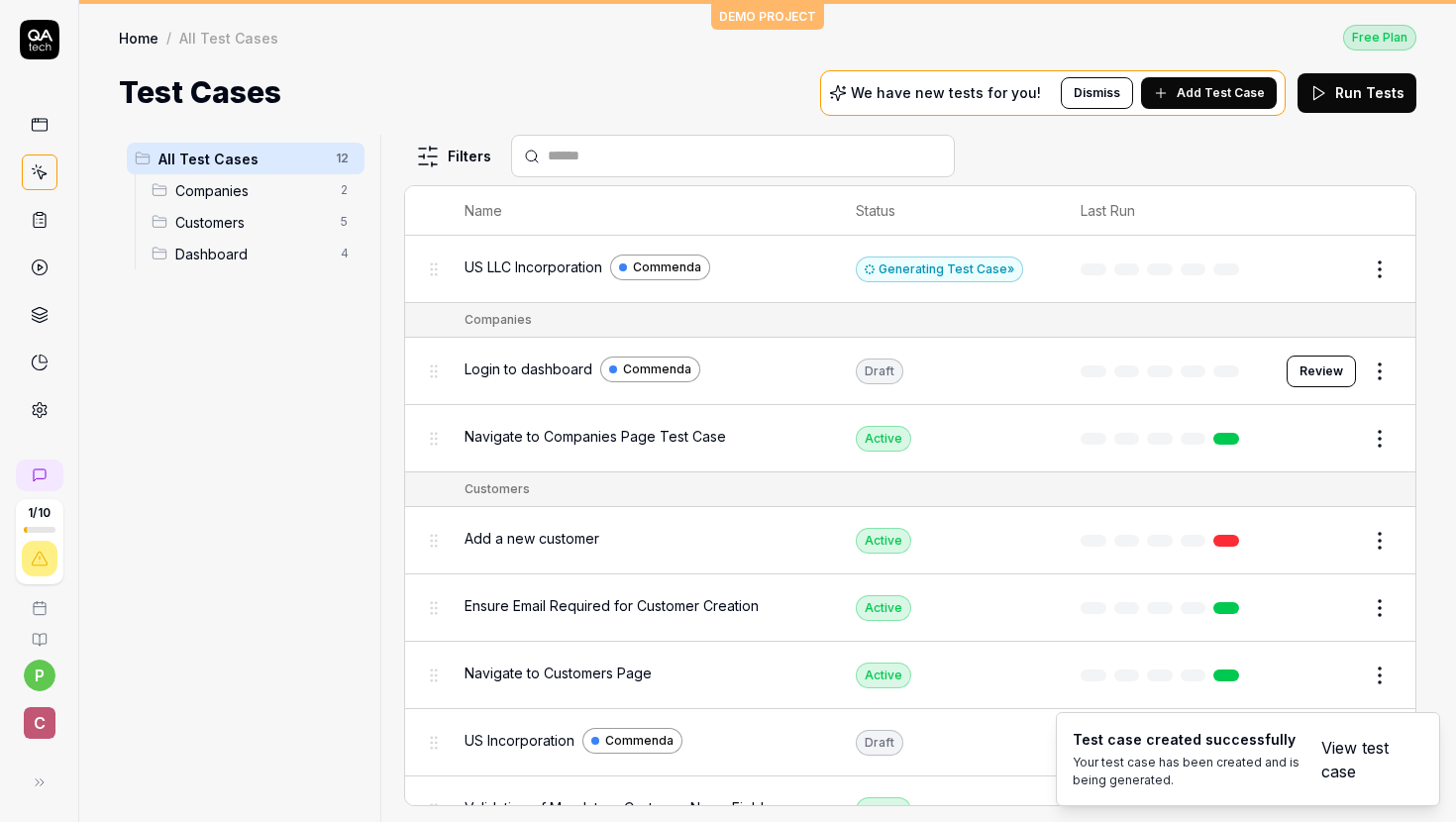 click on "View test case" at bounding box center [1360, 760] 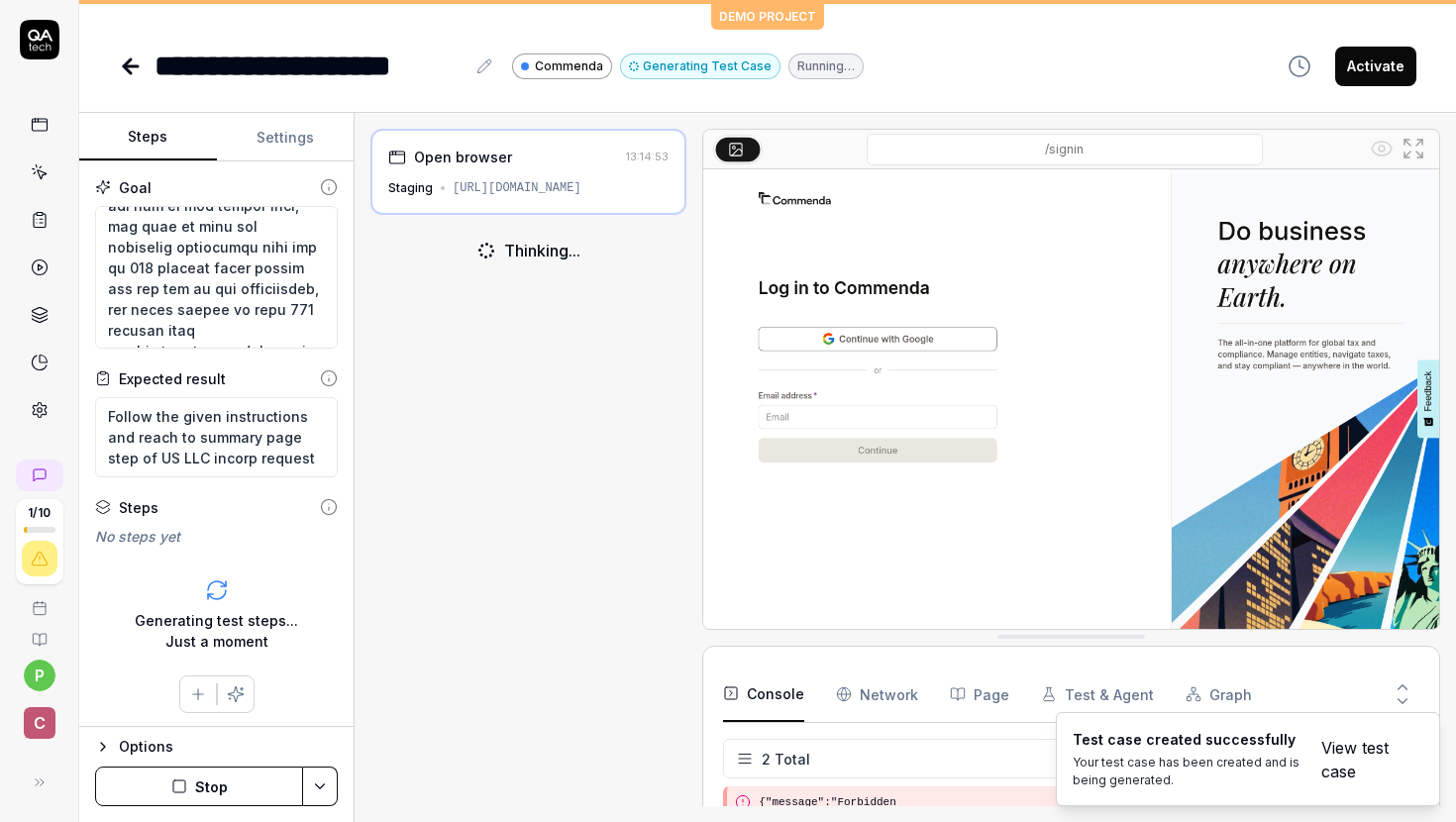 scroll, scrollTop: 1393, scrollLeft: 0, axis: vertical 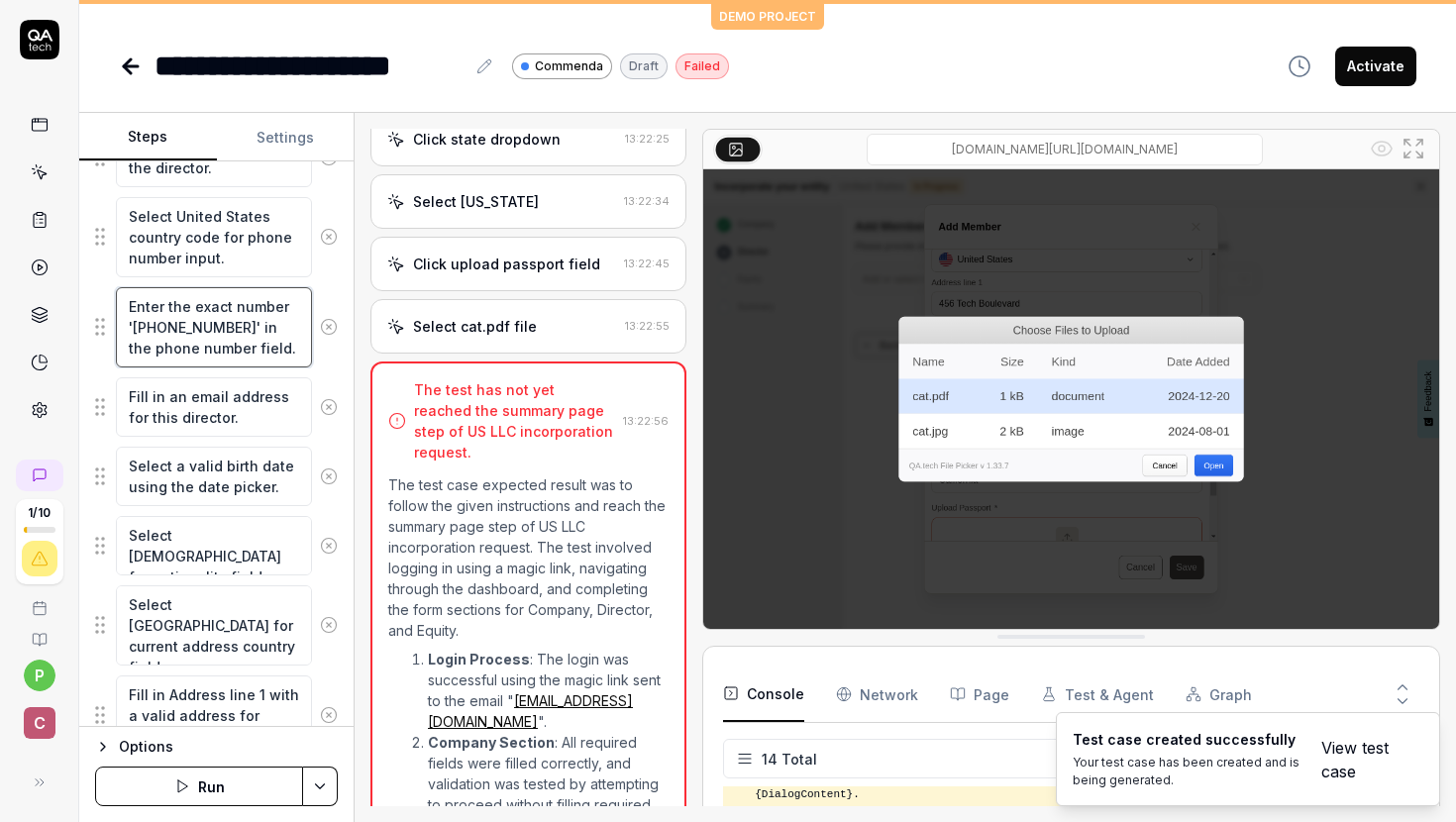 click on "Enter the exact number '[PHONE_NUMBER]' in the phone number field." at bounding box center (214, 327) 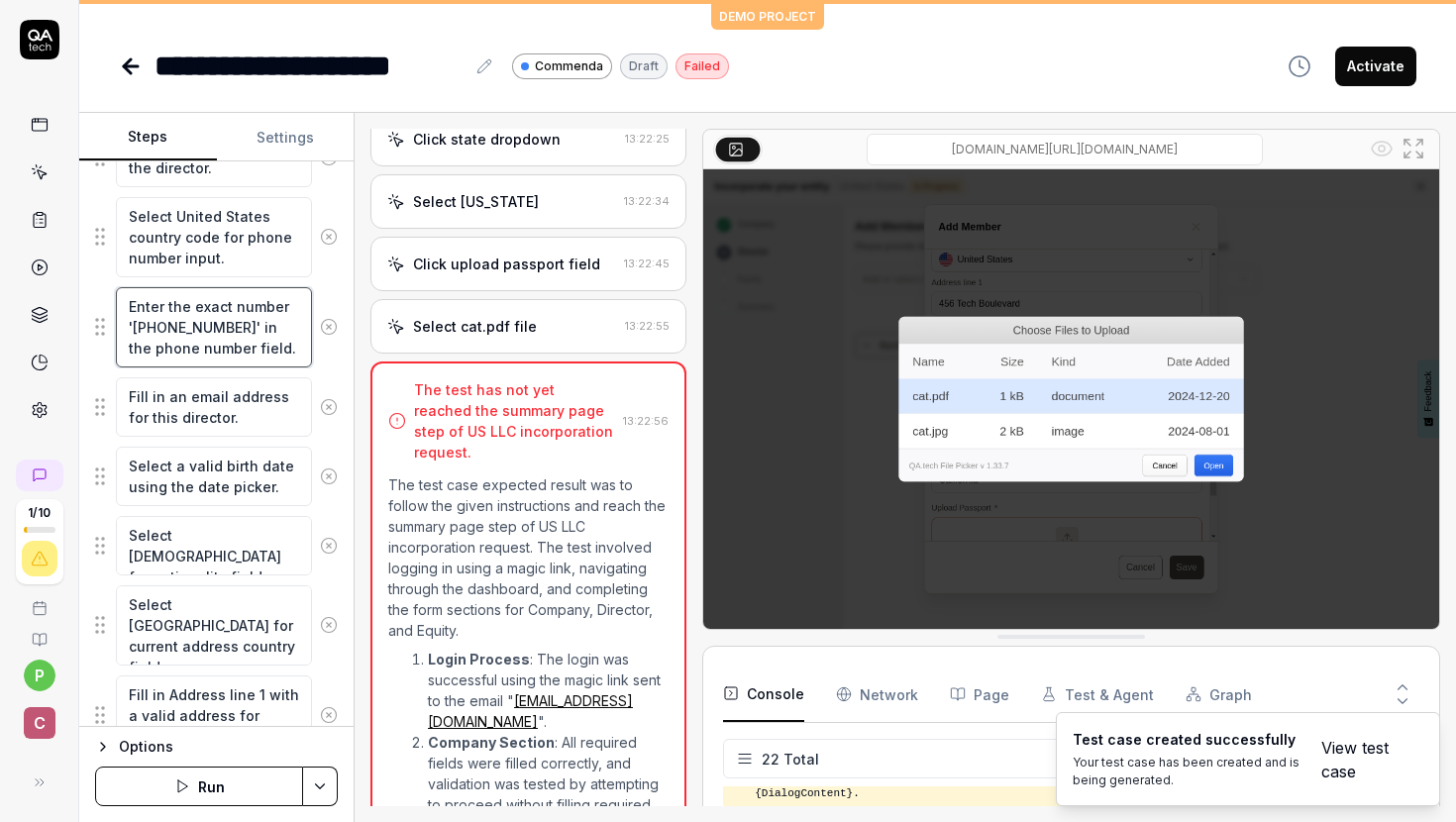 drag, startPoint x: 262, startPoint y: 340, endPoint x: 131, endPoint y: 305, distance: 135.59499 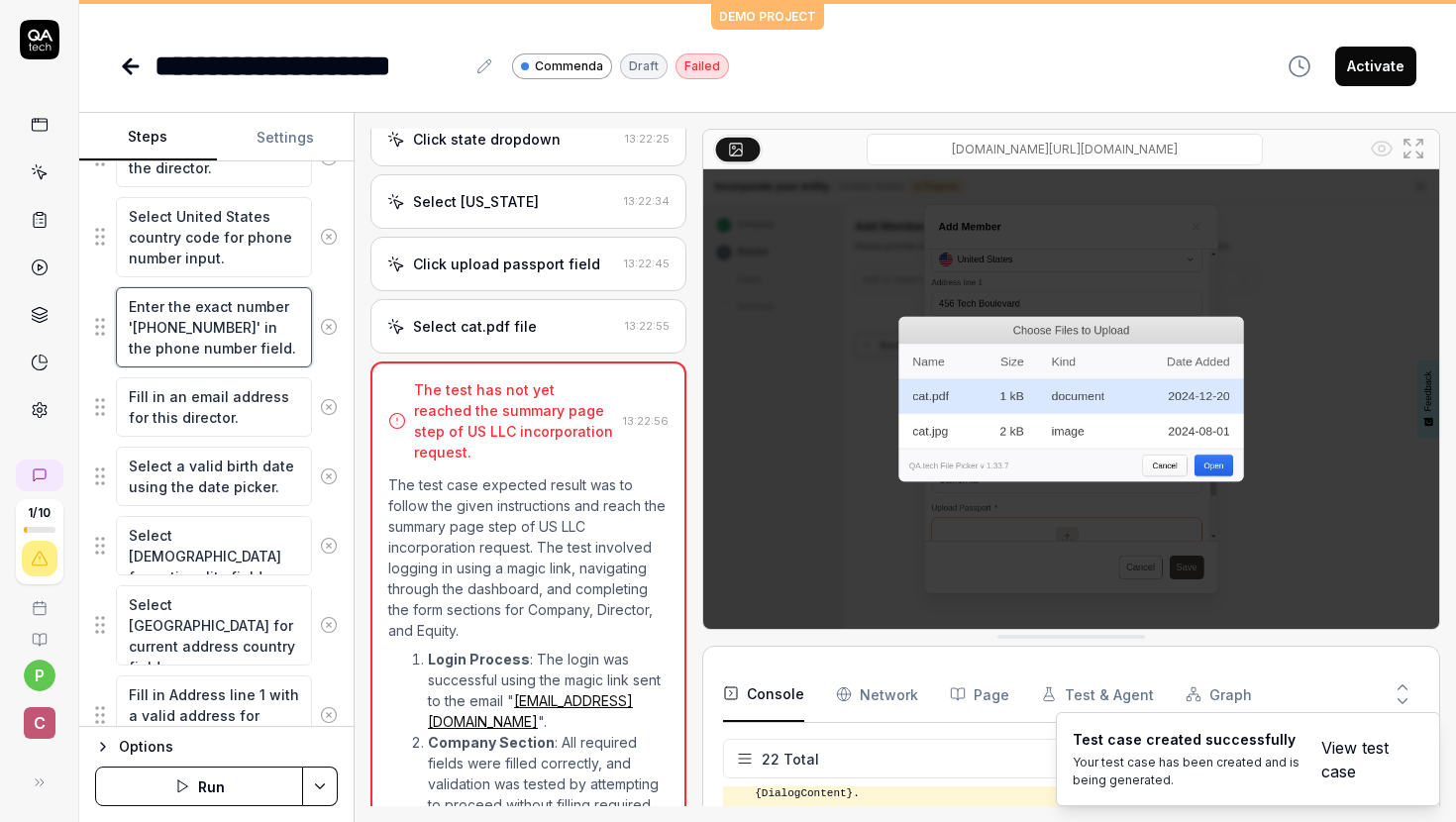 click on "Enter the exact number '[PHONE_NUMBER]' in the phone number field." at bounding box center (214, 327) 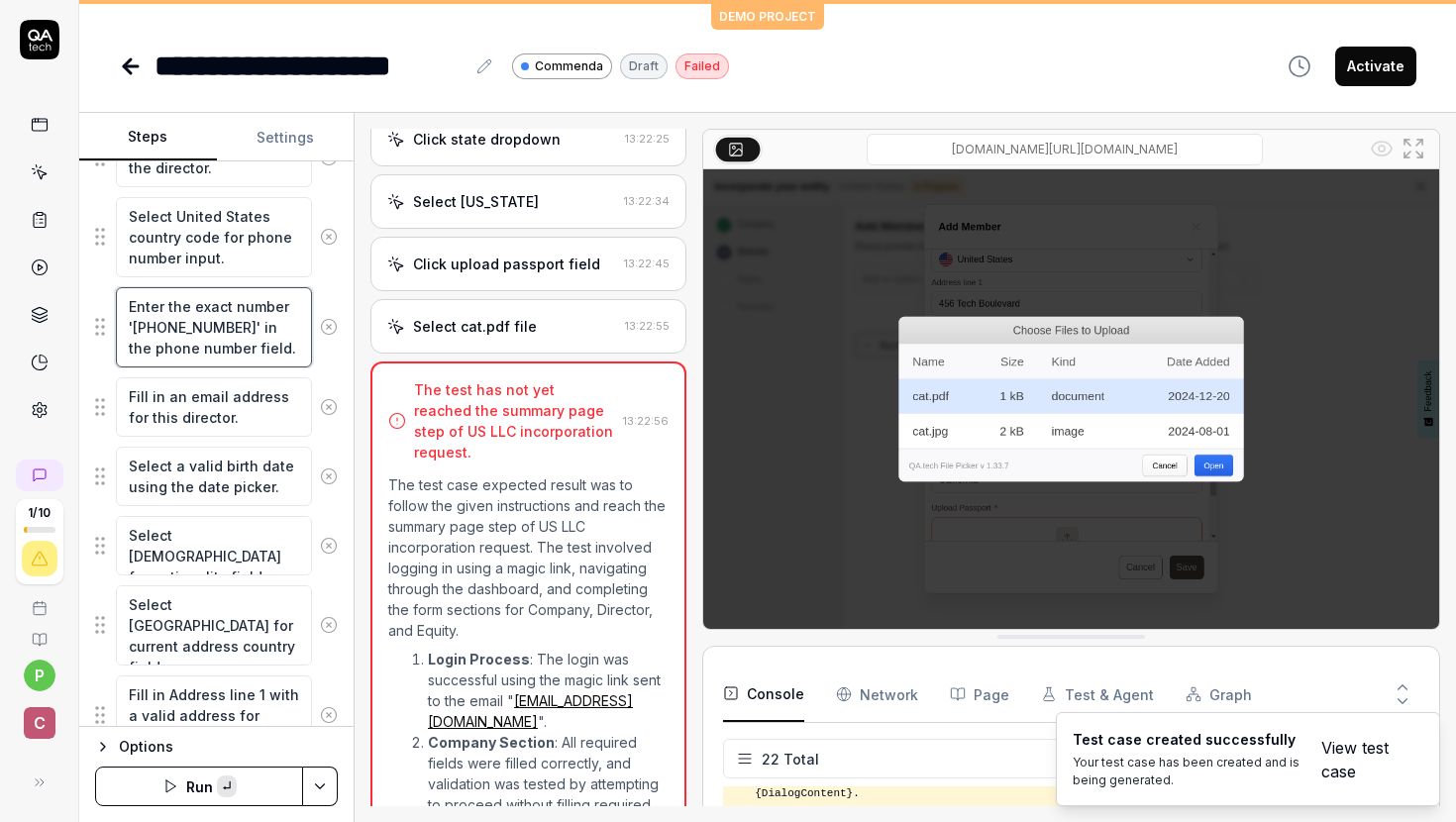 paste on "whenver you see a phone number input field >> just select United states country code and just enter this exact number "8887526055" 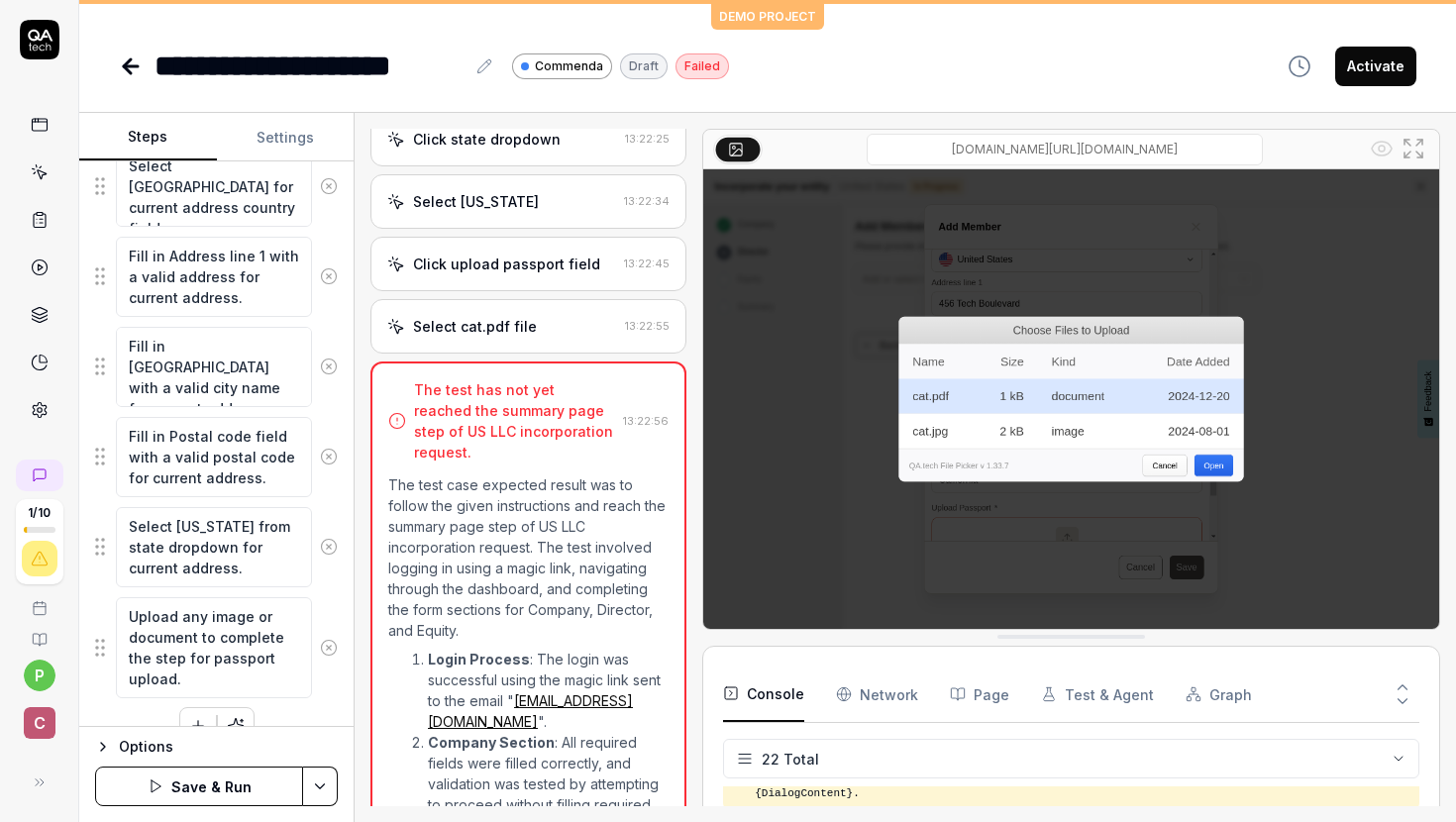 scroll, scrollTop: 2404, scrollLeft: 0, axis: vertical 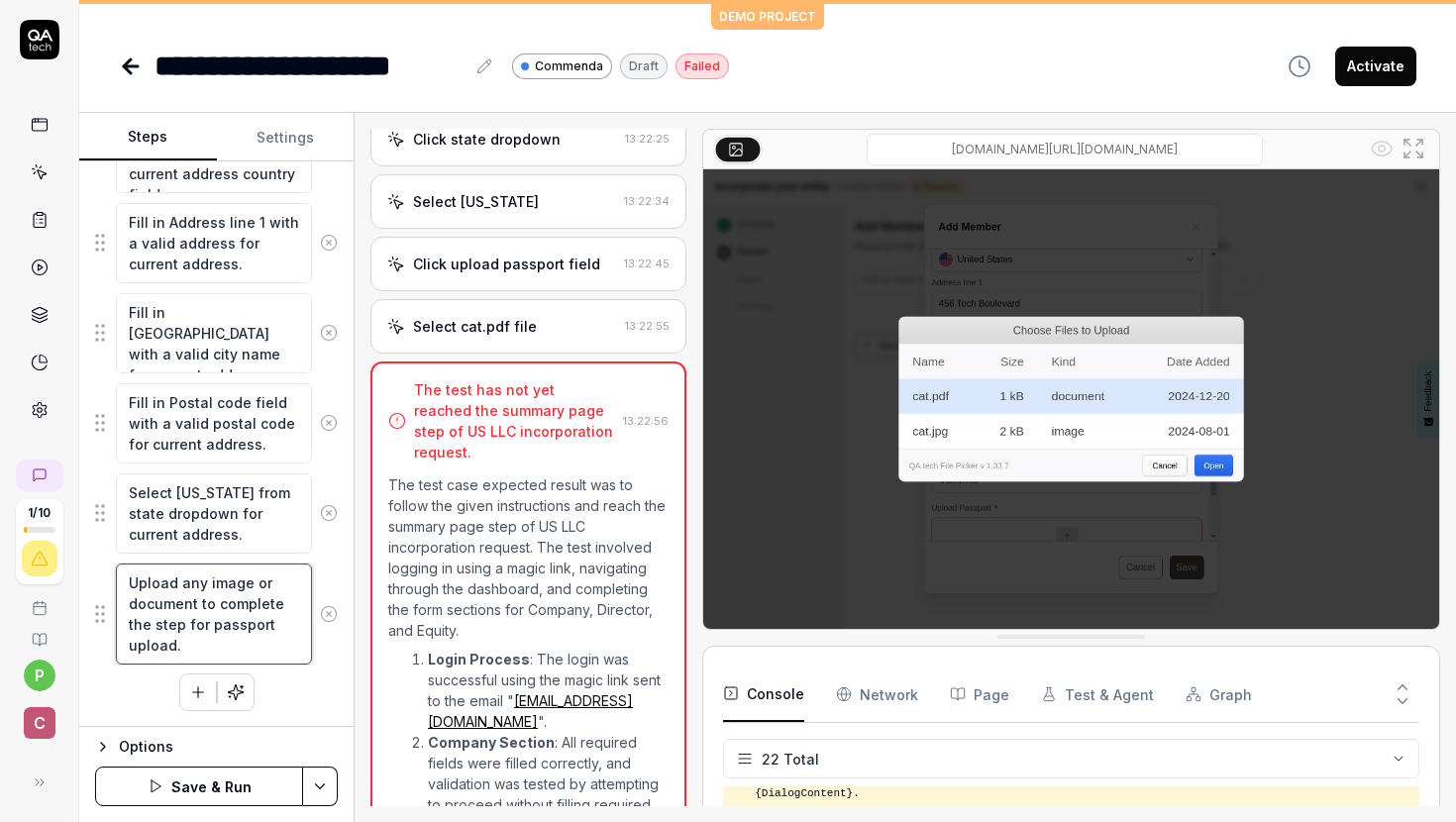 click on "Upload any image or document to complete the step for passport upload." at bounding box center [214, 614] 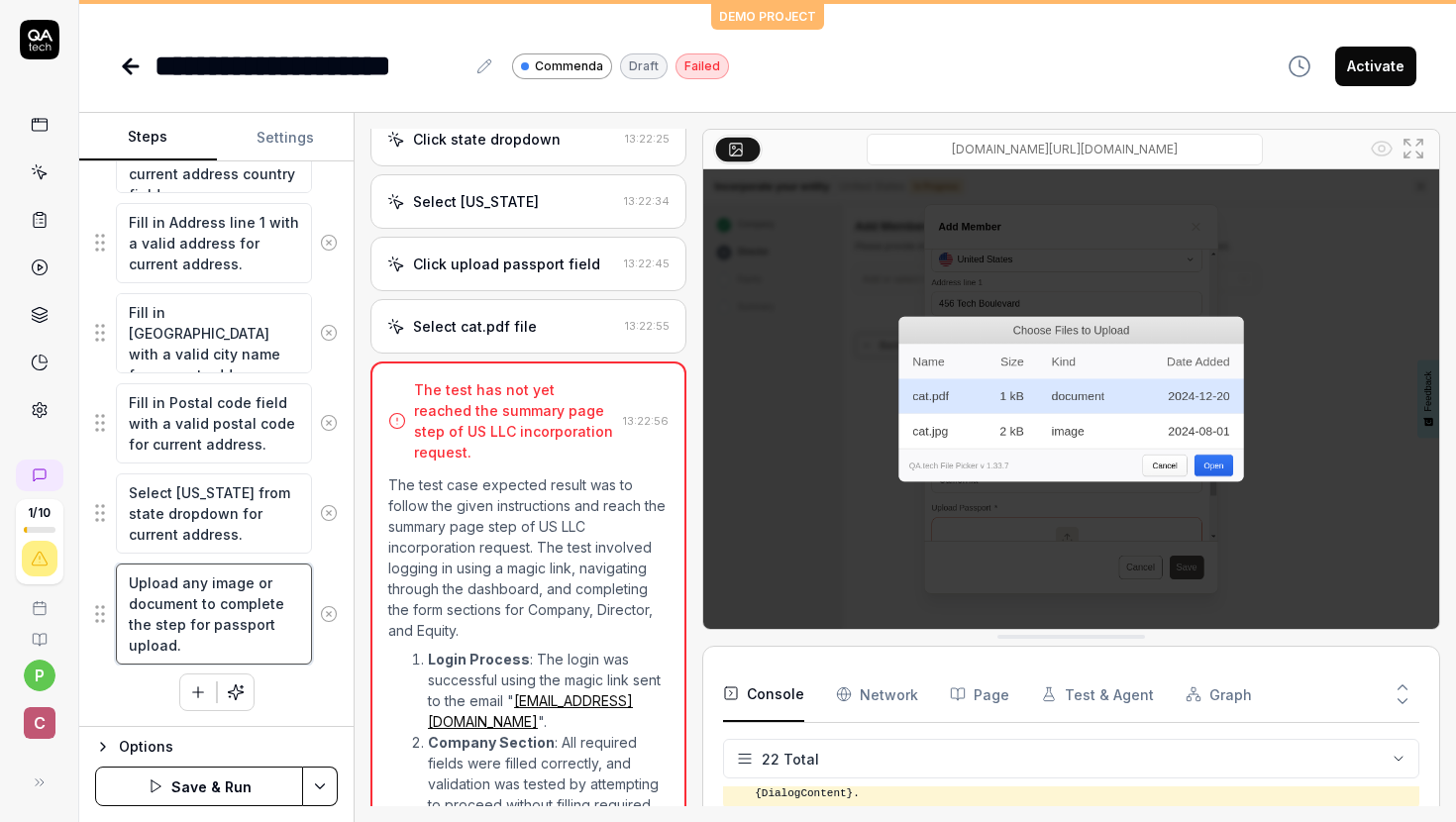 click on "Upload any image or document to complete the step for passport upload." at bounding box center (214, 614) 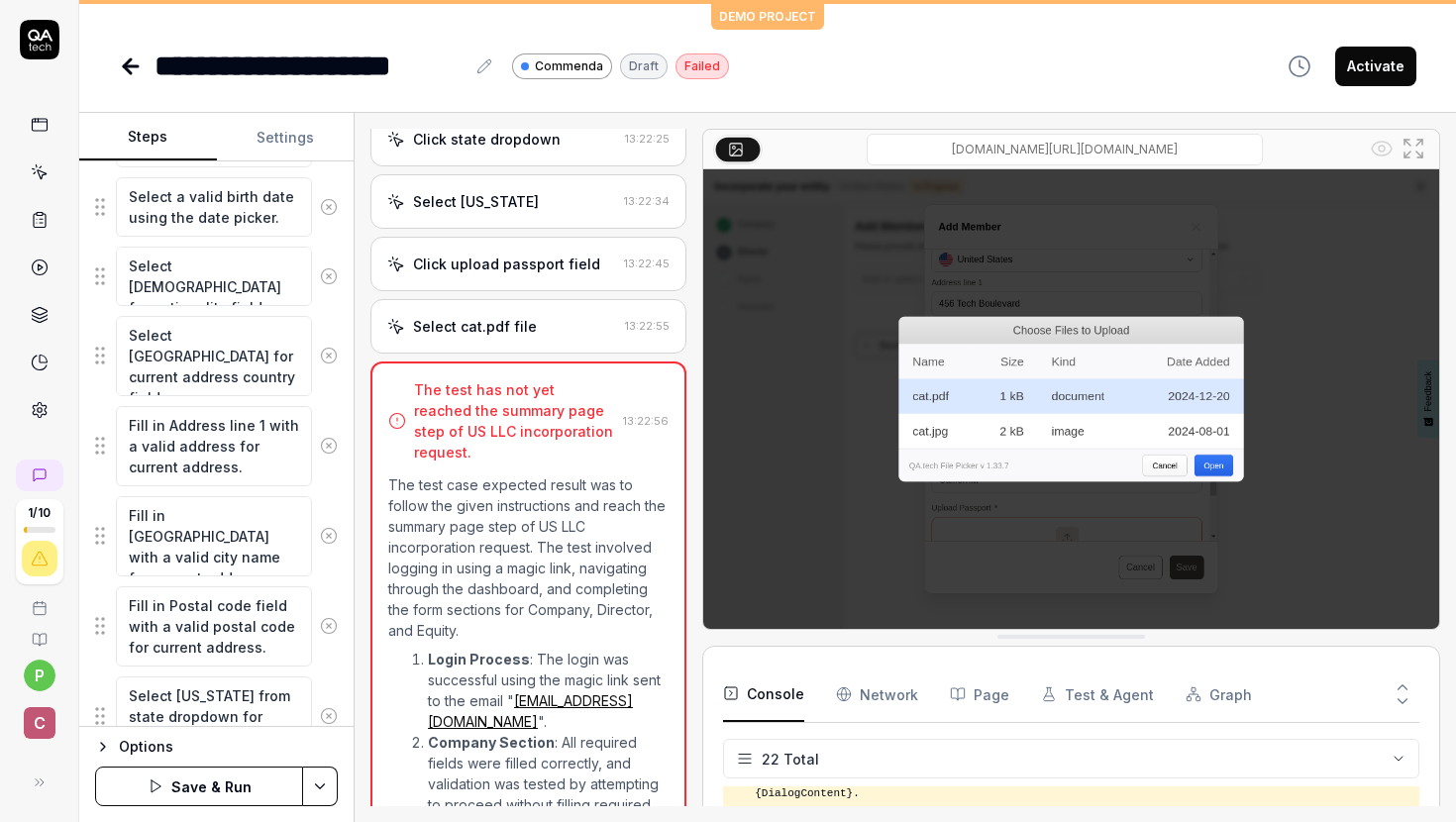 scroll, scrollTop: 2404, scrollLeft: 0, axis: vertical 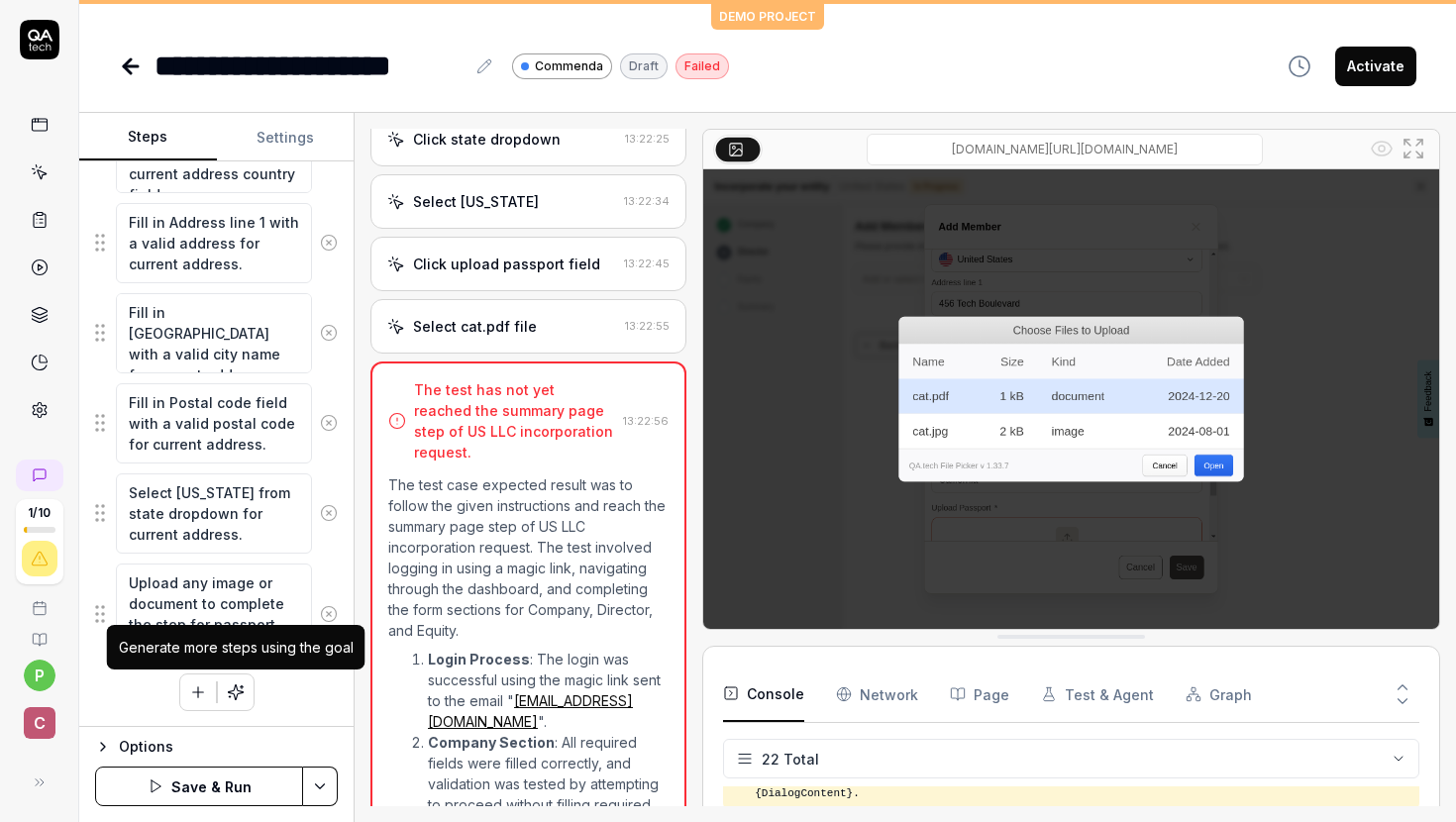 click 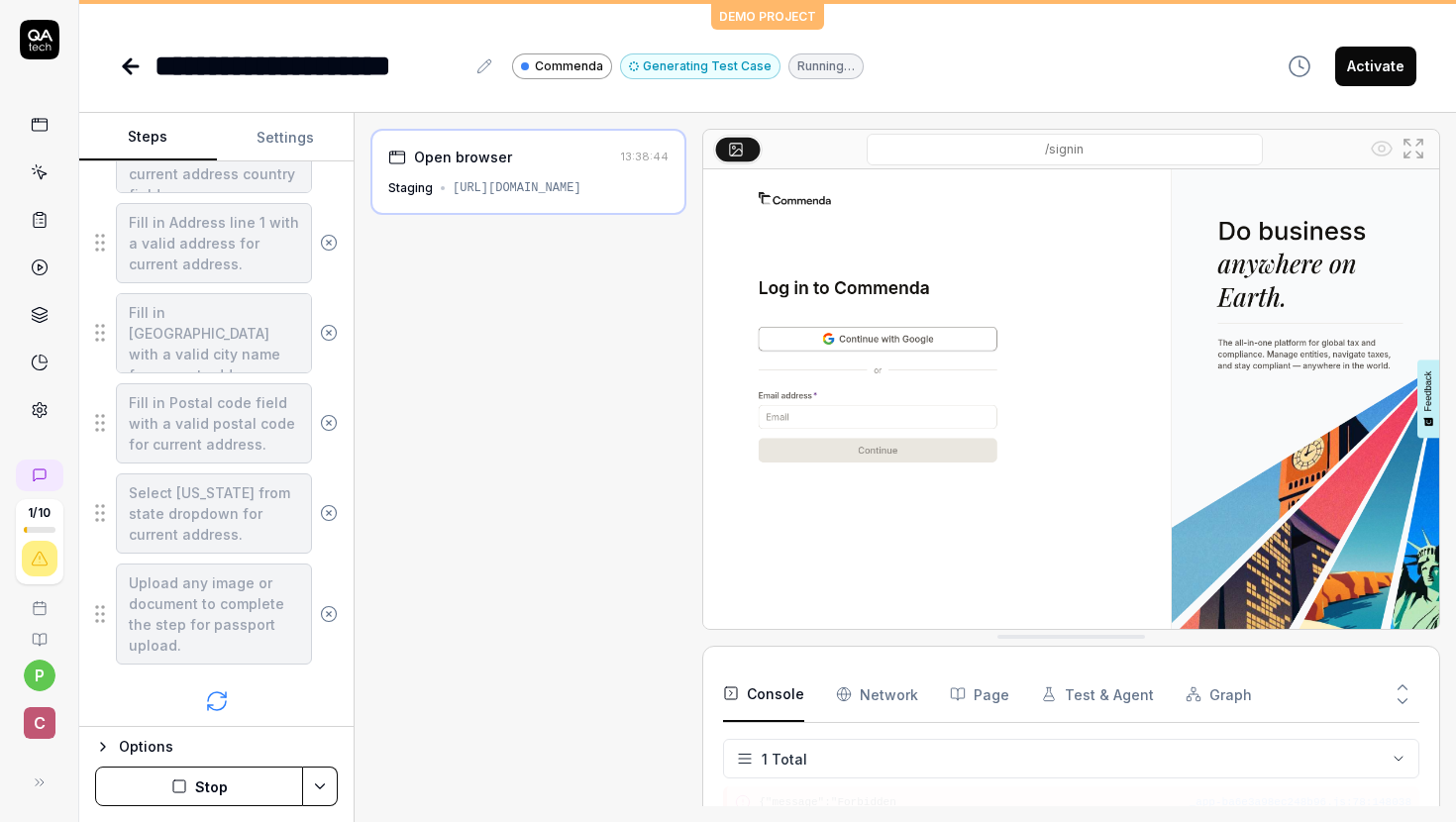 scroll, scrollTop: 2517, scrollLeft: 0, axis: vertical 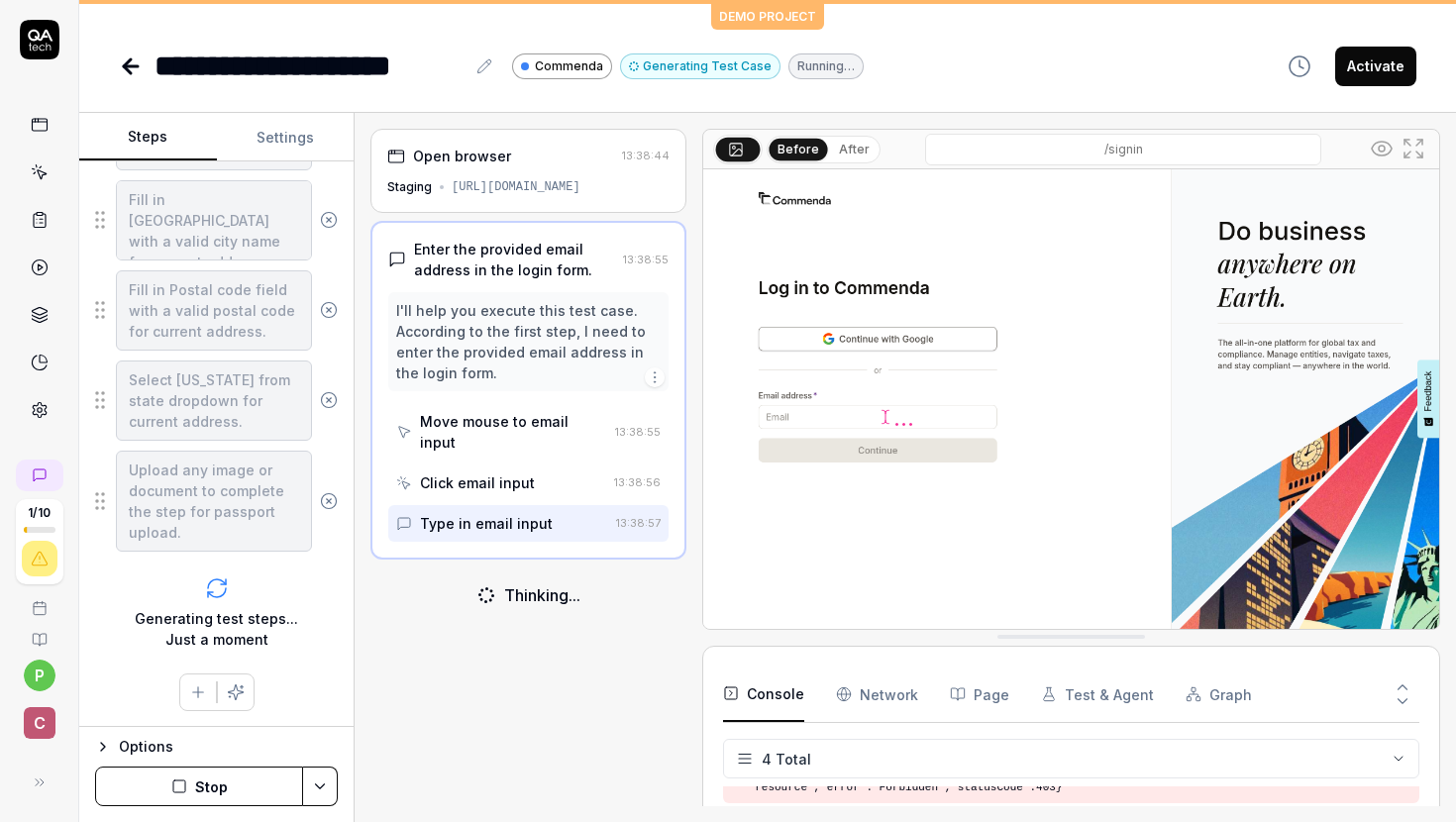 click on "Settings" at bounding box center (285, 138) 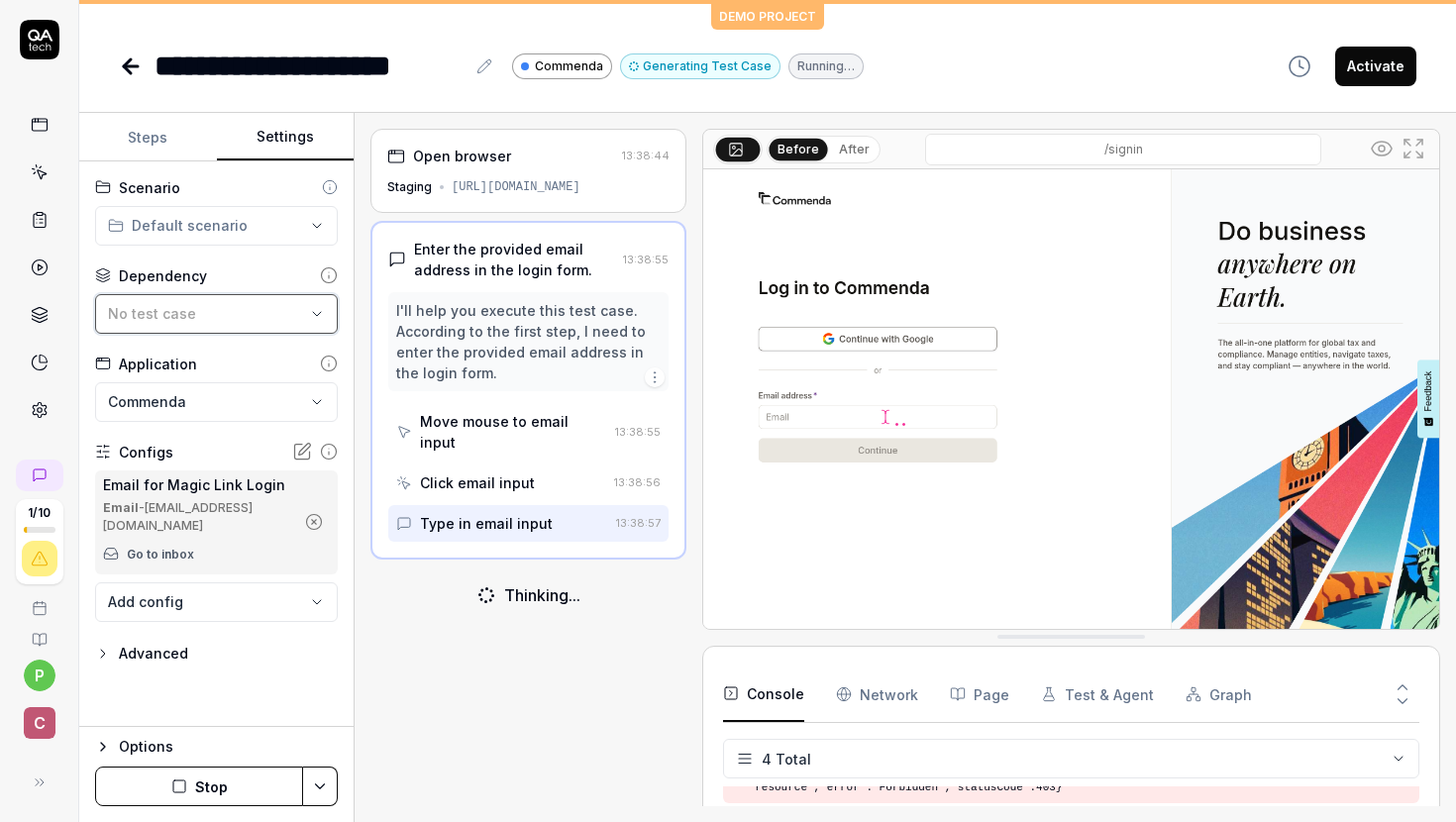 click on "No test case" at bounding box center [206, 313] 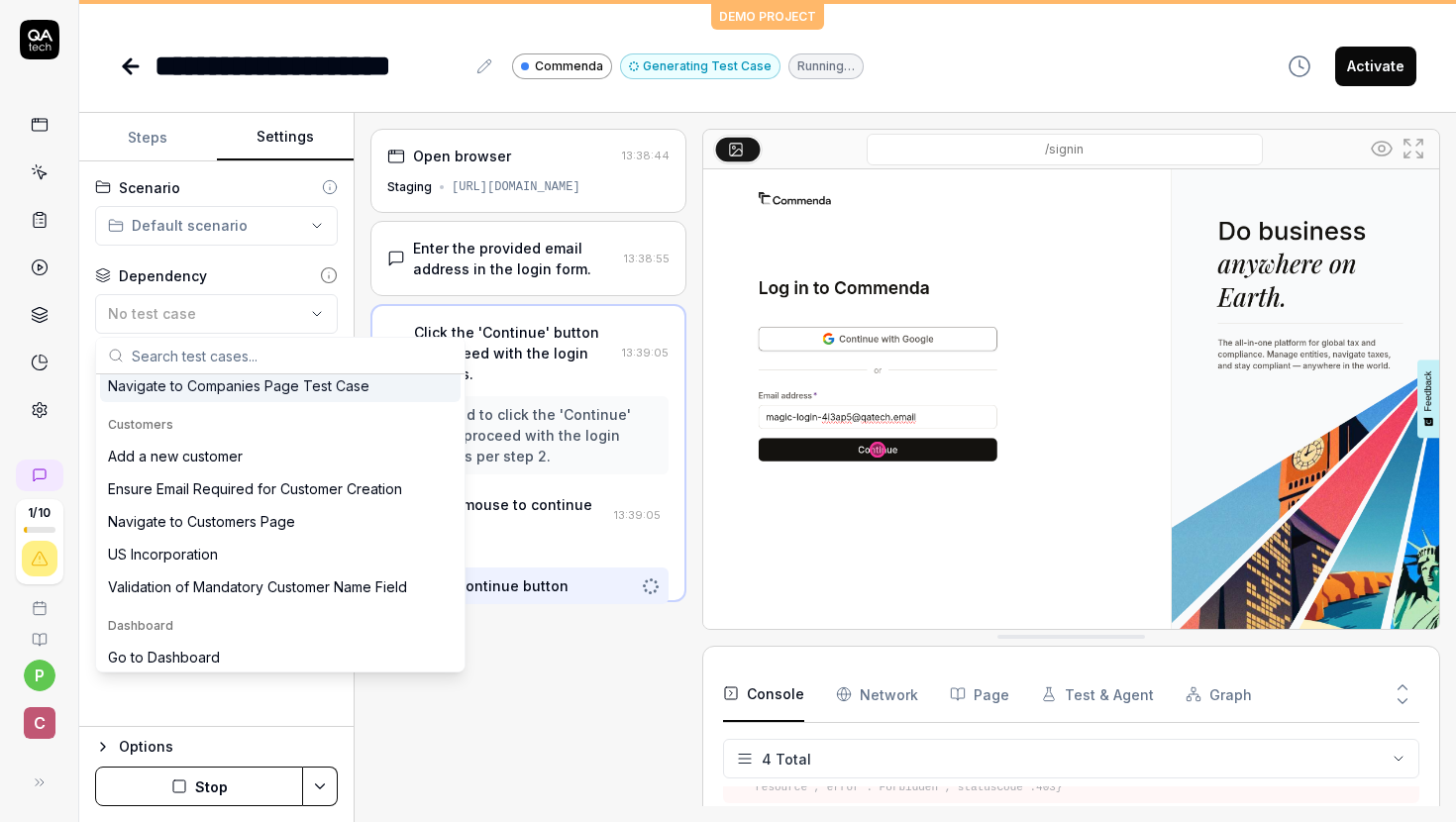scroll, scrollTop: 75, scrollLeft: 0, axis: vertical 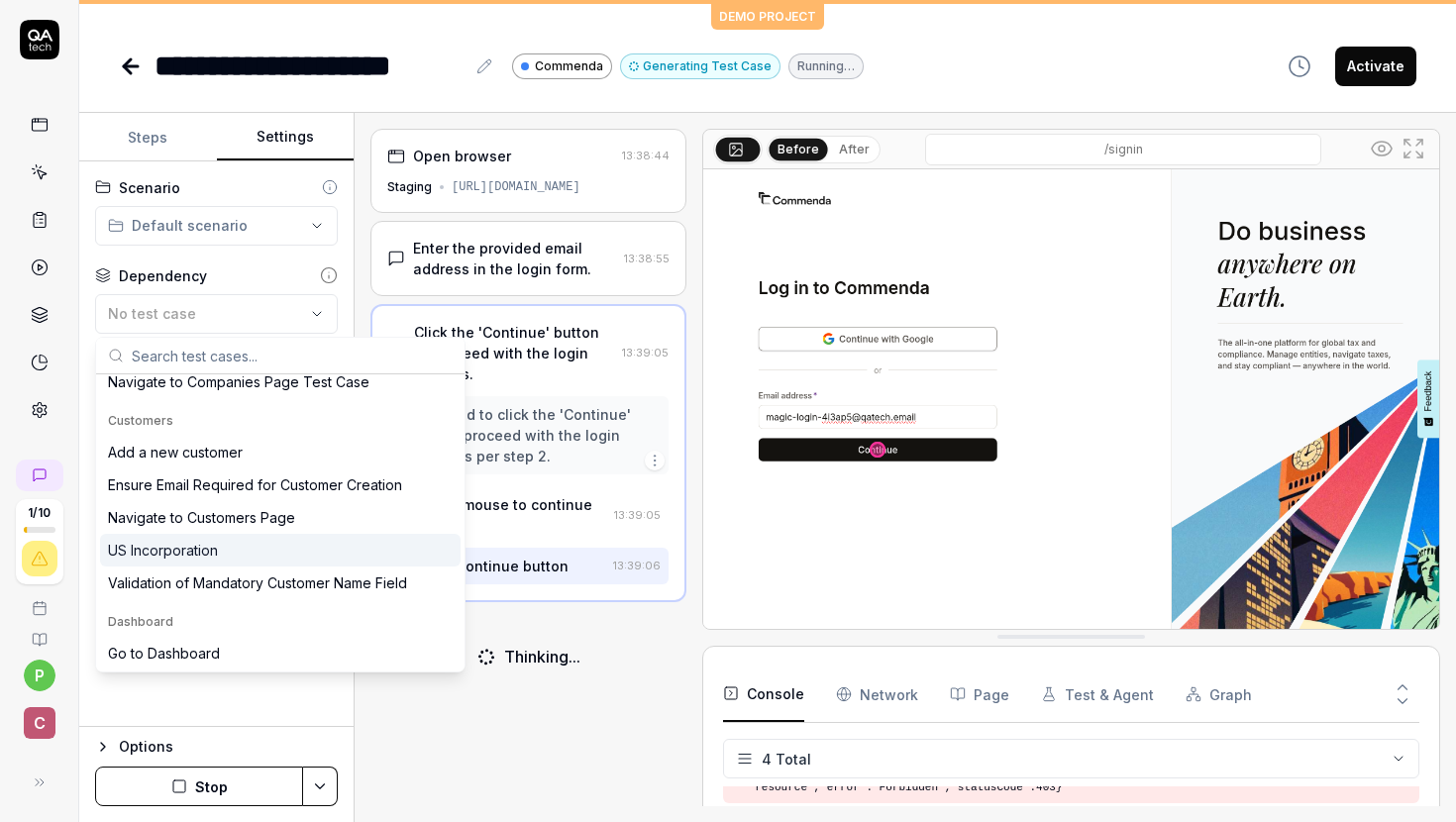 click on "US Incorporation" at bounding box center (280, 550) 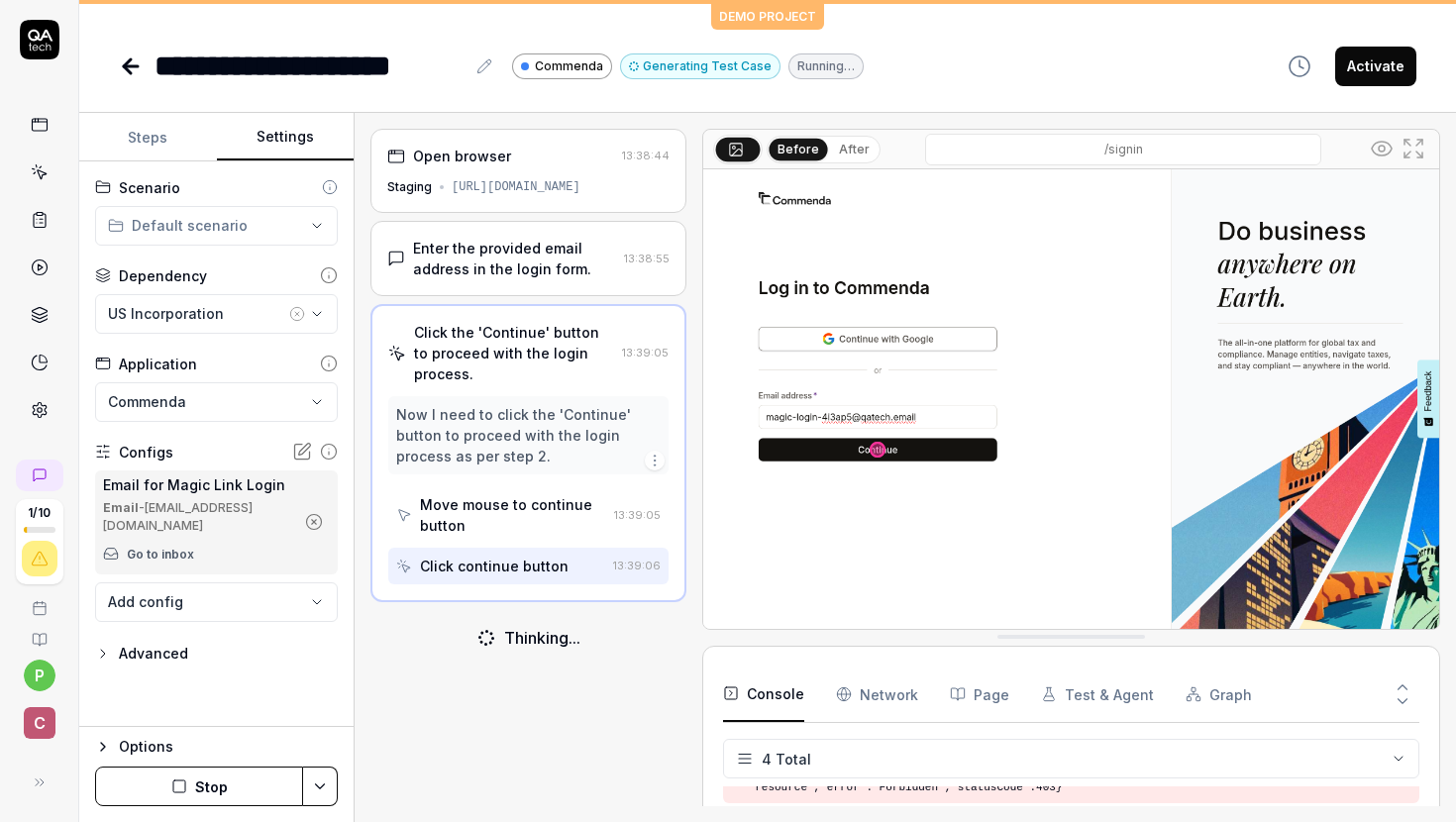 click on "Steps" at bounding box center (148, 138) 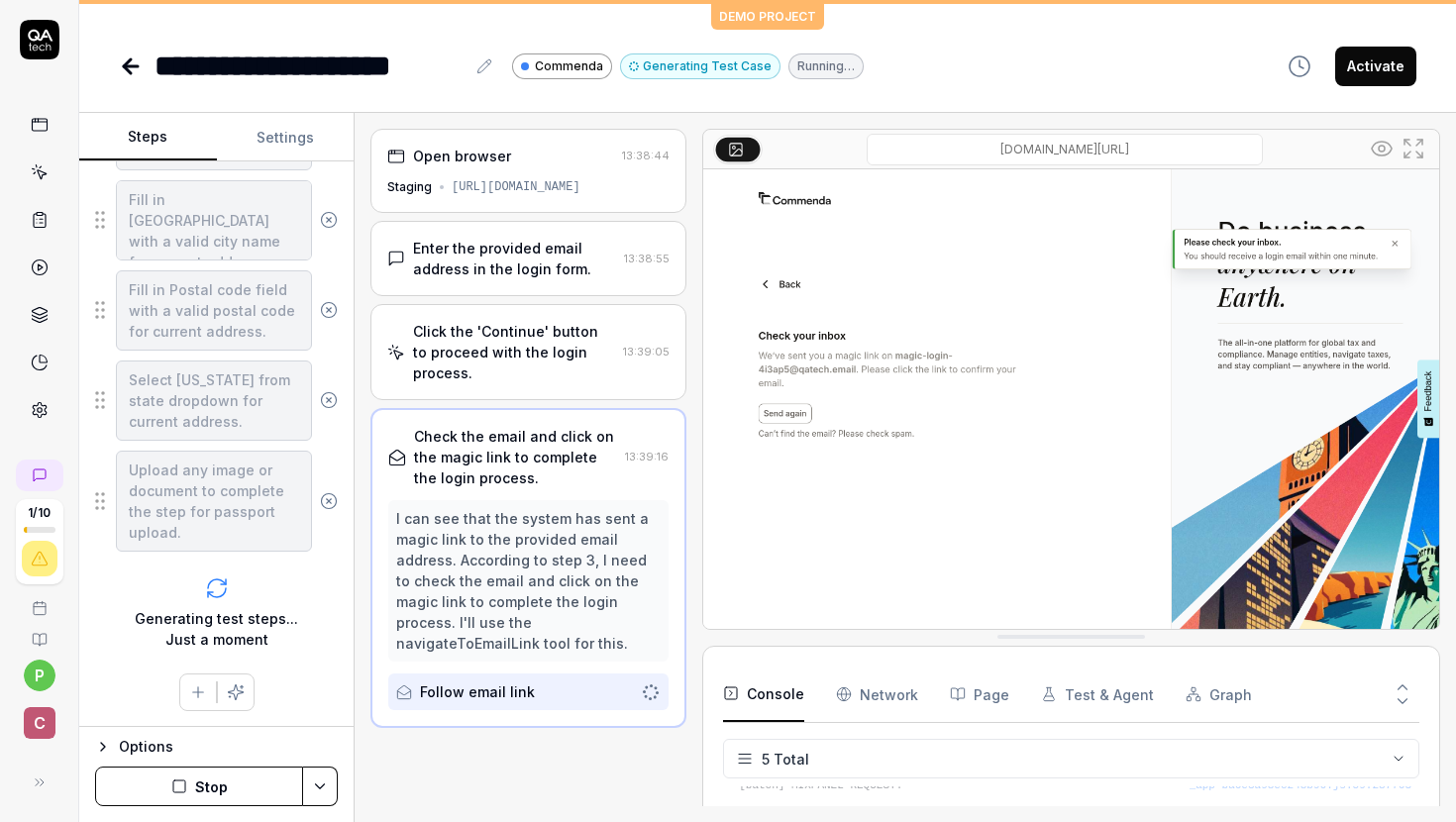 scroll, scrollTop: 88, scrollLeft: 0, axis: vertical 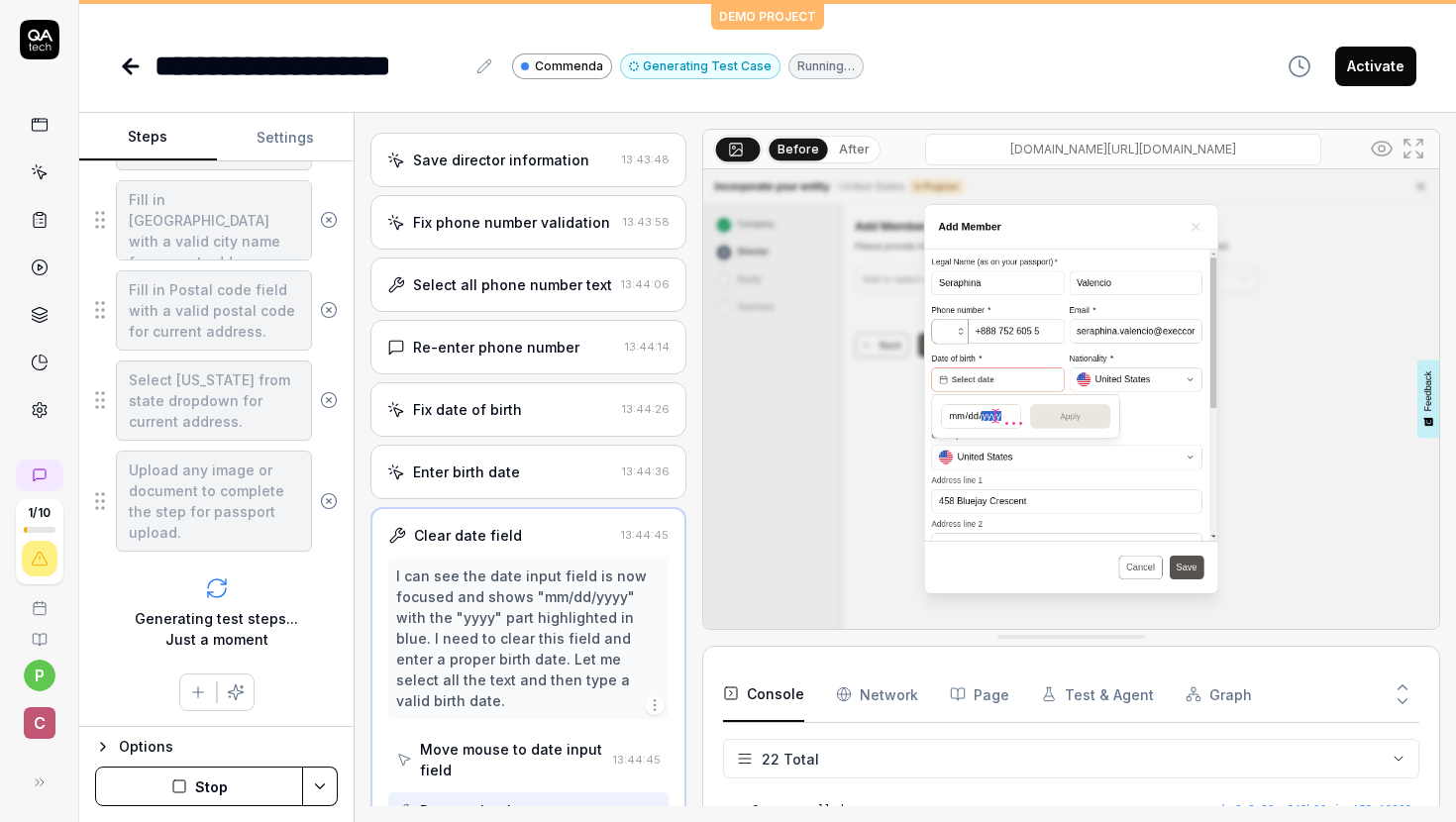 click on "Stop" at bounding box center [199, 786] 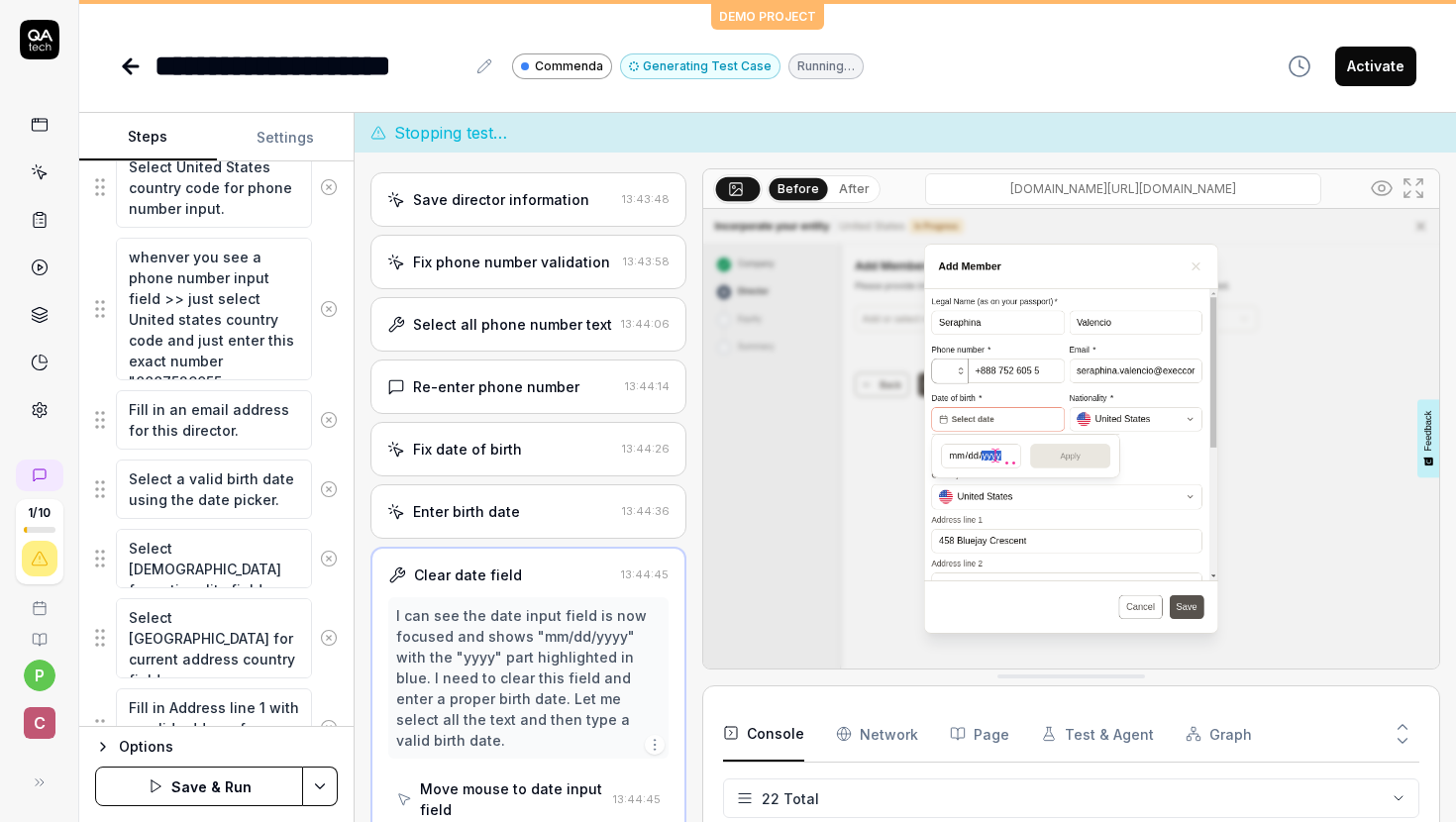 scroll, scrollTop: 1901, scrollLeft: 0, axis: vertical 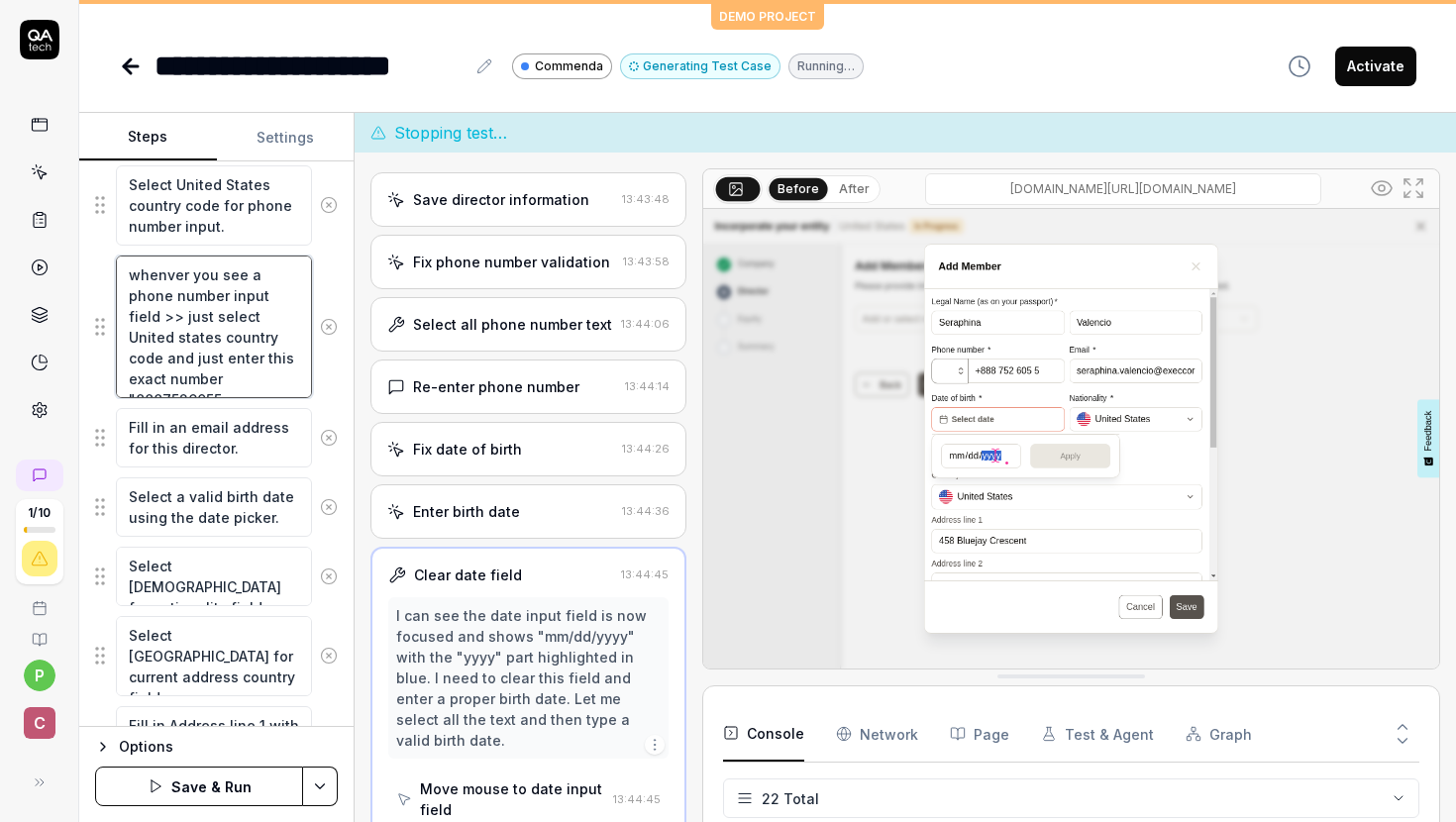 click on "whenver you see a phone number input field >> just select United states country code and just enter this exact number "8887526055" at bounding box center (214, 327) 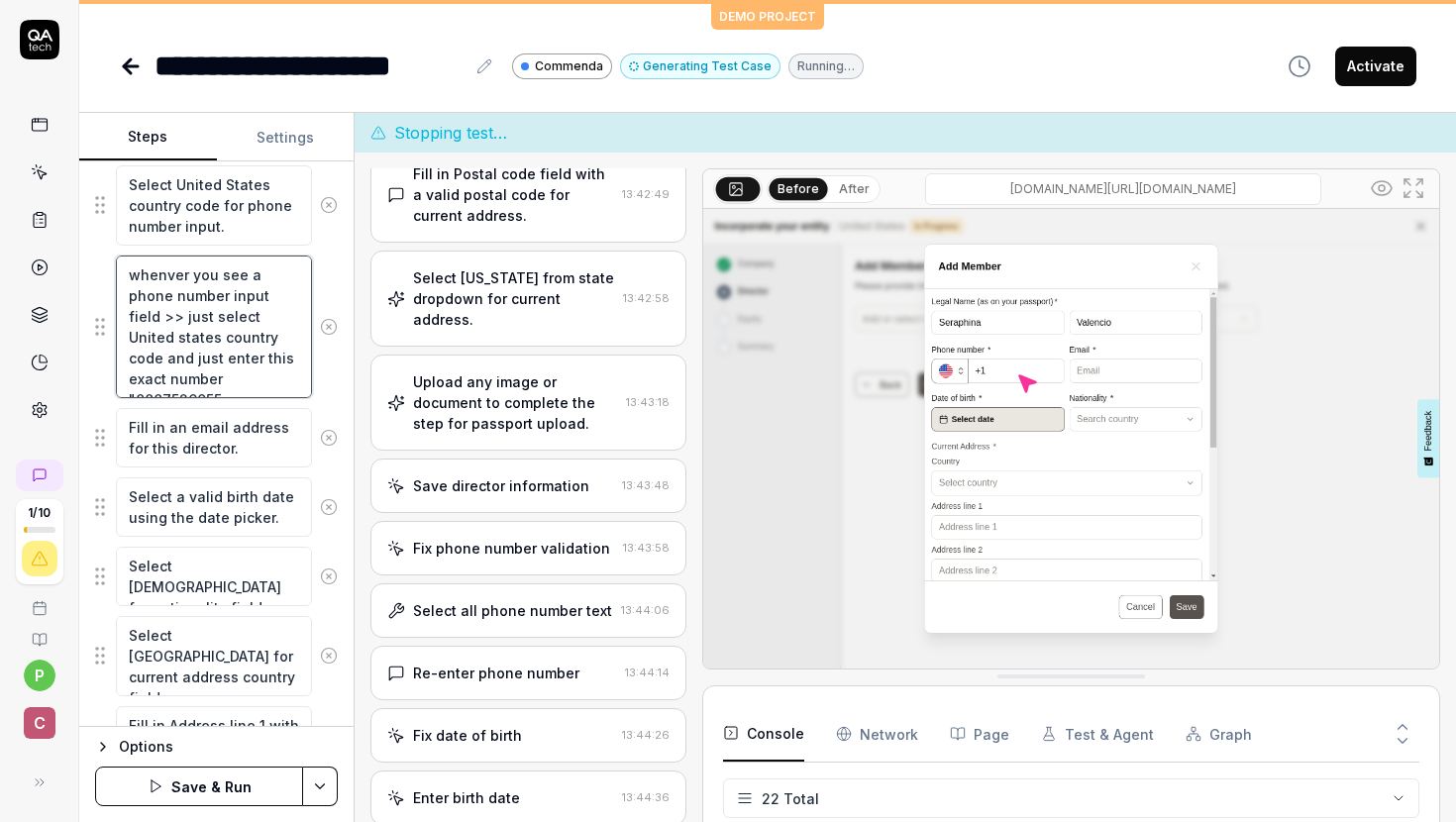 drag, startPoint x: 231, startPoint y: 386, endPoint x: 120, endPoint y: 276, distance: 156.2722 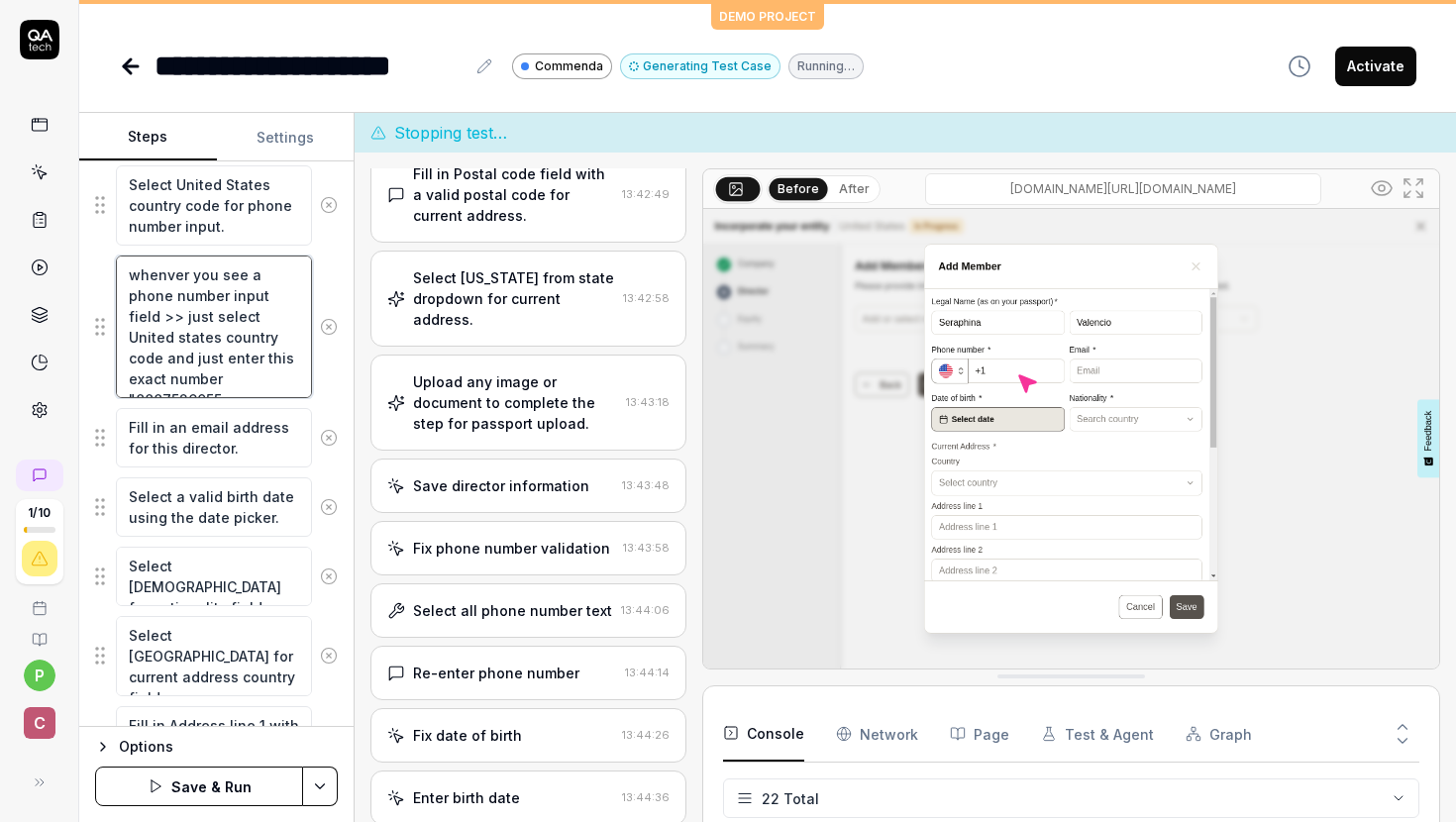 click on "whenver you see a phone number input field >> just select United states country code and just enter this exact number "8887526055" at bounding box center (214, 327) 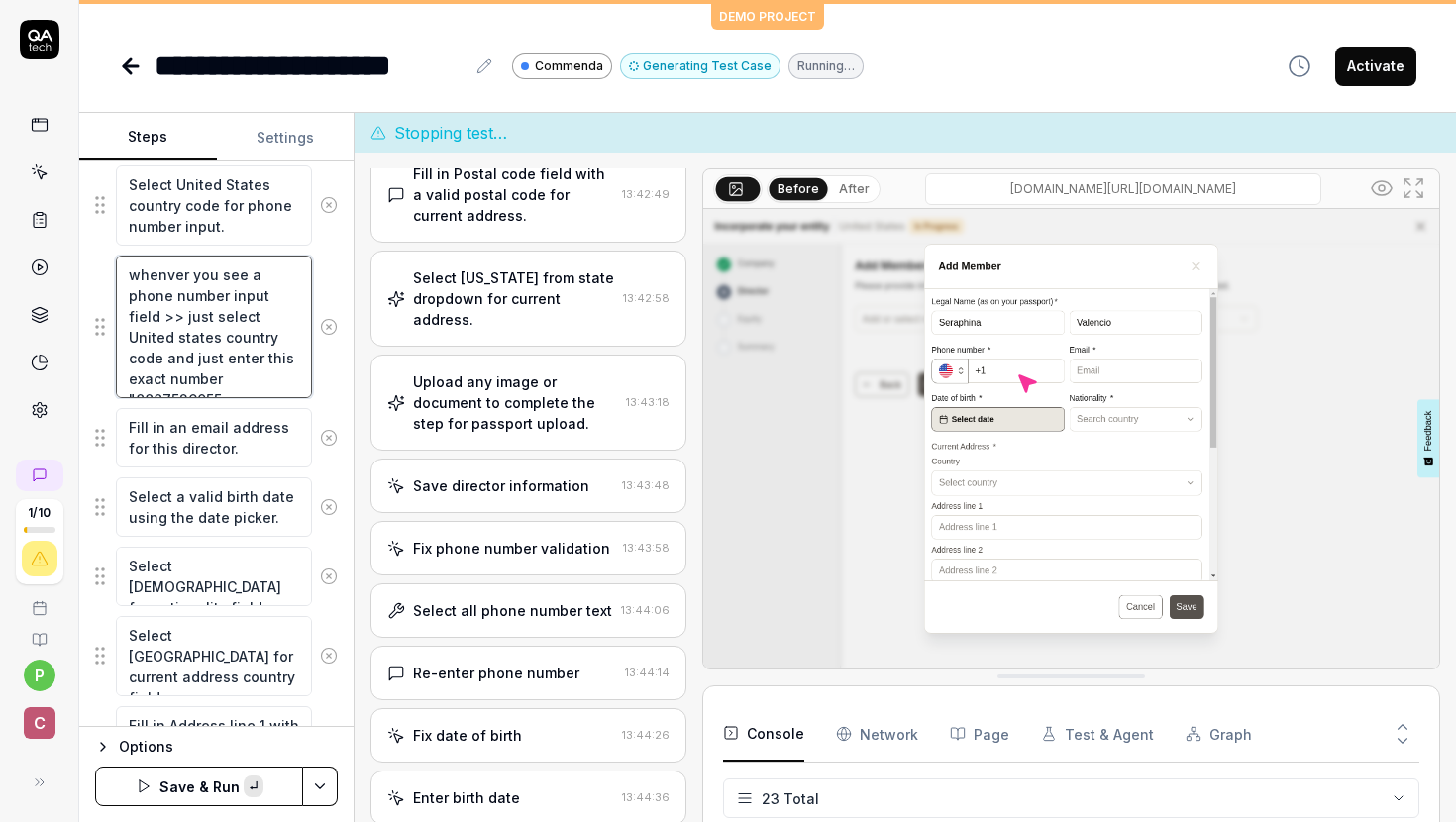 scroll, scrollTop: 908, scrollLeft: 0, axis: vertical 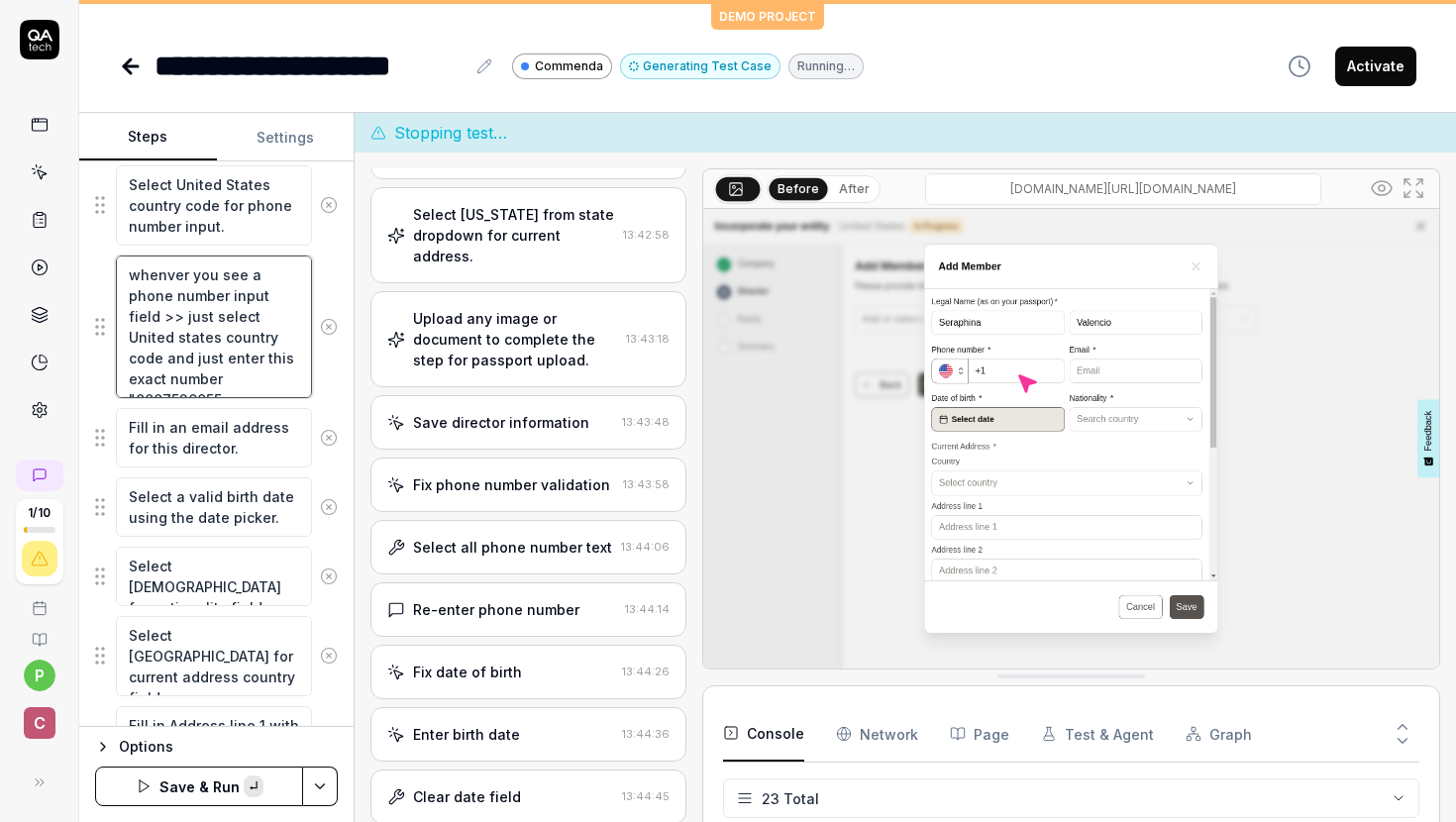 paste on "Enter a phone number in the 'Phone number' field>>  just enter or type this value " [PHONE_NUMBER]" no other value or action" 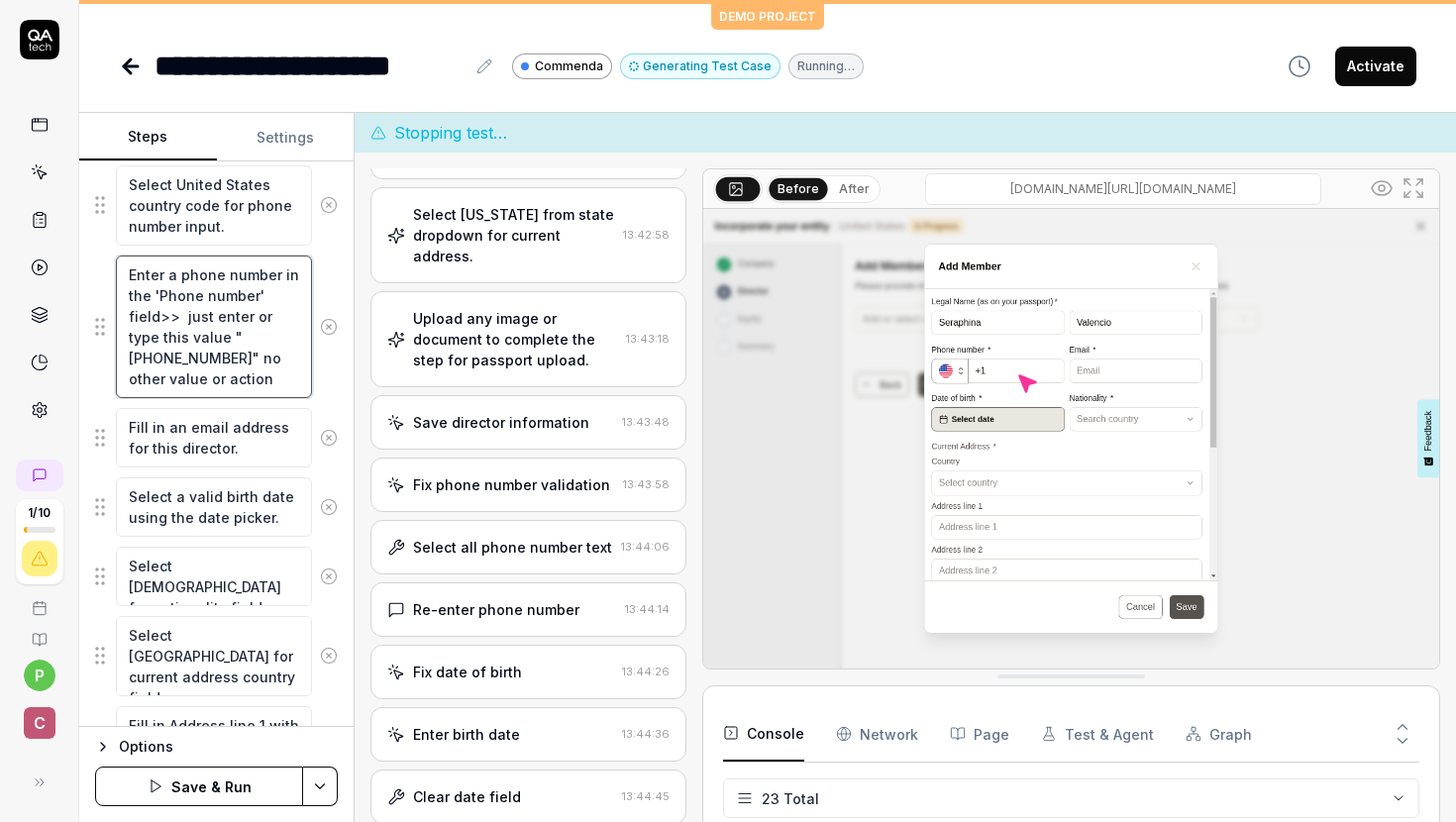 click on "Enter a phone number in the 'Phone number' field>>  just enter or type this value " [PHONE_NUMBER]" no other value or action" at bounding box center (214, 327) 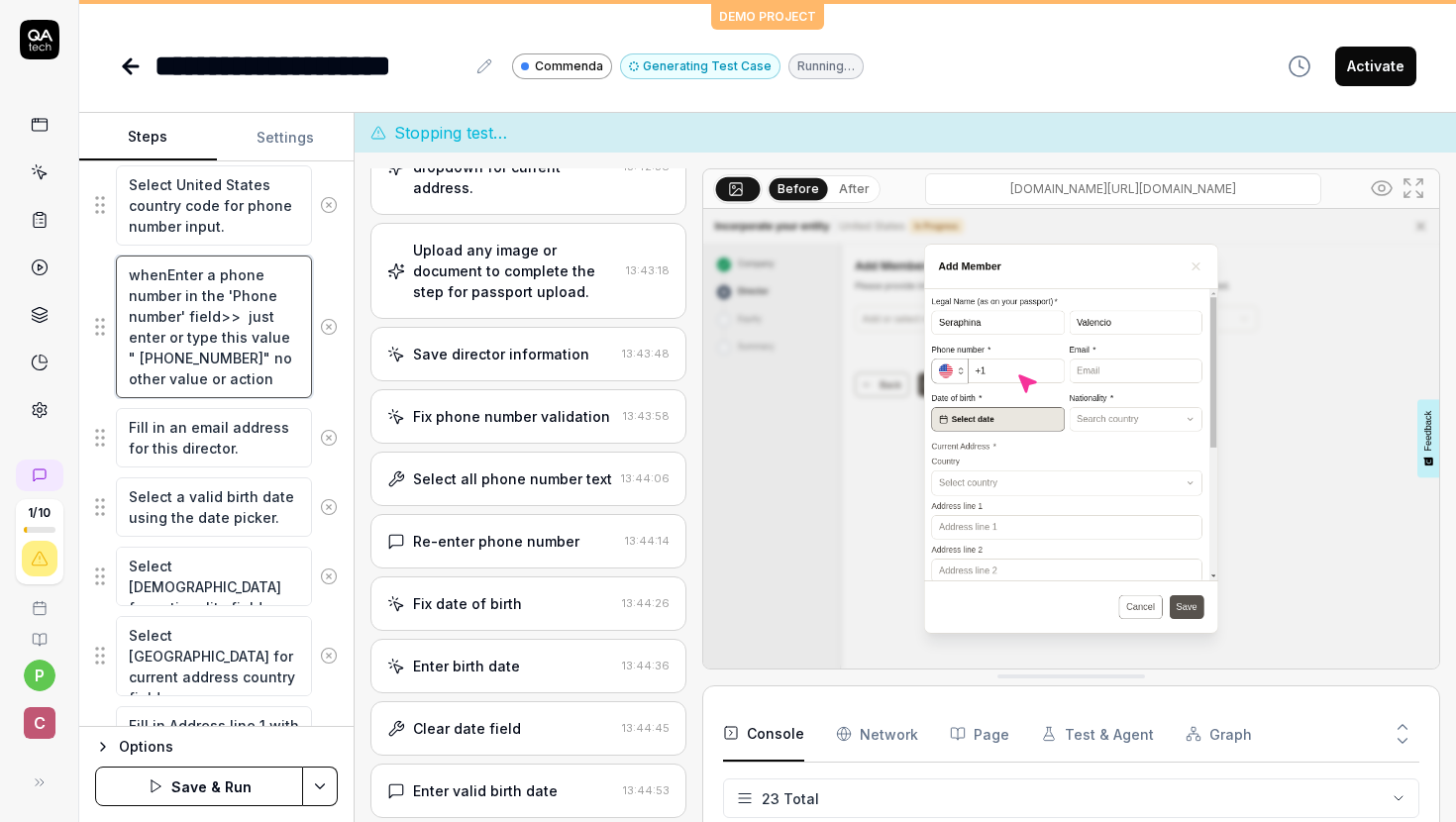 scroll, scrollTop: 2300, scrollLeft: 0, axis: vertical 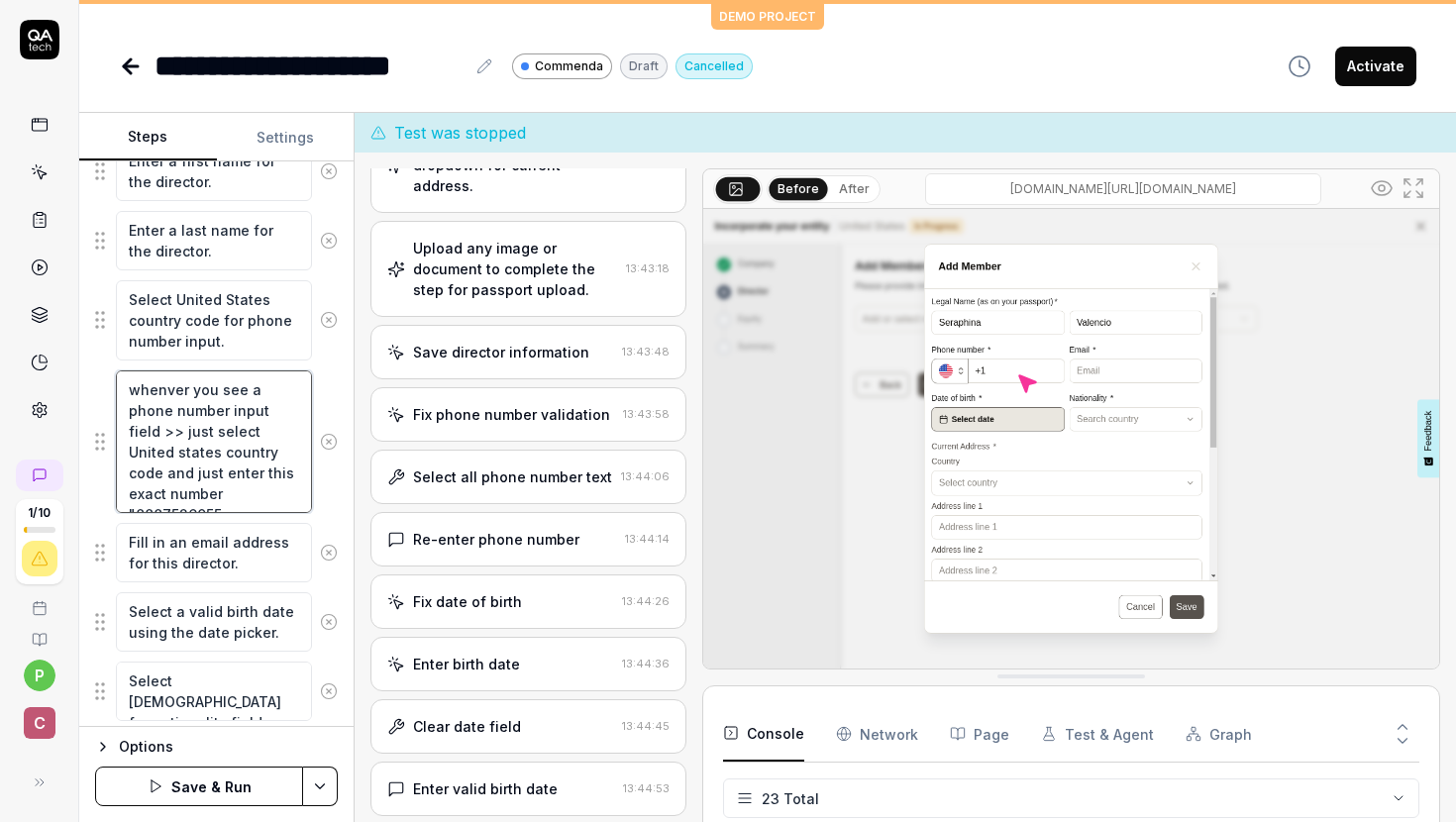 click on "whenver you see a phone number input field >> just select United states country code and just enter this exact number "8887526055" at bounding box center (214, 442) 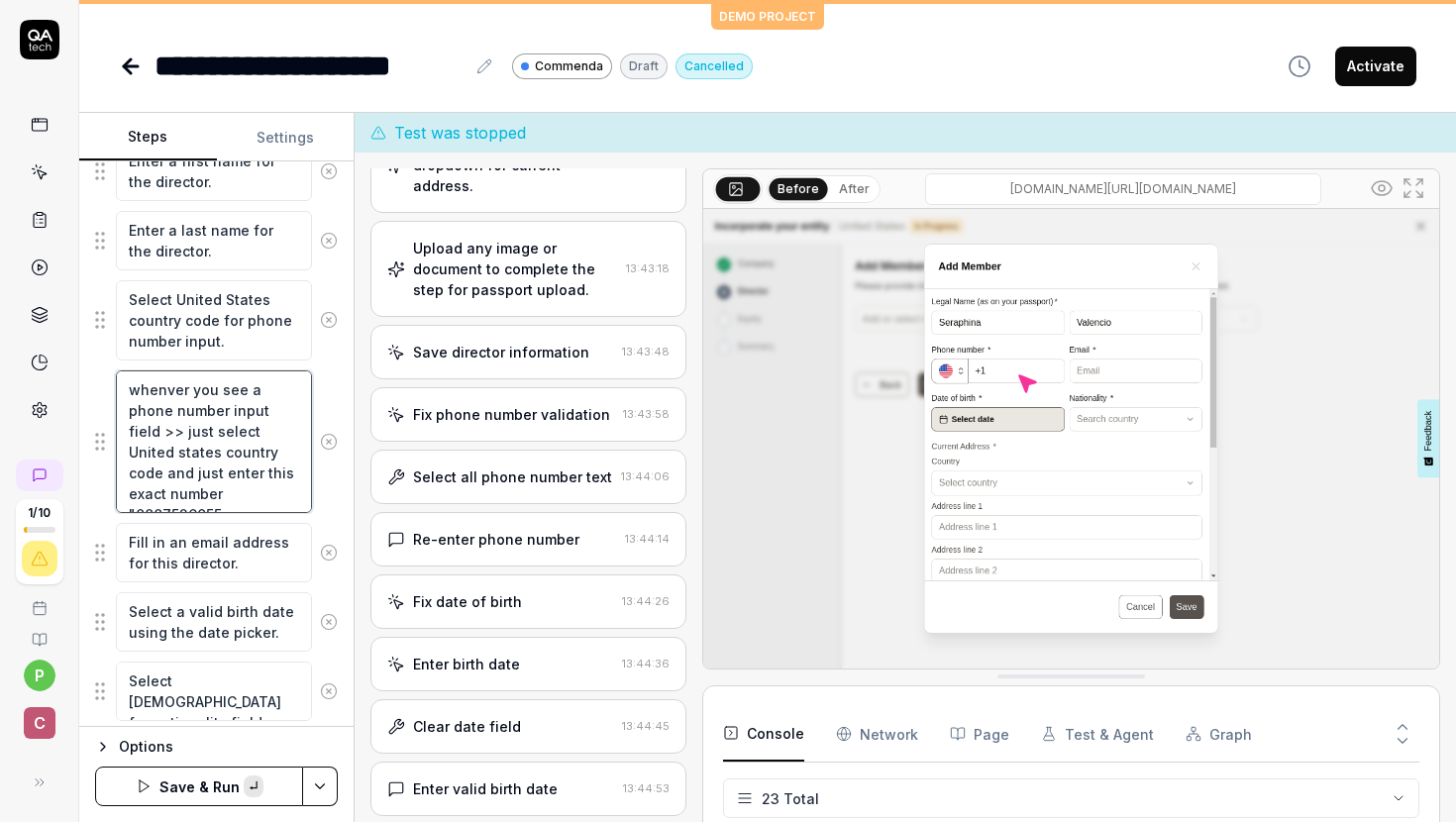 paste on "Enter a phone number in the 'Phone number' field>>  just enter or type this value " [PHONE_NUMBER]" no other value or action" 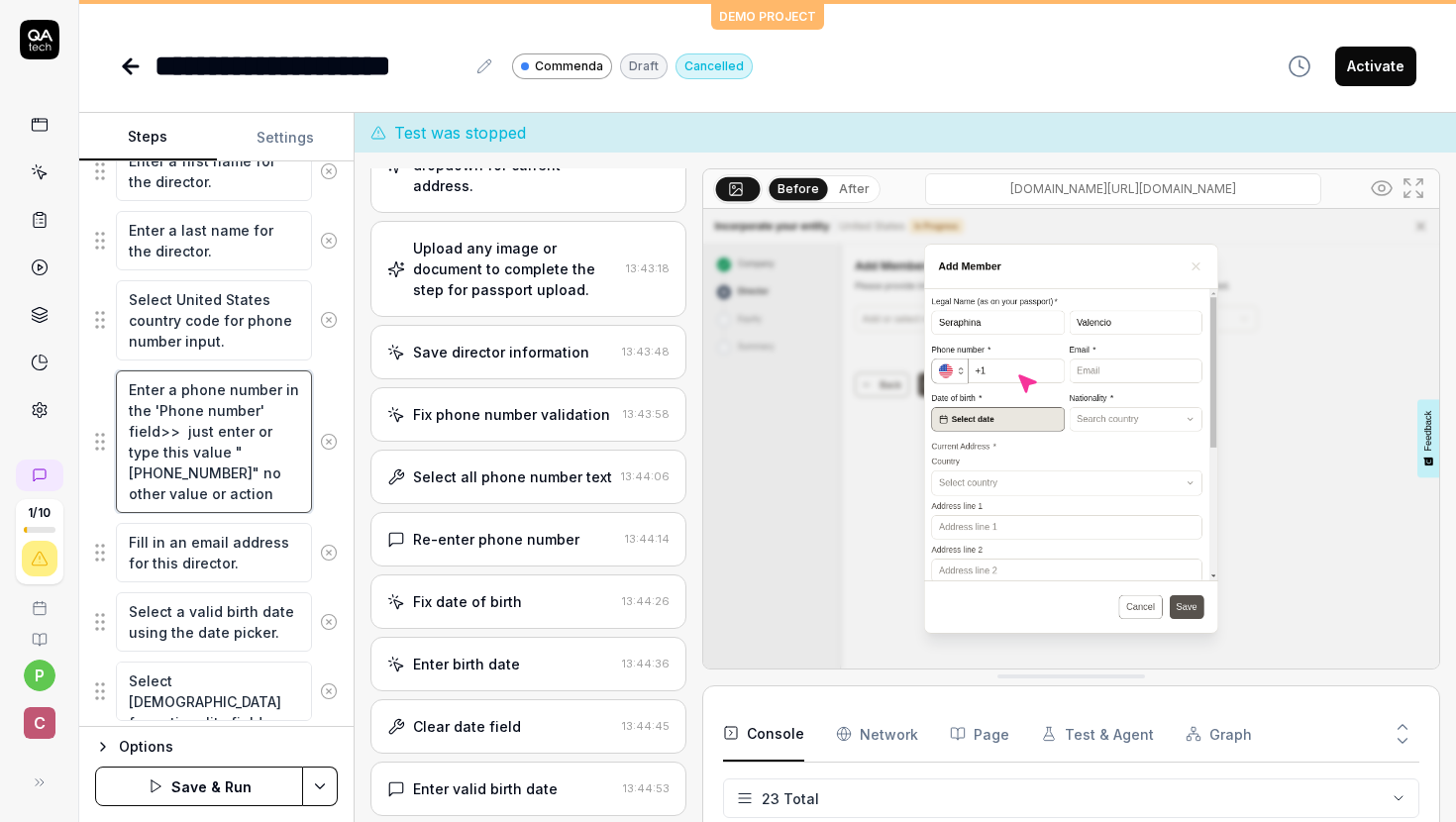 click on "Enter a phone number in the 'Phone number' field>>  just enter or type this value " [PHONE_NUMBER]" no other value or action" at bounding box center (214, 442) 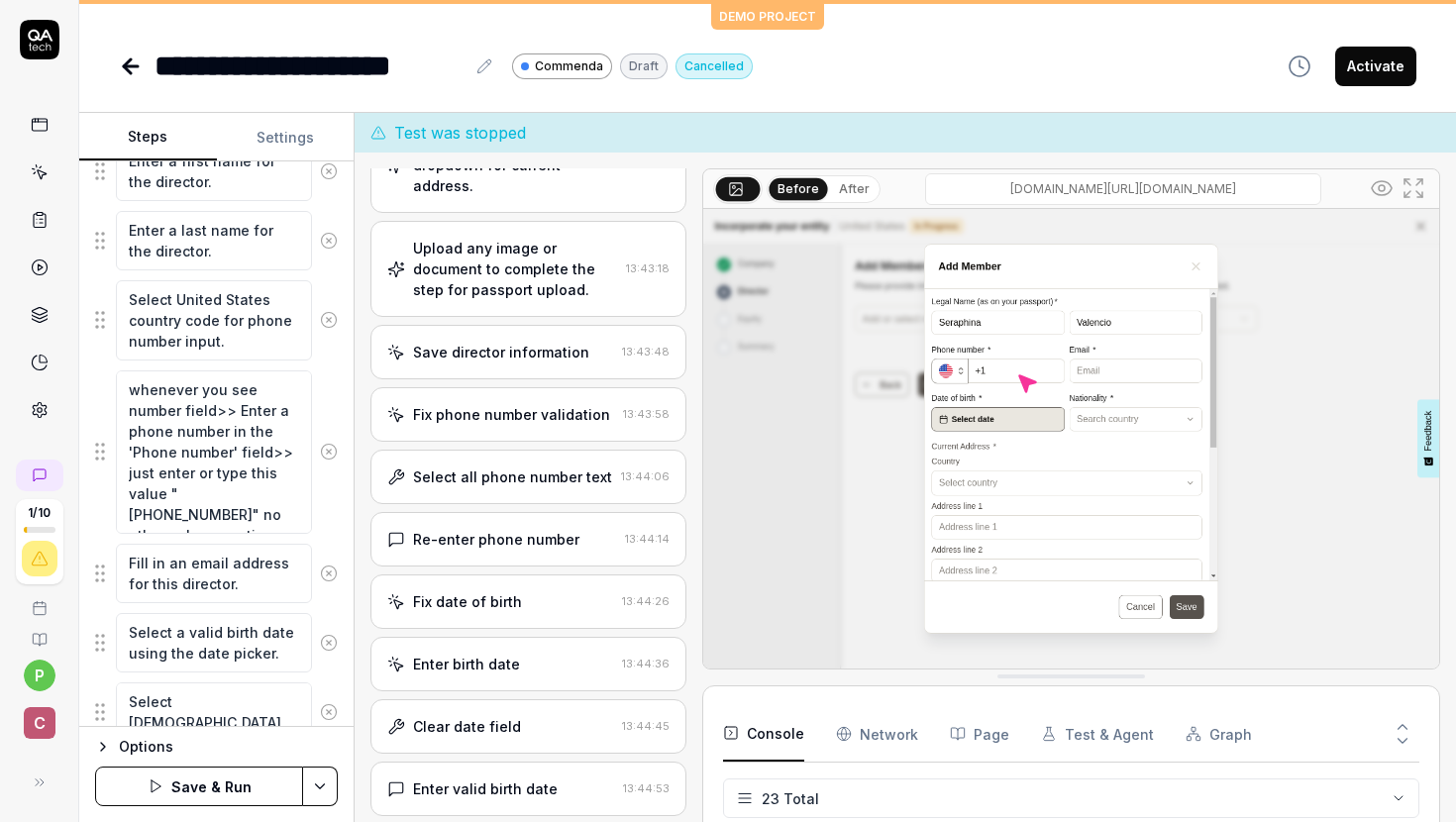 click on "Save & Run" at bounding box center (199, 786) 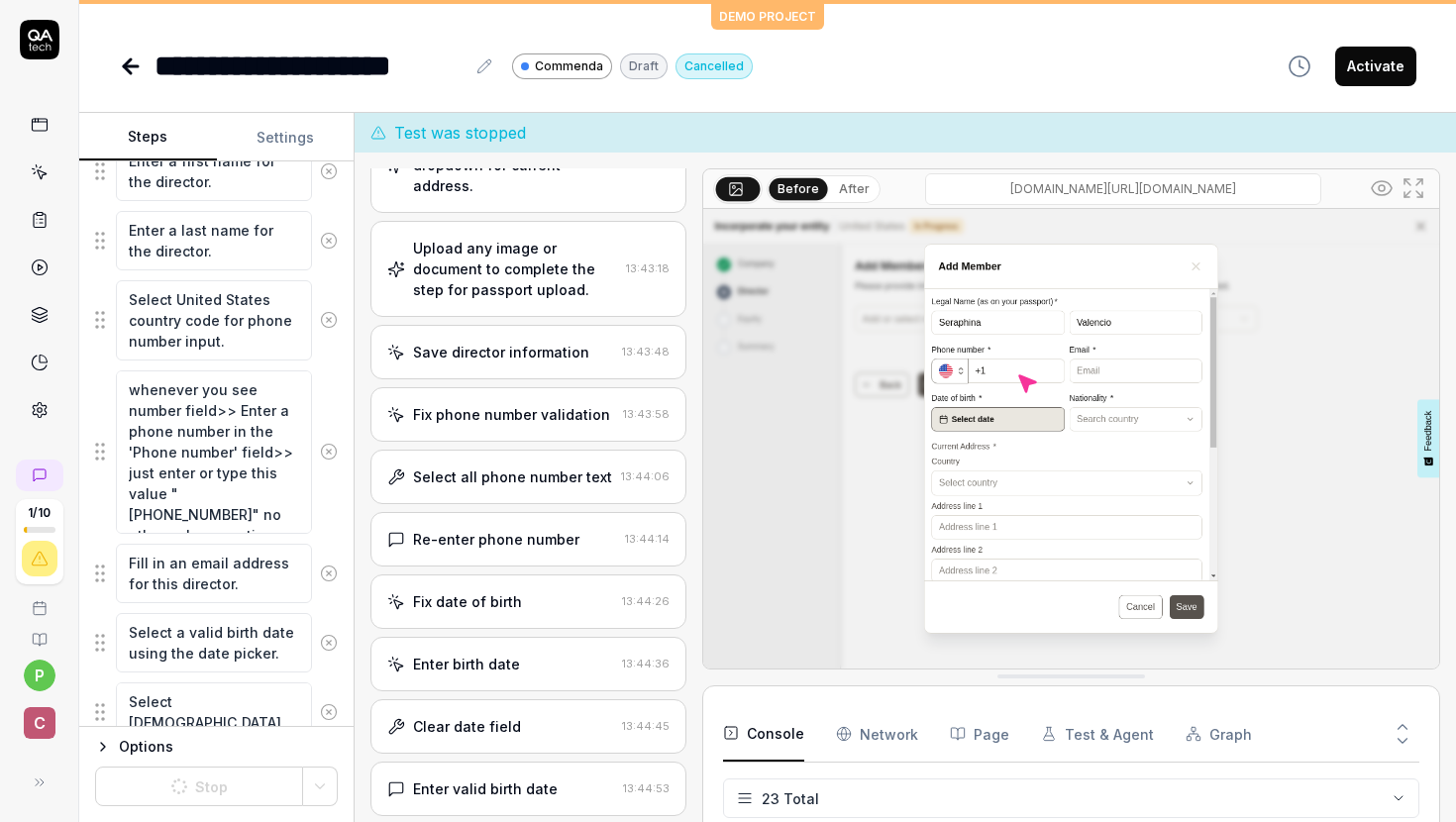 click at bounding box center (1071, 439) 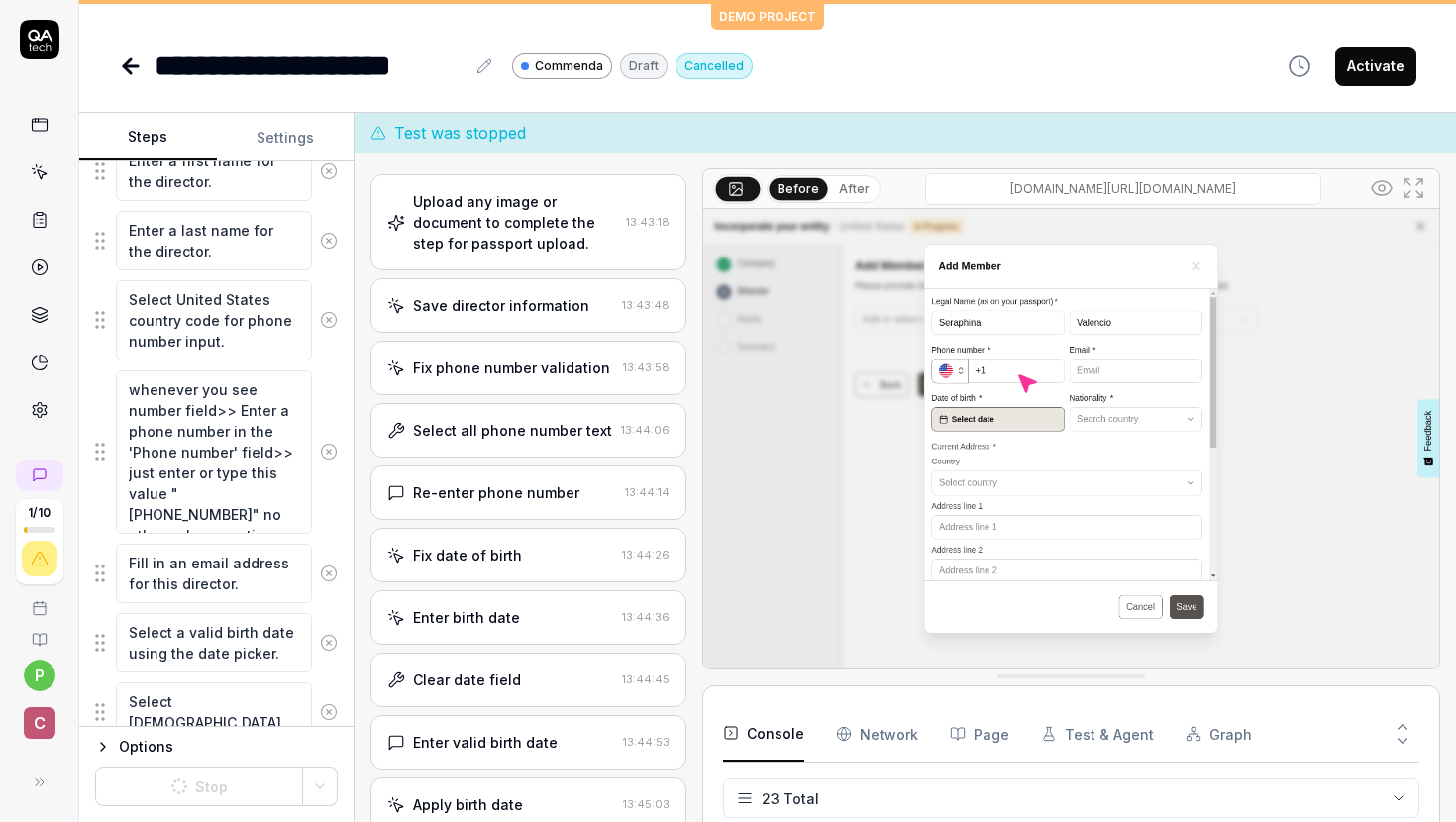 scroll, scrollTop: 40, scrollLeft: 0, axis: vertical 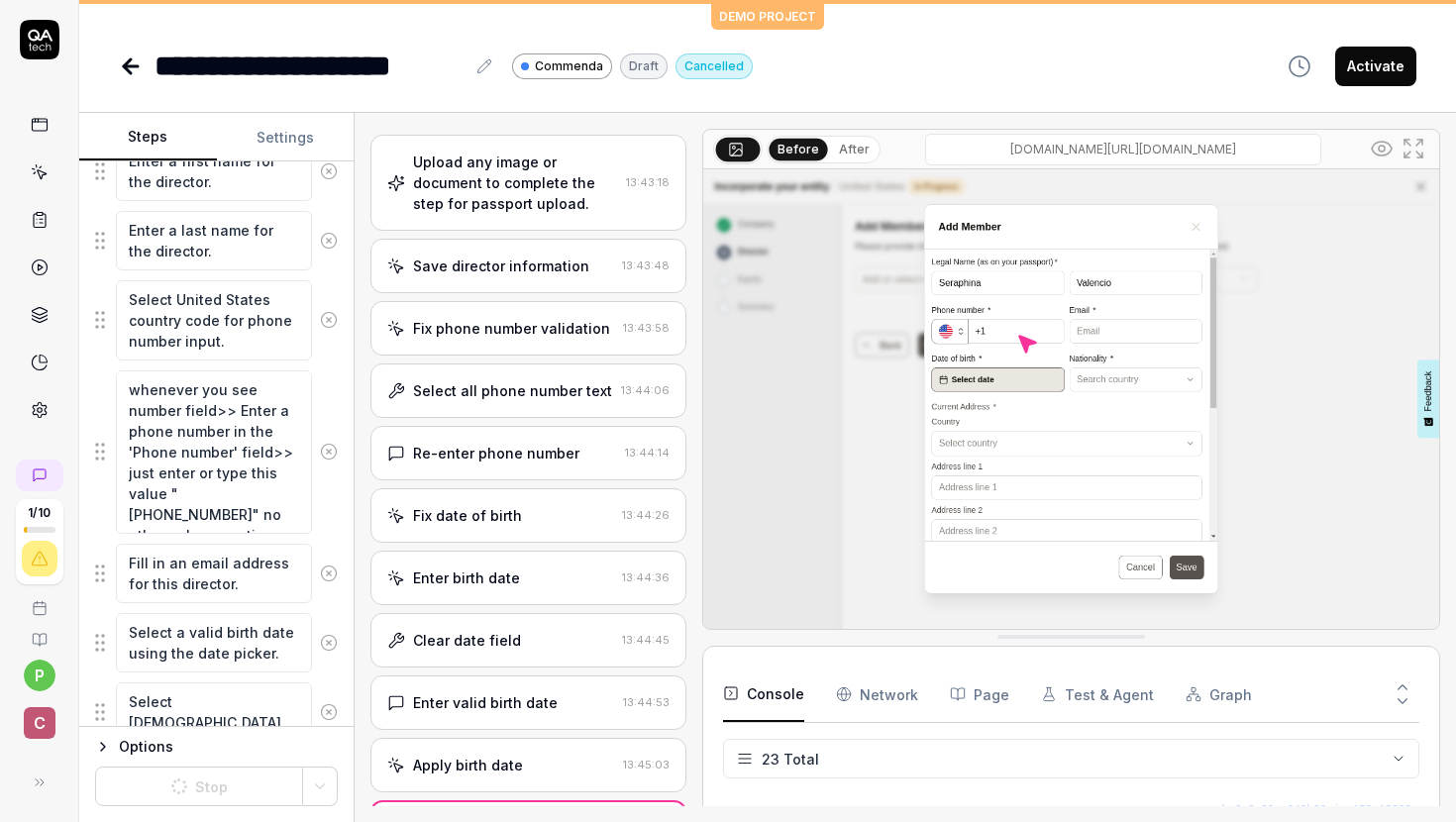 click at bounding box center [1071, 399] 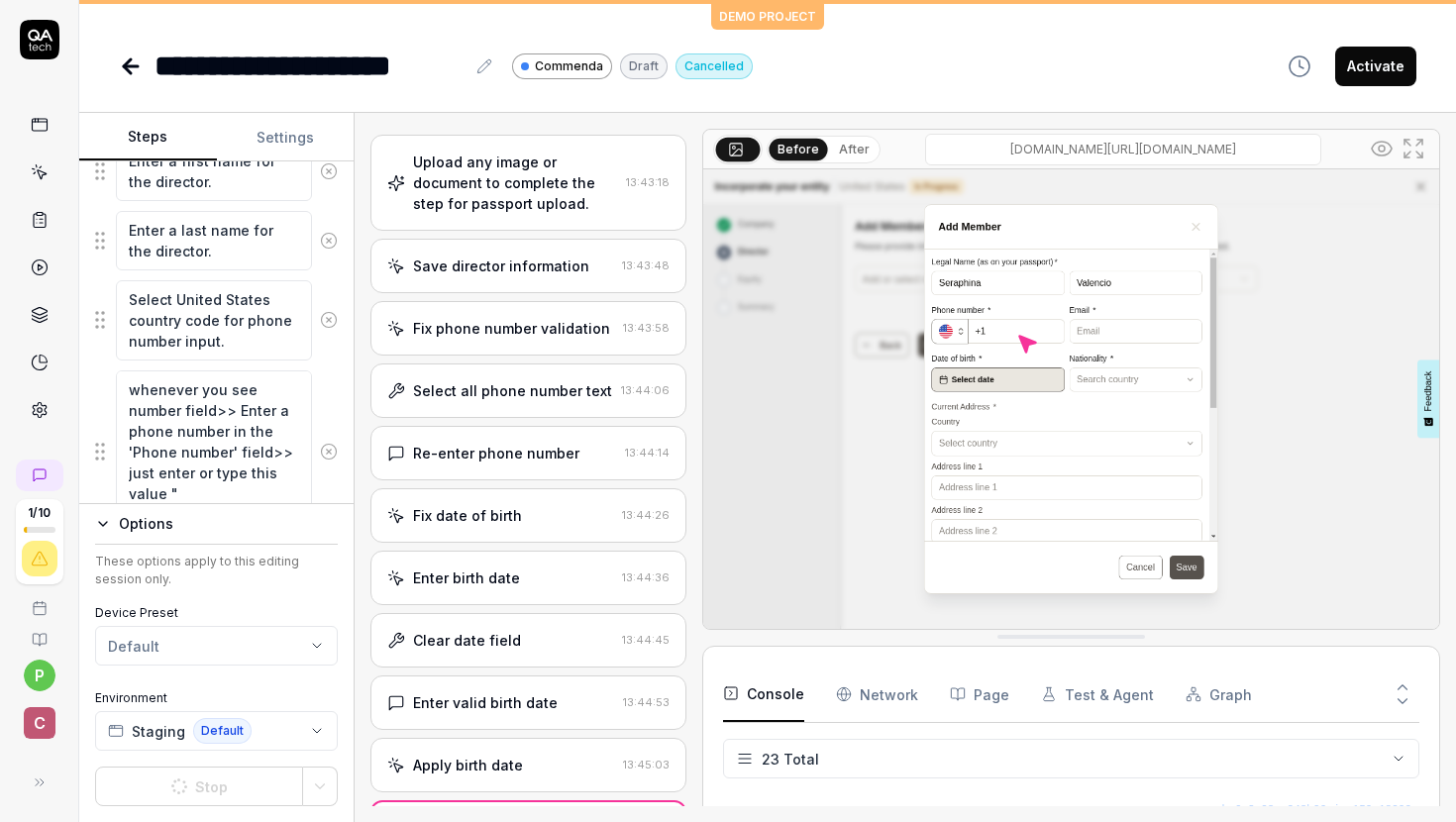 click 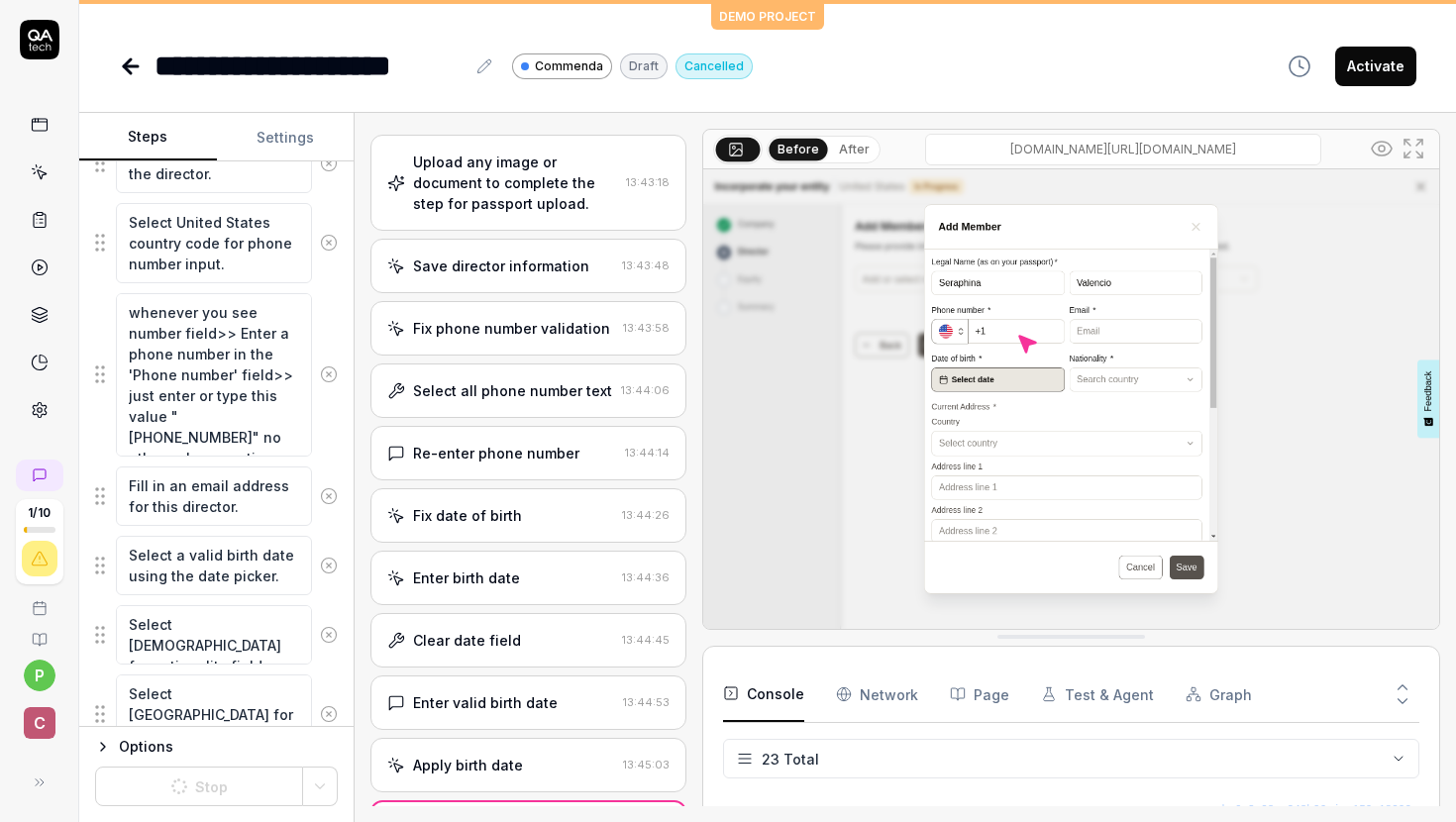scroll, scrollTop: 2424, scrollLeft: 0, axis: vertical 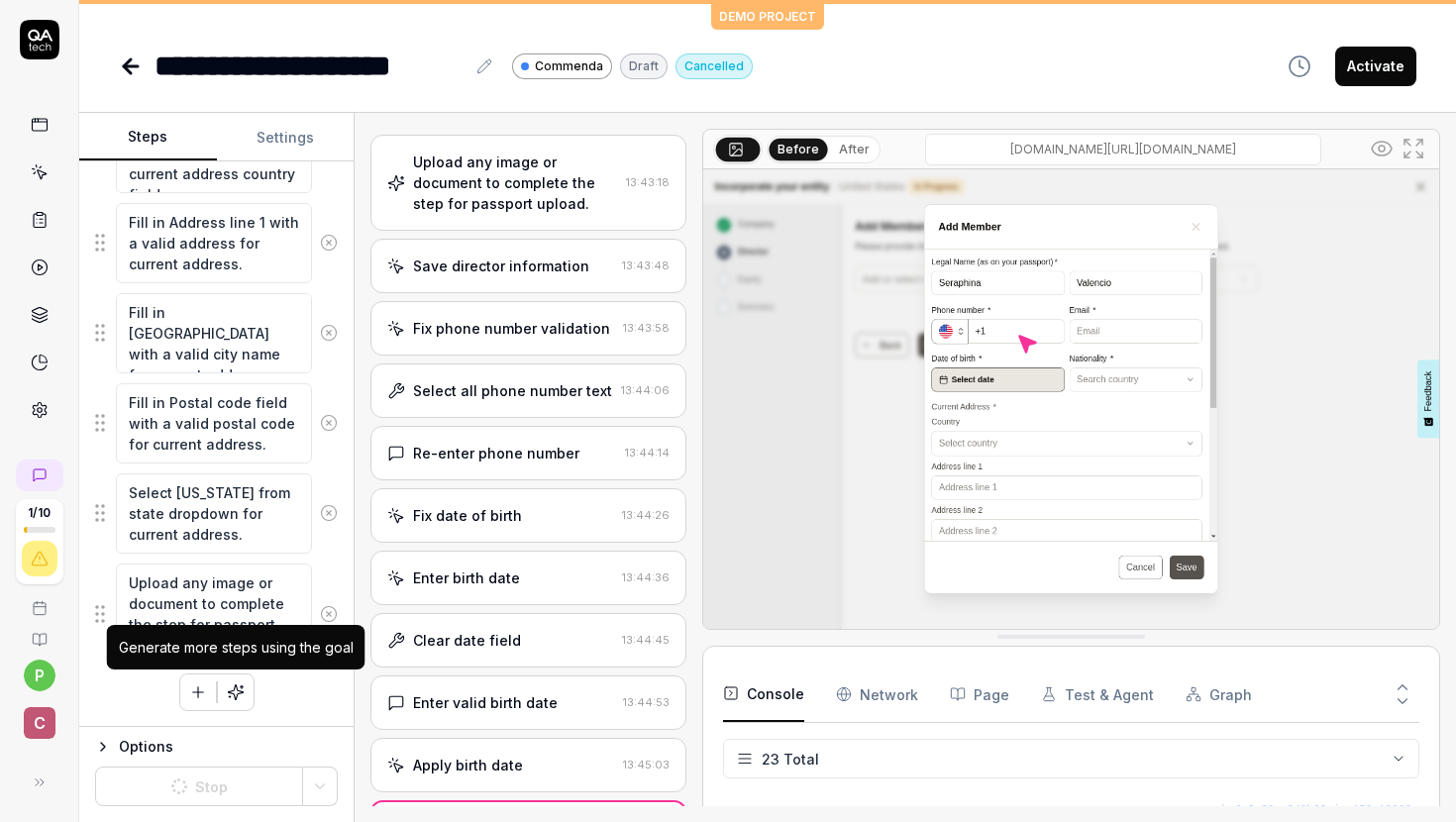 click at bounding box center (236, 692) 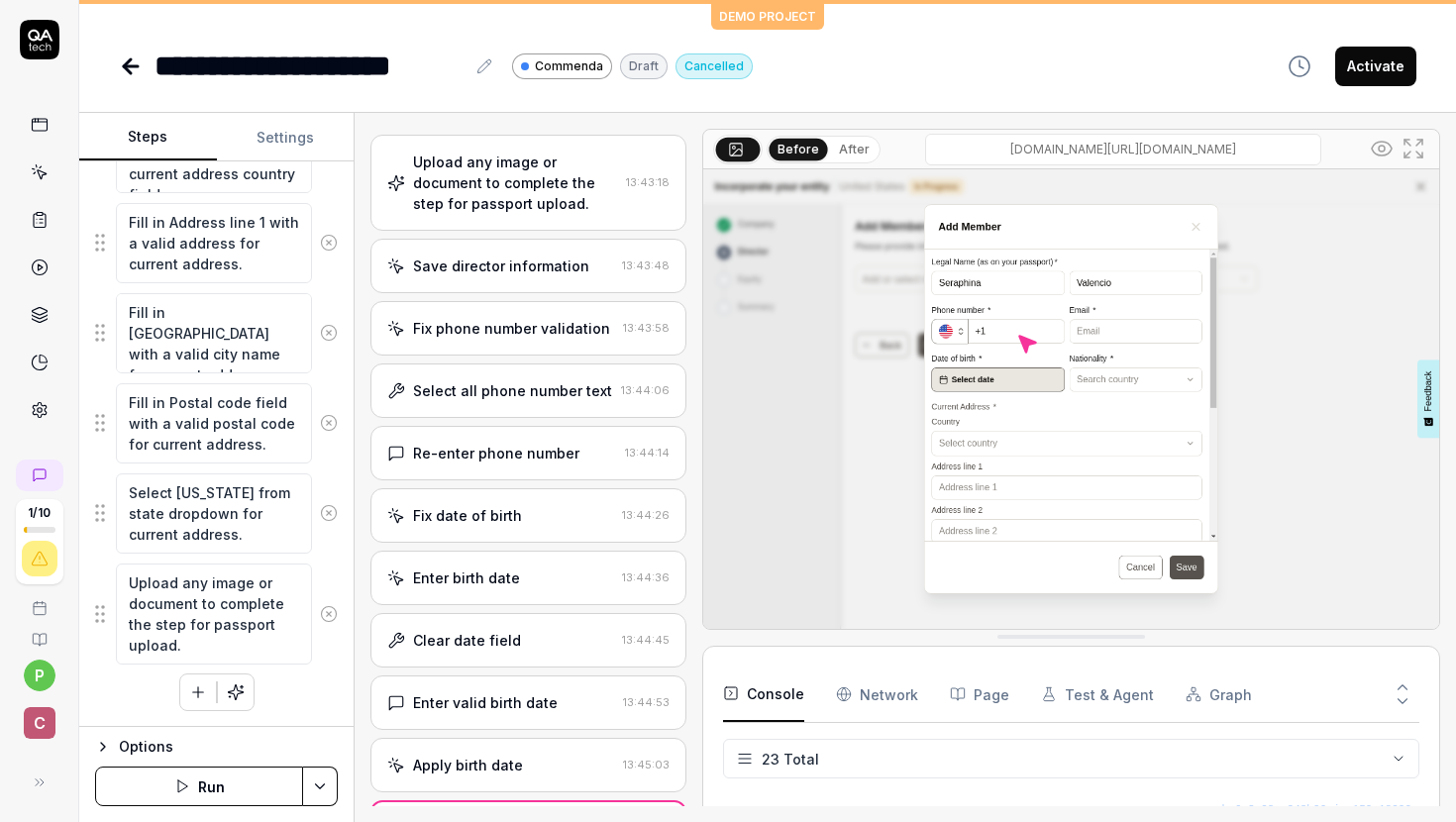 scroll, scrollTop: 0, scrollLeft: 0, axis: both 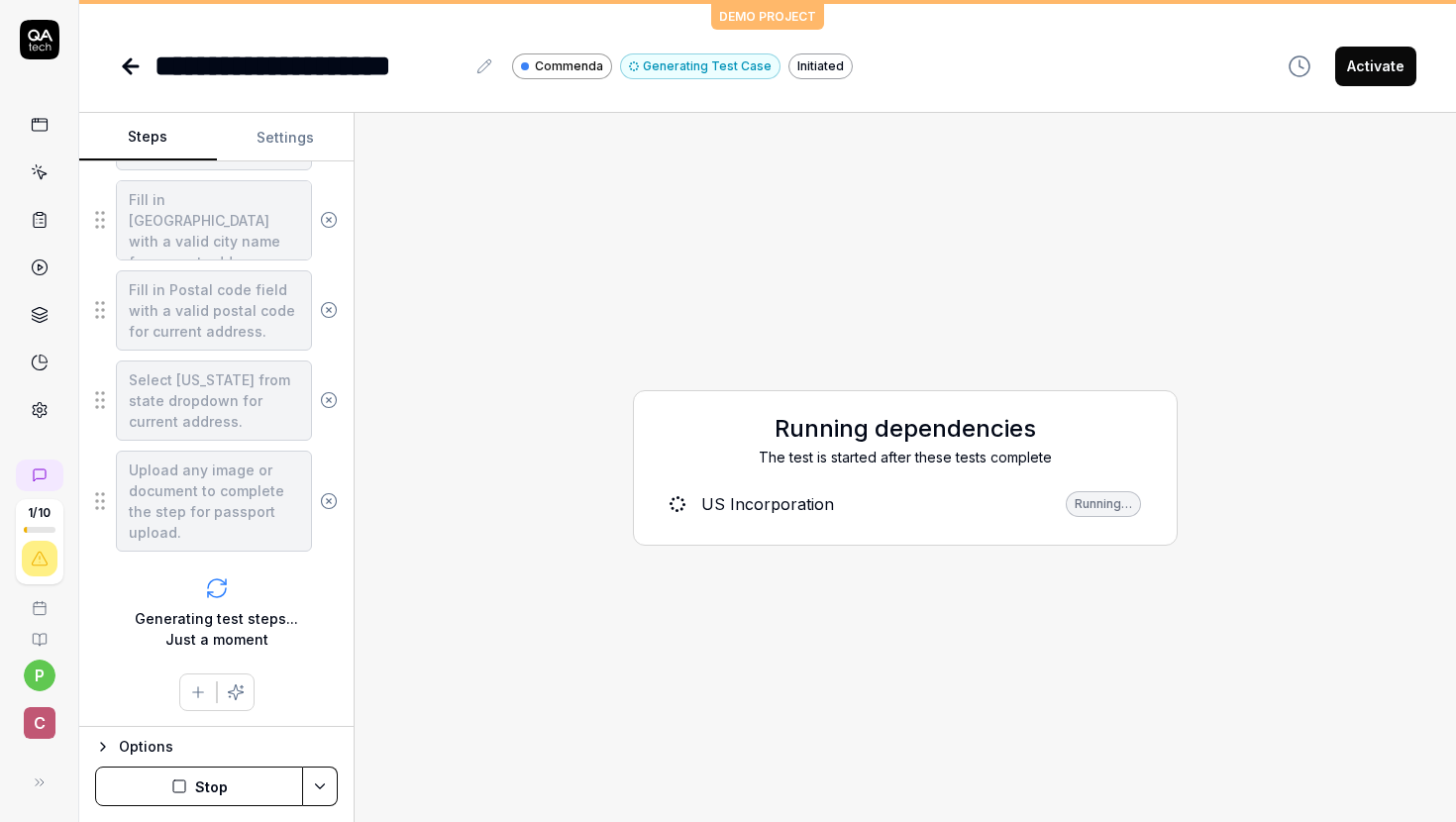 click on "Settings" at bounding box center (285, 138) 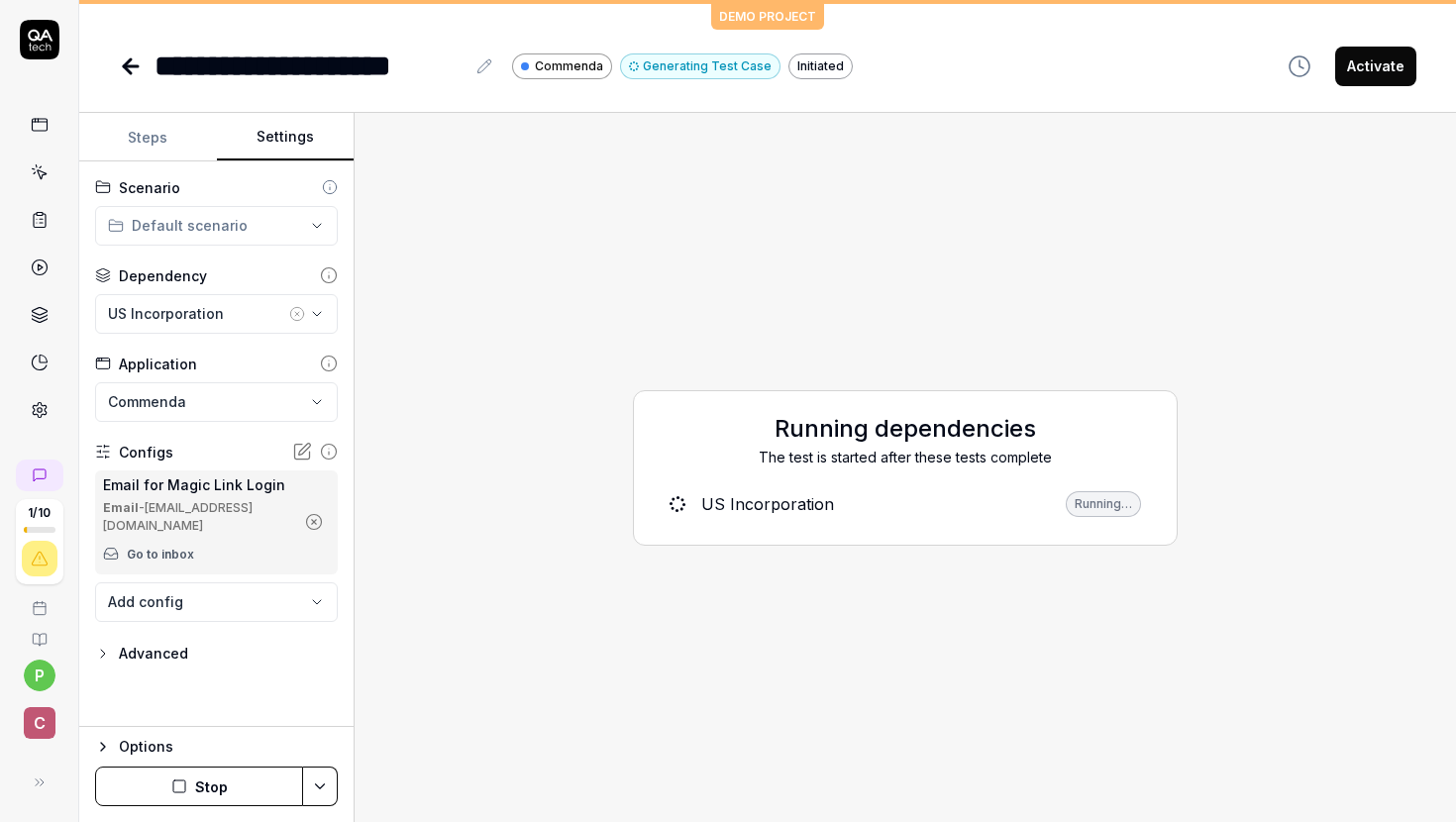 click on "Steps" at bounding box center (148, 138) 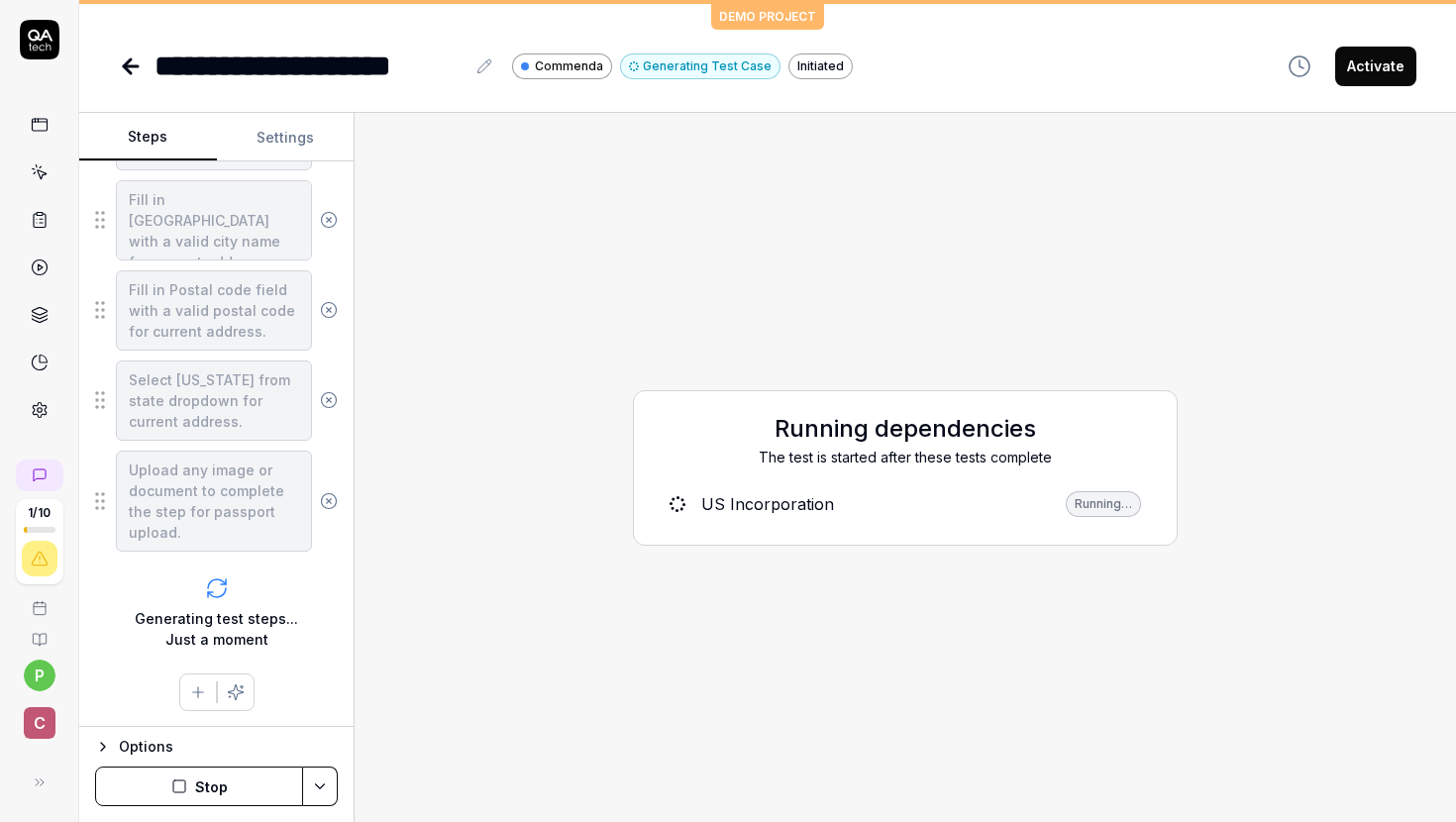 scroll, scrollTop: 2443, scrollLeft: 0, axis: vertical 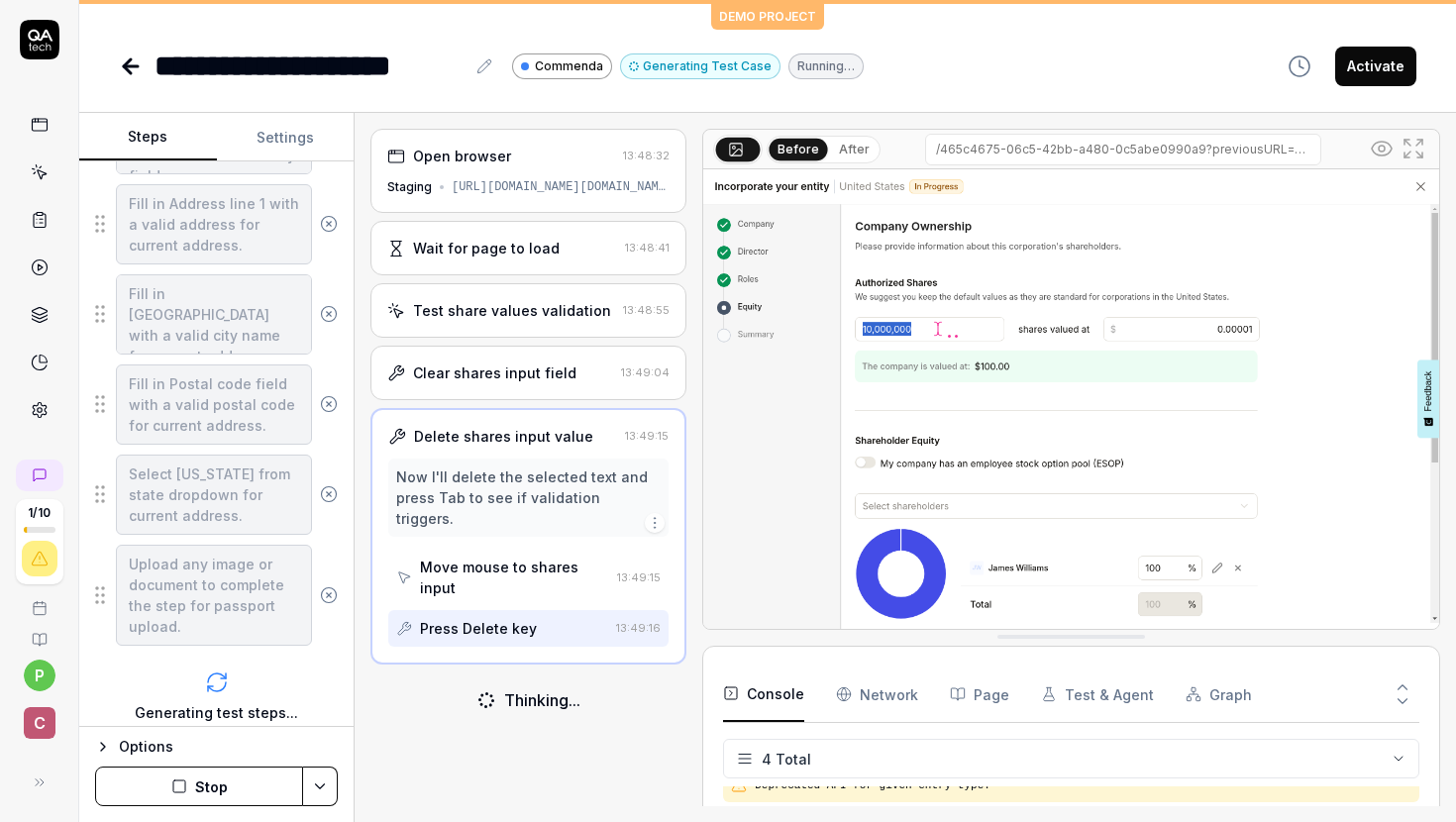 click 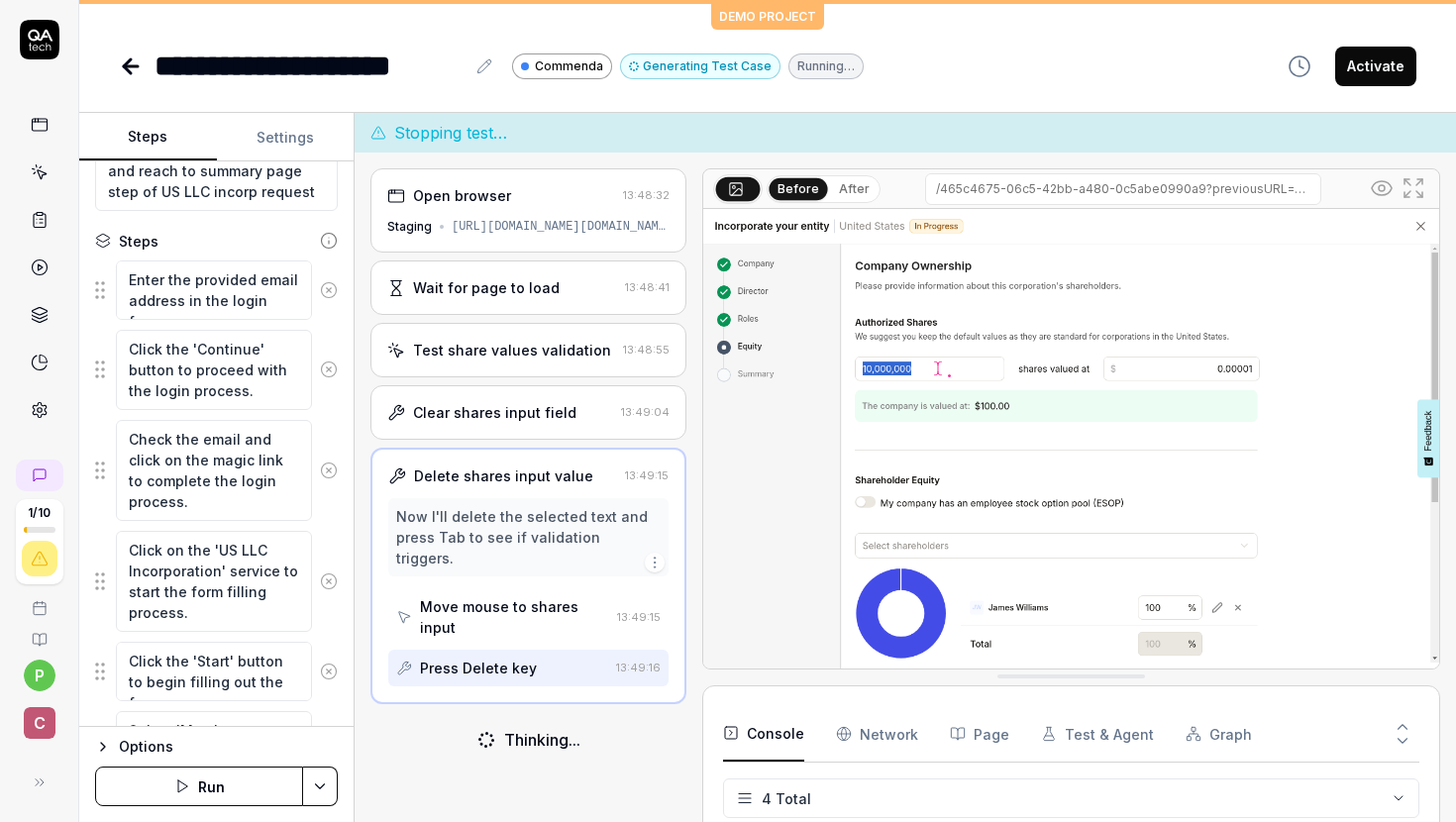 scroll, scrollTop: 0, scrollLeft: 0, axis: both 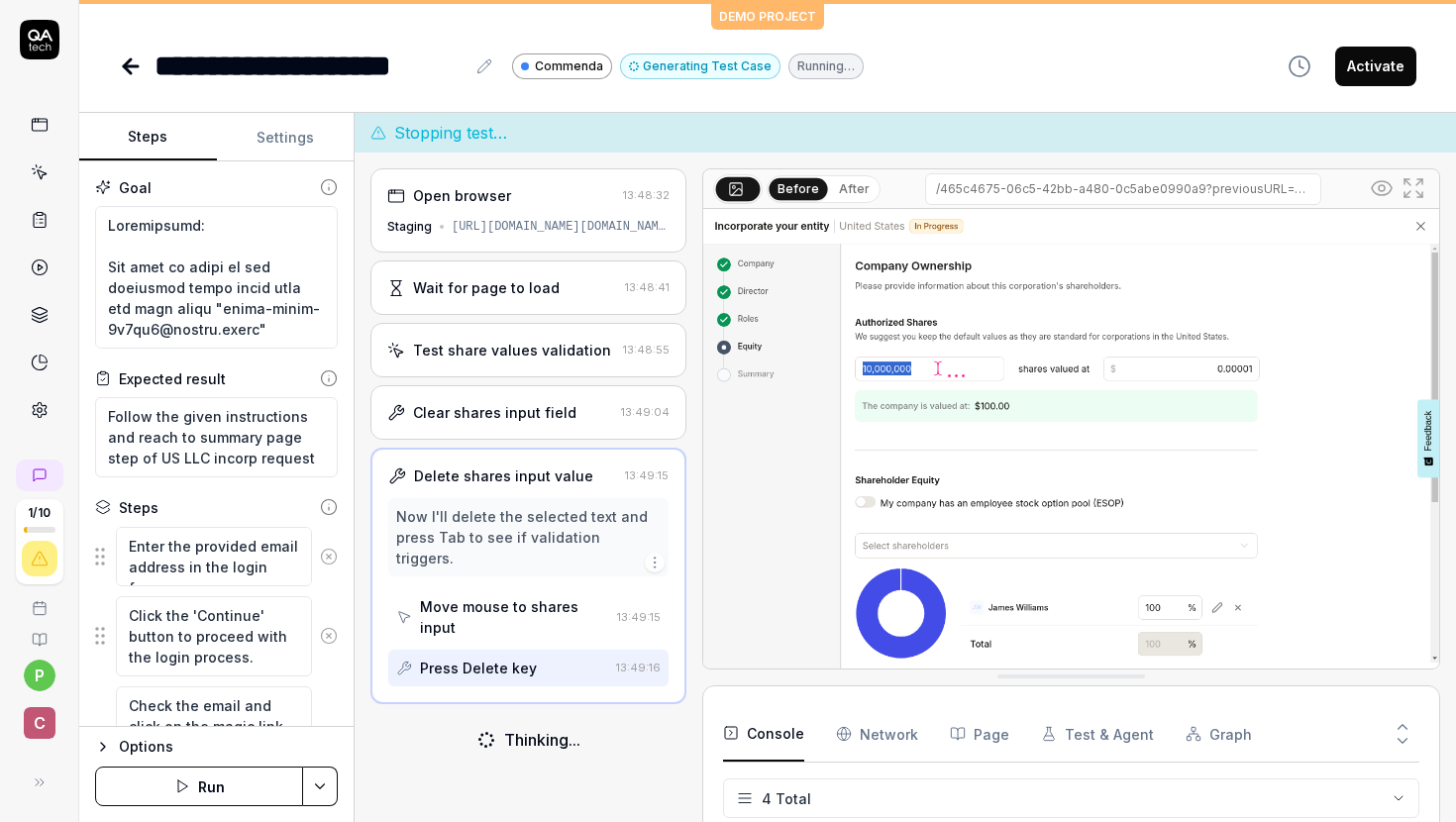 click on "Settings" at bounding box center [285, 138] 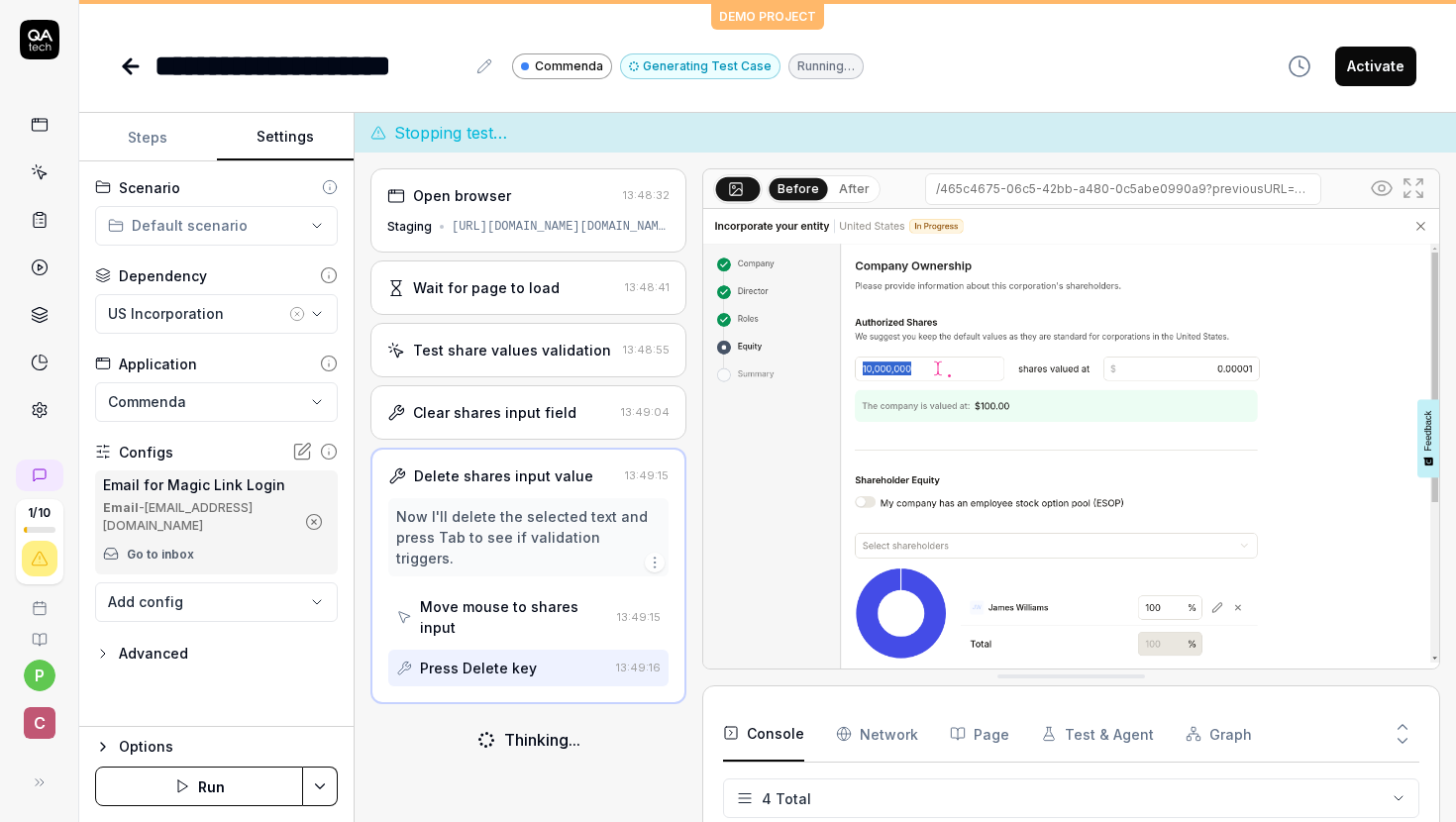 click 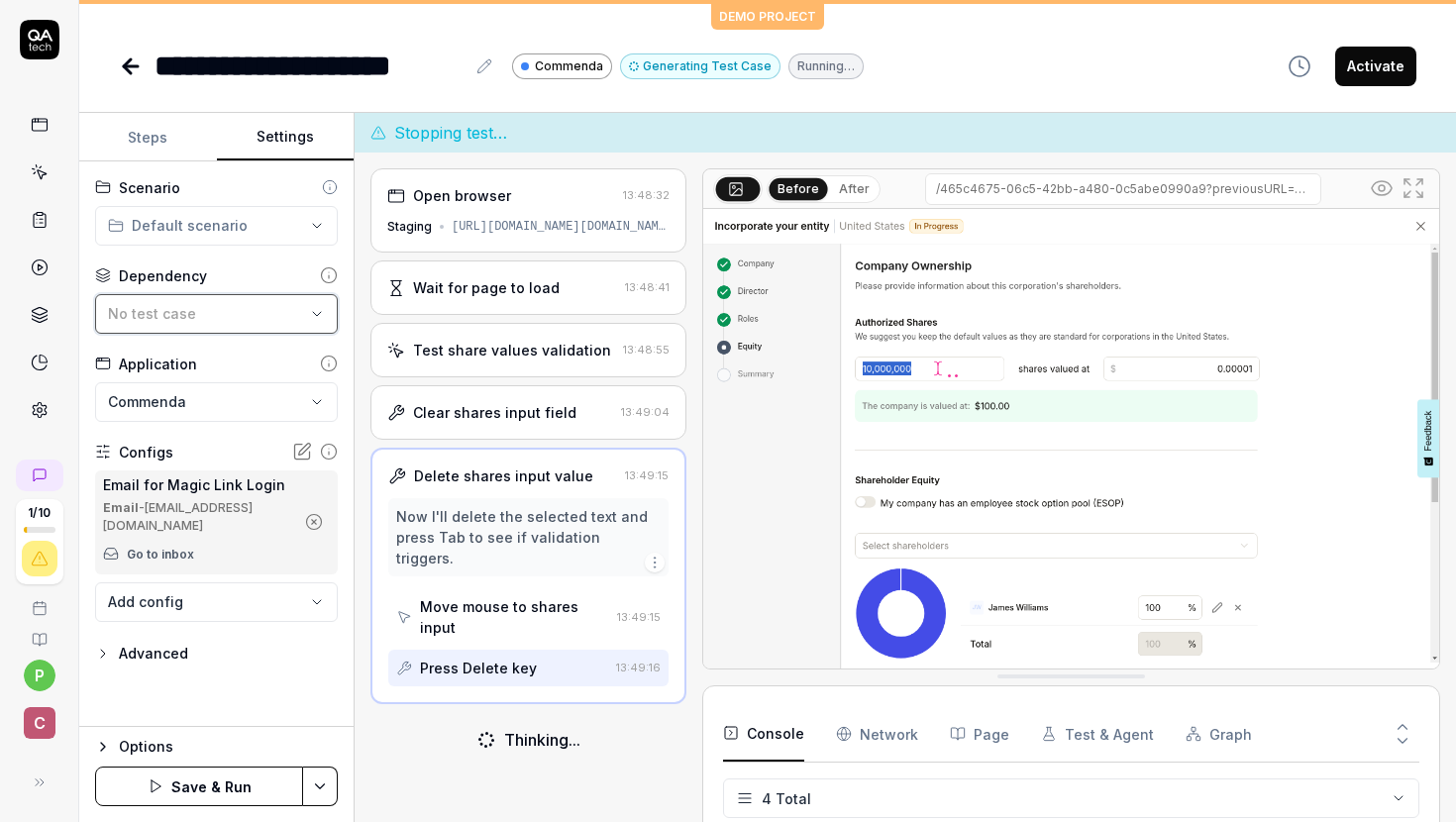 click on "No test case" at bounding box center [206, 313] 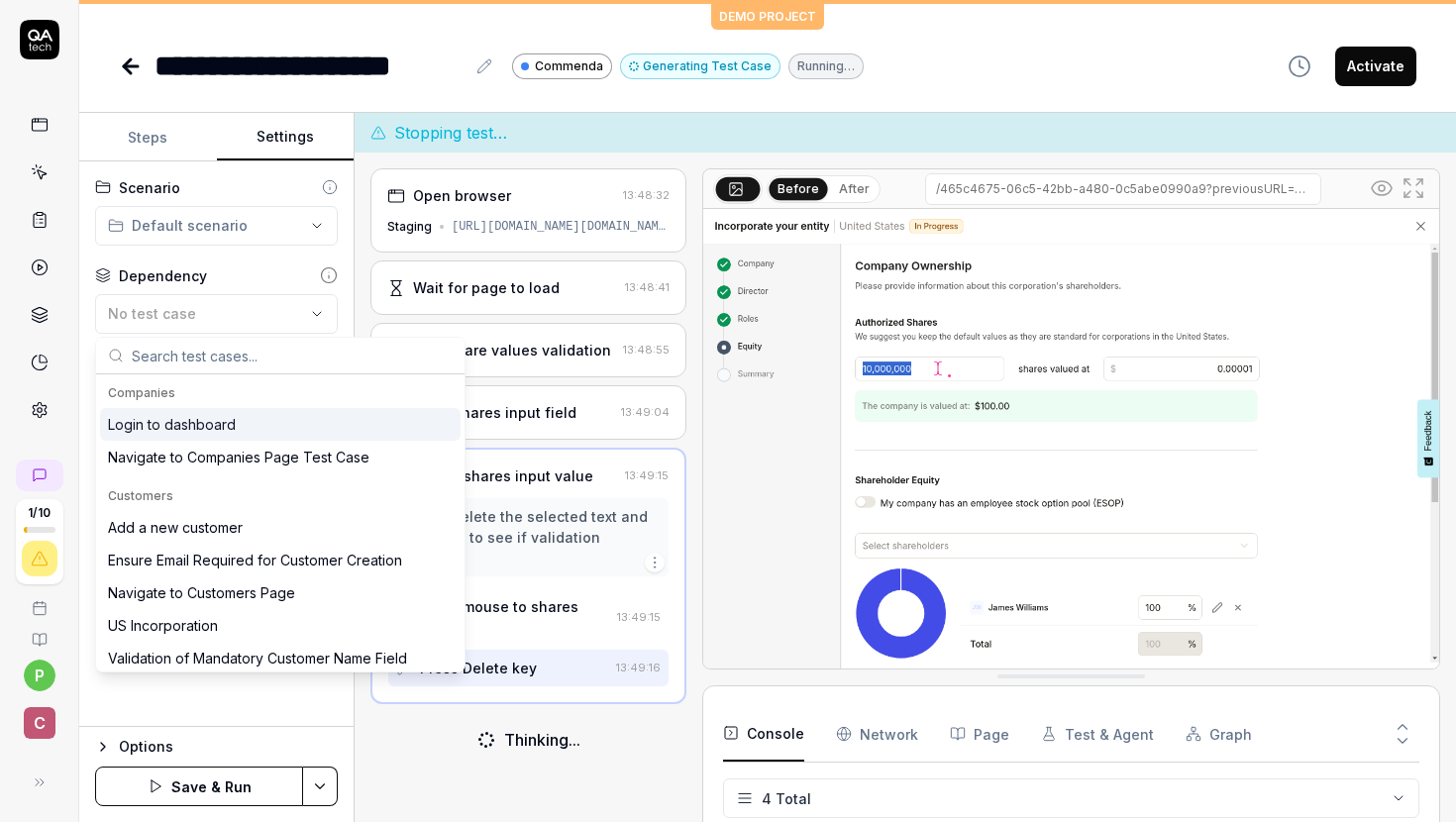 click on "Steps" at bounding box center [148, 138] 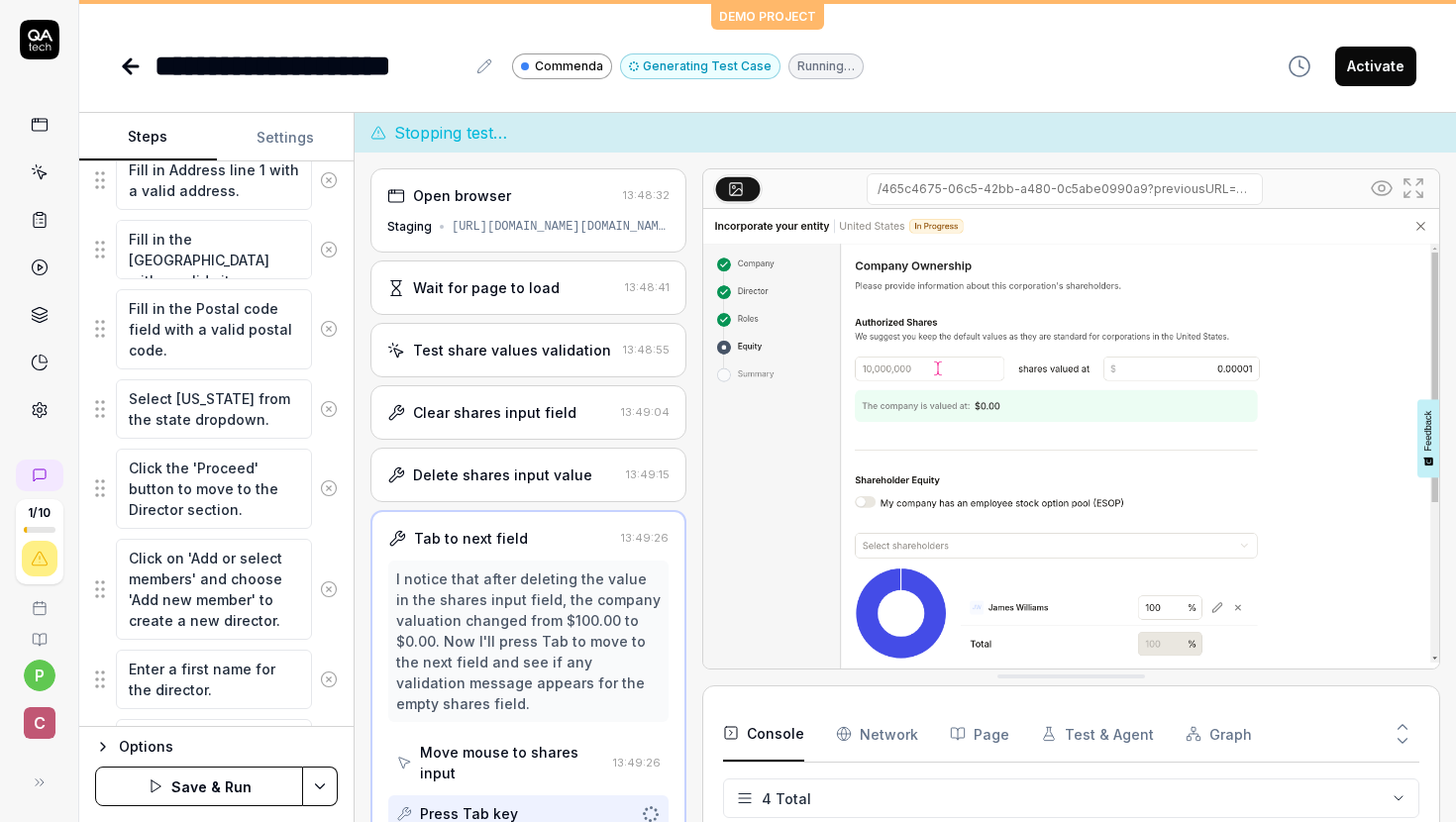 scroll, scrollTop: 2424, scrollLeft: 0, axis: vertical 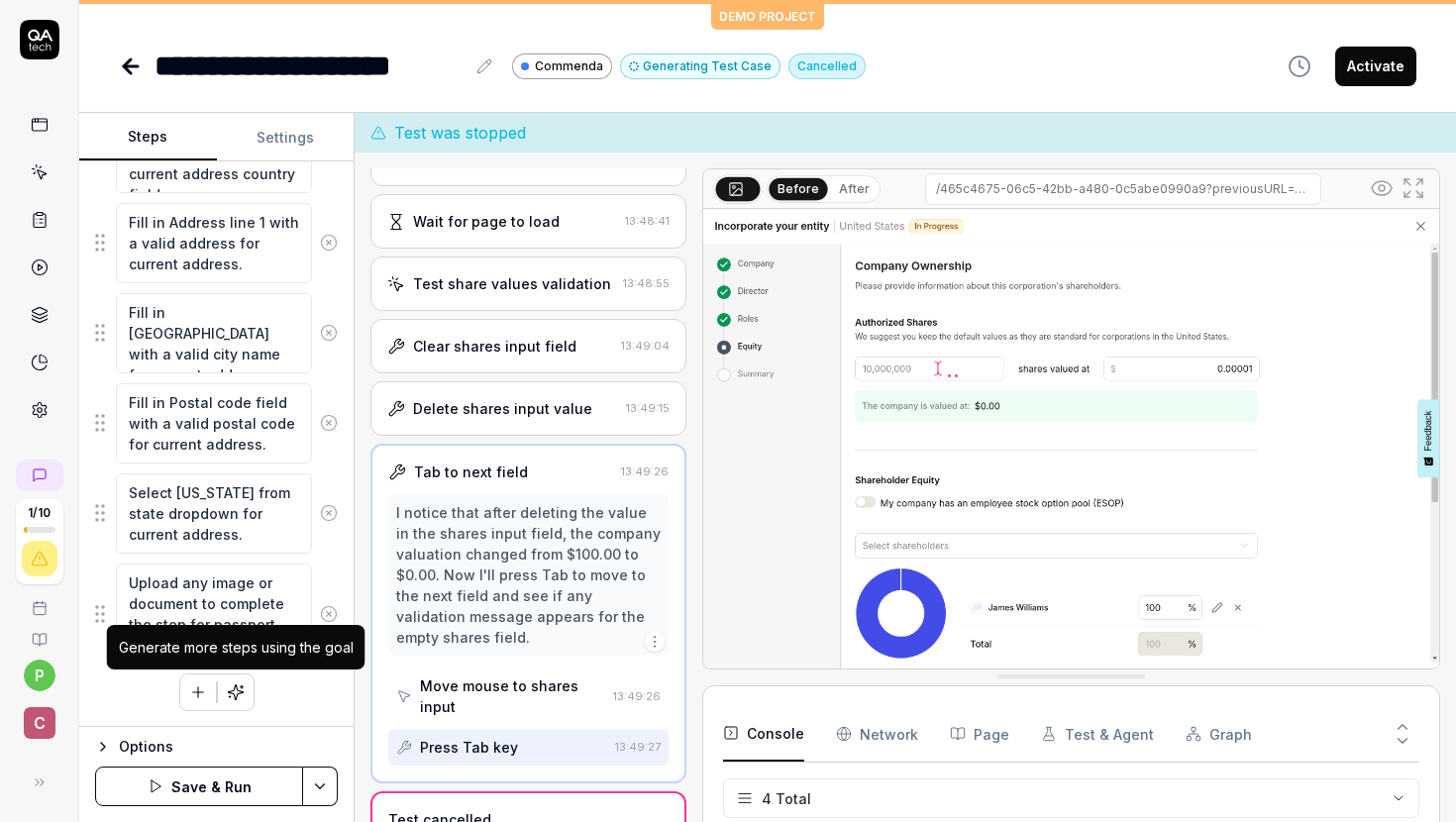 click 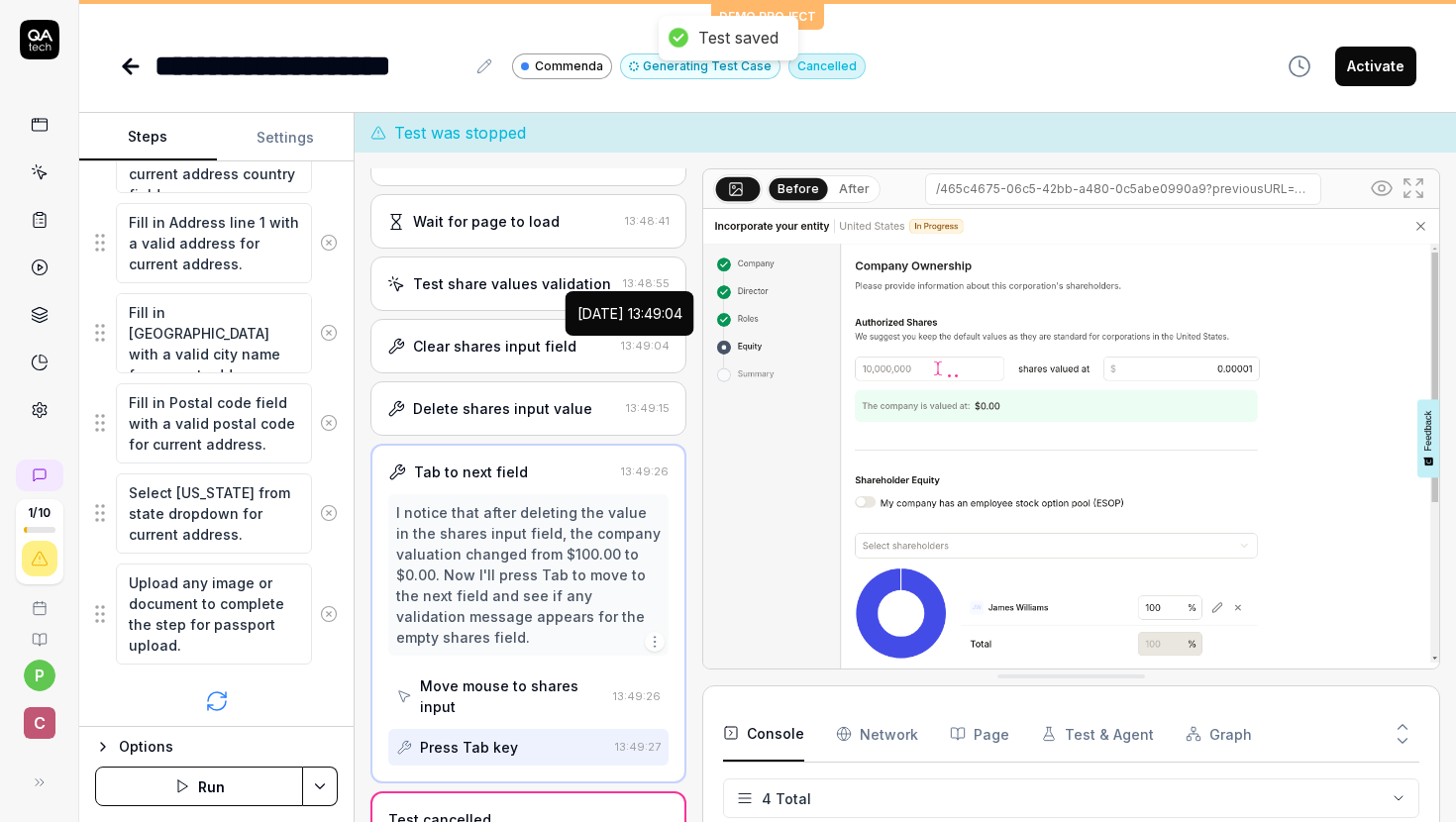 scroll, scrollTop: 2402, scrollLeft: 0, axis: vertical 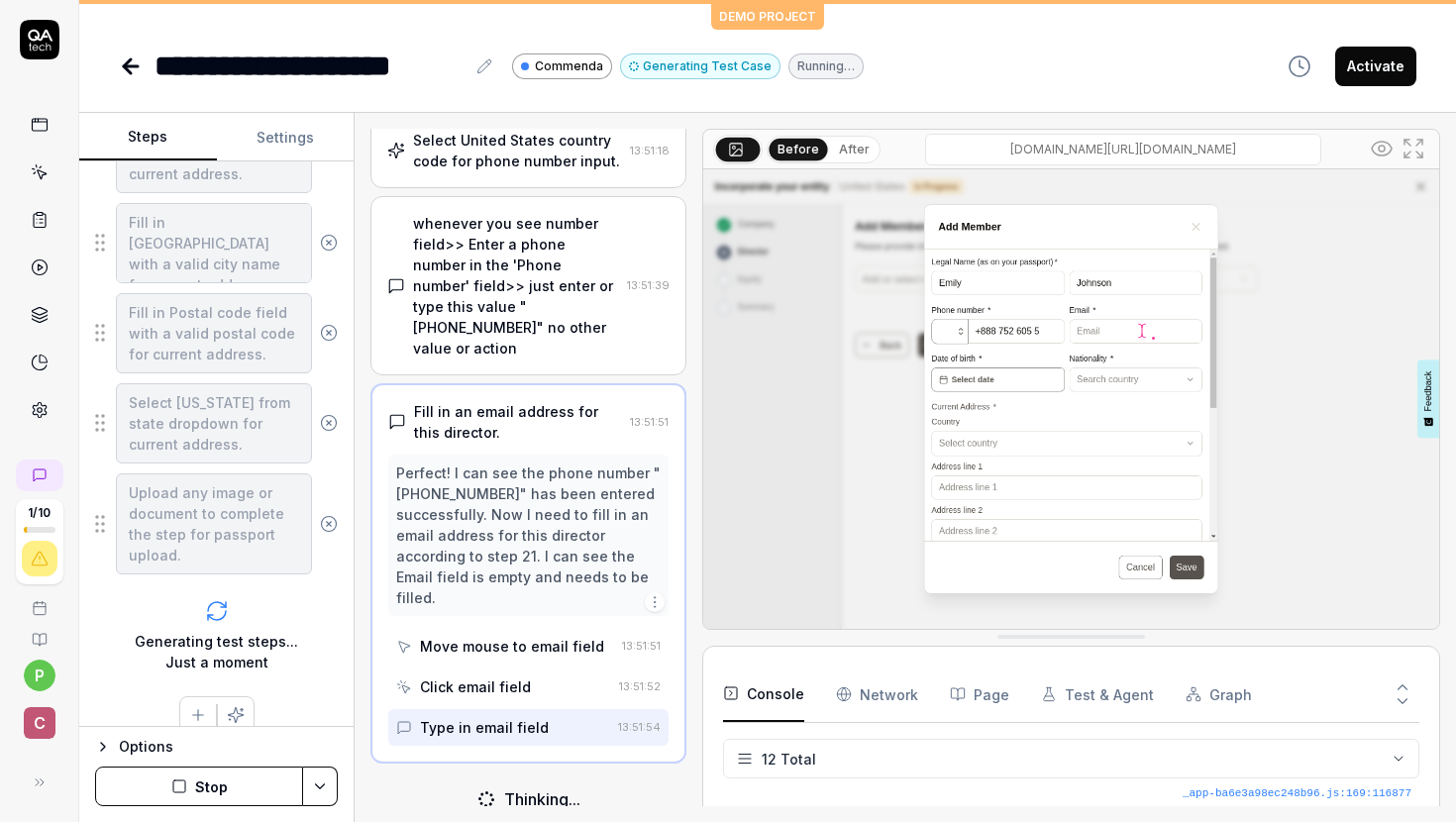 click on "Stop" at bounding box center [199, 786] 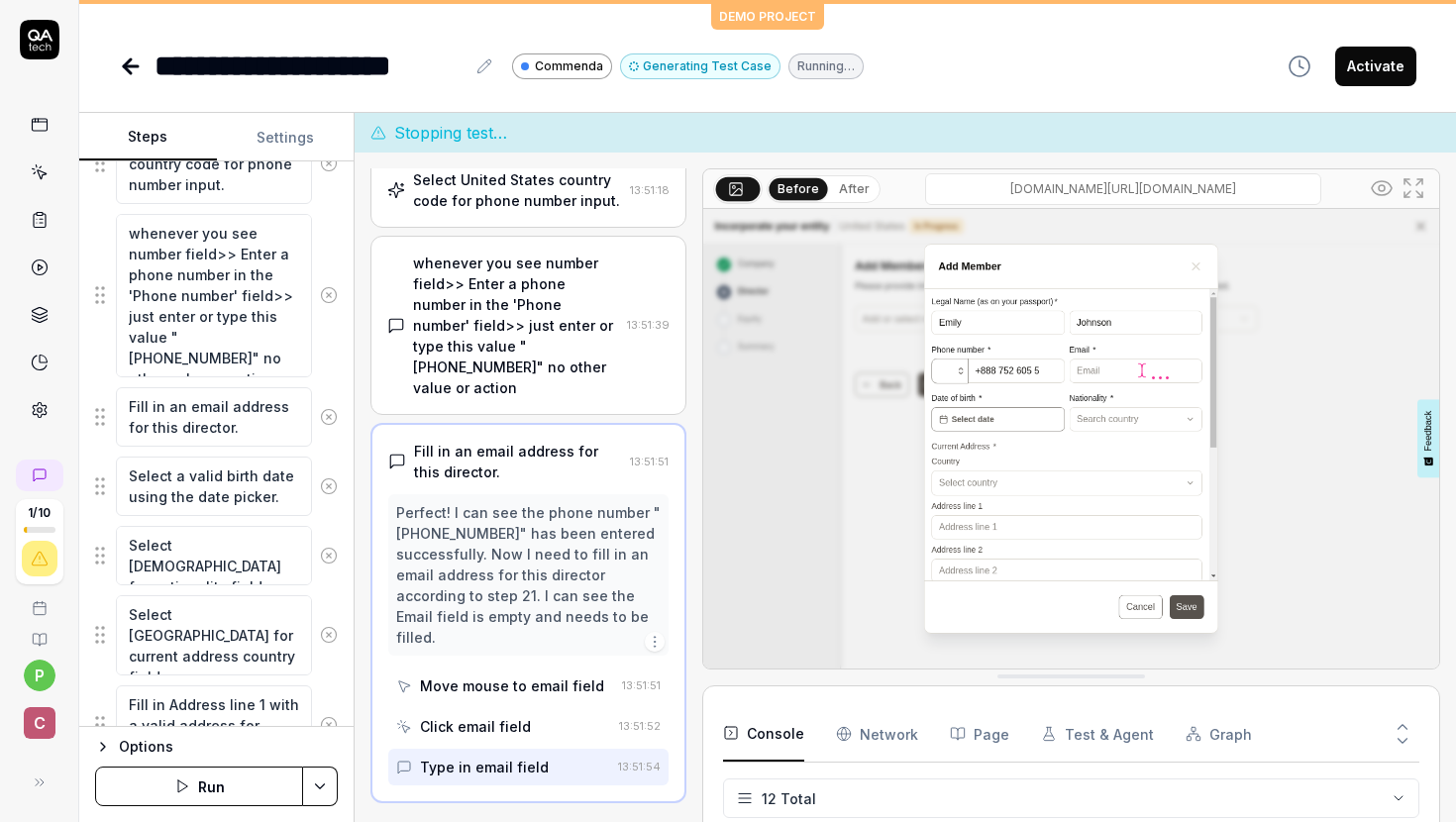 scroll, scrollTop: 1922, scrollLeft: 0, axis: vertical 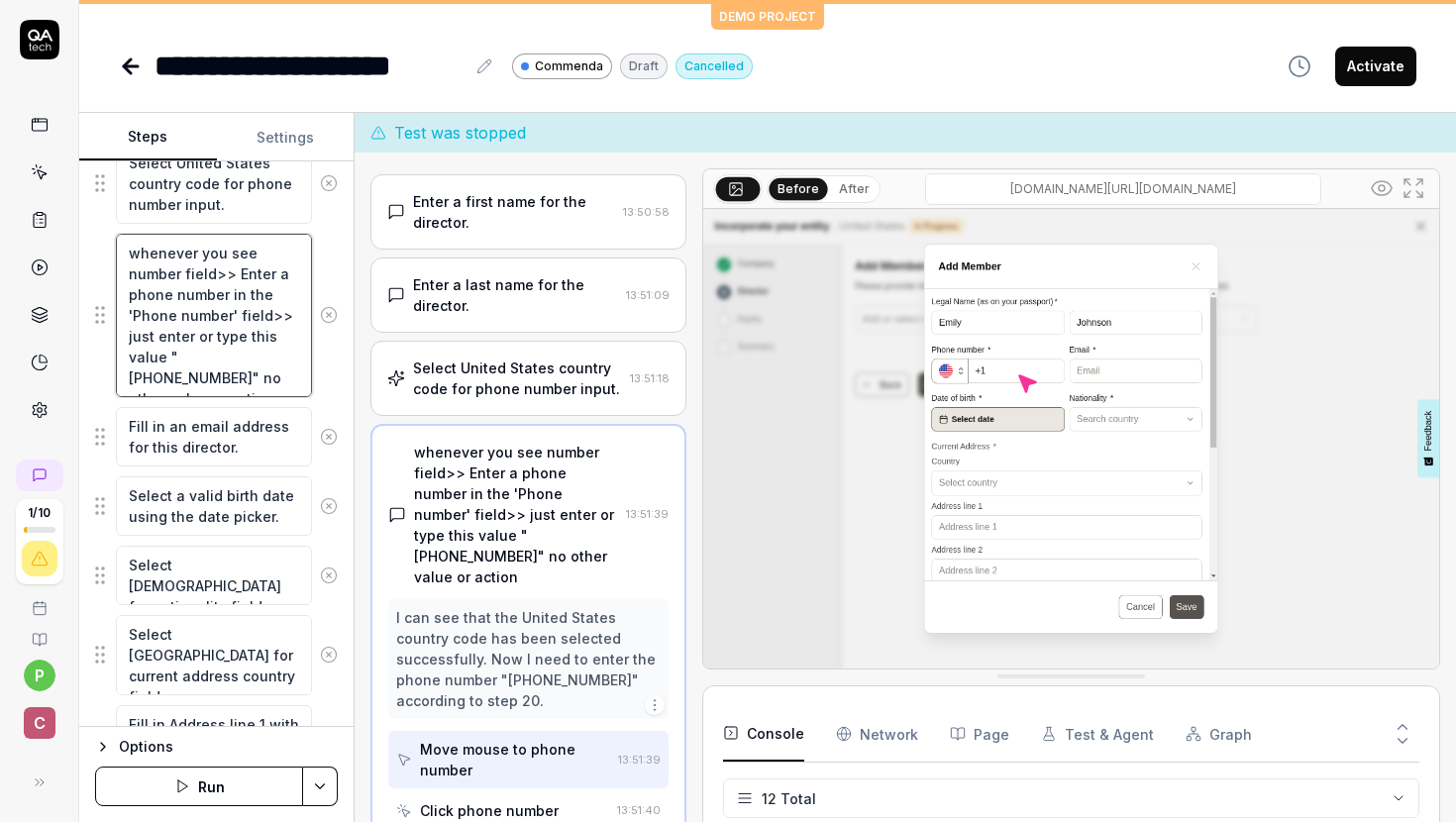 drag, startPoint x: 229, startPoint y: 273, endPoint x: 127, endPoint y: 249, distance: 104.7855 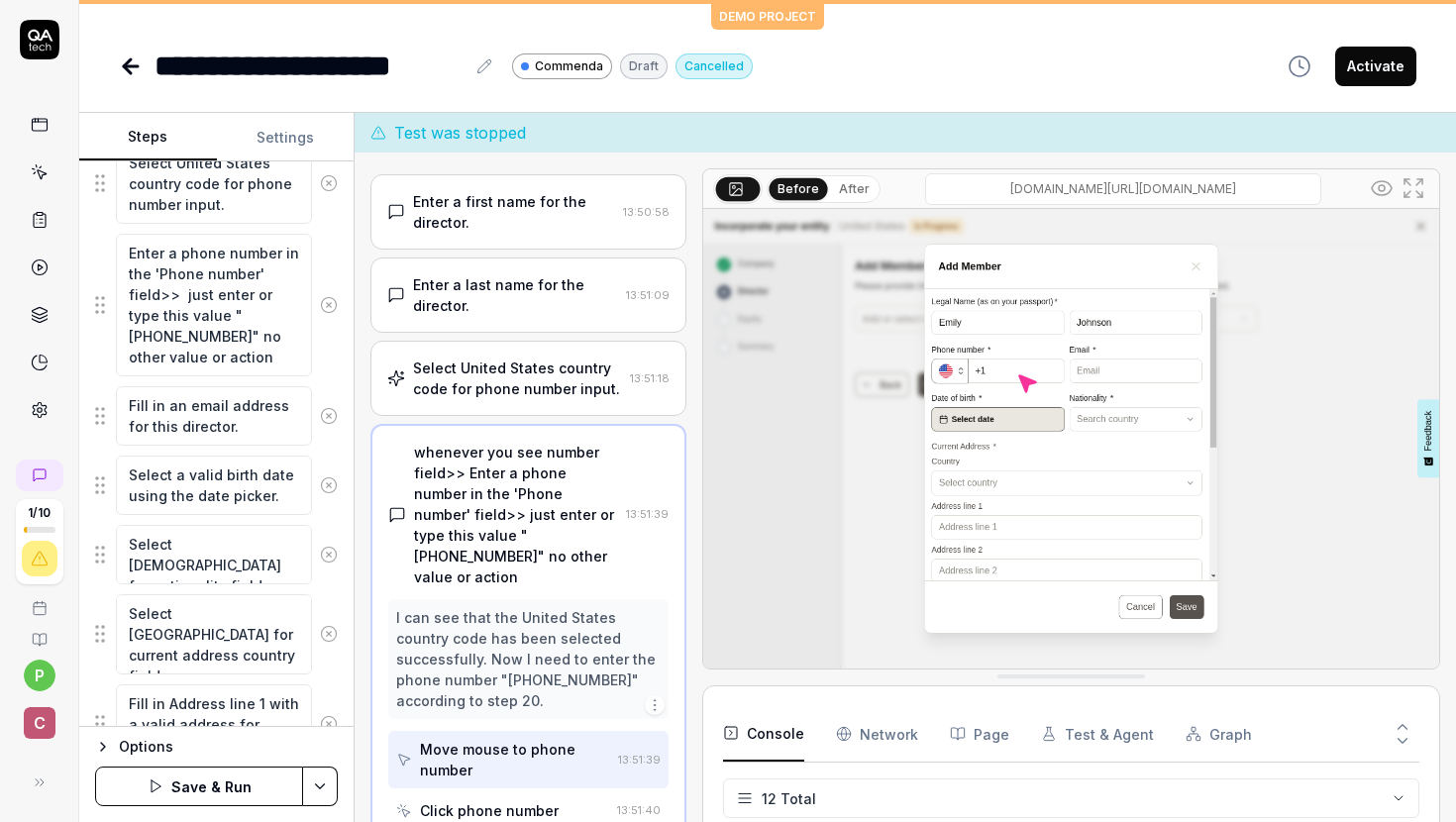 click on "**********" at bounding box center (728, 411) 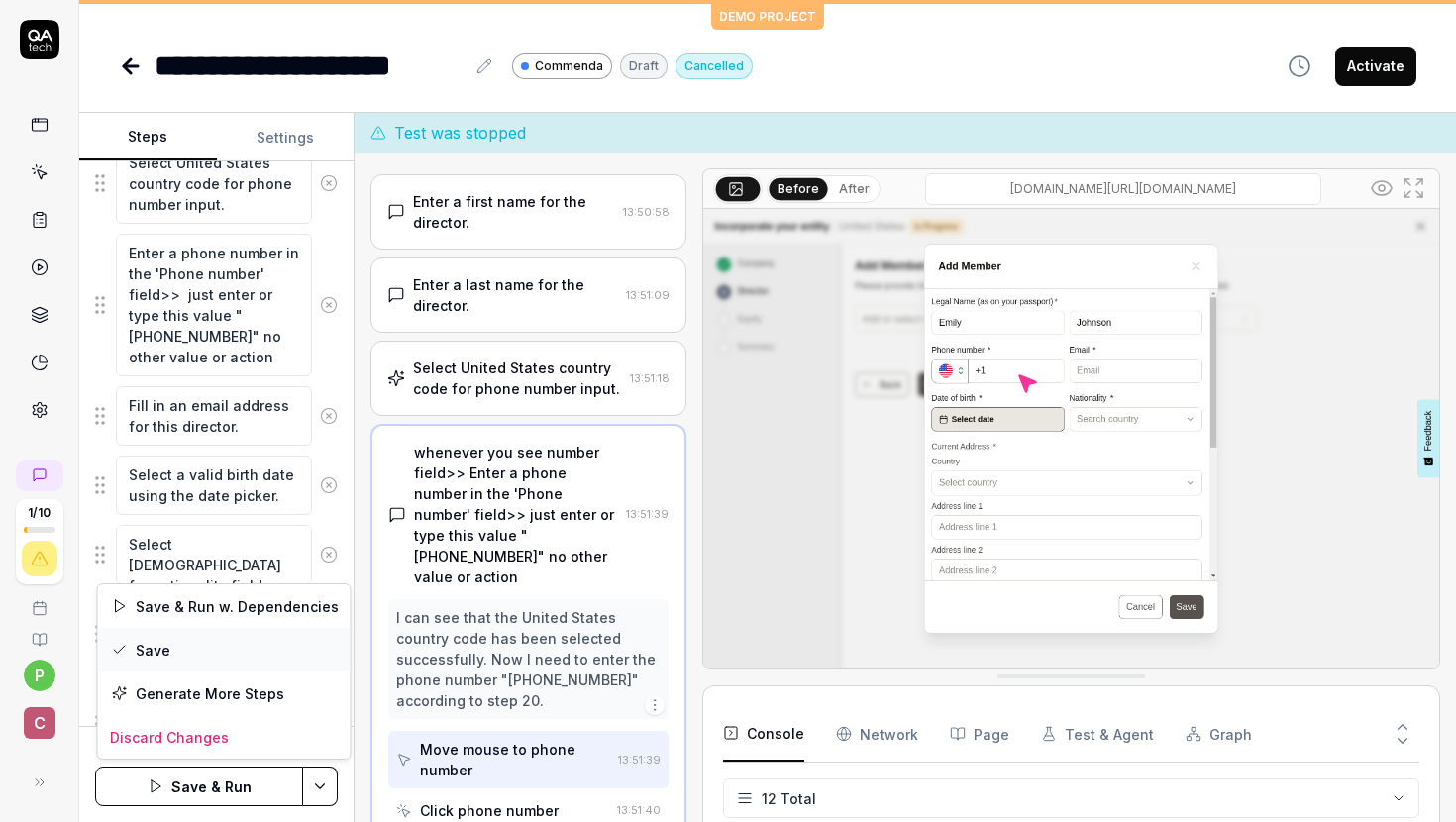 click on "Save" at bounding box center (224, 650) 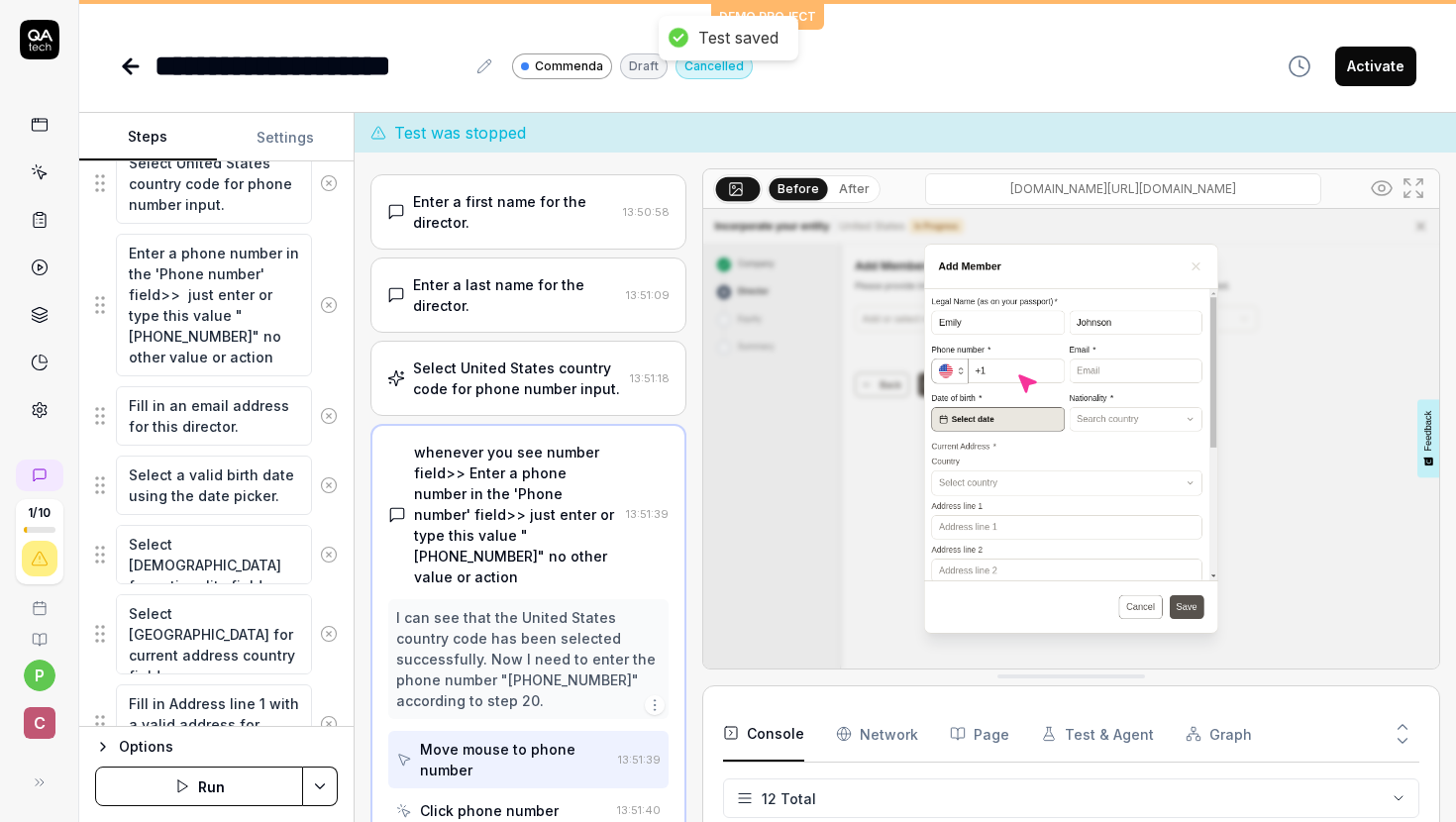 click on "Run" at bounding box center (199, 786) 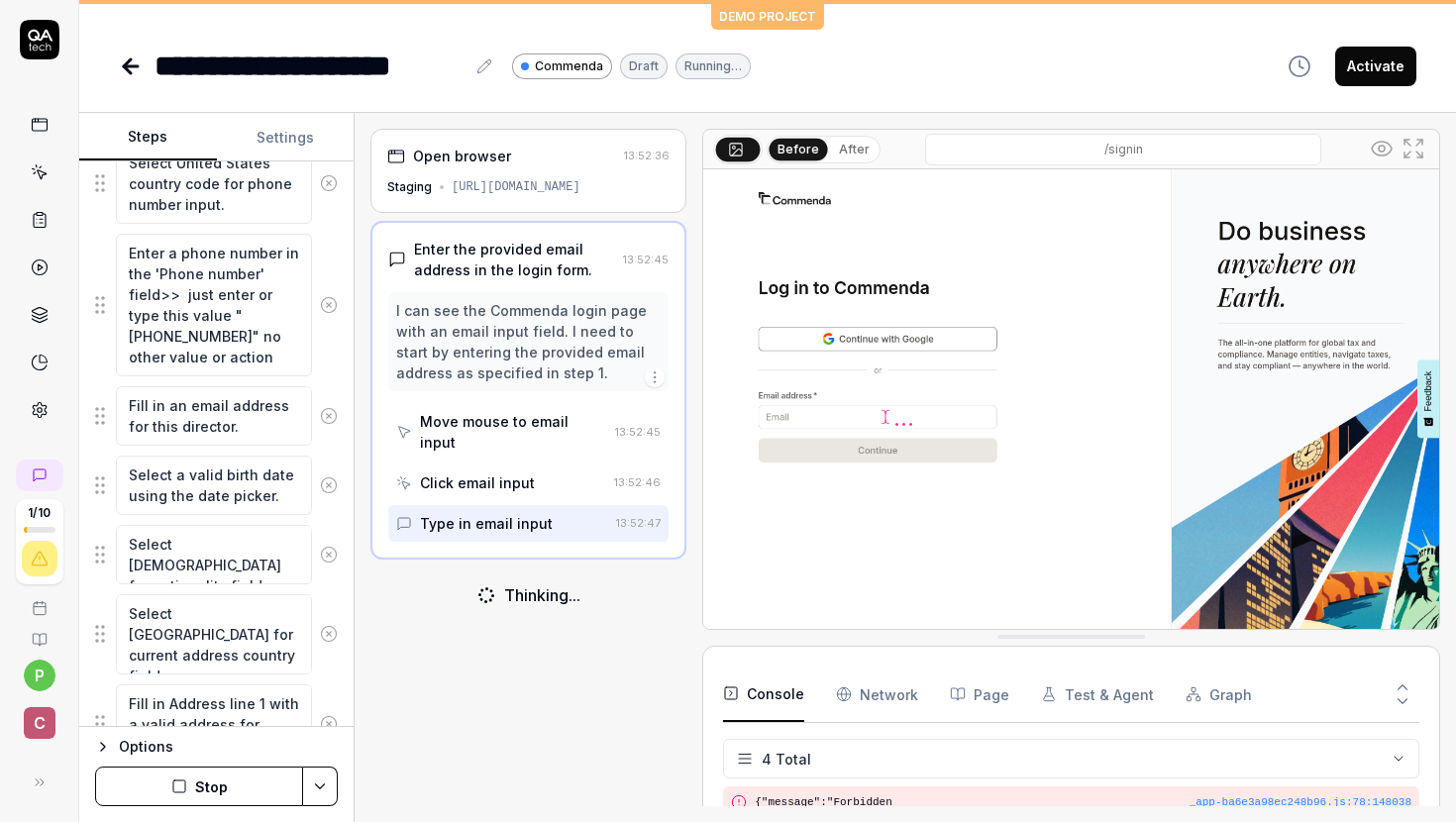 scroll, scrollTop: 32, scrollLeft: 0, axis: vertical 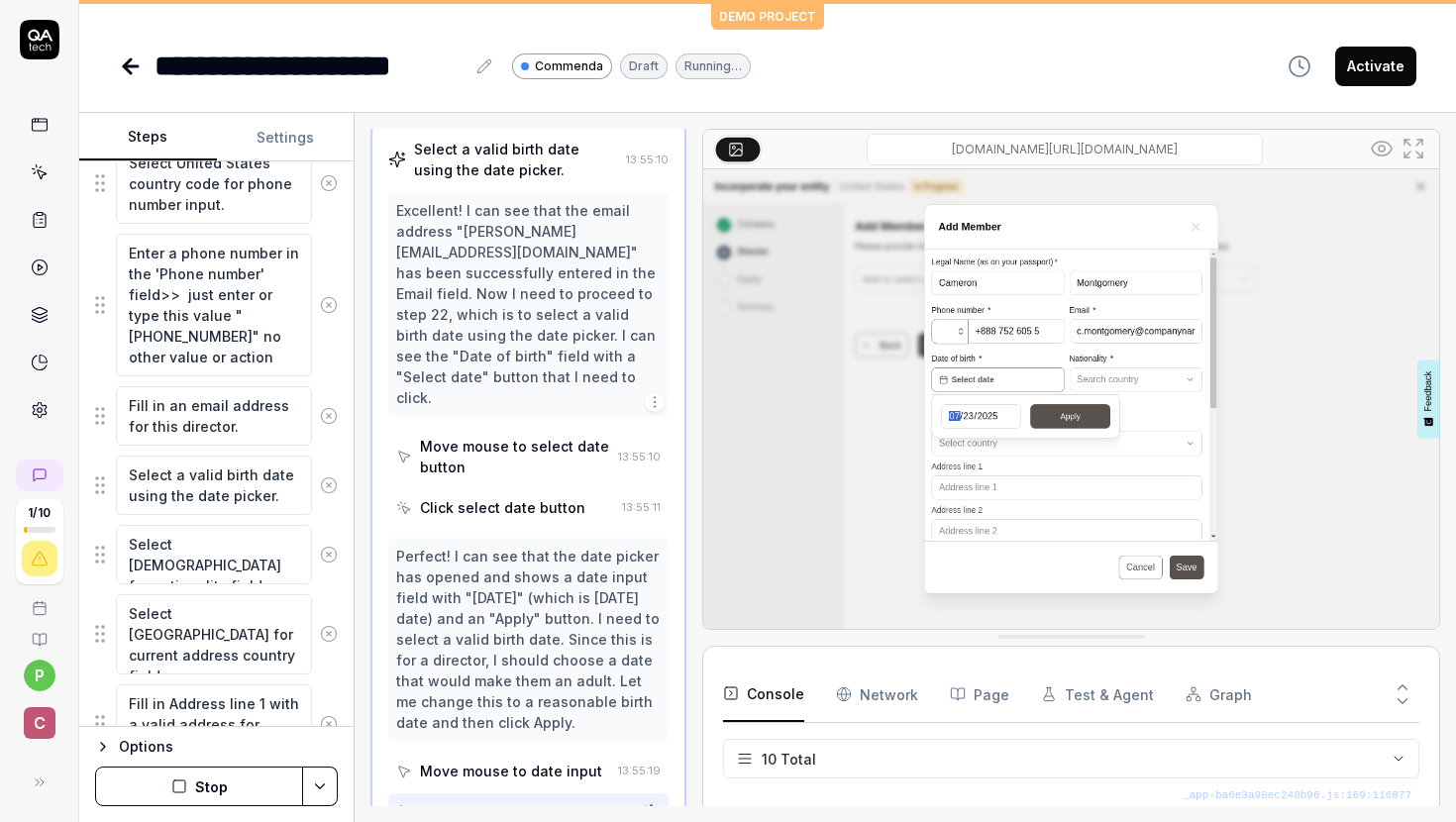 click on "Enter the provided email address in the login form. Click the 'Continue' button to proceed with the login process. Check the email and click on the magic link to complete the login process. Click on the 'US LLC Incorporation' service to start the form filling process. Click the 'Start' button to begin filling out the form. Select 'Member-managed' as the management type. Enter a company name in the corporation name field. Enter a fallback name in the fallback company name field. Enter a valid website URL in the company website field. Fill in the business description field with at least 25 characters. Fill in Address line 1 with a valid address. Fill in the [GEOGRAPHIC_DATA] with a valid city name. Fill in the Postal code field with a valid postal code. Select [US_STATE] from the state dropdown. Click the 'Proceed' button to move to the Director section. Click on 'Add or select members' and choose 'Add new member' to create a new director. Enter a first name for the director. Enter a last name for the director." at bounding box center [216, -125] 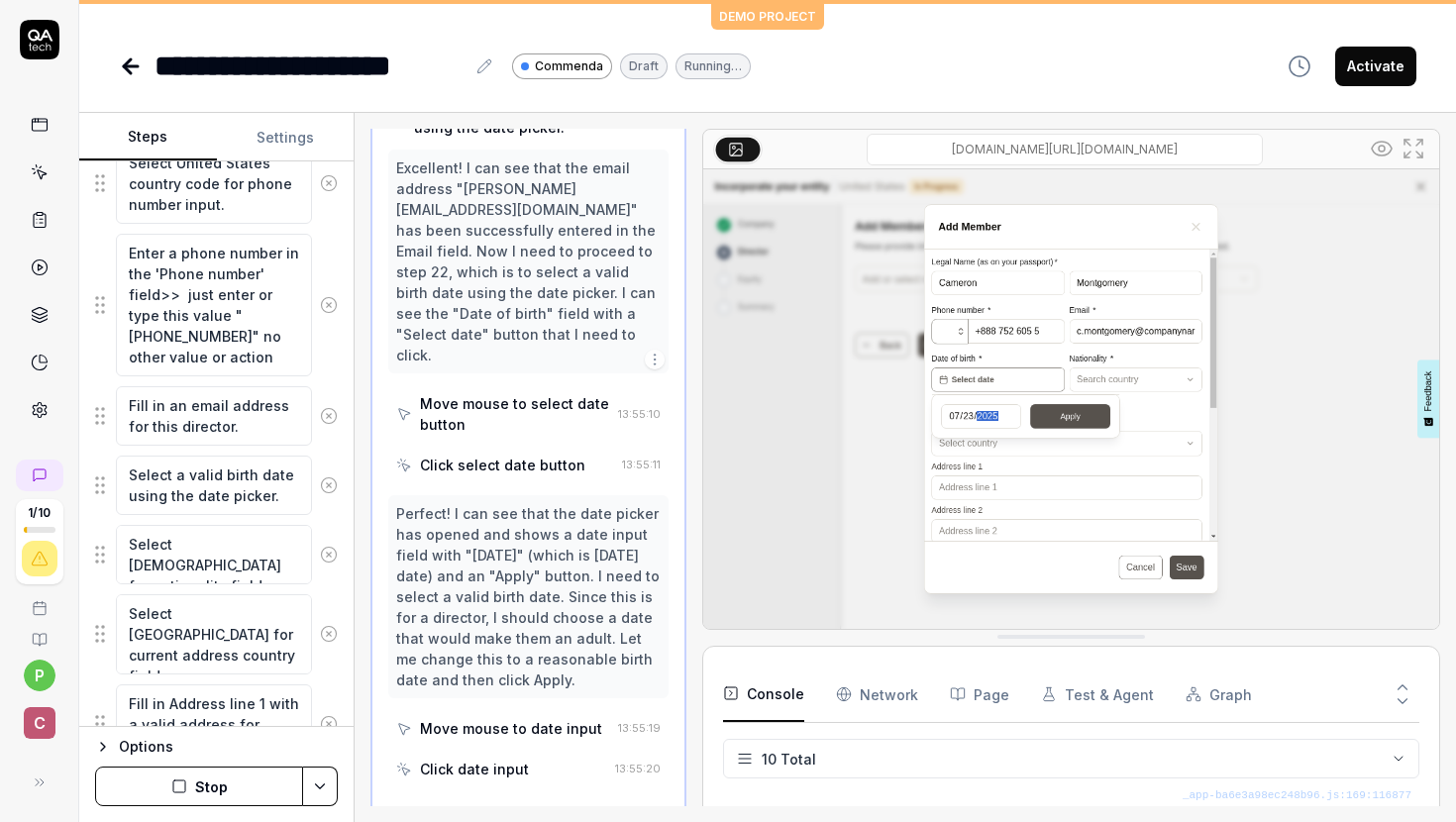 scroll, scrollTop: 1243, scrollLeft: 0, axis: vertical 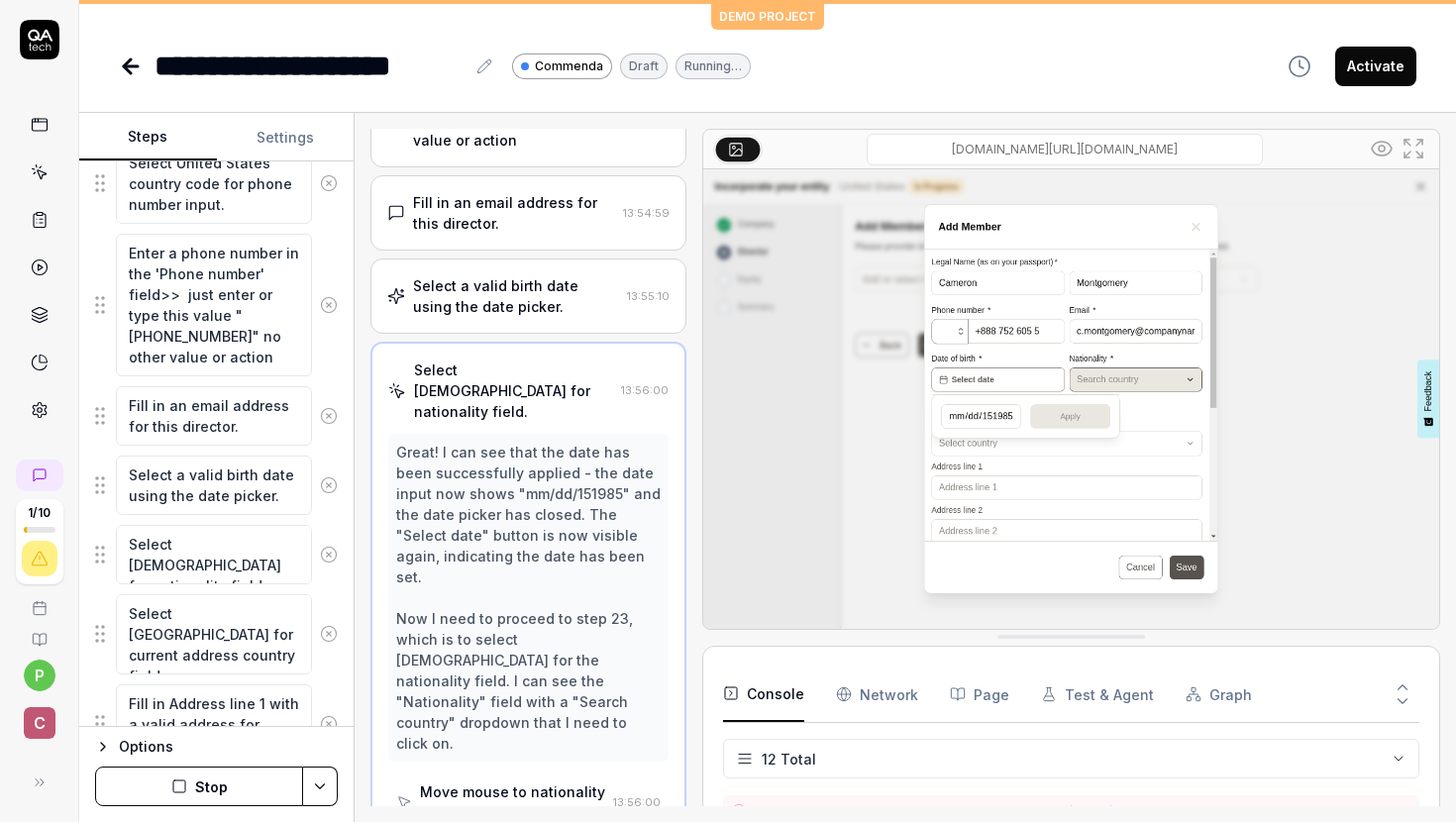 click on "Settings" at bounding box center (285, 138) 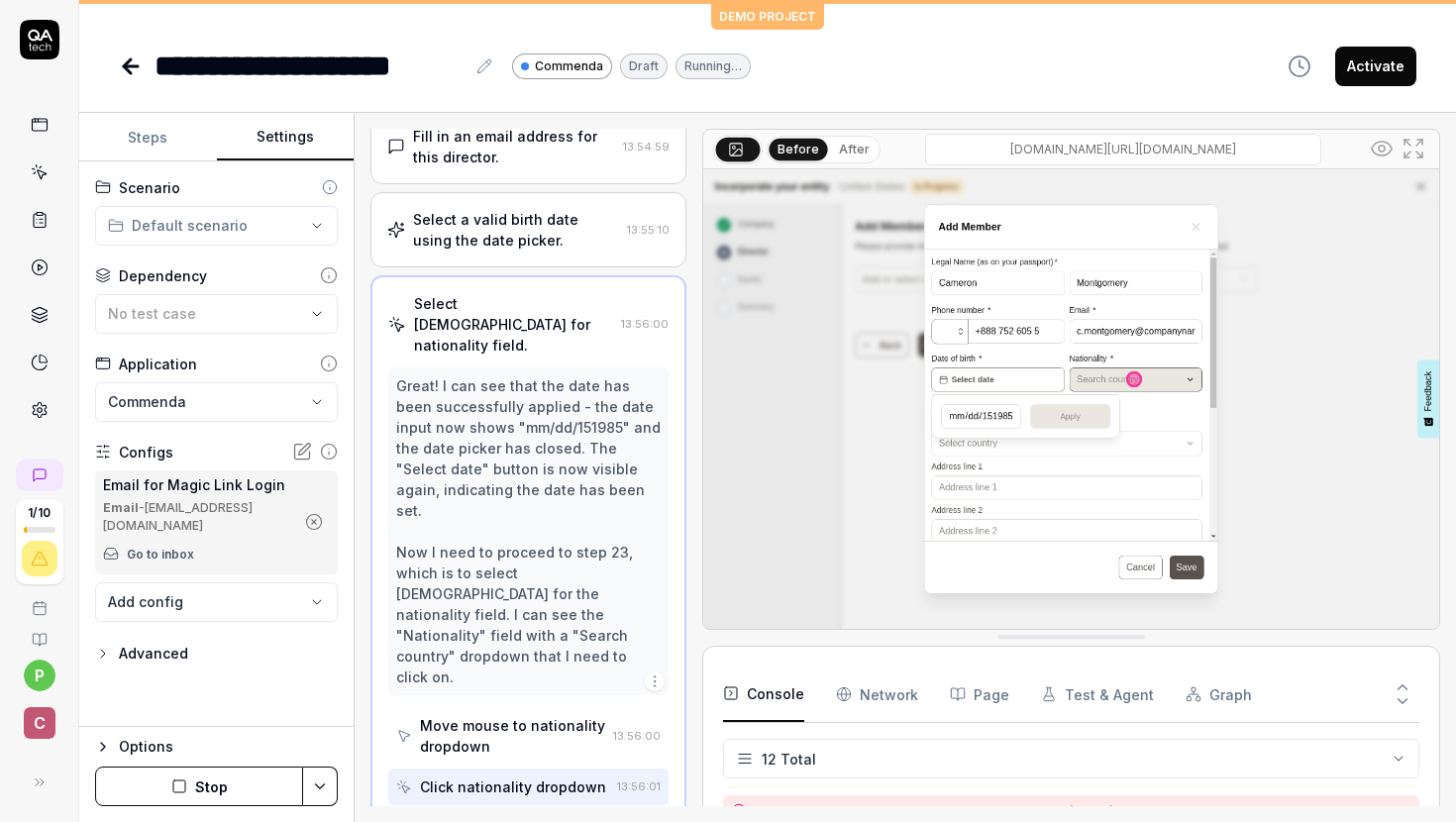 click on "**********" at bounding box center (728, 411) 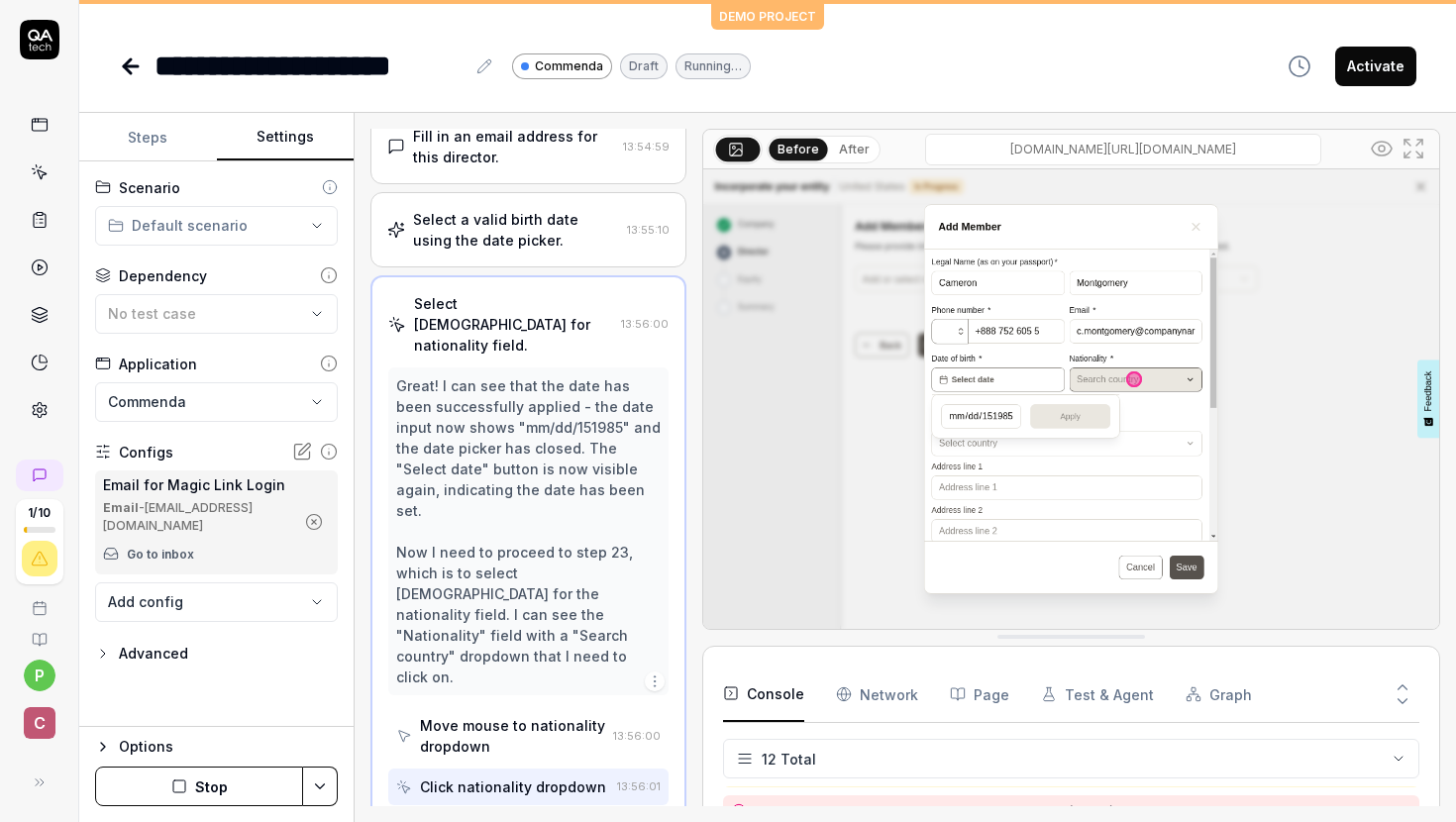 scroll, scrollTop: 1128, scrollLeft: 0, axis: vertical 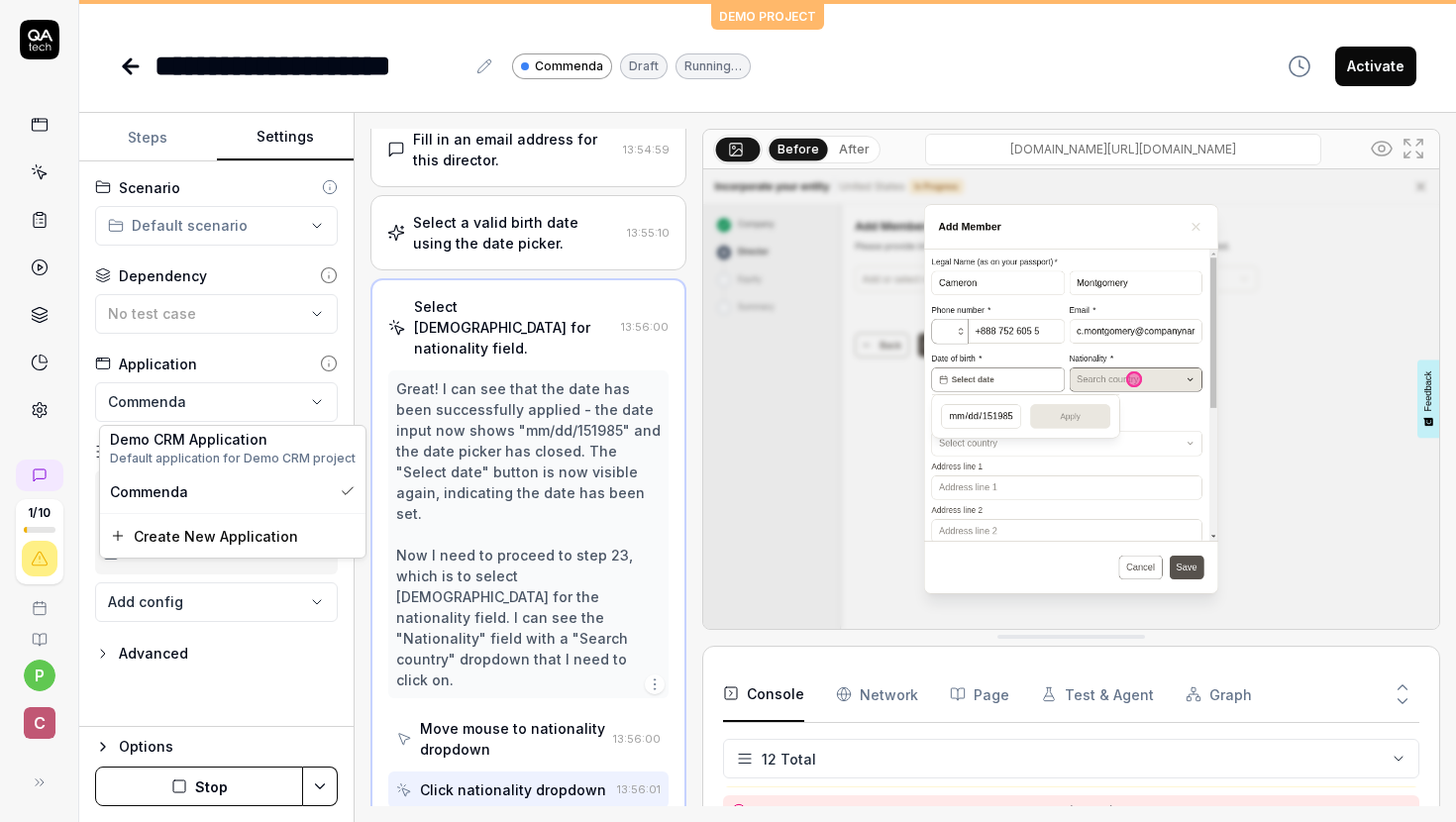 click on "**********" at bounding box center (728, 411) 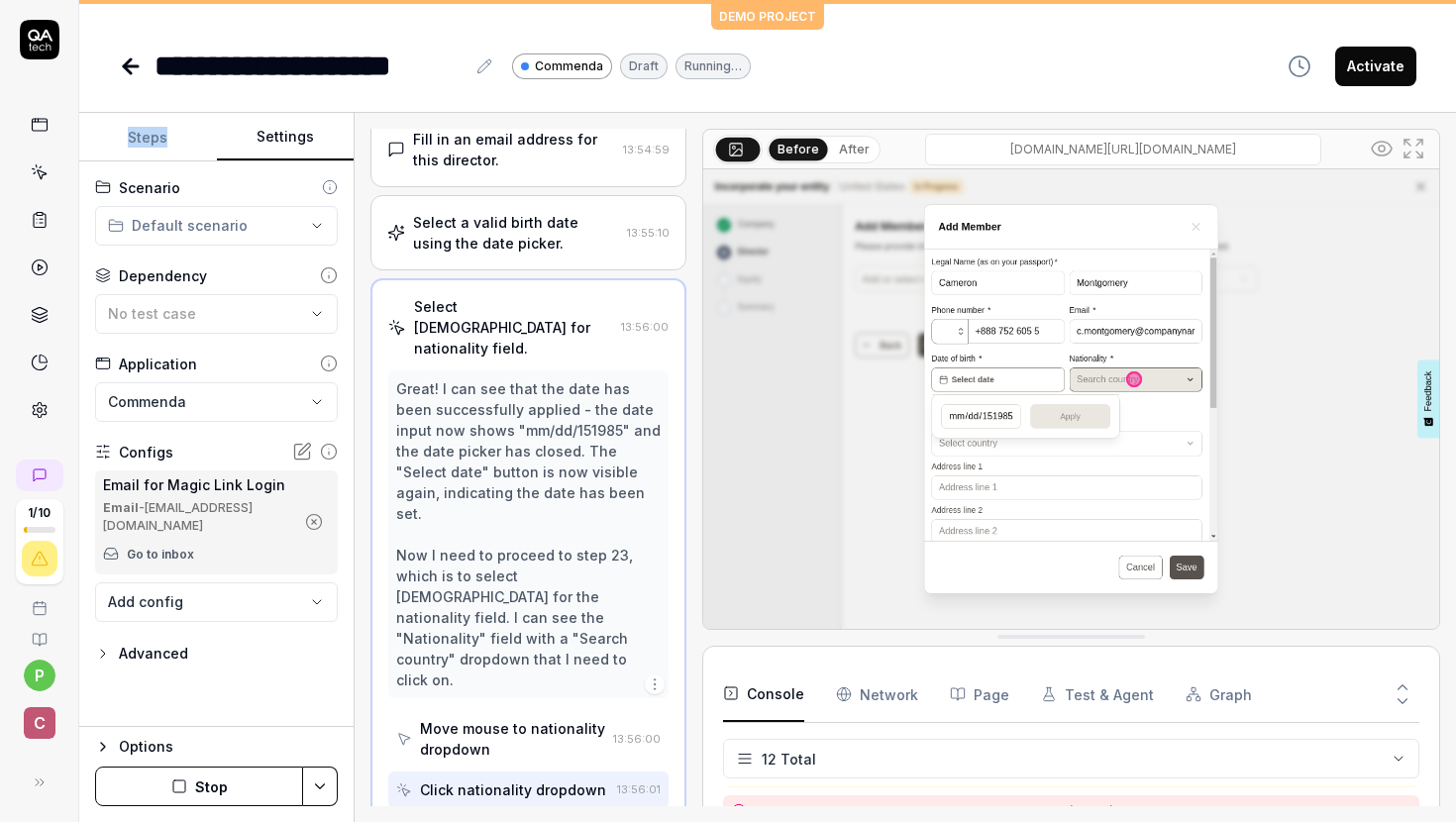 click on "**********" at bounding box center [216, 444] 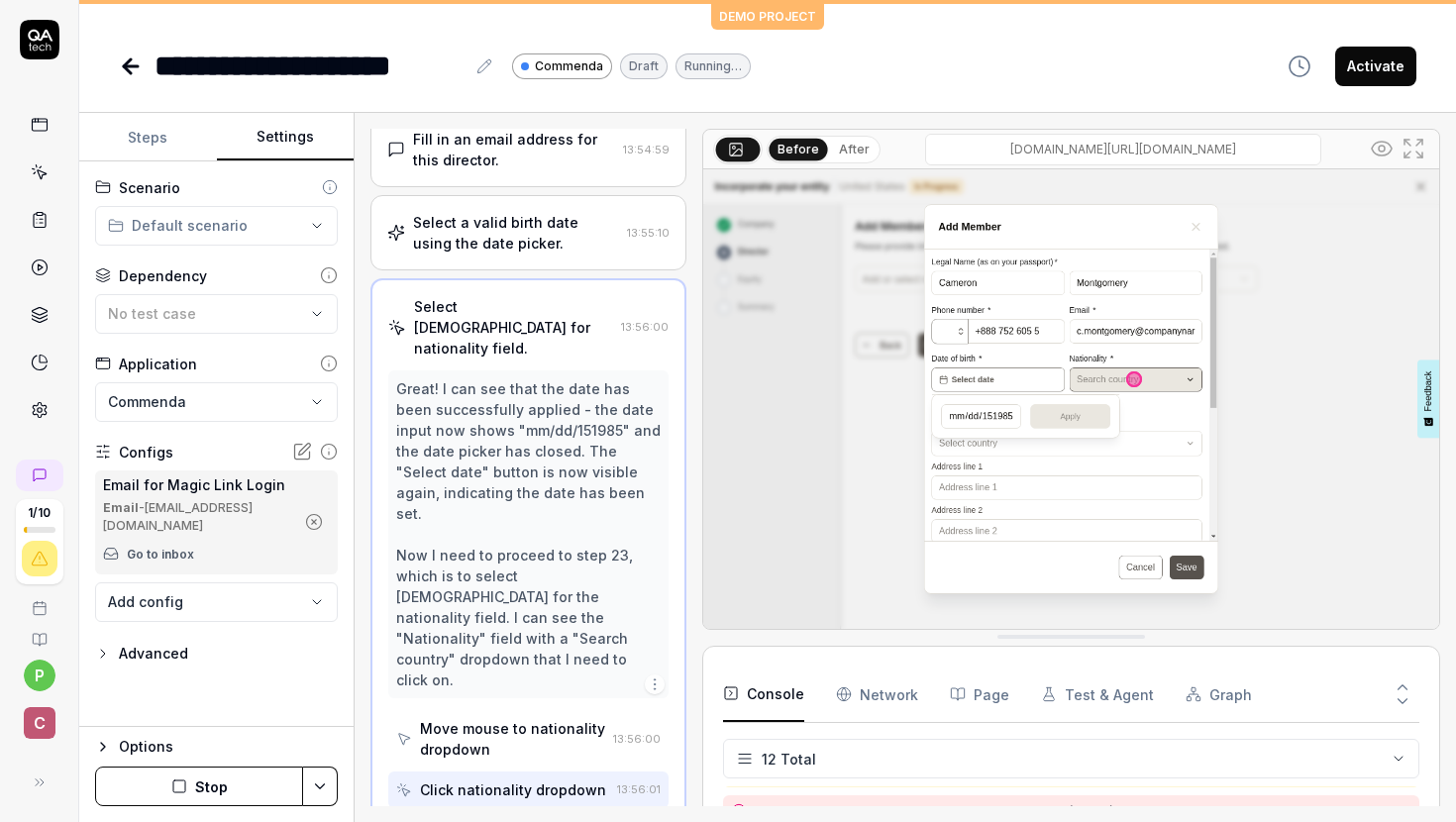 click on "**********" at bounding box center [728, 411] 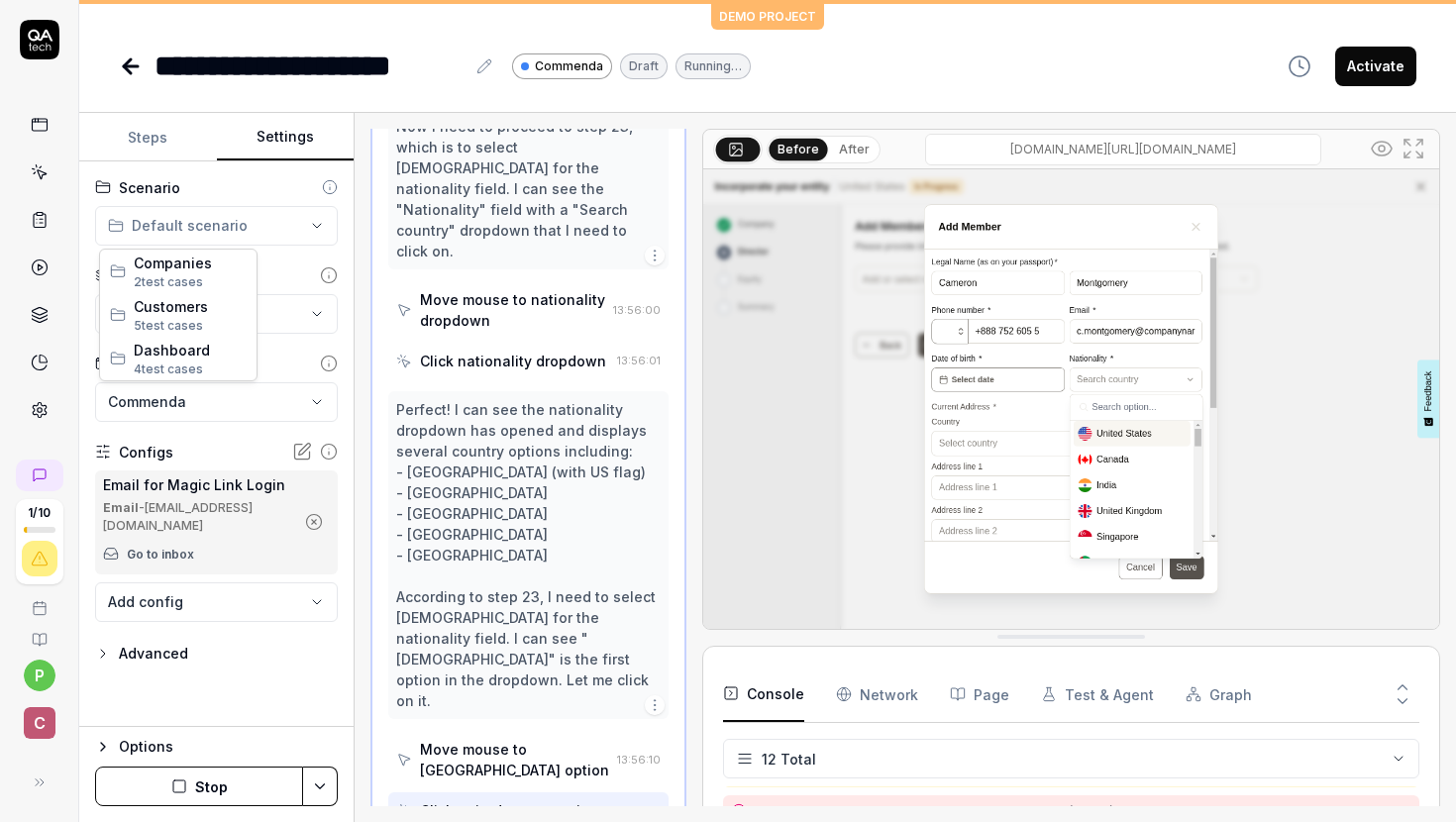 scroll, scrollTop: 1557, scrollLeft: 0, axis: vertical 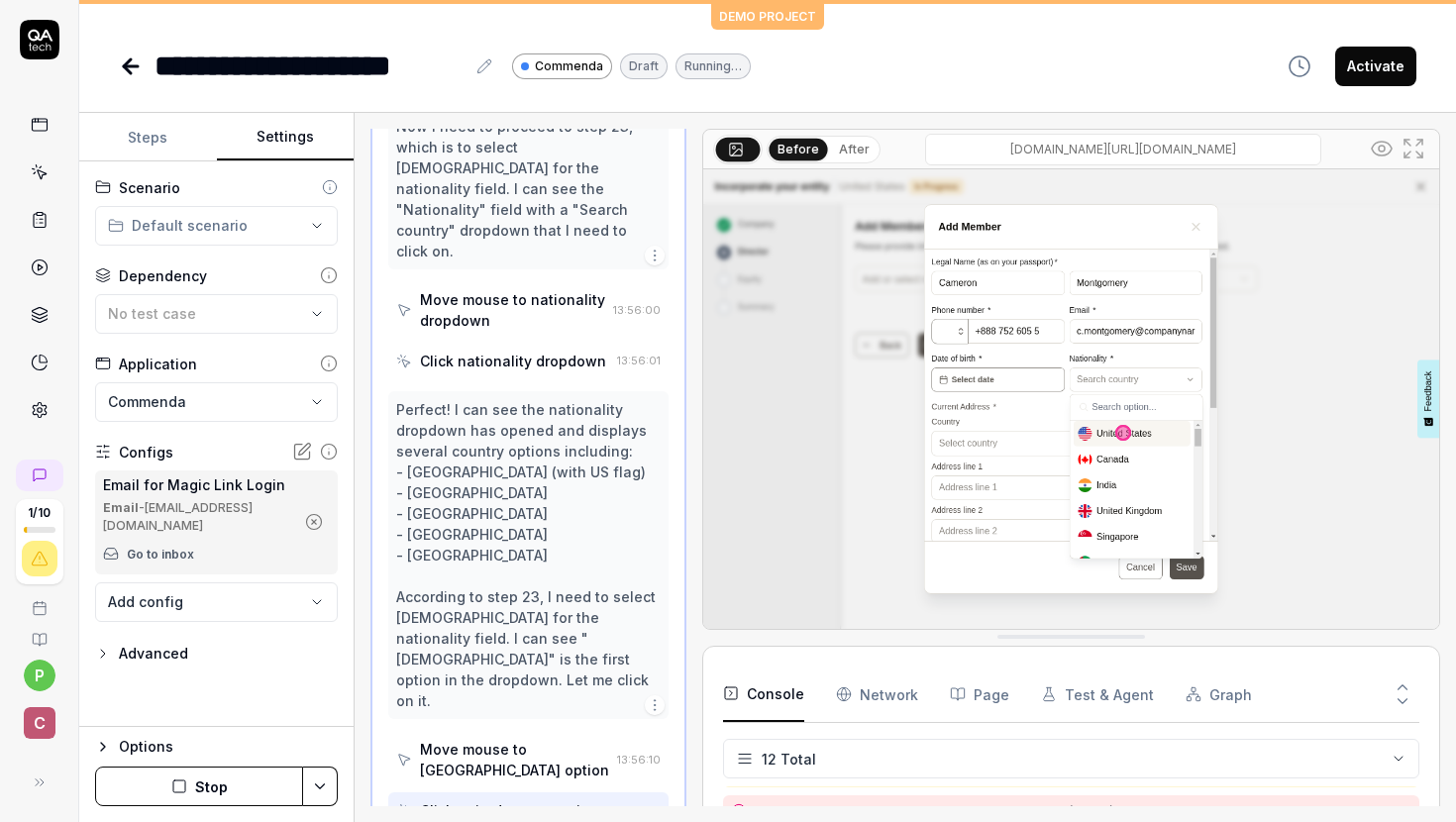 click 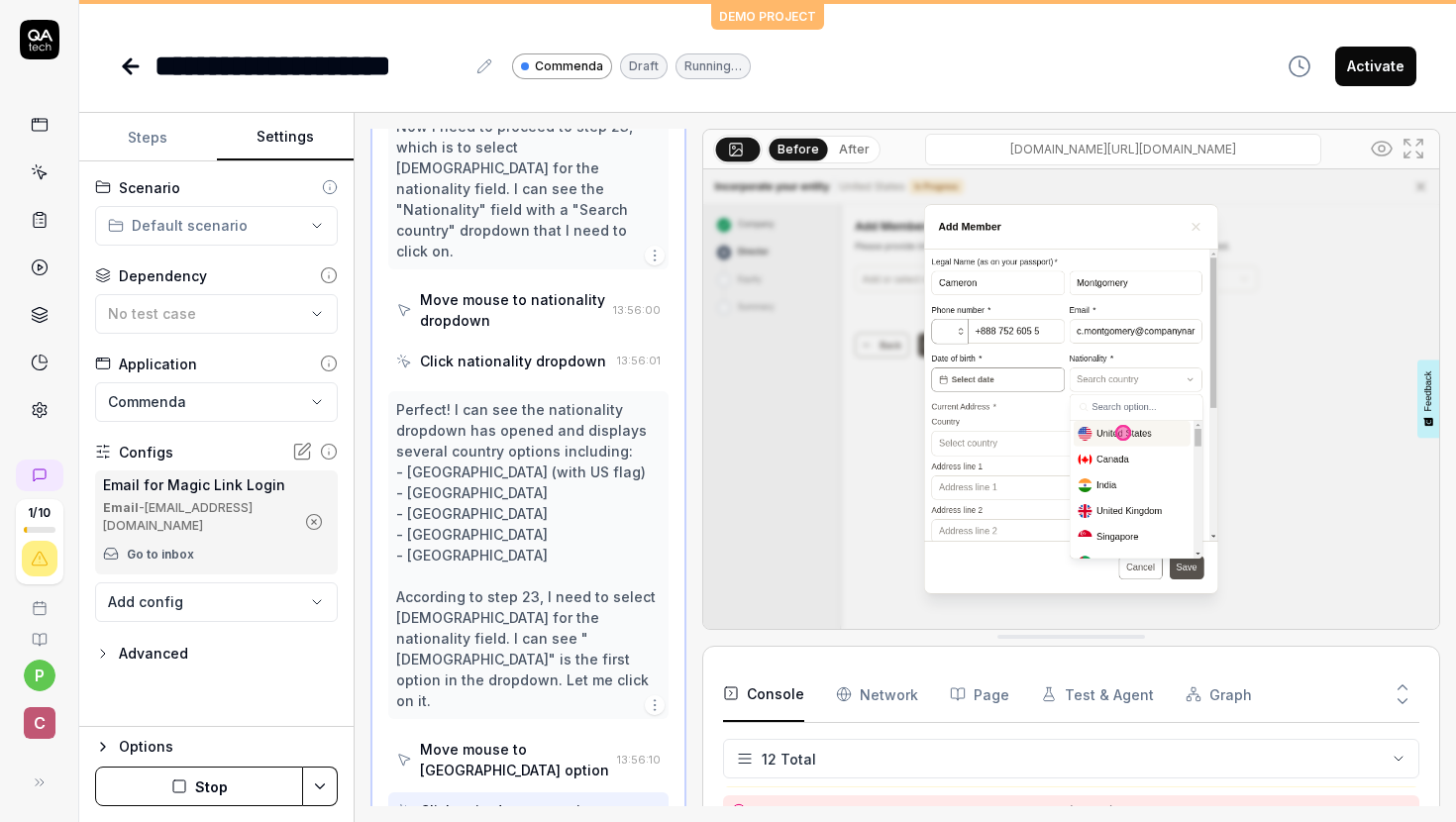 click 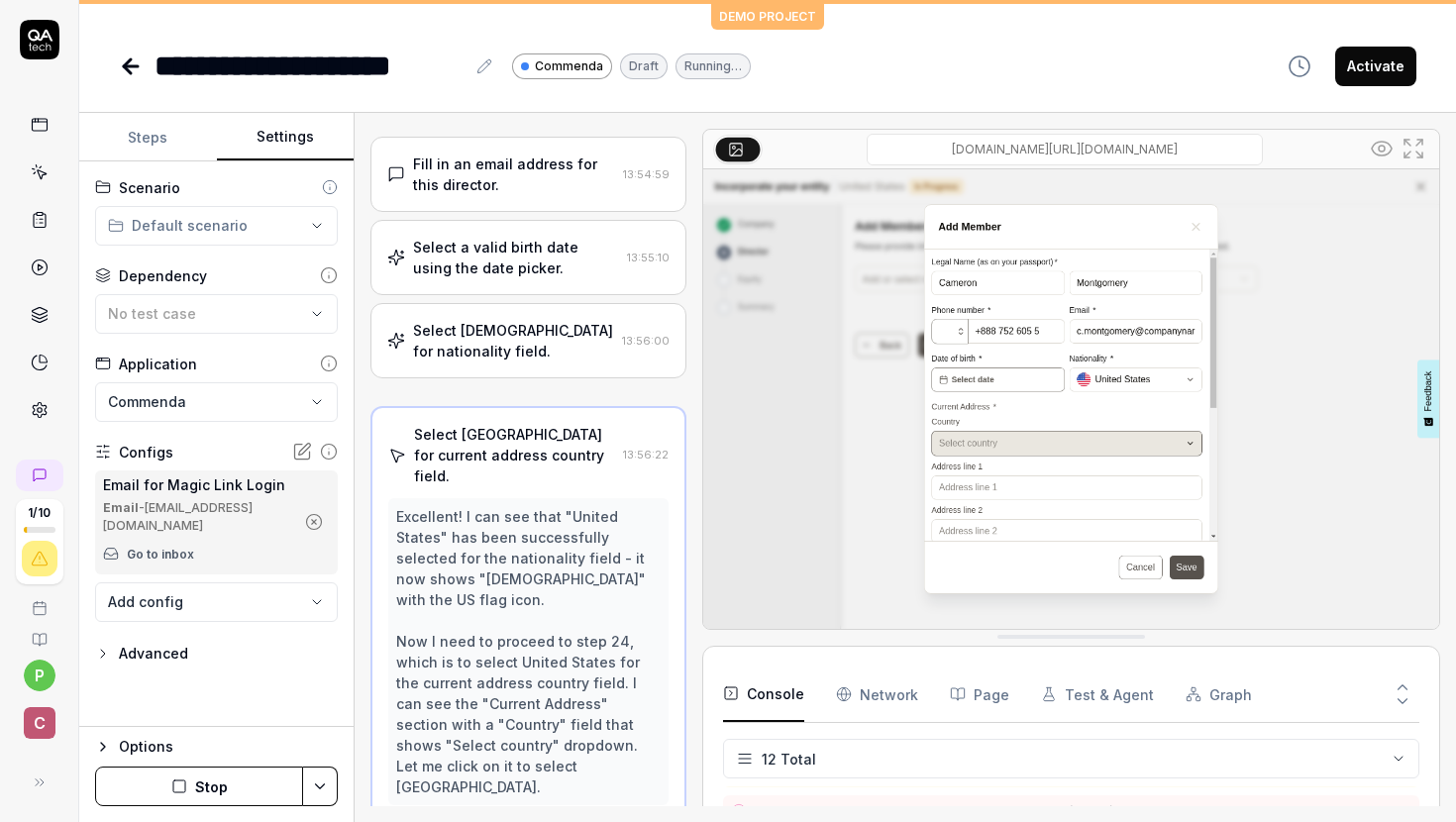 click 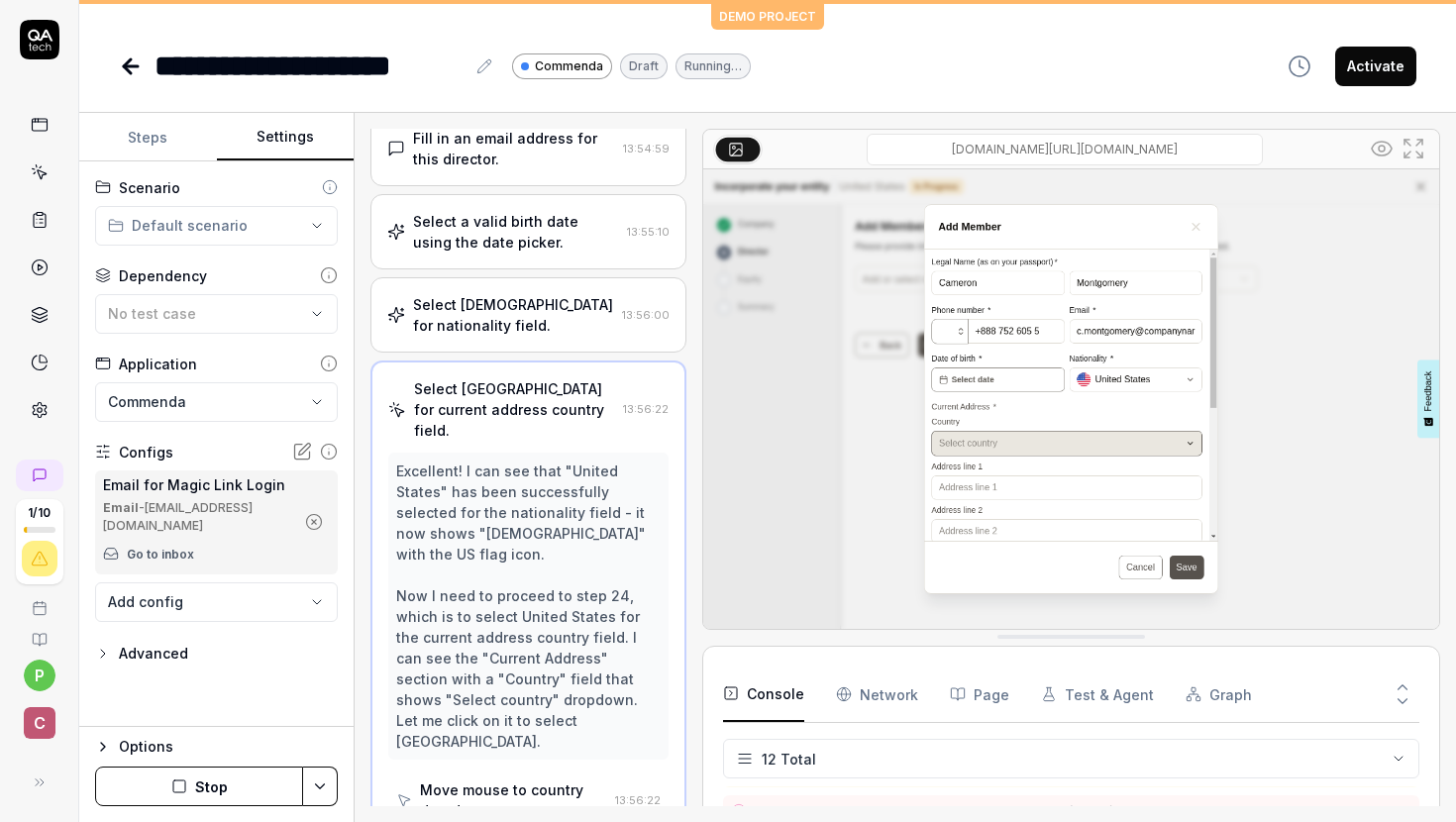 click 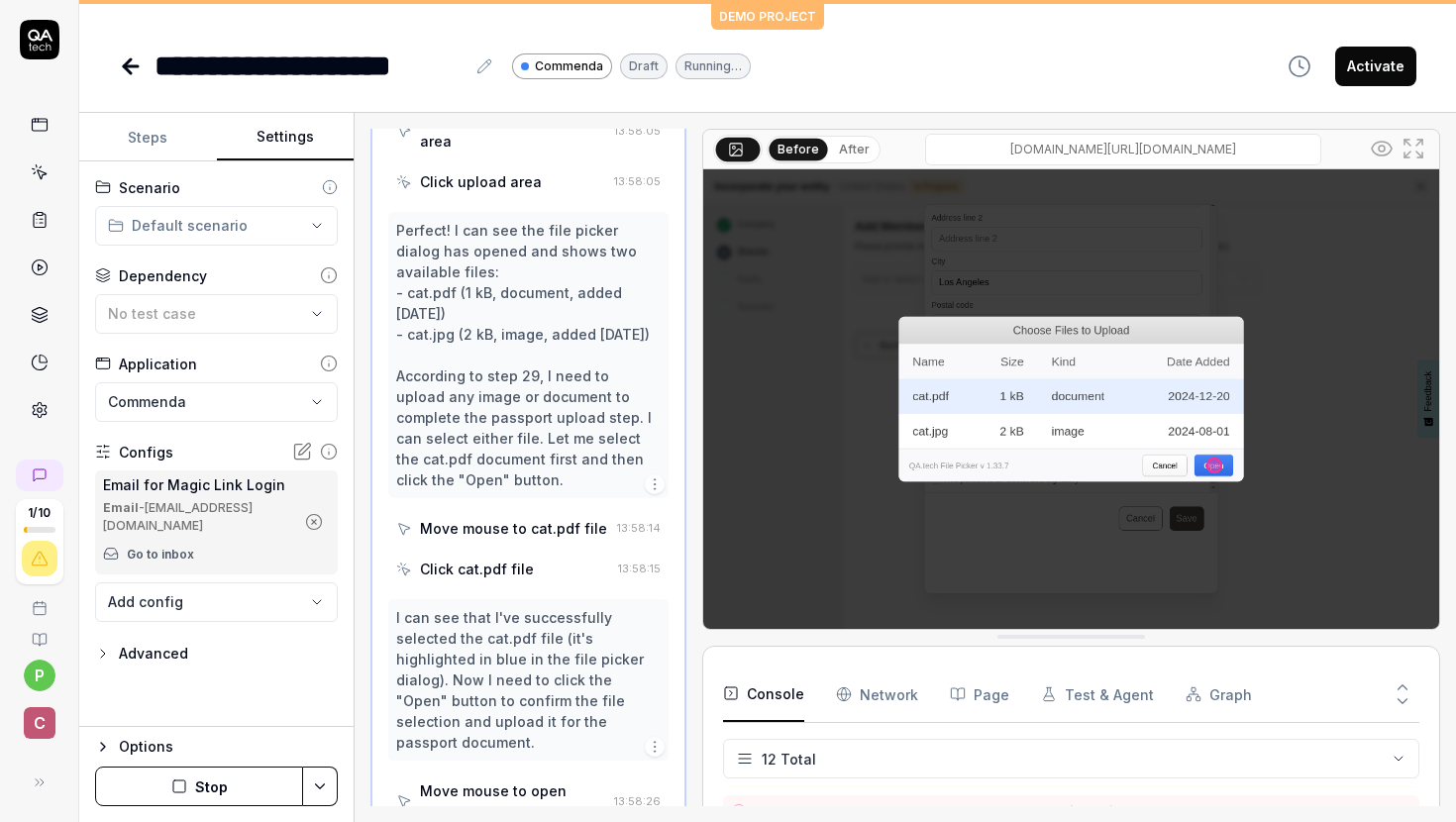 scroll, scrollTop: 2422, scrollLeft: 0, axis: vertical 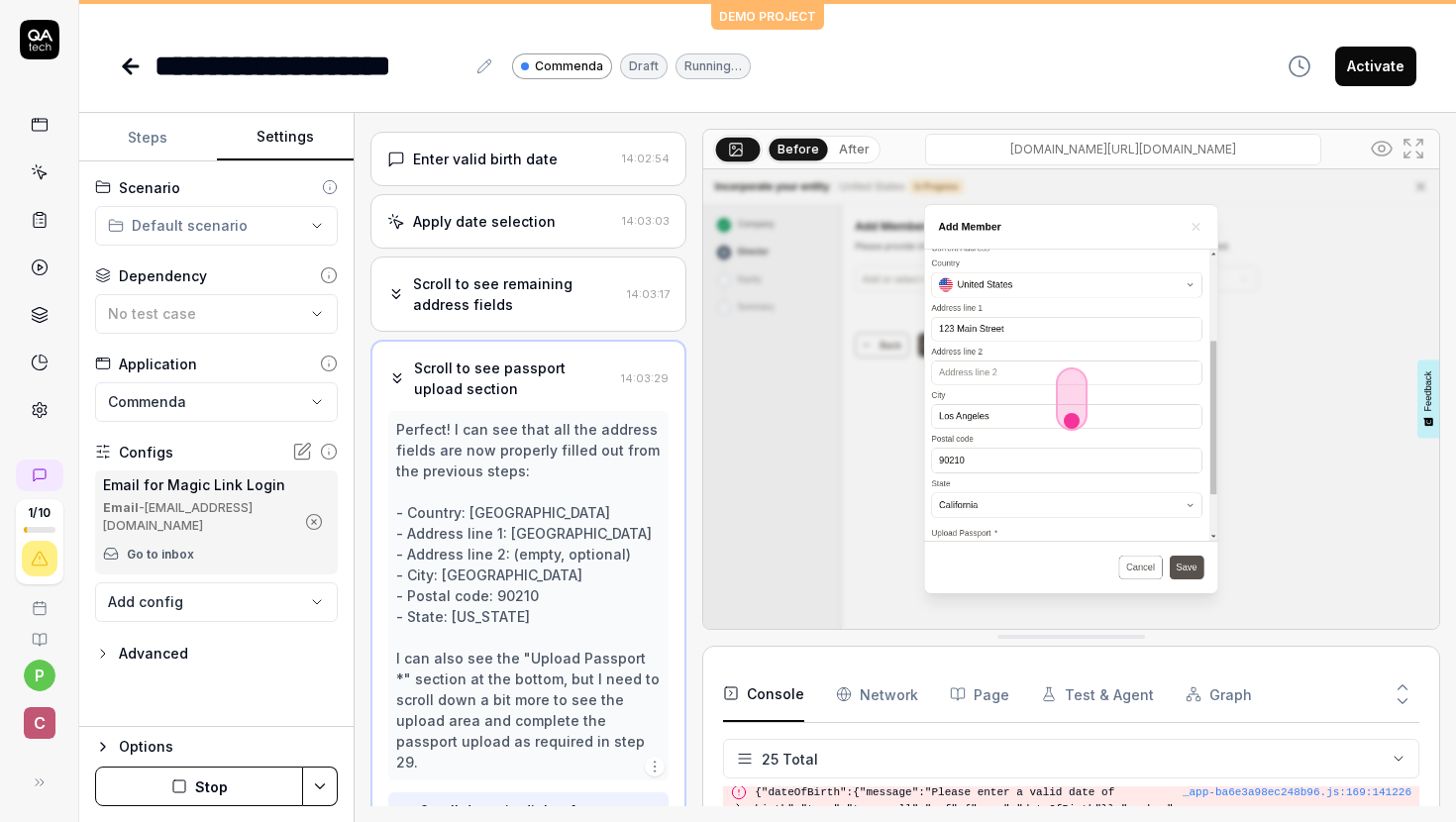 click on "Steps" at bounding box center (148, 138) 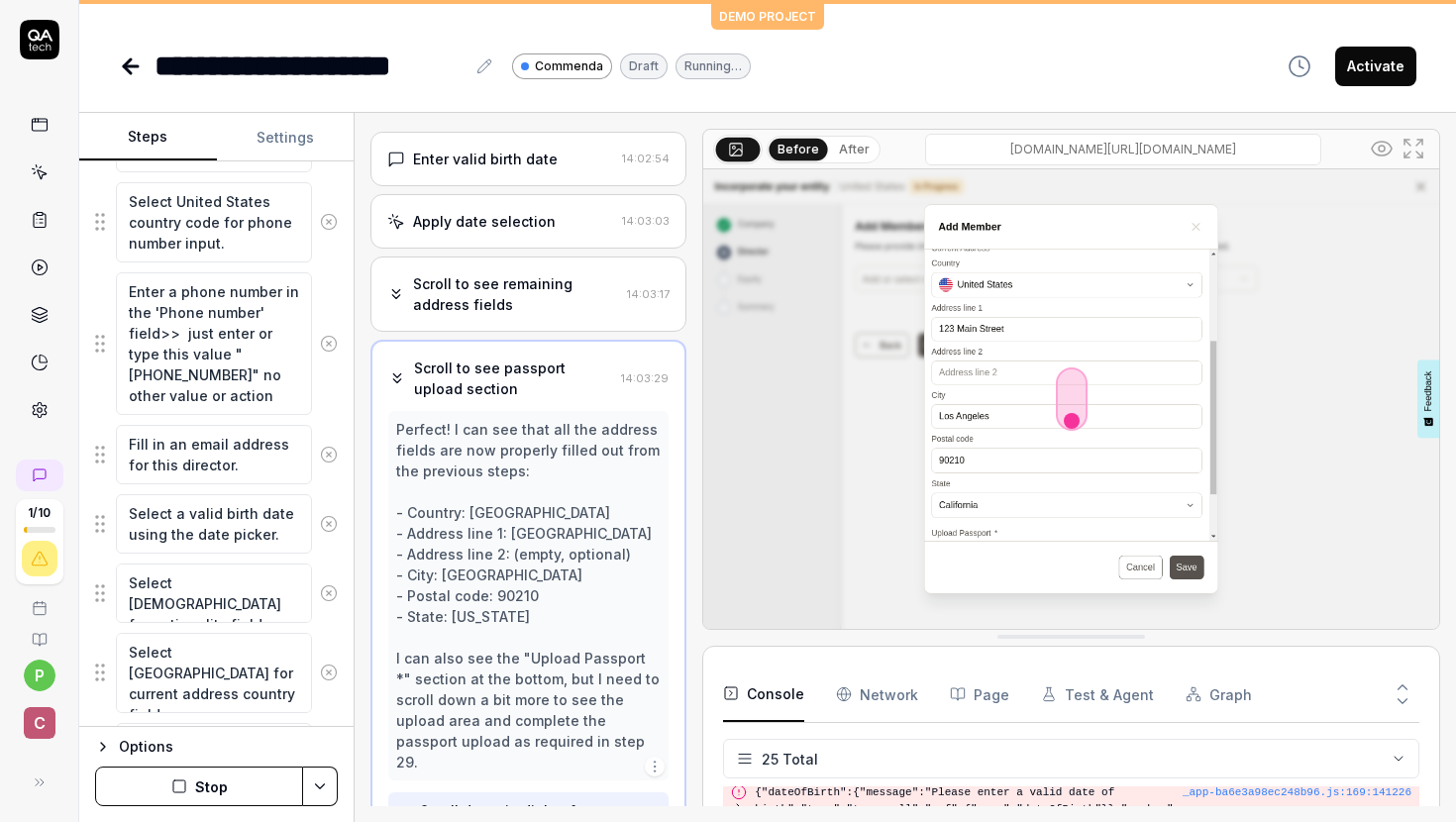 scroll, scrollTop: 1864, scrollLeft: 0, axis: vertical 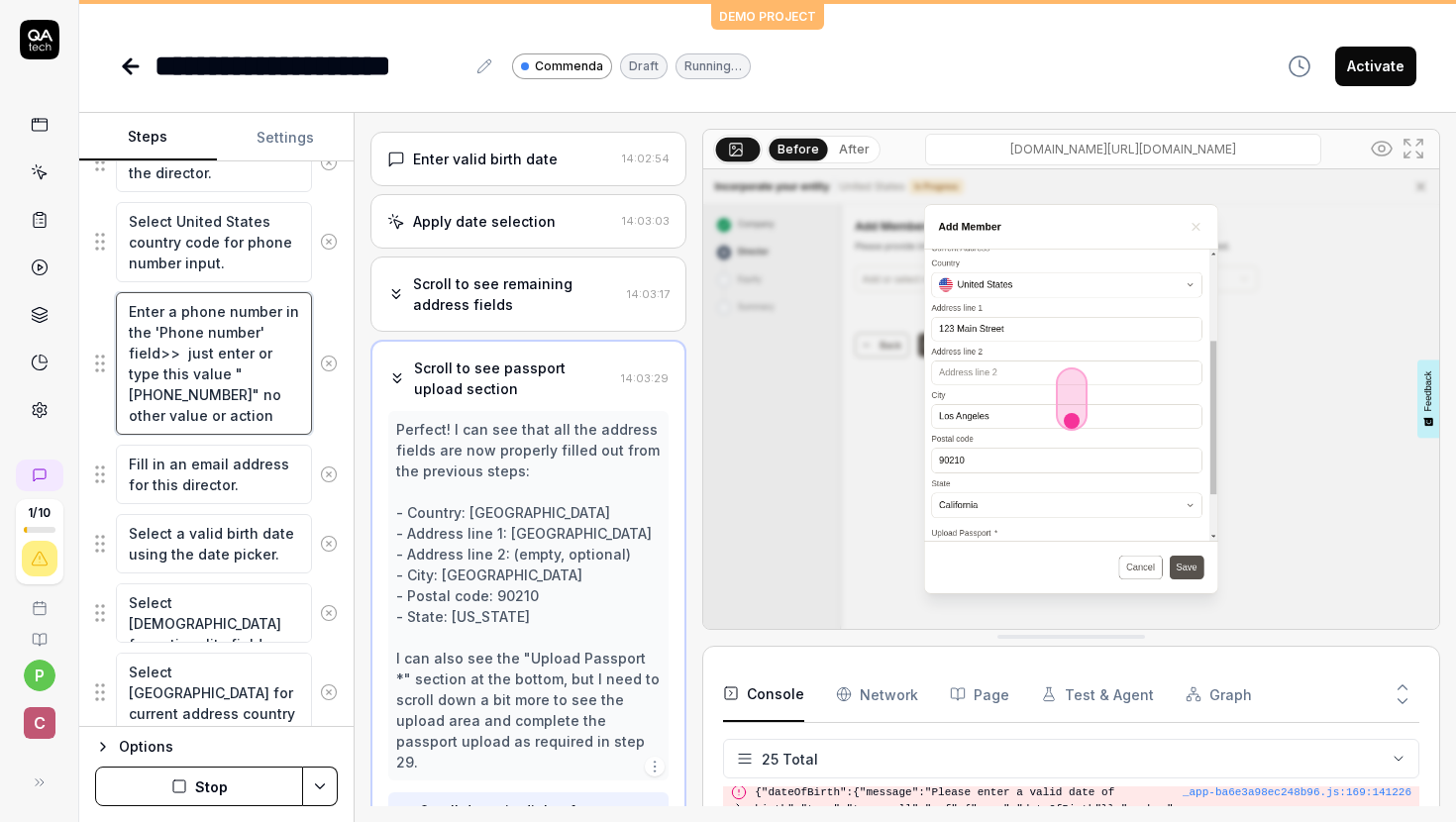 click on "Enter a phone number in the 'Phone number' field>>  just enter or type this value " [PHONE_NUMBER]" no other value or action" at bounding box center [214, 363] 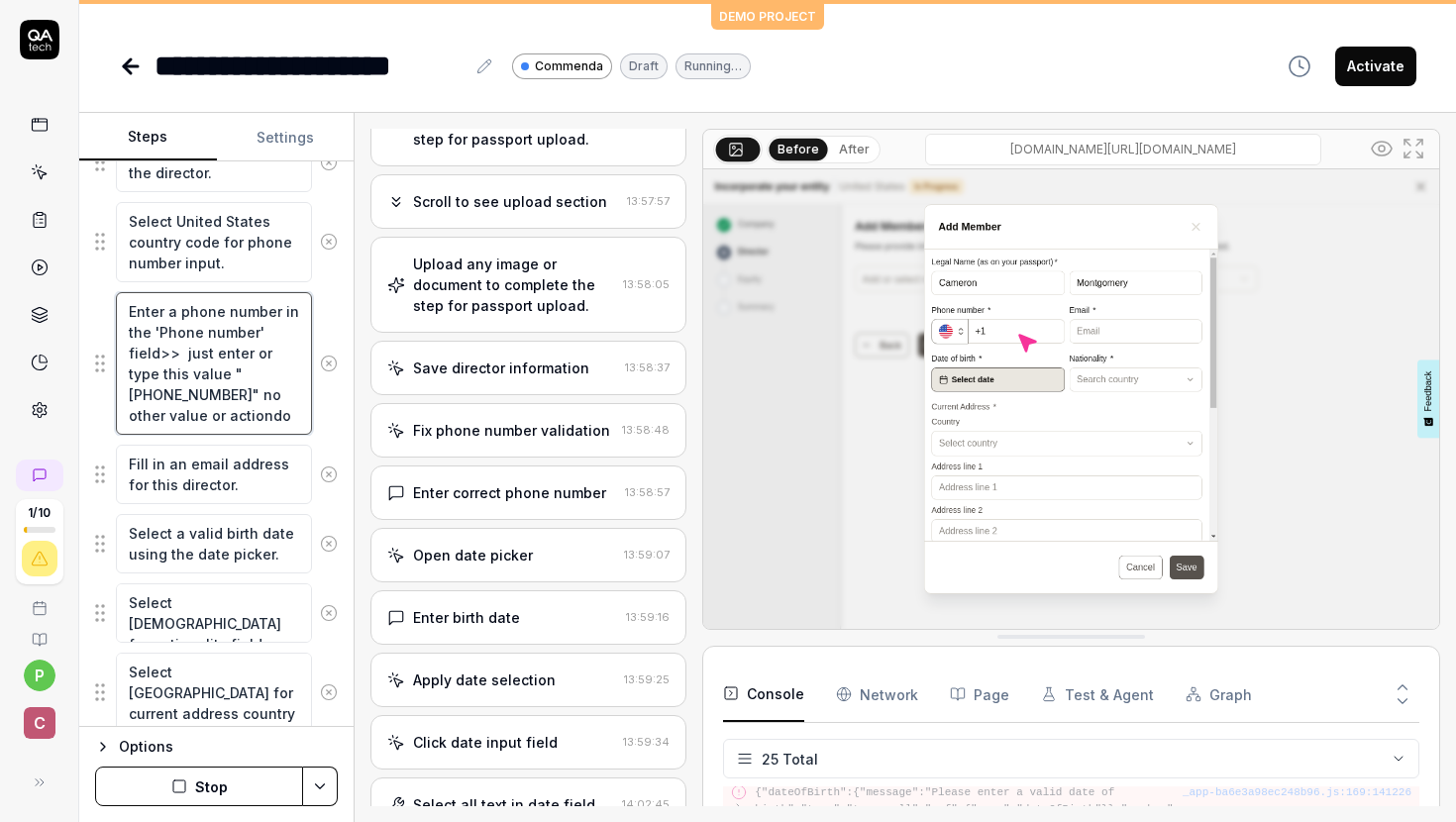 scroll, scrollTop: 2769, scrollLeft: 0, axis: vertical 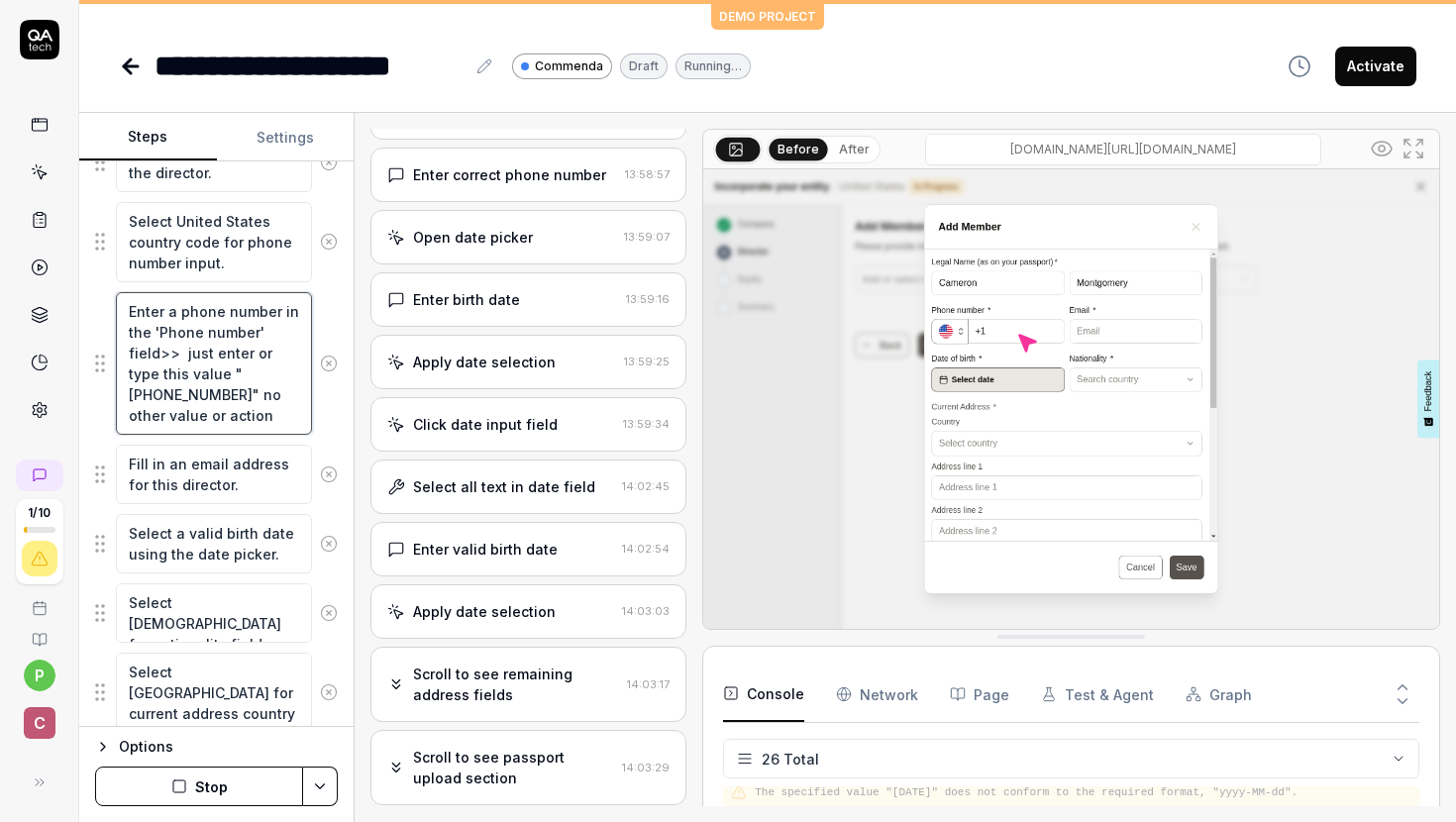 click on "Enter a phone number in the 'Phone number' field>>  just enter or type this value " [PHONE_NUMBER]" no other value or action" at bounding box center [214, 363] 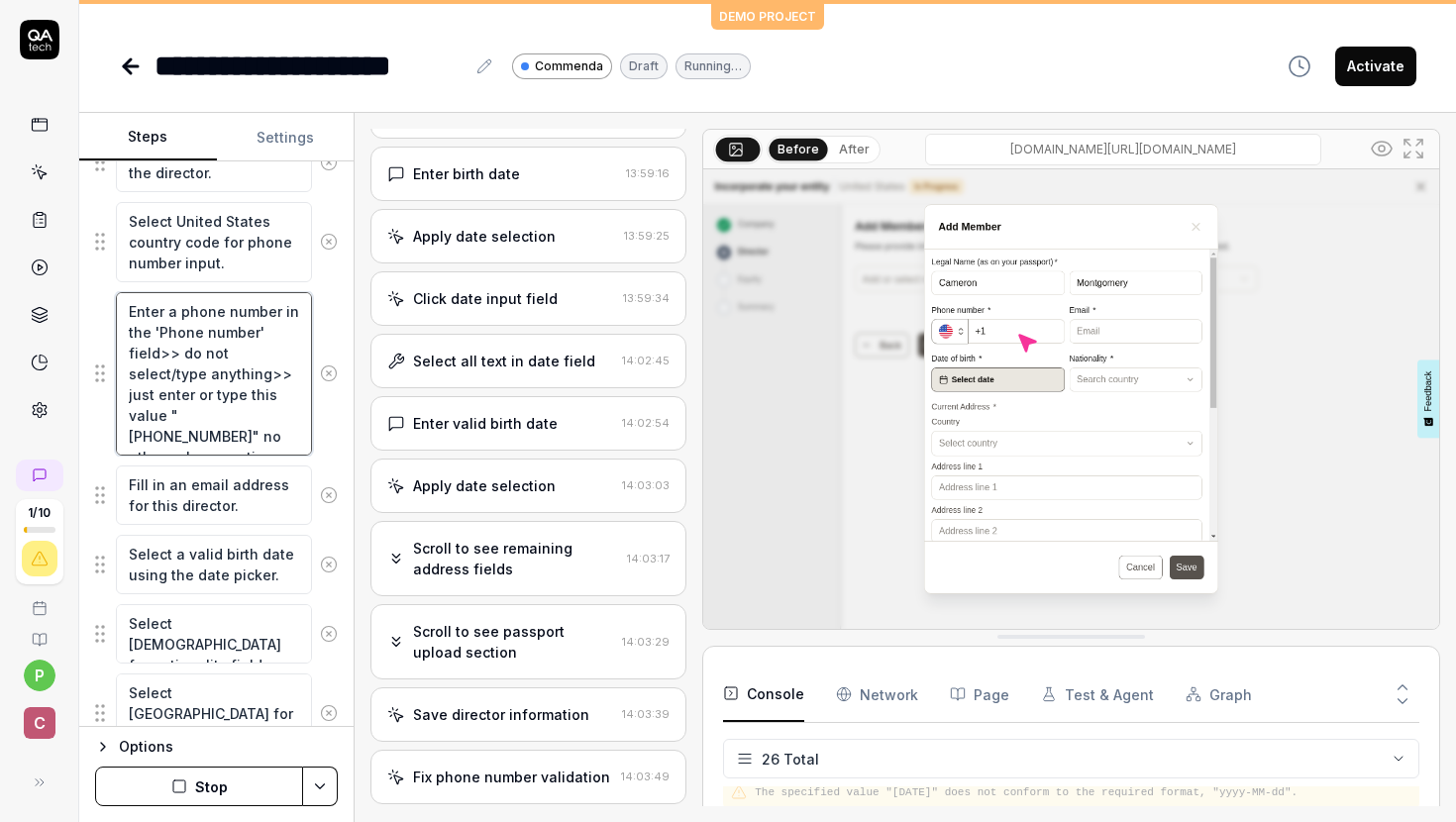 scroll, scrollTop: 2957, scrollLeft: 0, axis: vertical 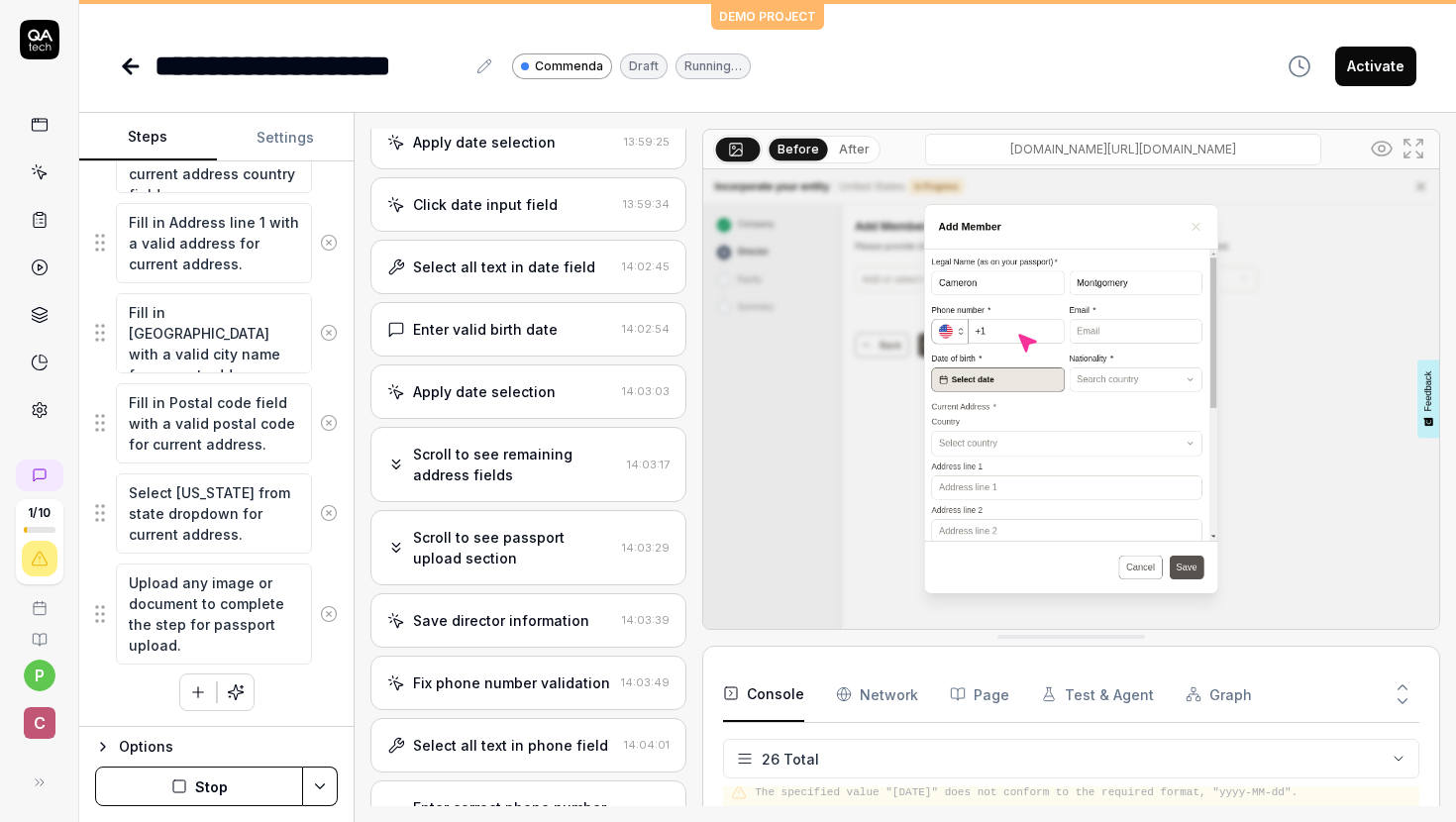 click on "**********" at bounding box center [728, 411] 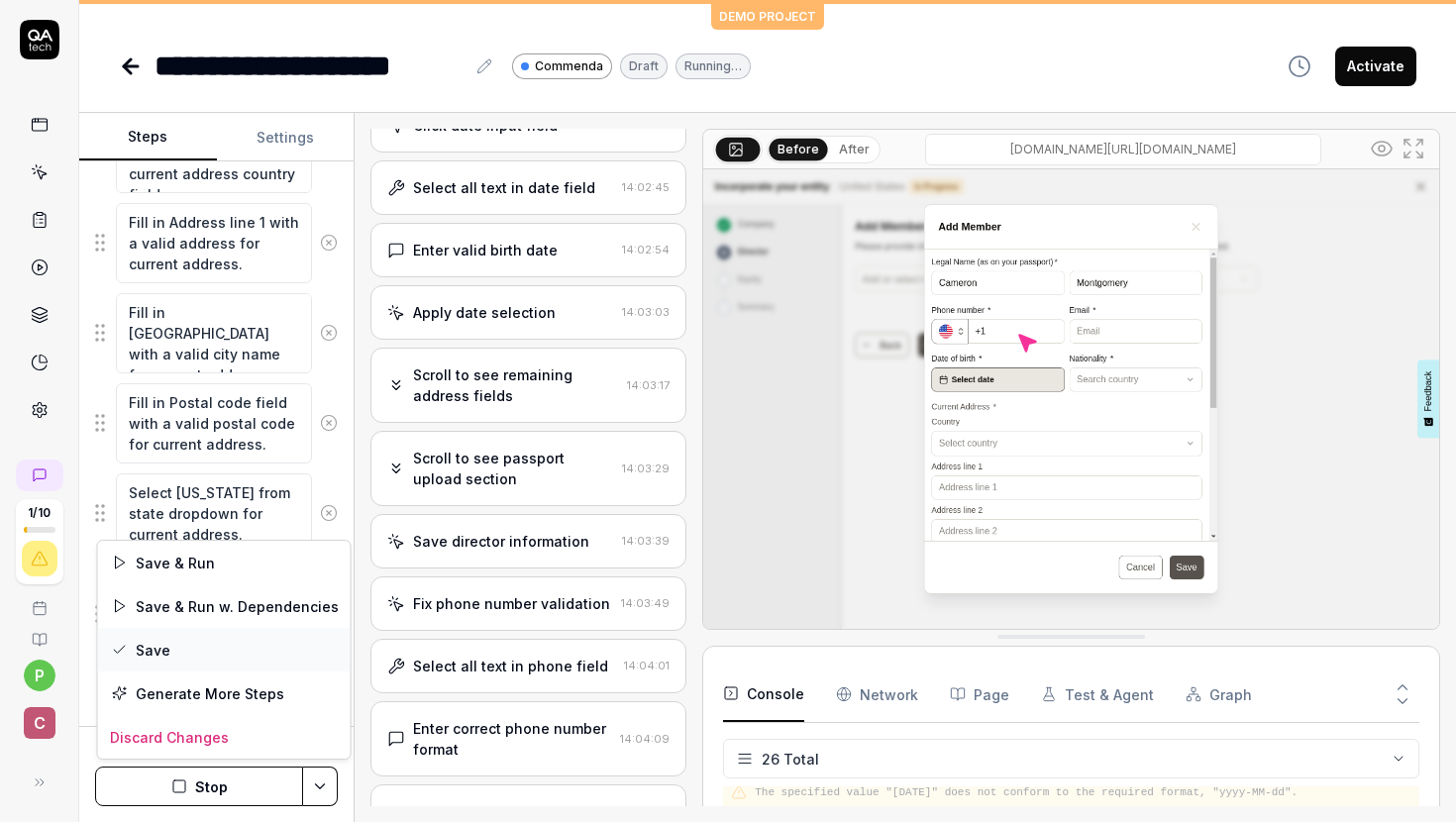 scroll, scrollTop: 3123, scrollLeft: 0, axis: vertical 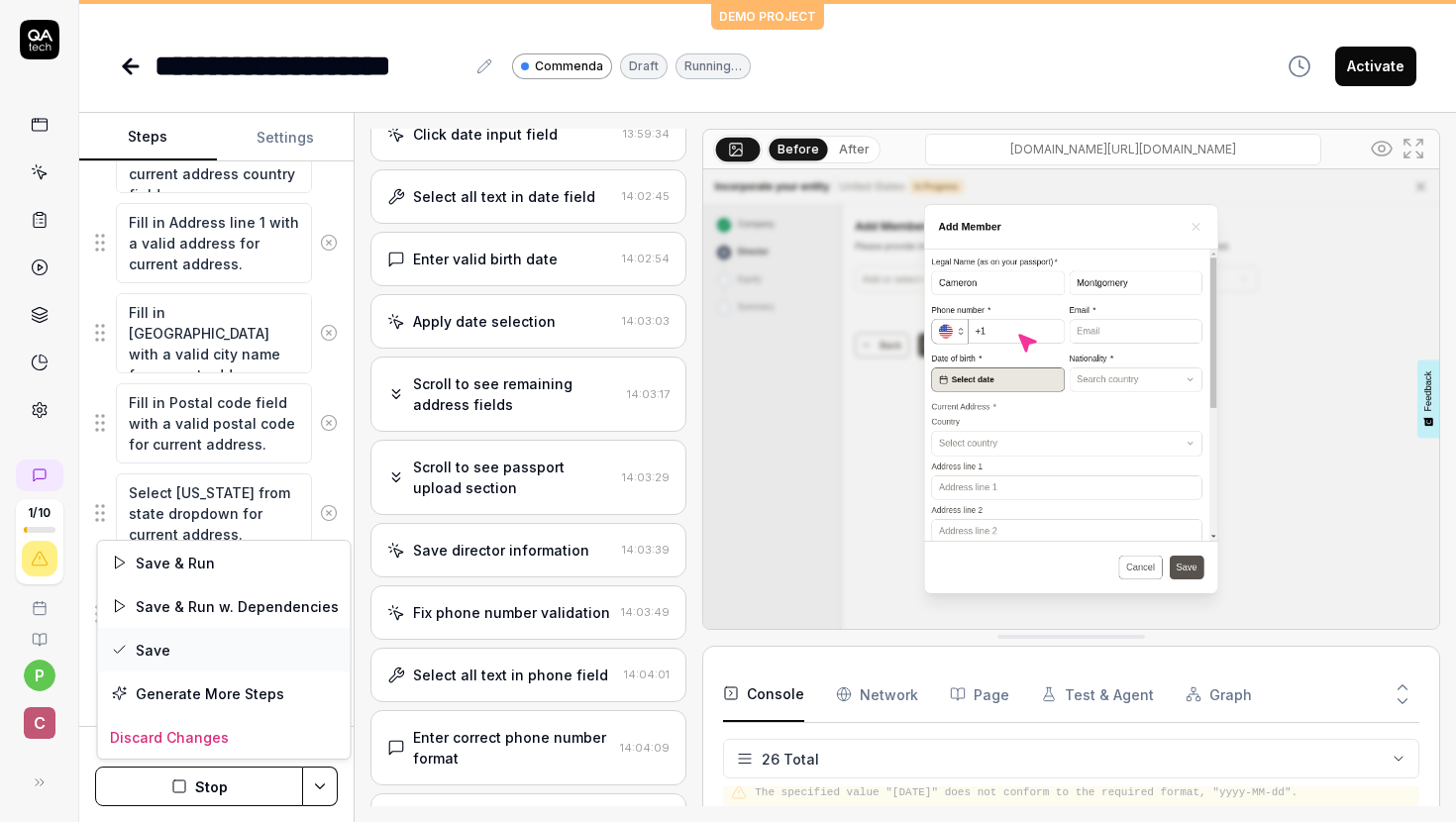 click on "Save" at bounding box center (224, 650) 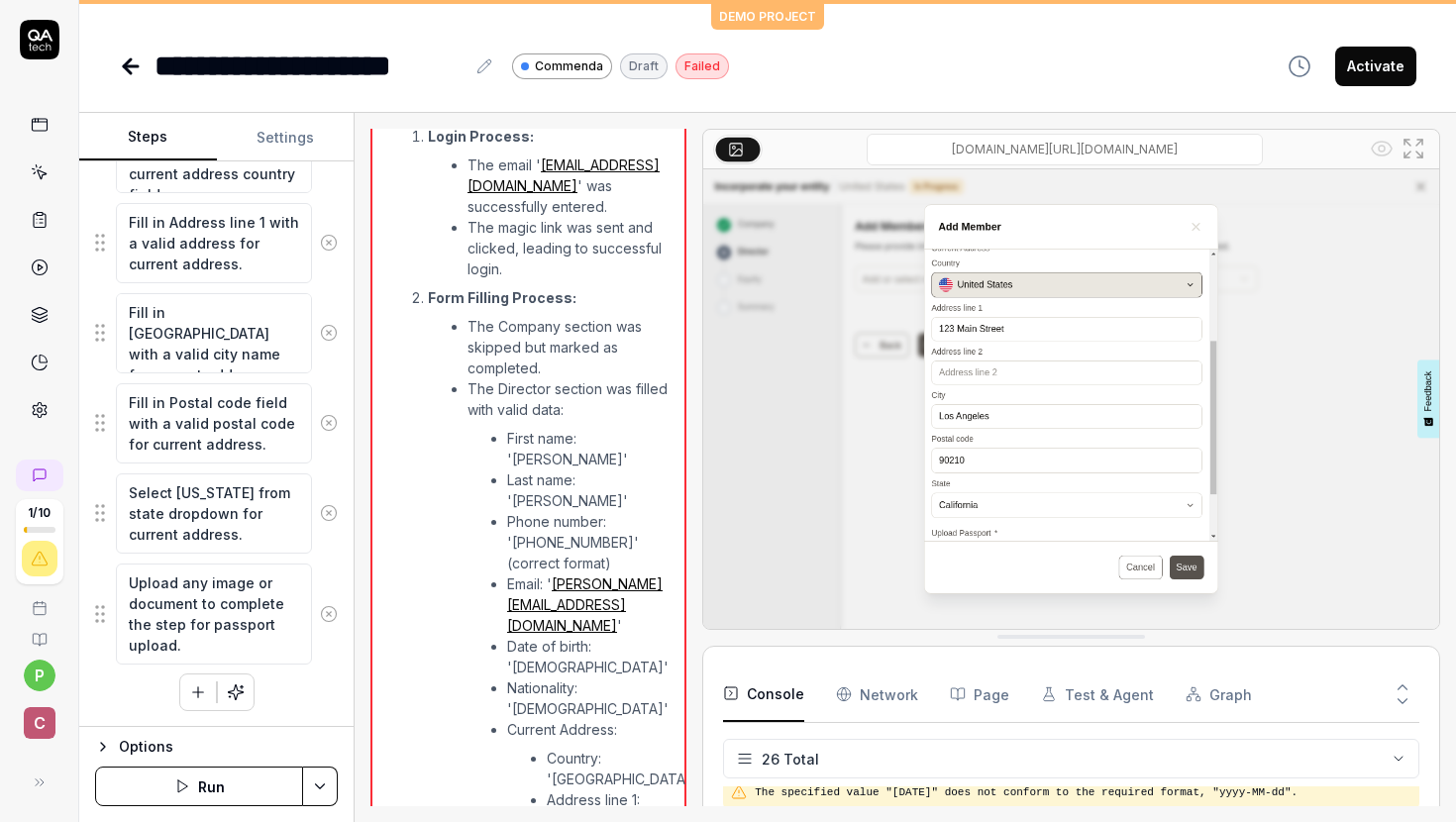 scroll, scrollTop: 3433, scrollLeft: 0, axis: vertical 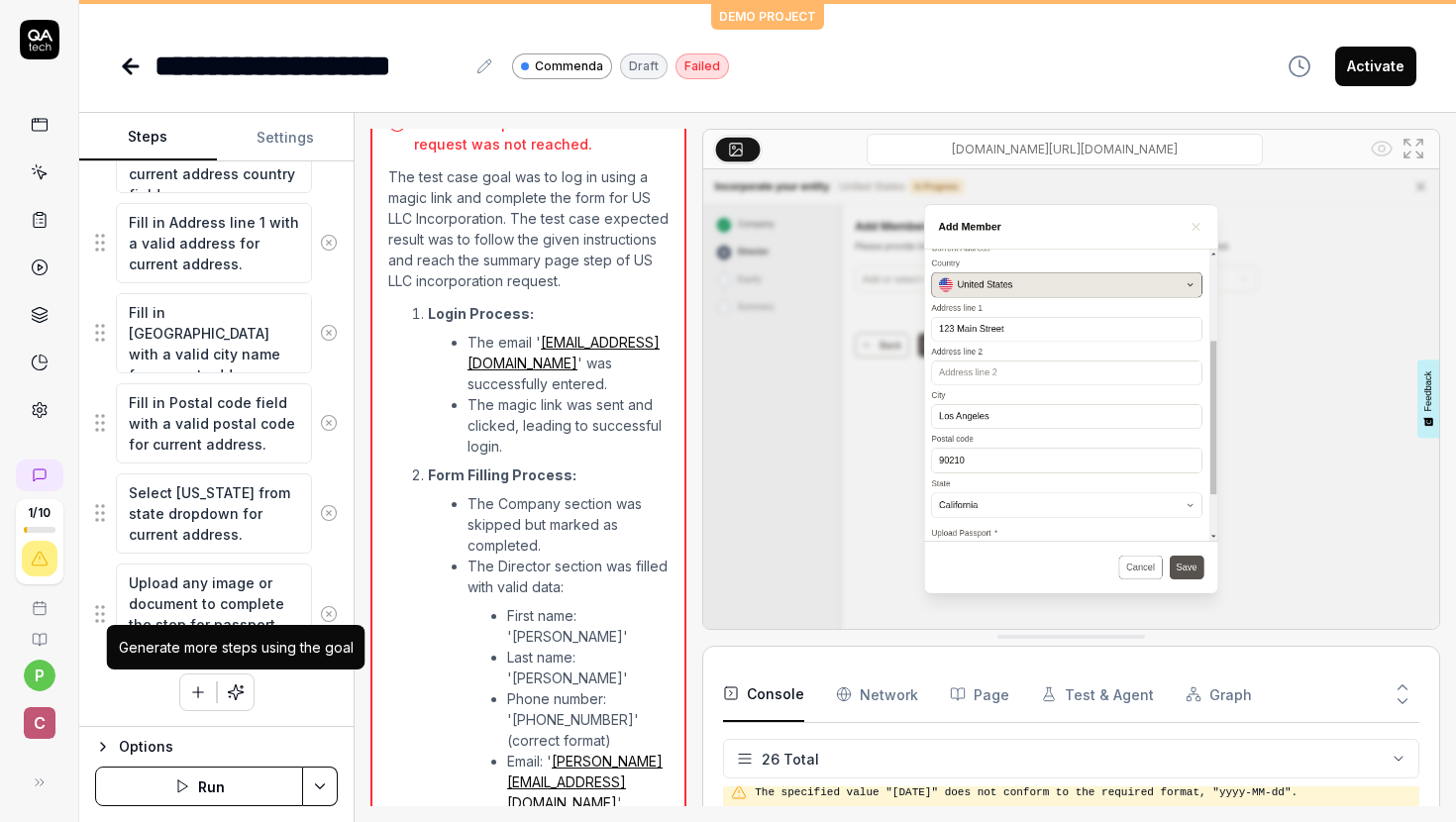 click at bounding box center [236, 692] 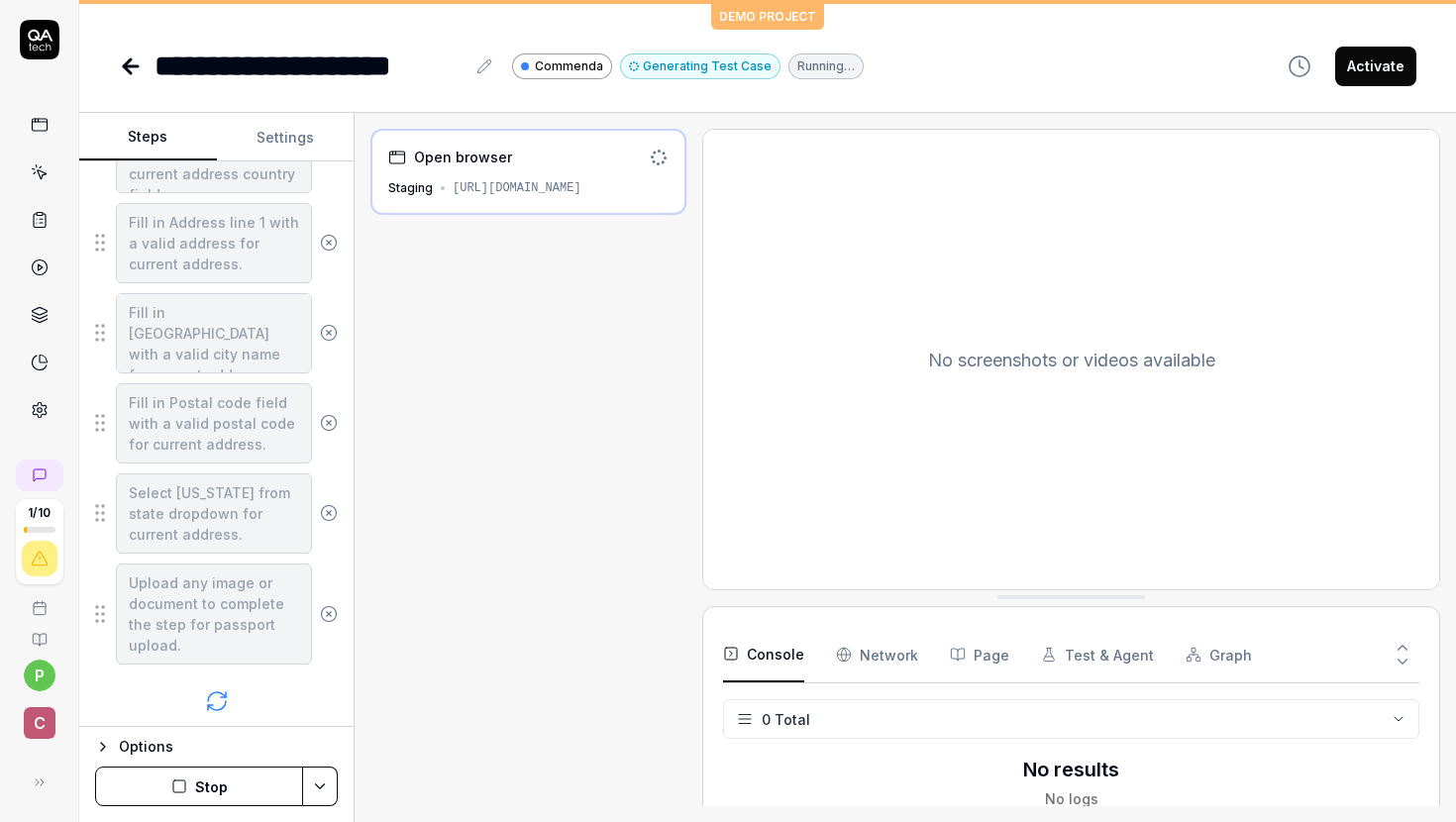 scroll, scrollTop: 2537, scrollLeft: 0, axis: vertical 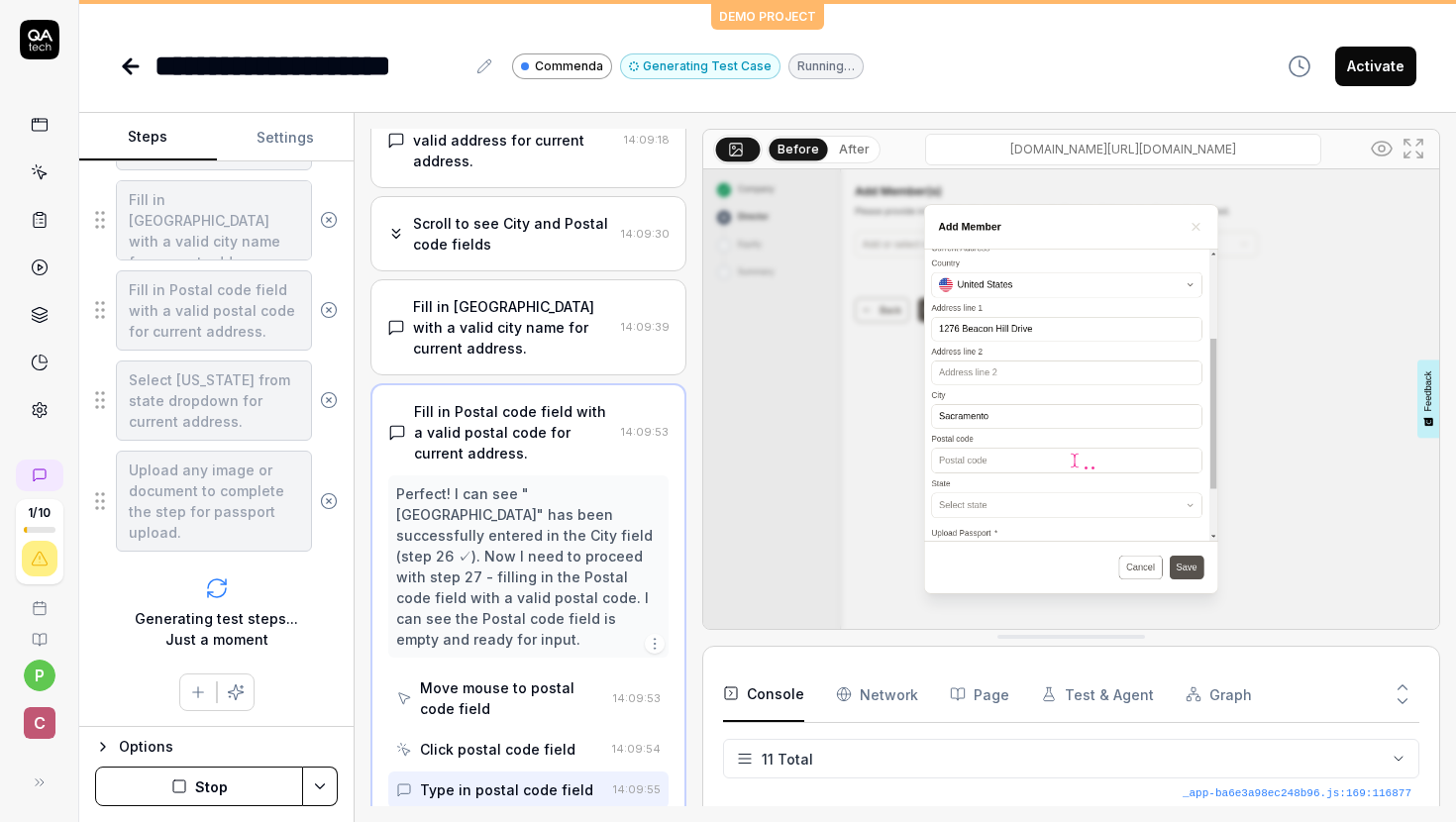 click on "Settings" at bounding box center [285, 138] 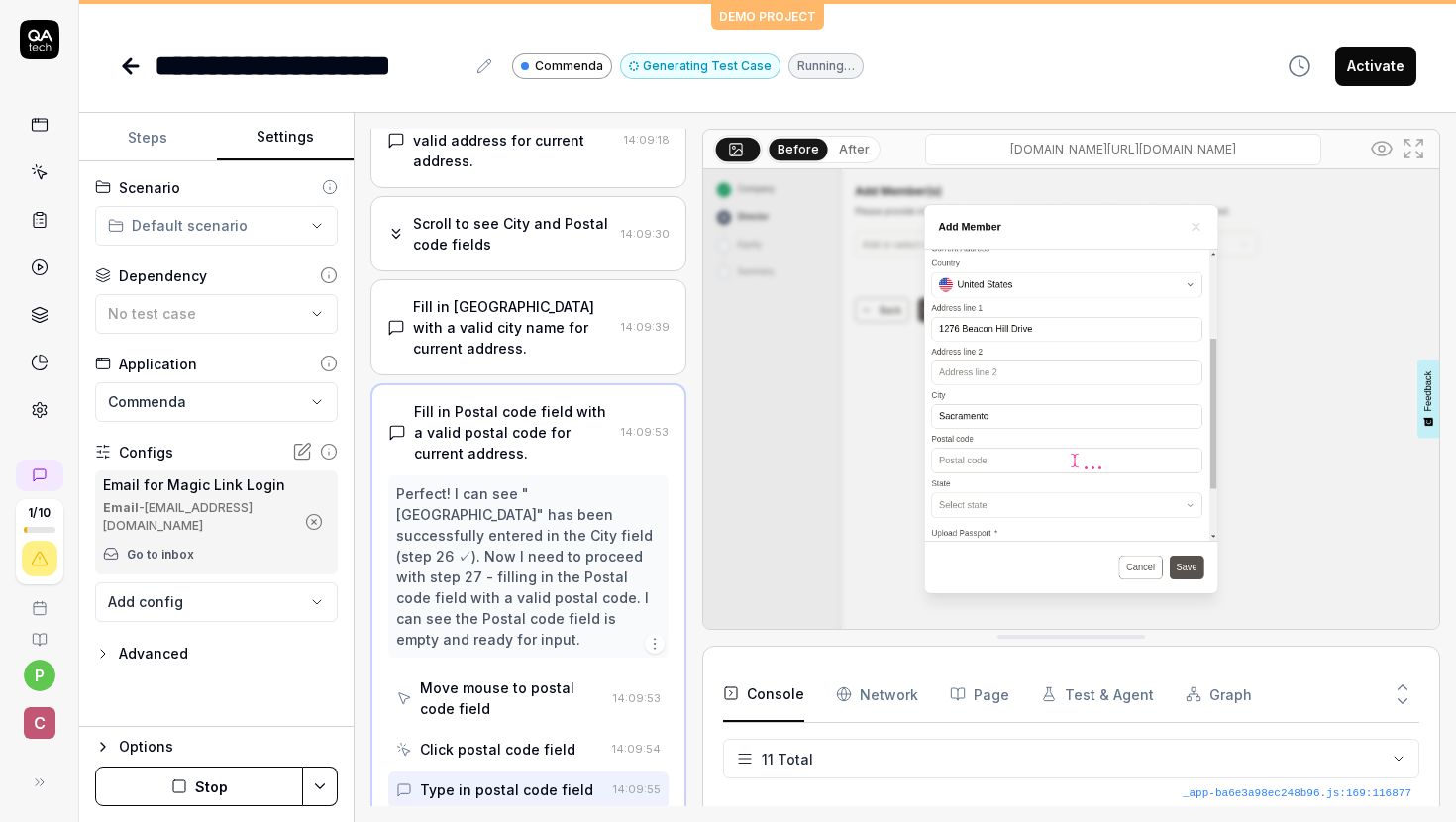 click on "Steps" at bounding box center (148, 138) 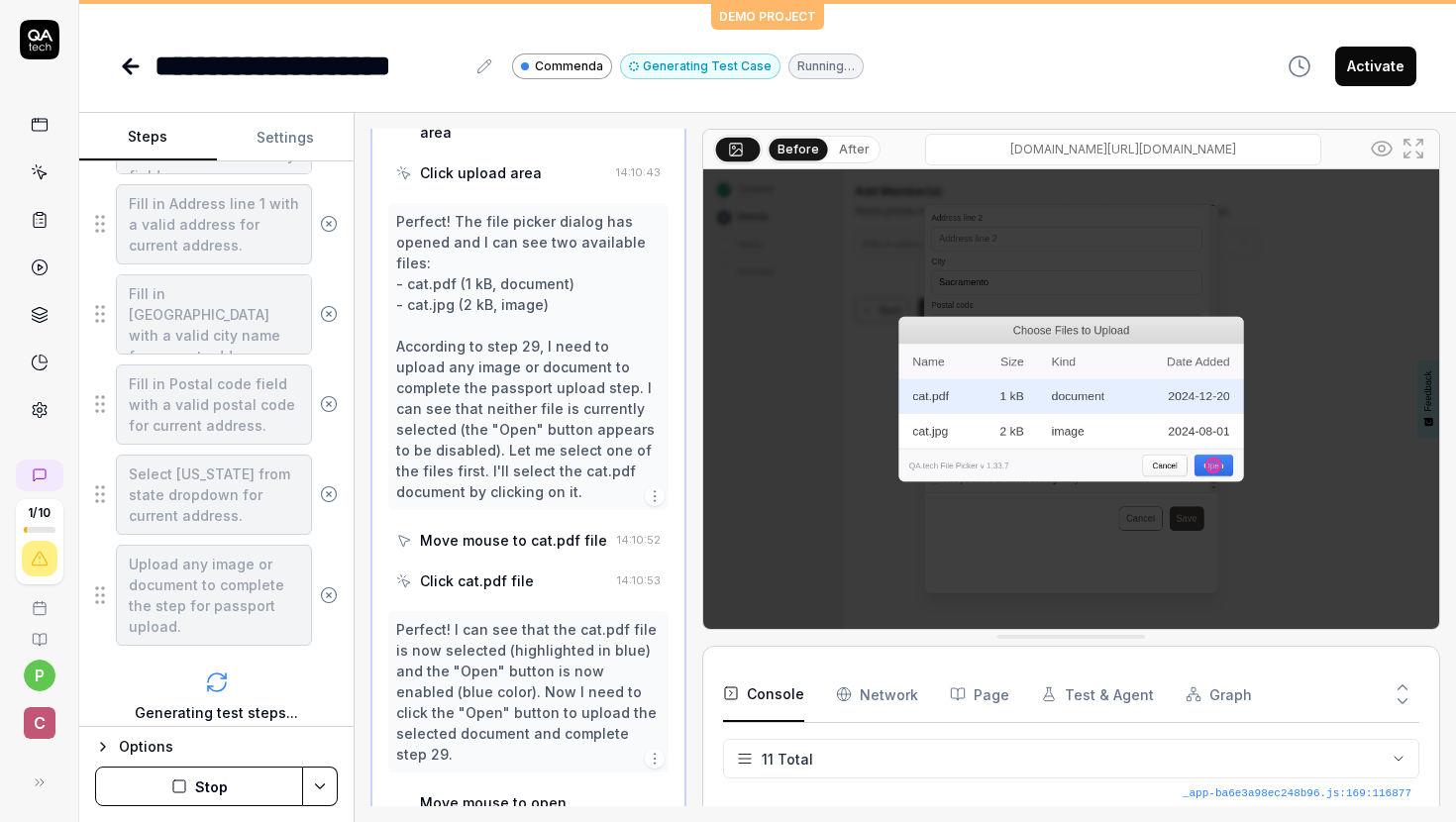 scroll, scrollTop: 2963, scrollLeft: 0, axis: vertical 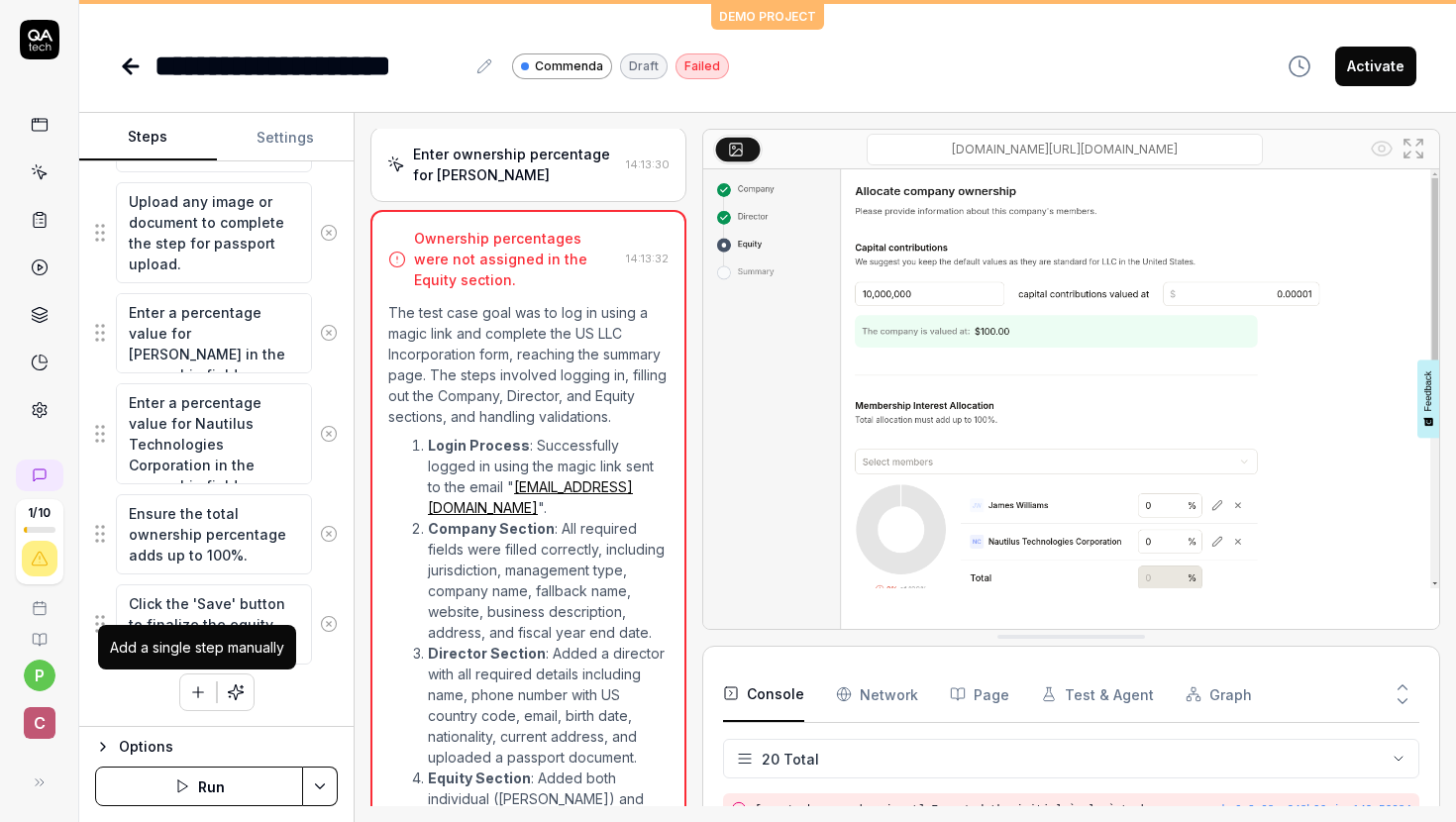 click 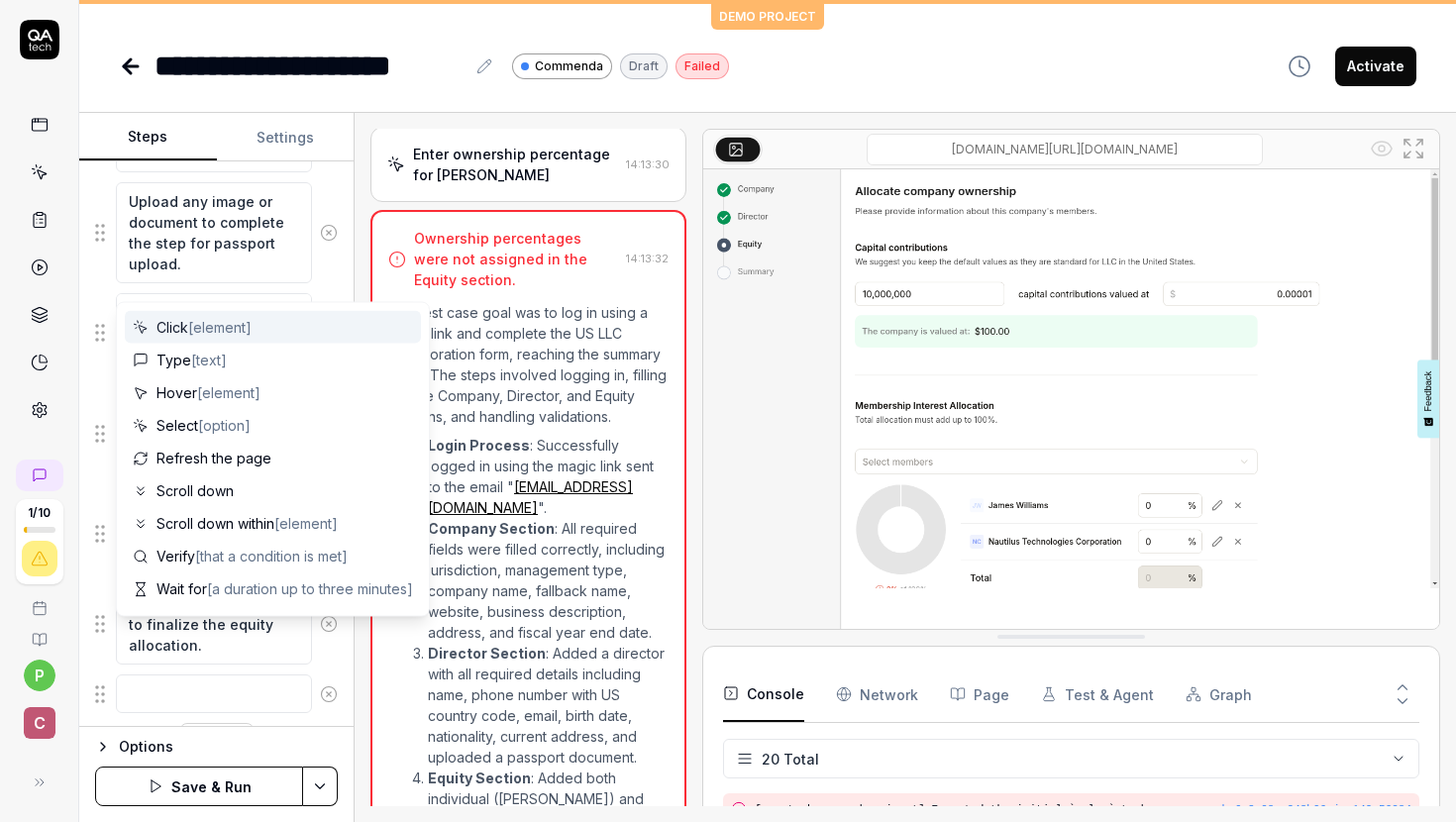 scroll, scrollTop: 2855, scrollLeft: 0, axis: vertical 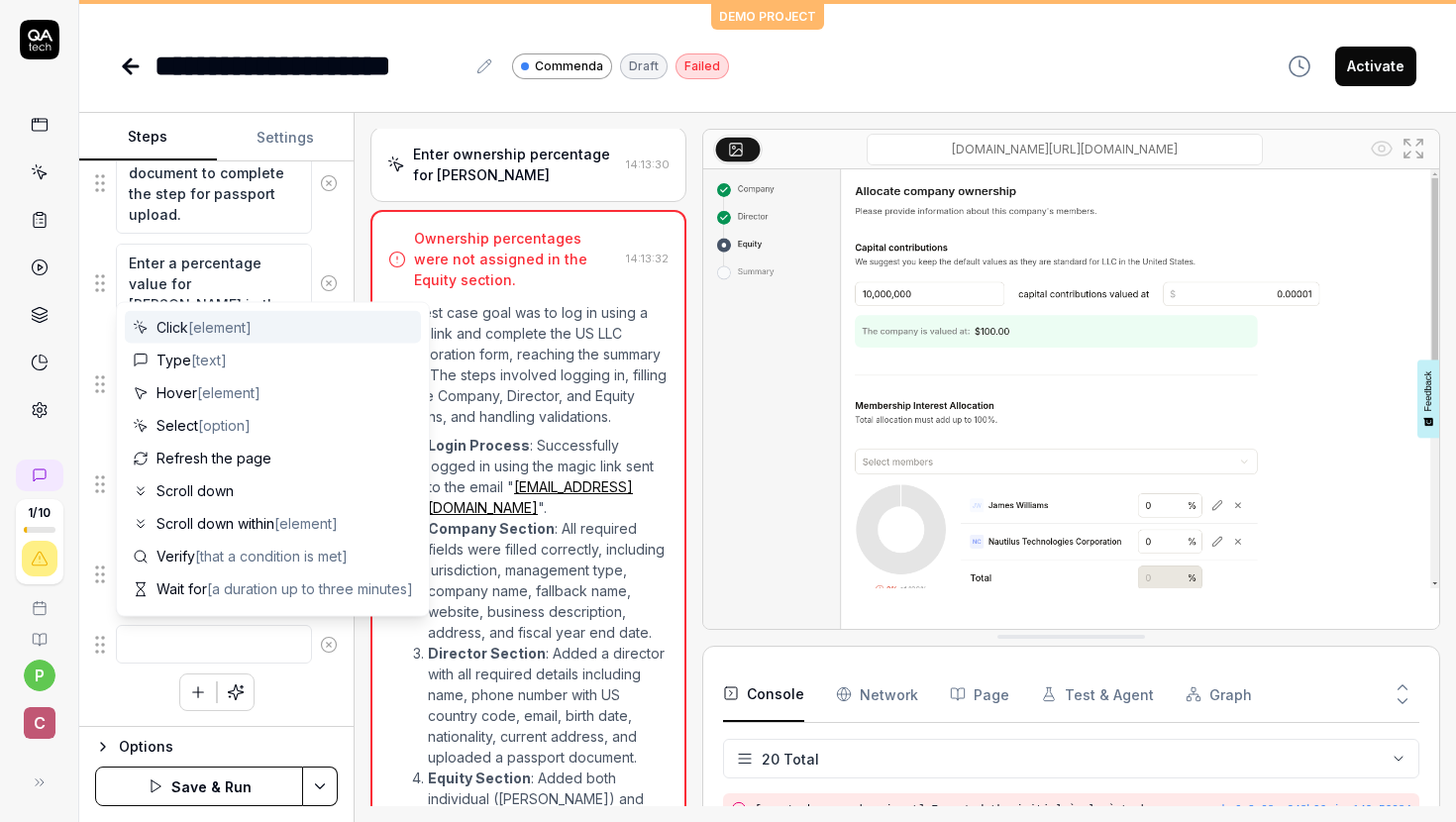 click at bounding box center [214, 644] 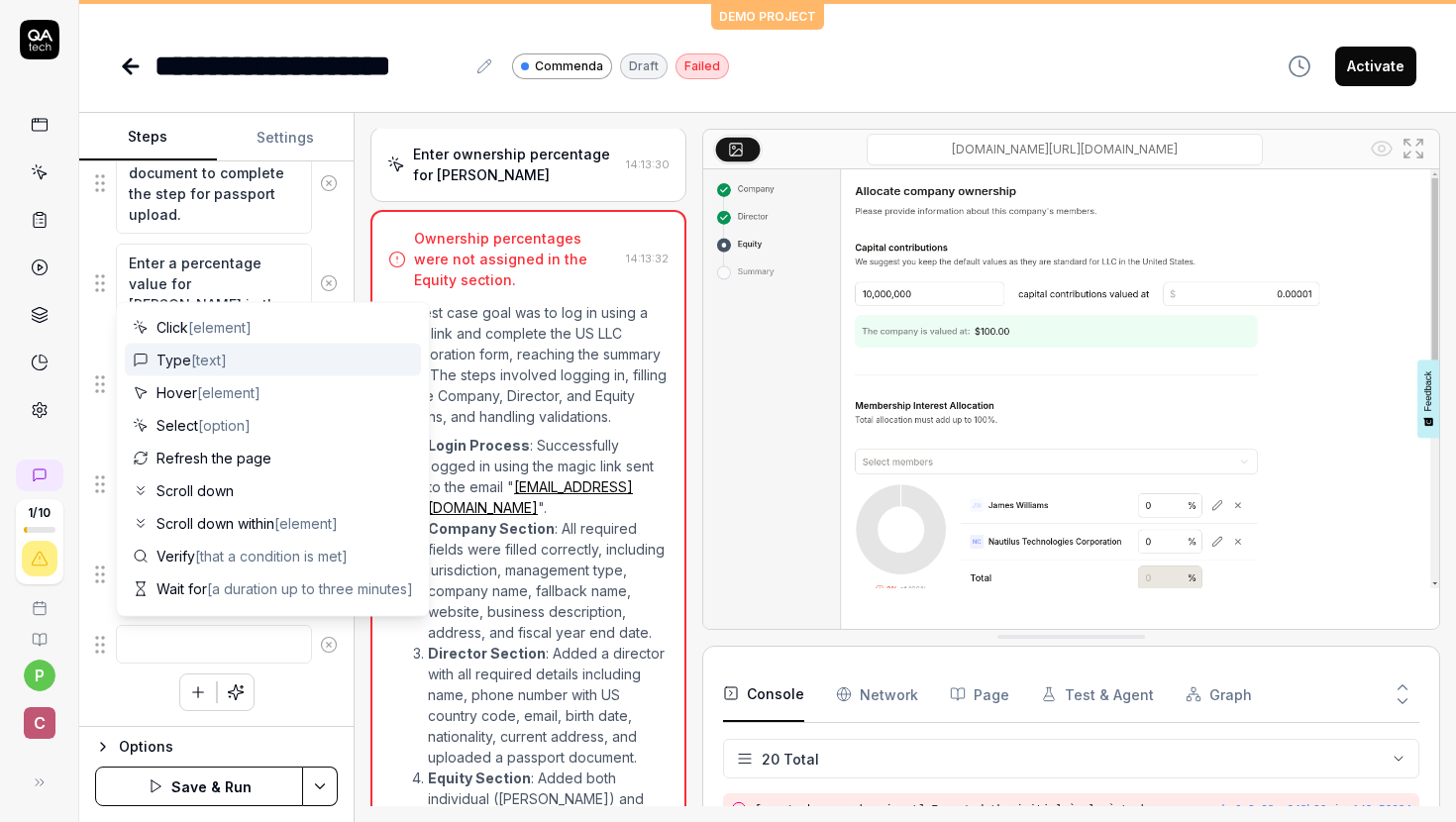 click on "Type  [text]" at bounding box center (272, 360) 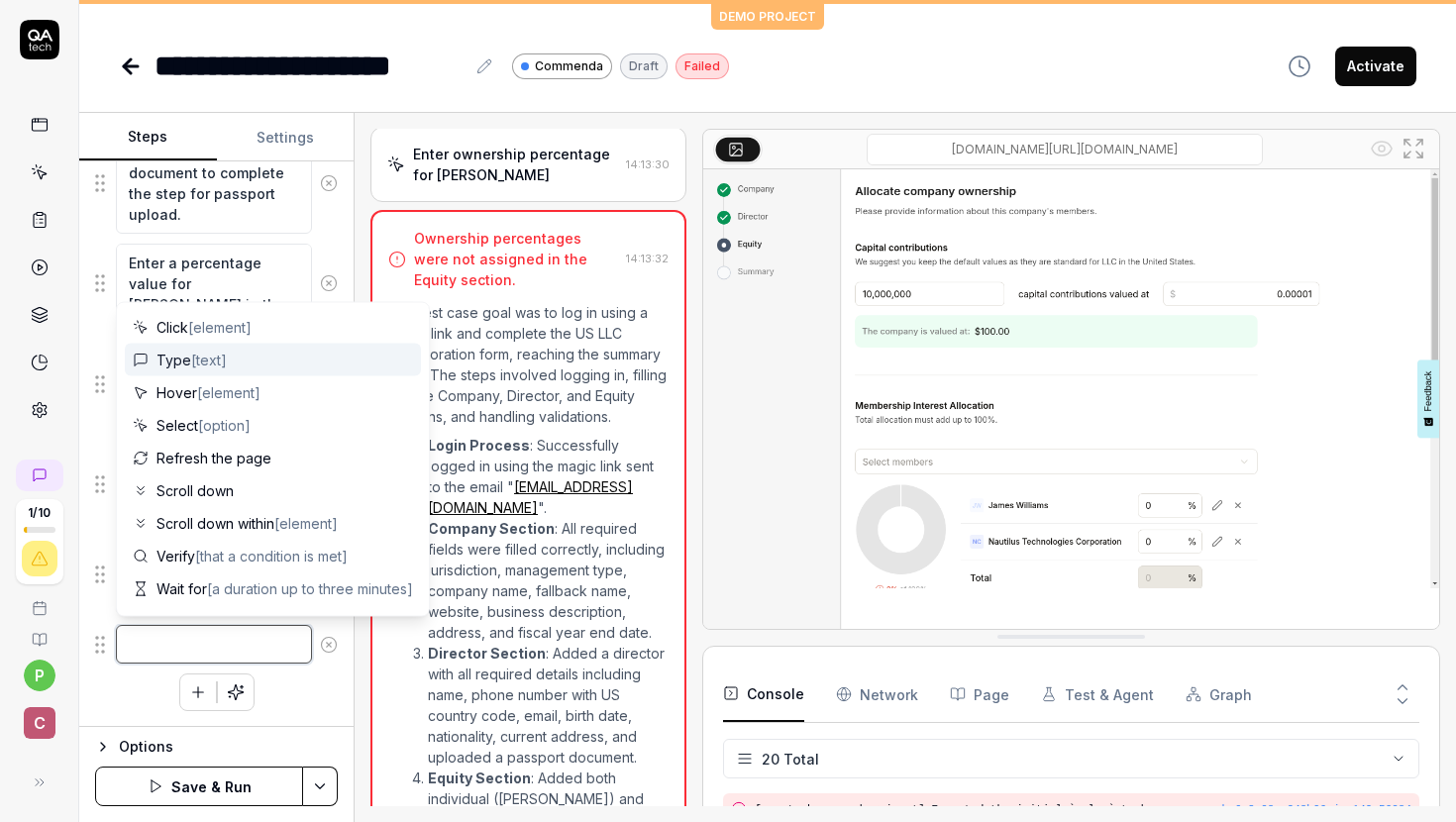 type on "*" 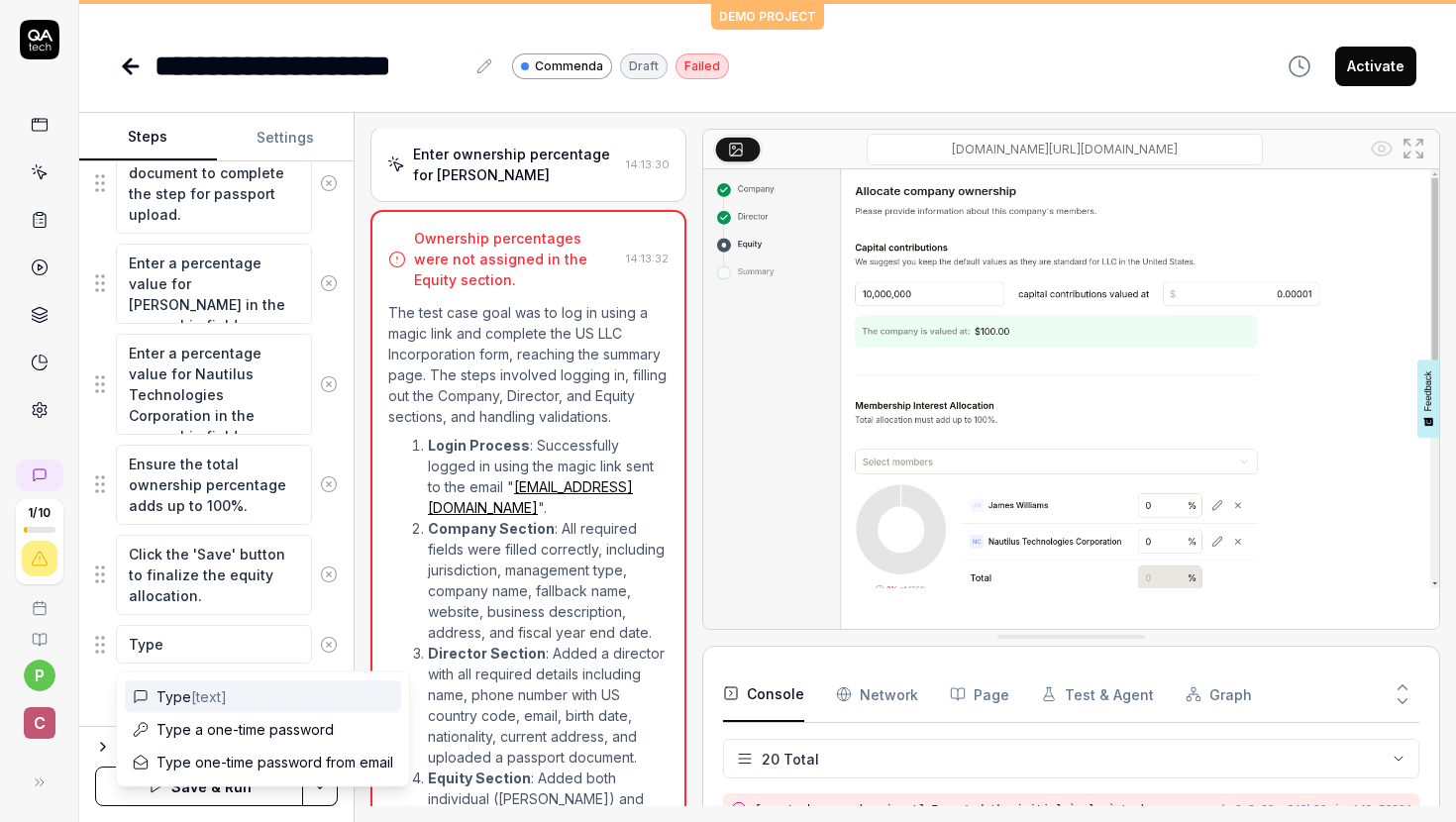 click on "Type  [text]" at bounding box center [262, 696] 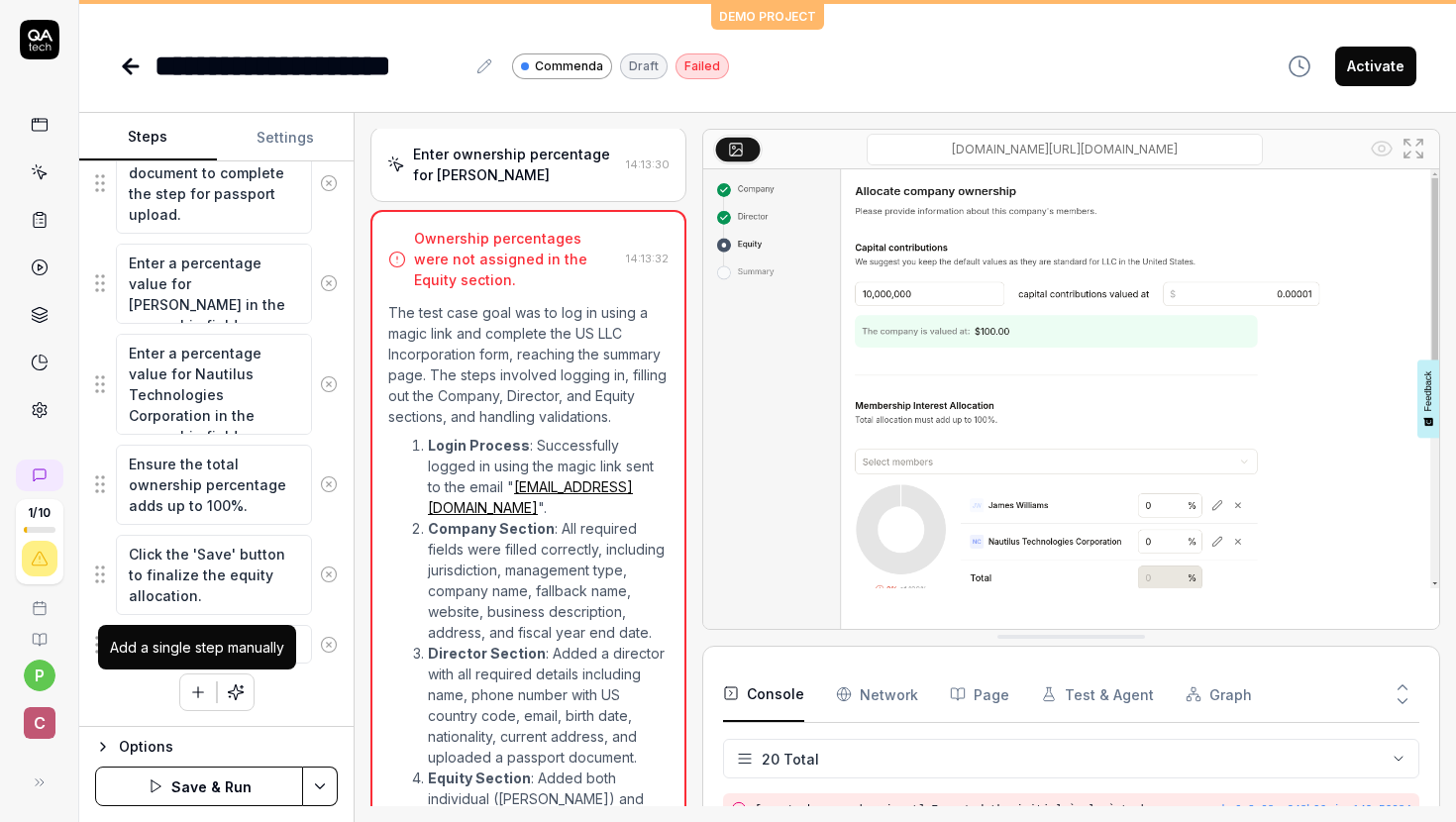 click at bounding box center [198, 692] 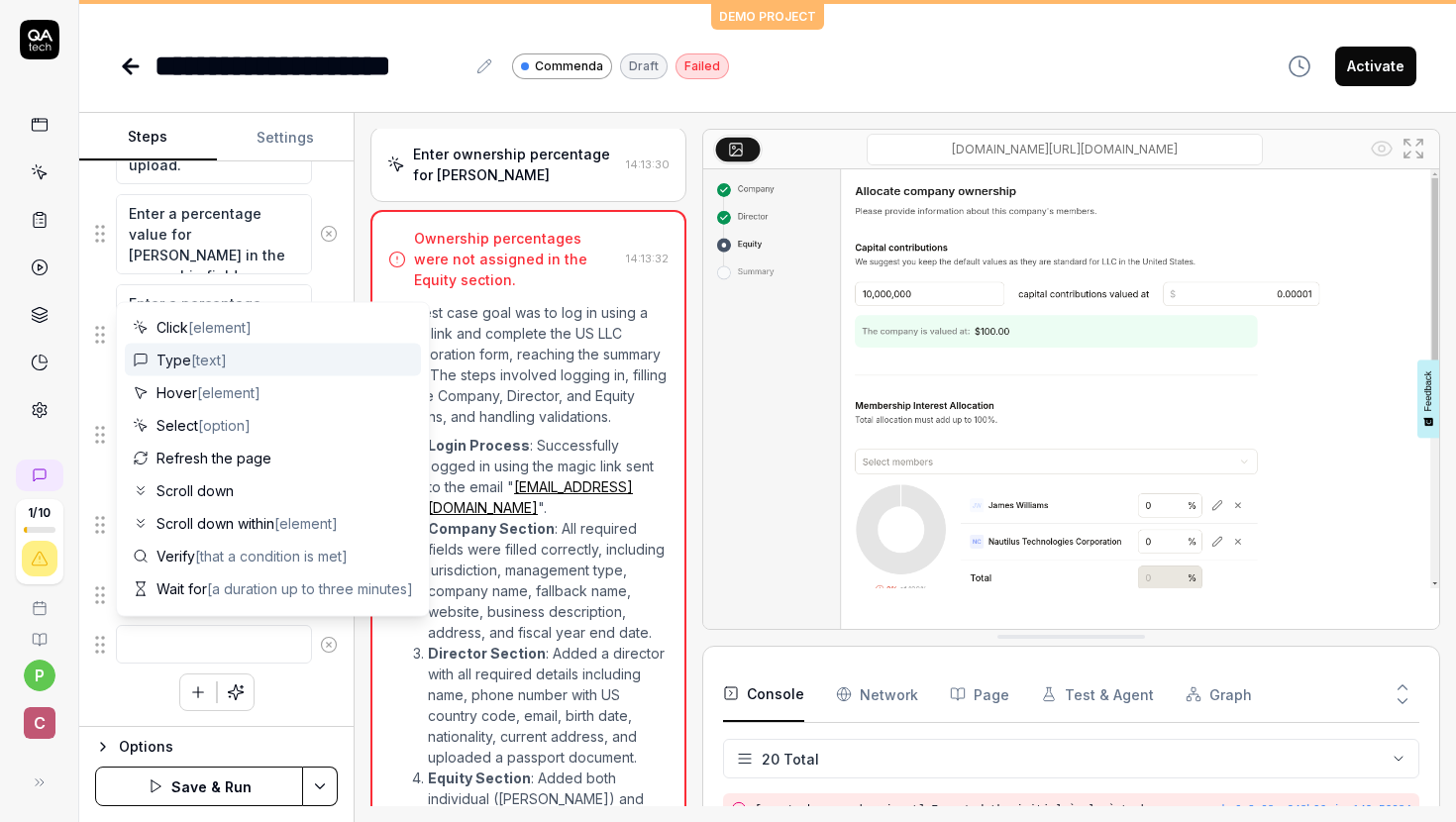 click on "[text]" at bounding box center (209, 360) 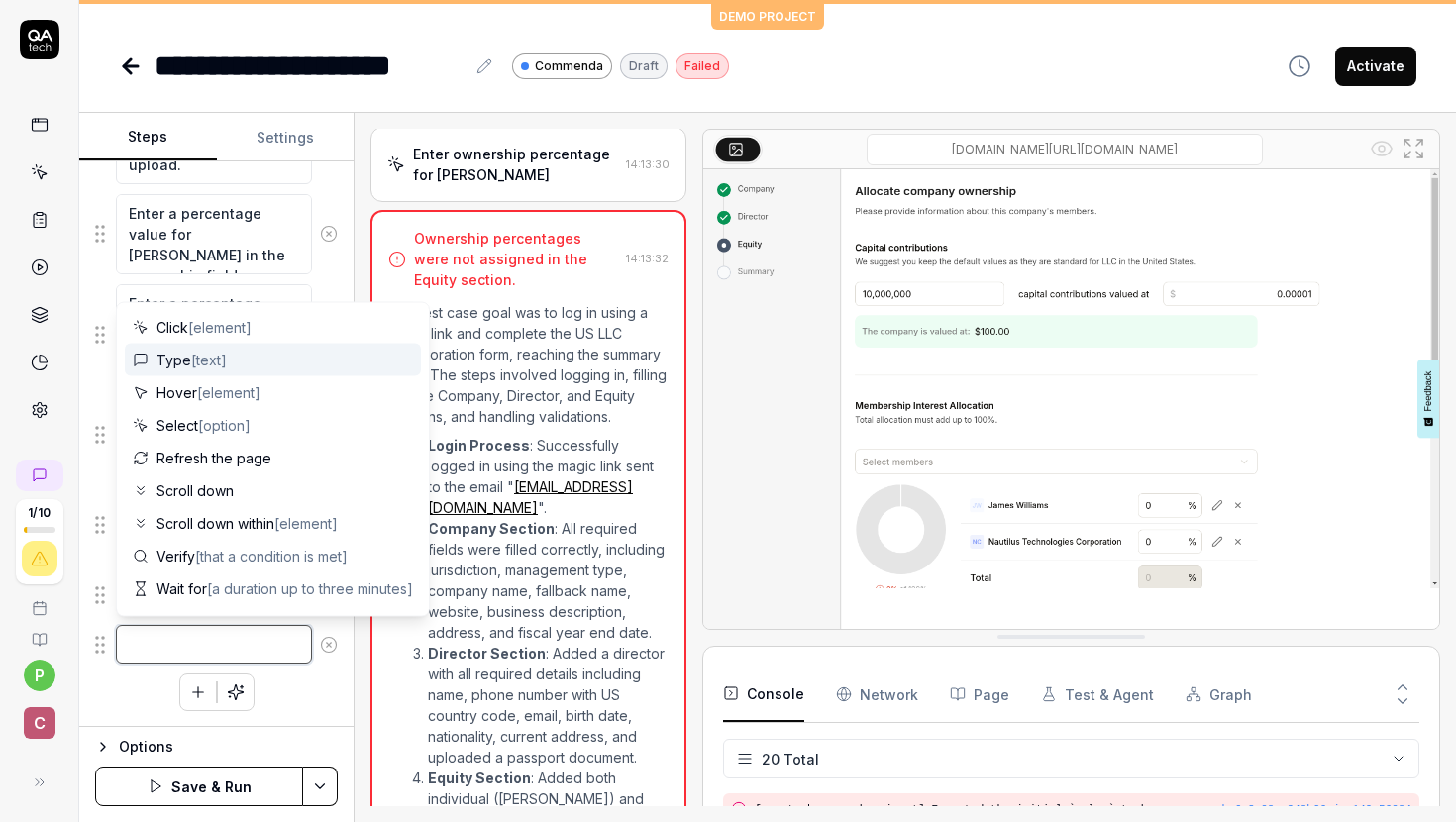 type on "*" 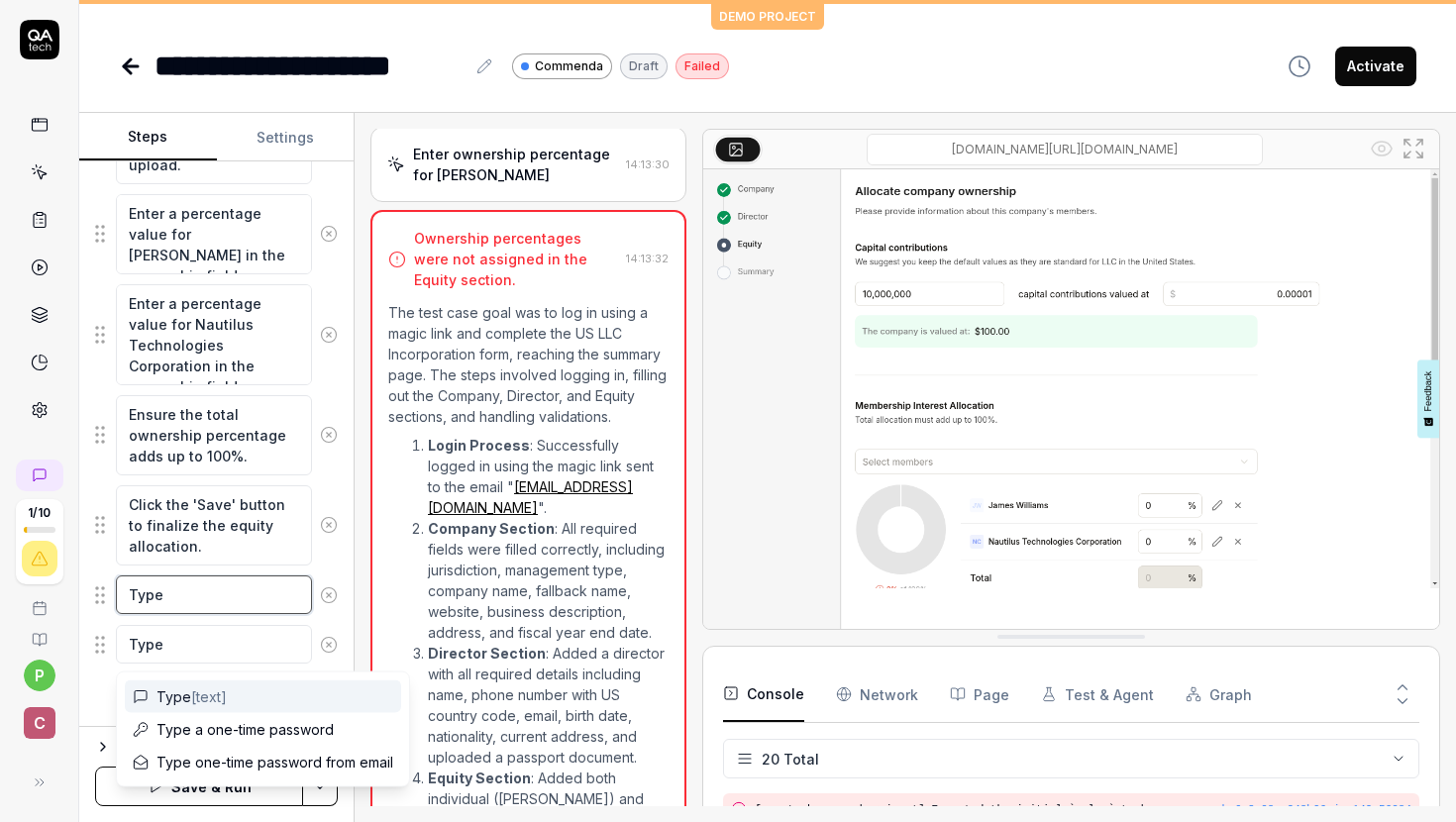click on "Type" at bounding box center (214, 594) 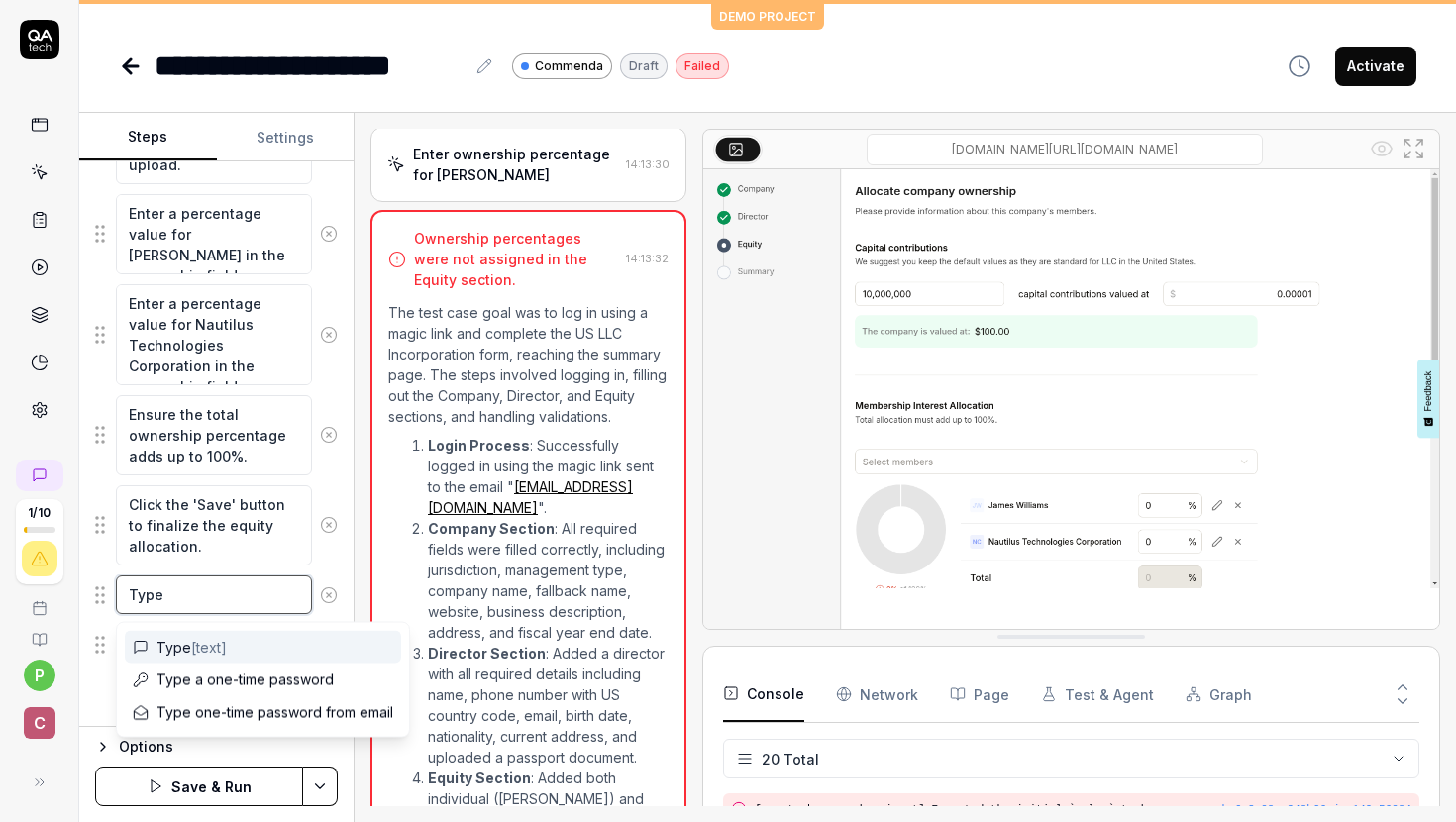type on "*" 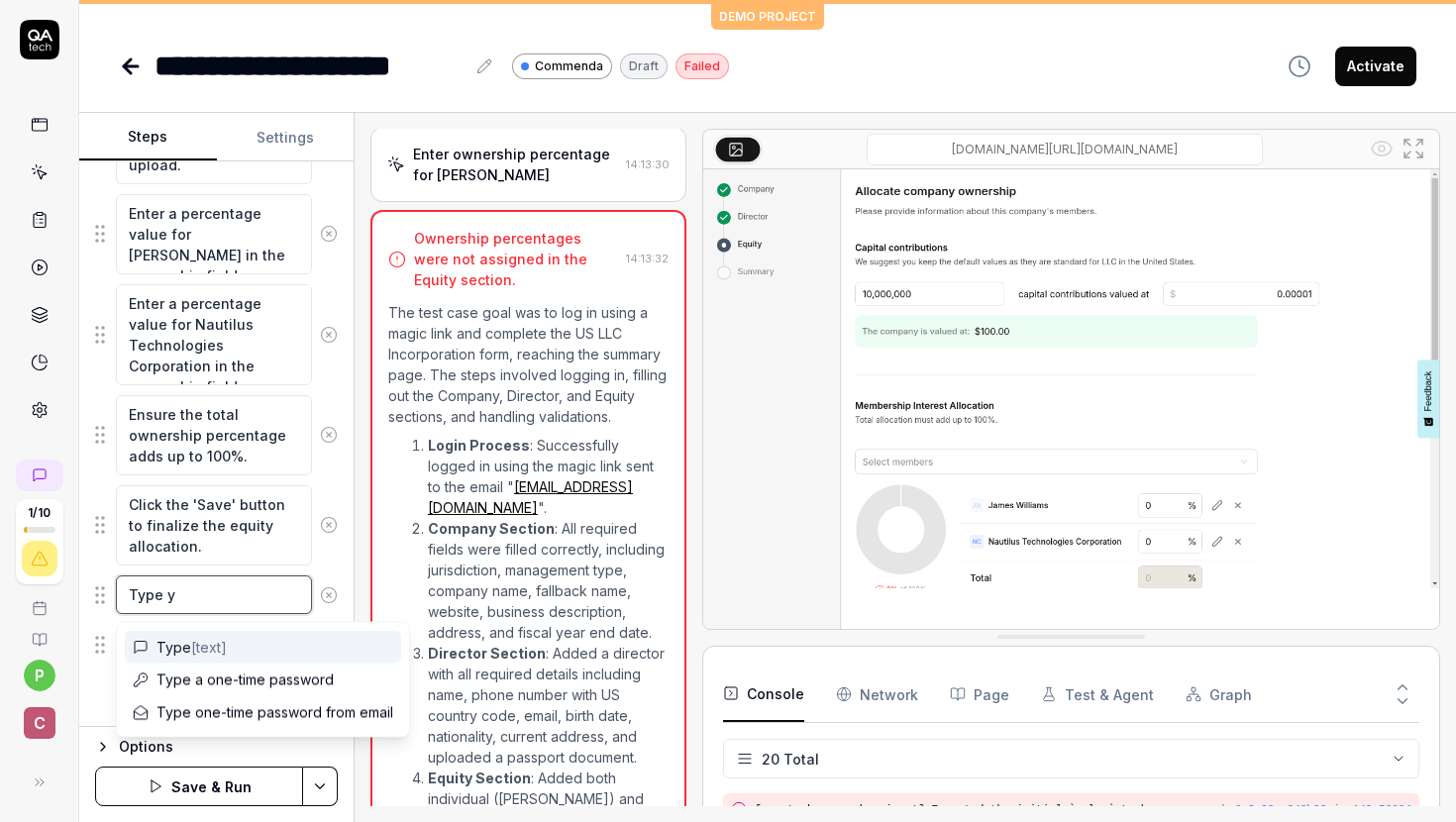type on "*" 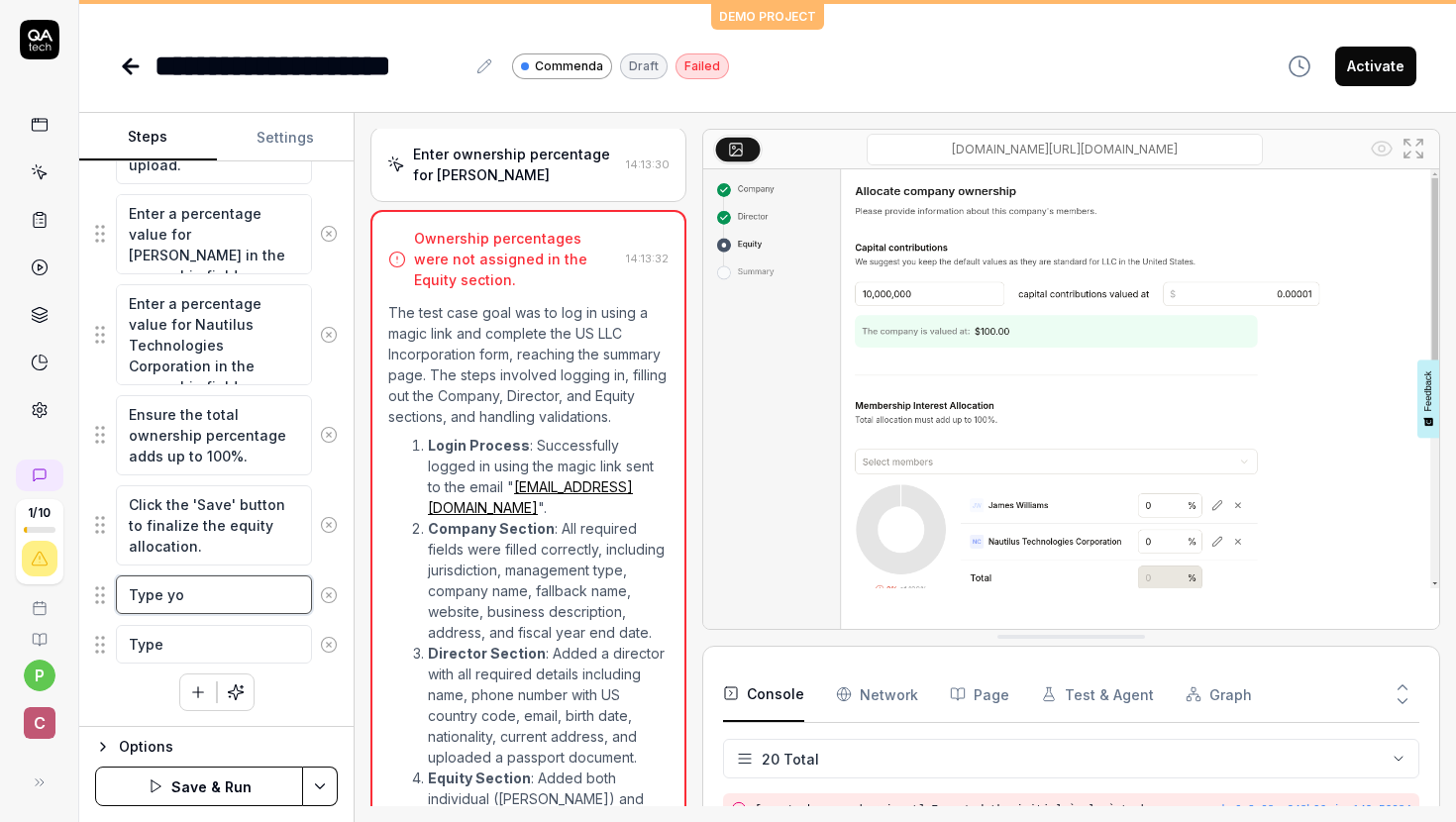 type on "*" 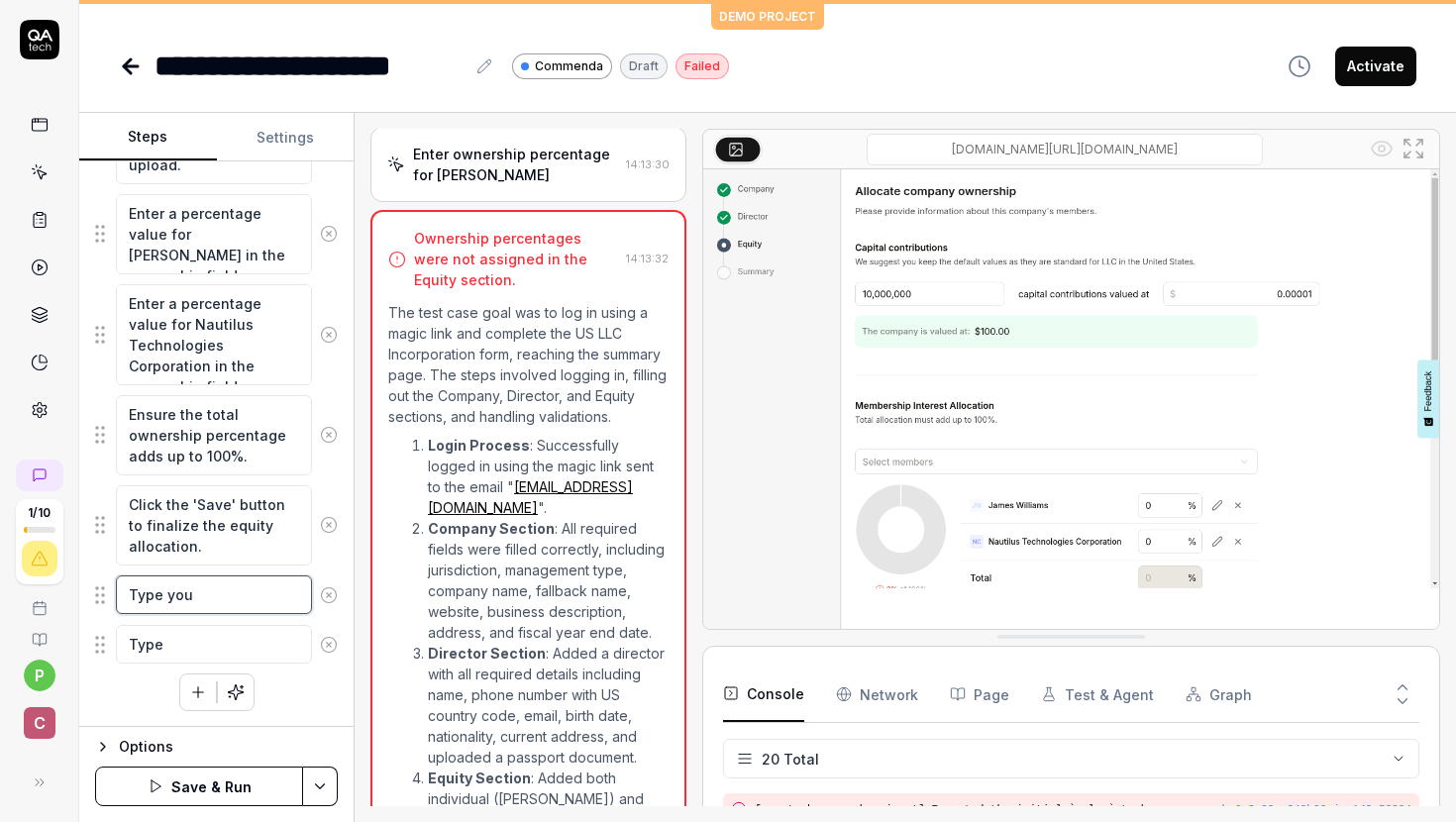 type on "*" 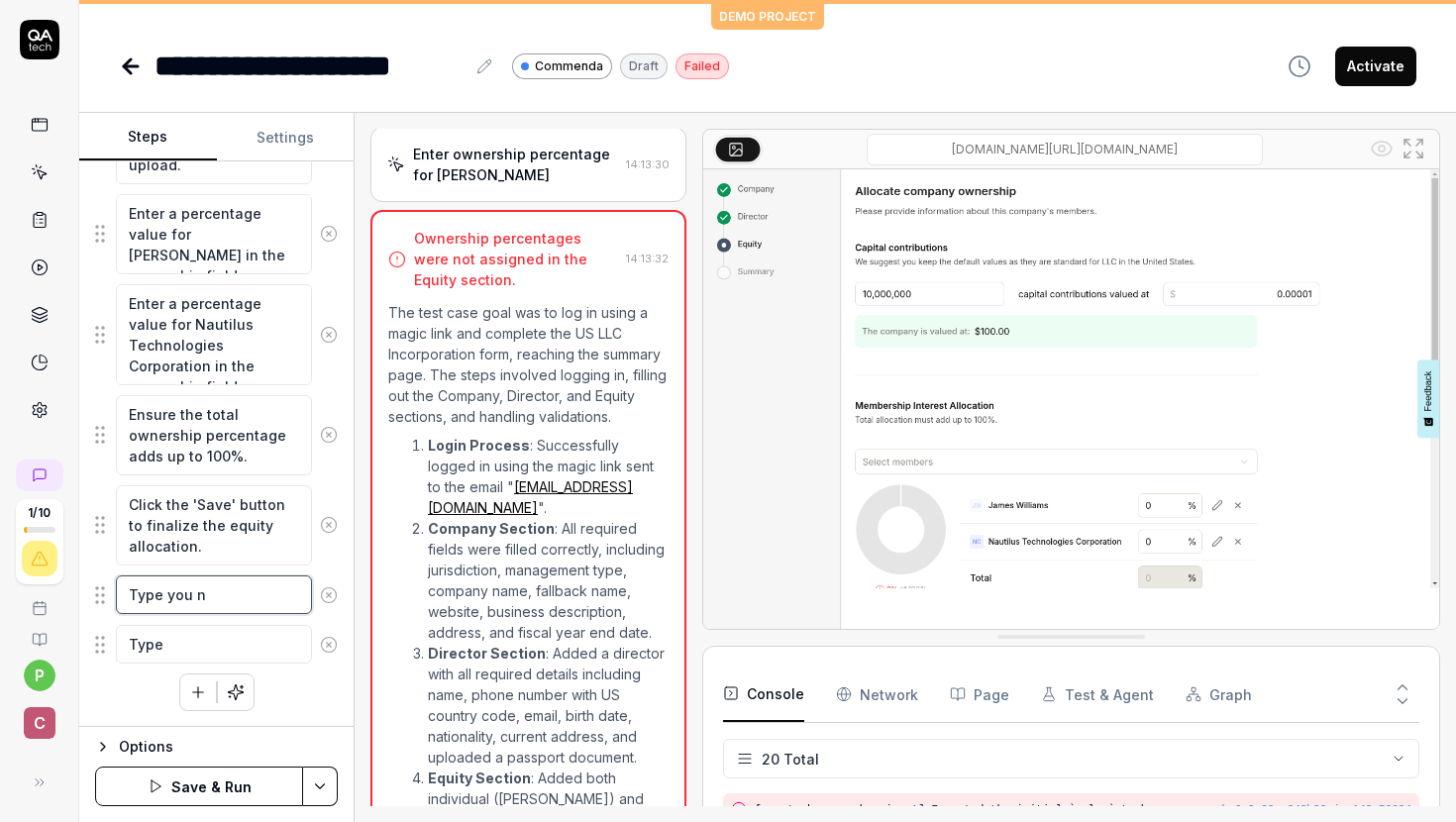 type on "*" 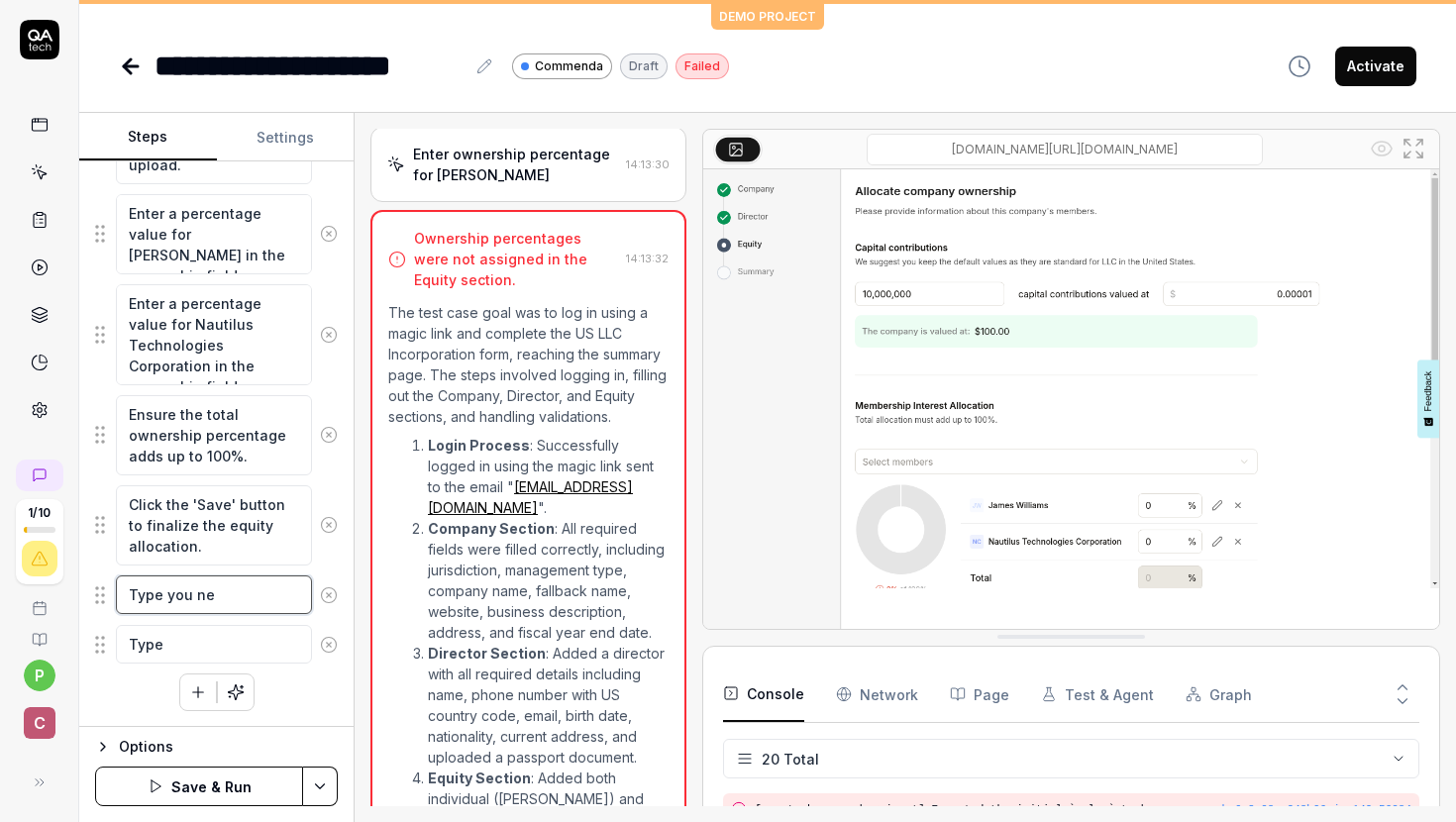type on "*" 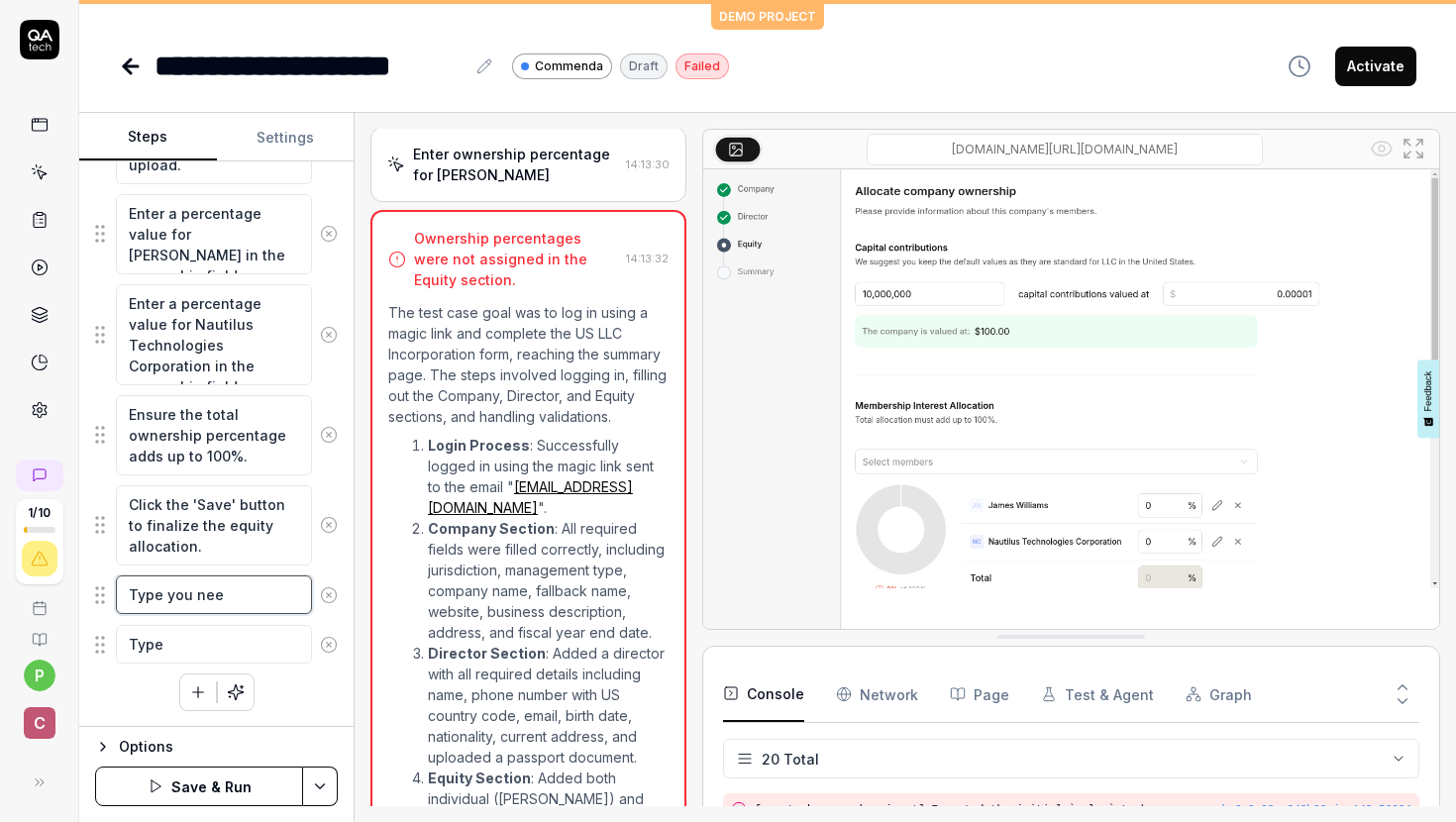 type on "*" 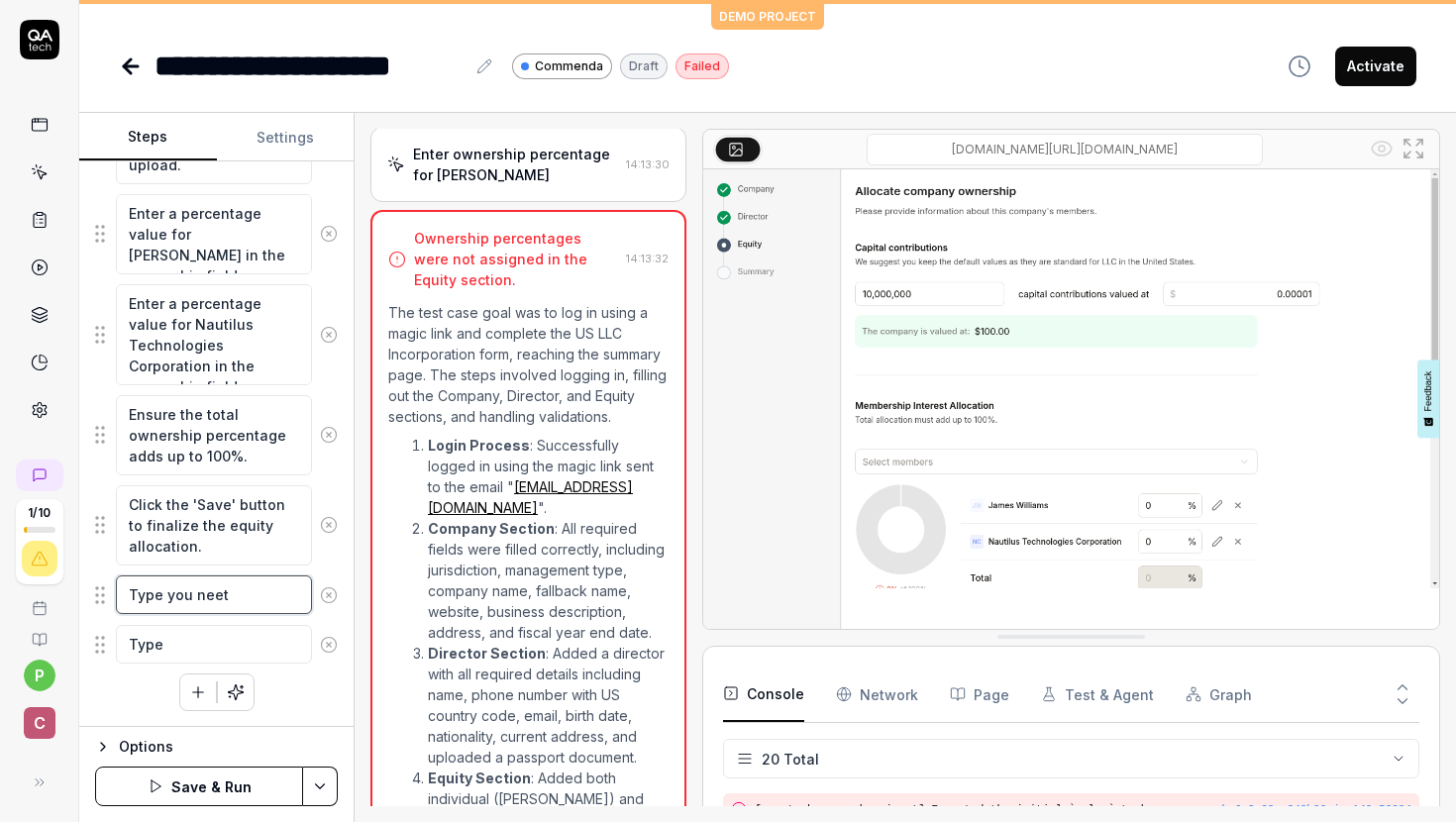 type on "*" 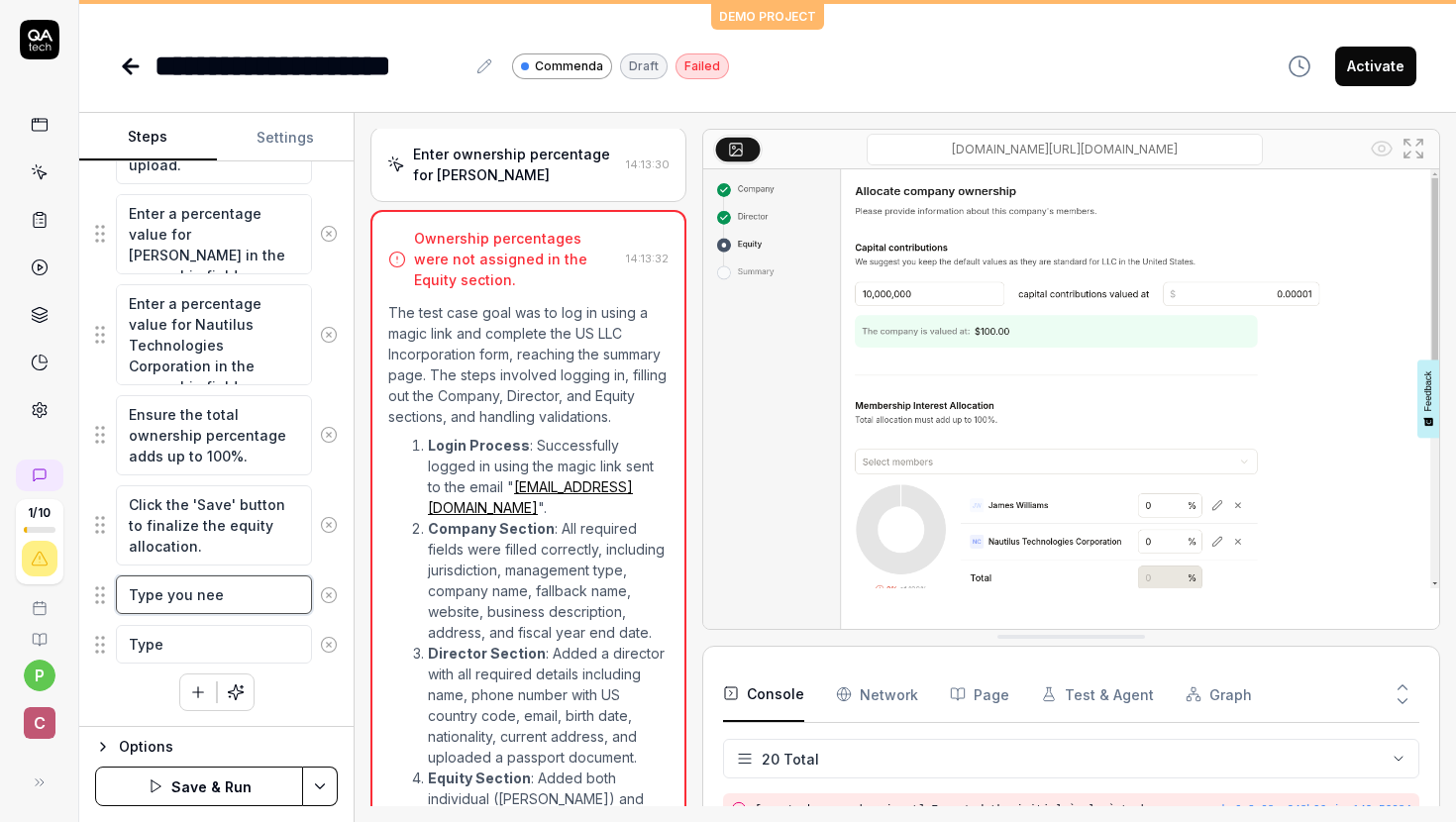 type on "*" 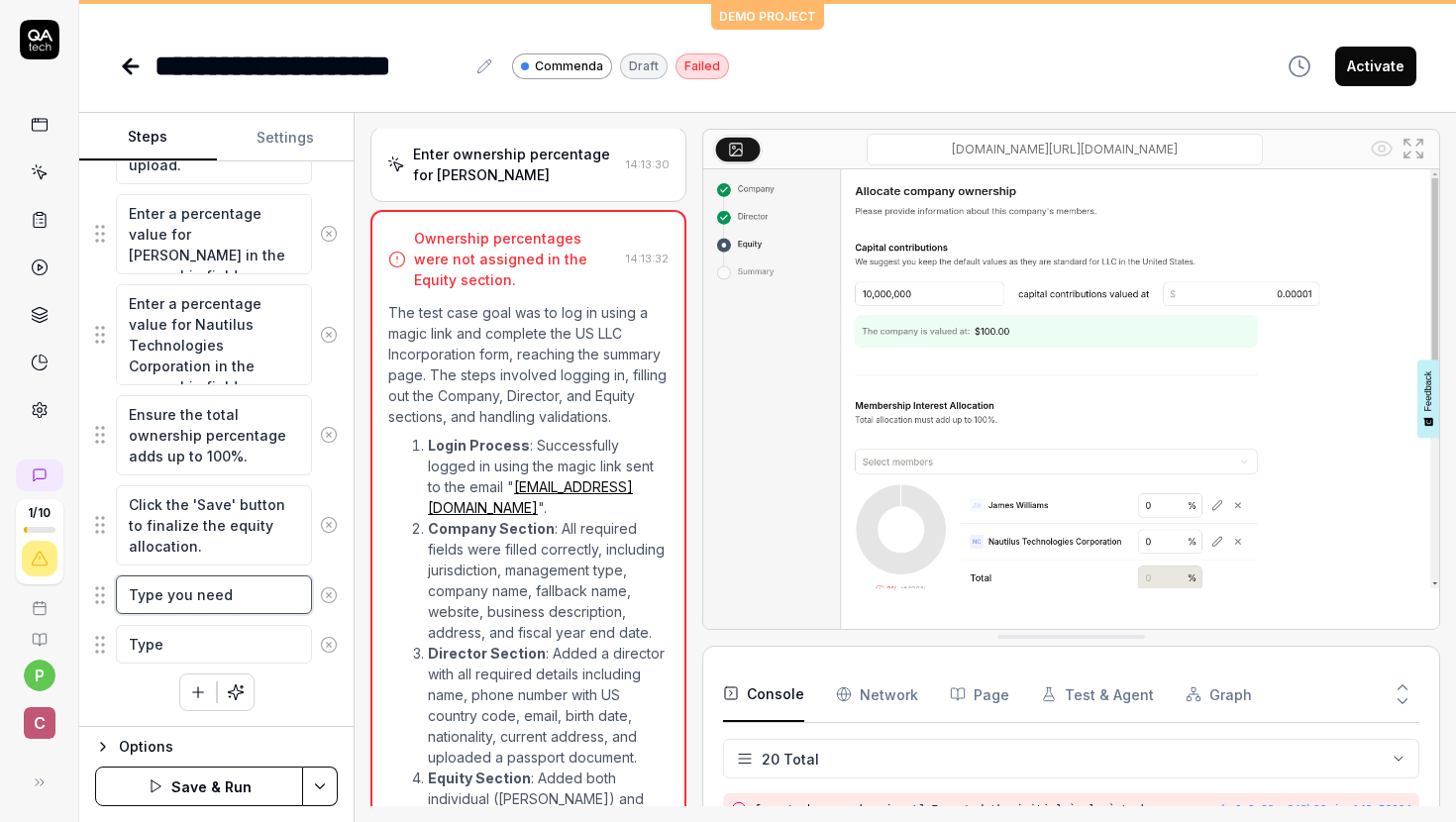 type on "*" 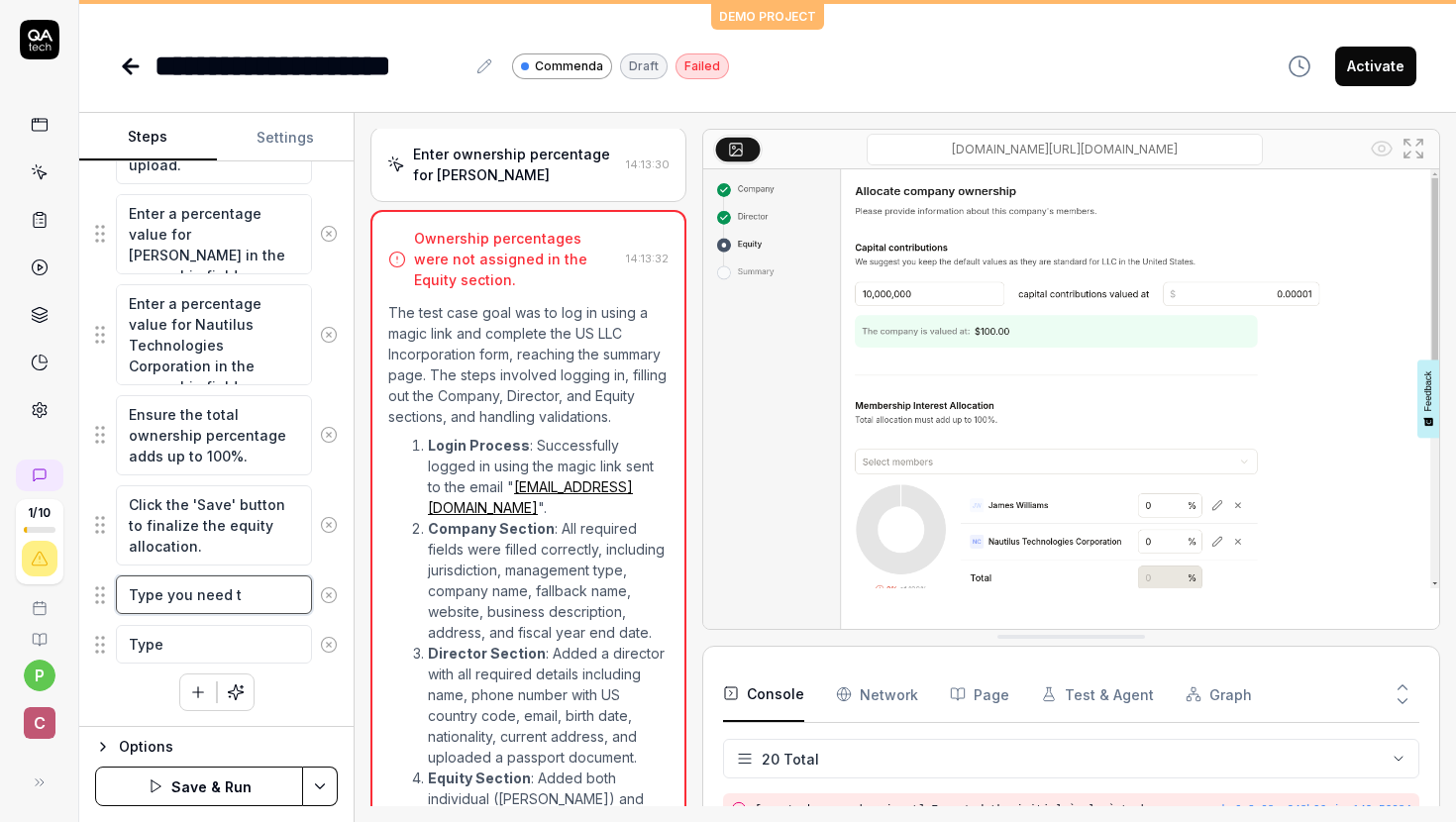 type on "*" 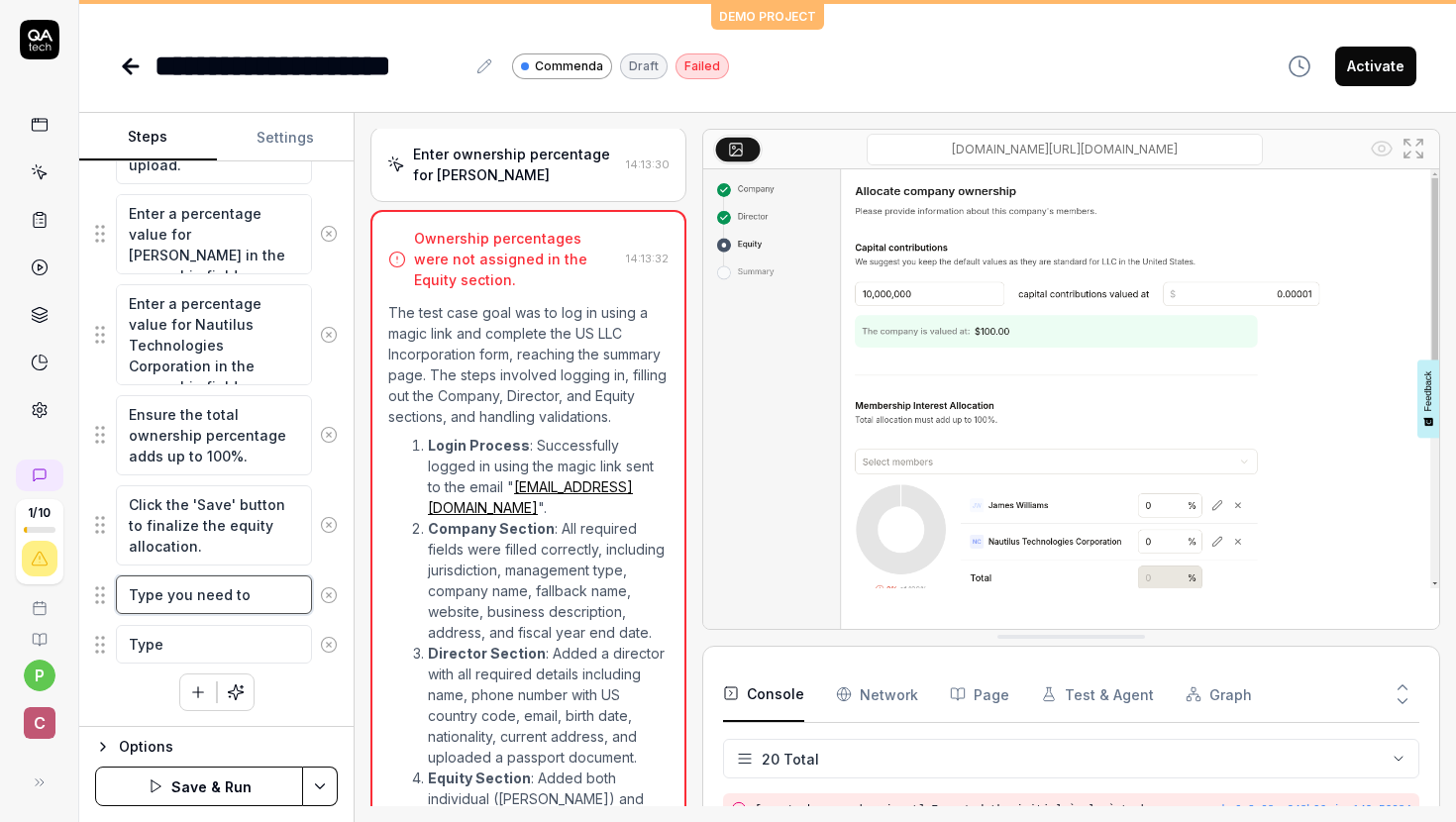 type on "*" 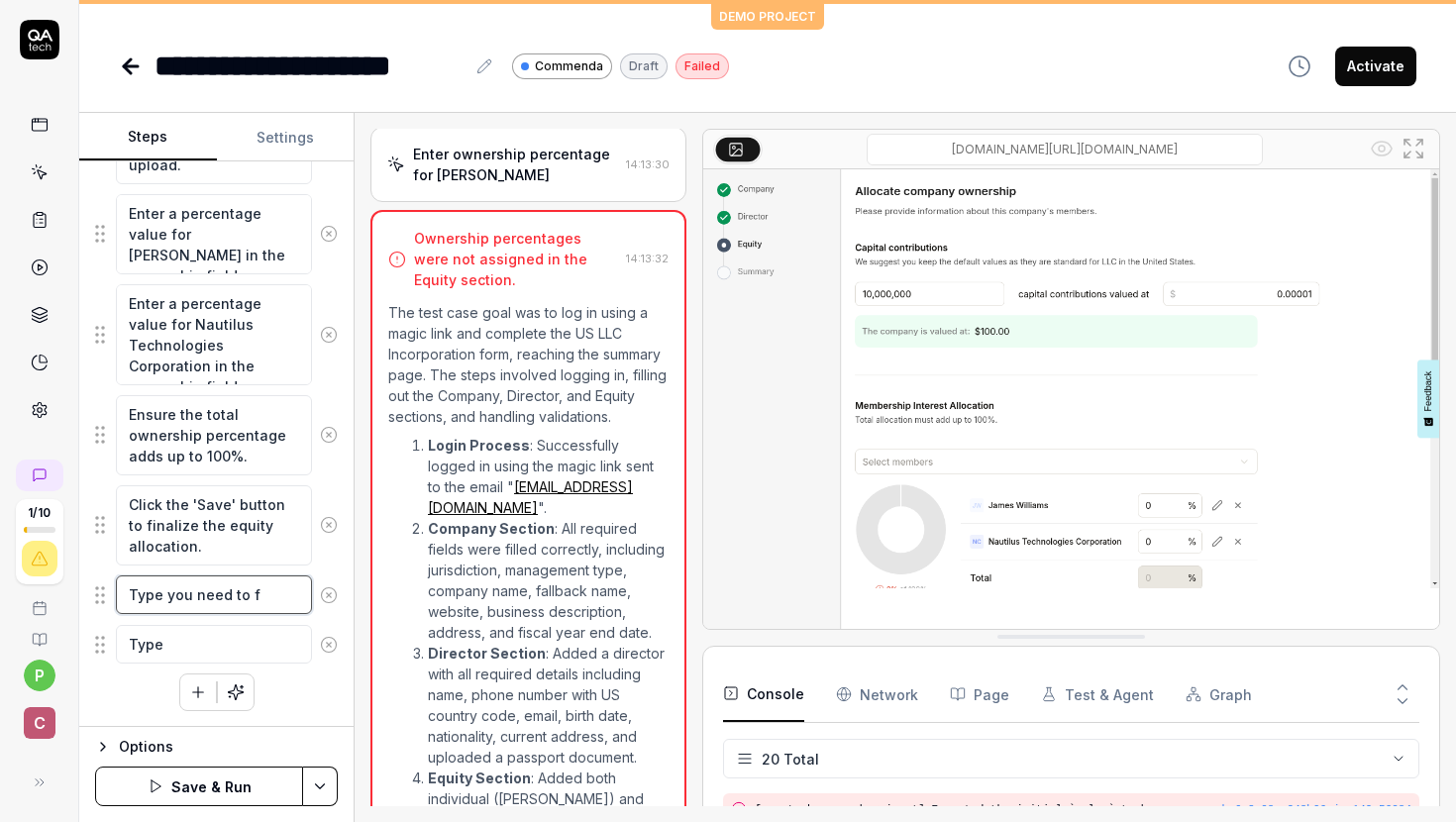 type on "*" 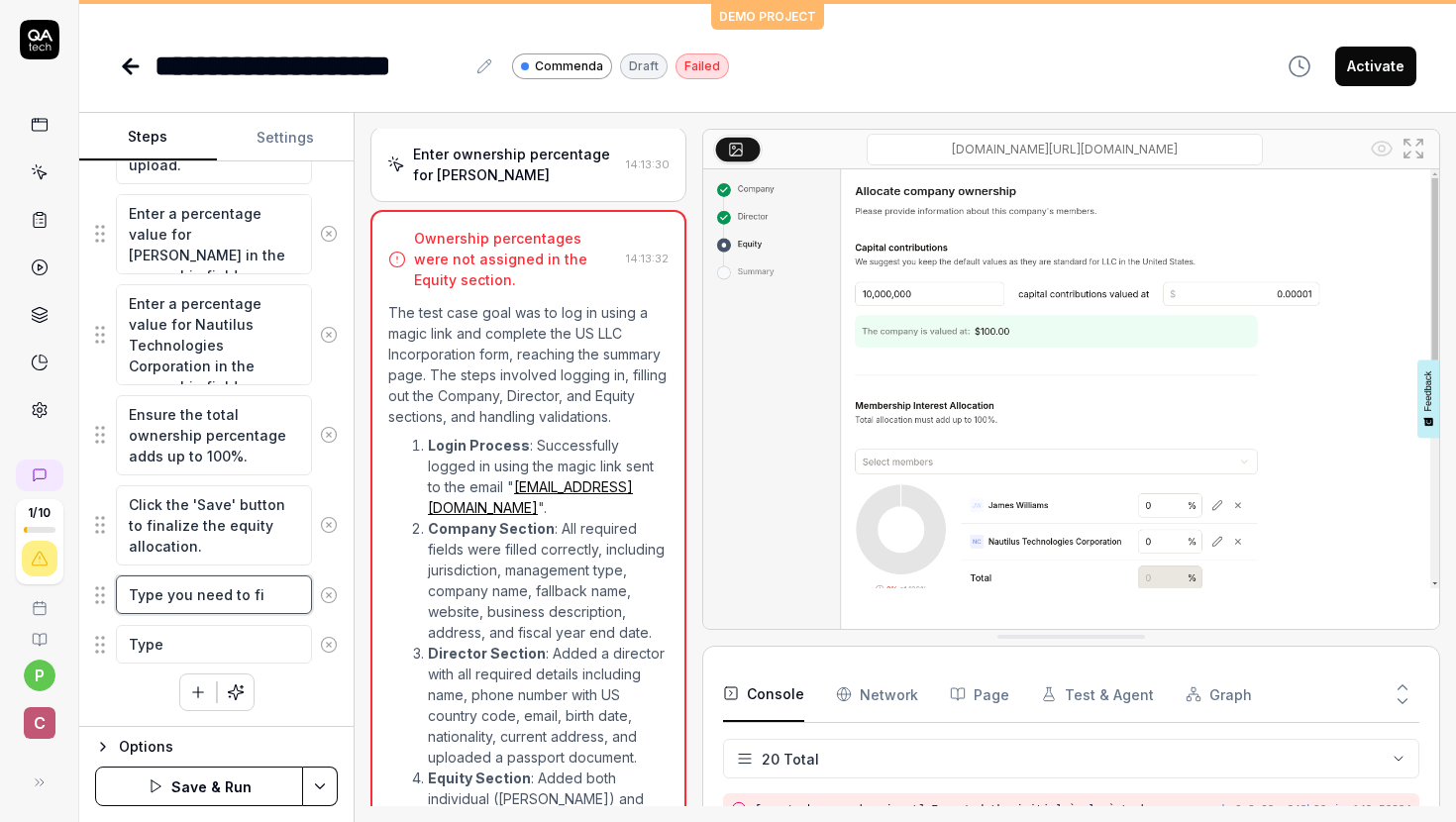 type on "*" 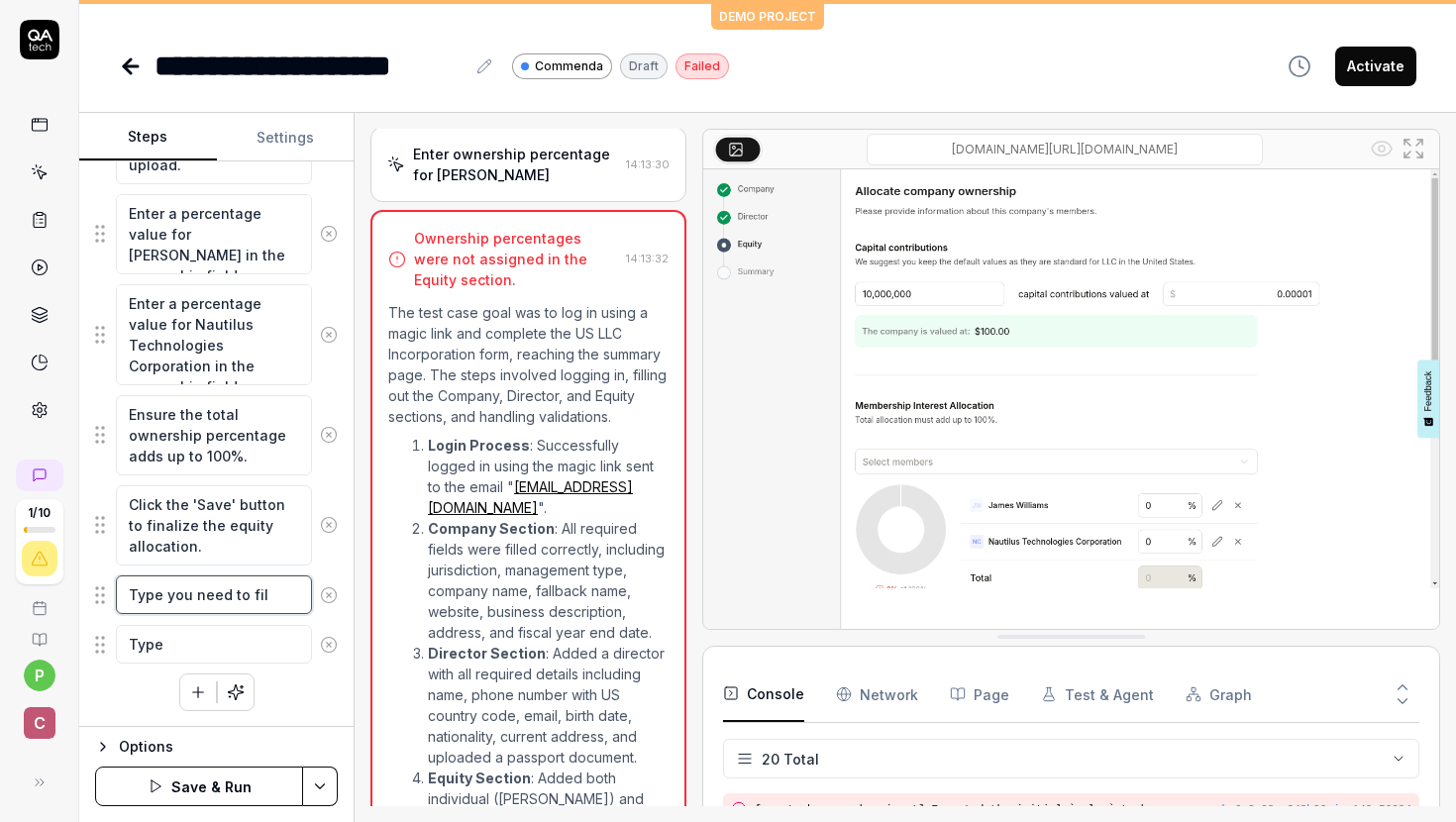 type on "*" 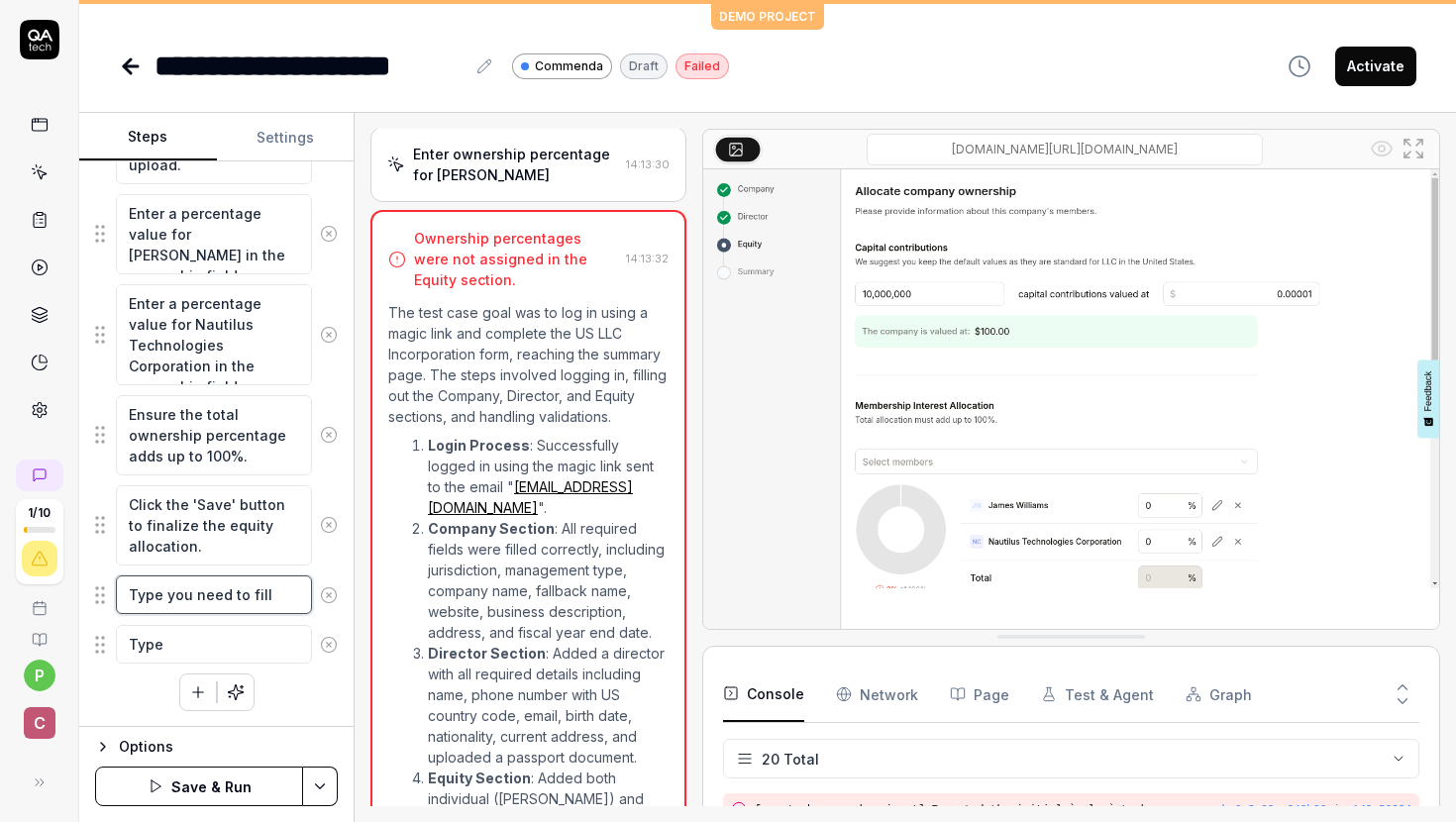 type on "*" 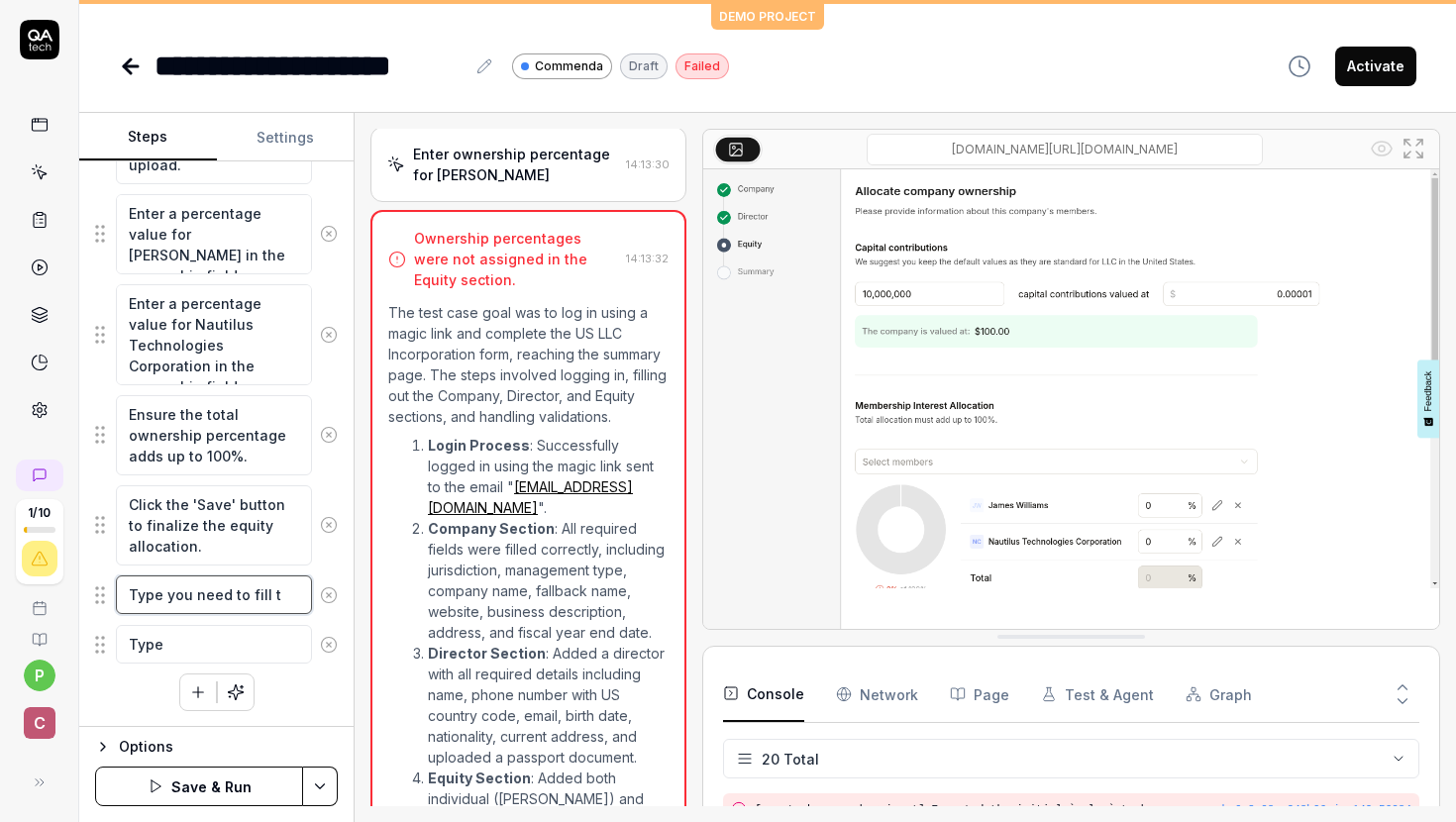 type on "*" 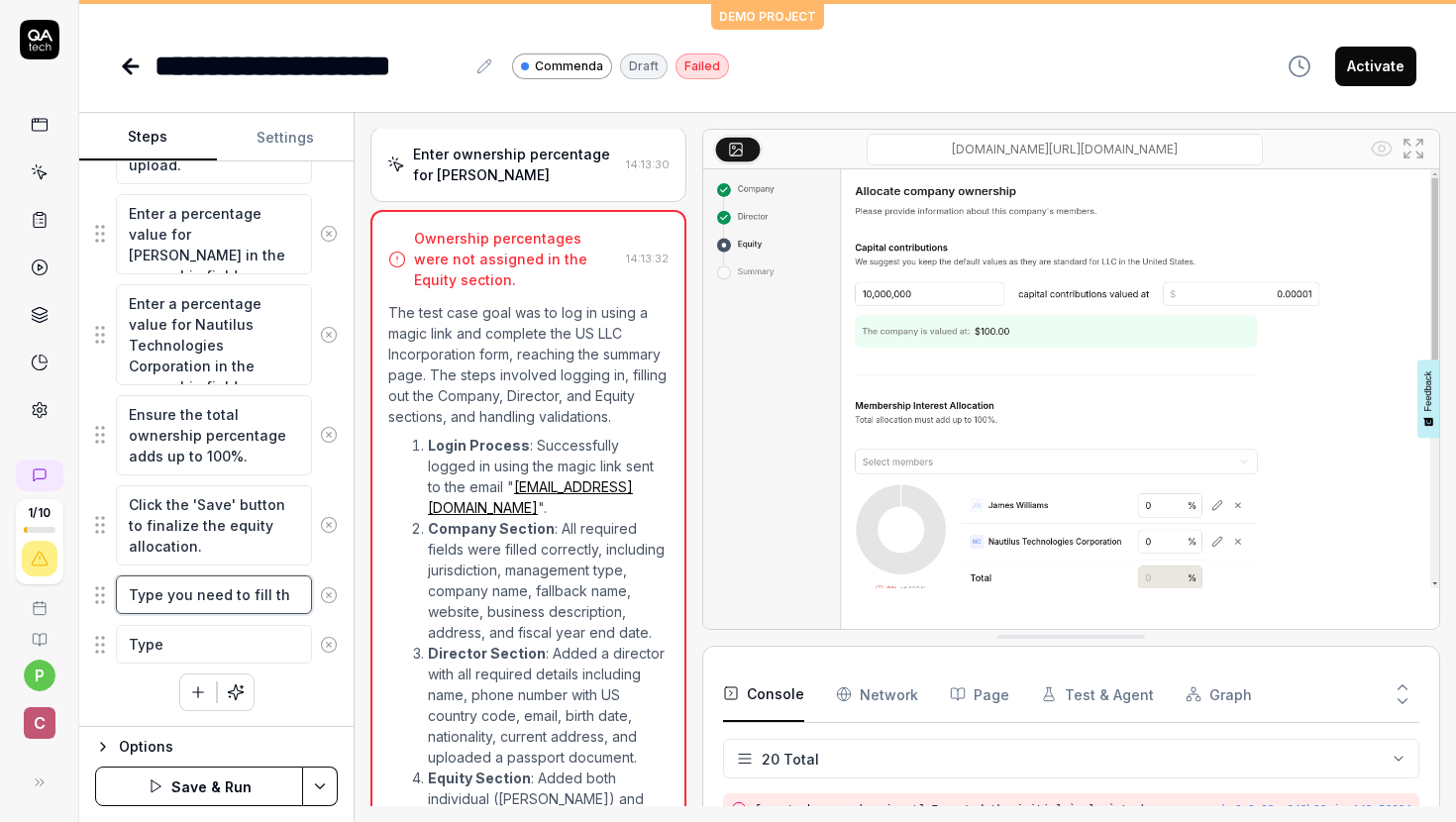 type on "*" 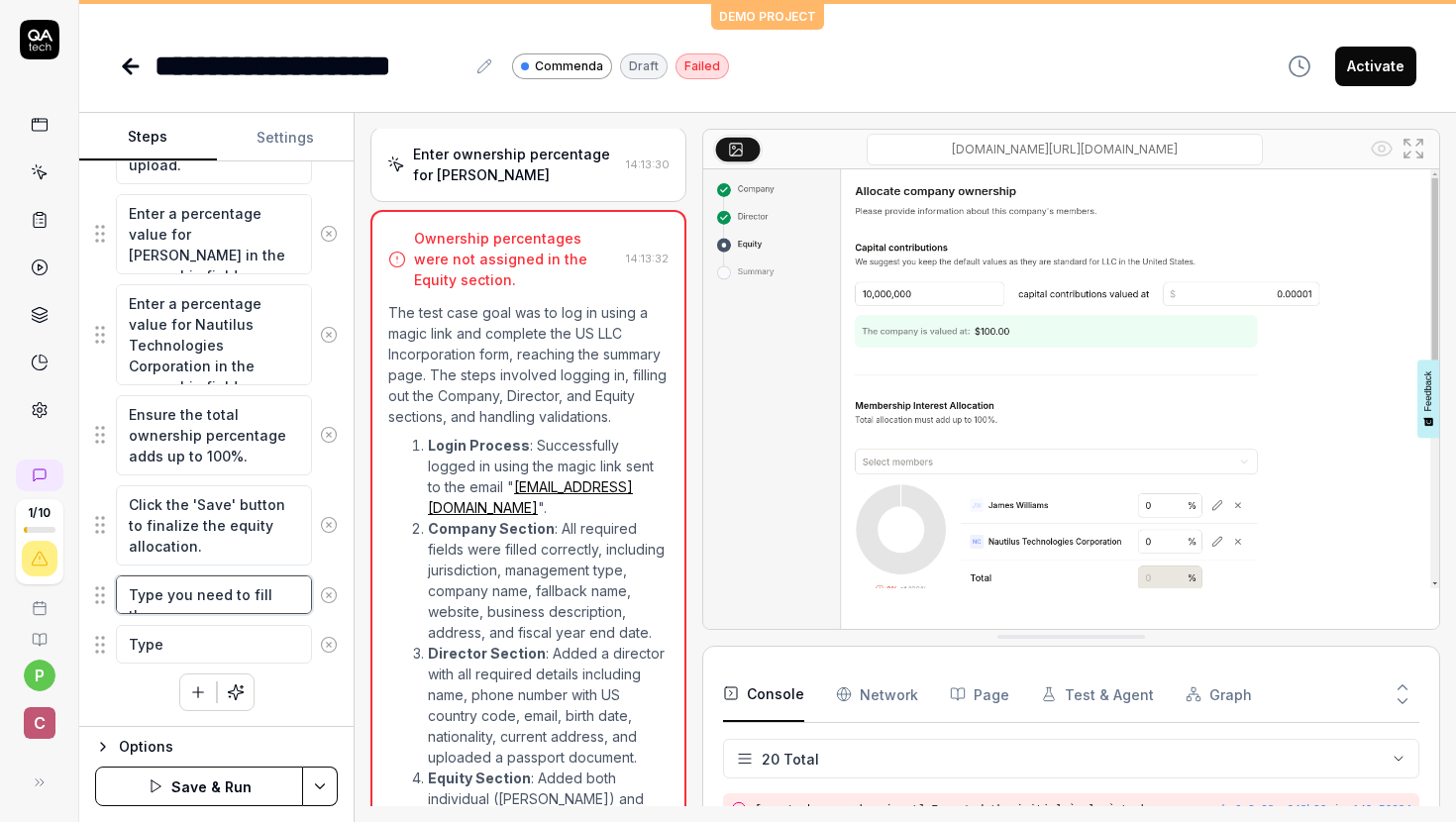 type on "*" 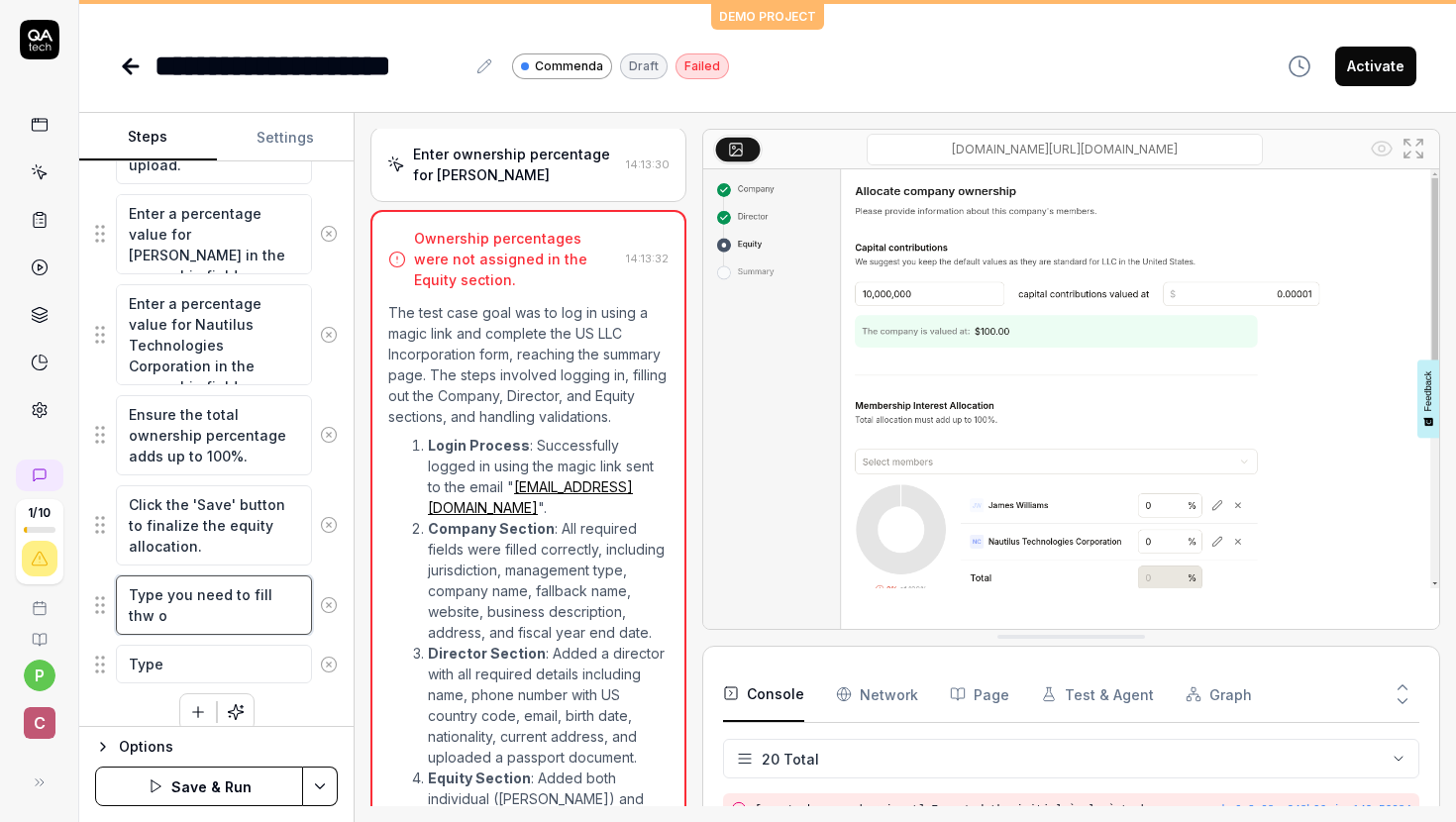 type on "*" 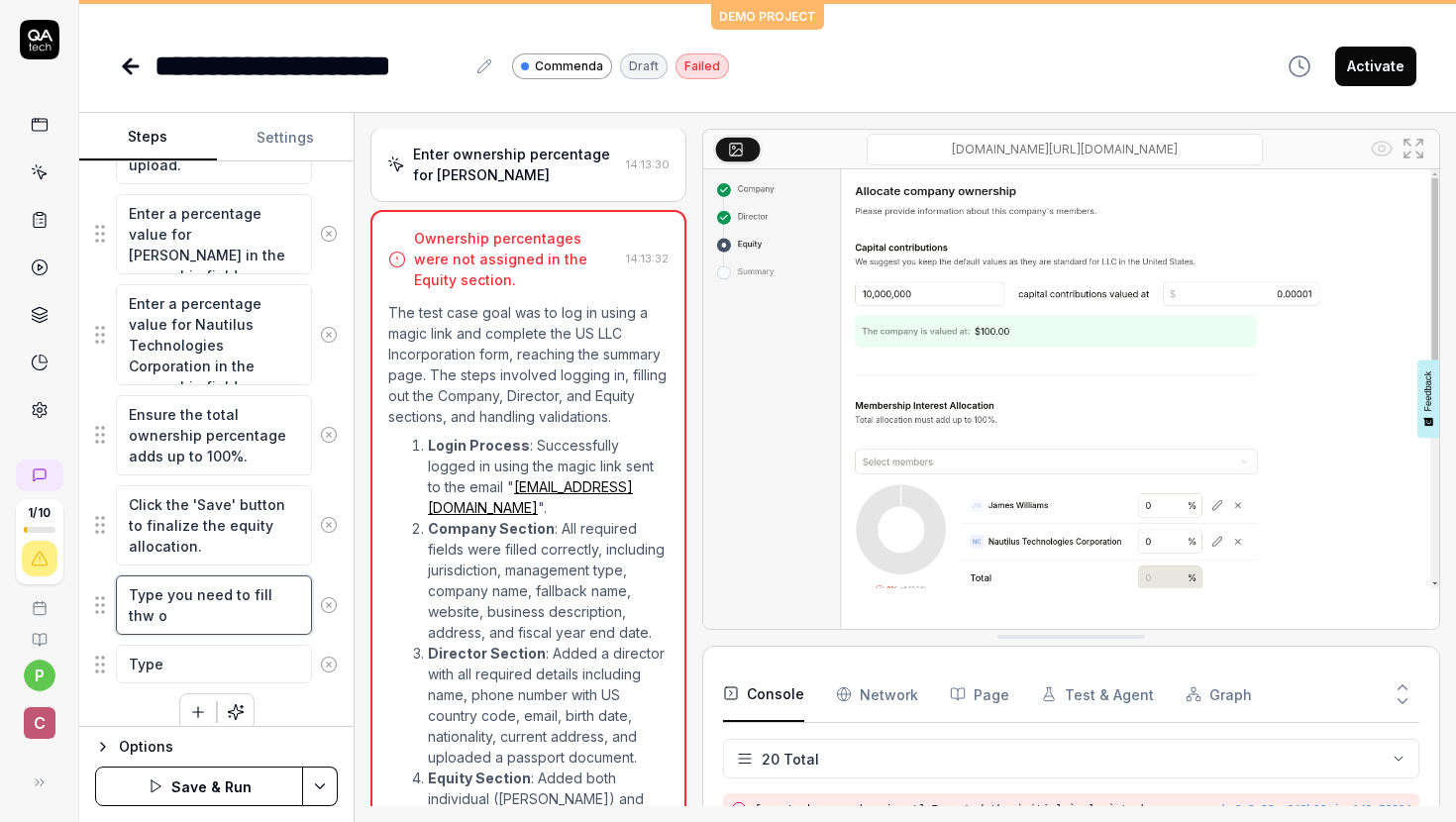 type on "Type you need to fill thw" 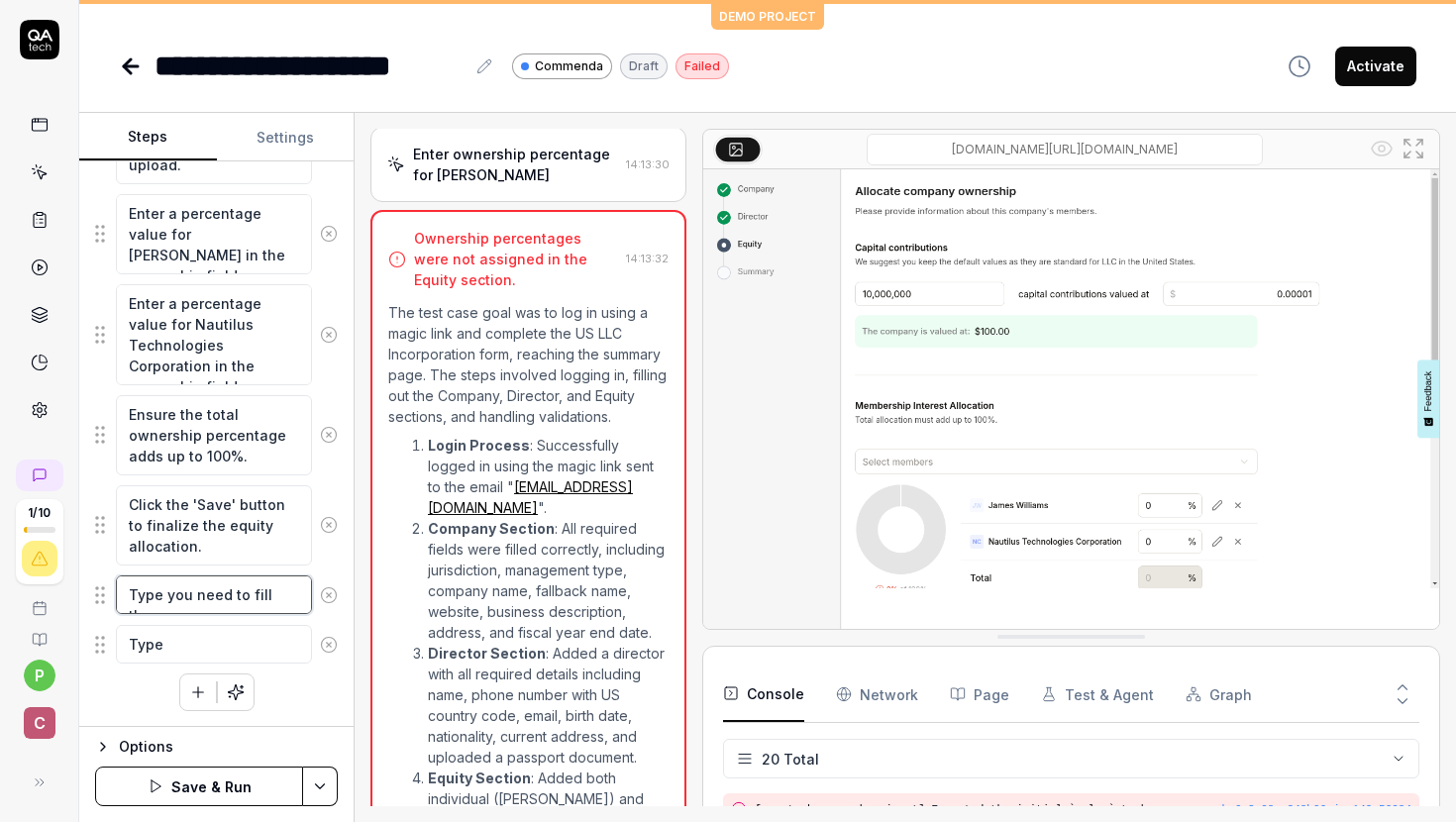 type on "*" 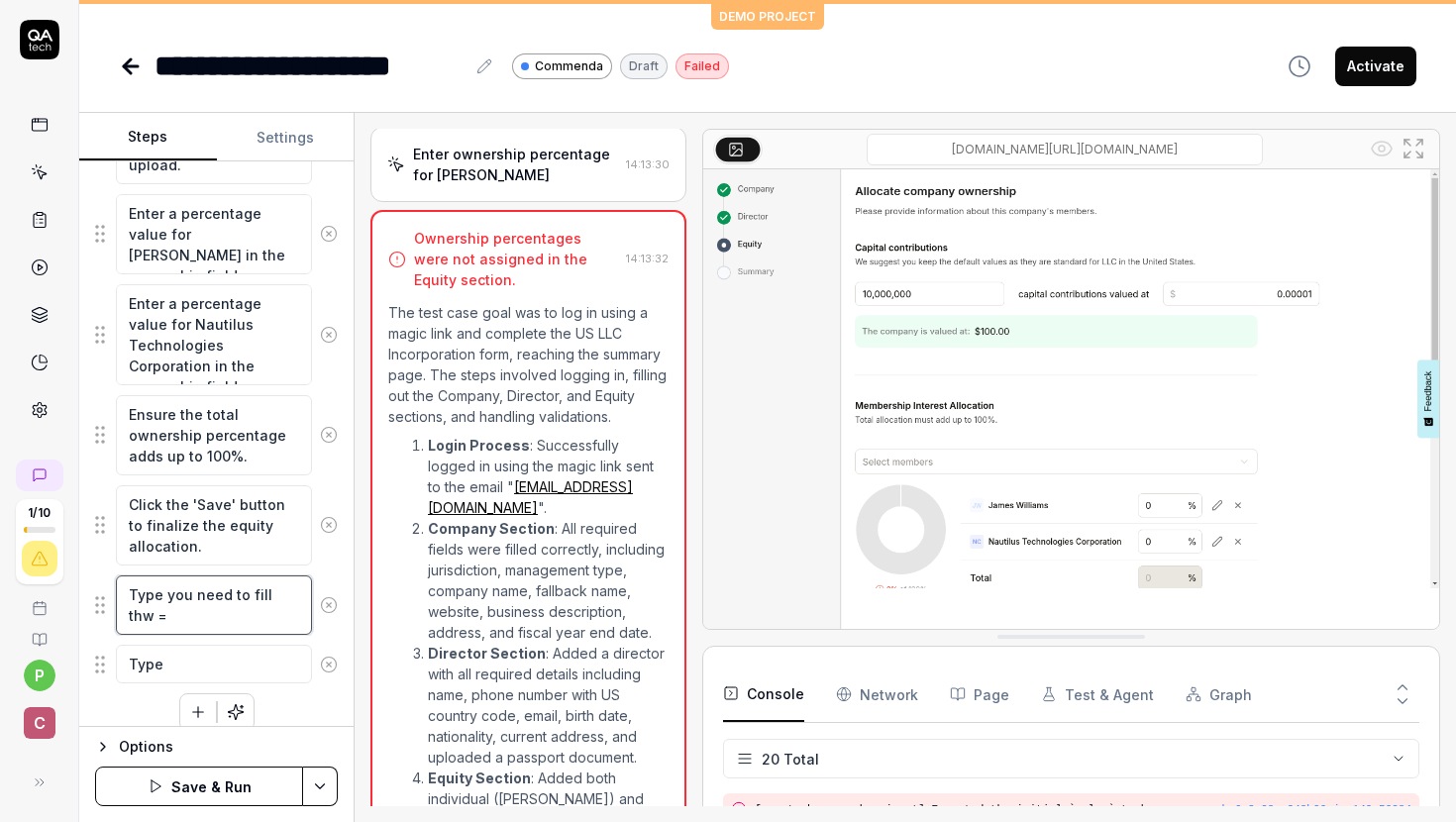 type on "*" 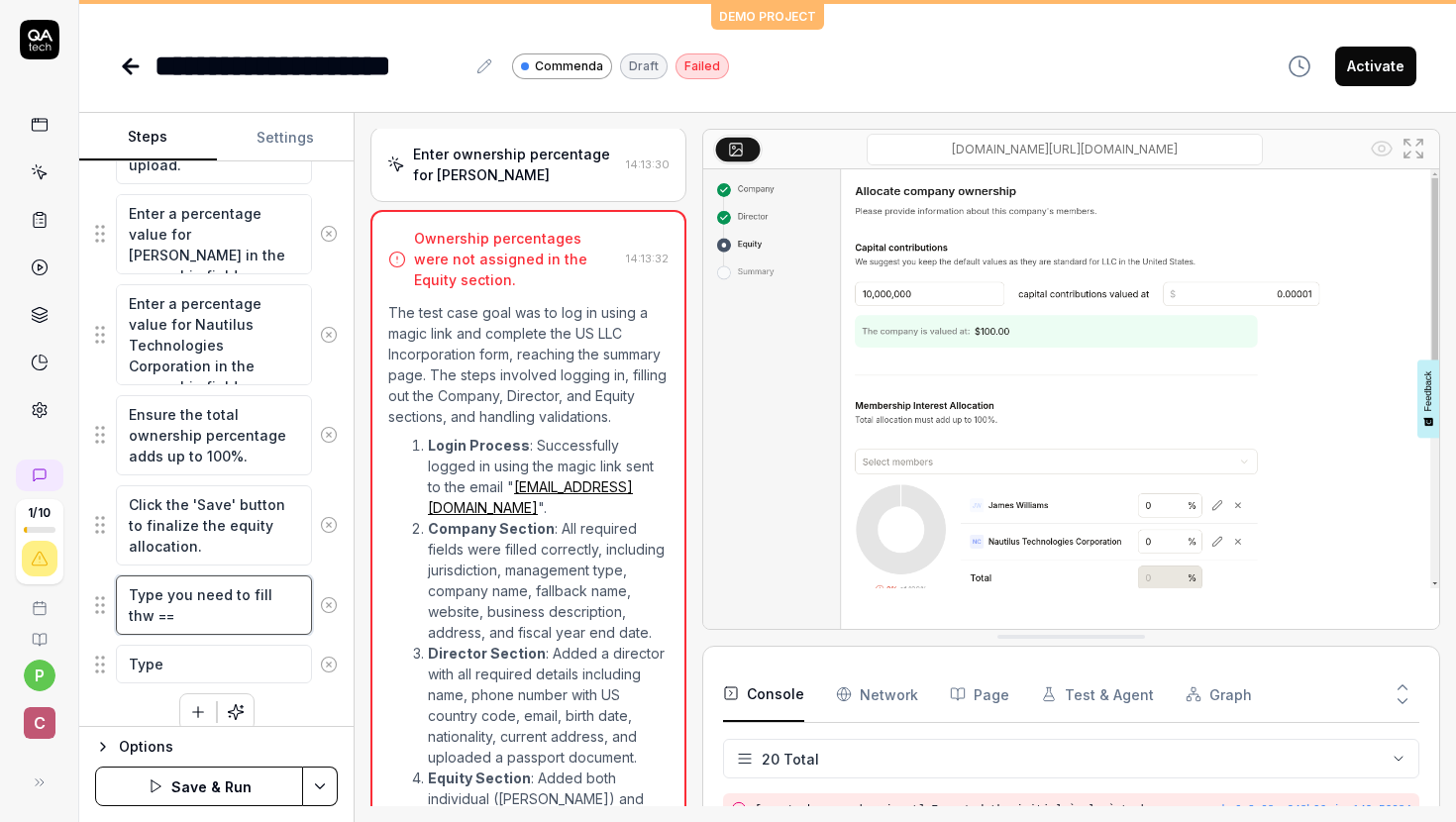 type on "*" 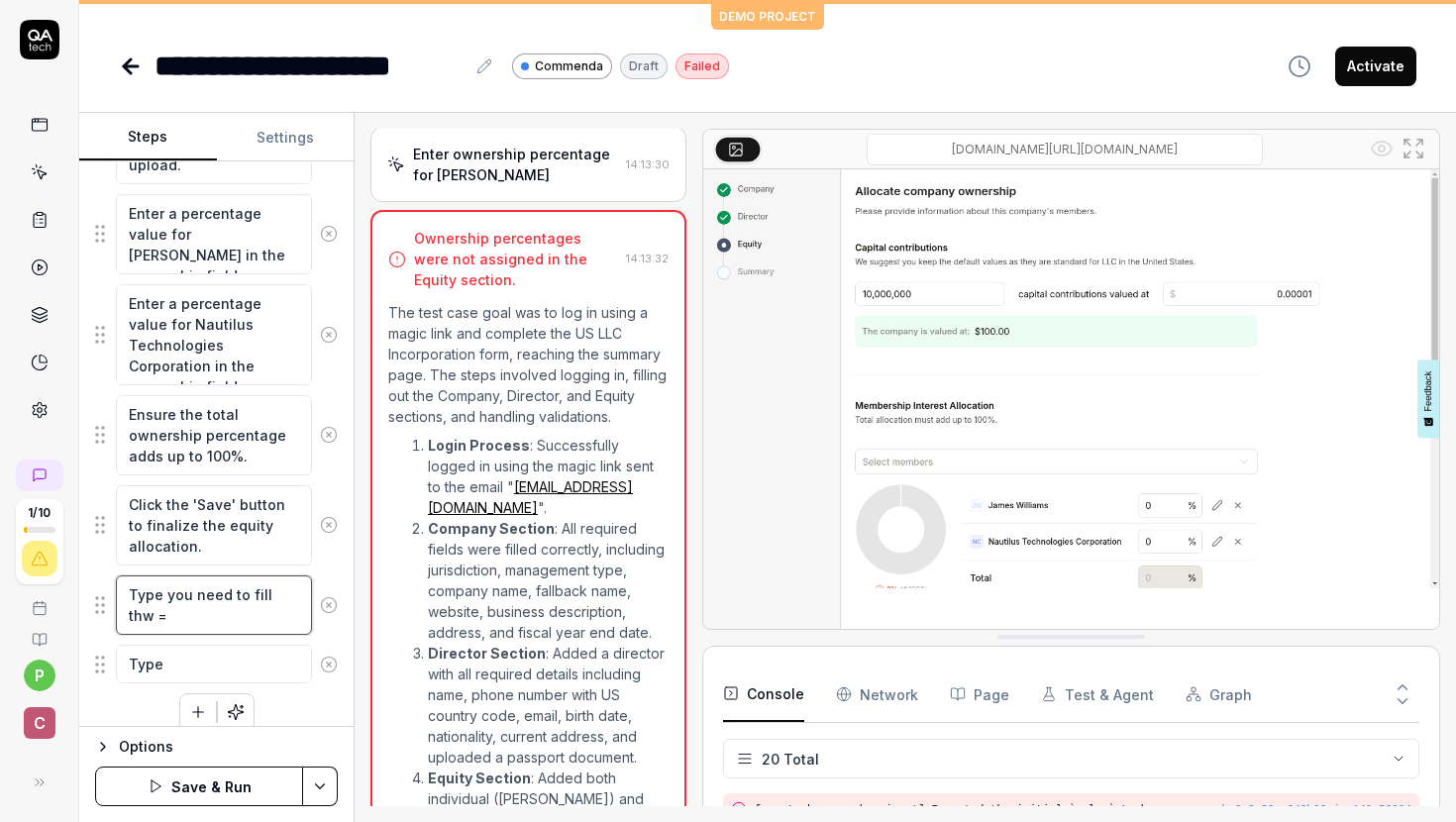 type on "*" 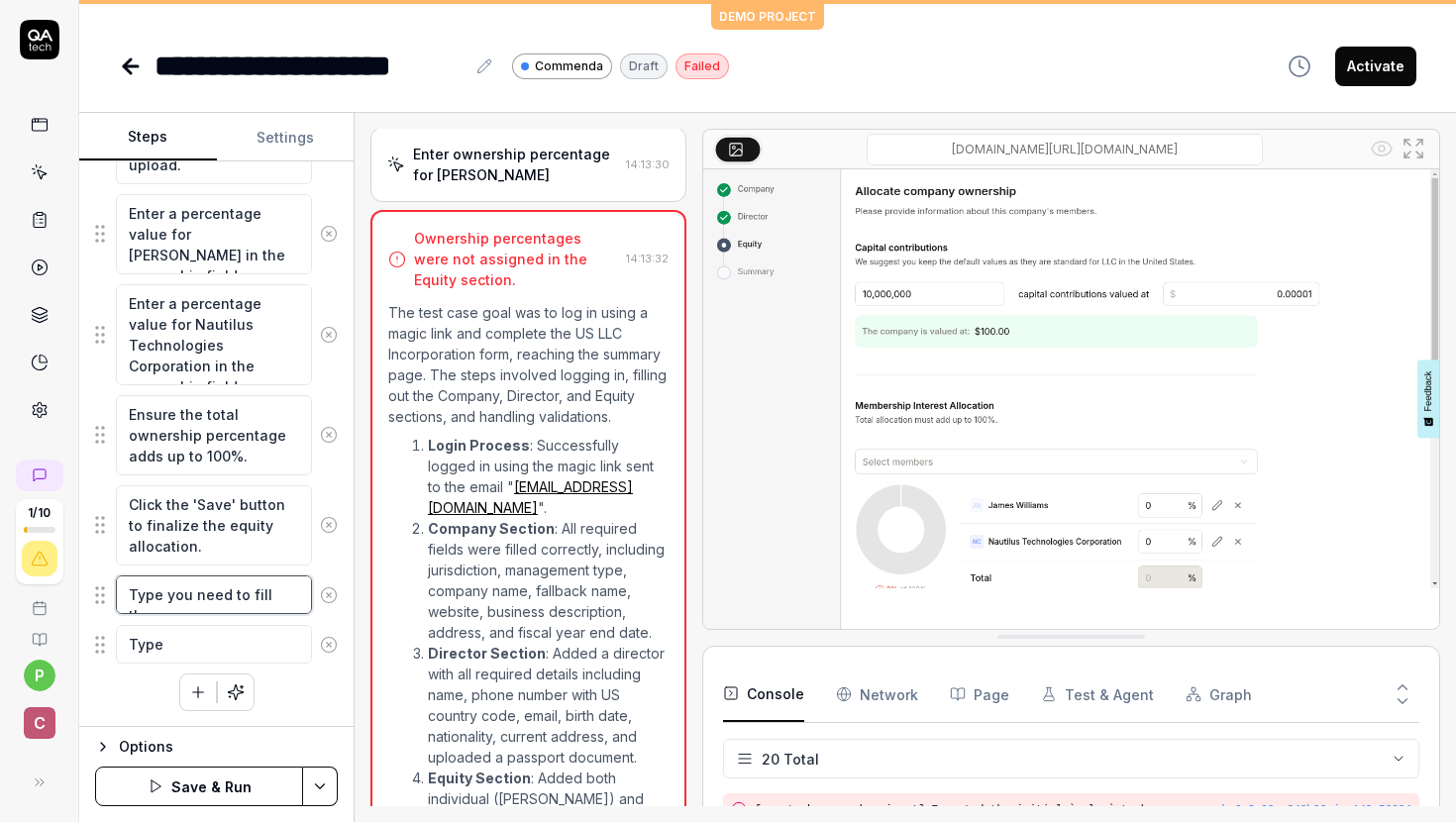 type on "*" 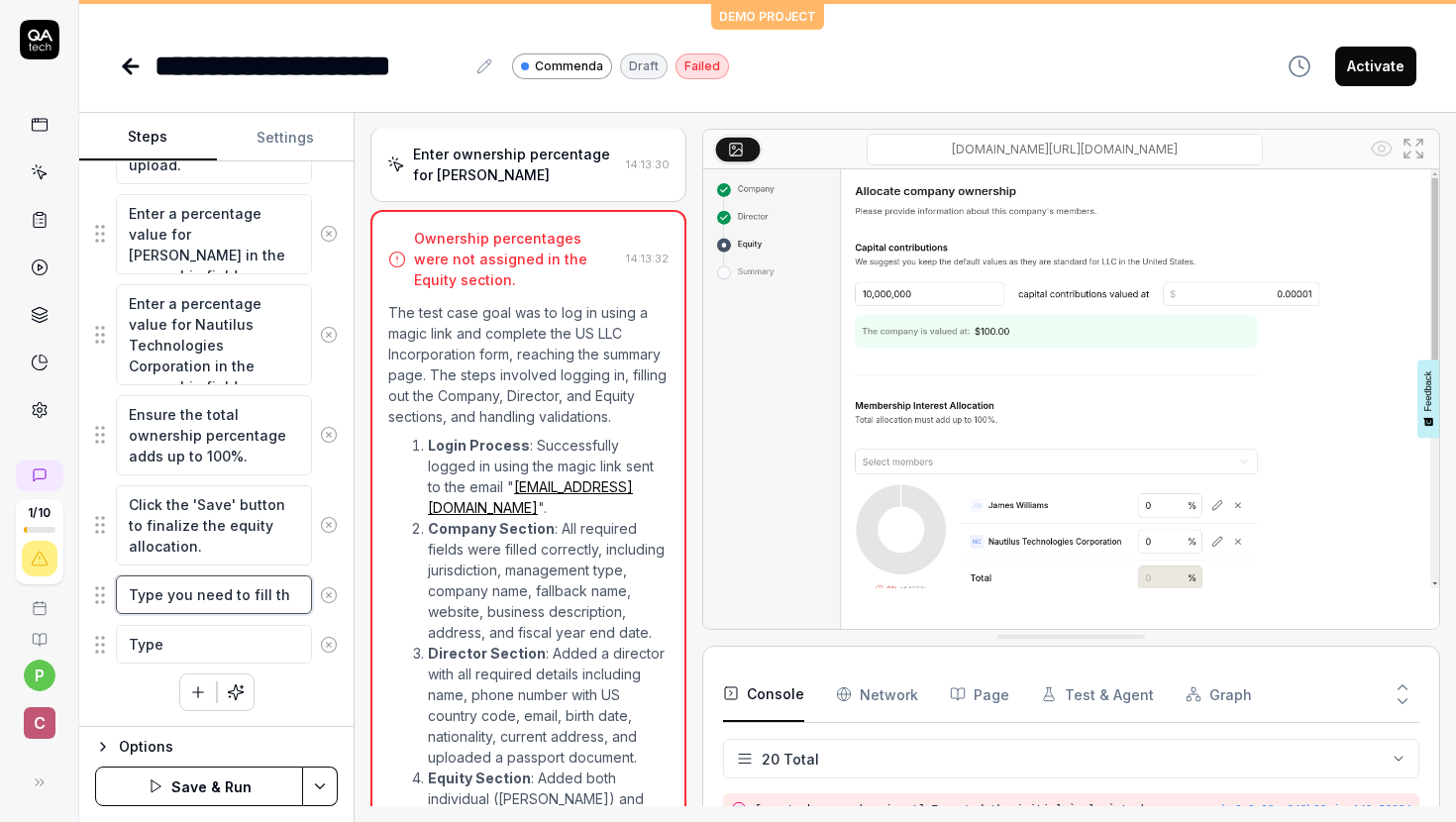 type on "*" 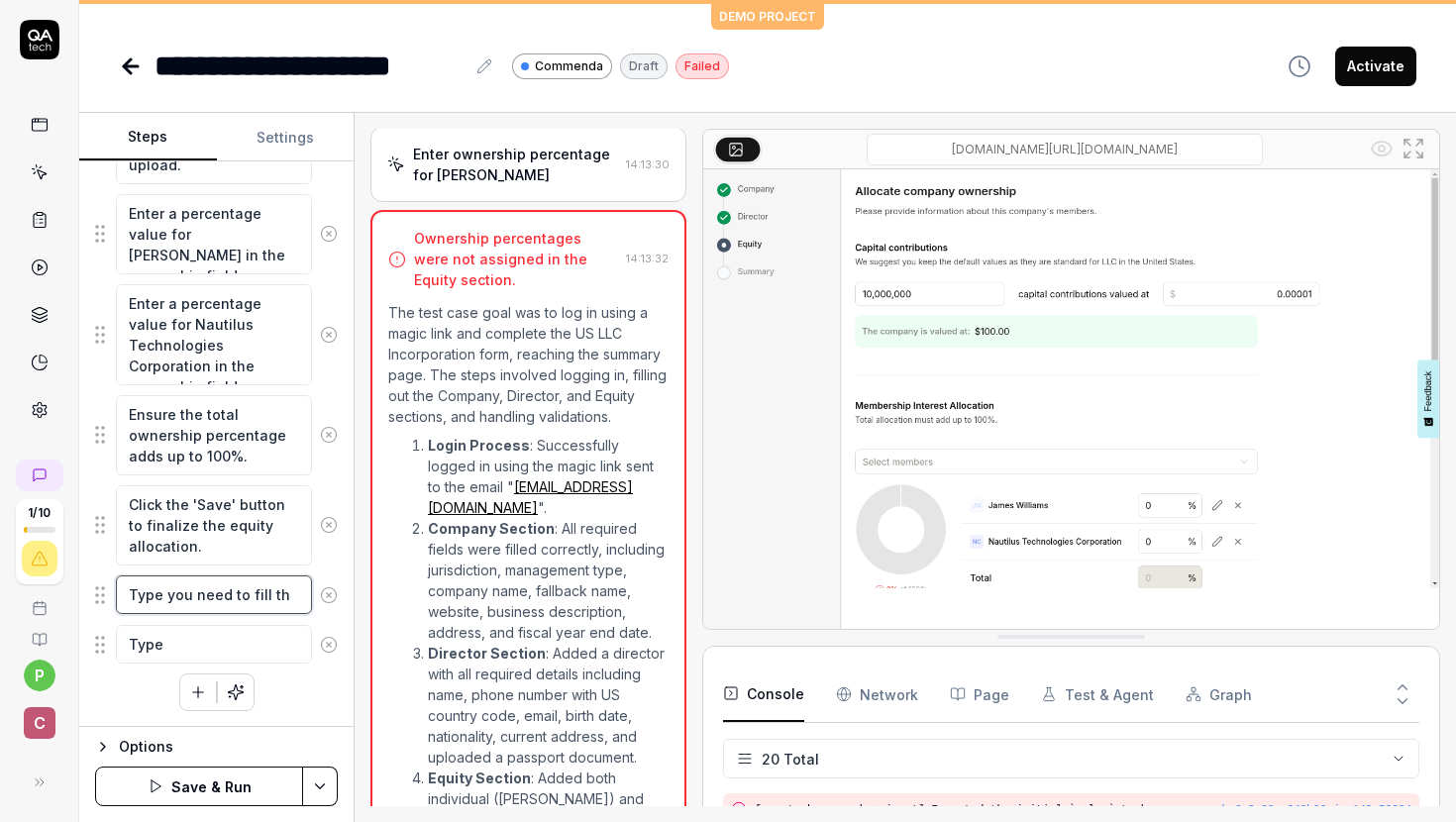type on "Type you need to fill the" 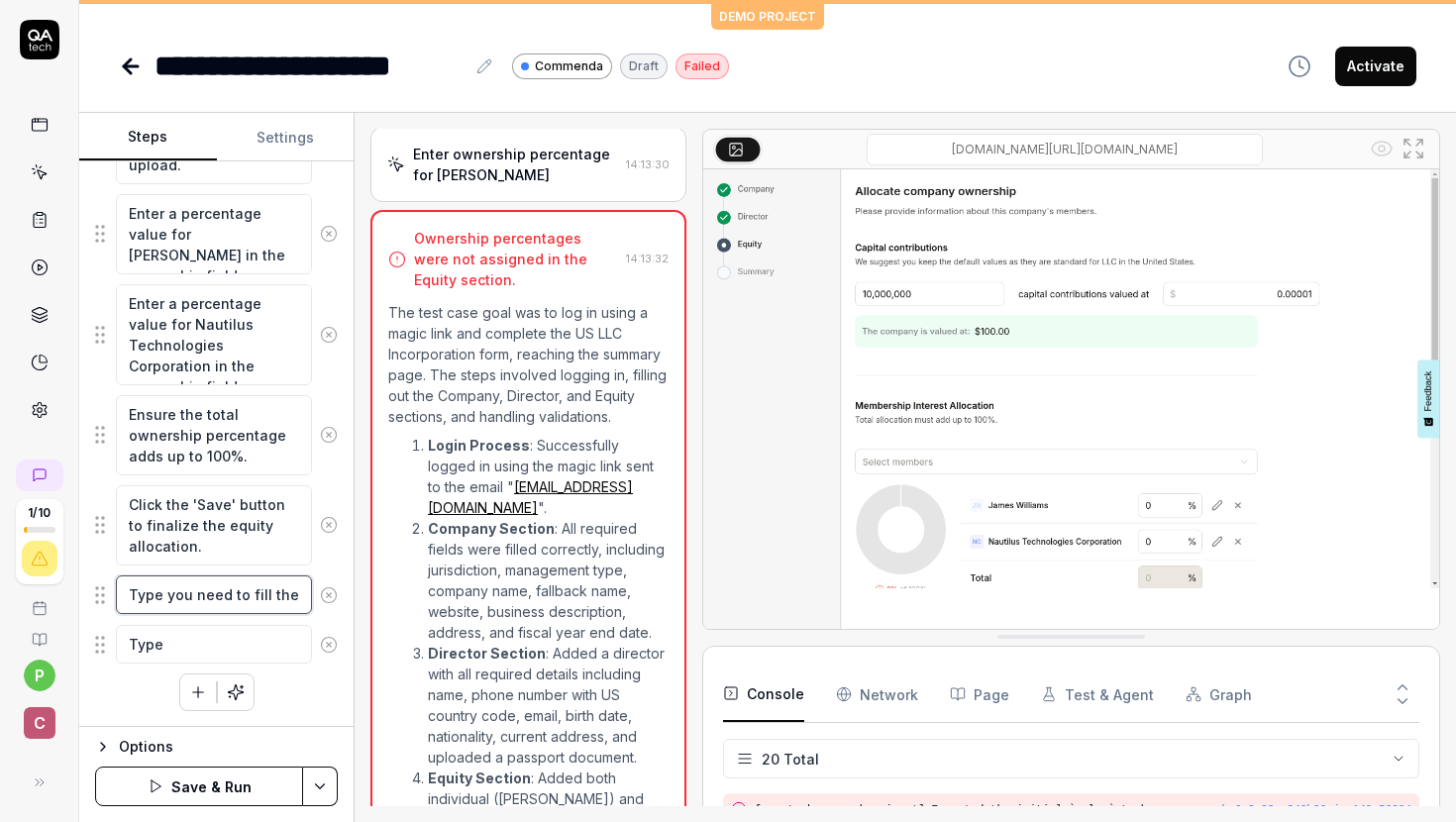 type on "*" 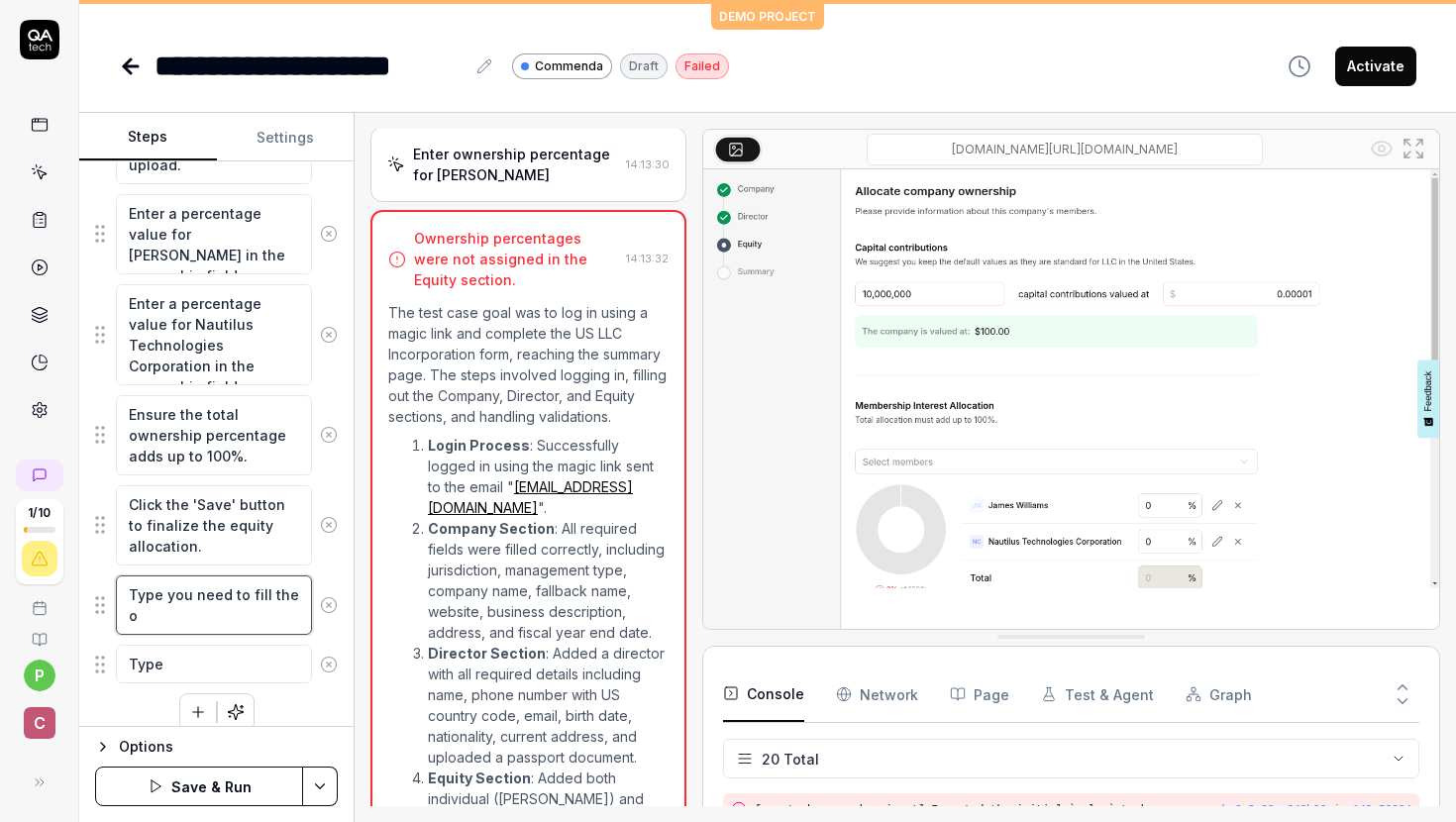 type on "*" 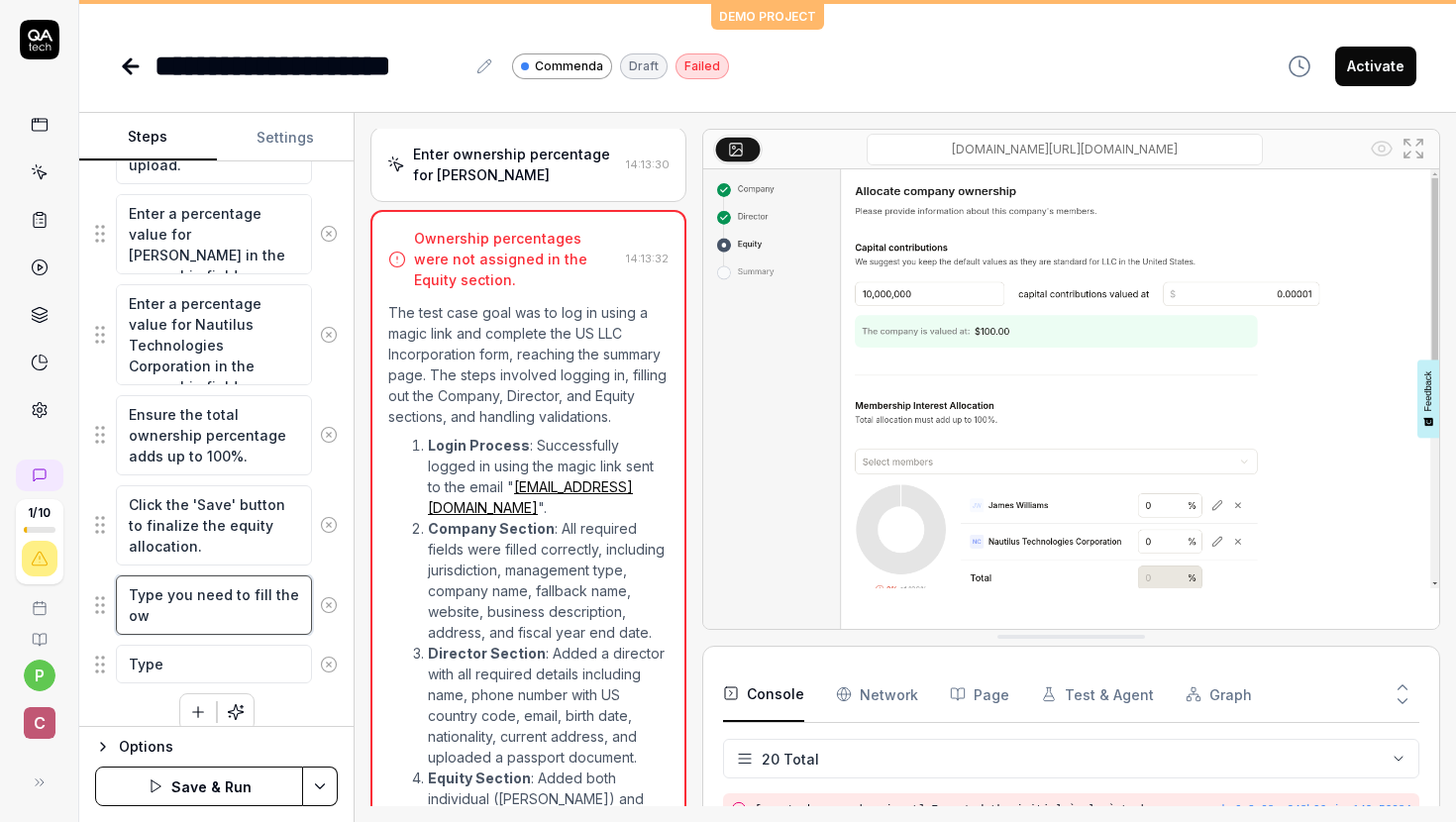 type on "*" 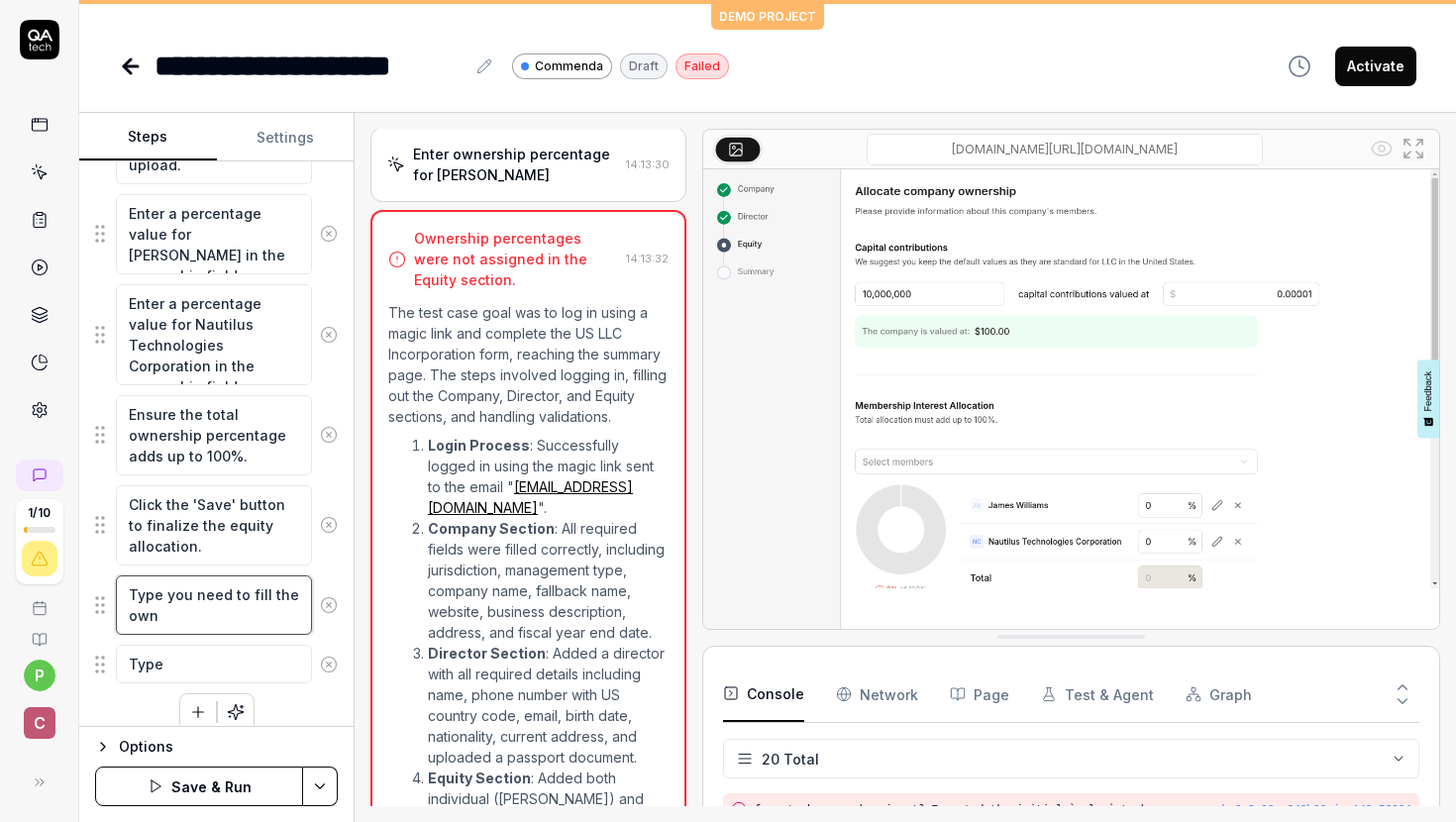 type on "*" 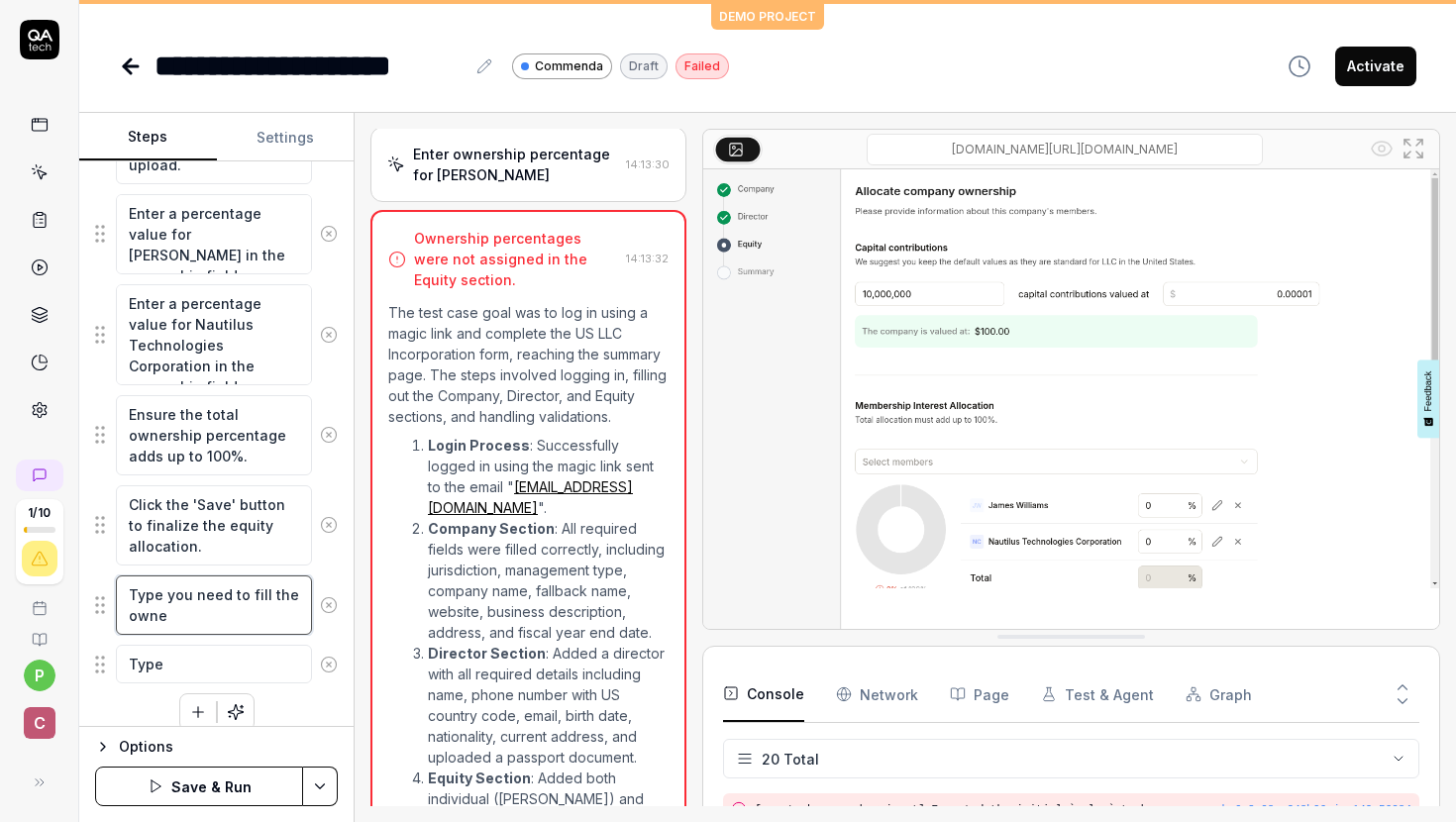 type on "*" 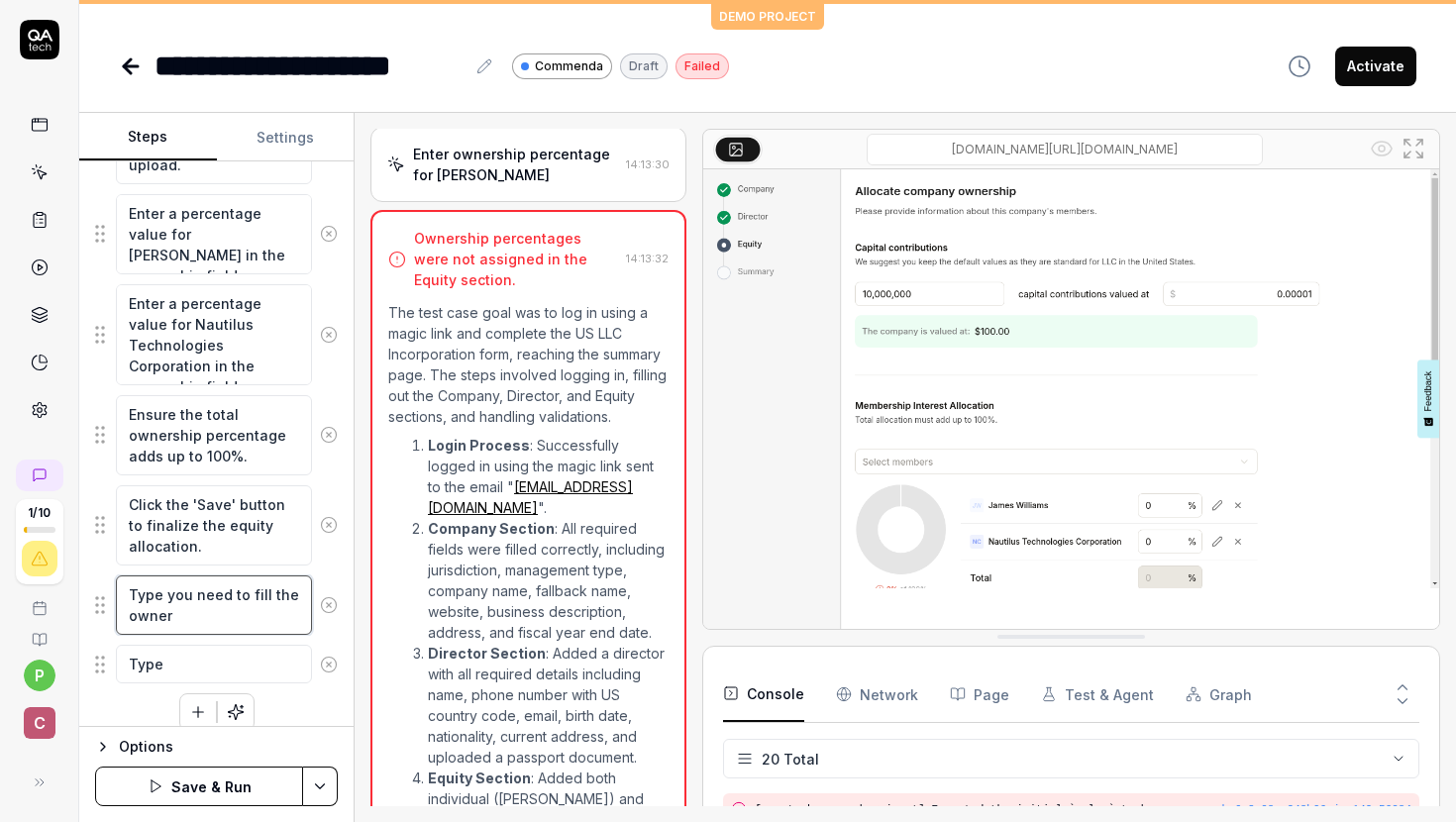 type on "*" 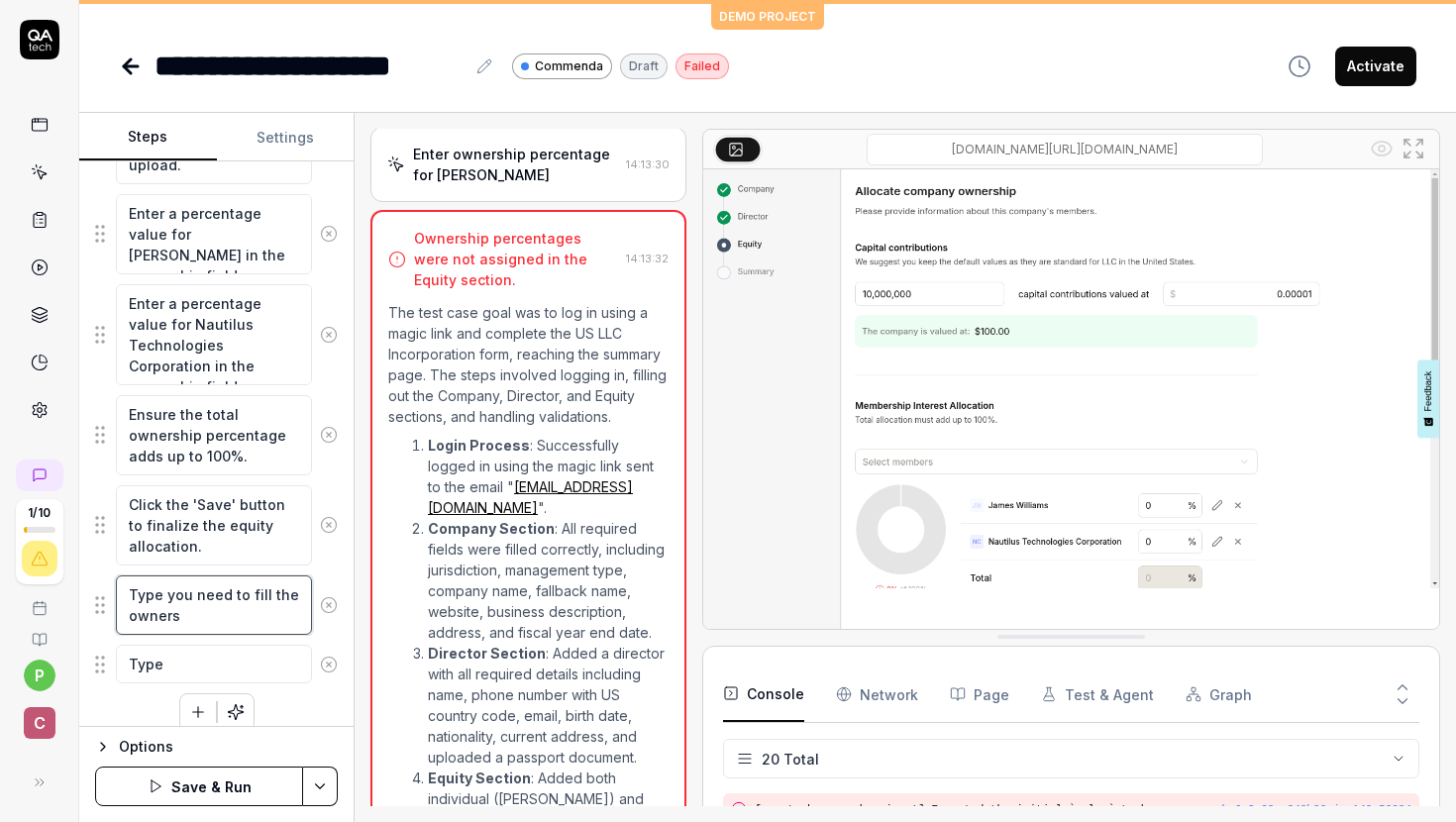 type on "*" 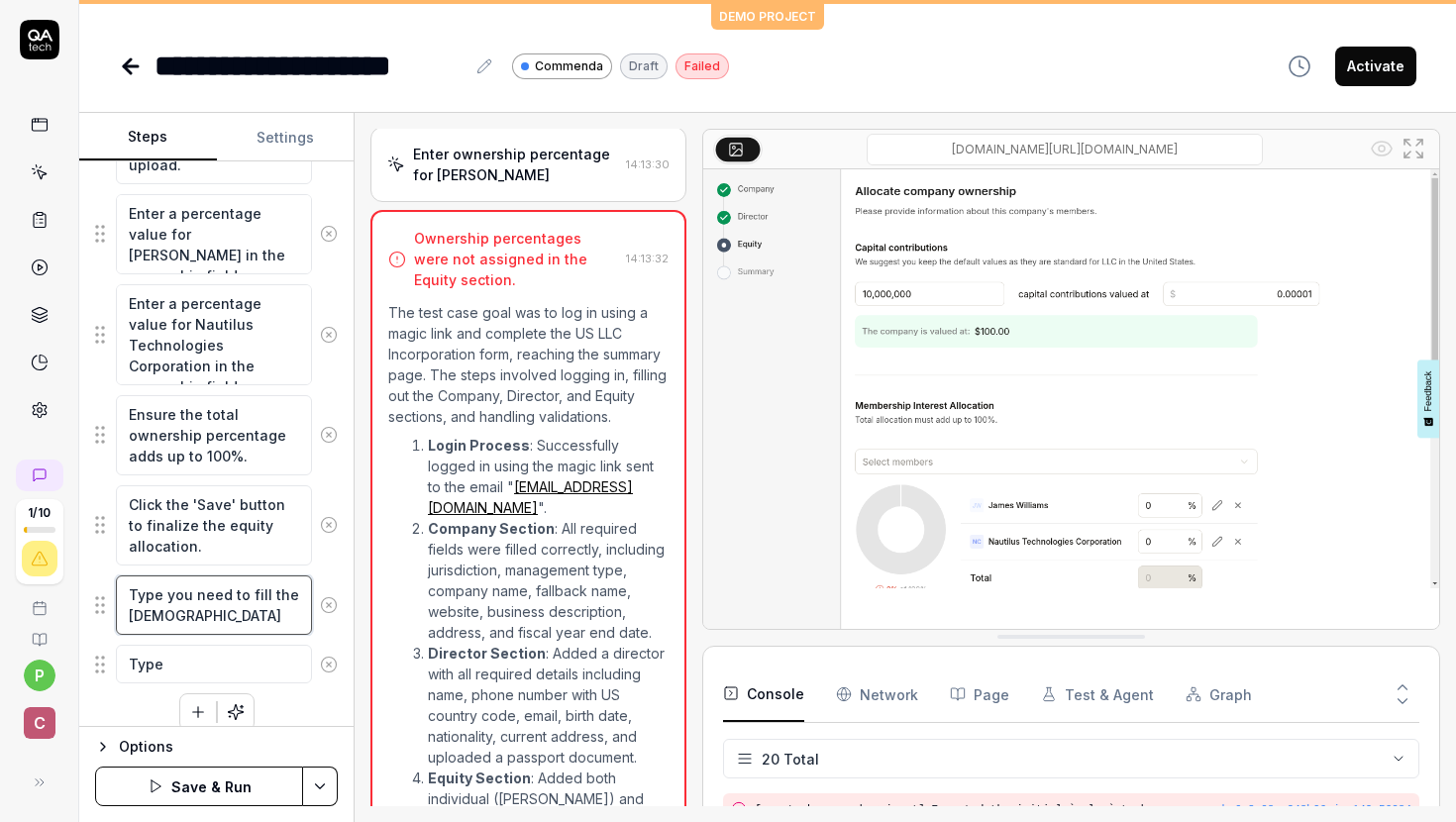 type on "*" 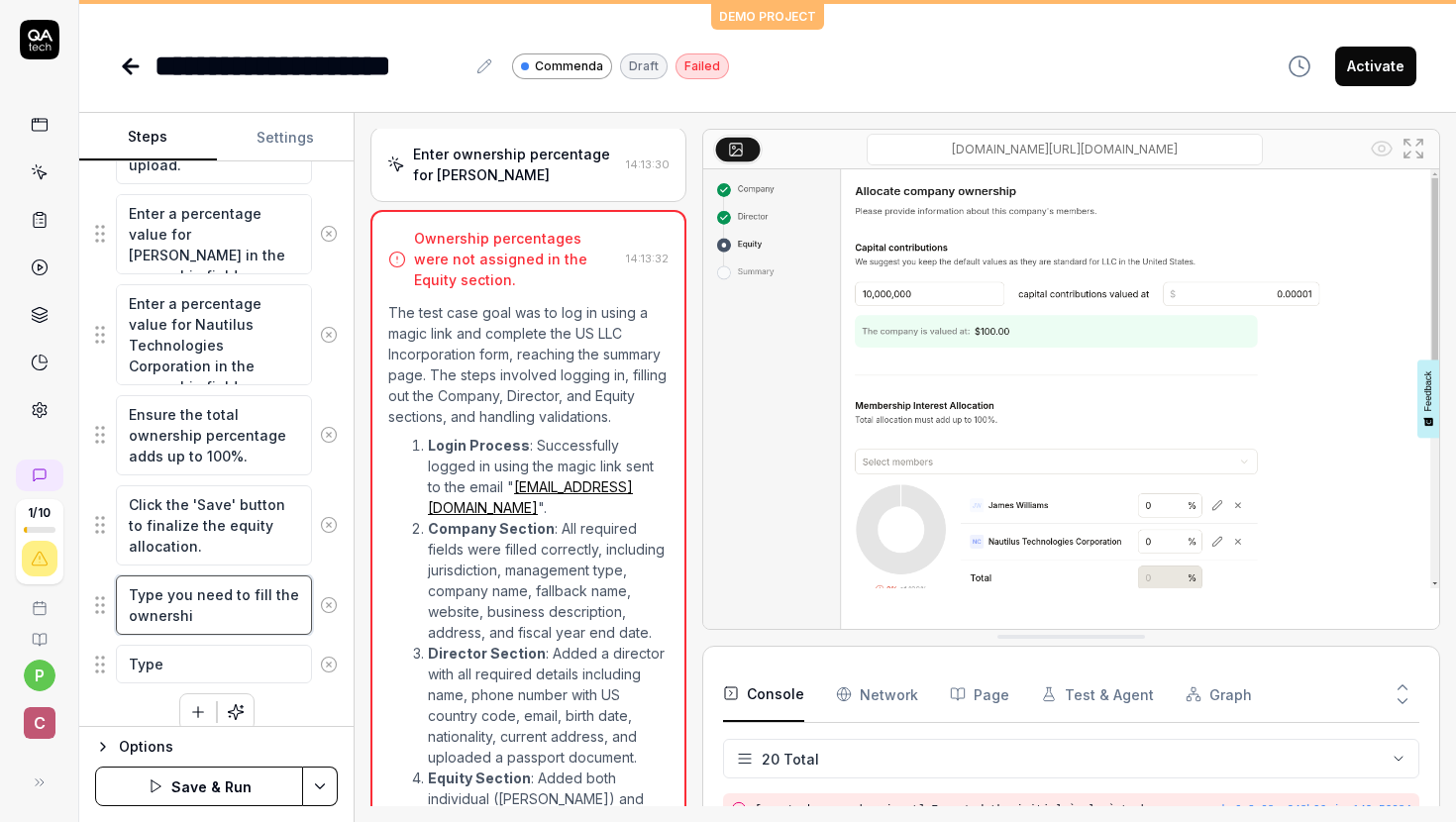 type on "*" 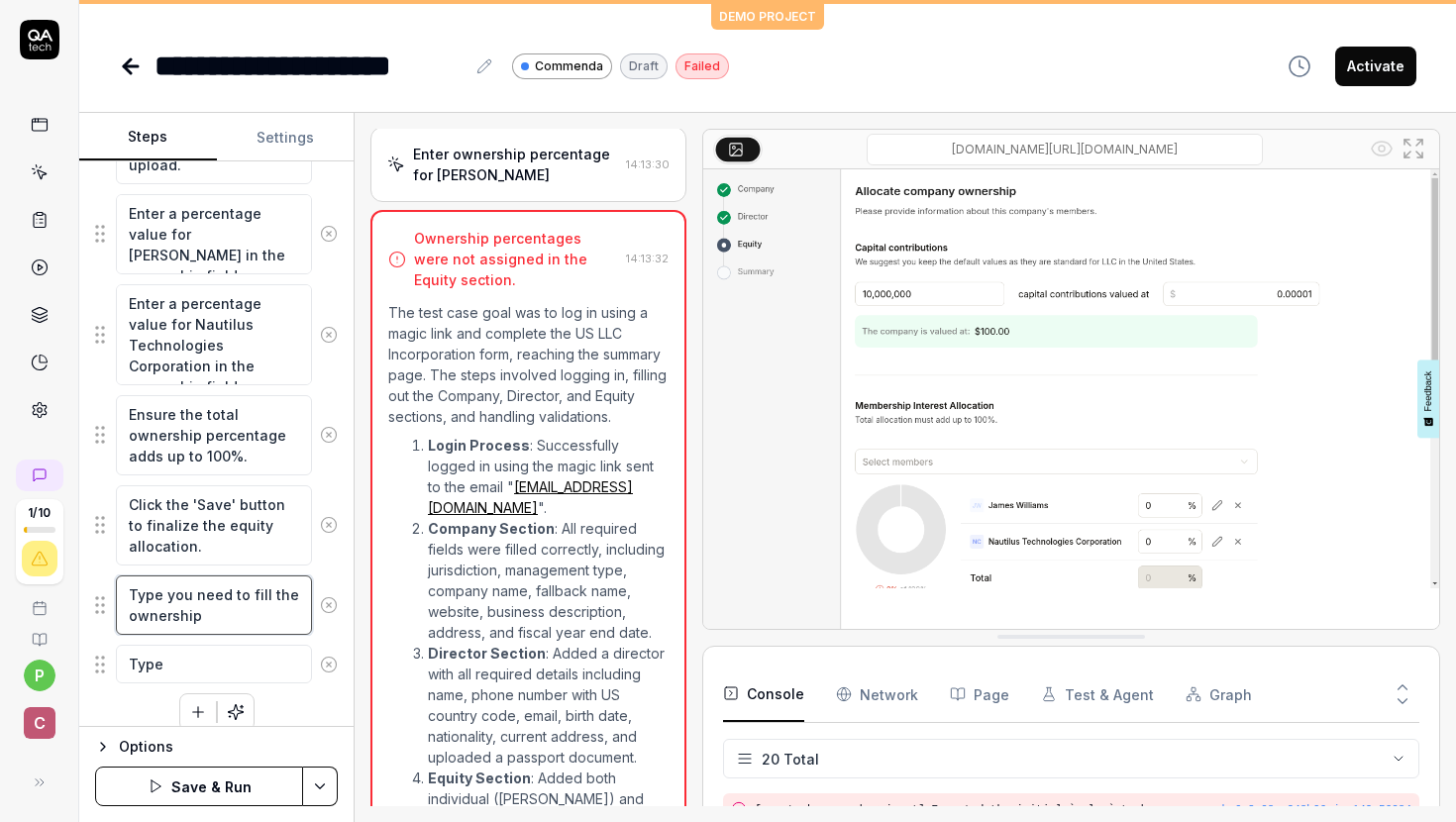 type on "*" 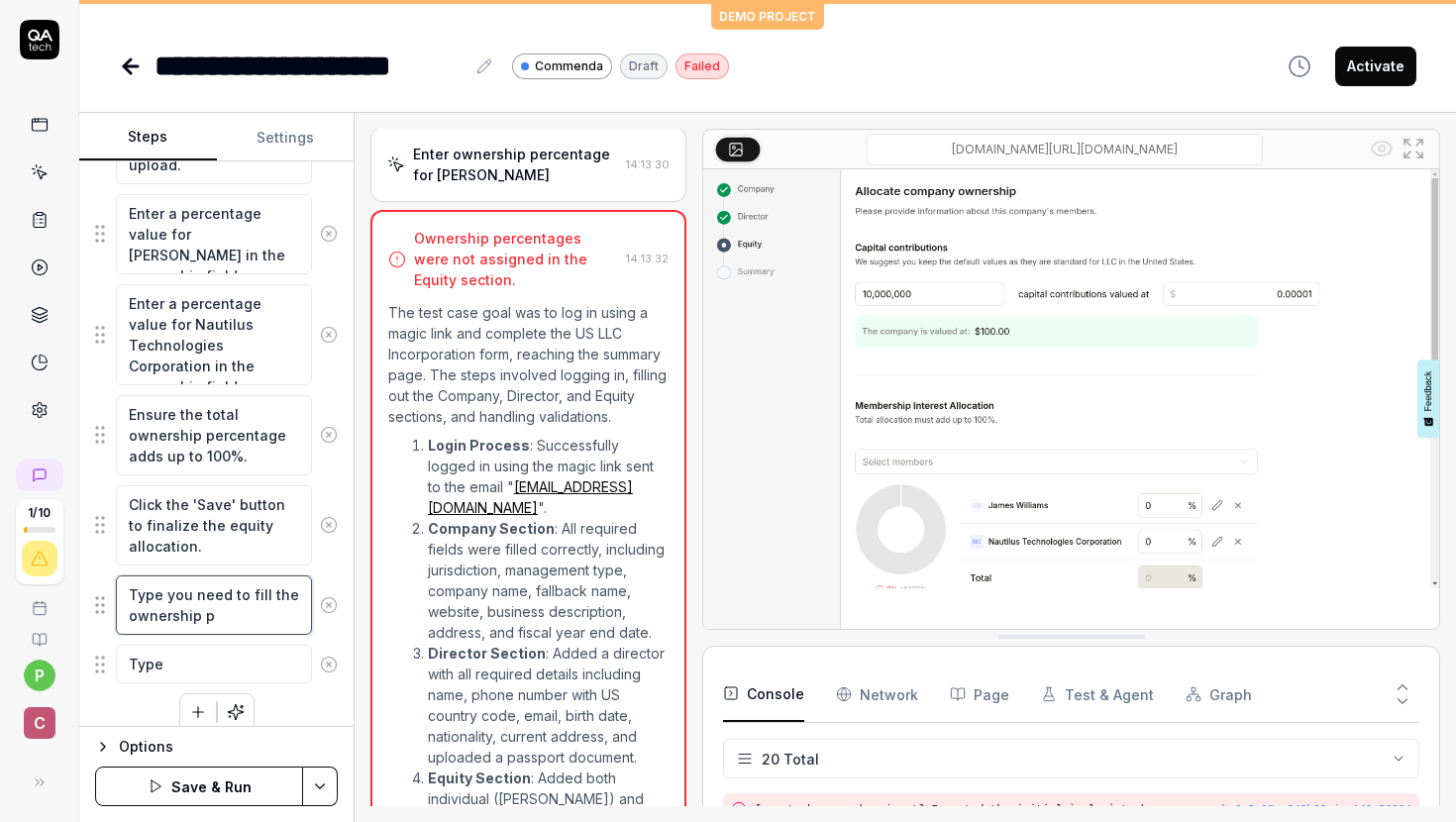 type on "*" 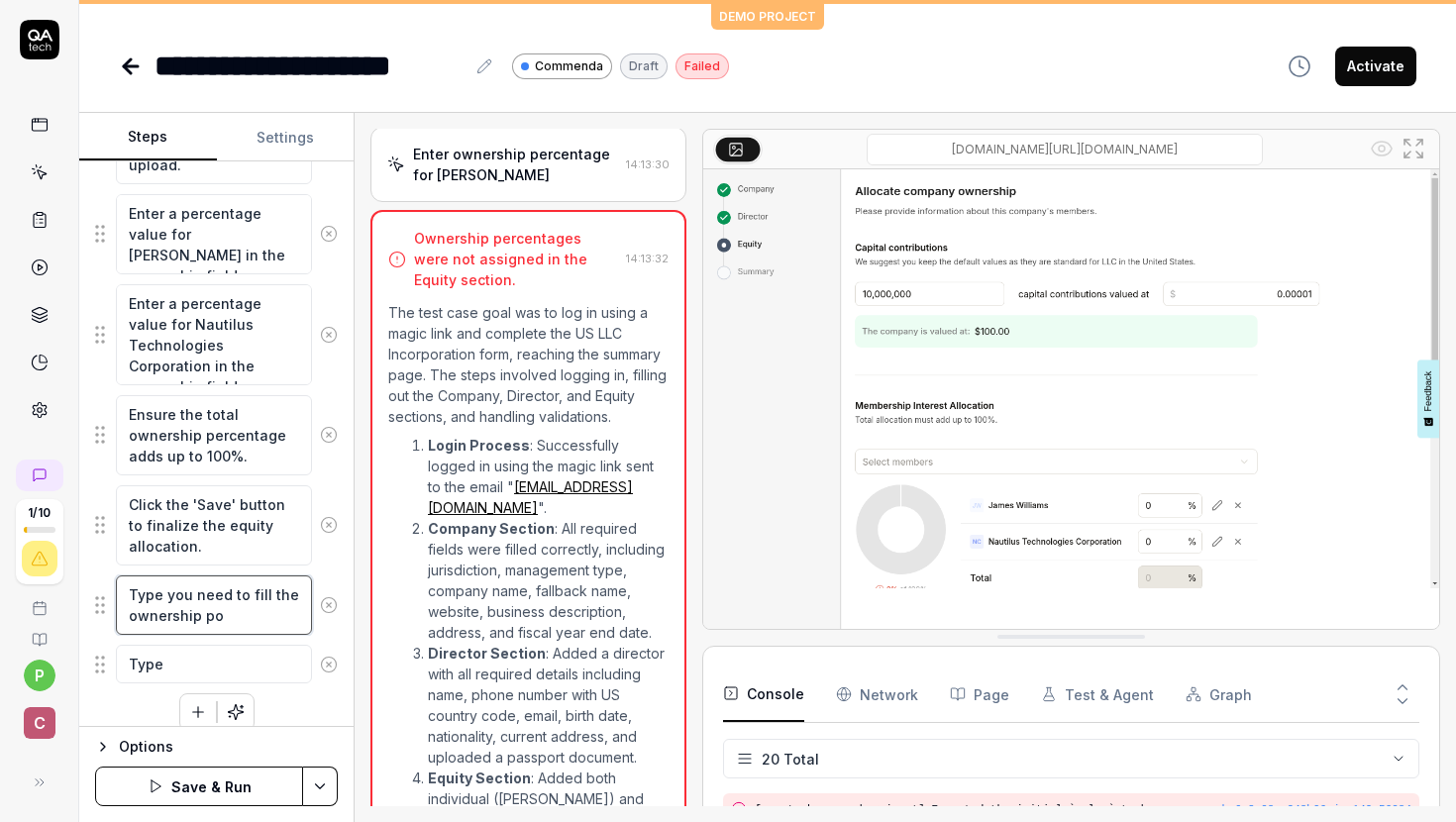 type on "*" 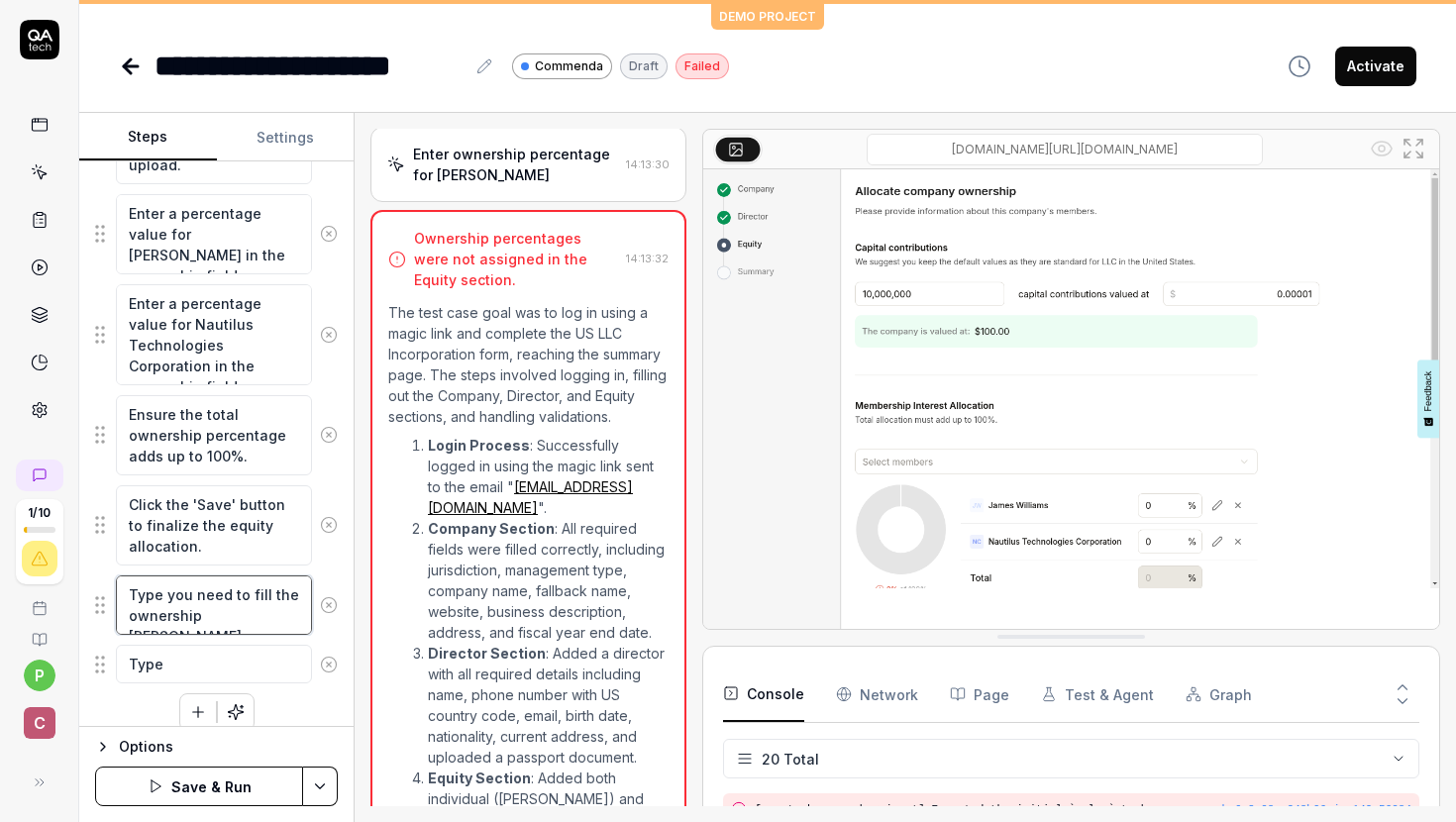 type on "*" 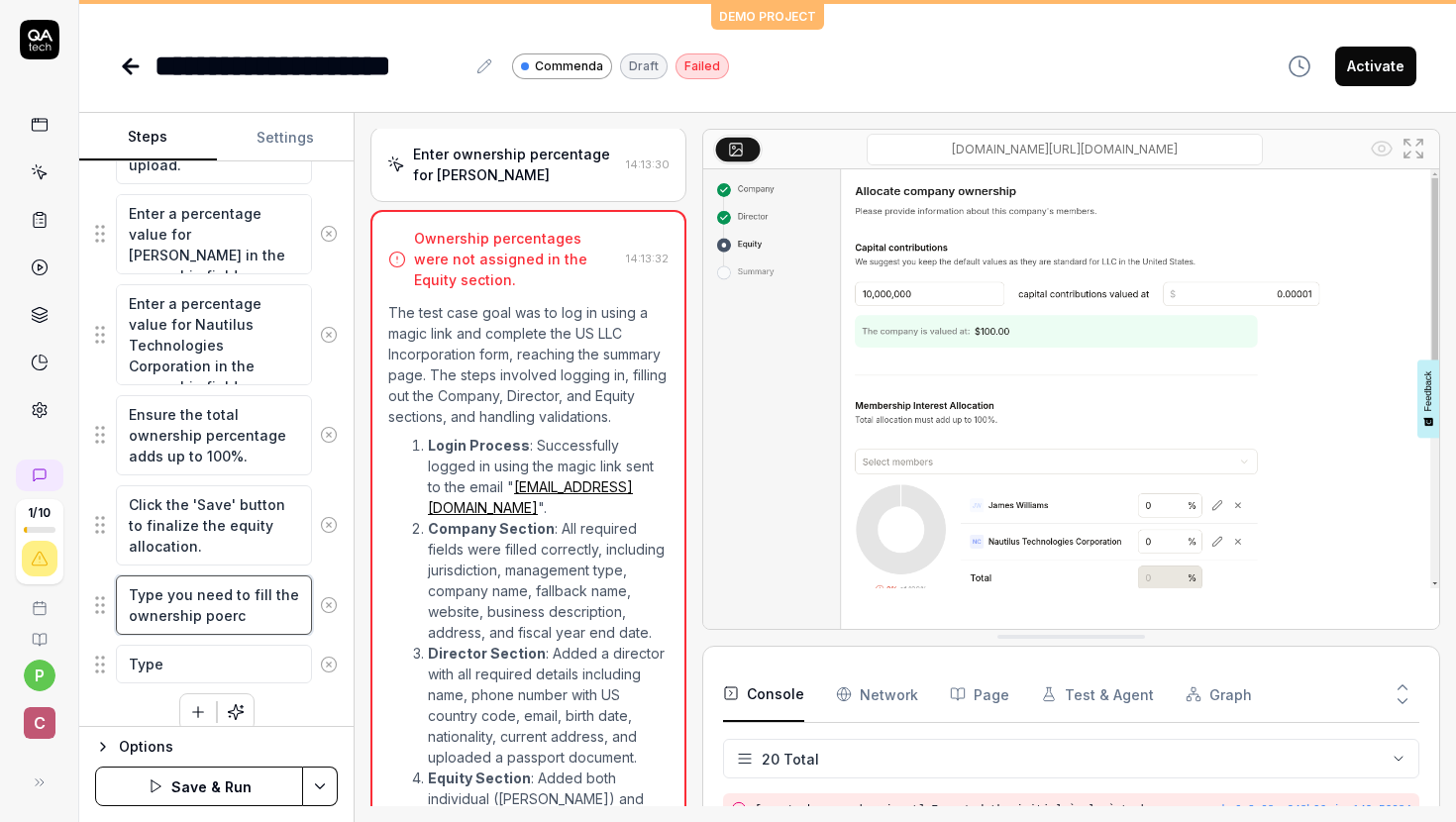 type on "*" 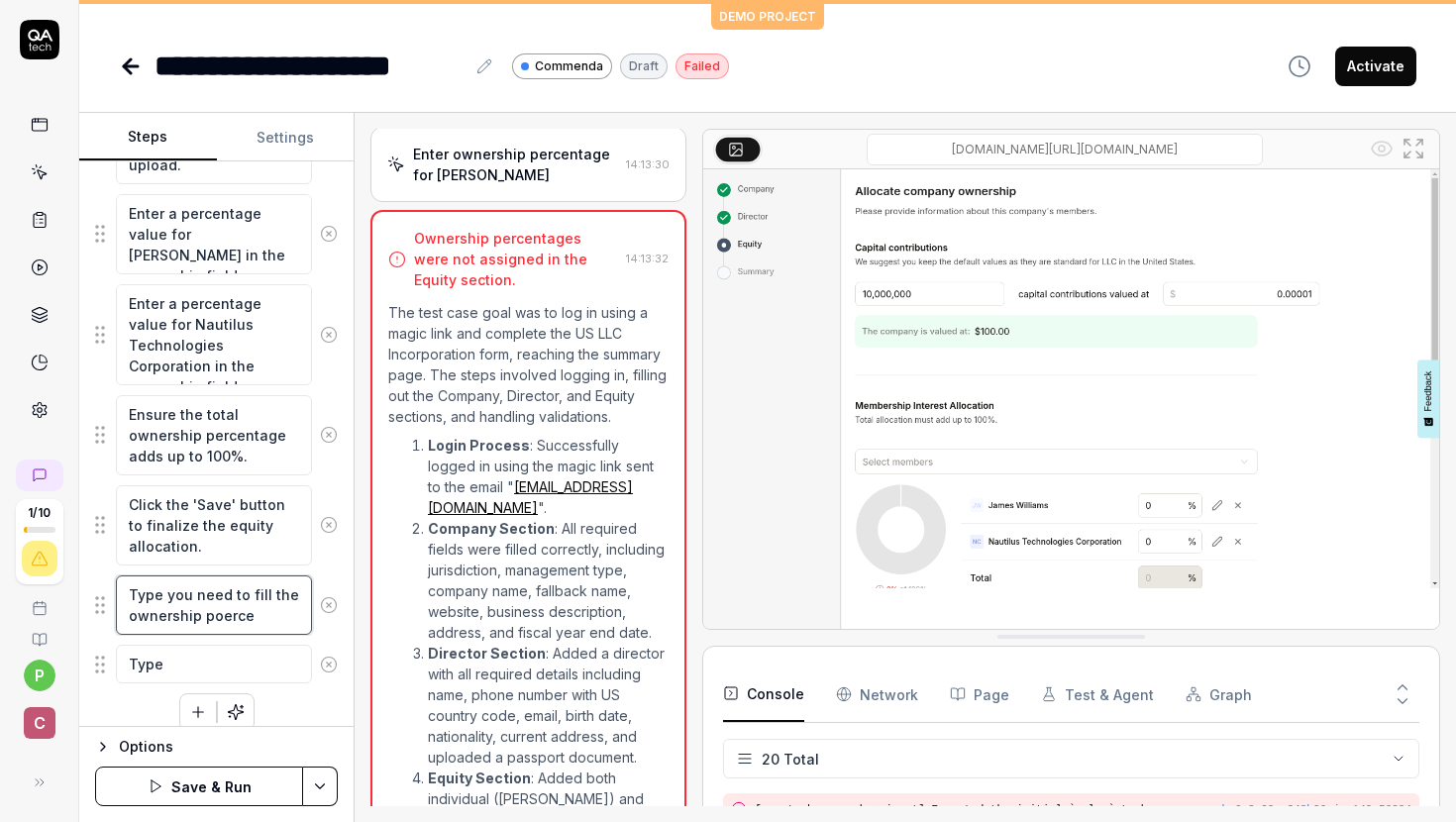 type on "*" 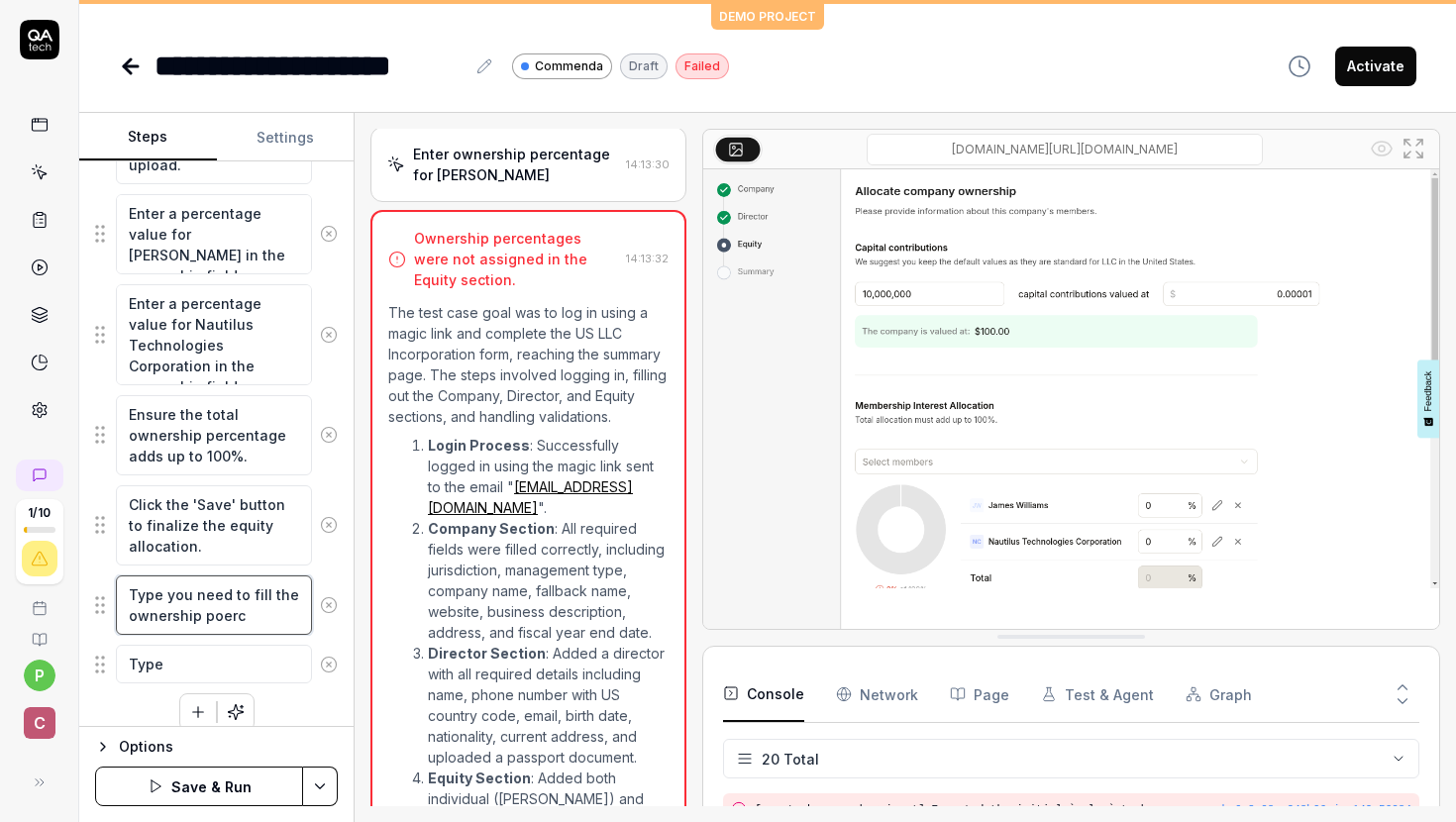 type on "*" 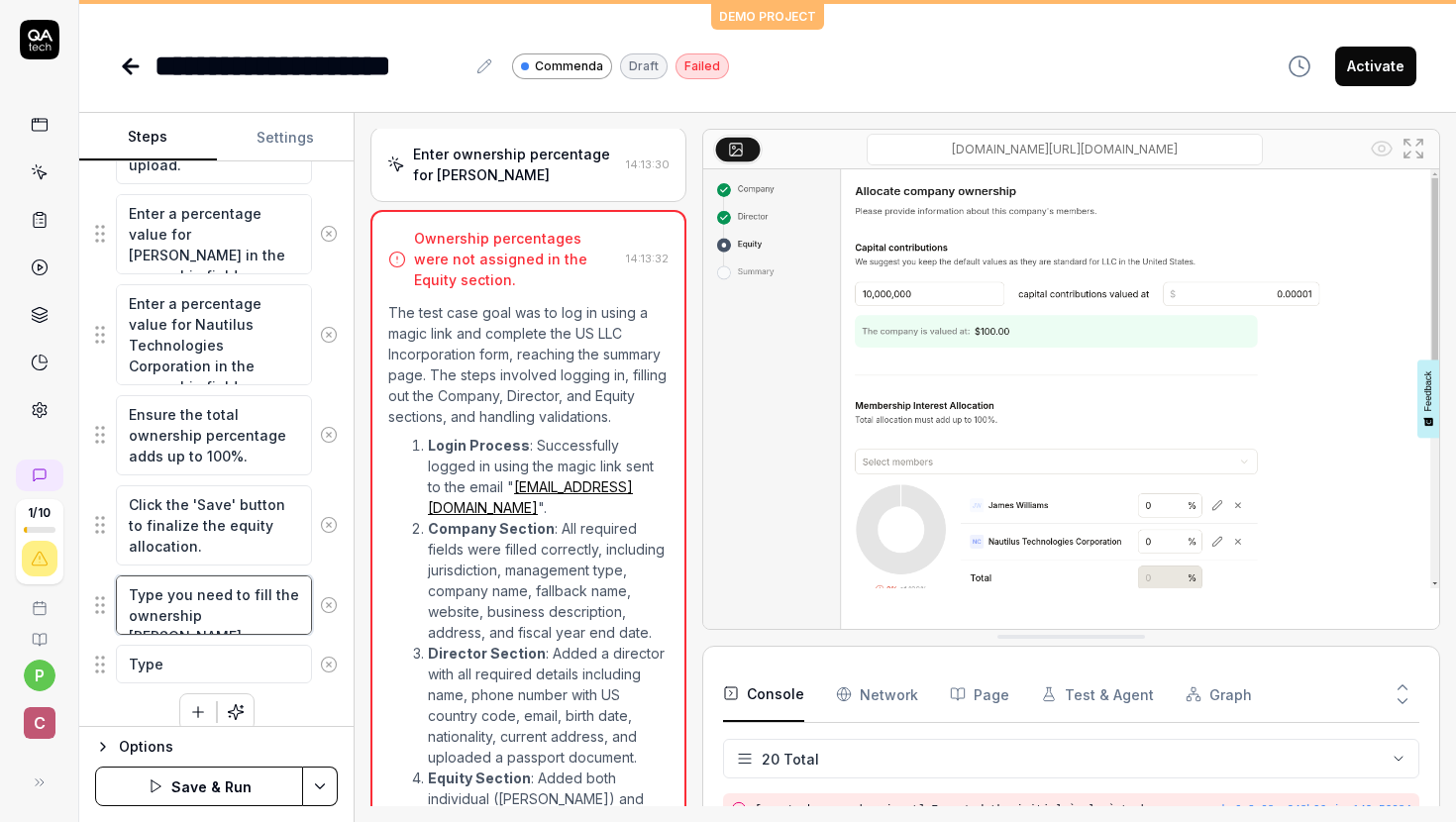 type on "*" 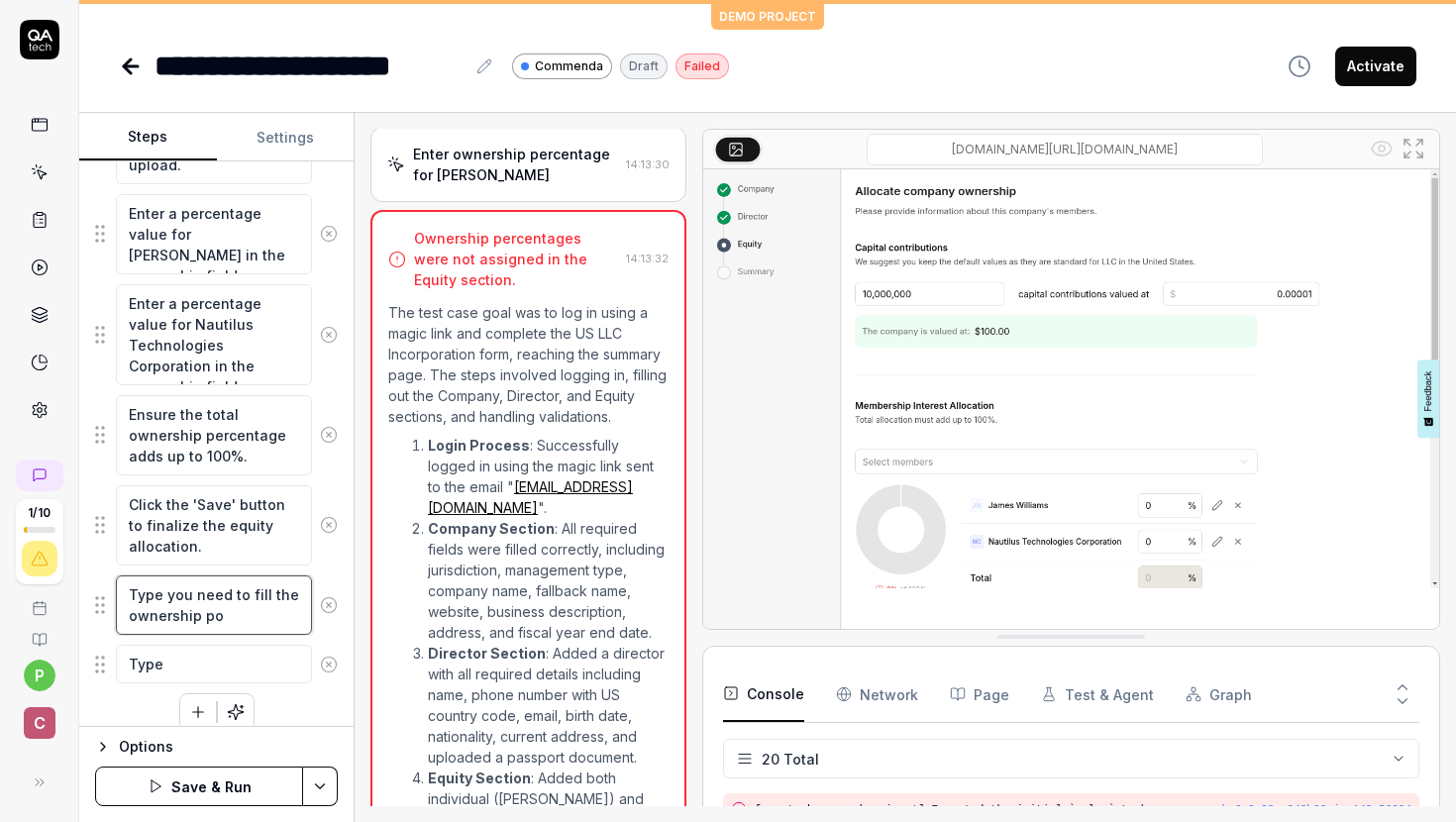 type on "*" 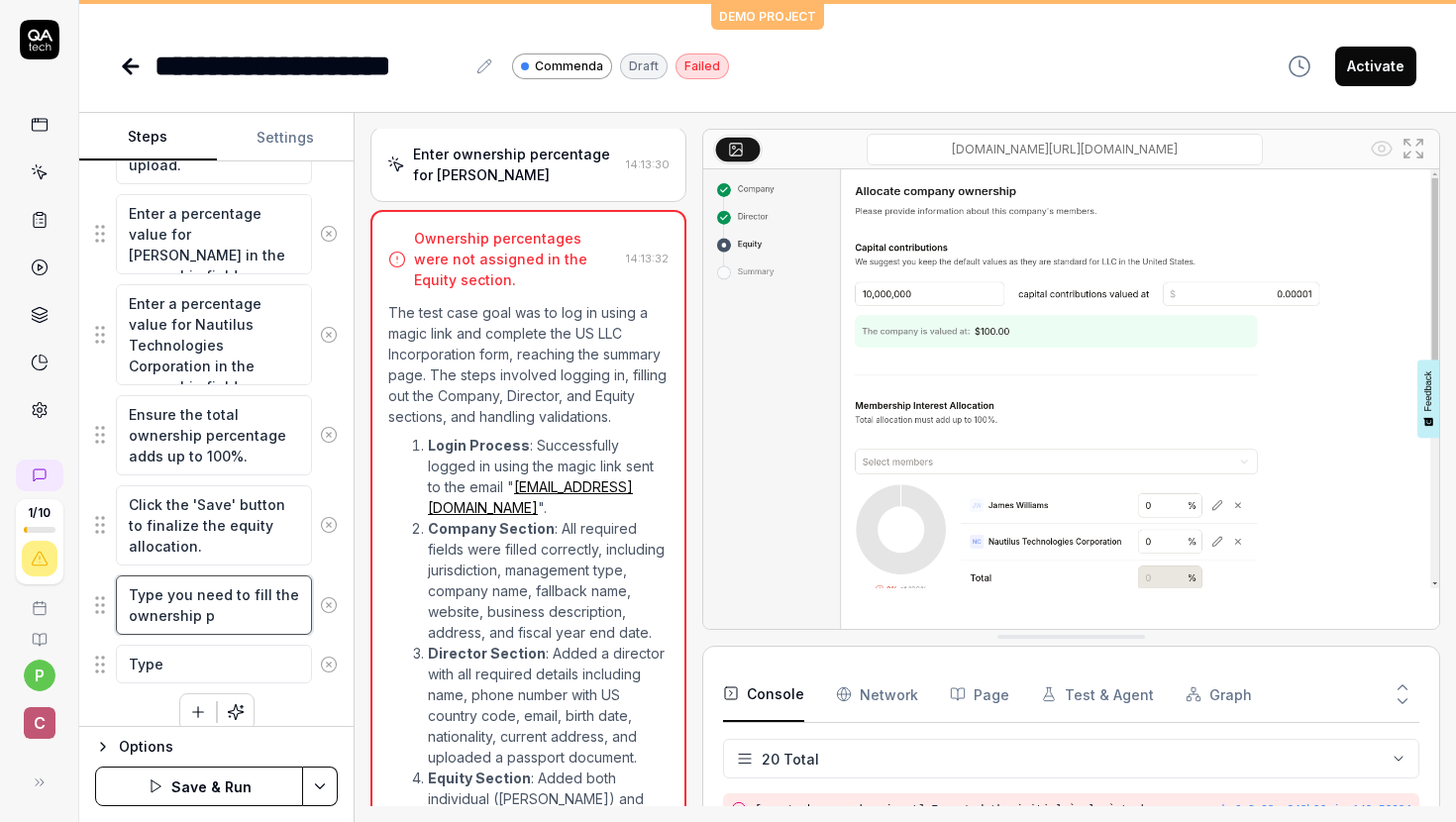 type on "*" 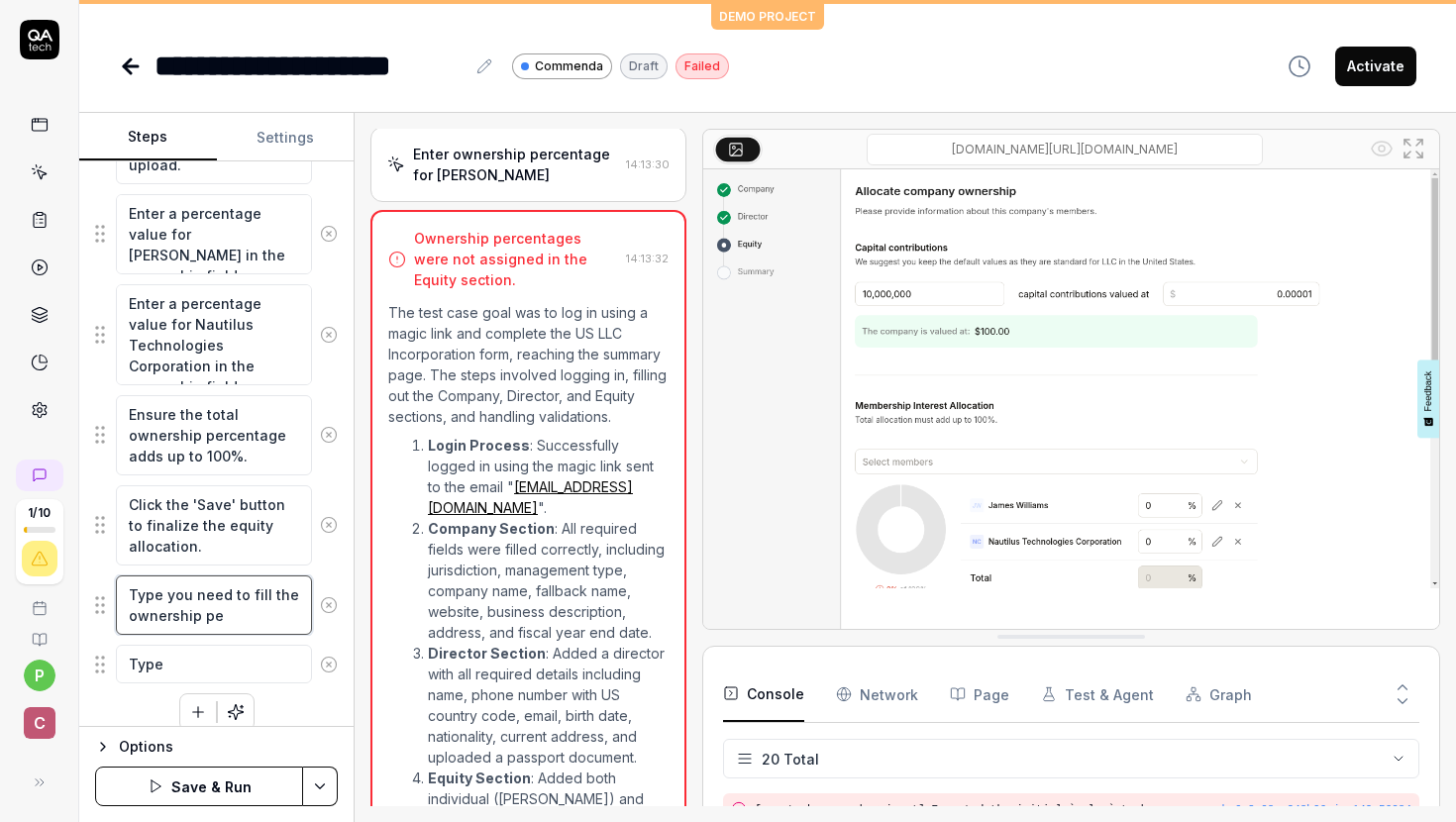 type on "*" 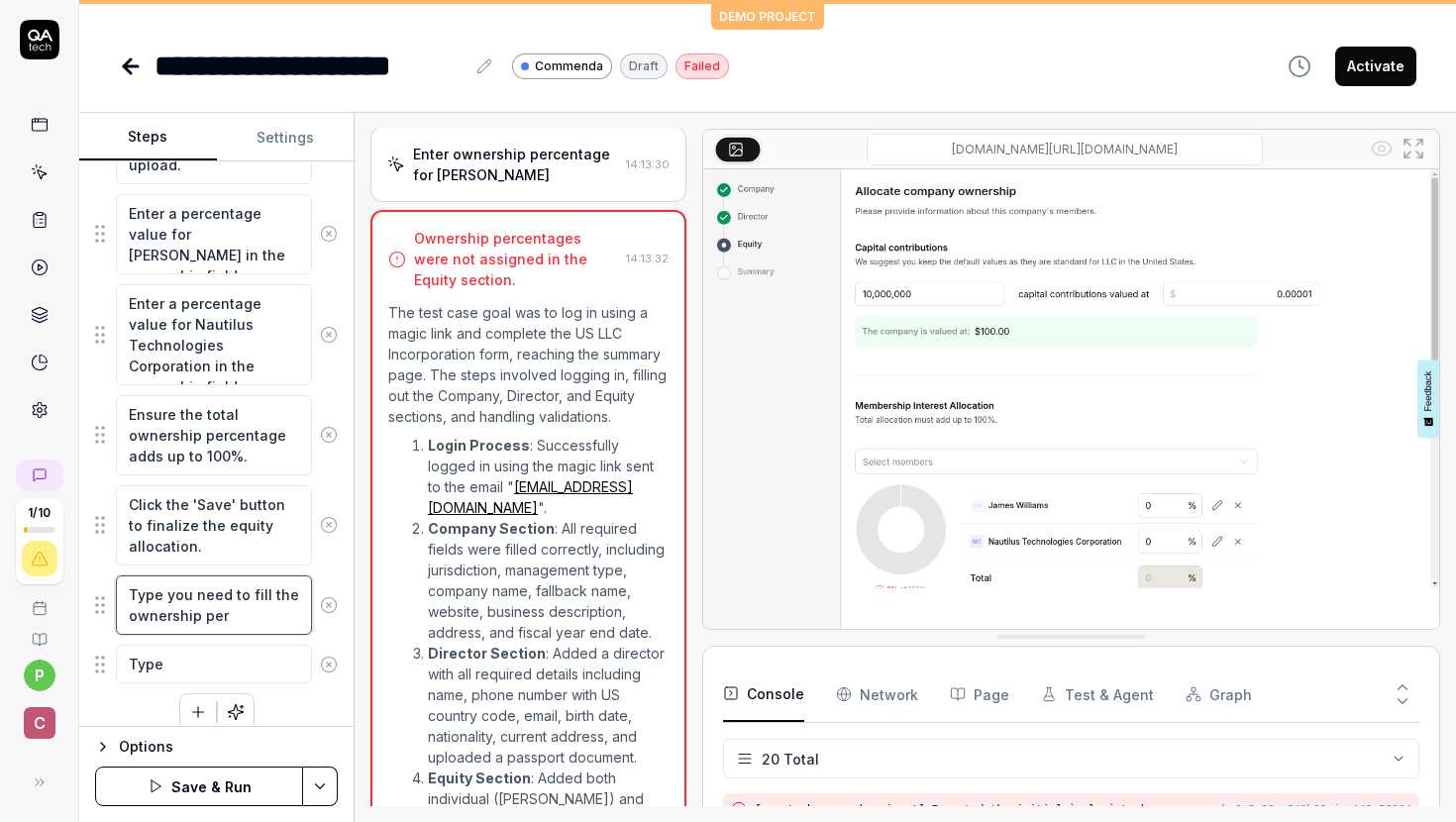 type on "*" 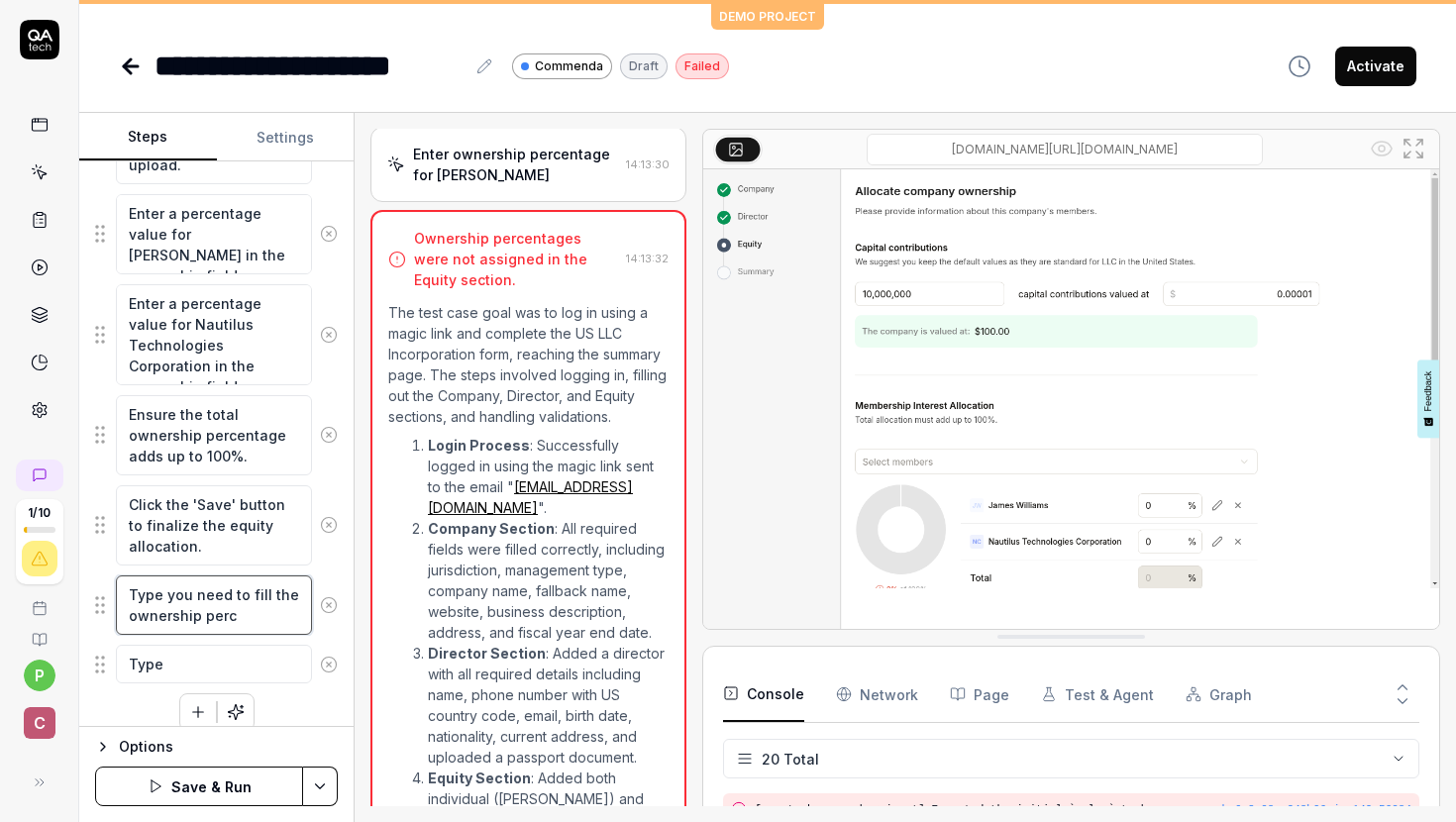type on "*" 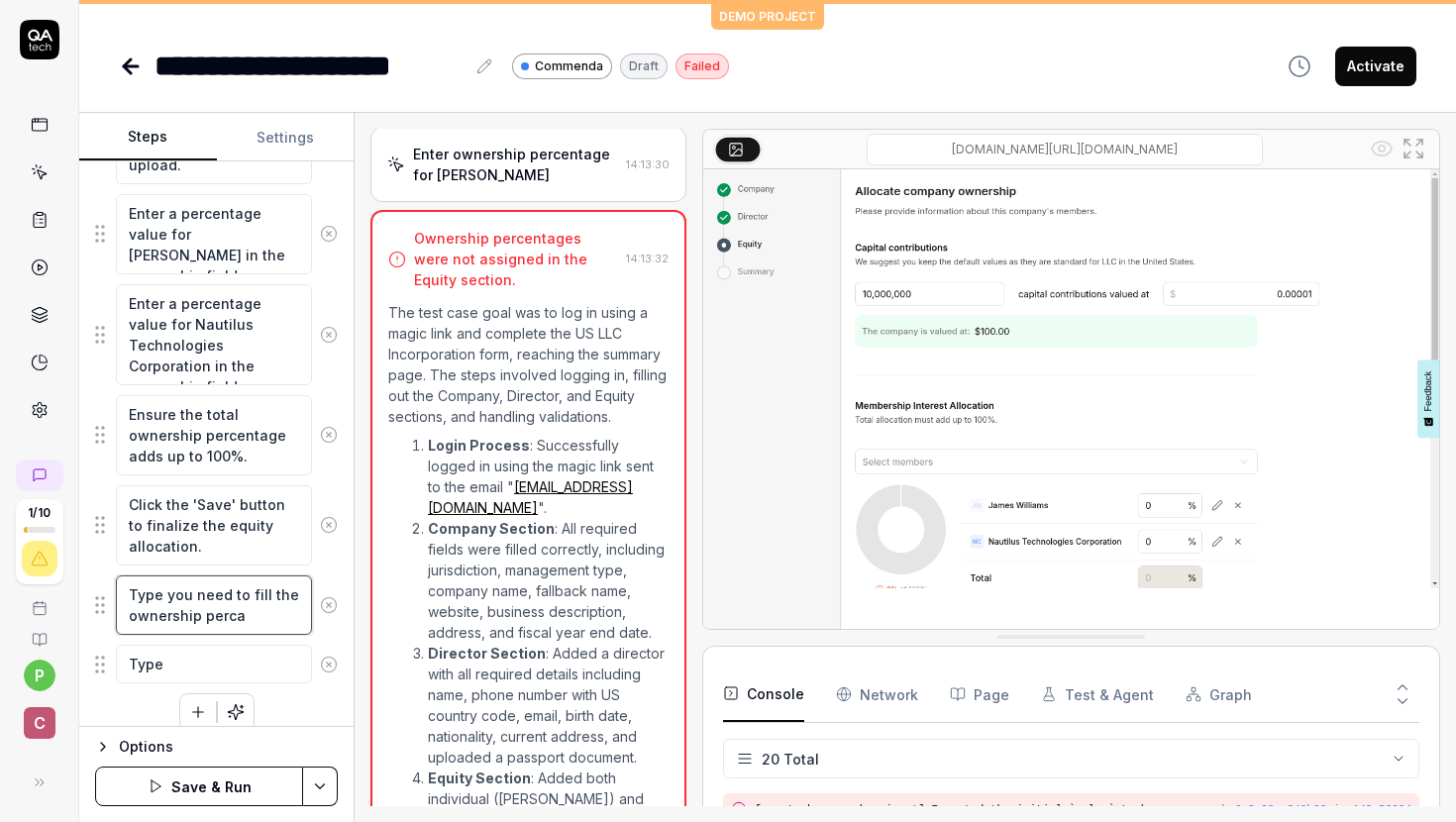 type on "Type you need to fill the ownership percan" 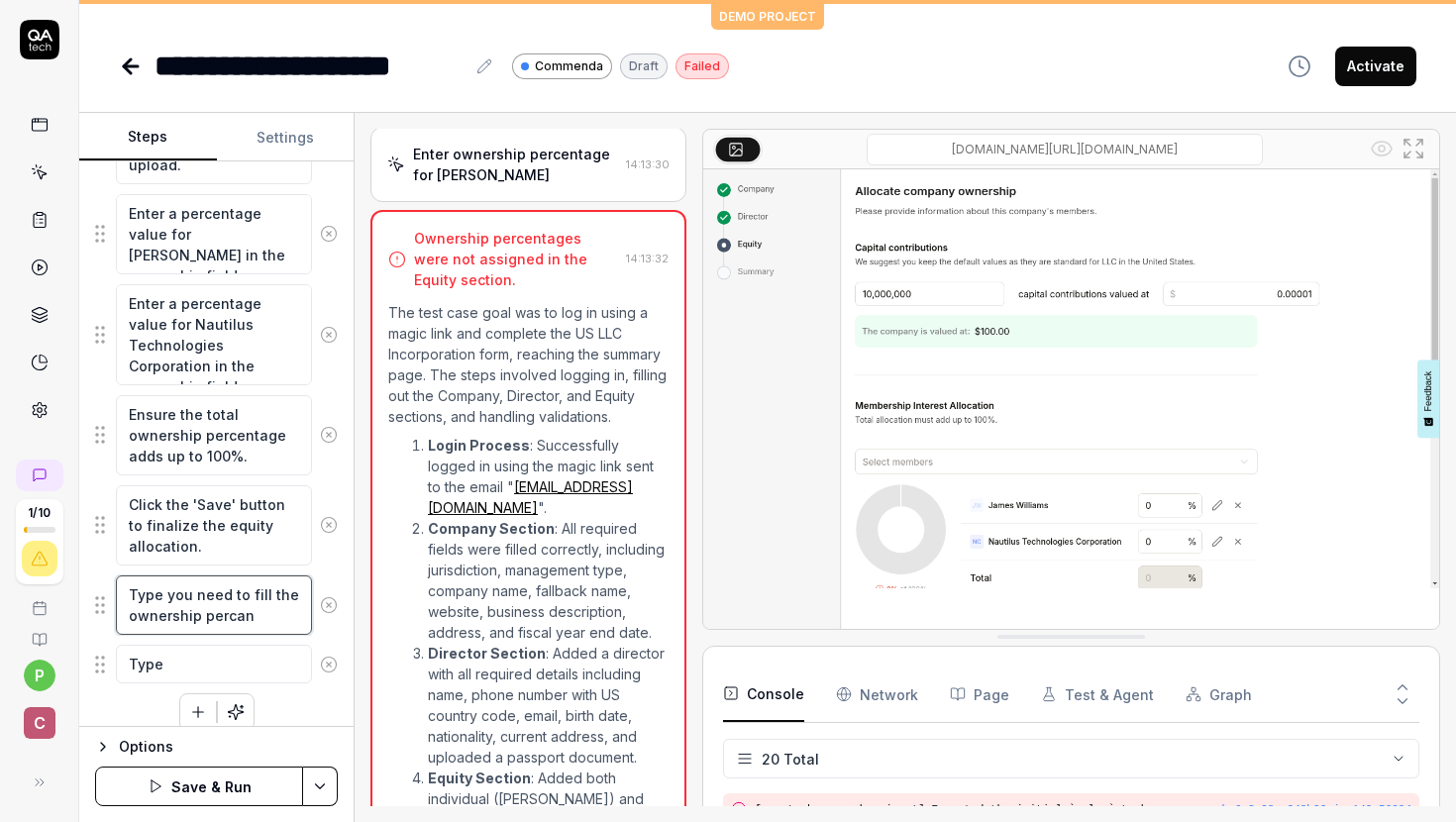 type on "*" 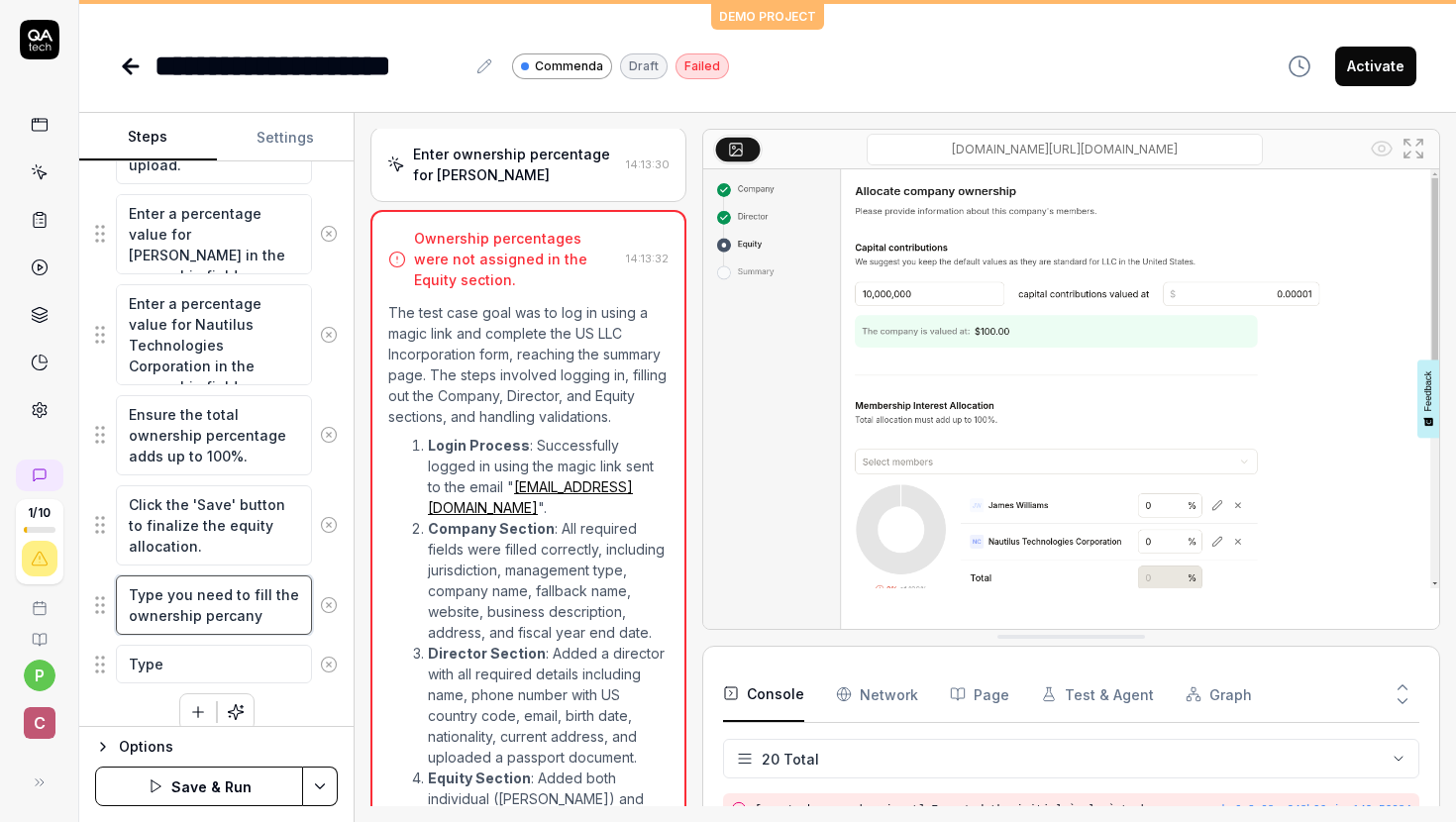 type on "*" 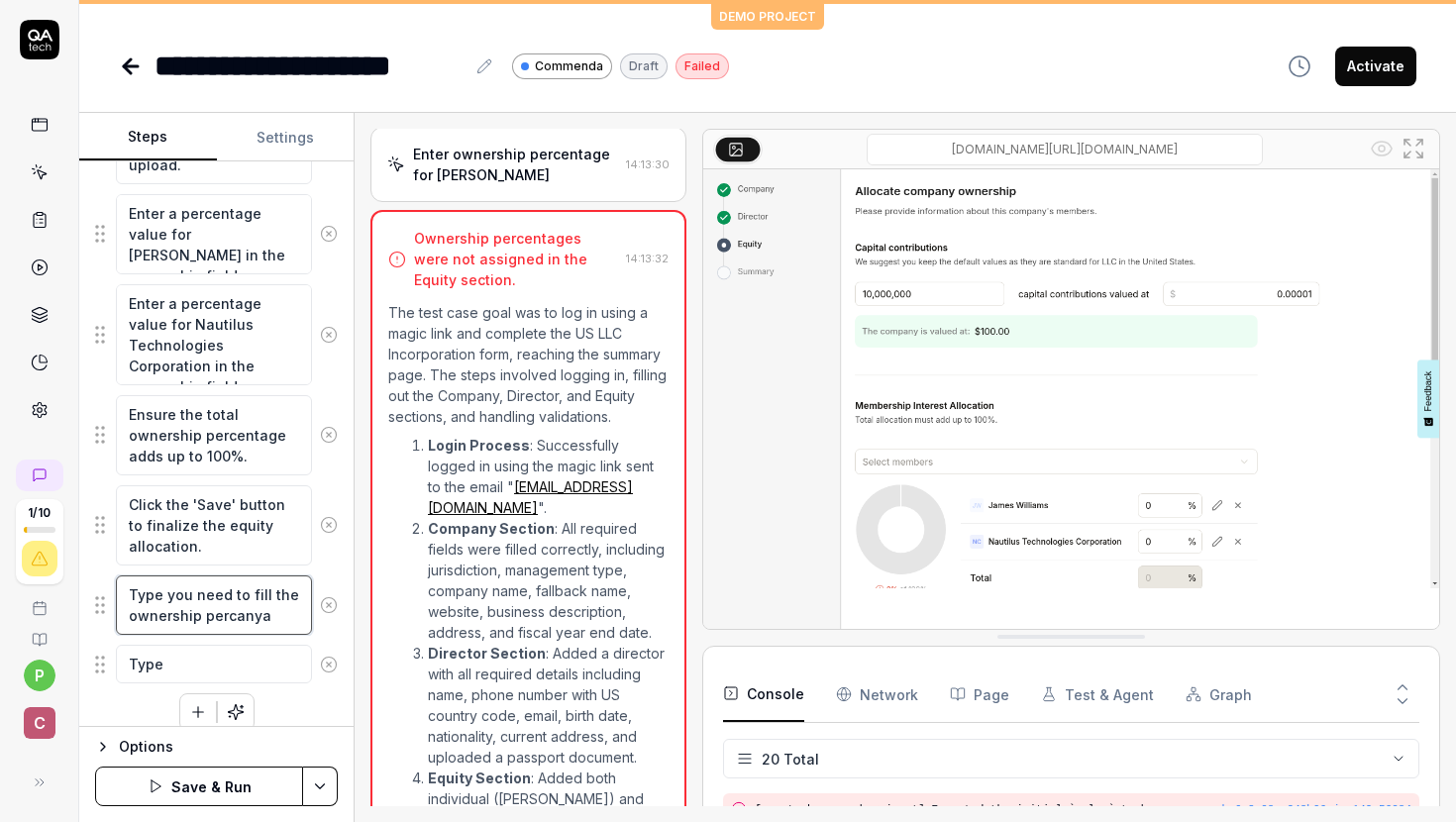 type on "*" 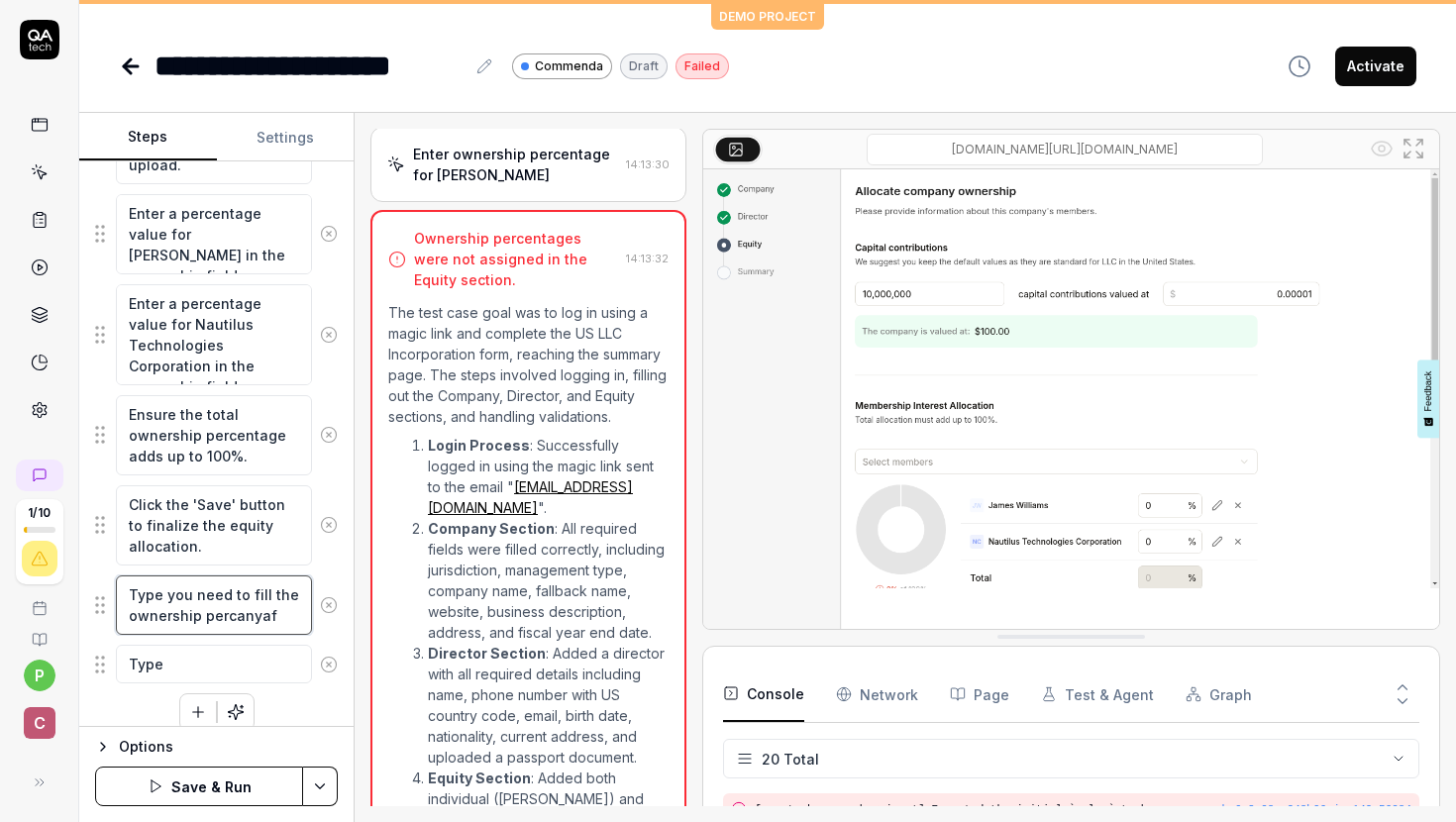 type on "*" 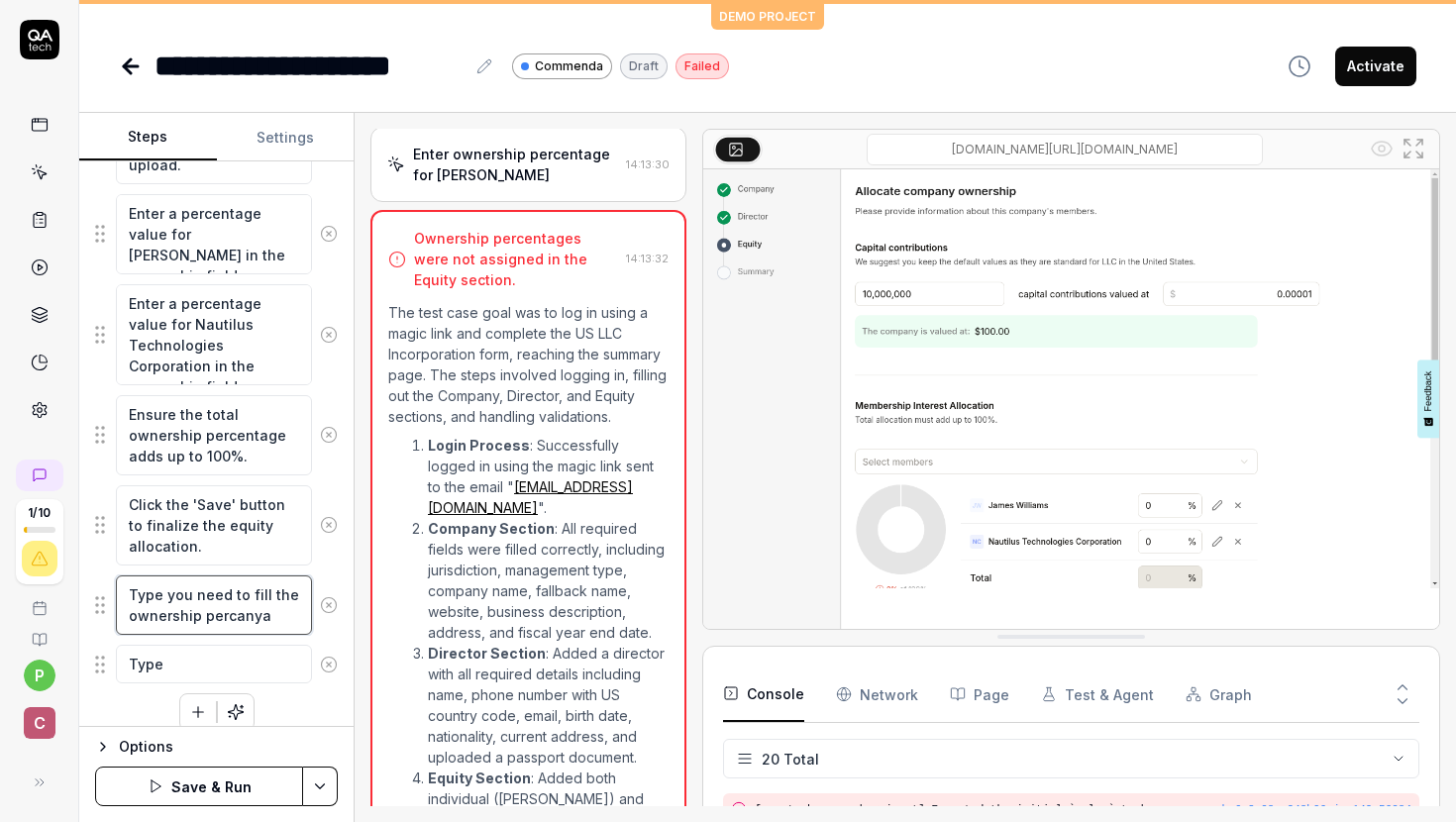 type on "*" 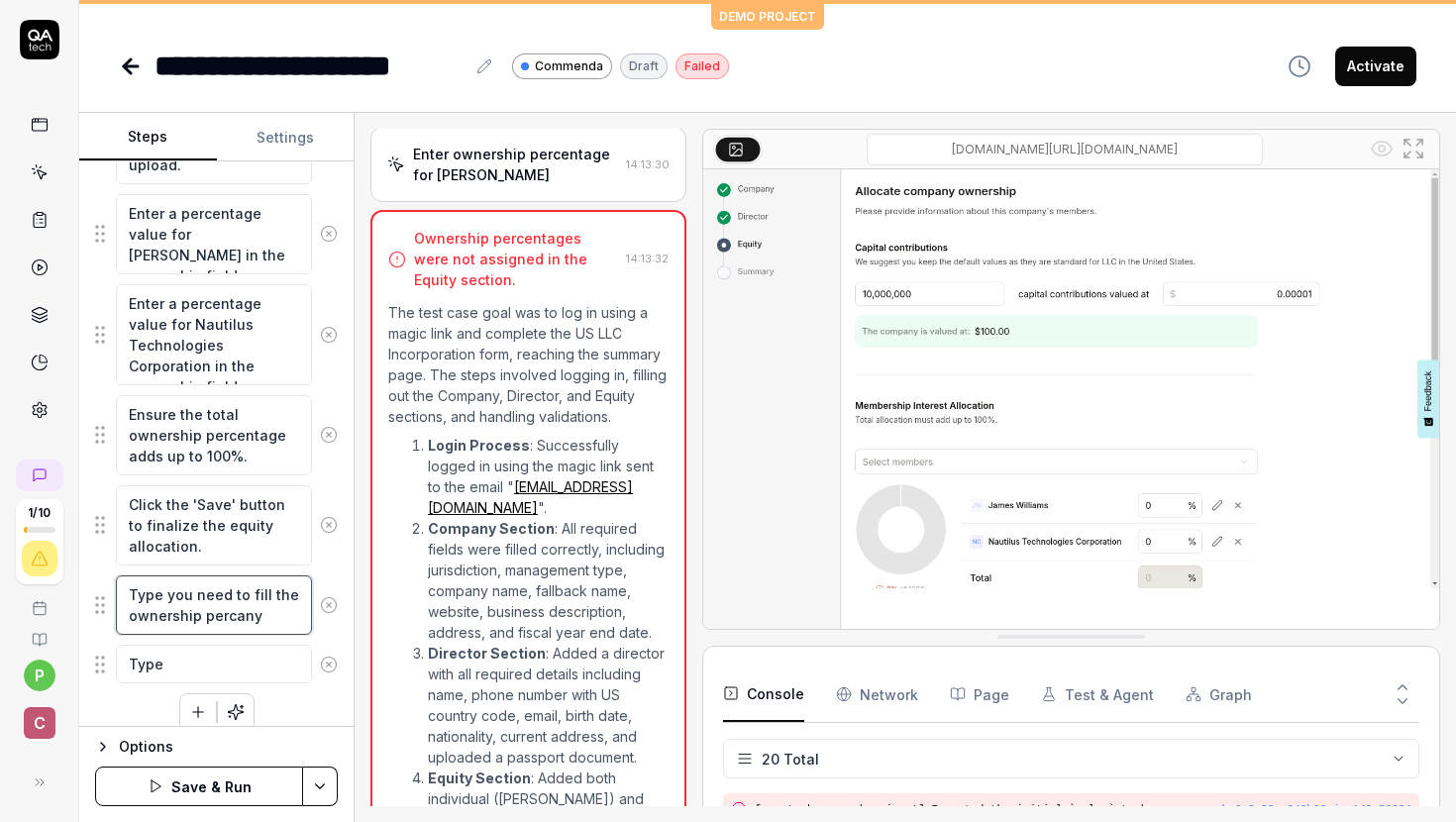 type on "*" 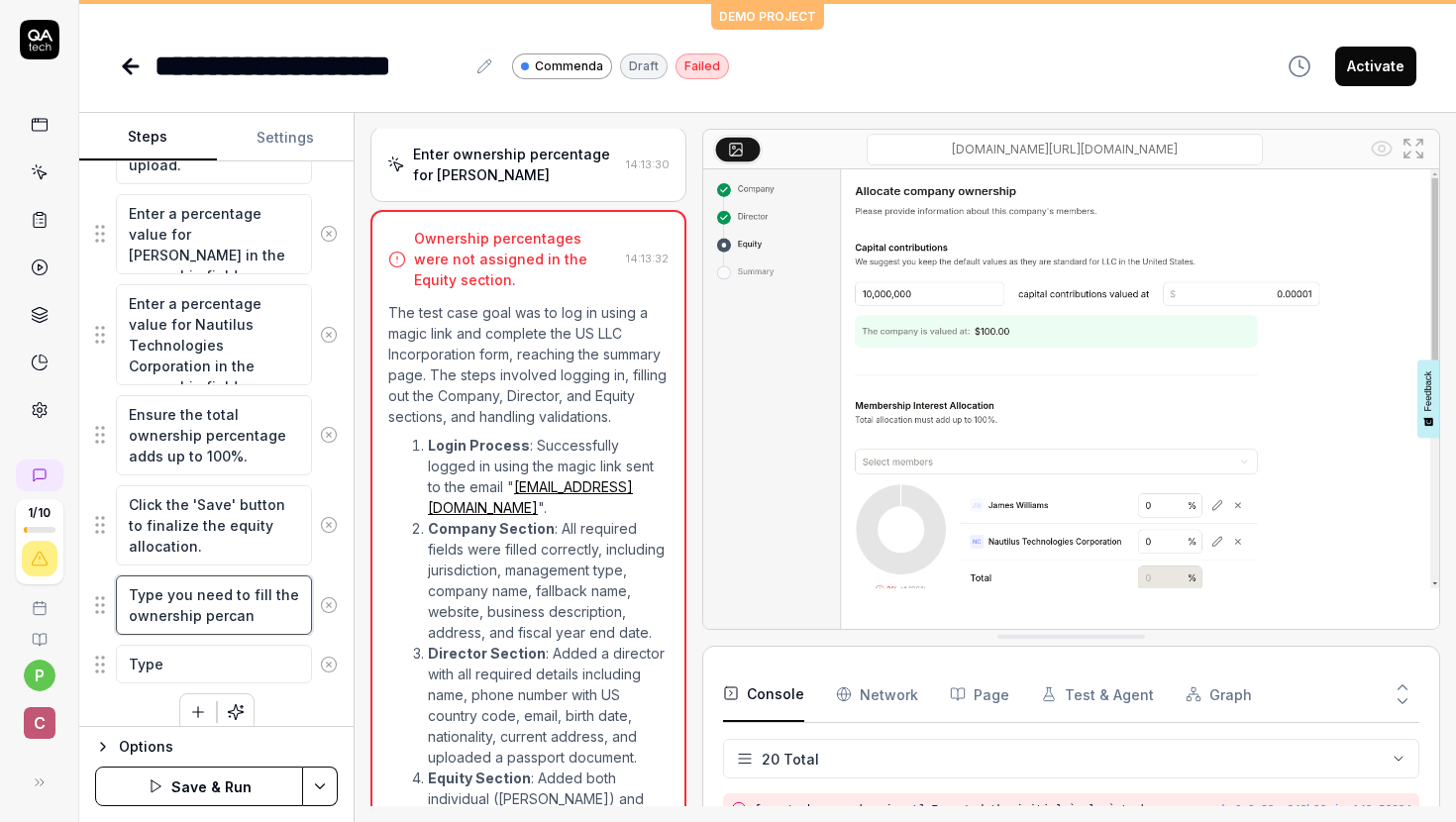 type on "*" 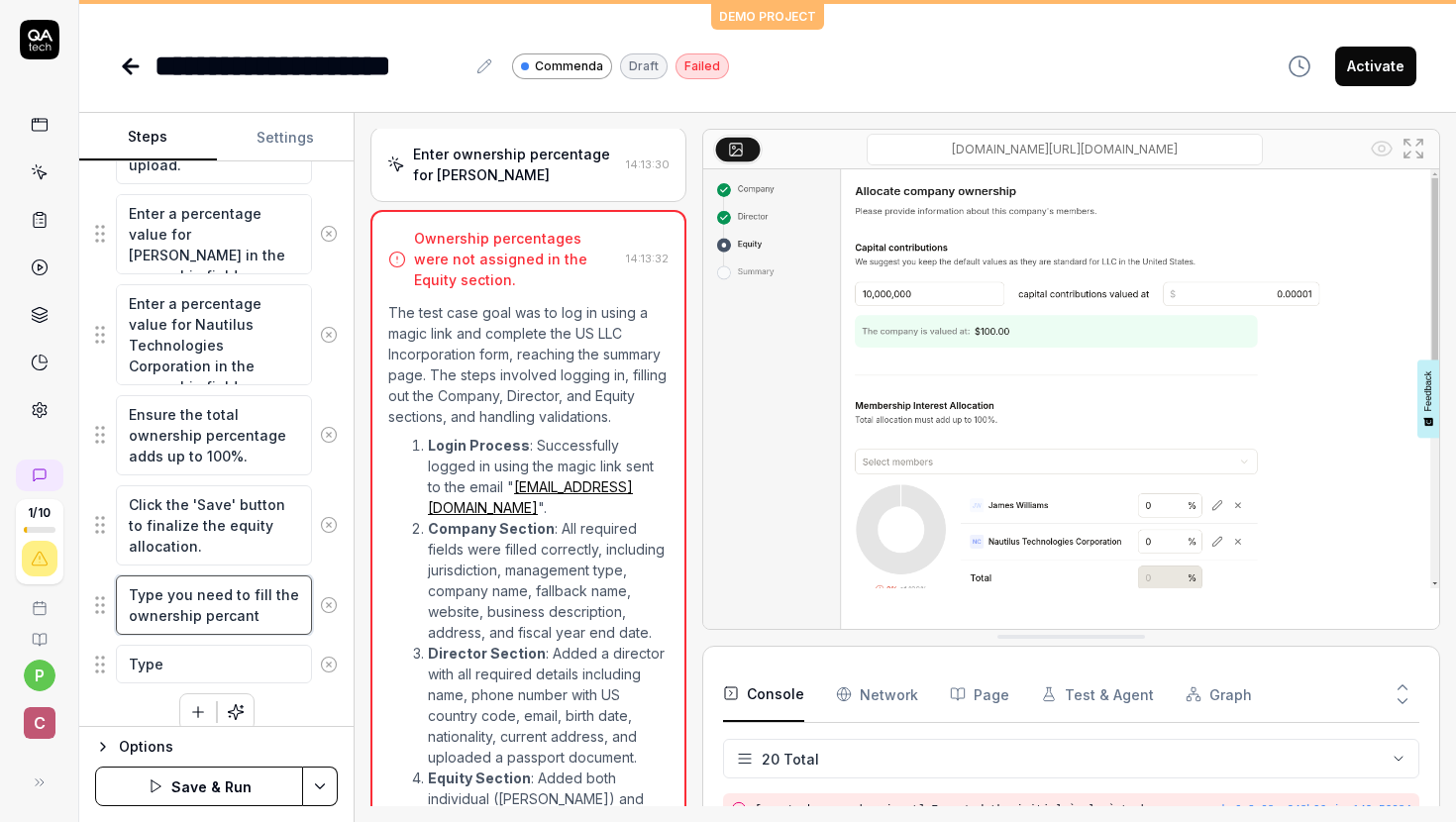type on "*" 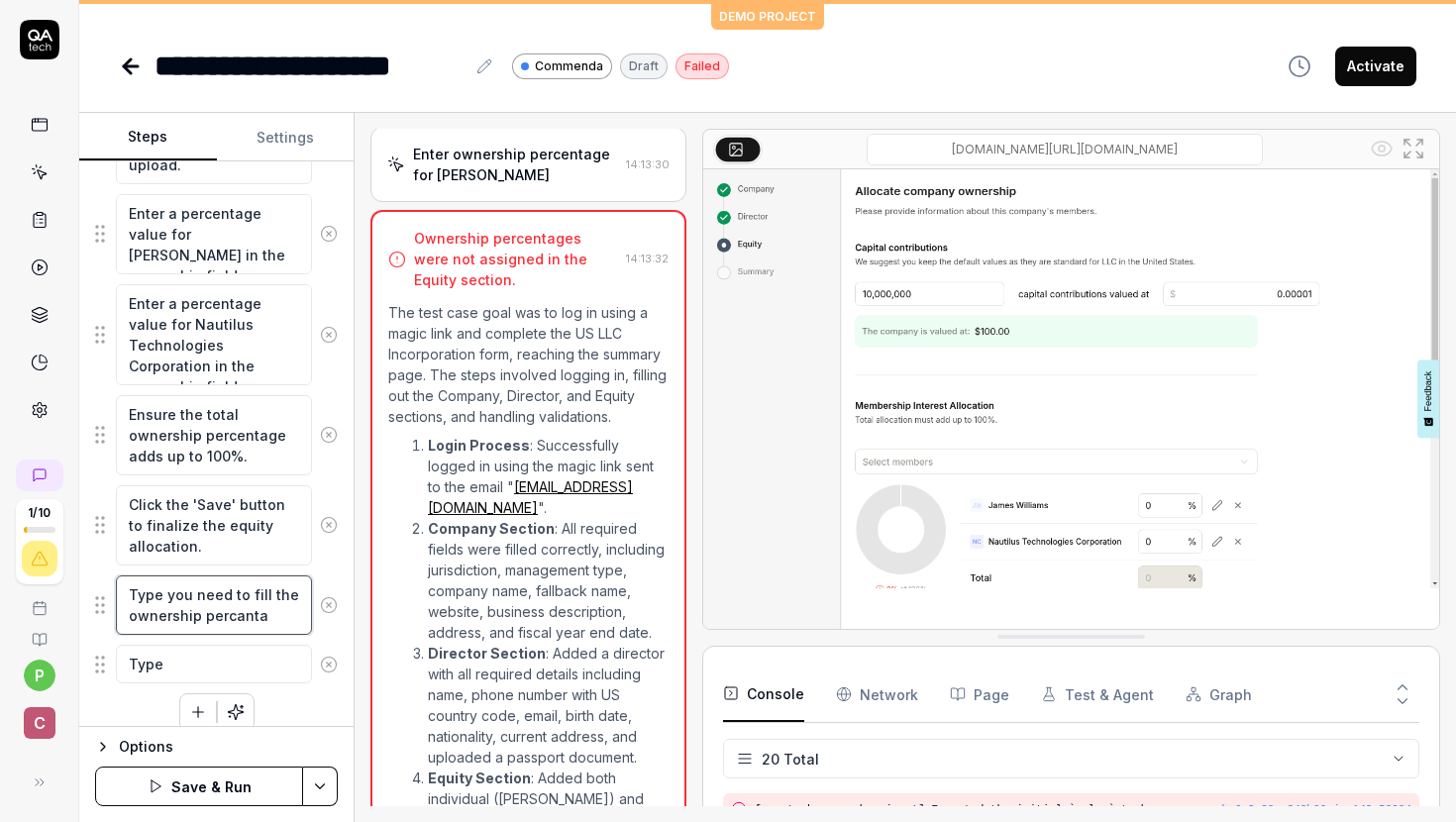 type on "*" 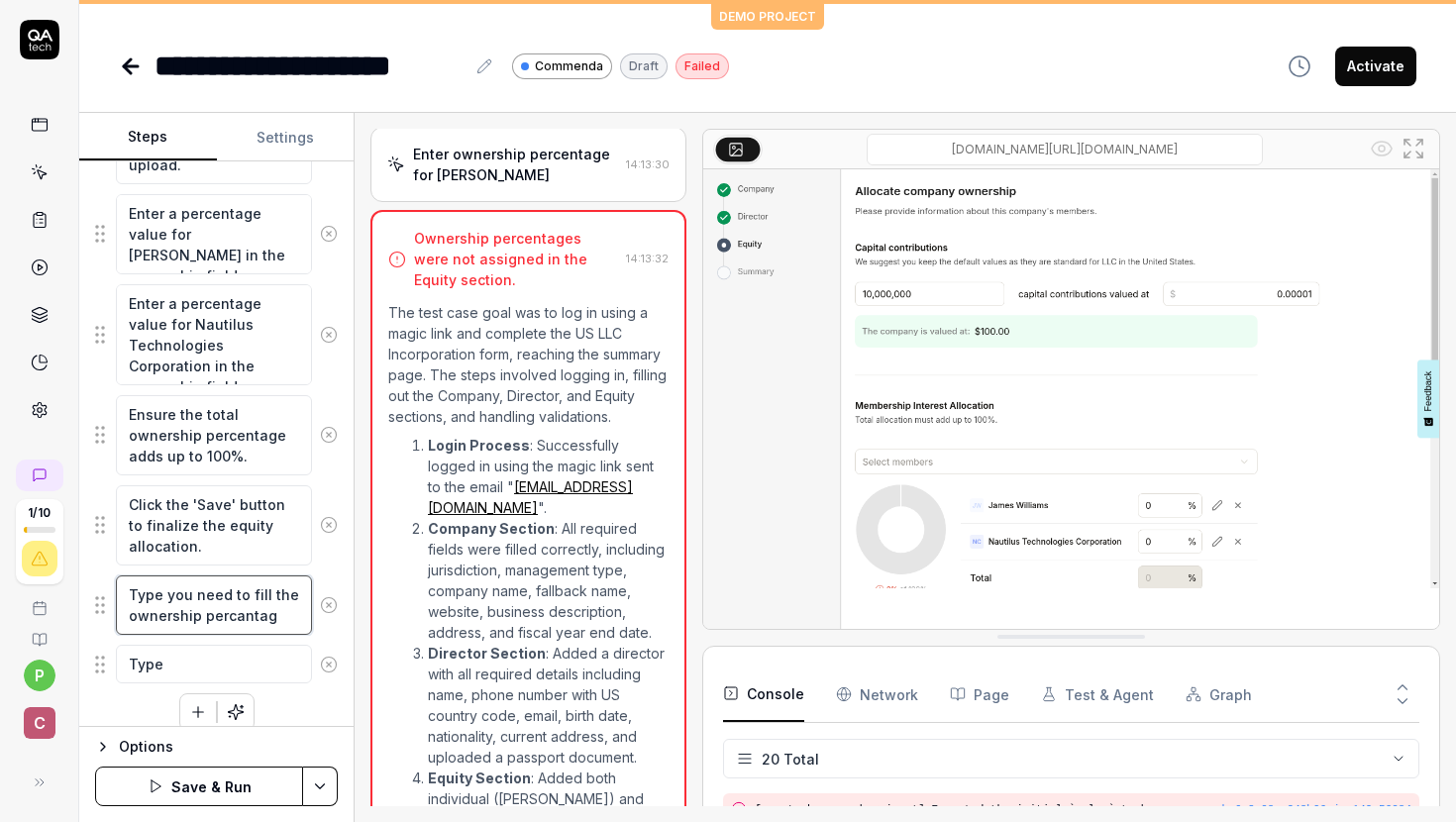 type on "*" 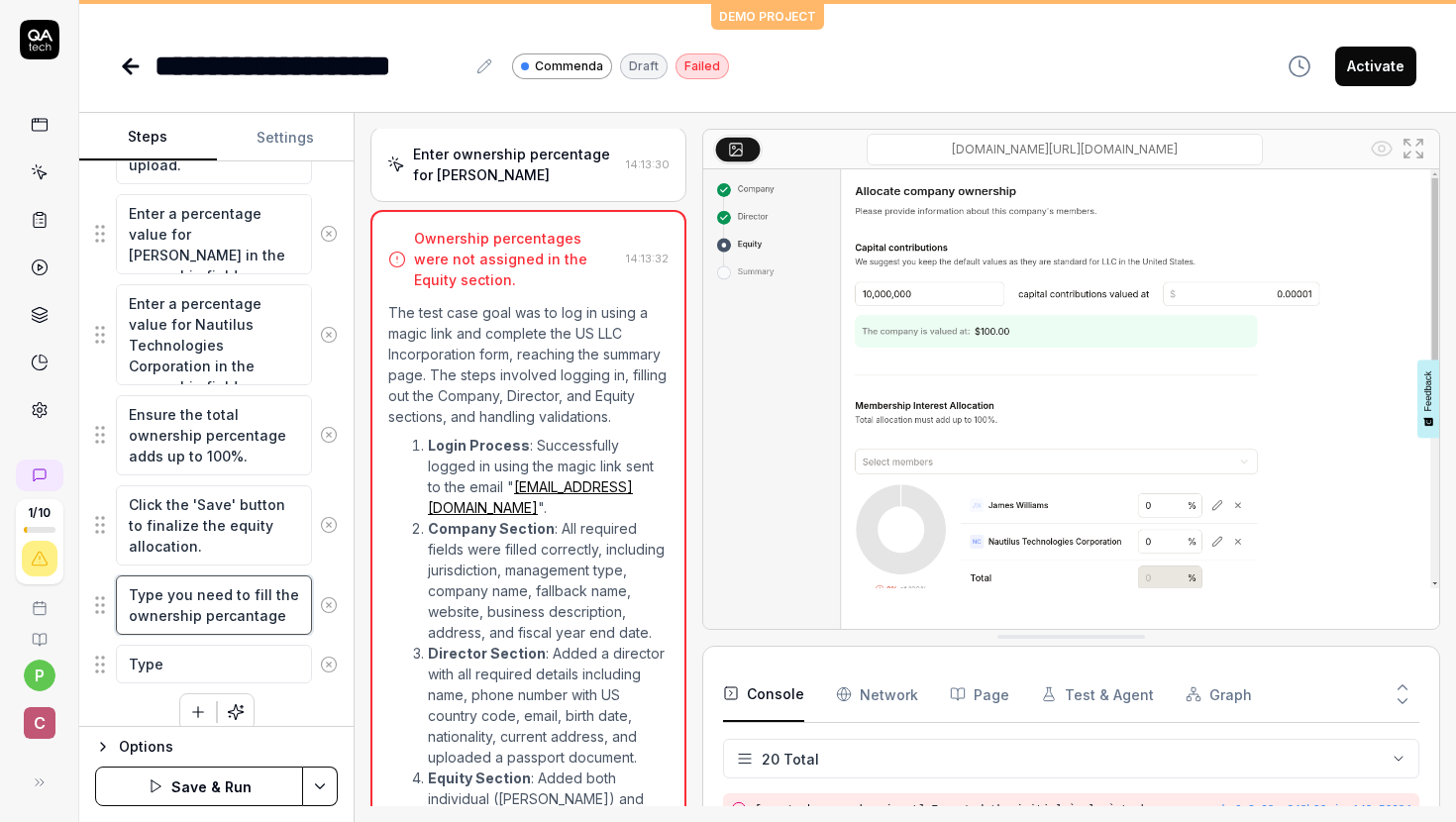 click on "Type you need to fill the ownership percantage" at bounding box center [214, 605] 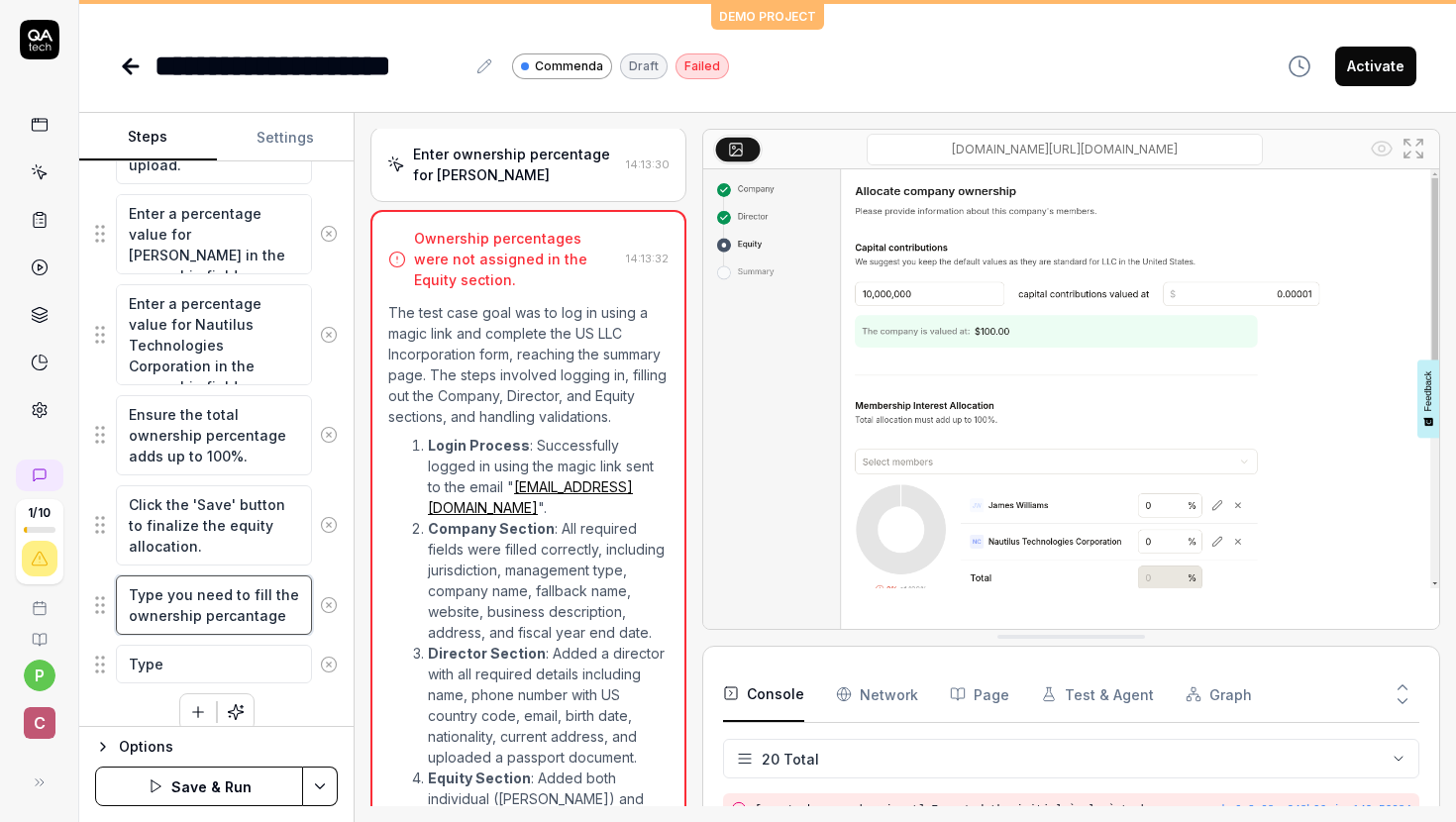 type on "*" 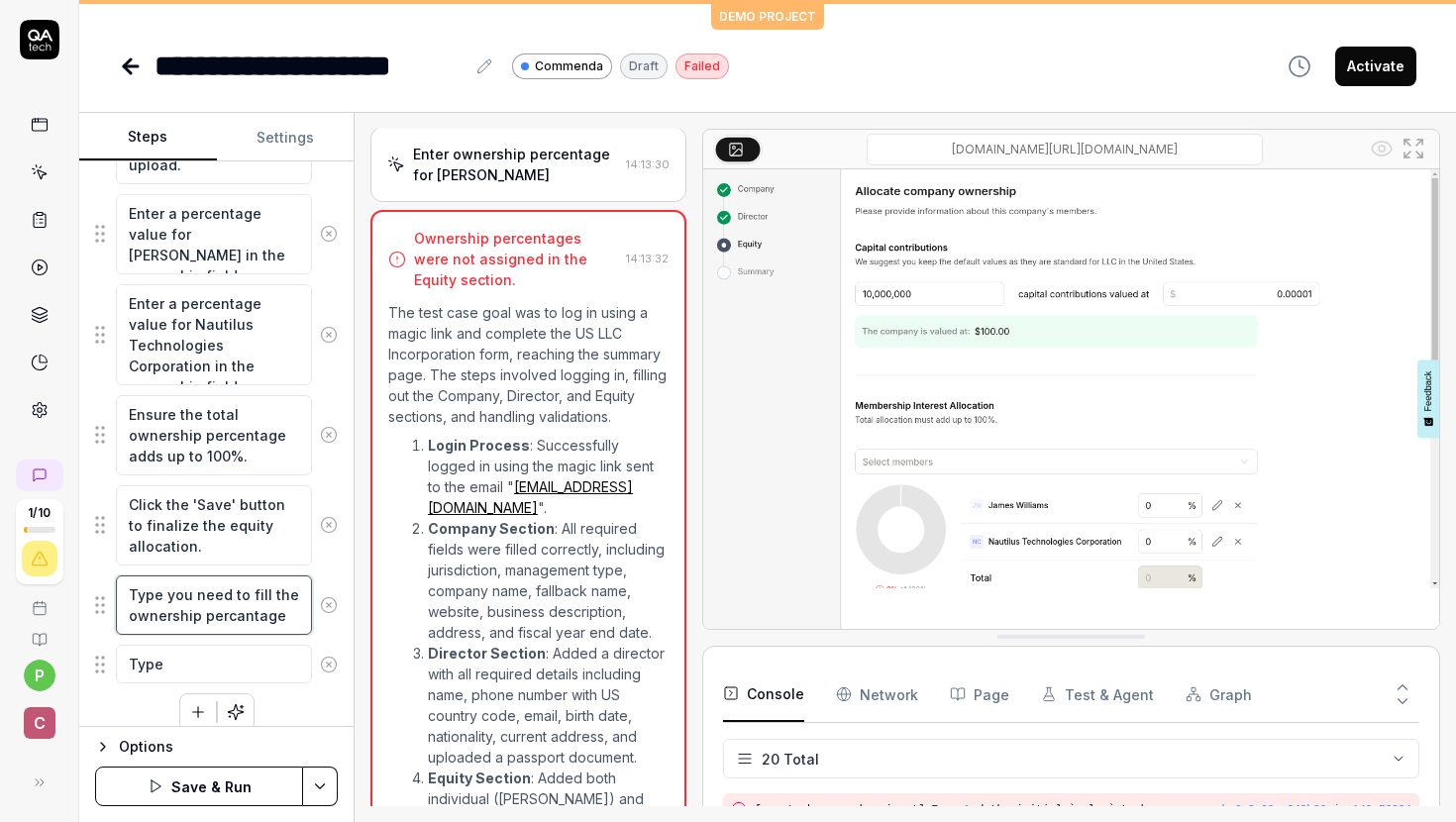 type on "Type you need to fill the ownership percntage" 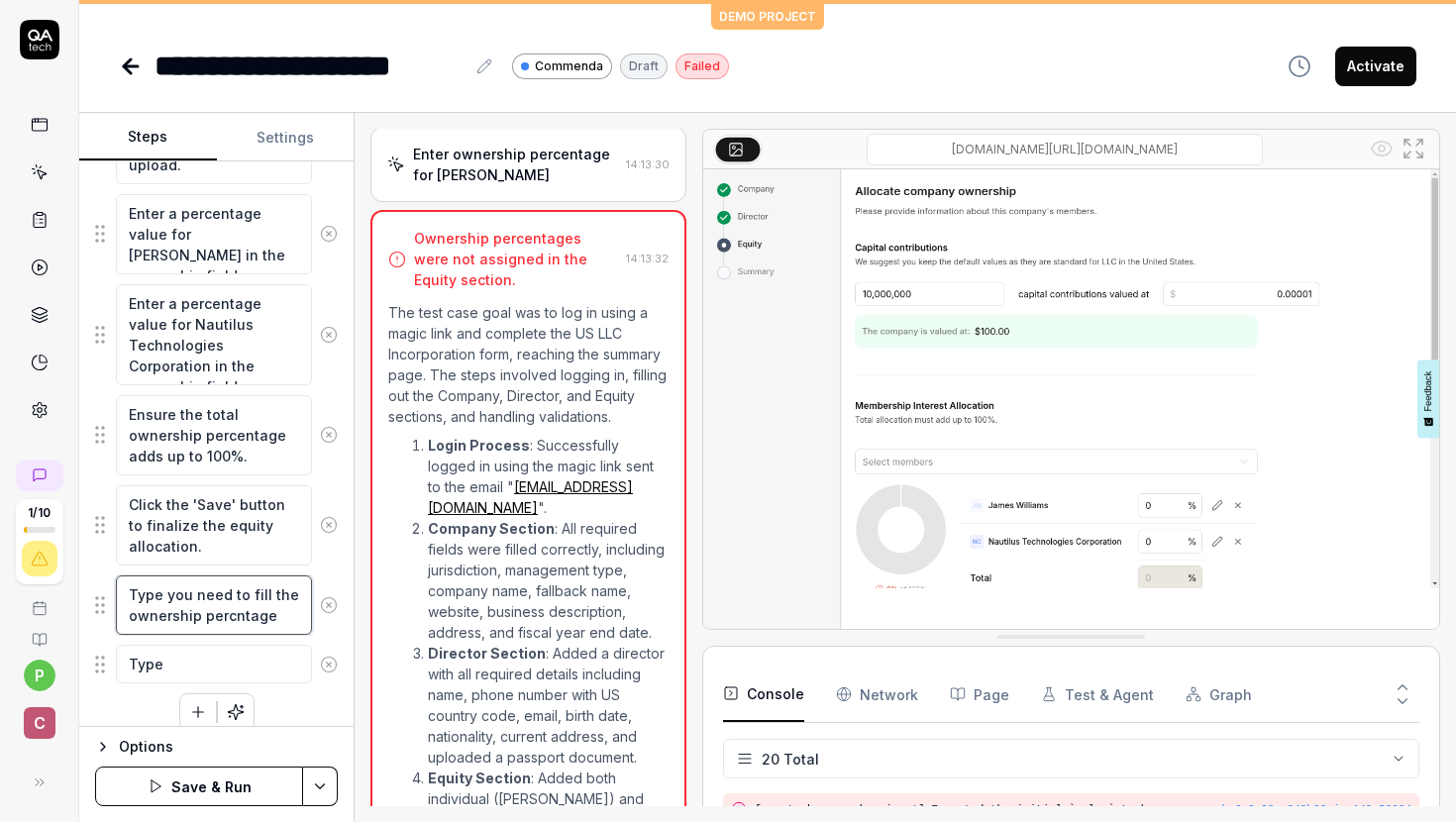 type on "*" 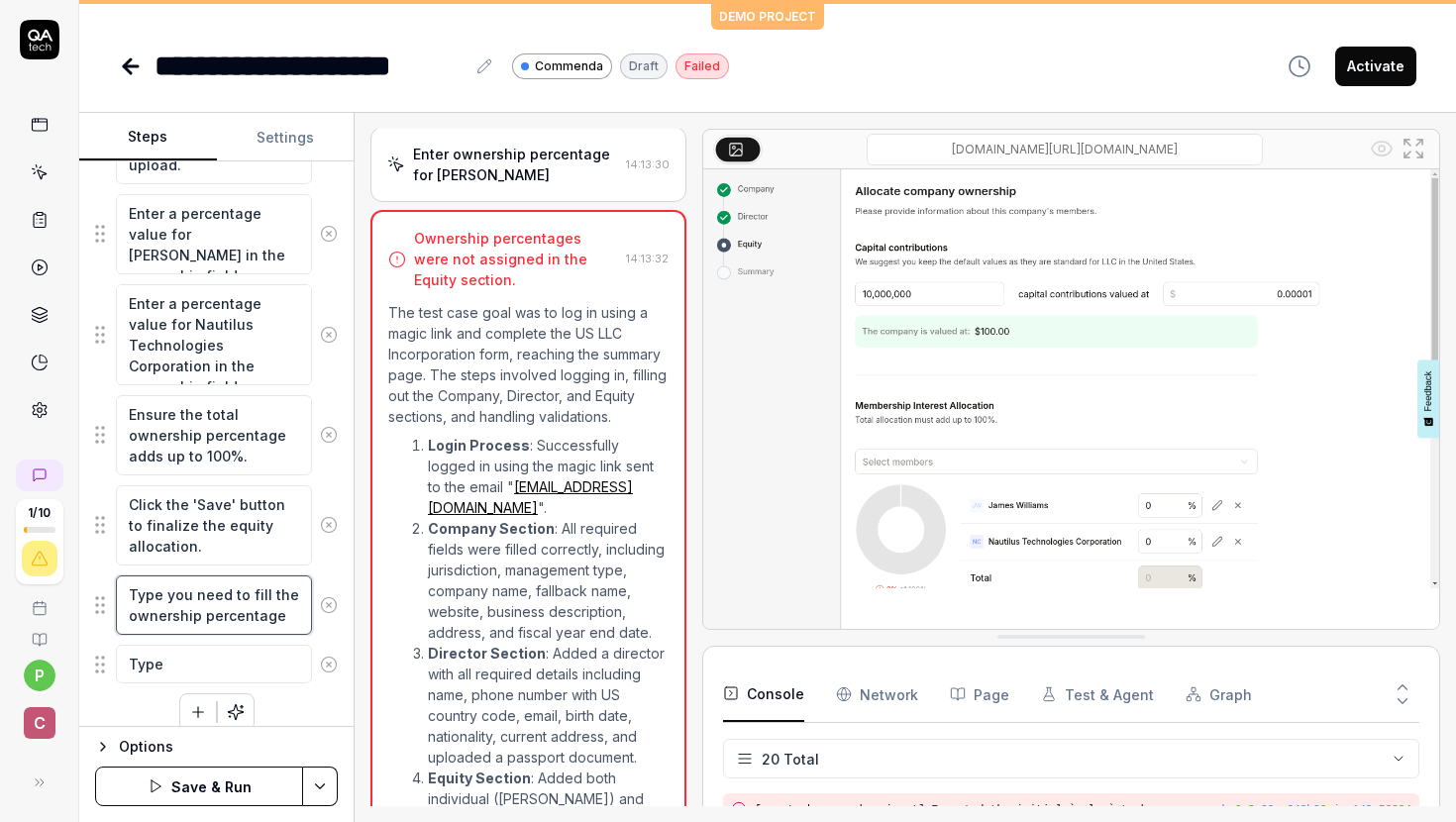click on "Type you need to fill the ownership percentage" at bounding box center (214, 605) 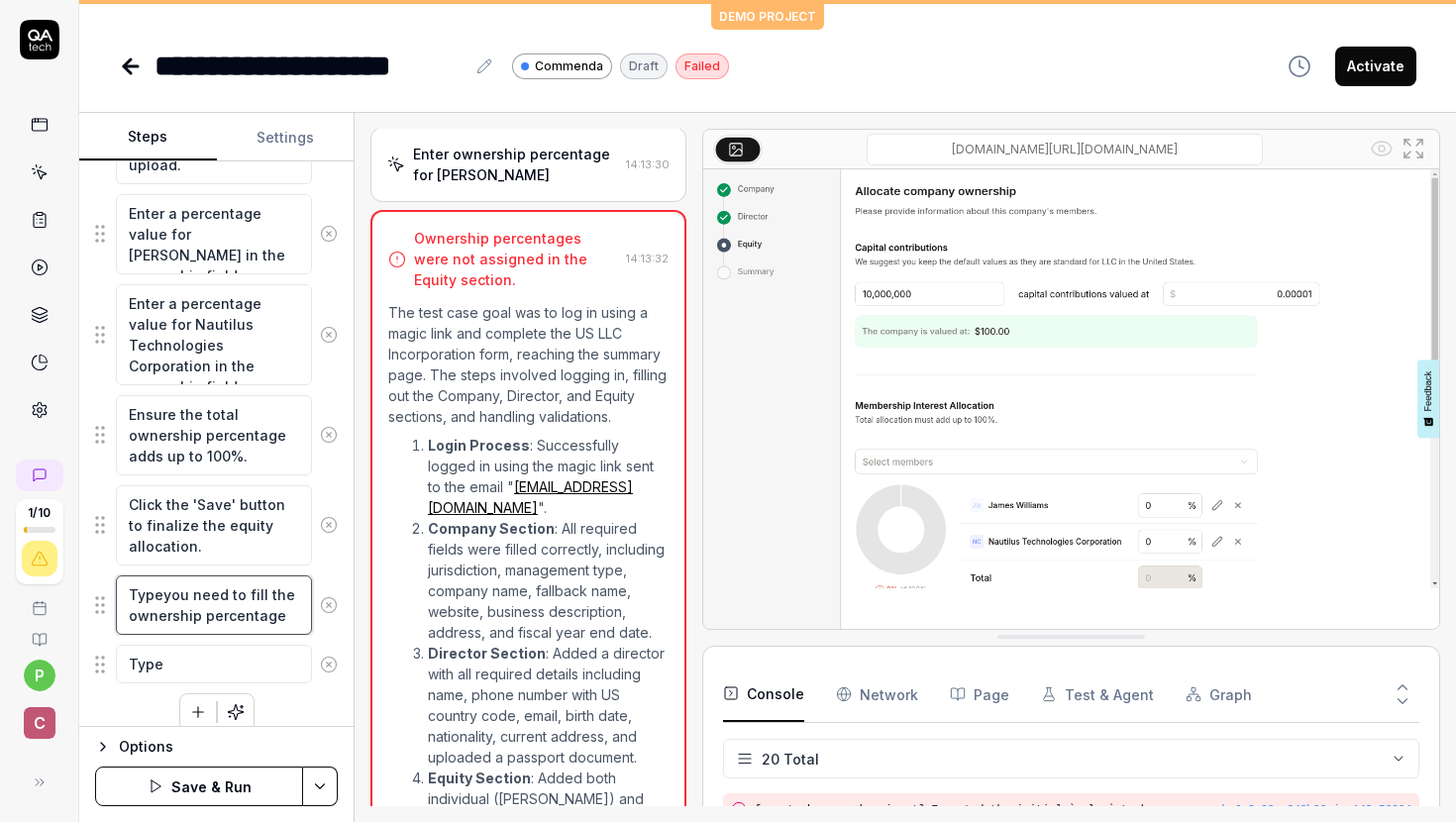 type on "*" 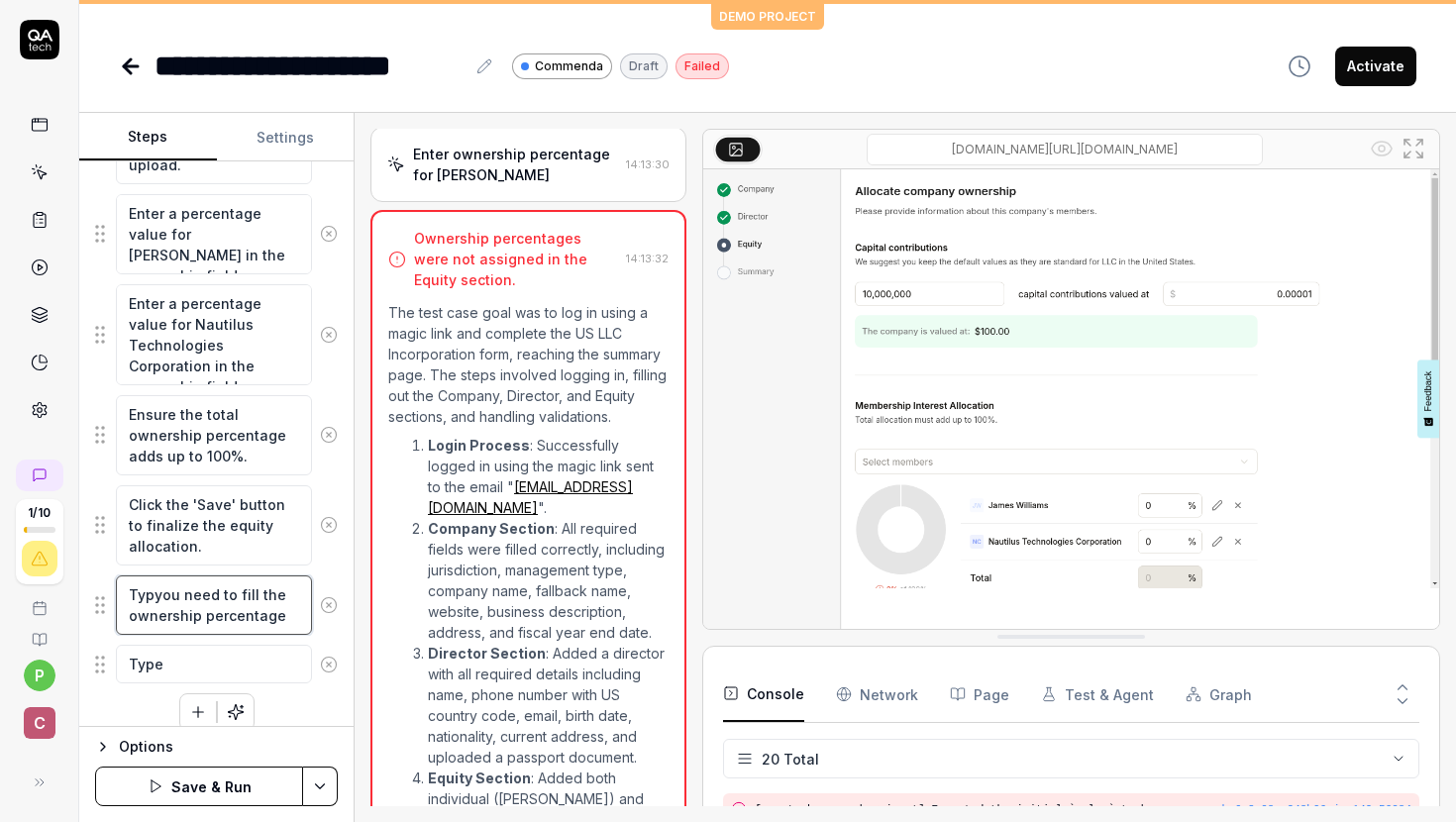 type on "*" 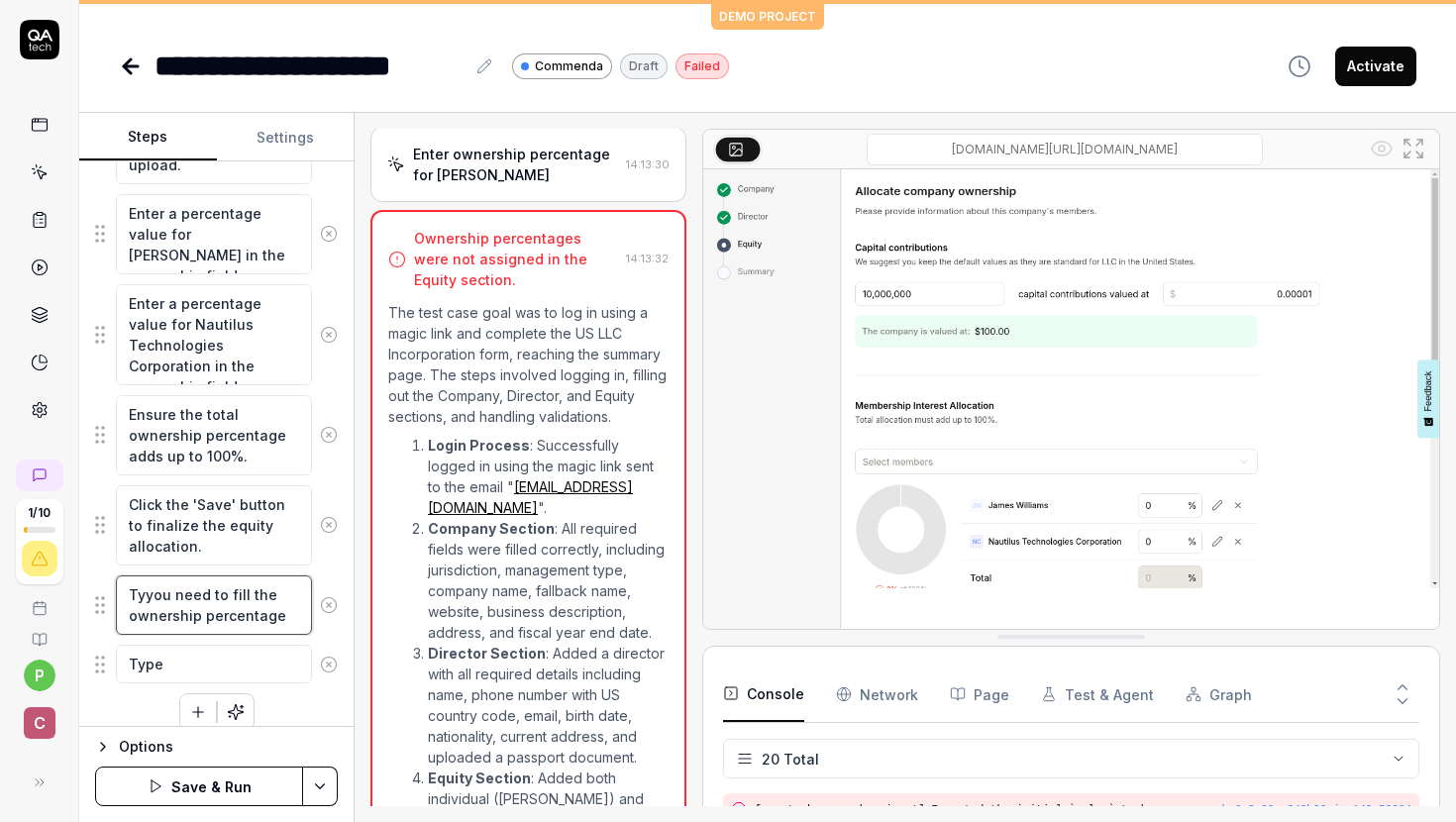 type on "*" 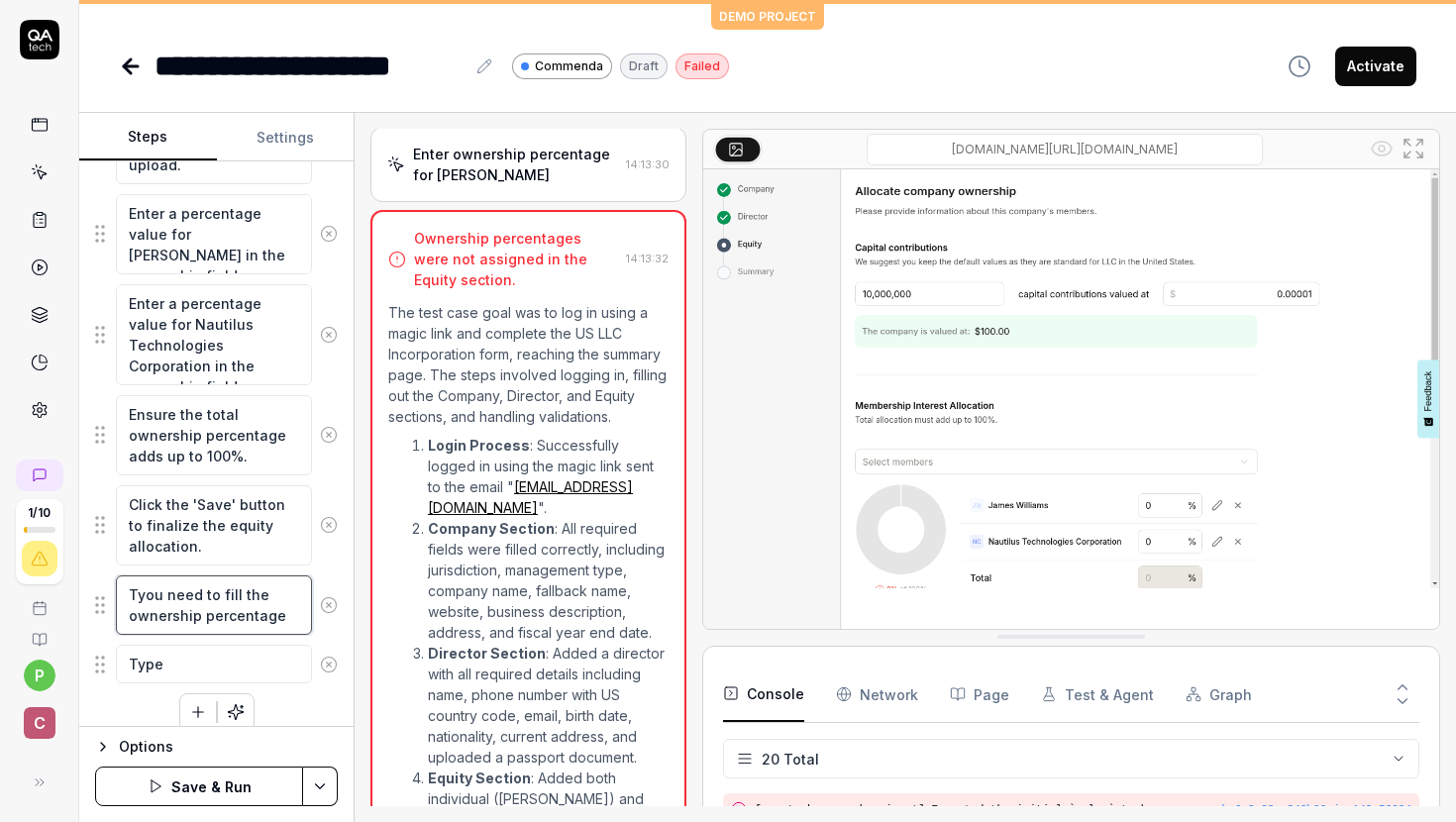 type on "*" 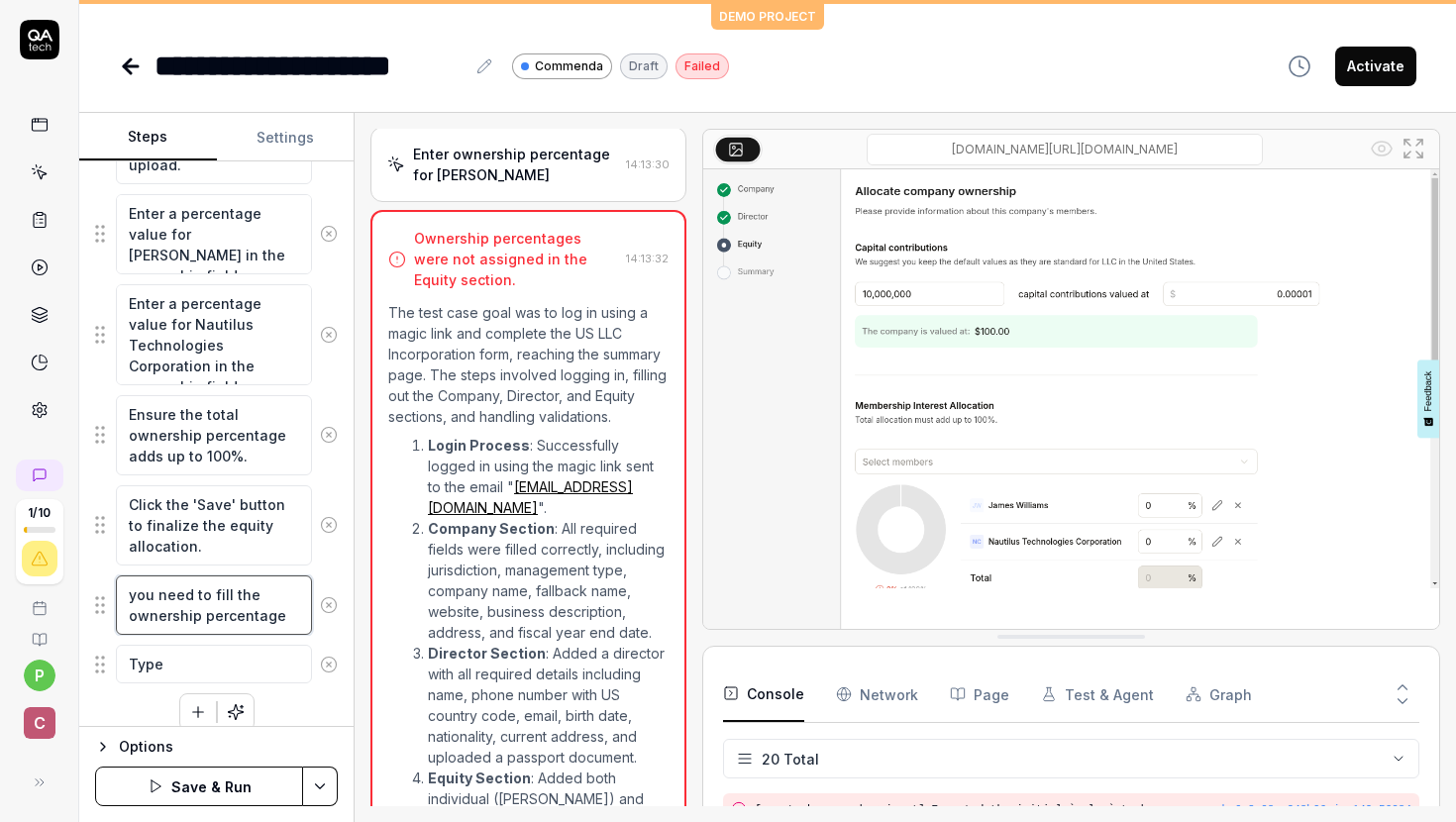 click on "you need to fill the ownership percentage" at bounding box center (214, 605) 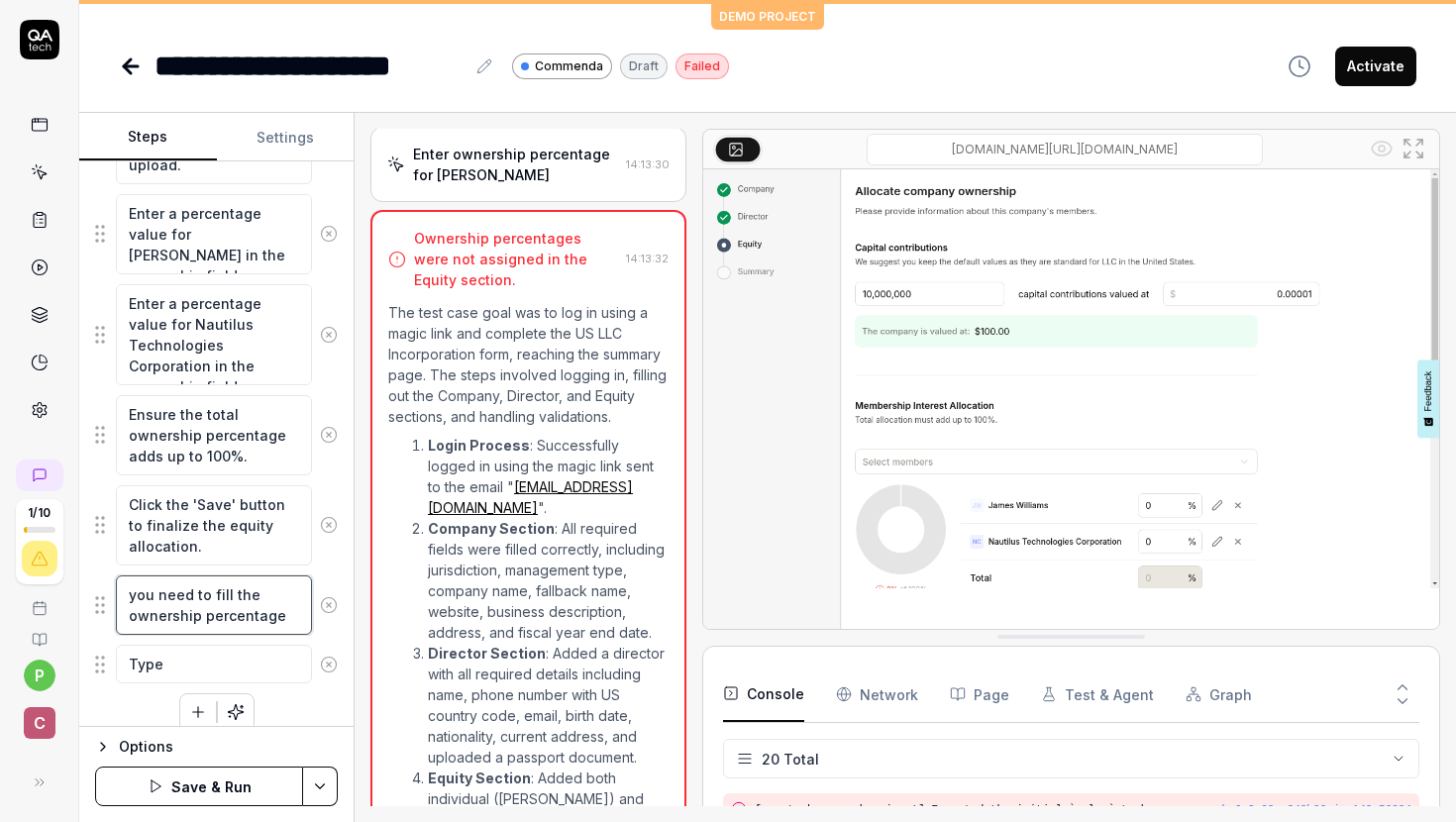 type on "*" 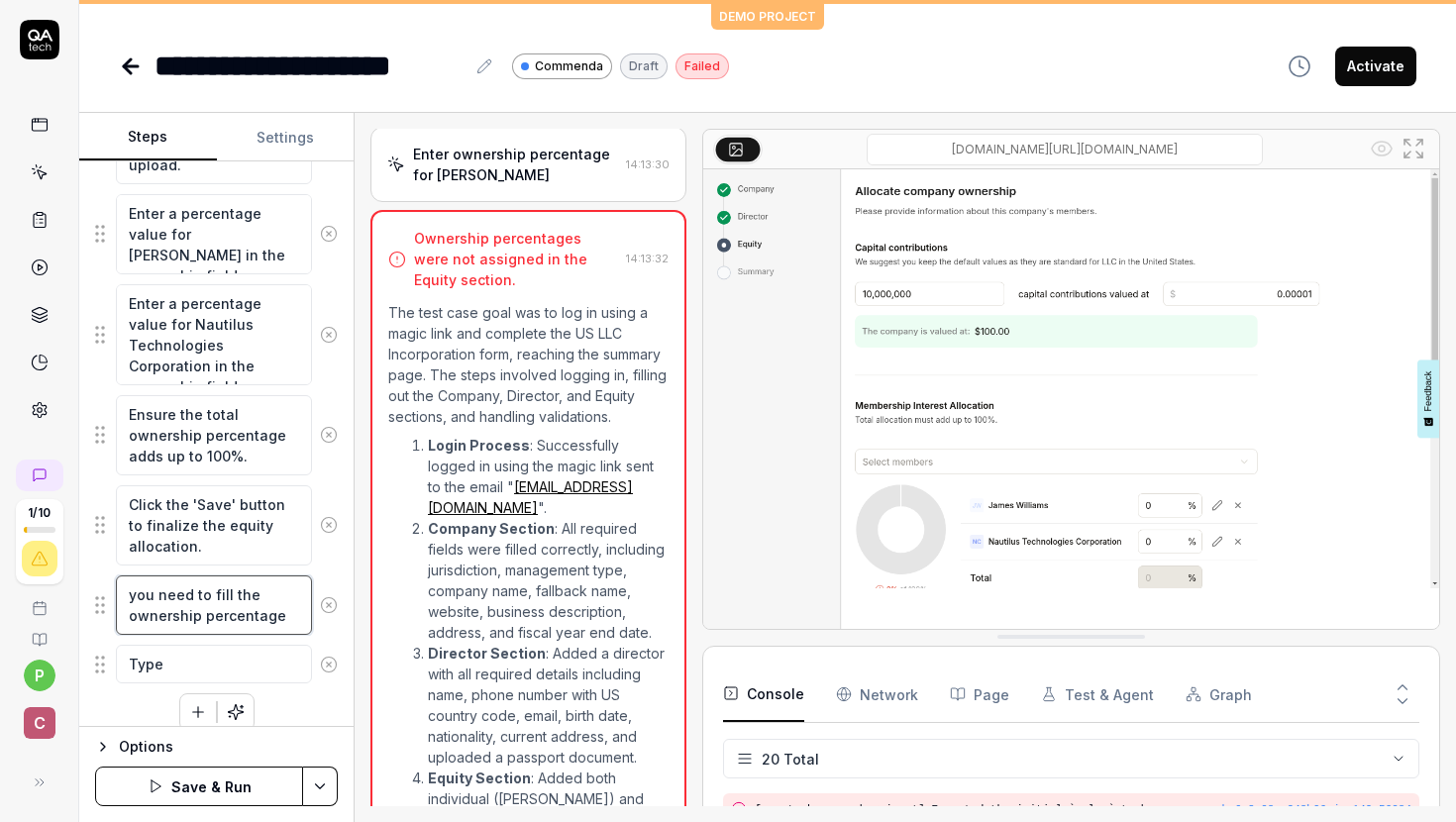 type on "you need to fill the ownership percentage>" 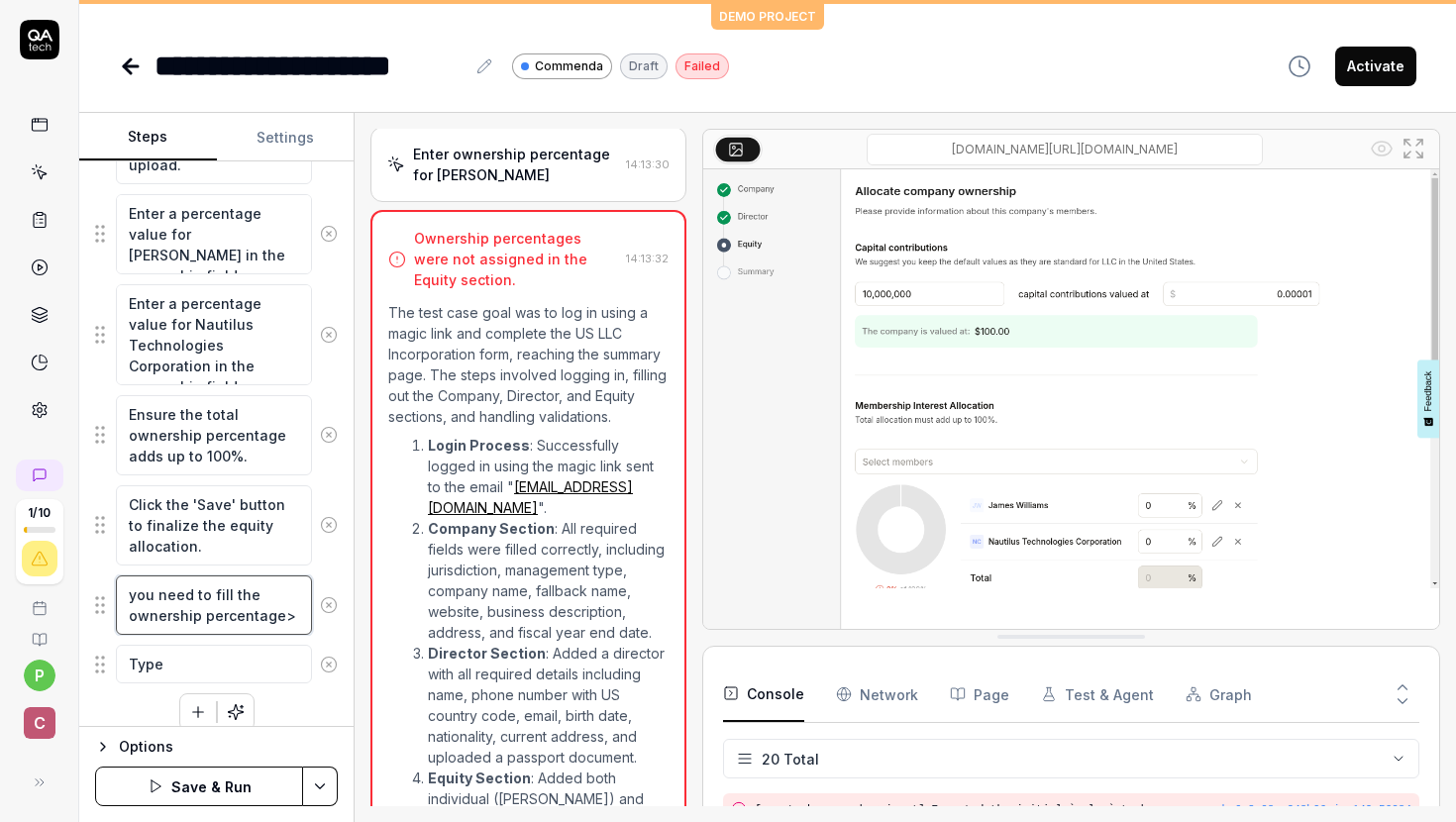 type on "*" 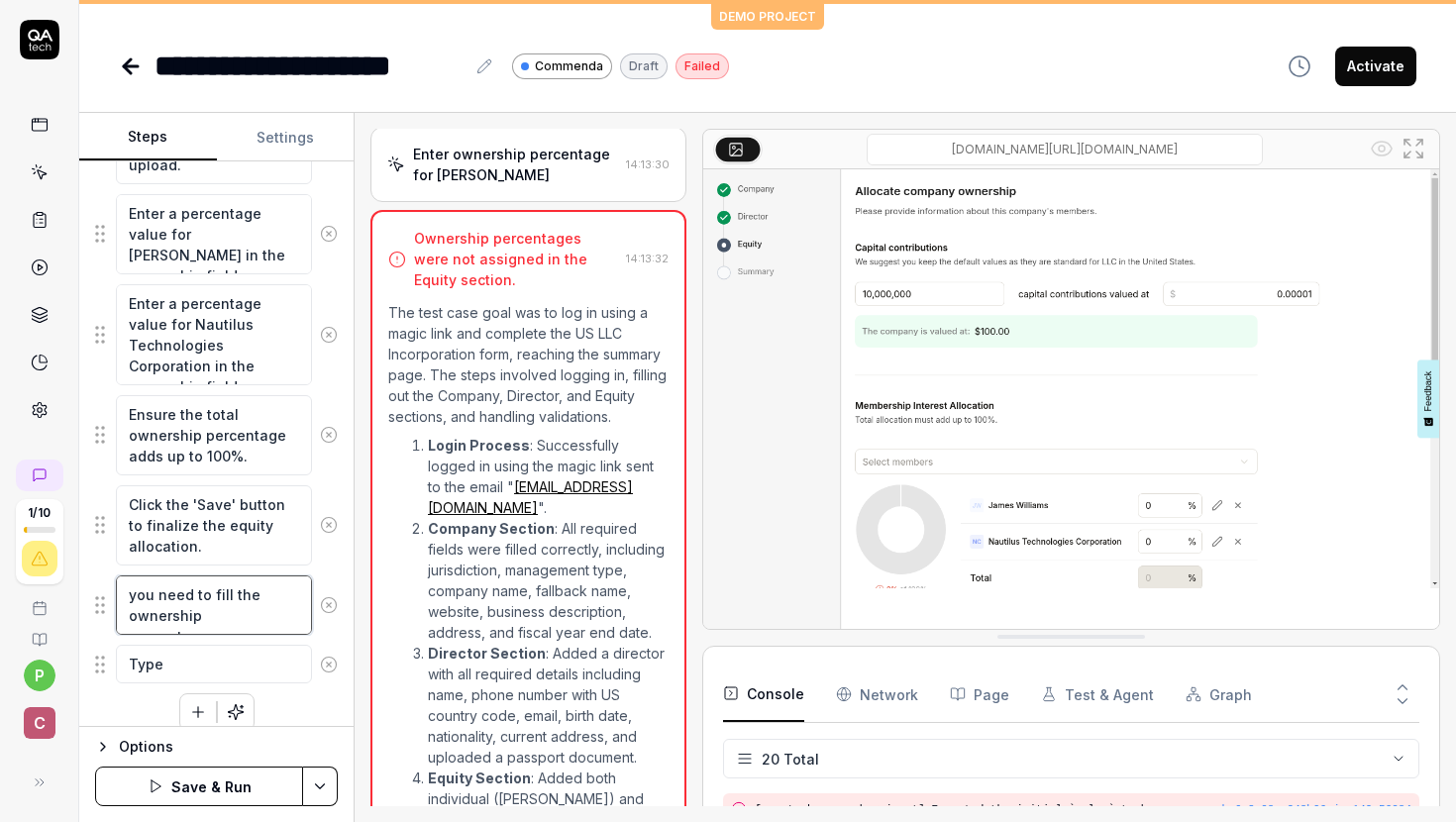 type on "*" 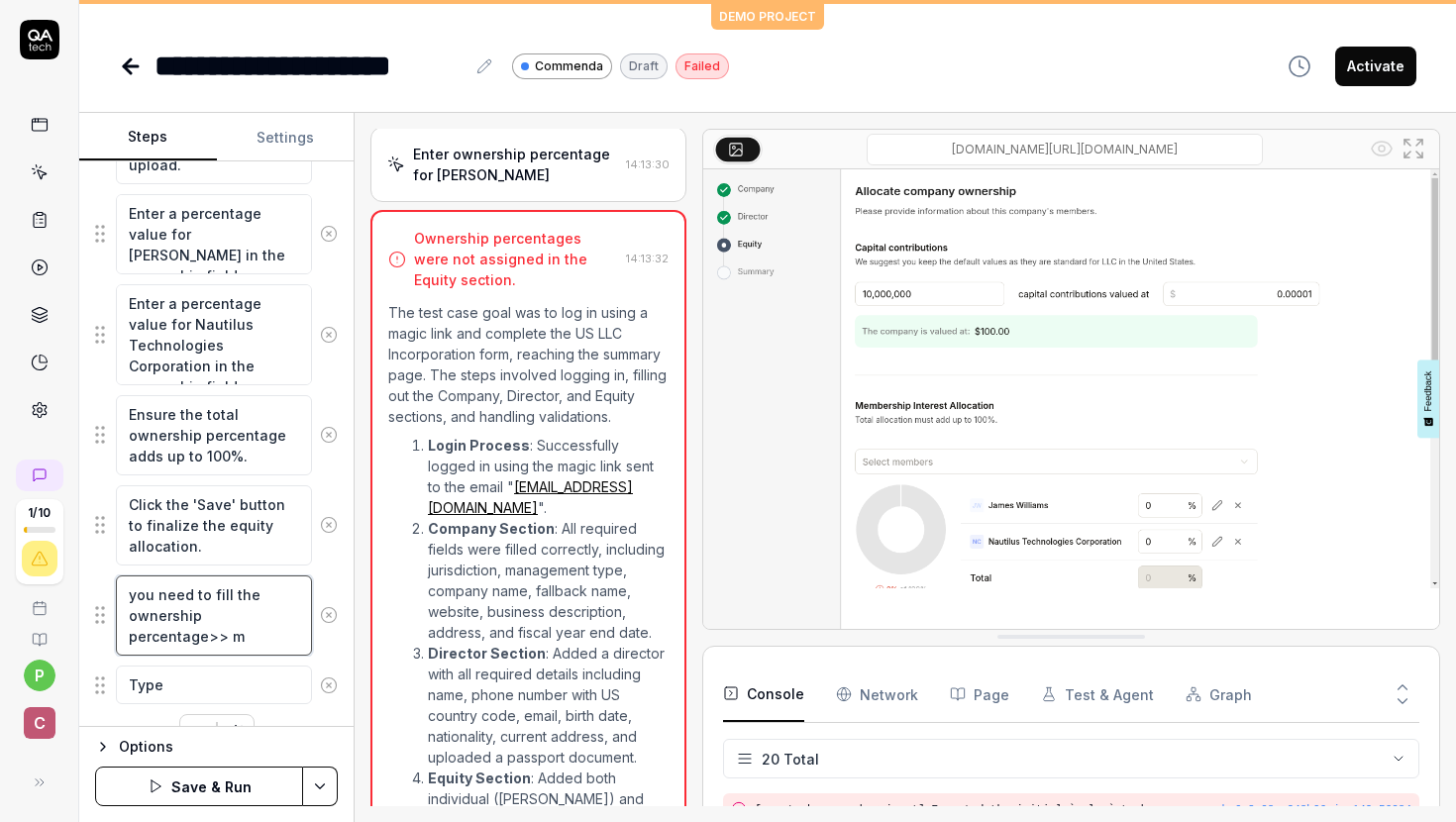 type on "*" 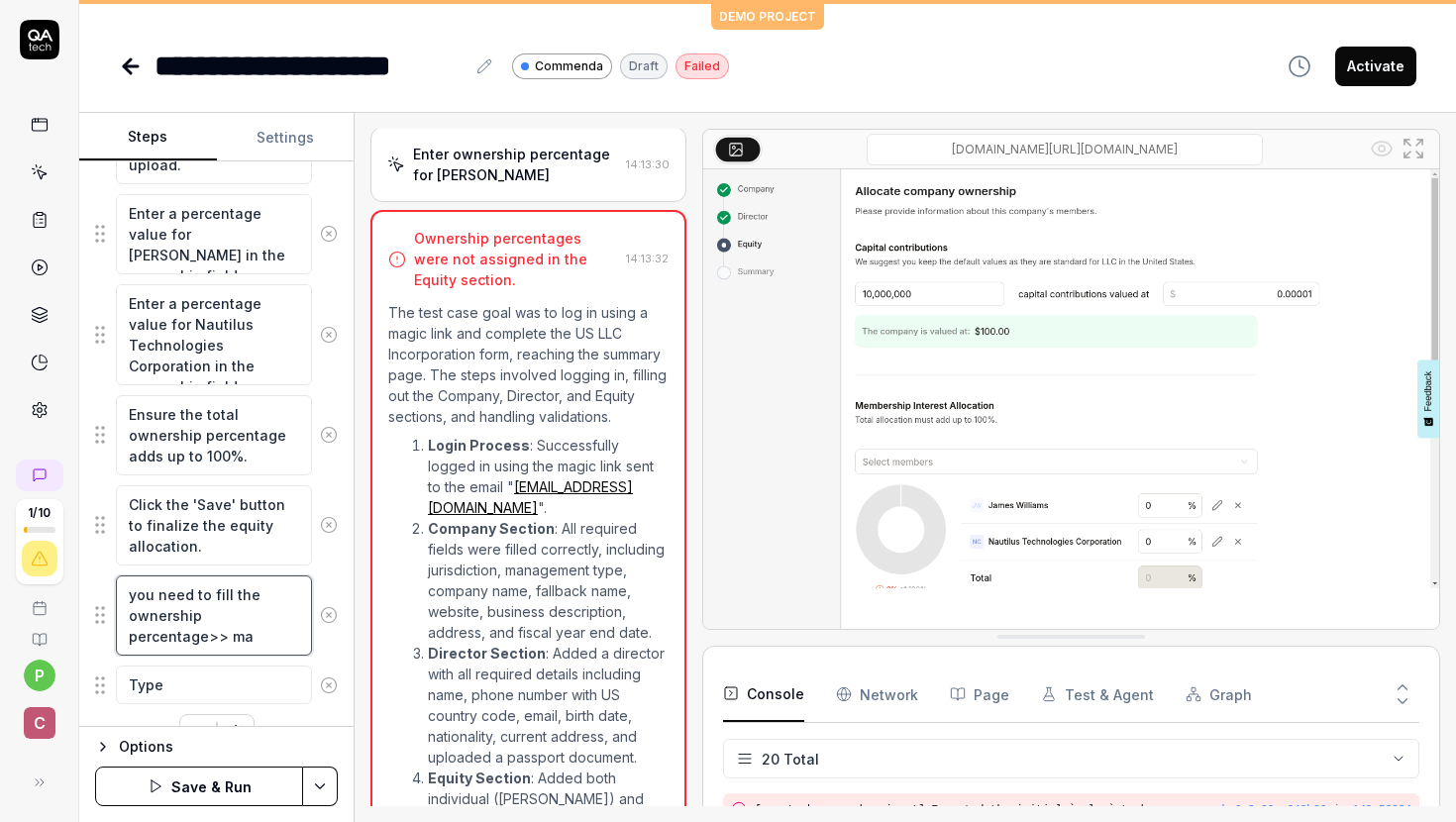type on "*" 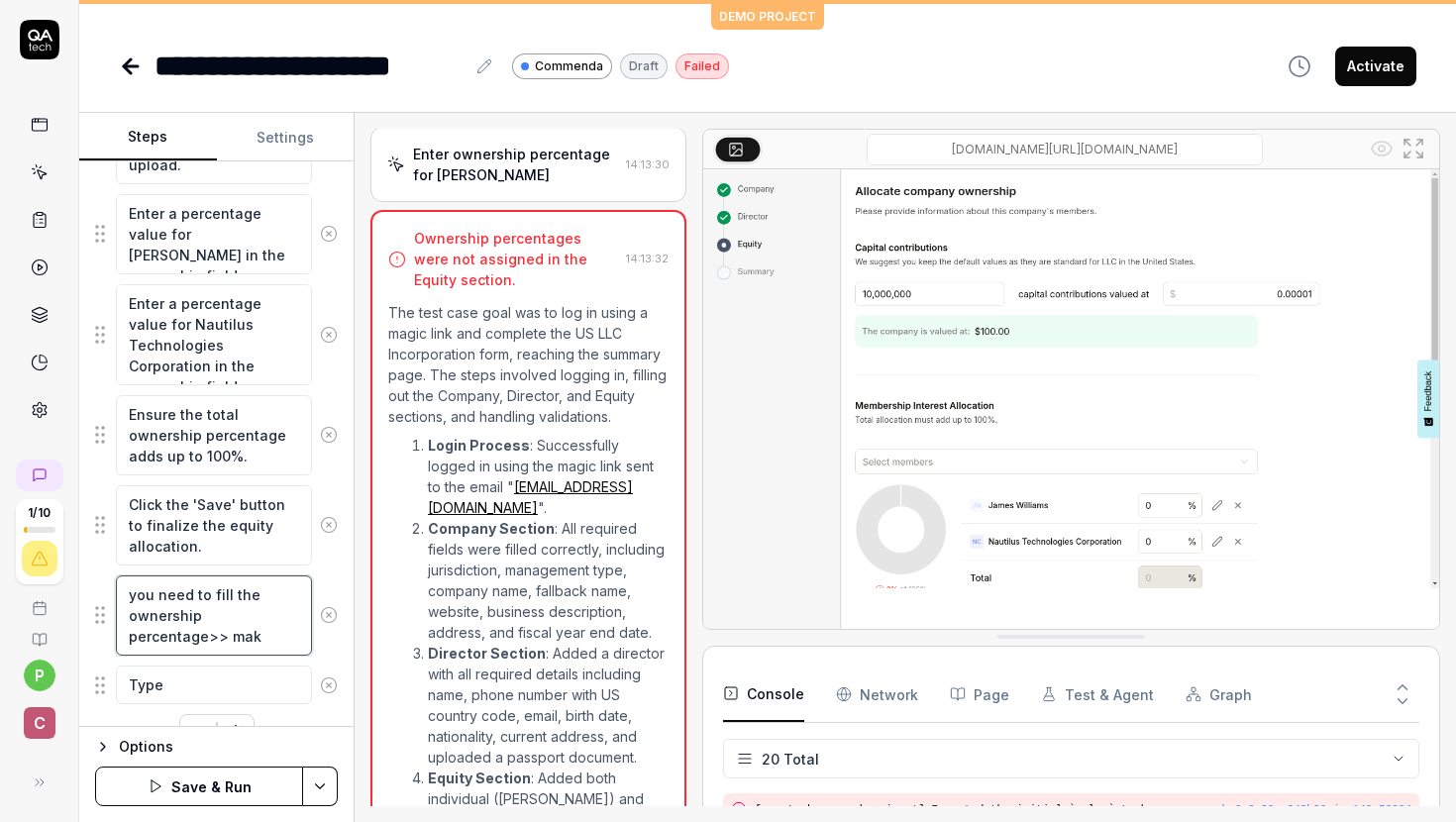 type on "*" 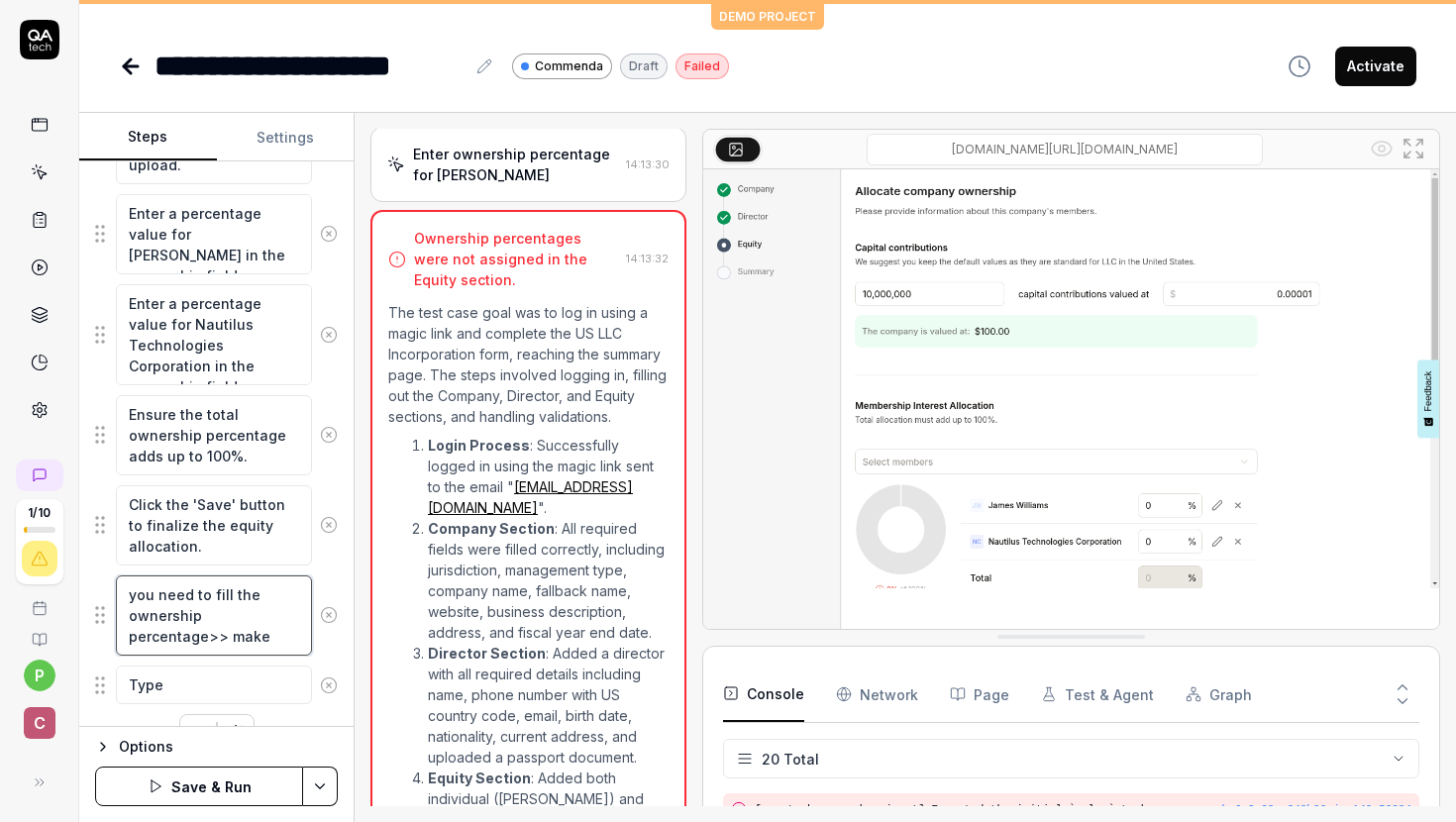 type on "*" 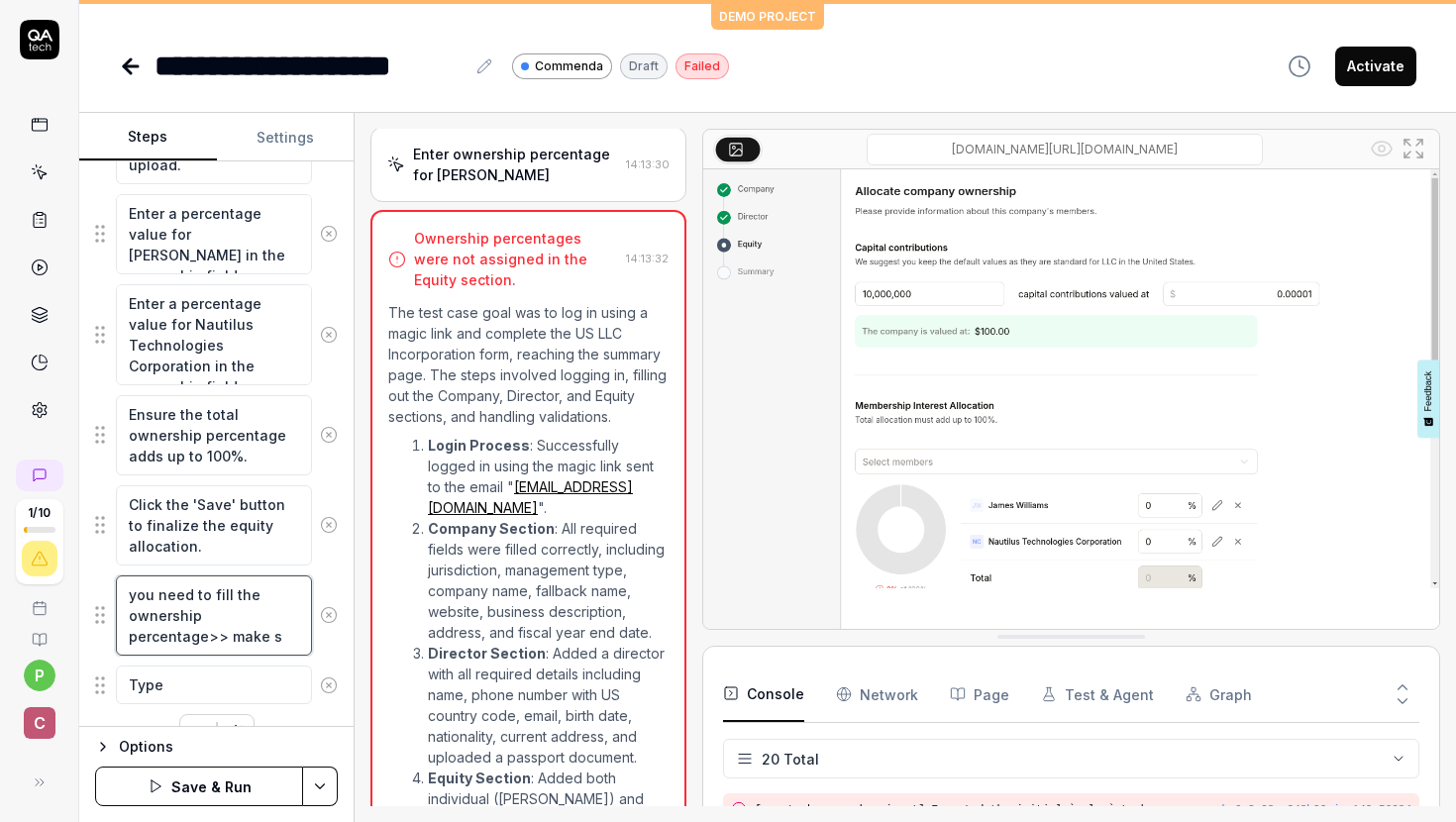 type on "*" 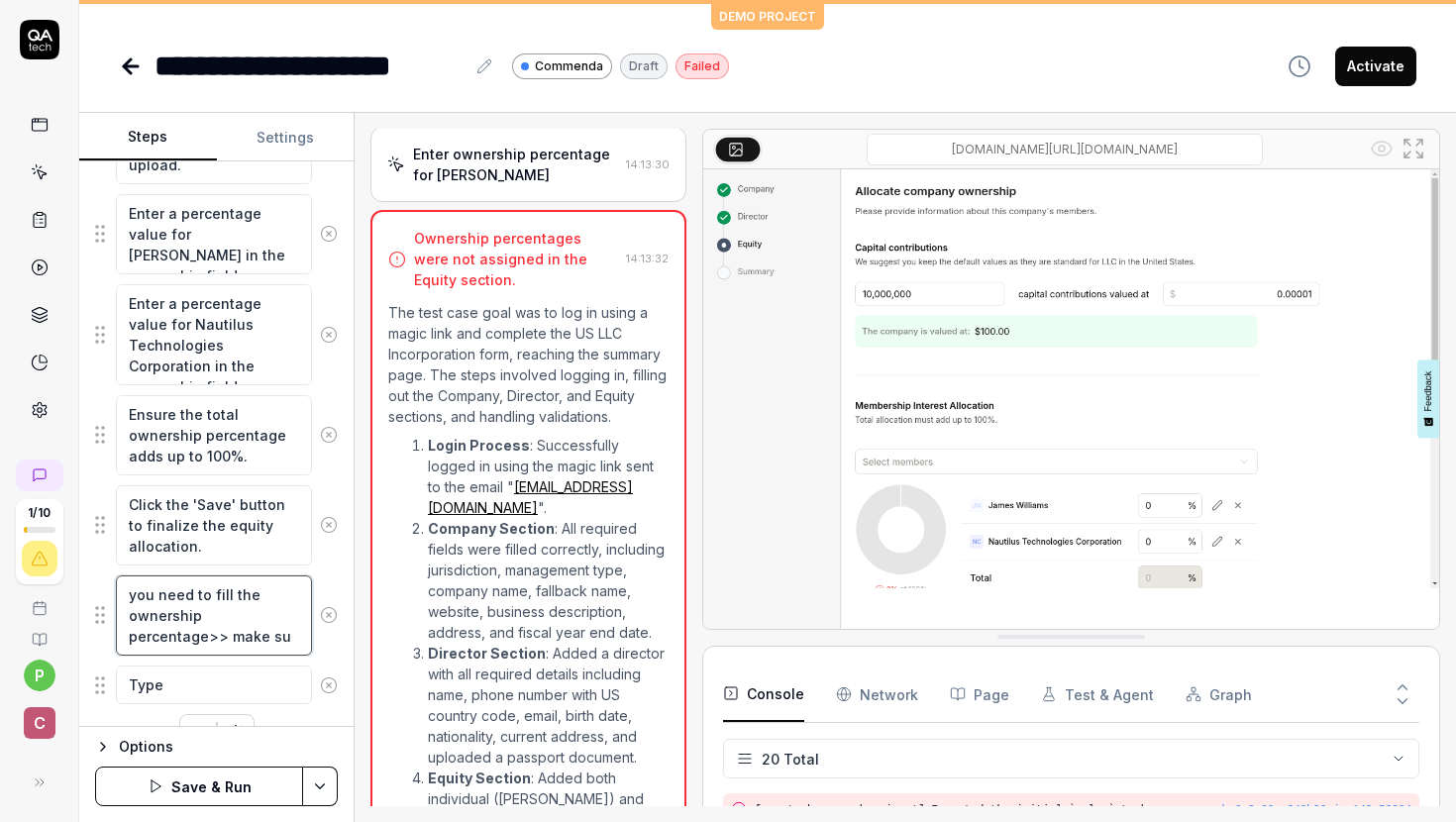type on "*" 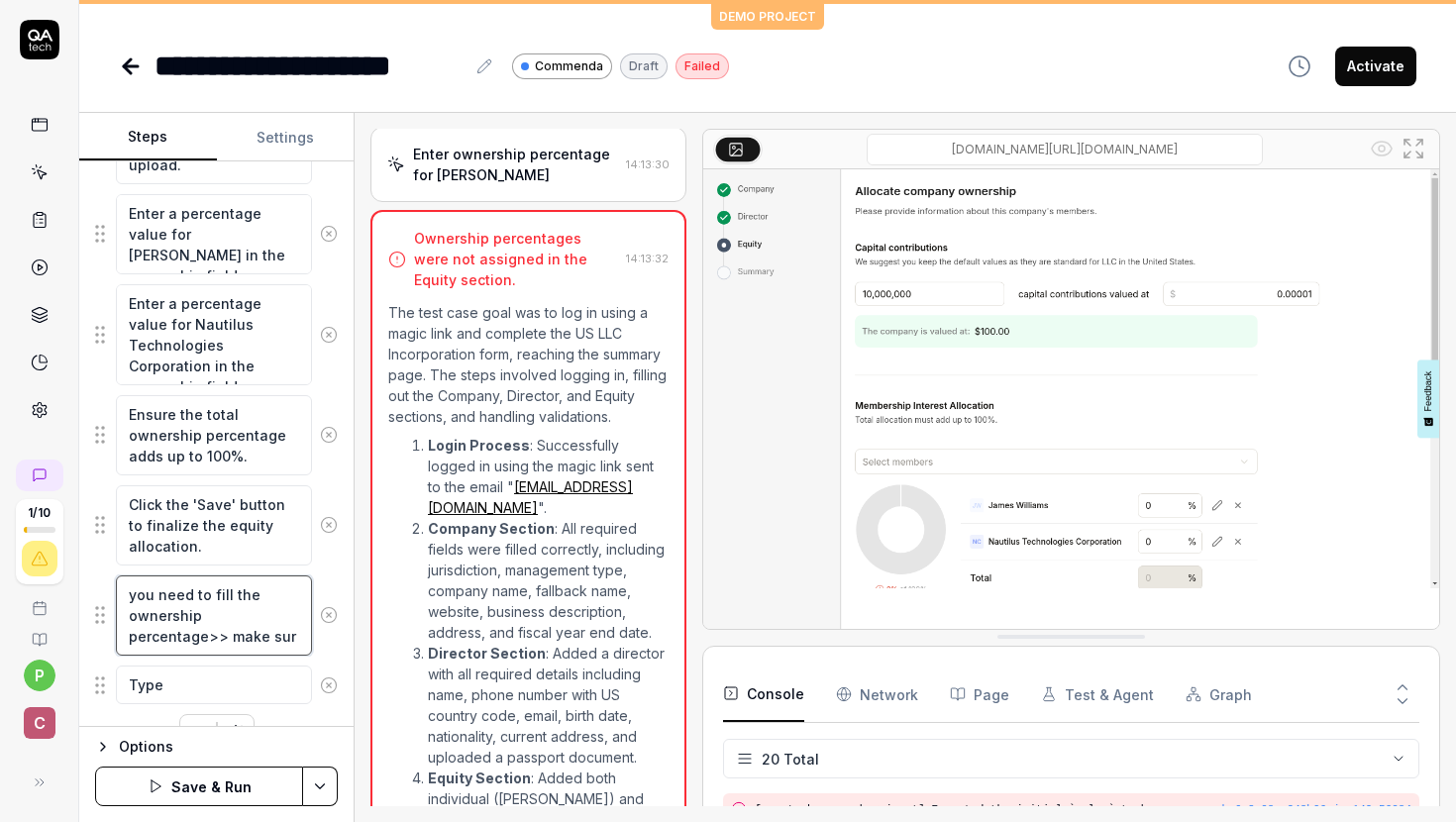 type on "*" 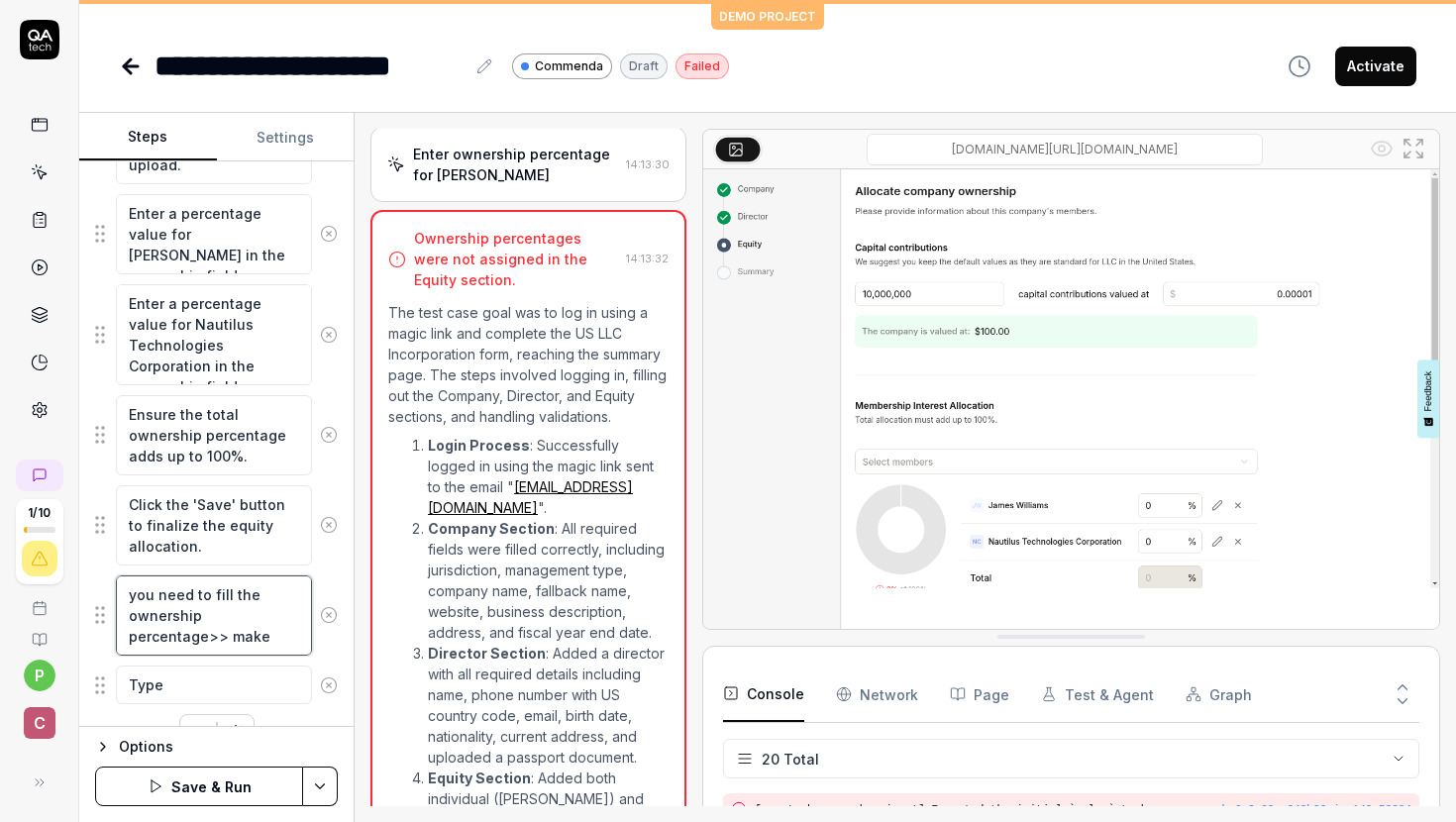type on "*" 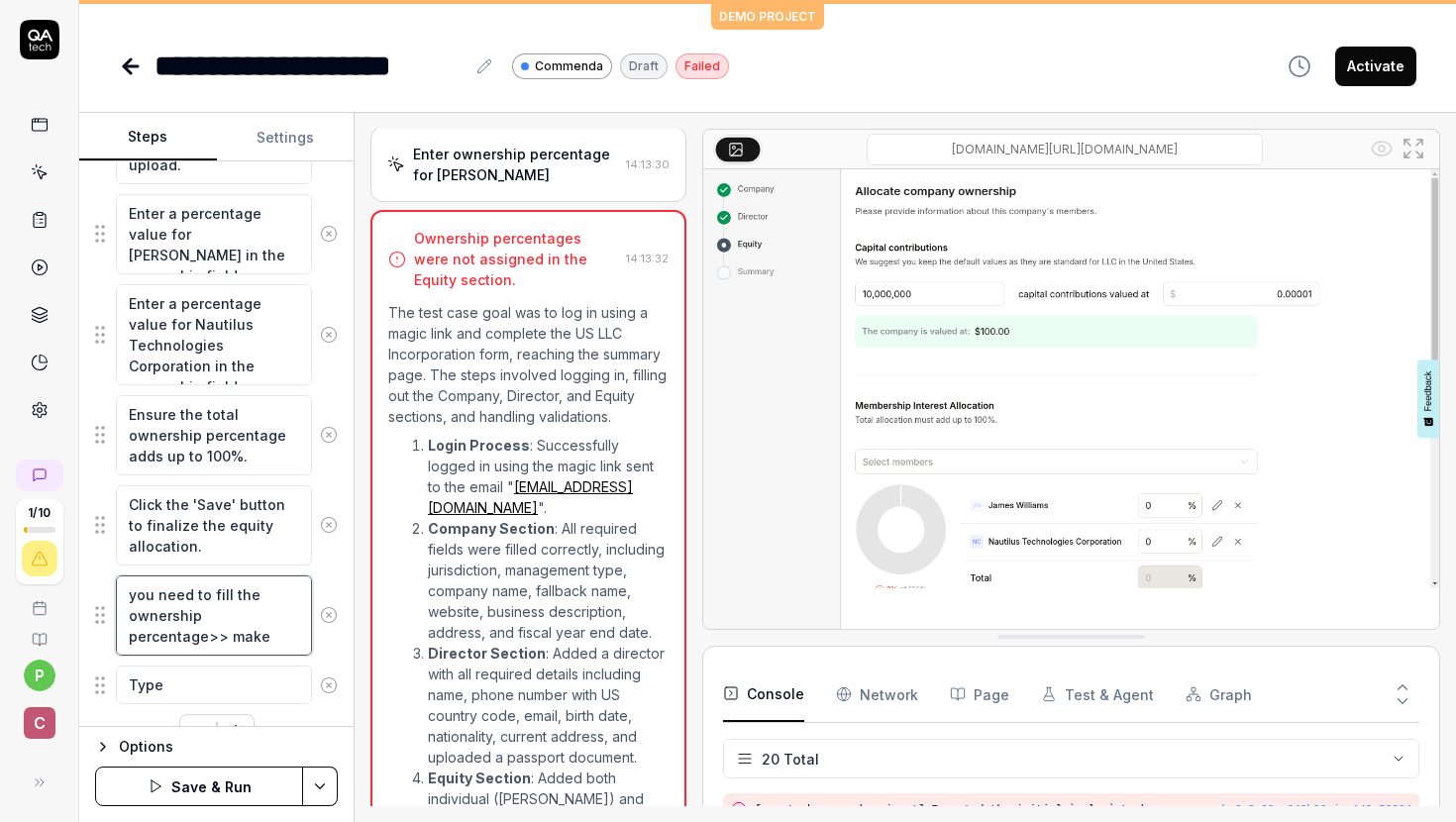 type on "you need to fill the ownership percentage>> make sure" 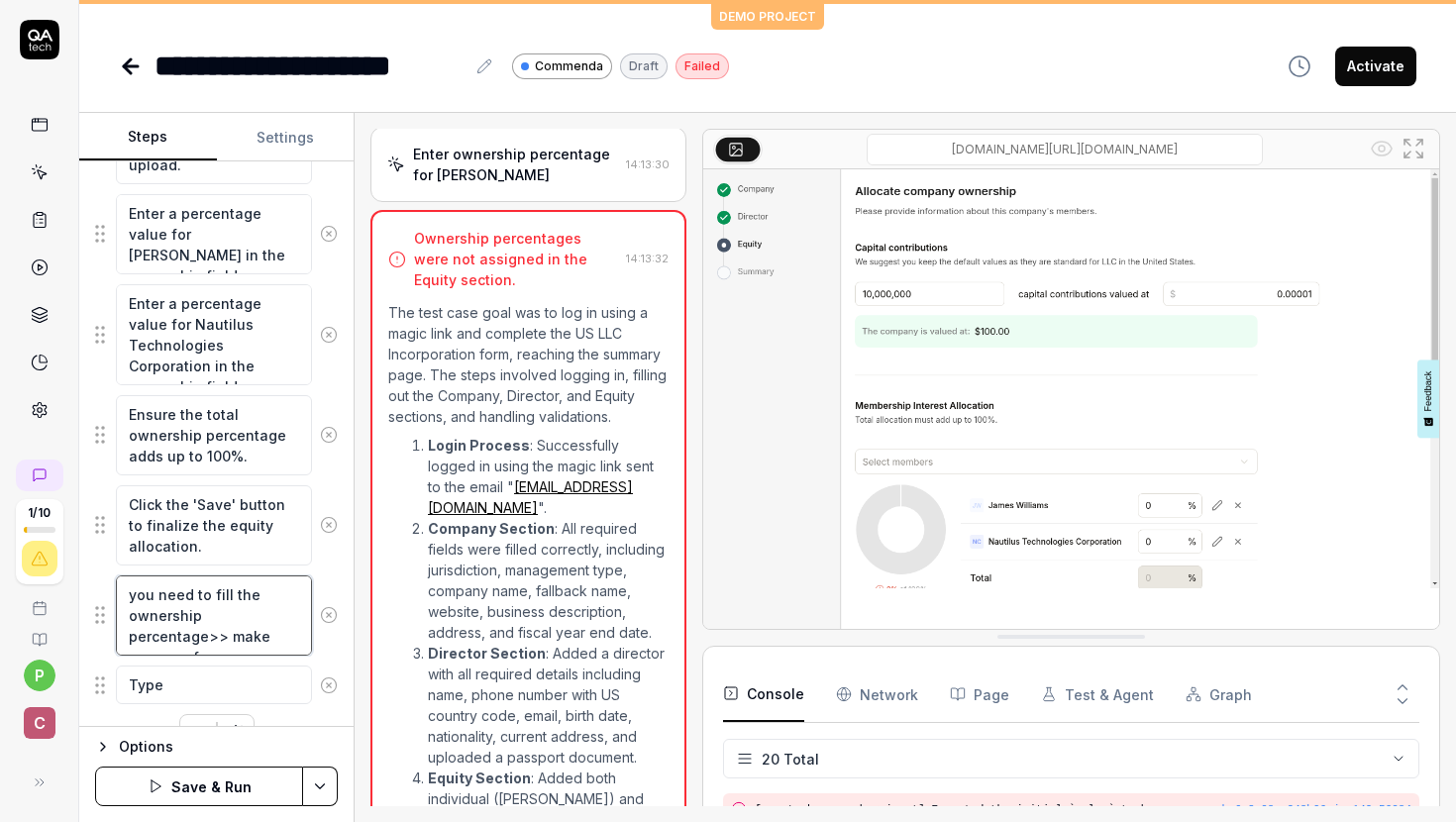 type 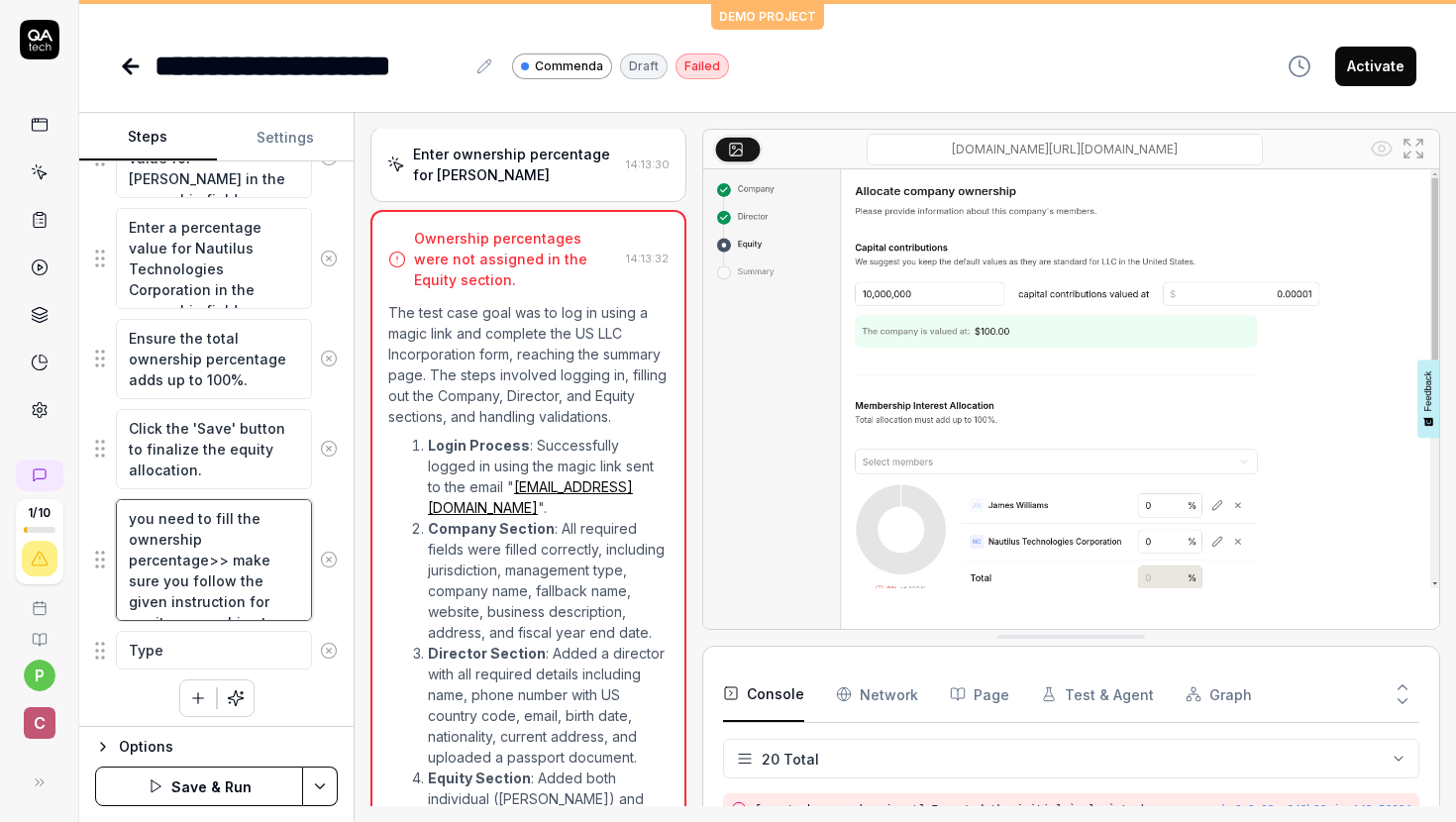 scroll, scrollTop: 2987, scrollLeft: 0, axis: vertical 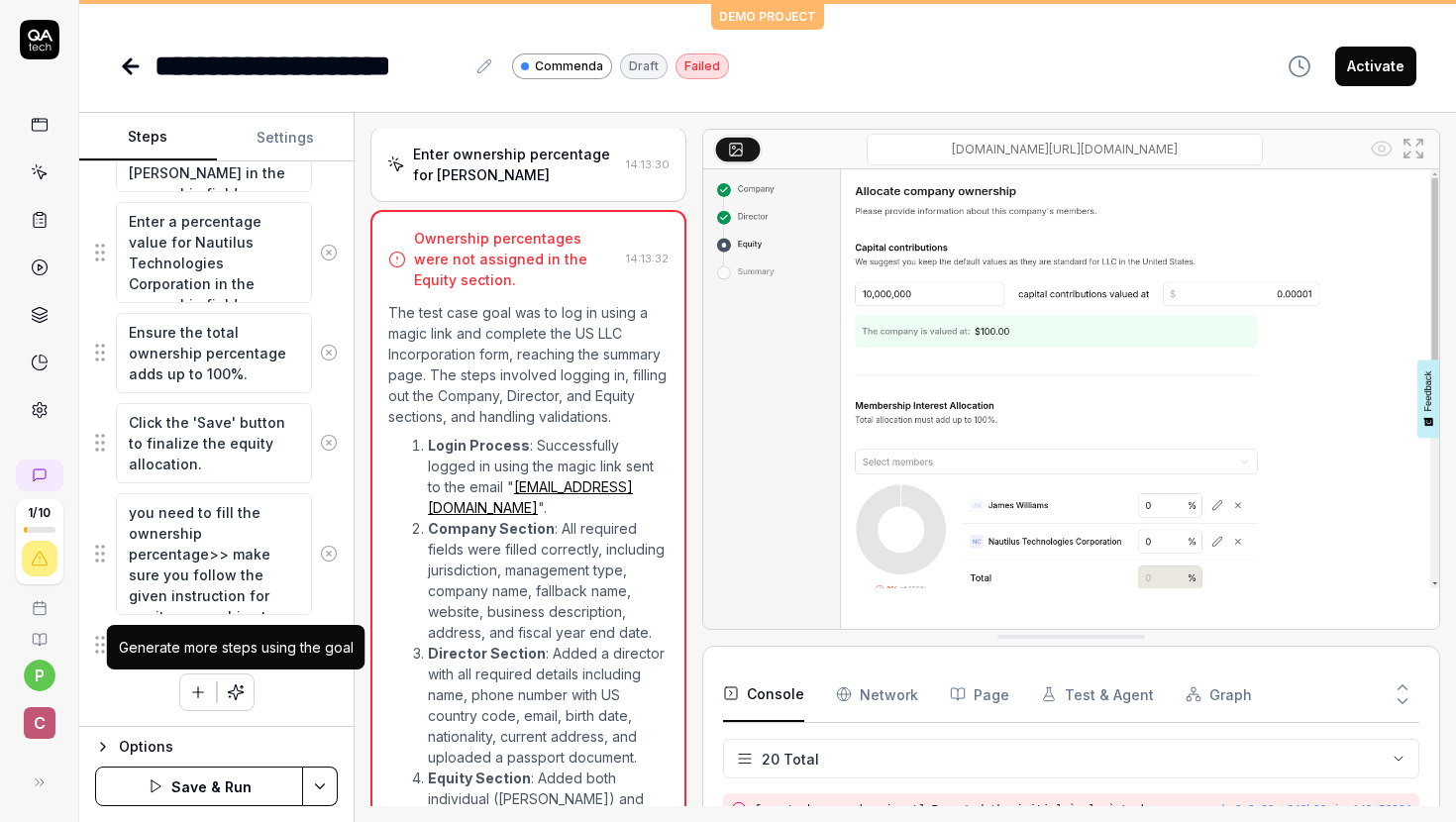 click 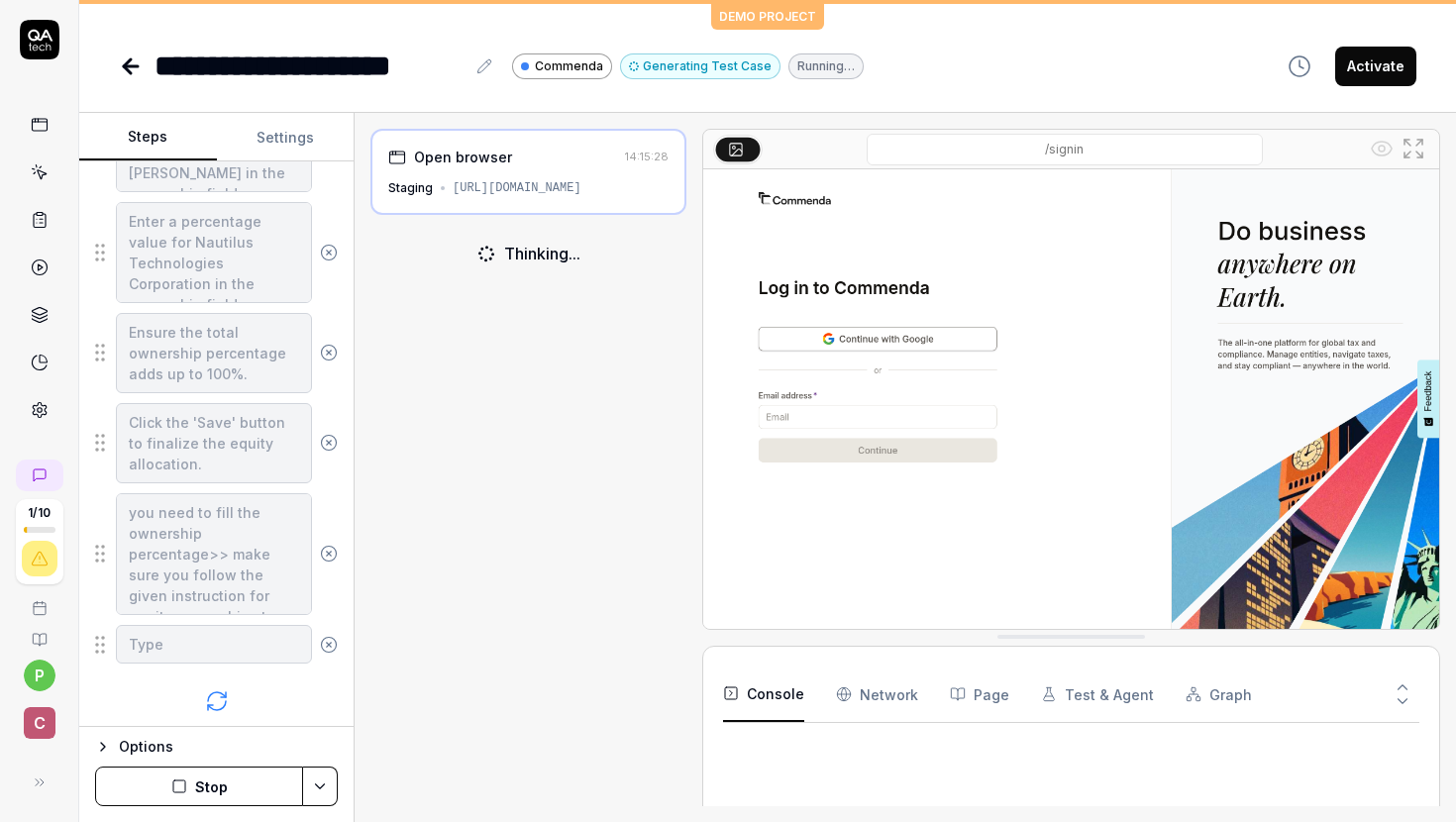 scroll, scrollTop: 3100, scrollLeft: 0, axis: vertical 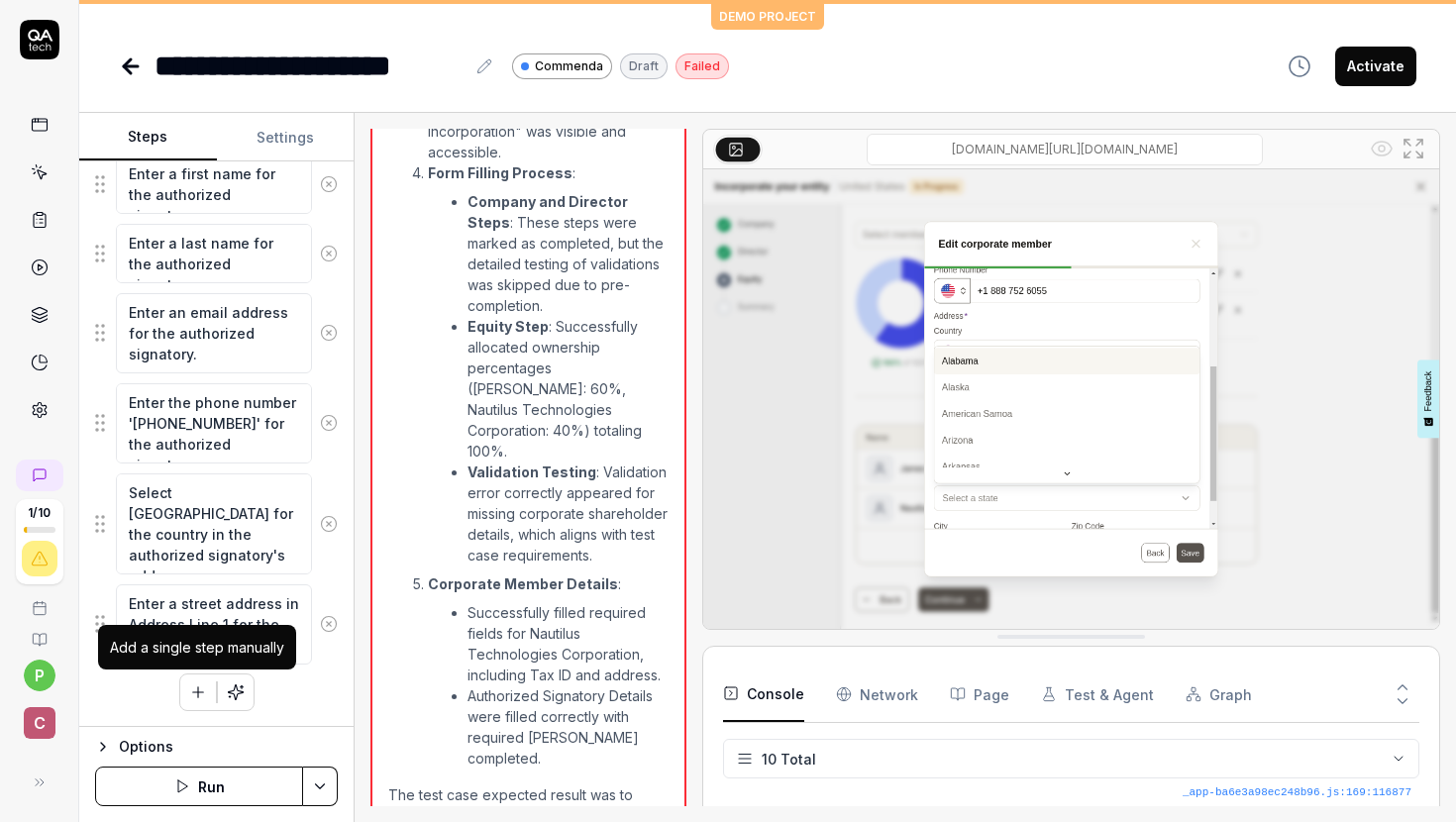 click 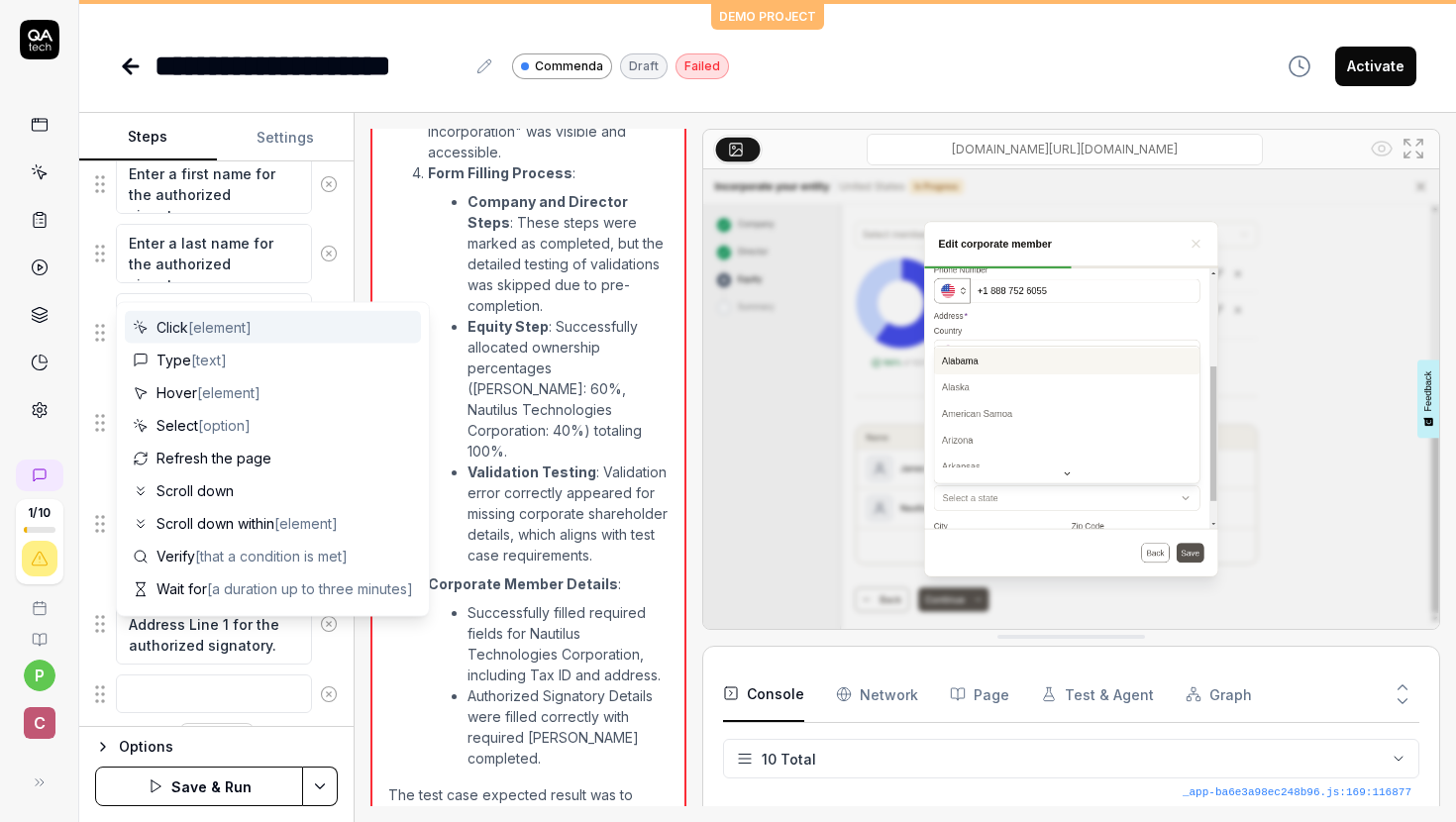 scroll, scrollTop: 4222, scrollLeft: 0, axis: vertical 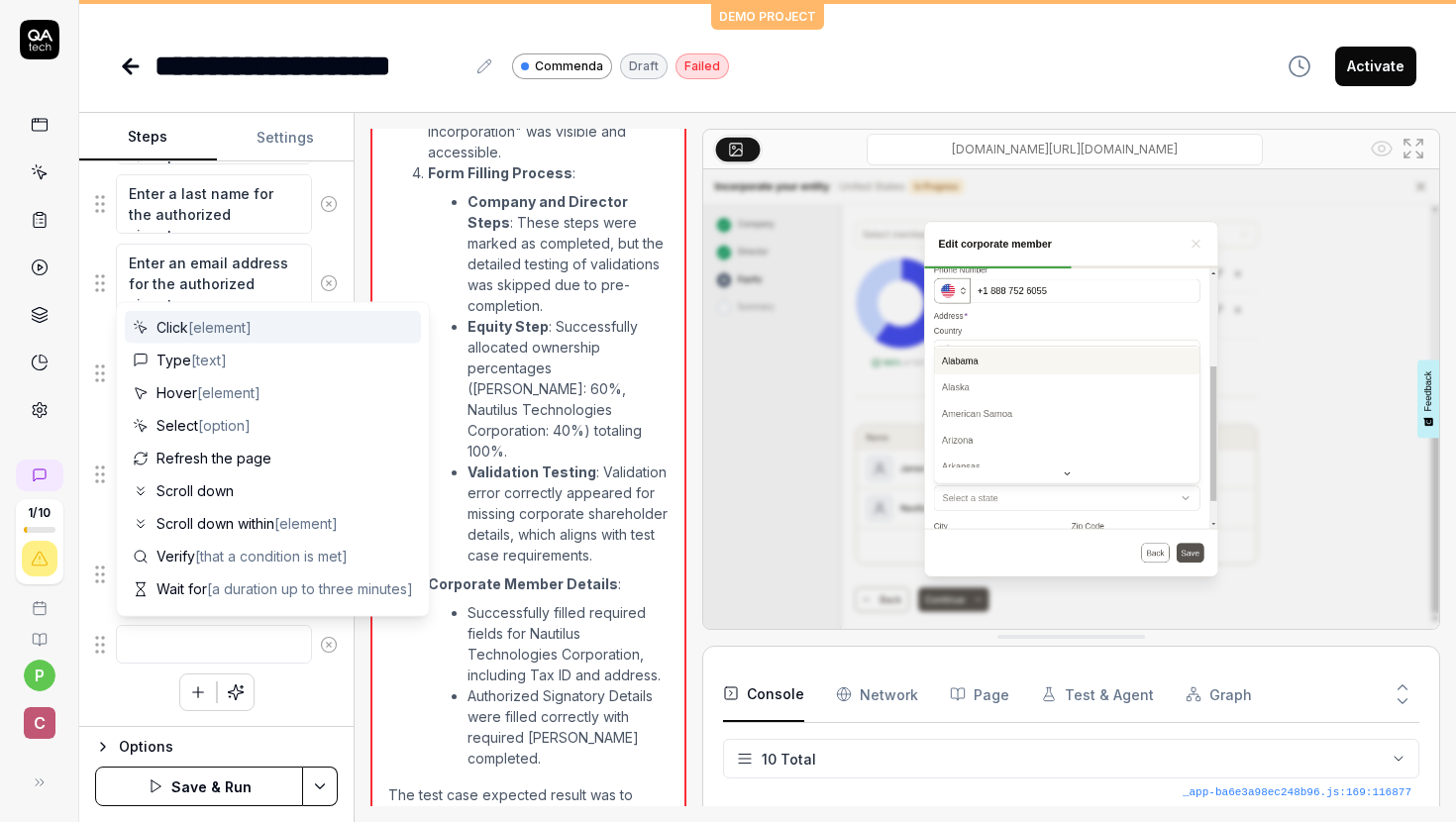 click at bounding box center [214, 644] 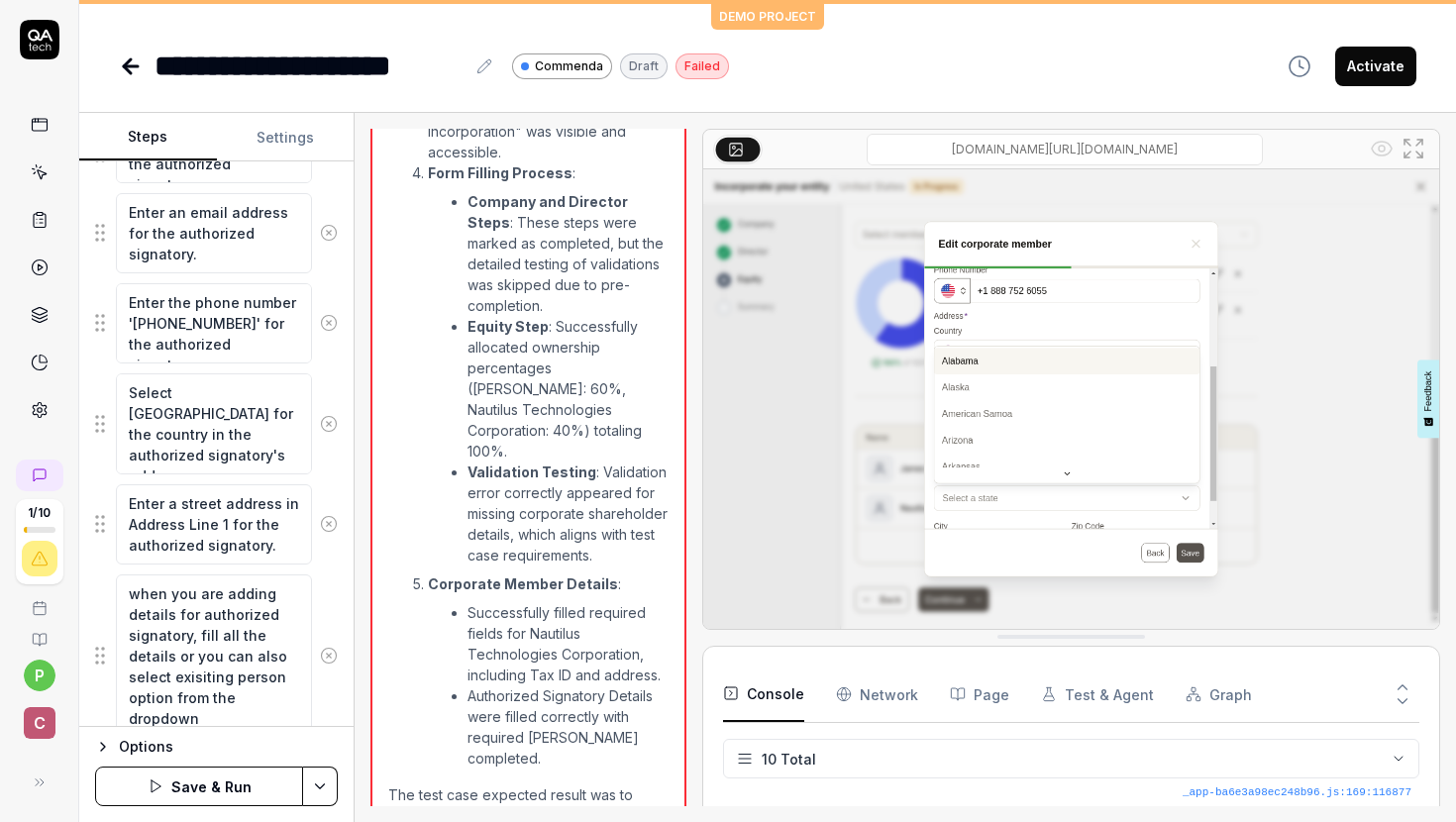 scroll, scrollTop: 4346, scrollLeft: 0, axis: vertical 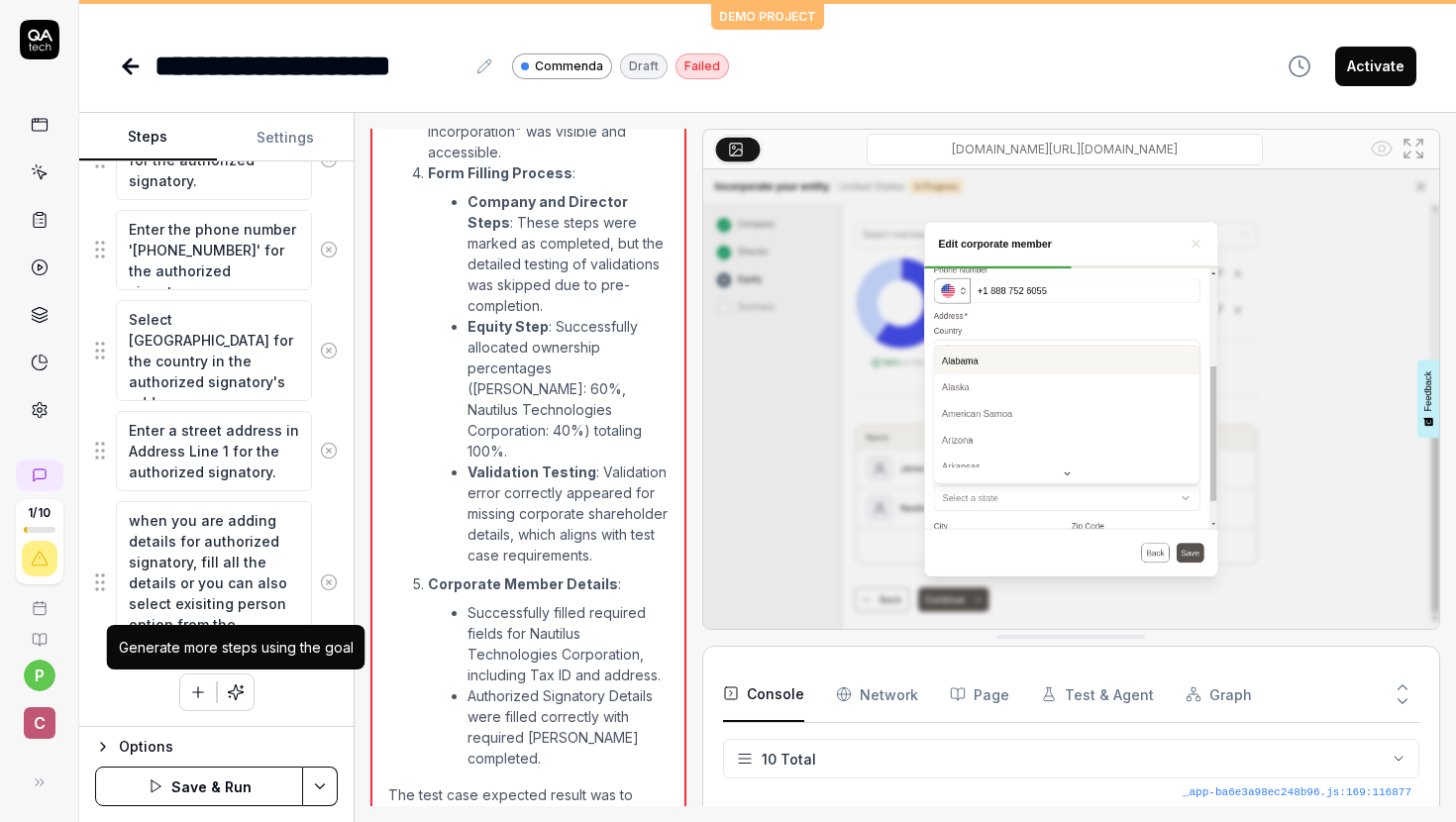 click at bounding box center [236, 692] 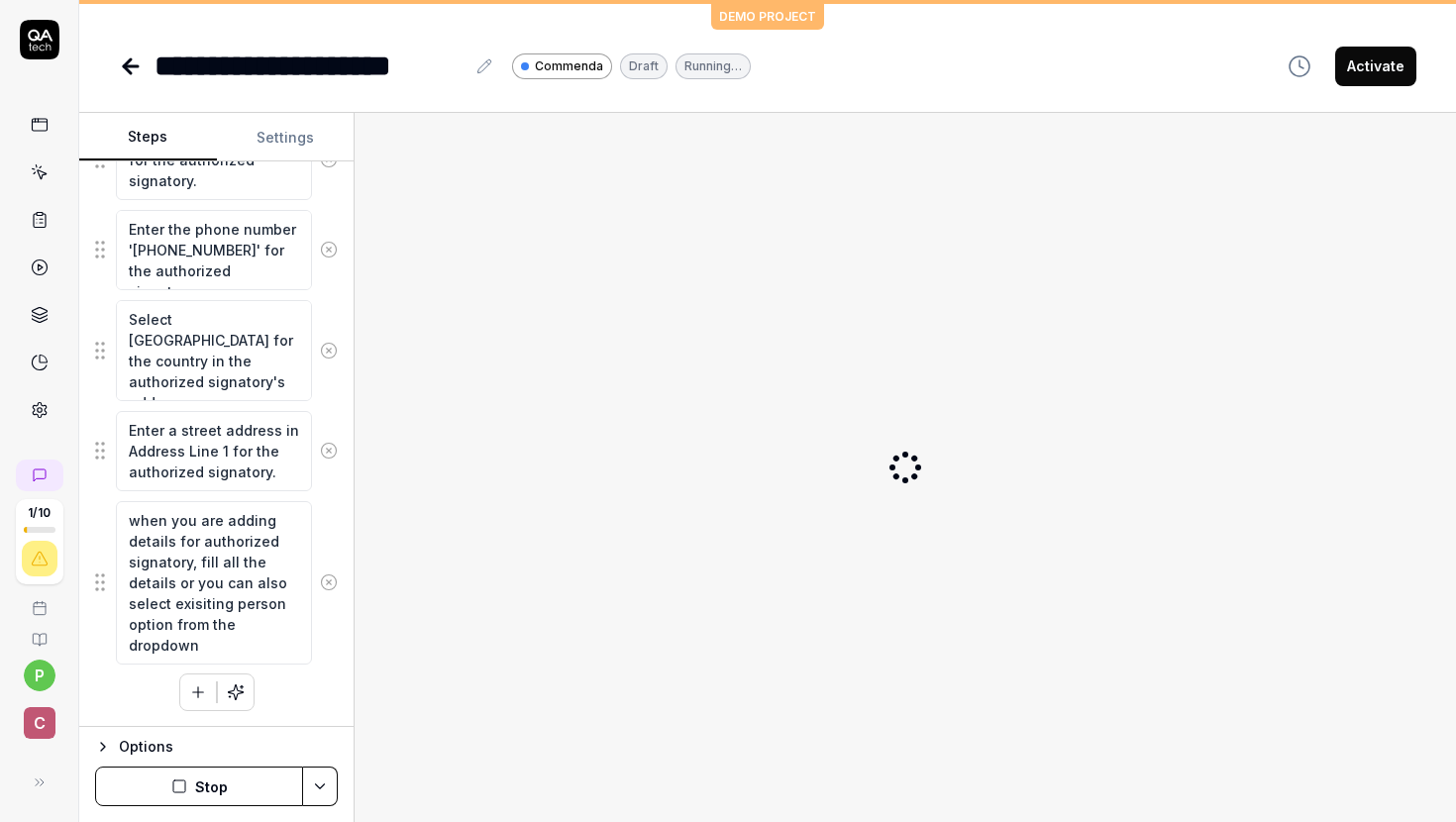 scroll, scrollTop: 4459, scrollLeft: 0, axis: vertical 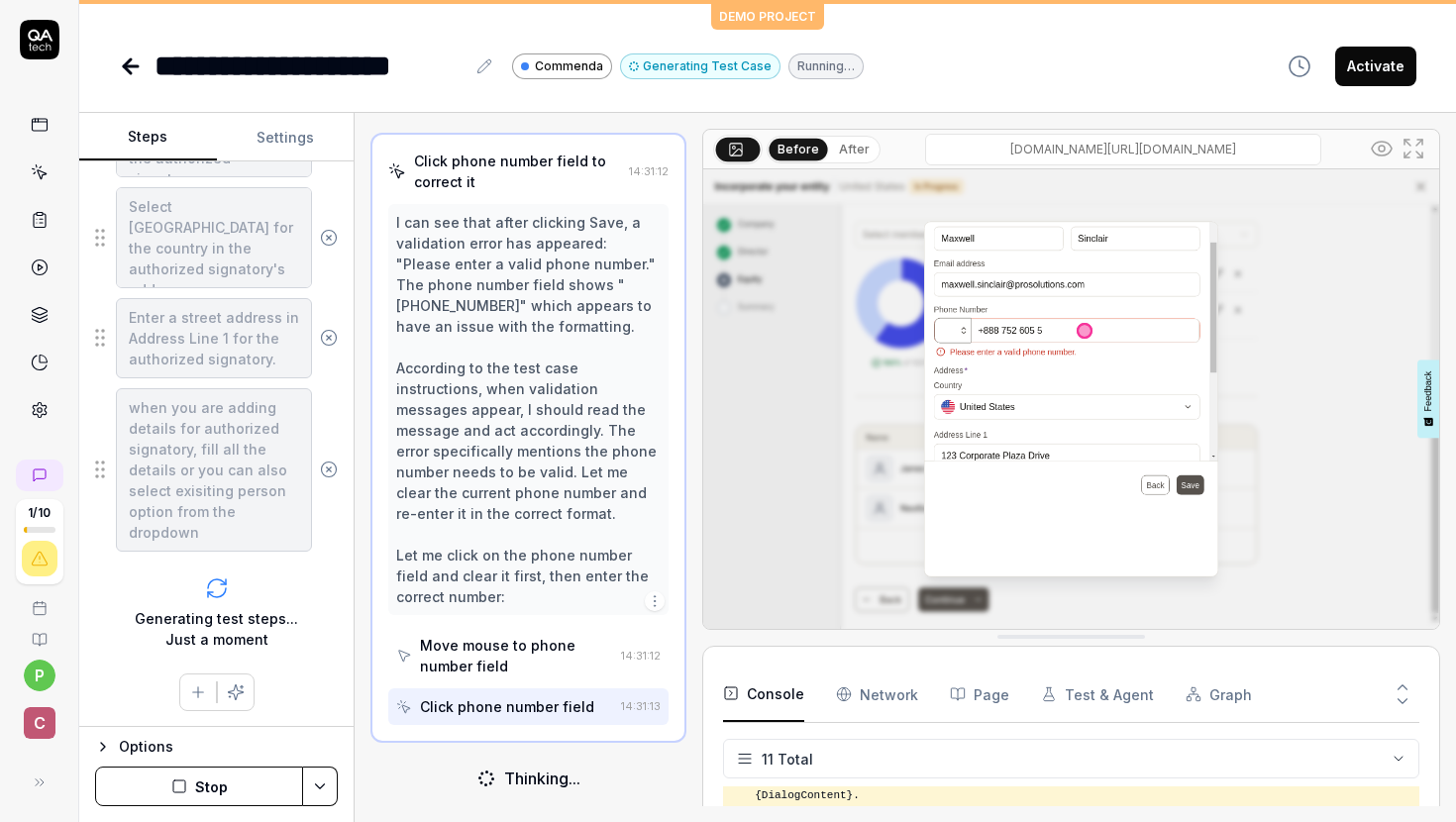 click on "Stop" at bounding box center (199, 786) 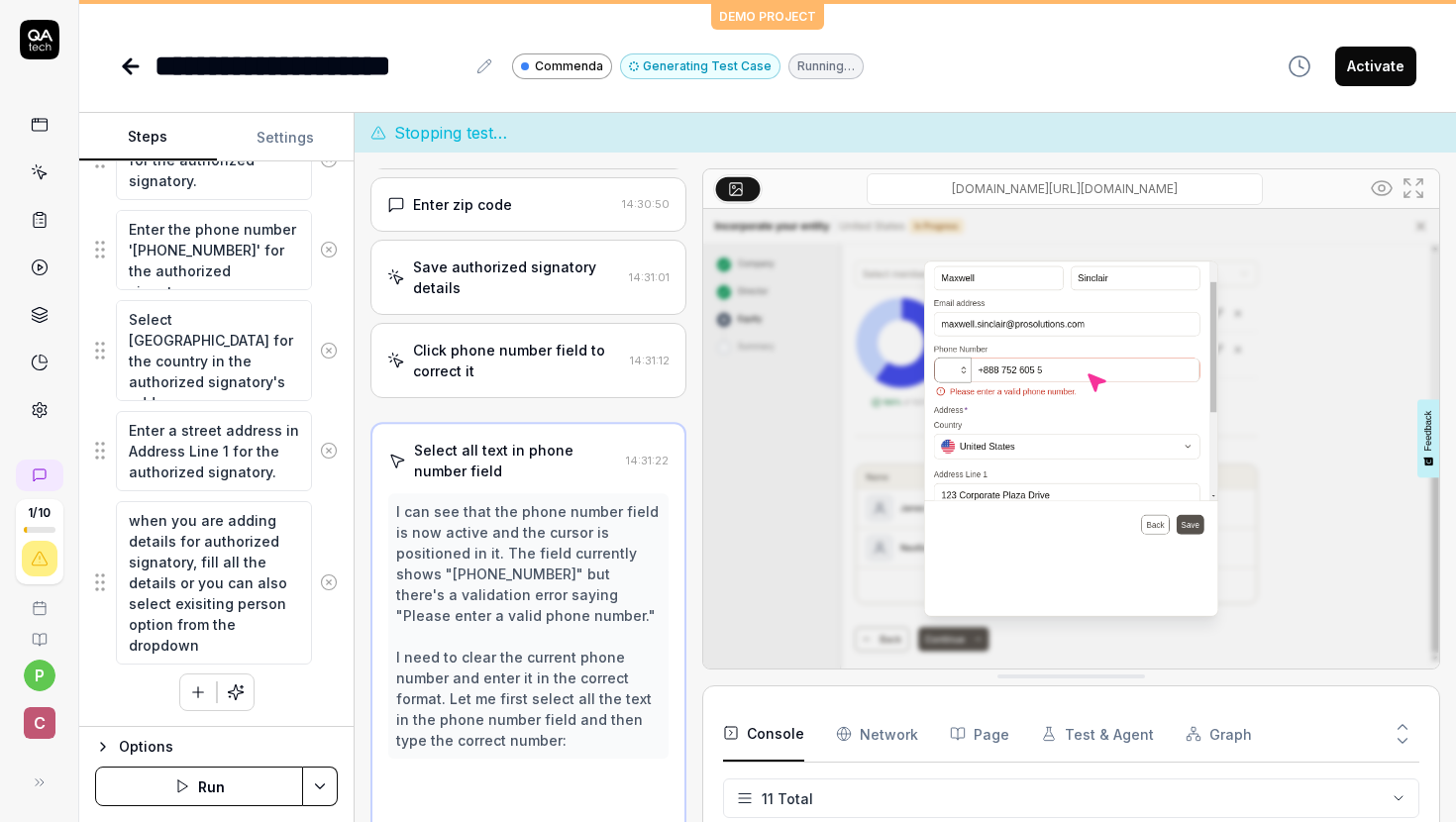 scroll, scrollTop: 2649, scrollLeft: 0, axis: vertical 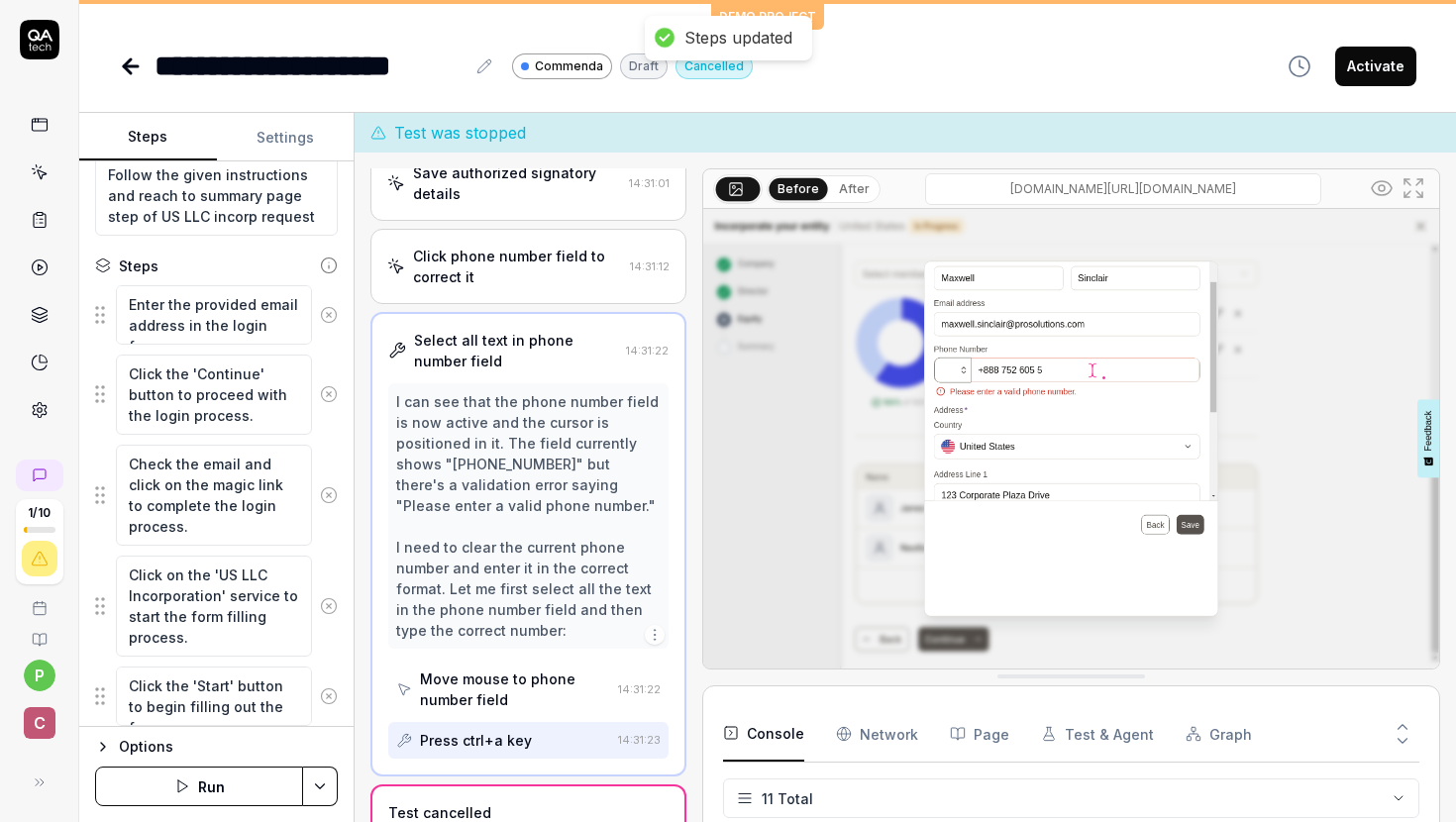 drag, startPoint x: 288, startPoint y: 429, endPoint x: 138, endPoint y: 310, distance: 191.4706 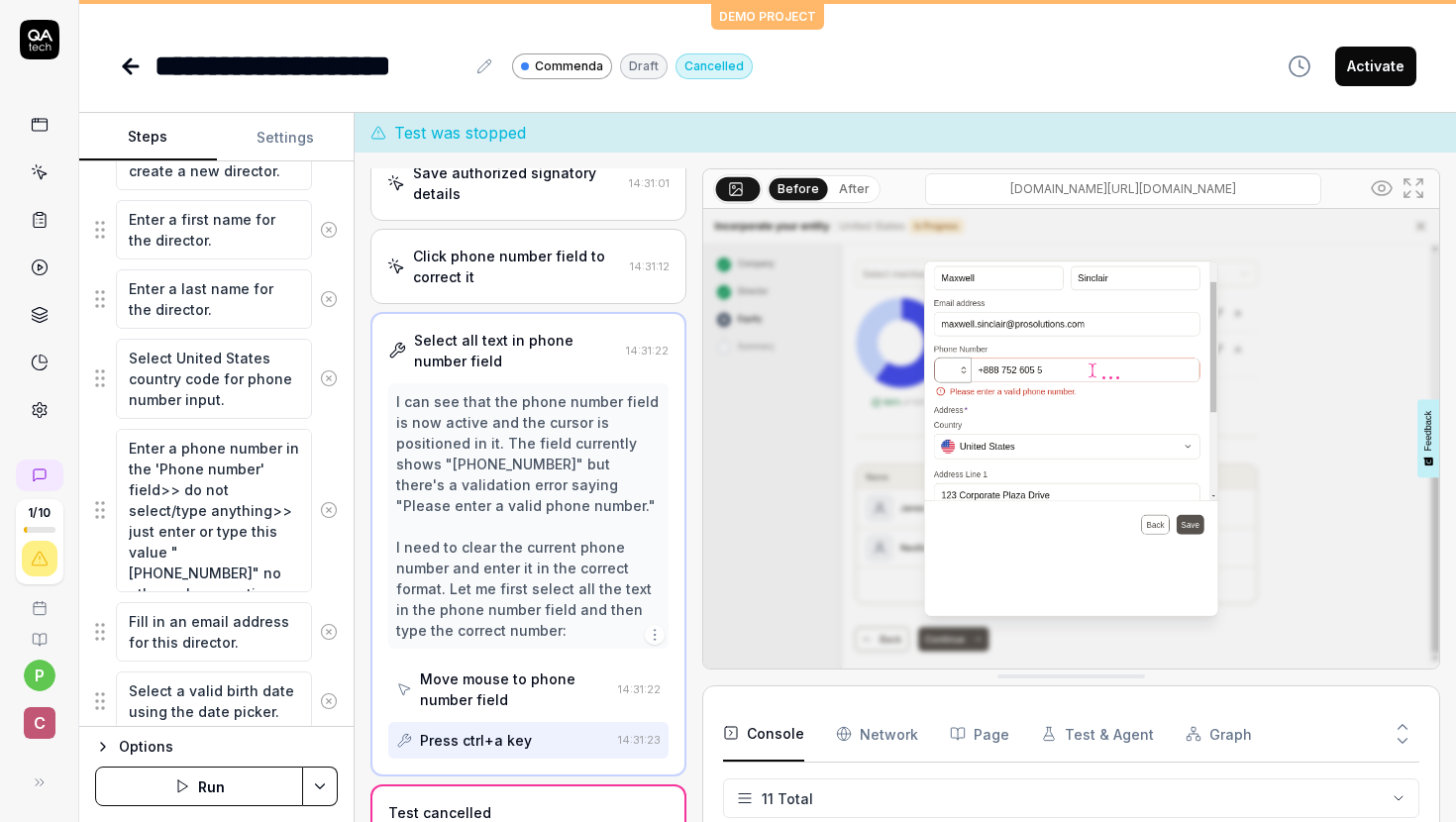 scroll, scrollTop: 1756, scrollLeft: 0, axis: vertical 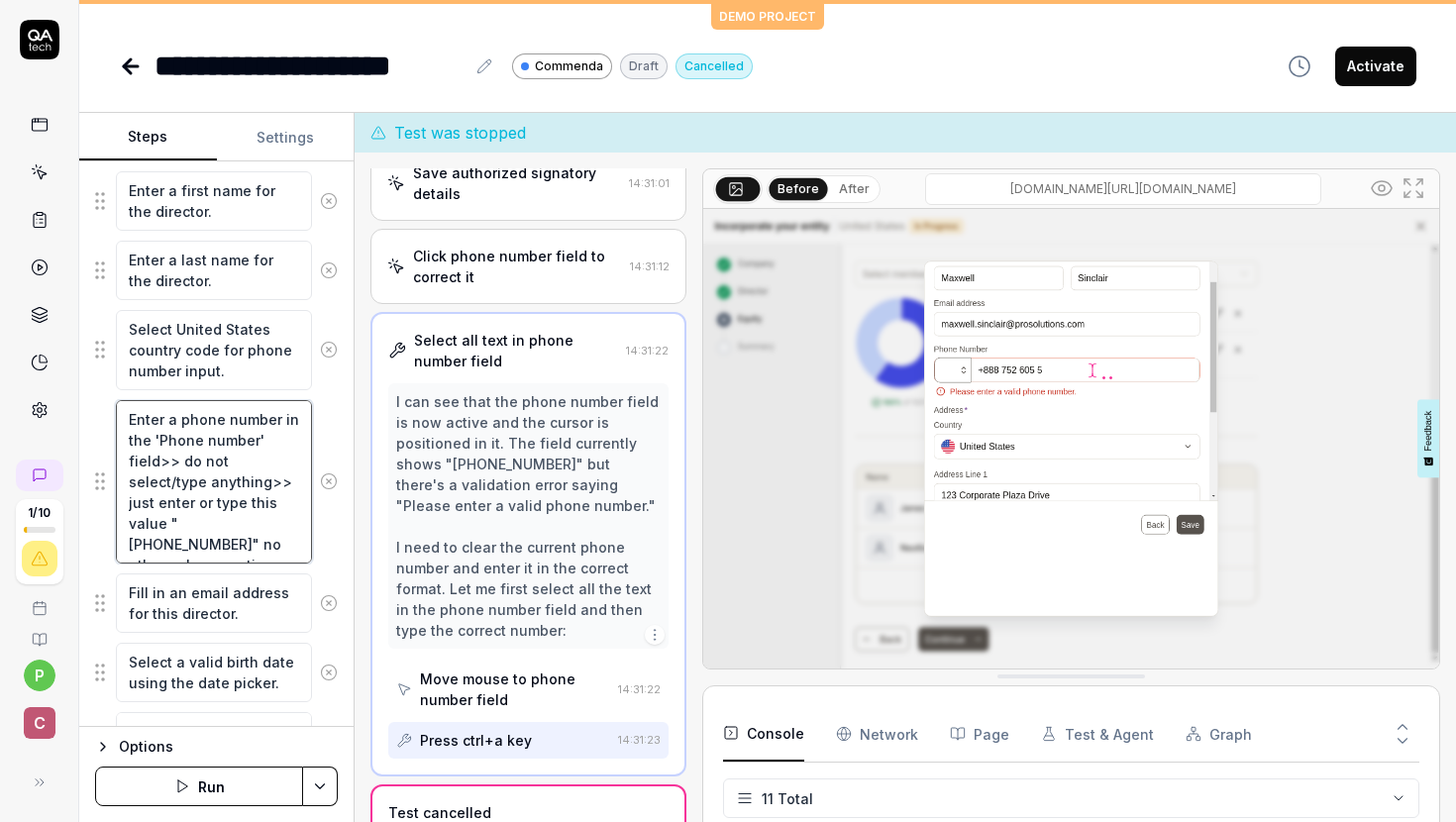 drag, startPoint x: 290, startPoint y: 540, endPoint x: 130, endPoint y: 420, distance: 200 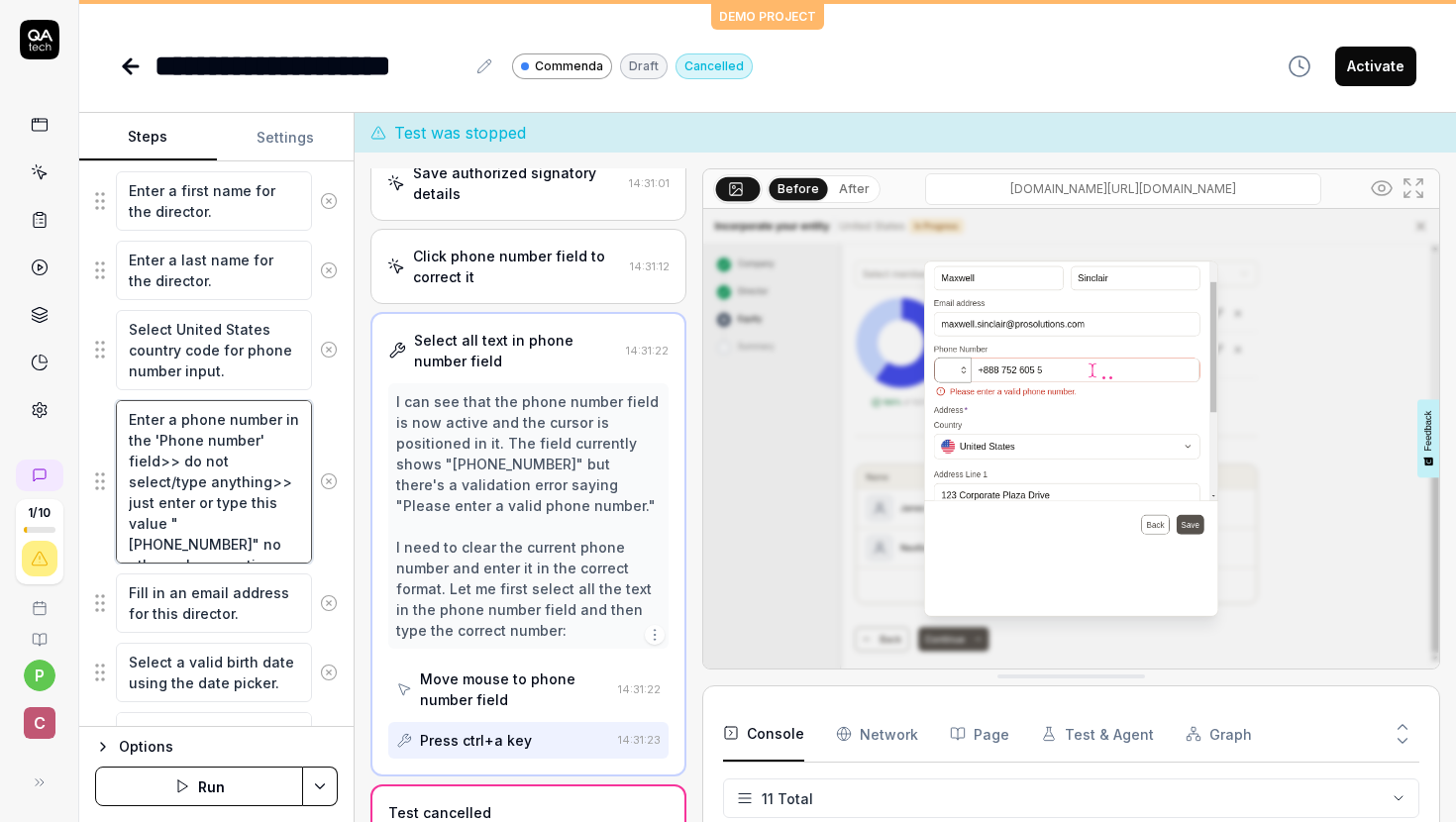 click on "Enter a phone number in the 'Phone number' field>> do not select/type anything>> just enter or type this value " [PHONE_NUMBER]" no other value or action" at bounding box center [214, 481] 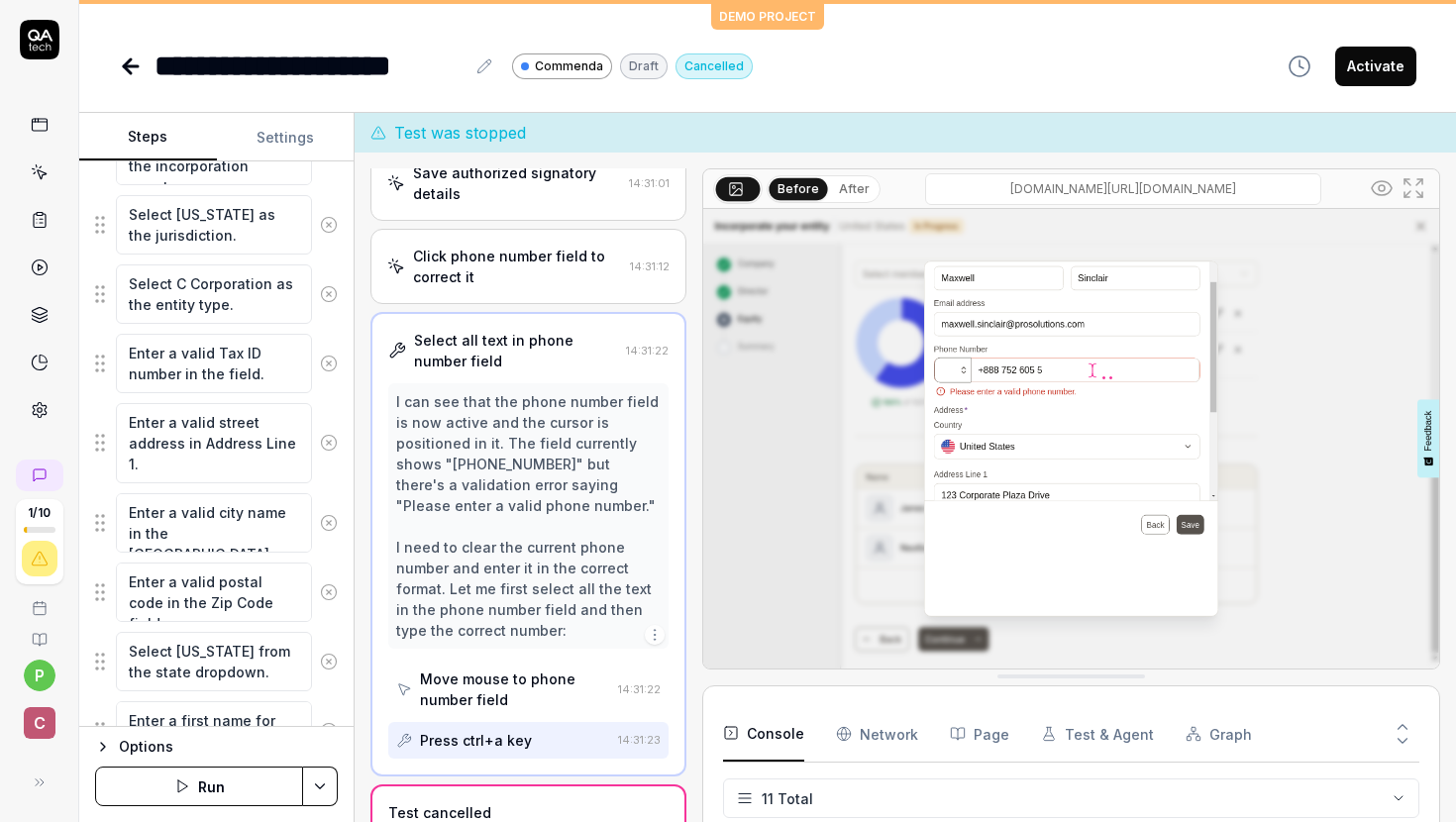 scroll, scrollTop: 4346, scrollLeft: 0, axis: vertical 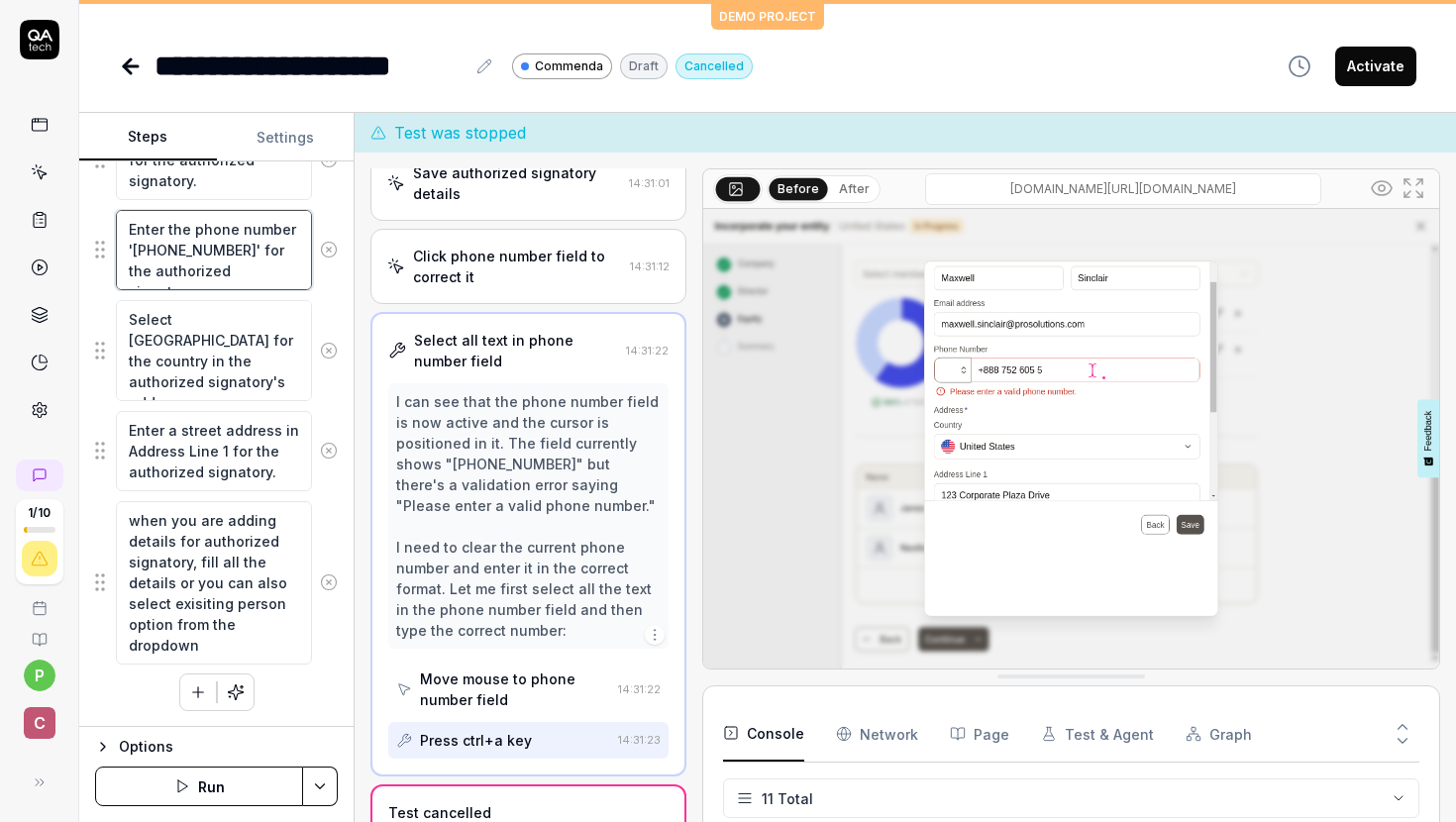 click on "Enter the phone number '+1 8887526055' for the authorized signatory." at bounding box center (214, 250) 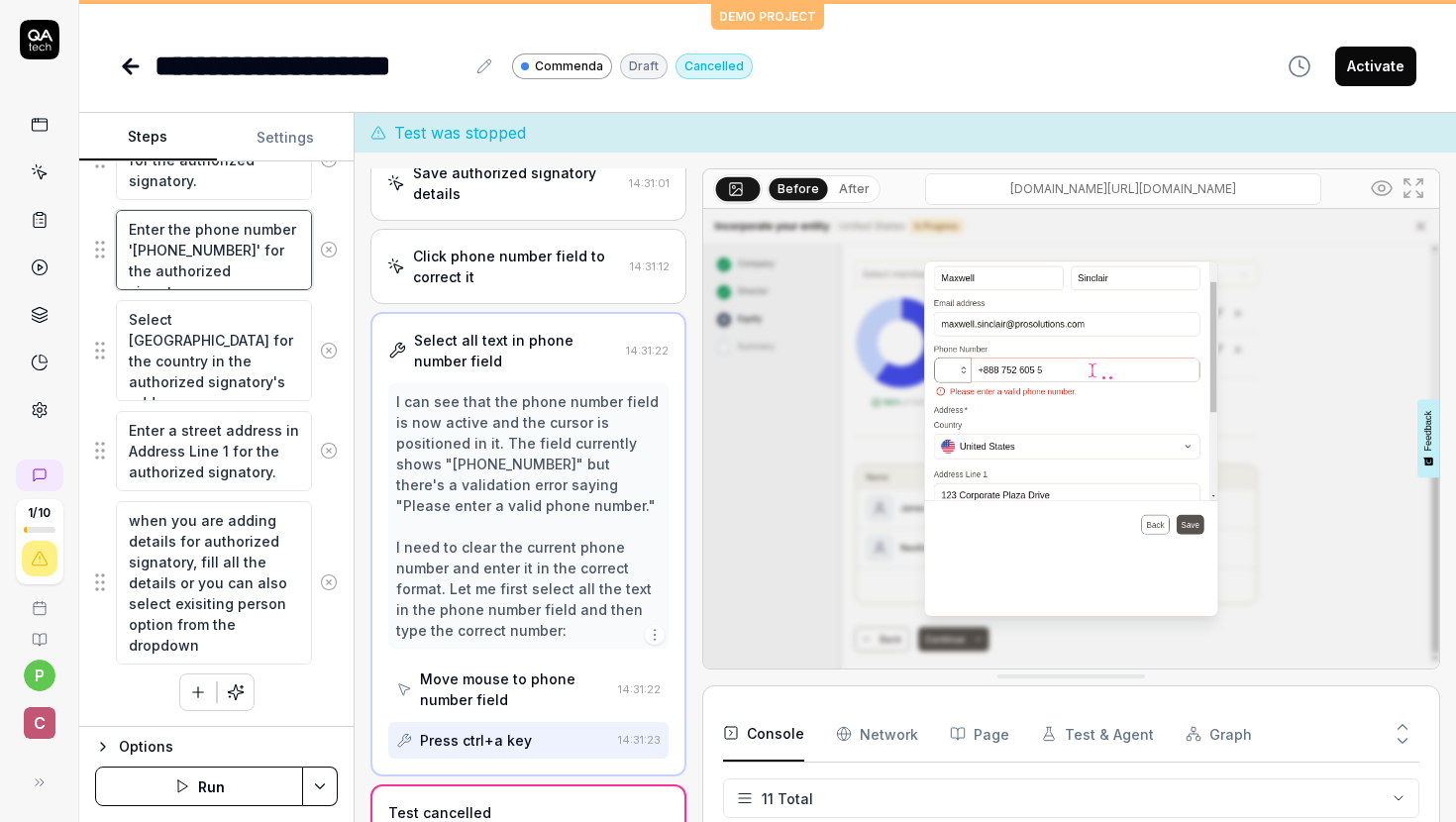 drag, startPoint x: 242, startPoint y: 250, endPoint x: 129, endPoint y: 257, distance: 113.21661 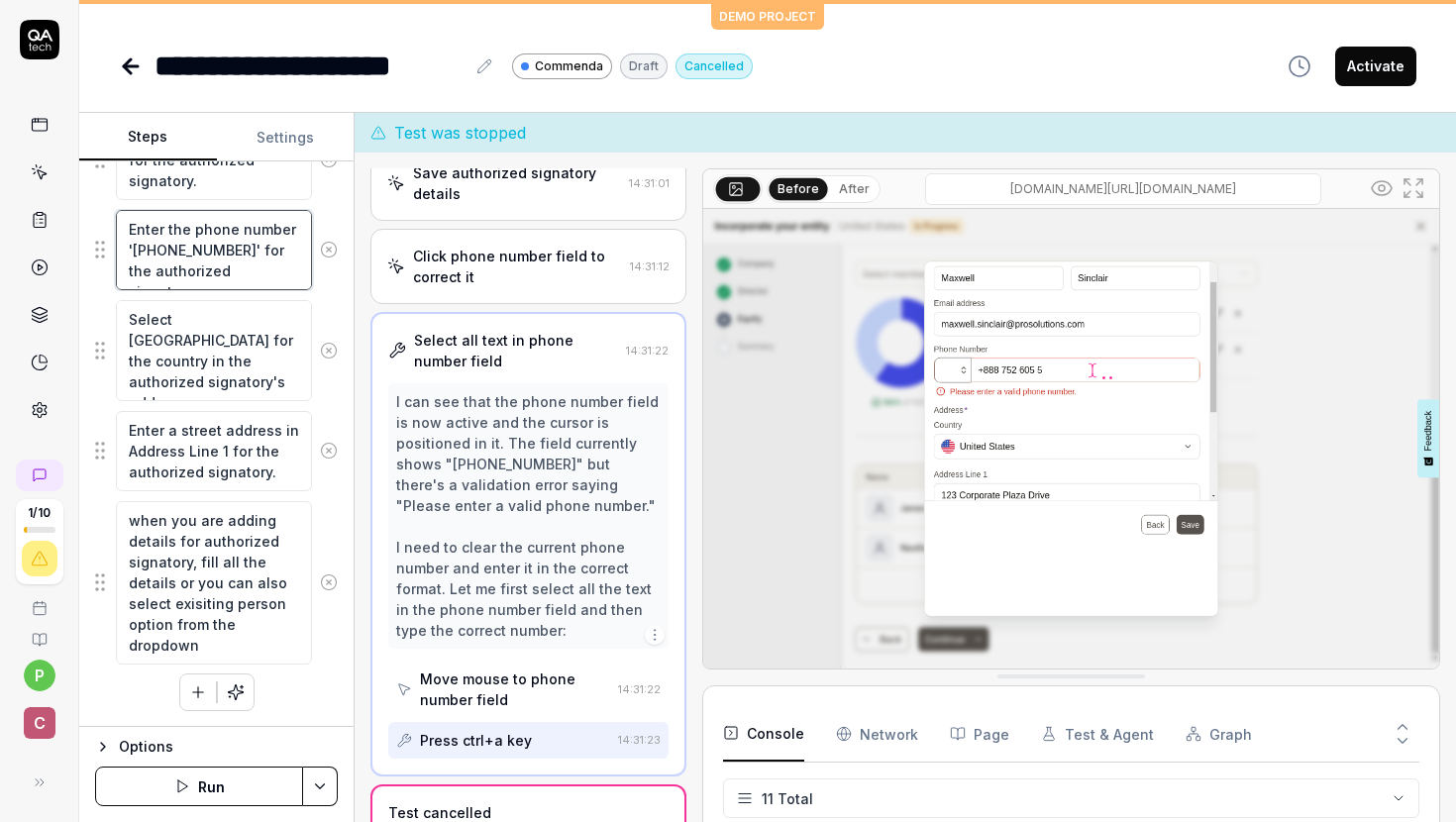 click on "Enter the phone number '+1 8887526055' for the authorized signatory." at bounding box center (214, 250) 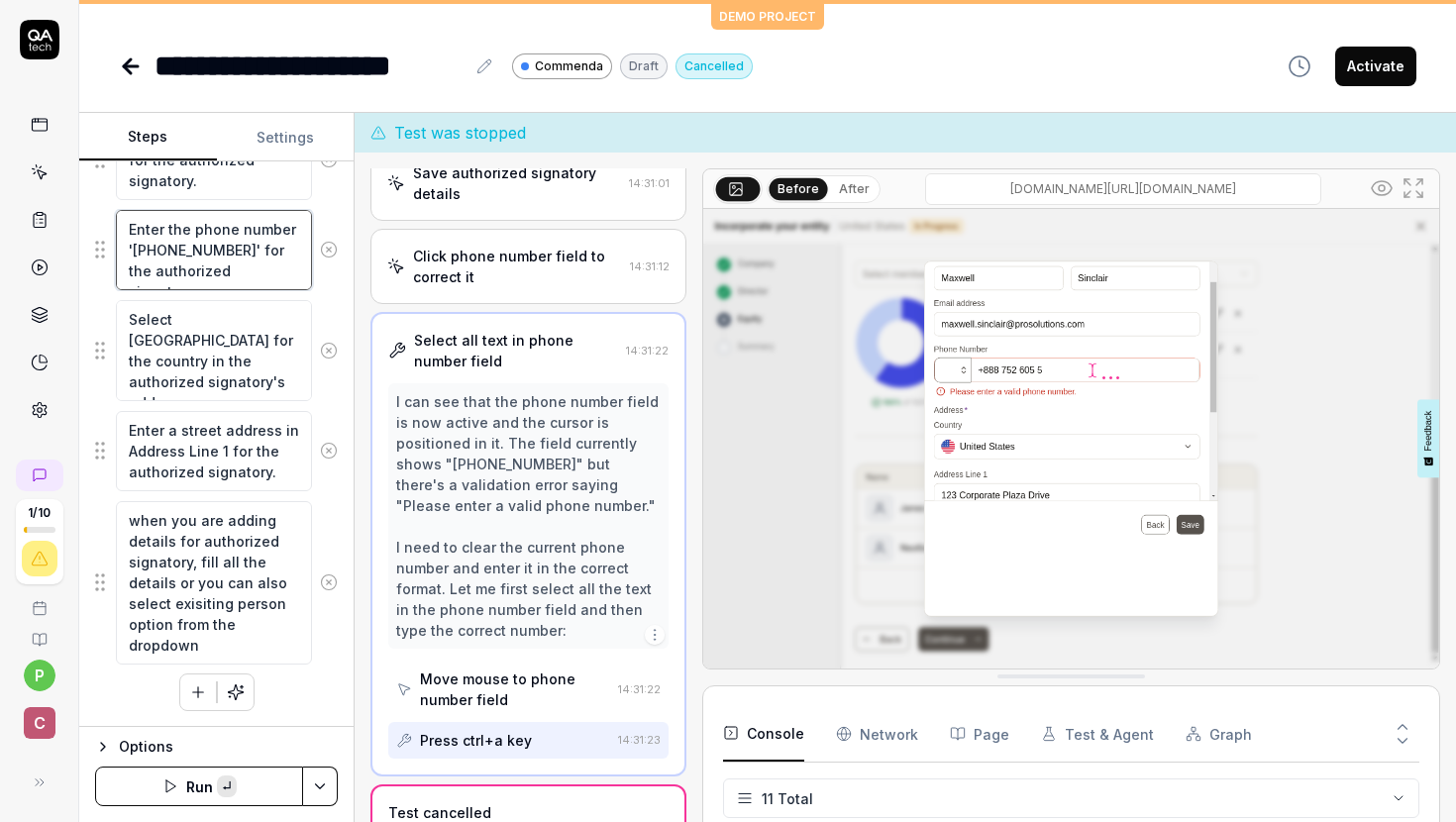 paste on "Enter a phone number in the 'Phone number' field>> do not select/type anything>> just enter or type this value " [PHONE_NUMBER]" no other value or action" 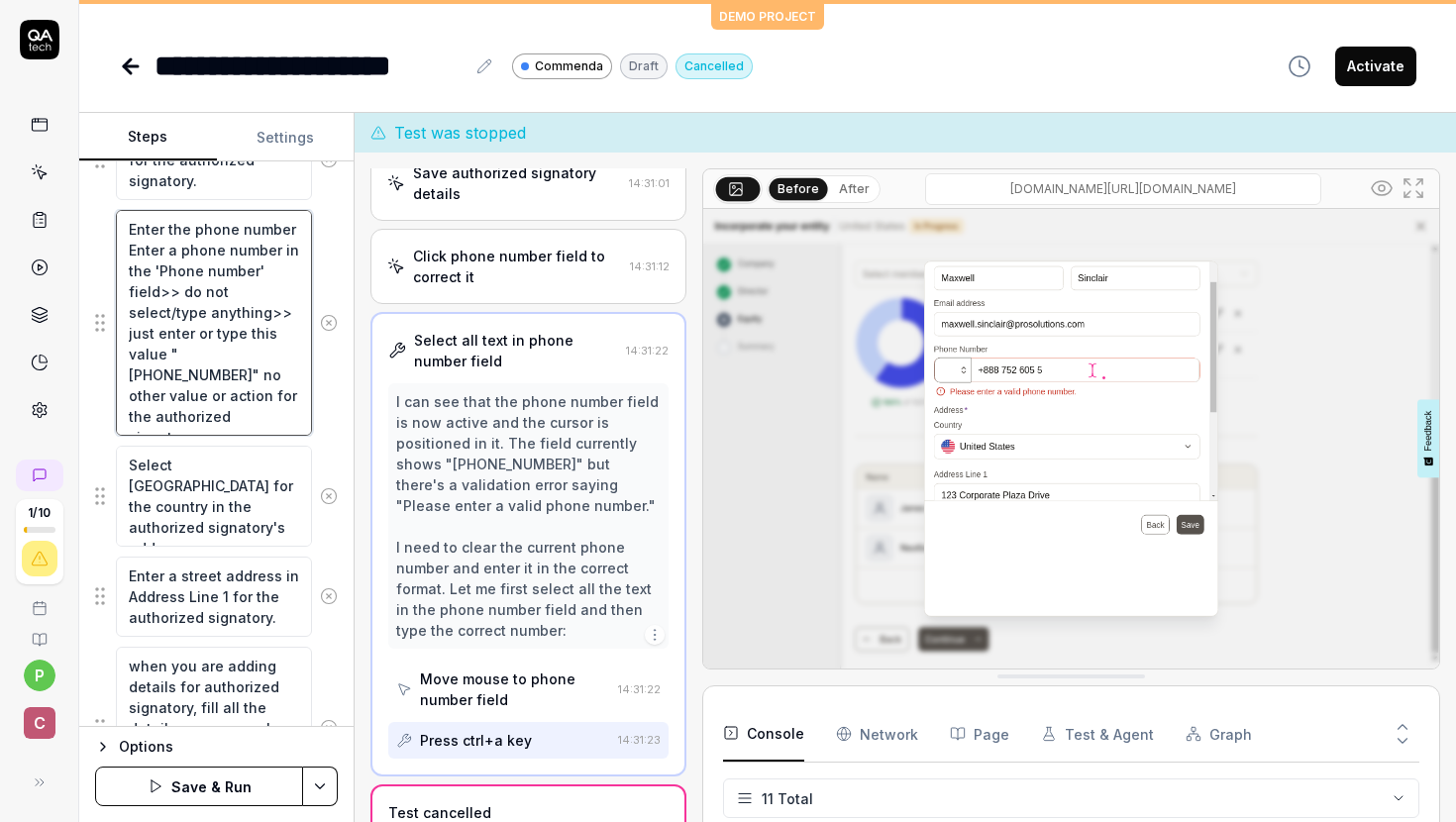 drag, startPoint x: 292, startPoint y: 226, endPoint x: 128, endPoint y: 225, distance: 164.003 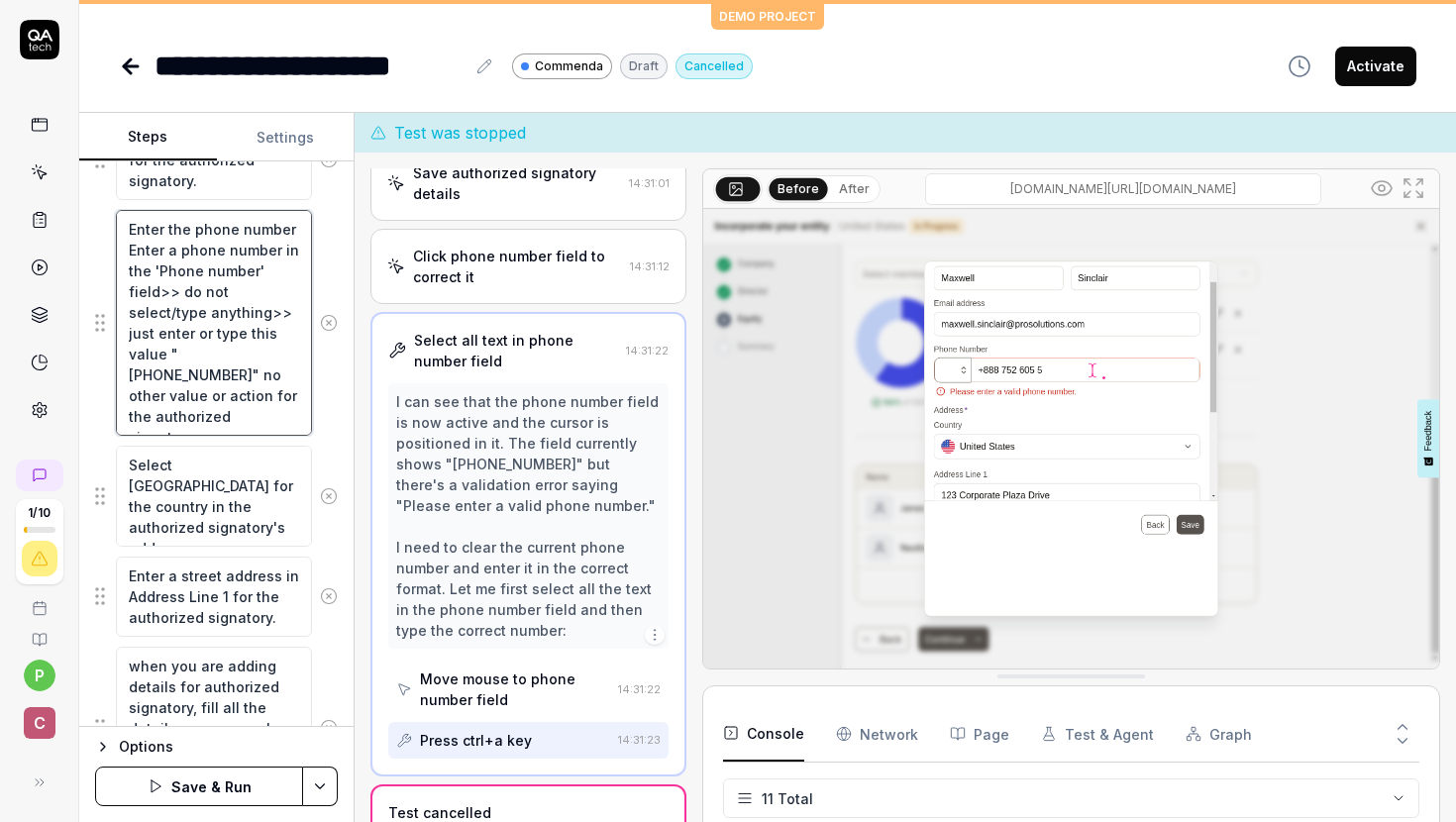 click on "Enter the phone number  Enter a phone number in the 'Phone number' field>> do not select/type anything>> just enter or type this value " +1 8887526055" no other value or action for the authorized signatory." at bounding box center [214, 323] 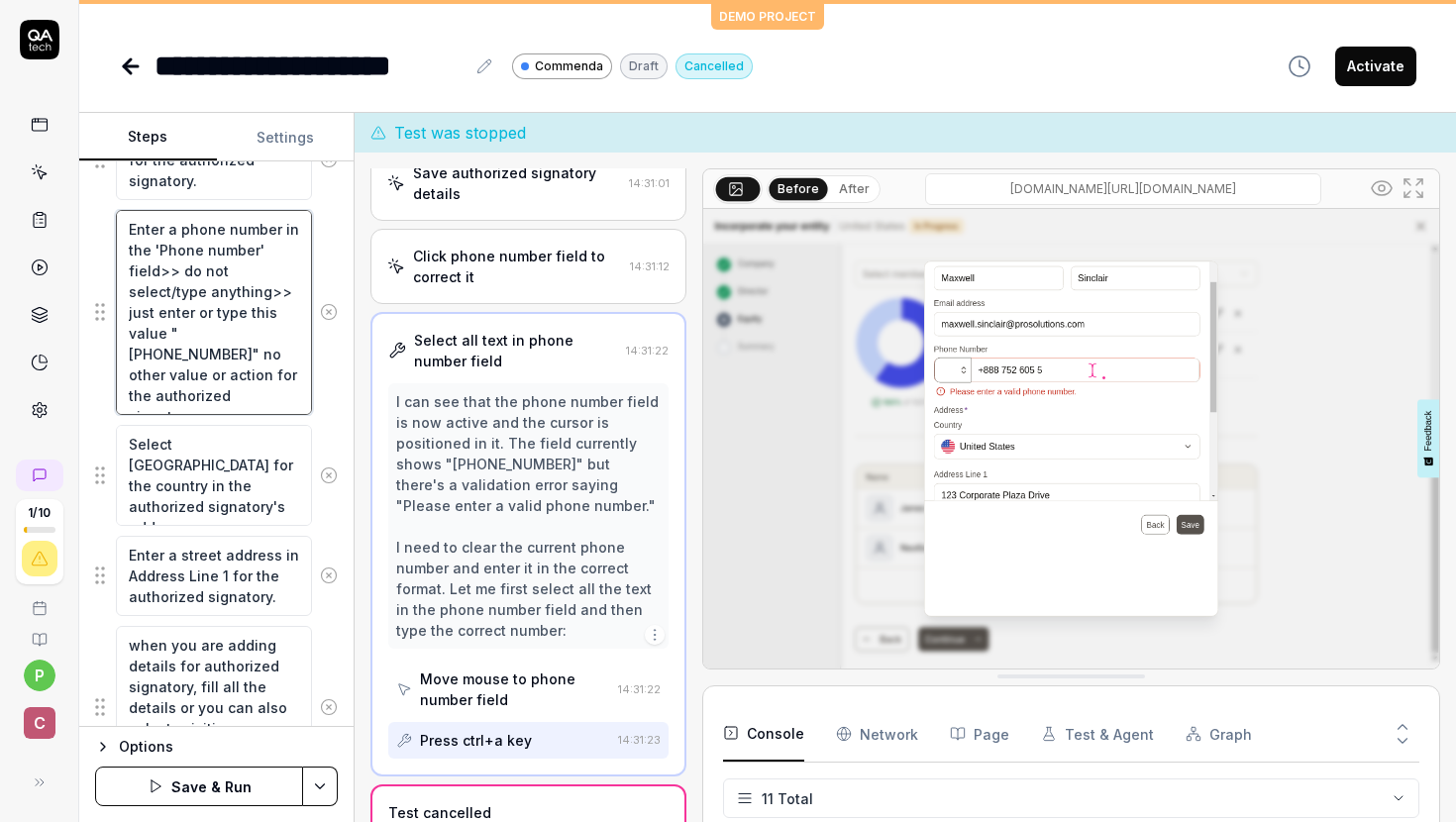 scroll, scrollTop: 4470, scrollLeft: 0, axis: vertical 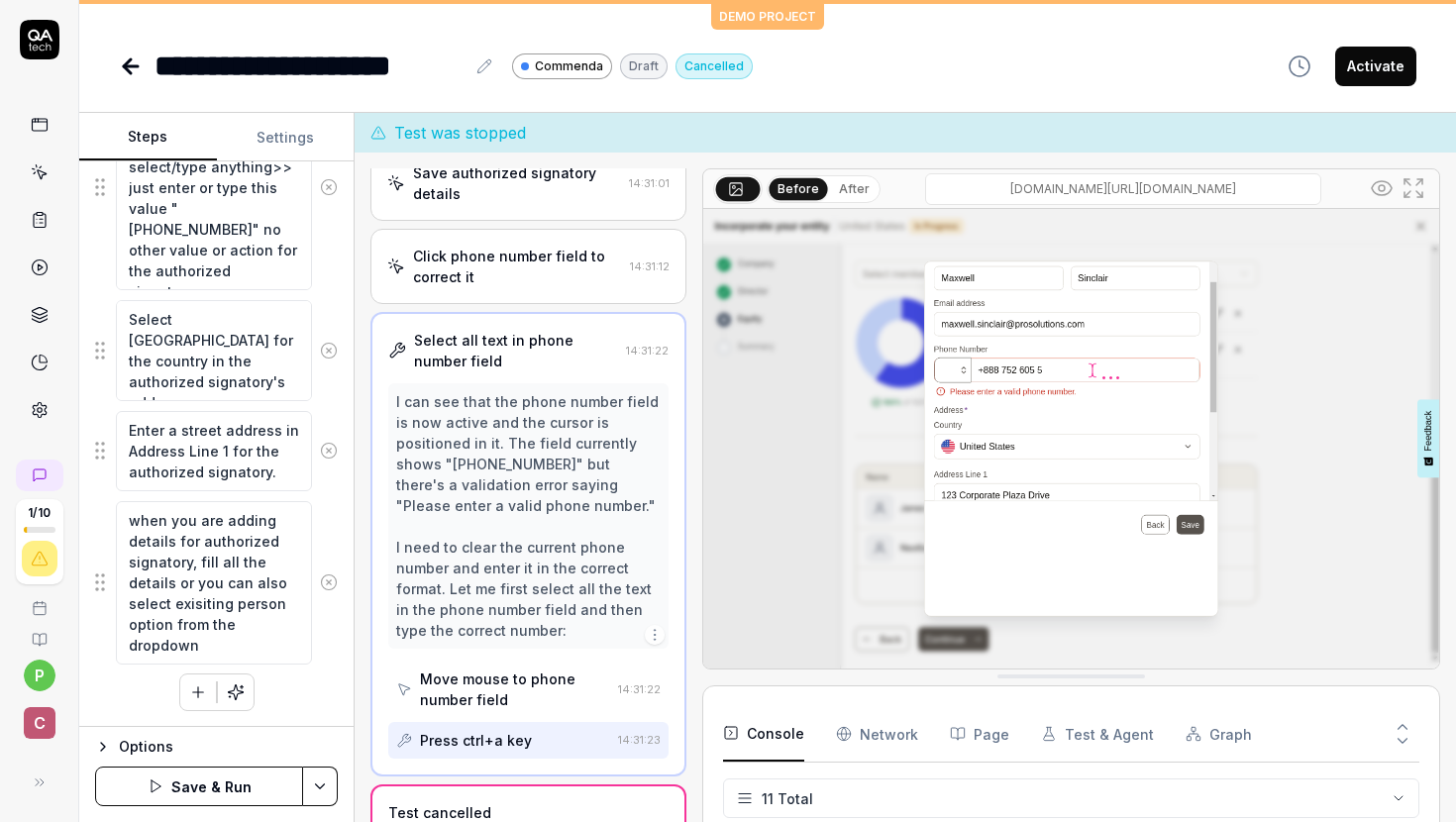 click on "Save & Run" at bounding box center [199, 786] 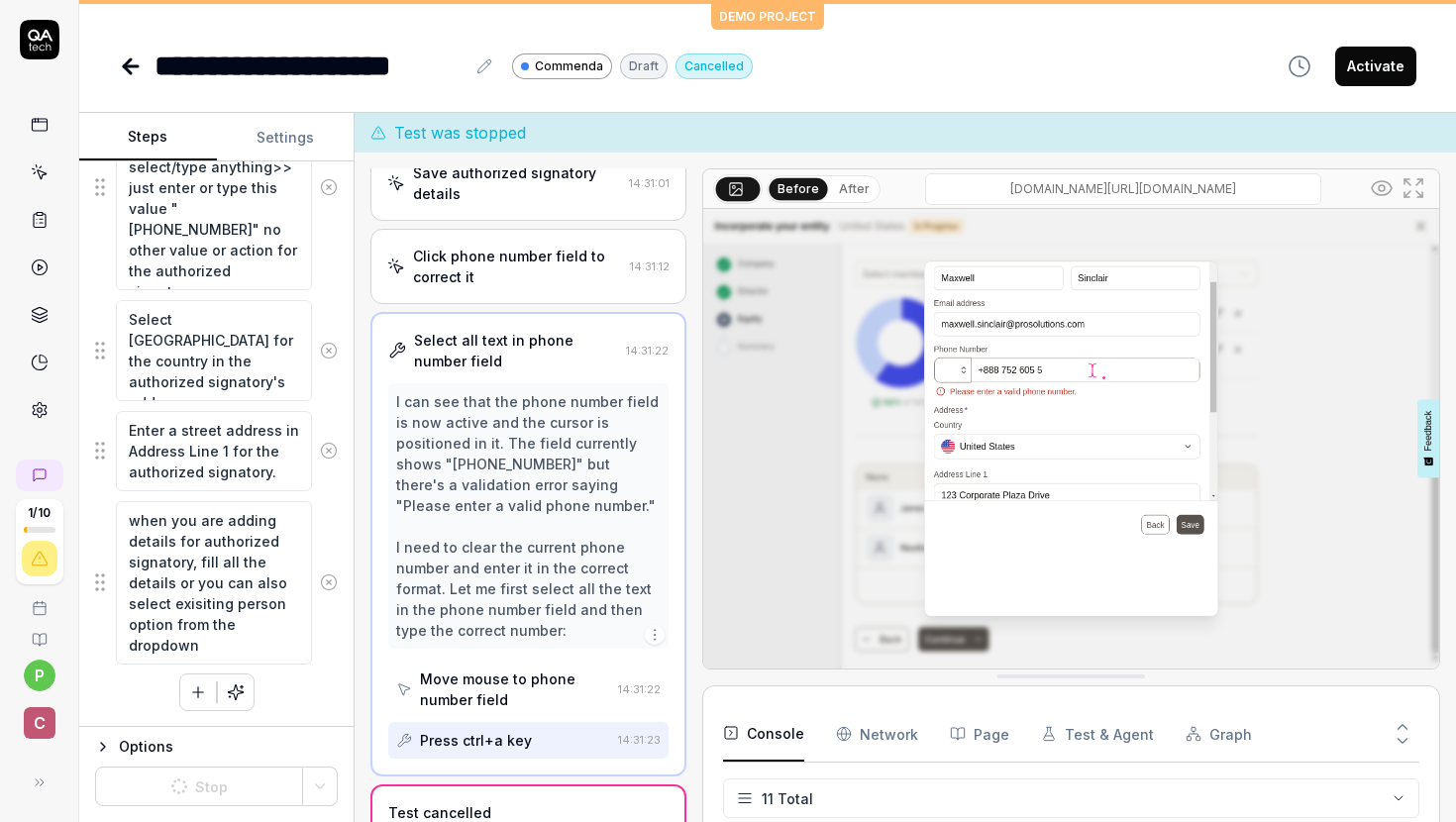 scroll, scrollTop: 2805, scrollLeft: 0, axis: vertical 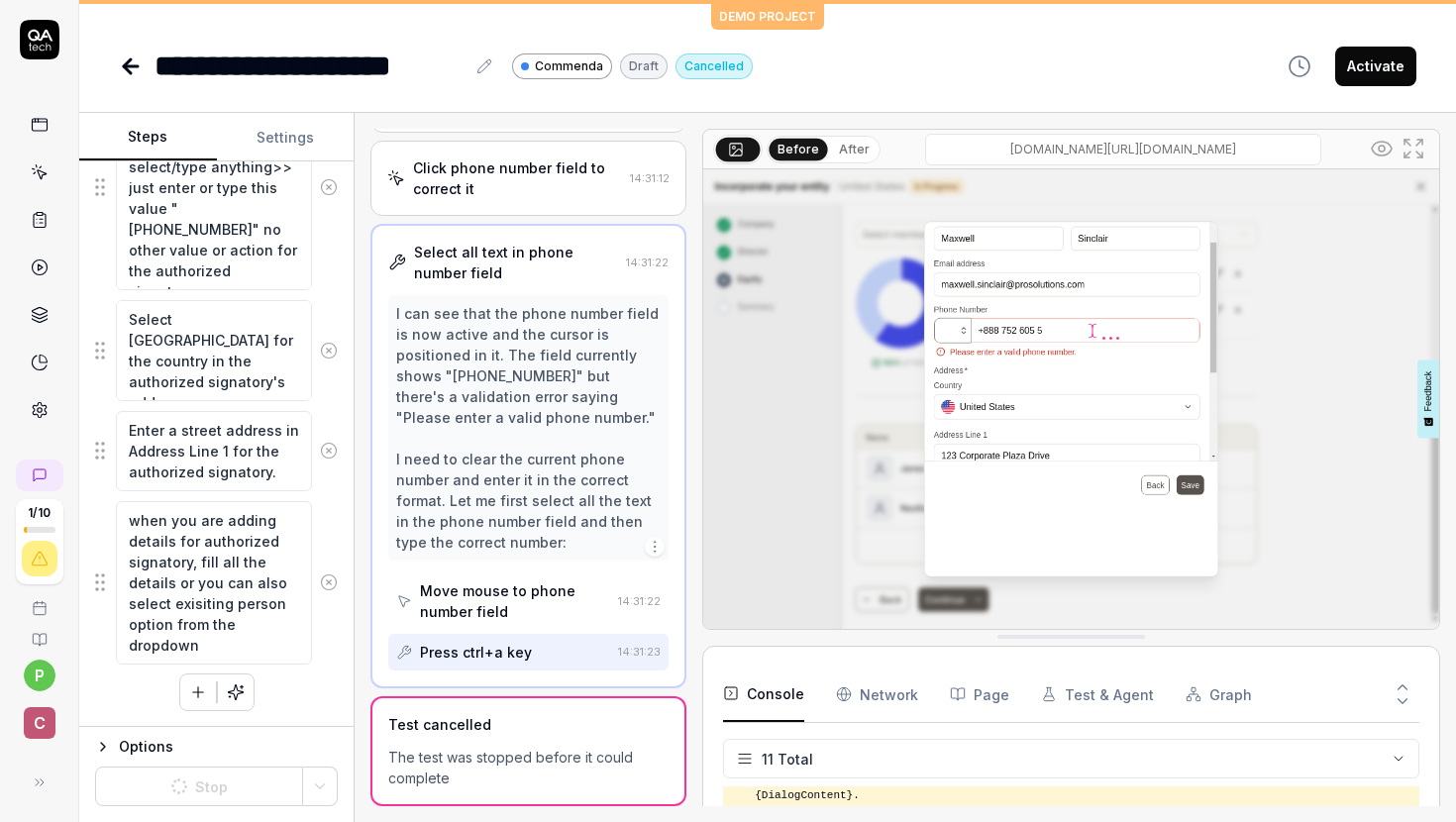 click at bounding box center [1071, 399] 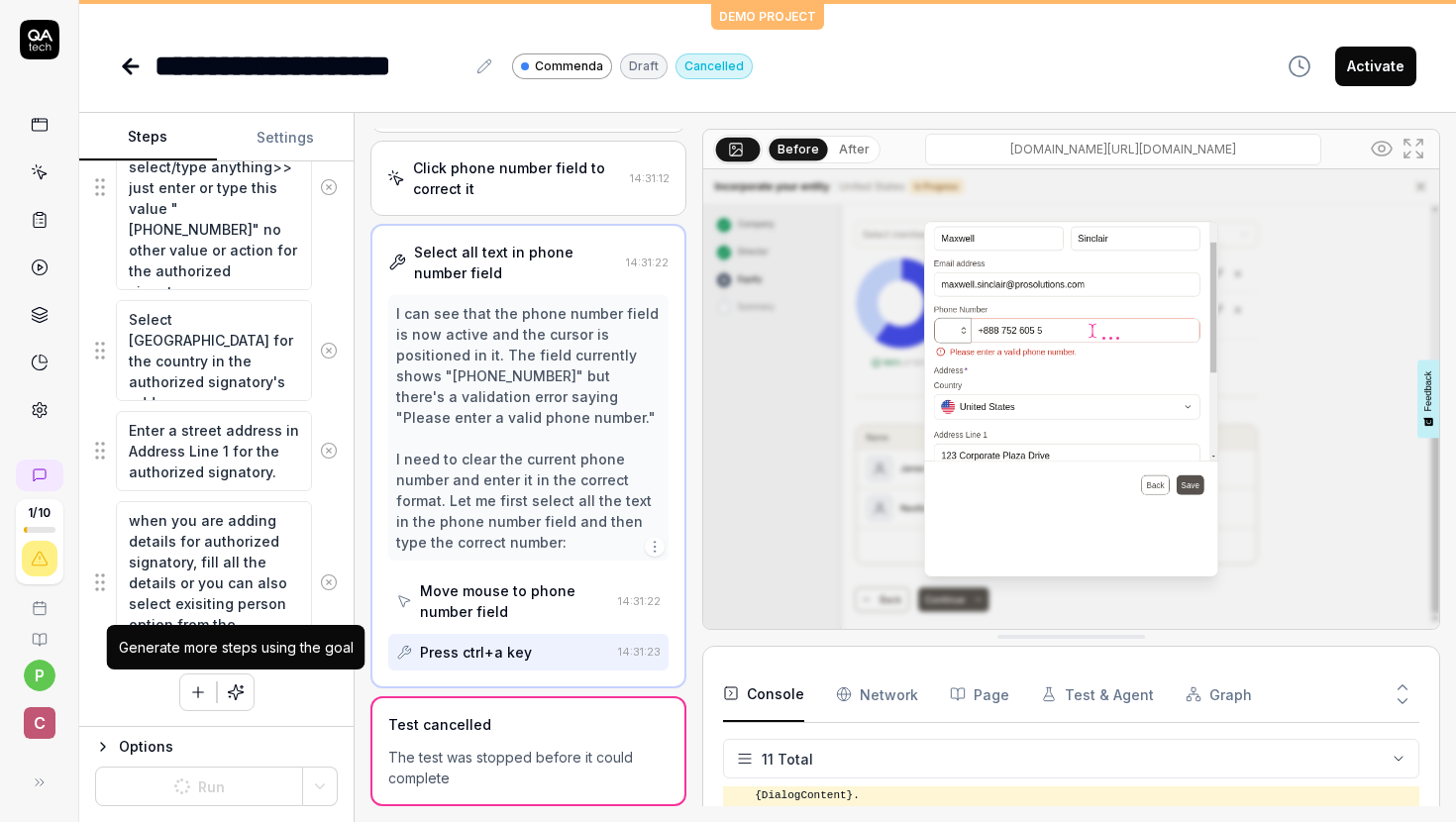 click at bounding box center [236, 692] 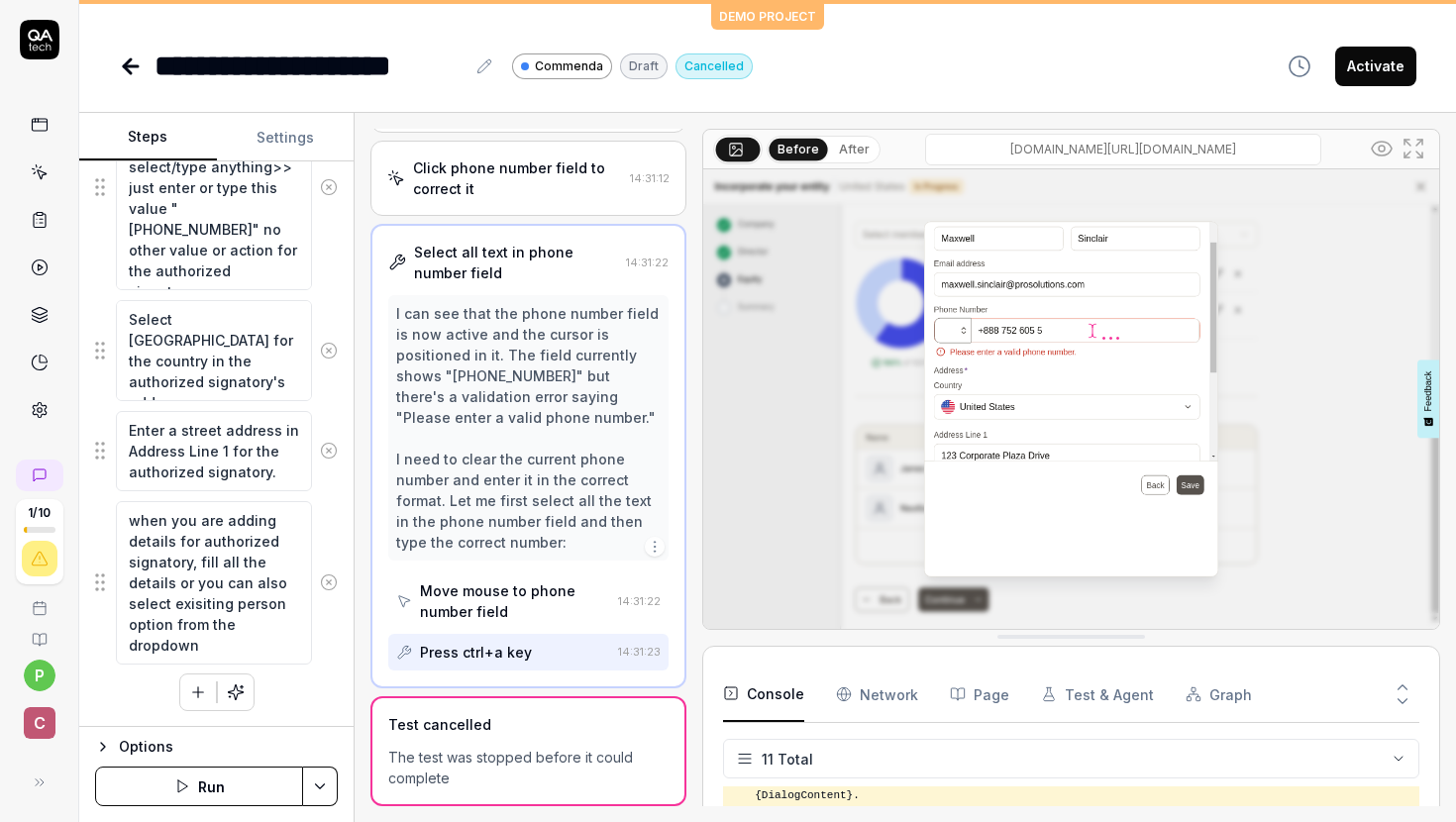 scroll, scrollTop: 0, scrollLeft: 0, axis: both 